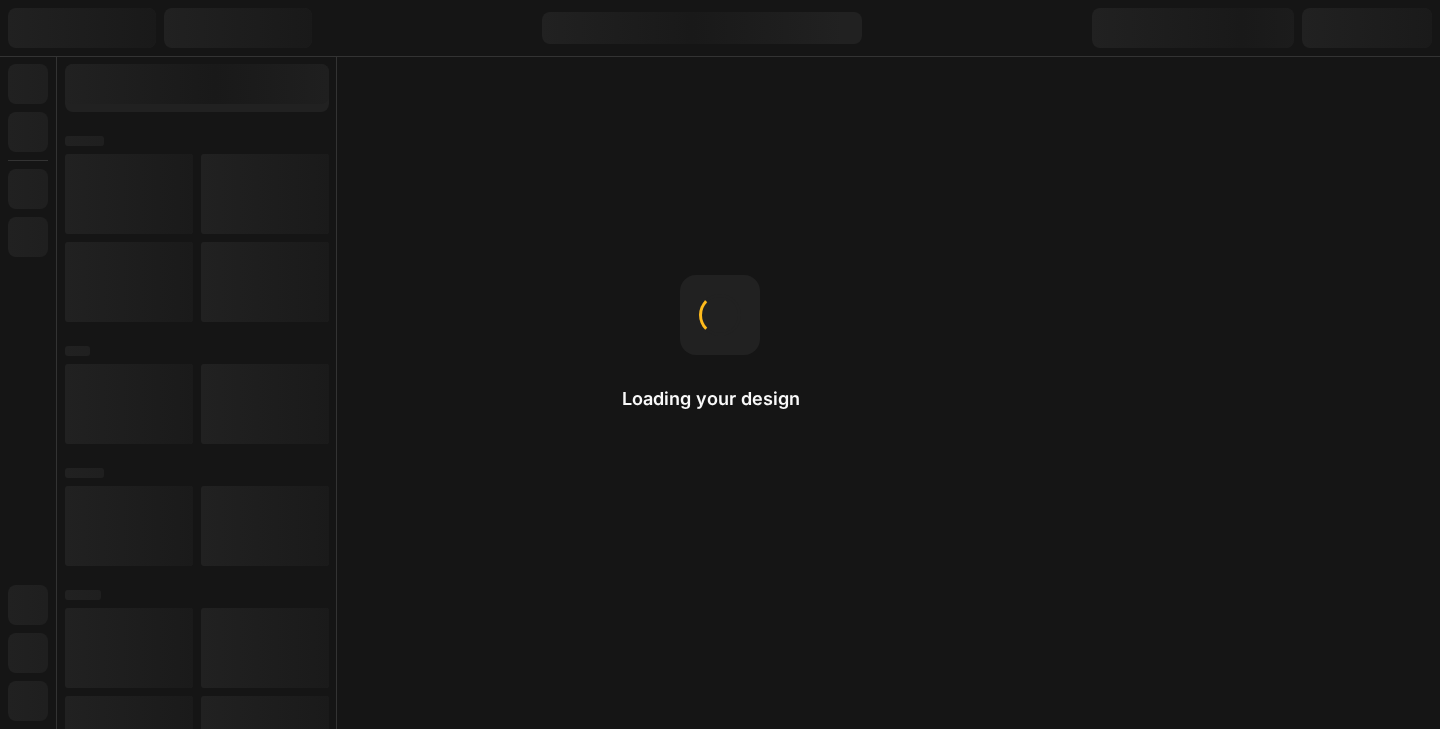 scroll, scrollTop: 0, scrollLeft: 0, axis: both 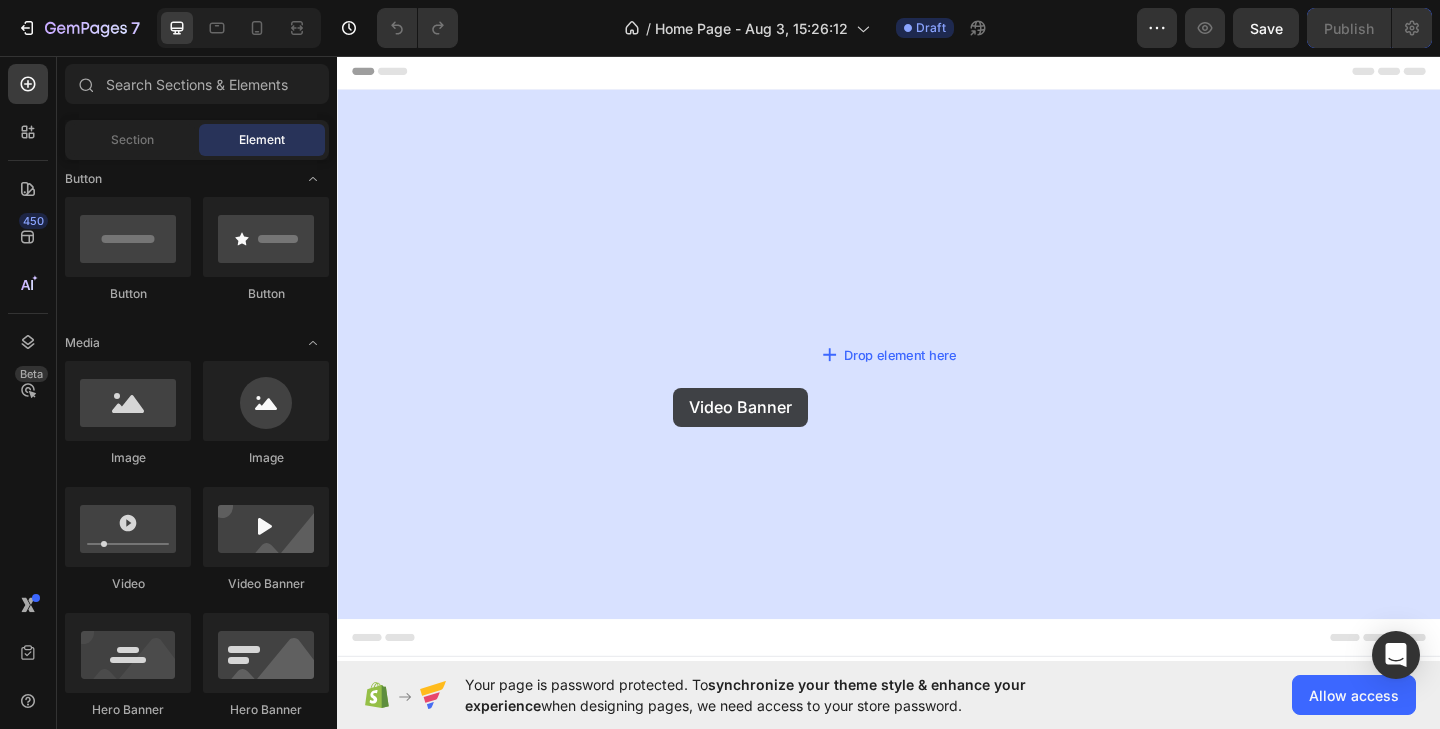 drag, startPoint x: 571, startPoint y: 580, endPoint x: 703, endPoint y: 417, distance: 209.74509 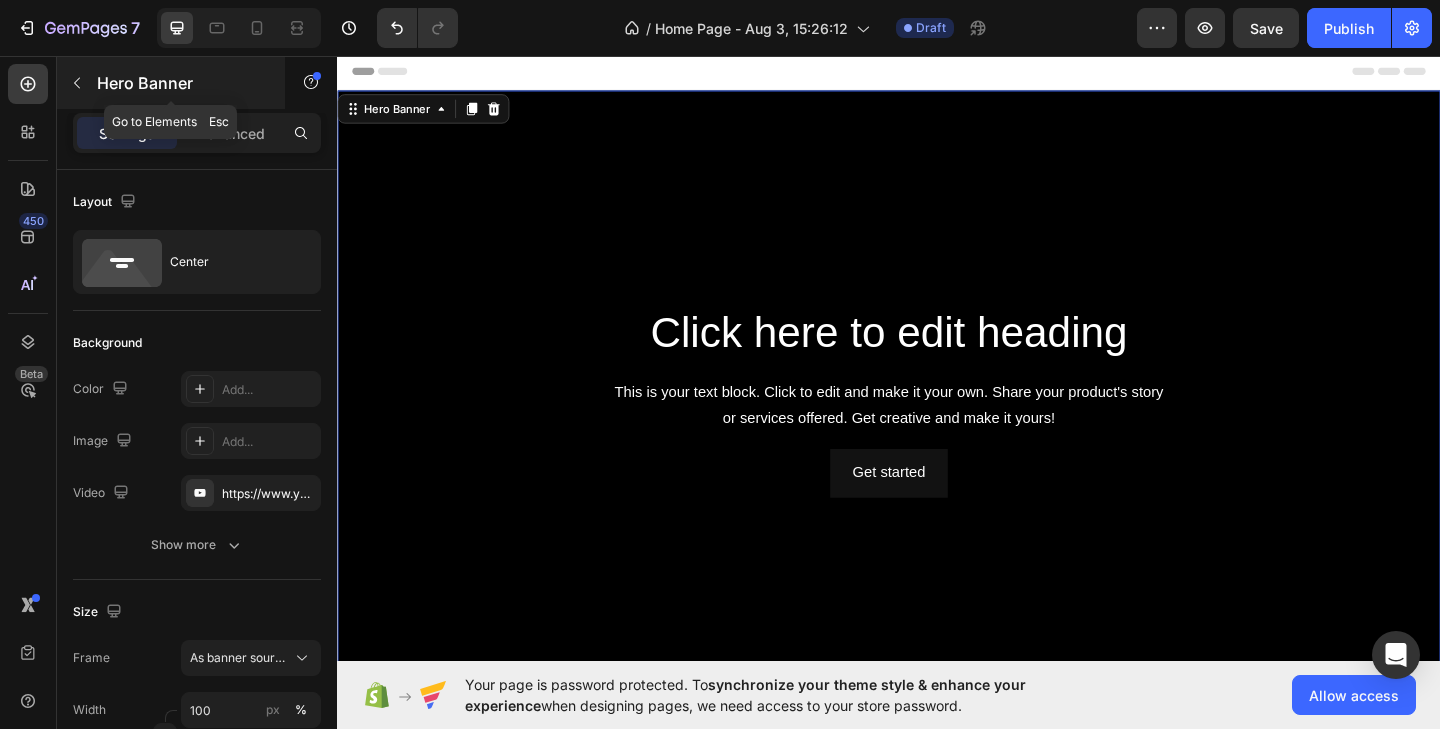 click 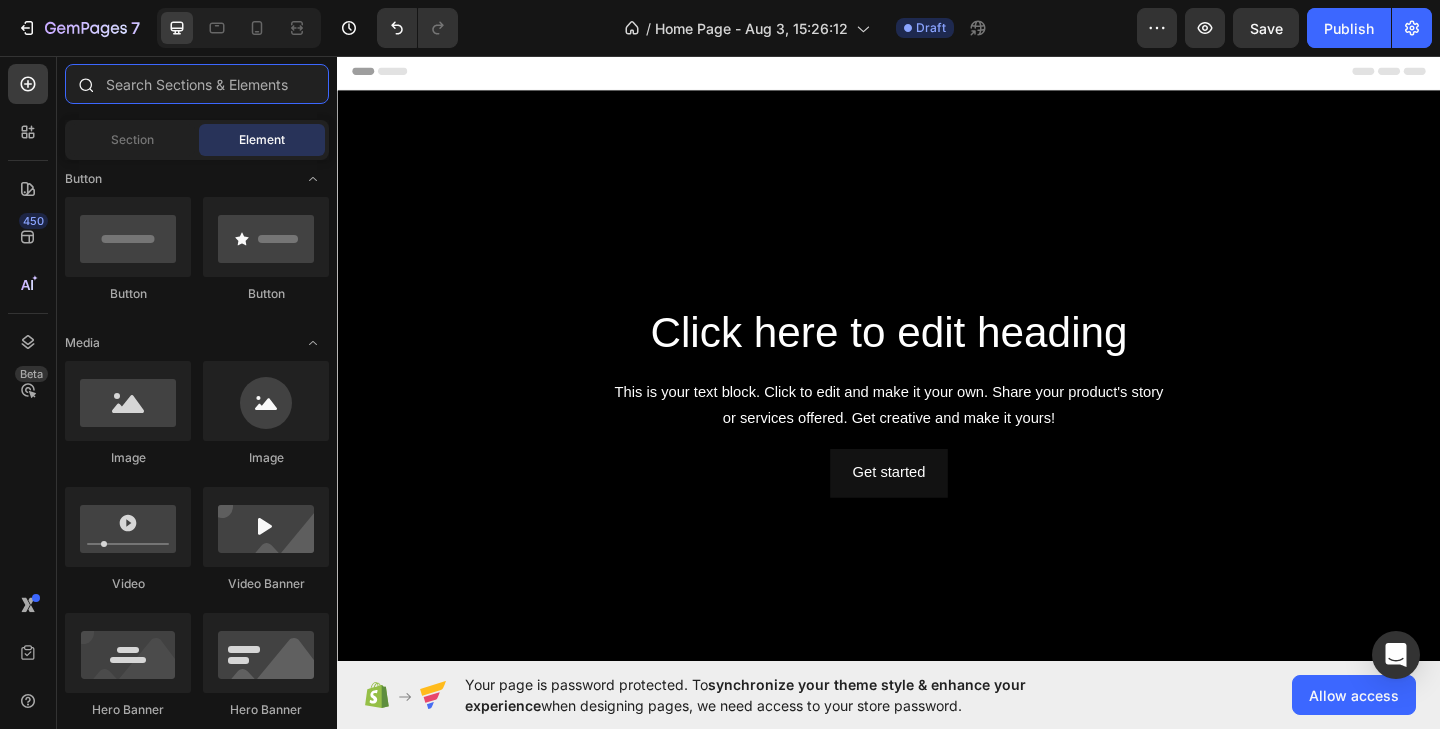 click at bounding box center (197, 84) 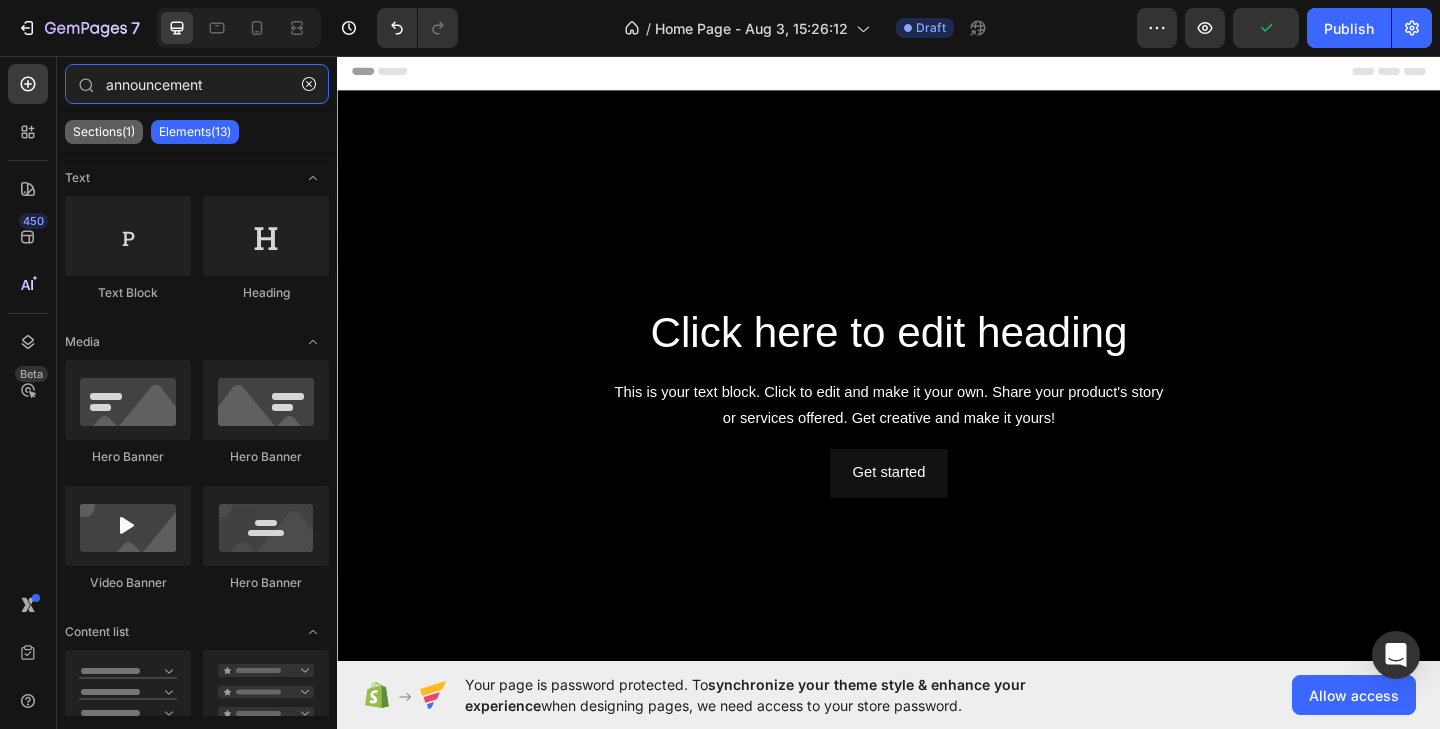 type on "announcement" 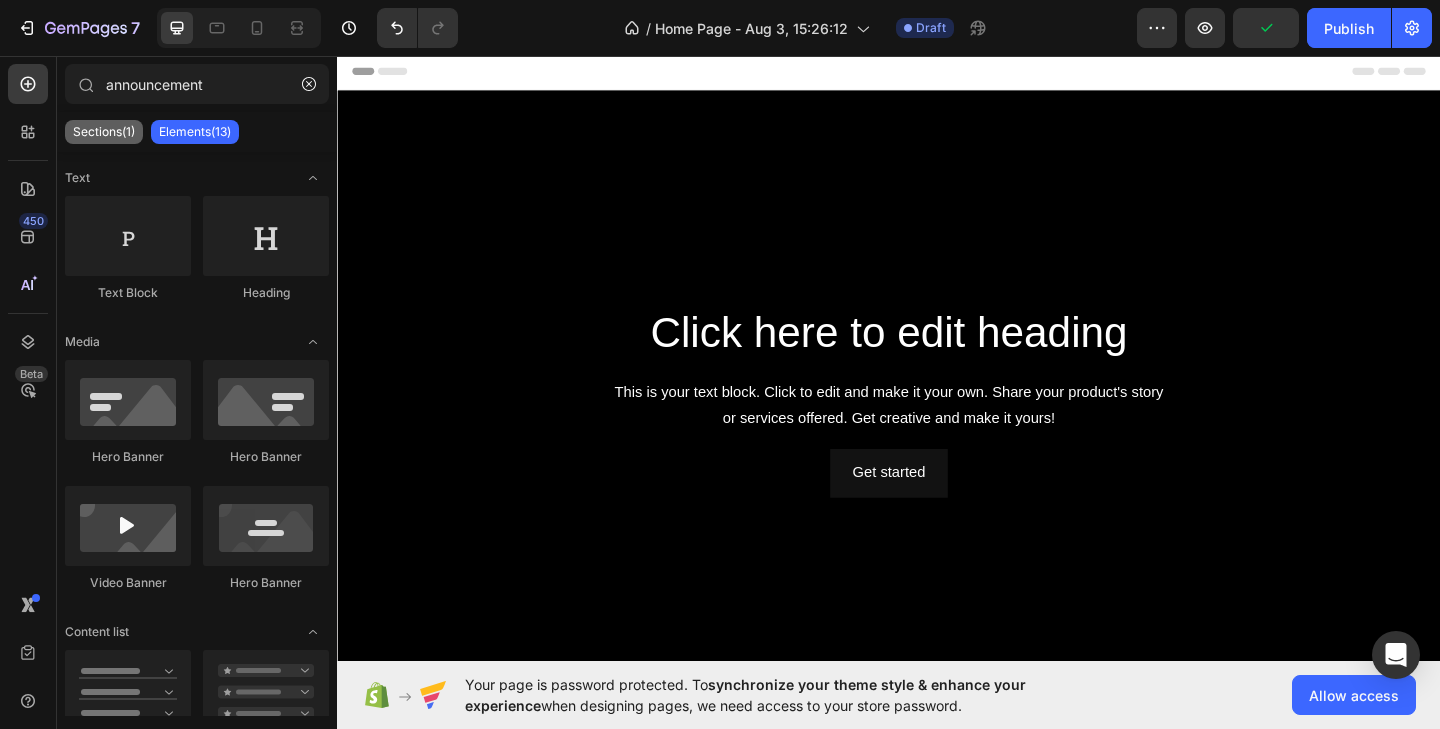 click on "Sections(1)" at bounding box center (104, 132) 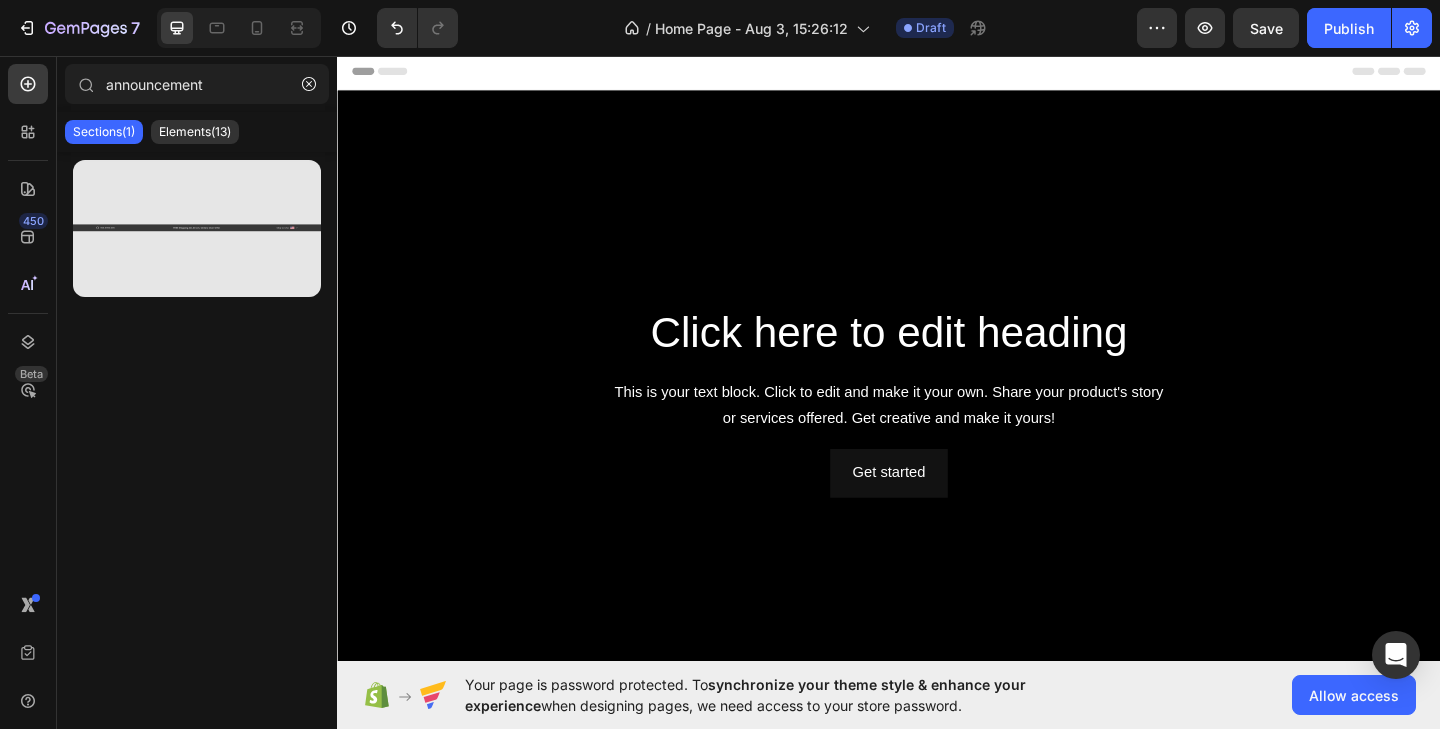 click at bounding box center (197, 228) 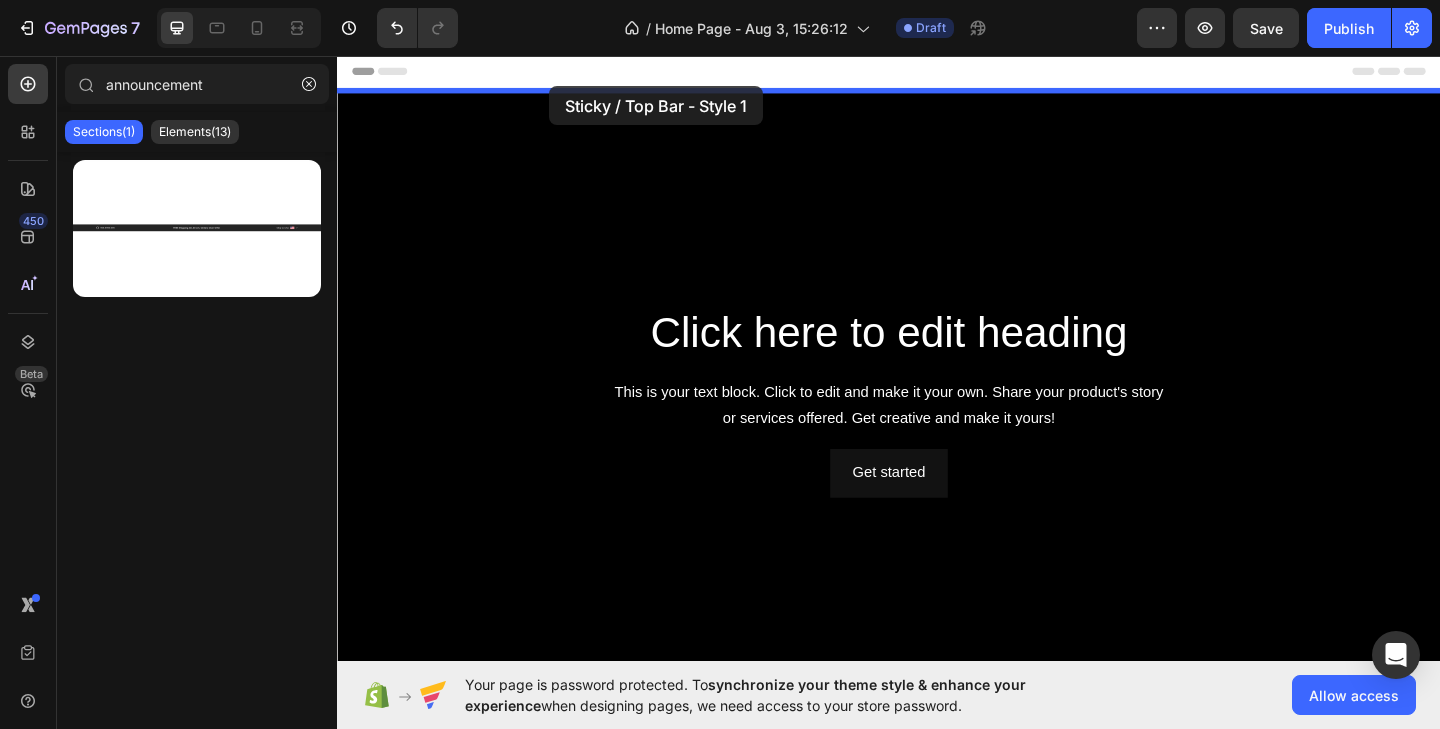 drag, startPoint x: 515, startPoint y: 281, endPoint x: 568, endPoint y: 89, distance: 199.18082 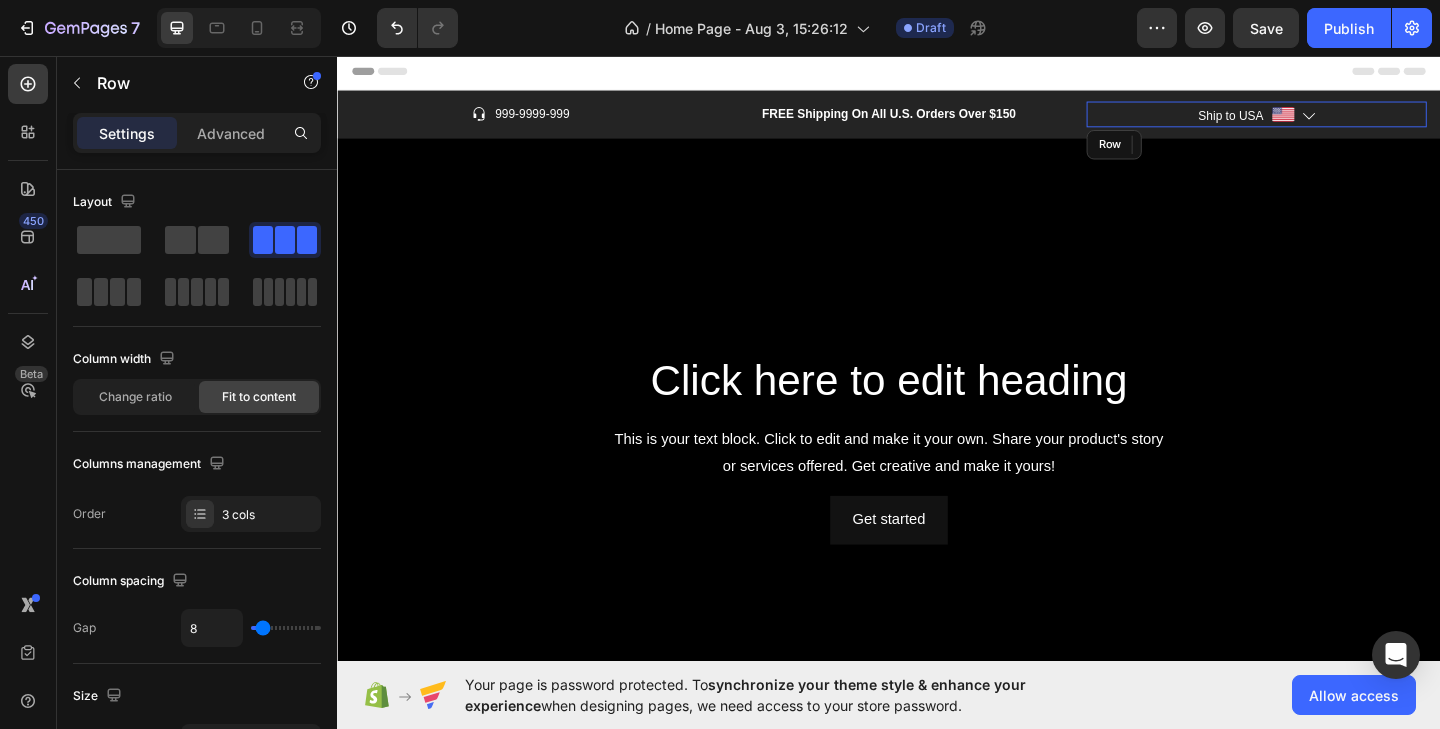 click on "Ship to USA Text block Image
Icon Row" at bounding box center [1337, 120] 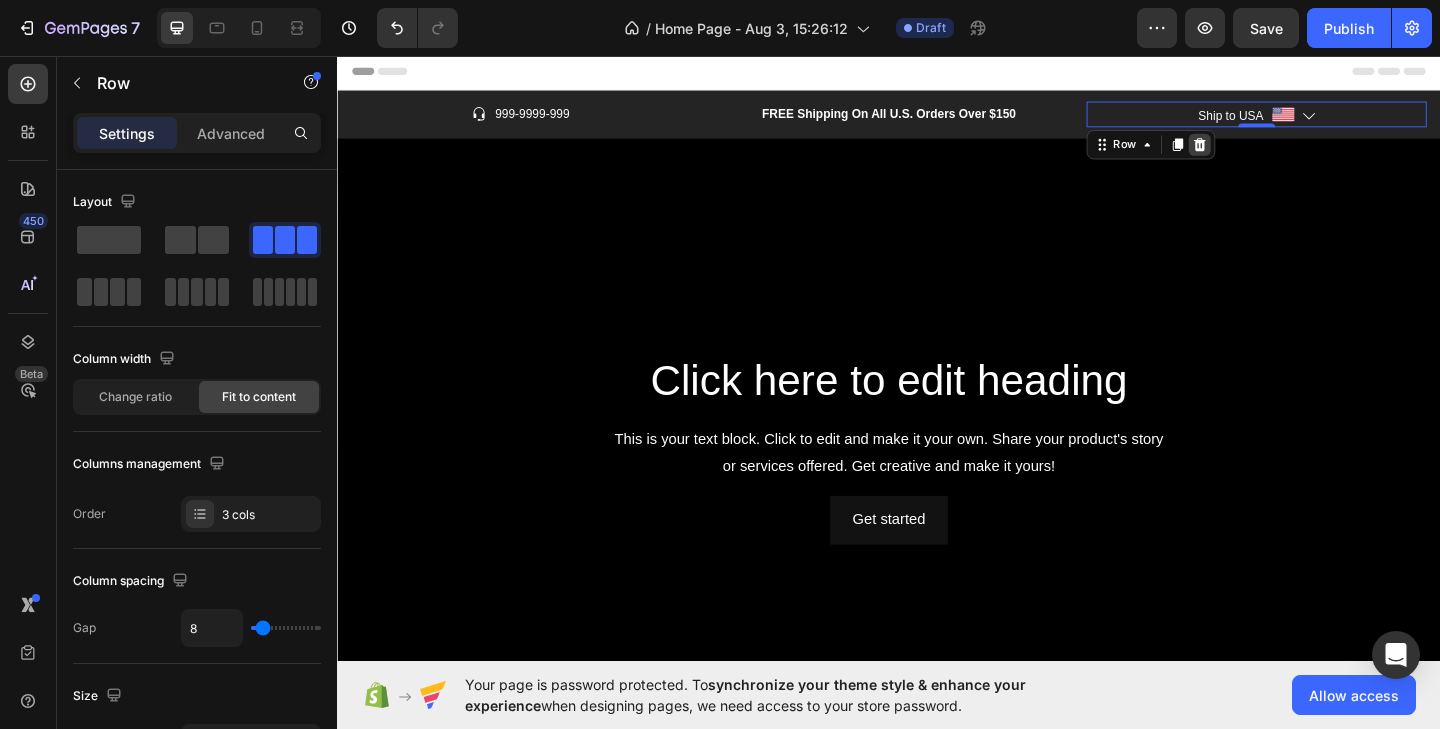 click 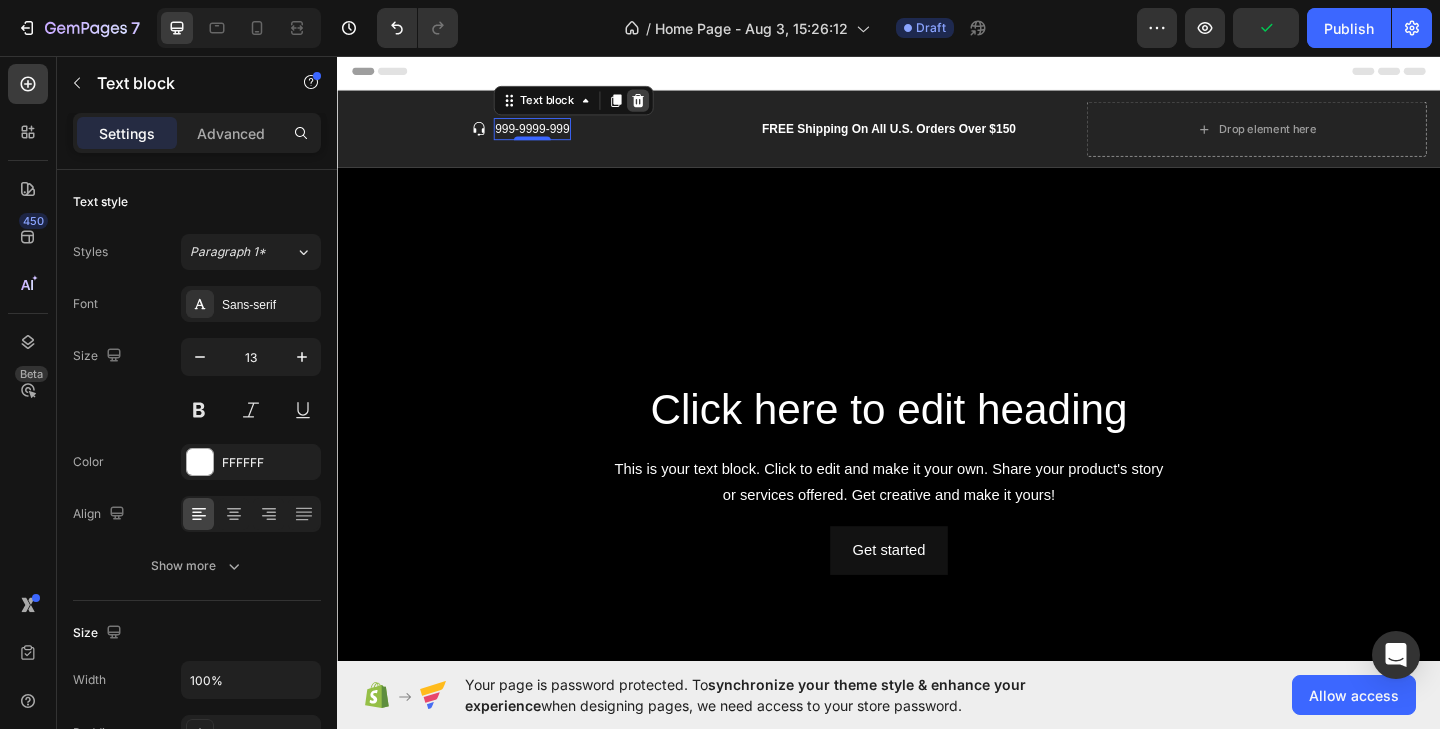 click 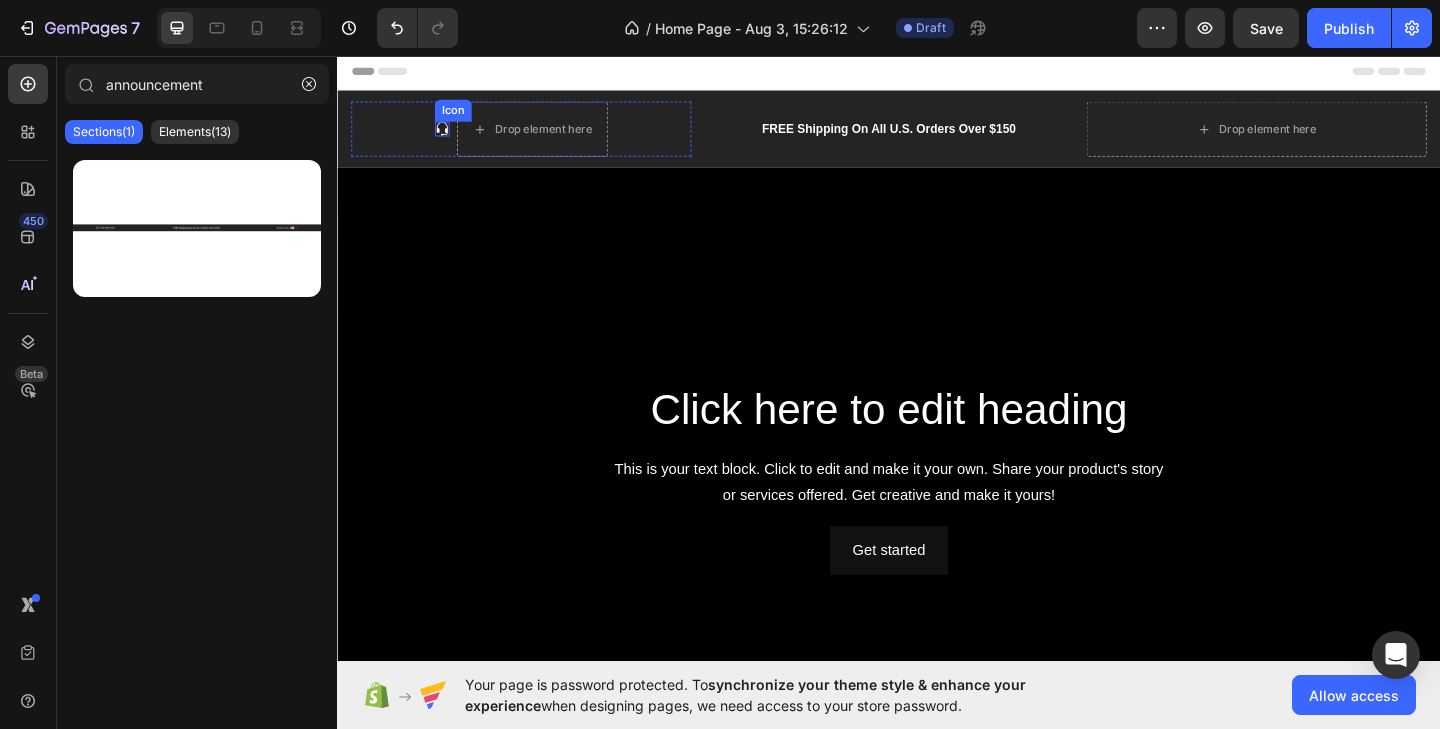 click on "Icon" at bounding box center [451, 136] 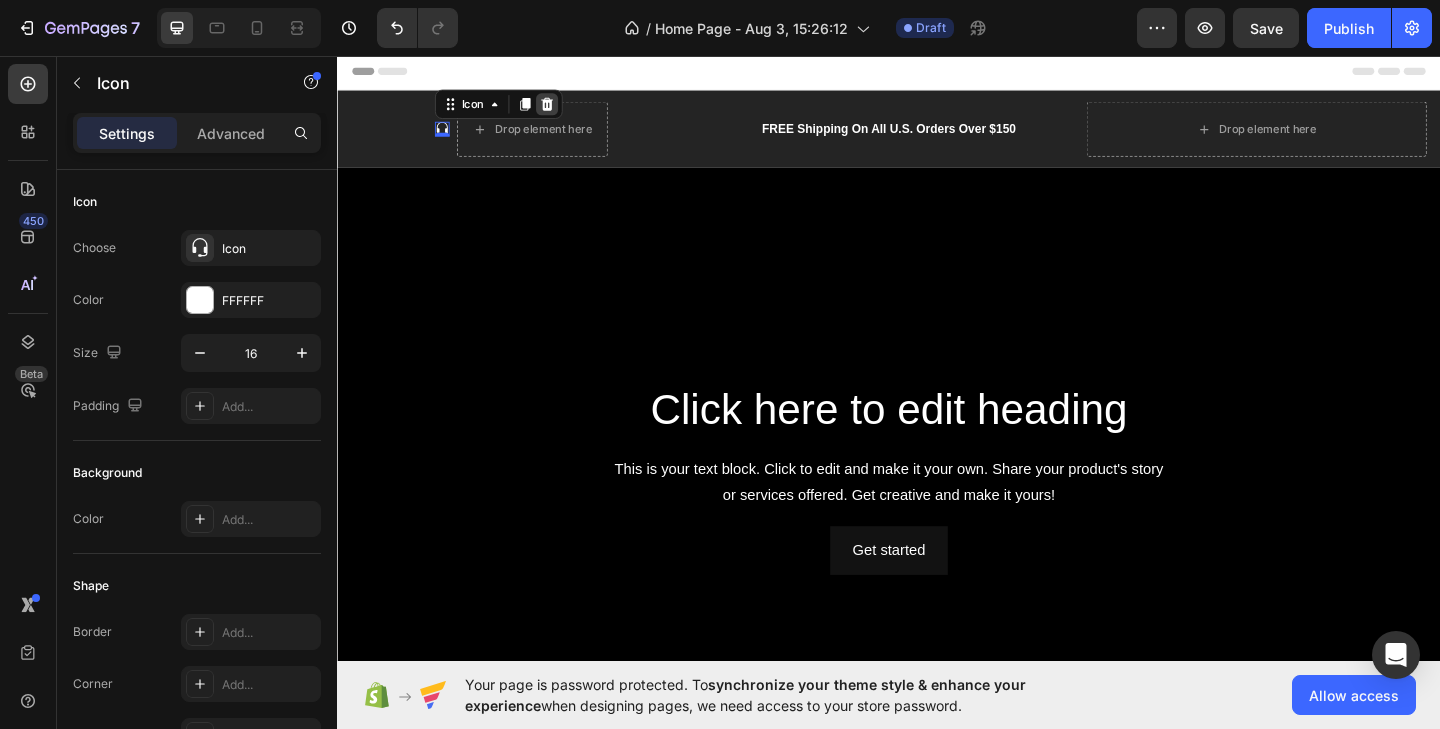 click 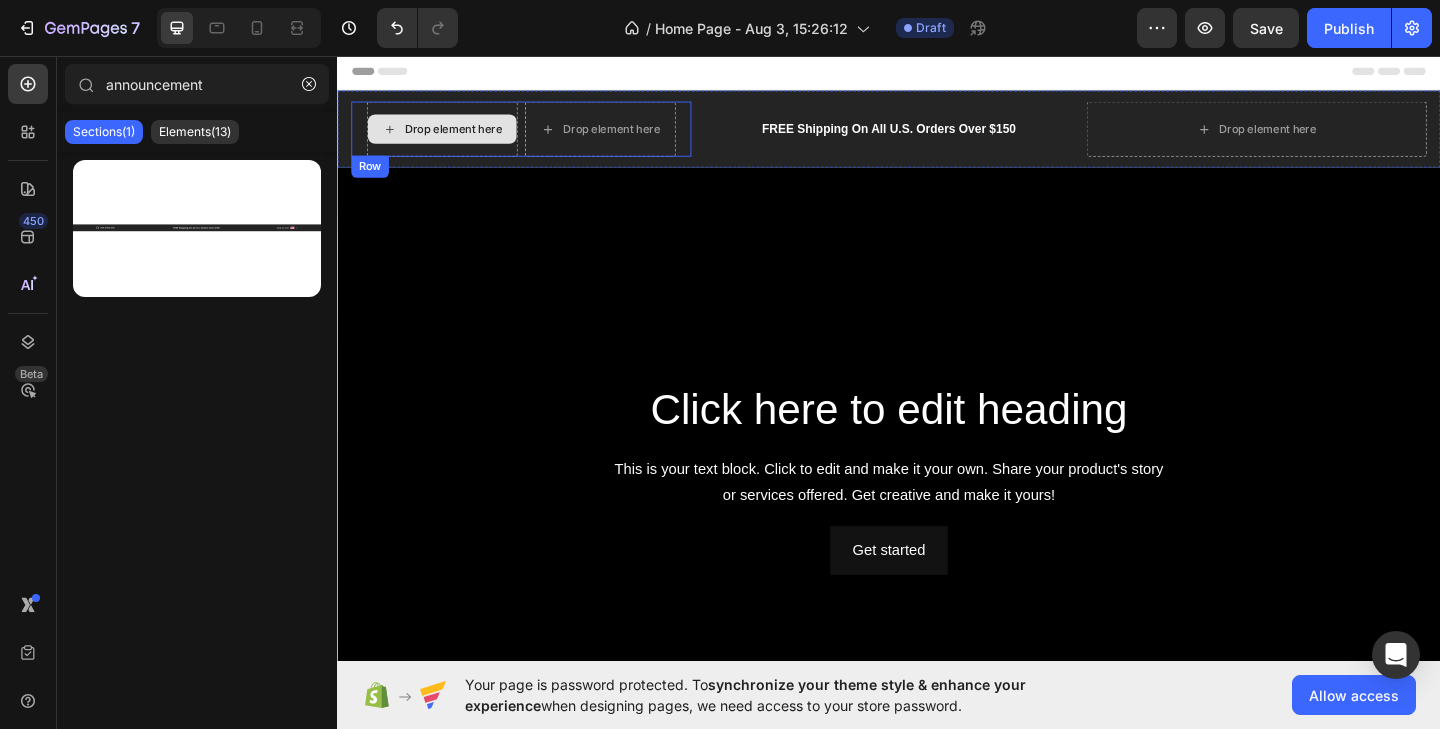 click on "Drop element here" at bounding box center (463, 136) 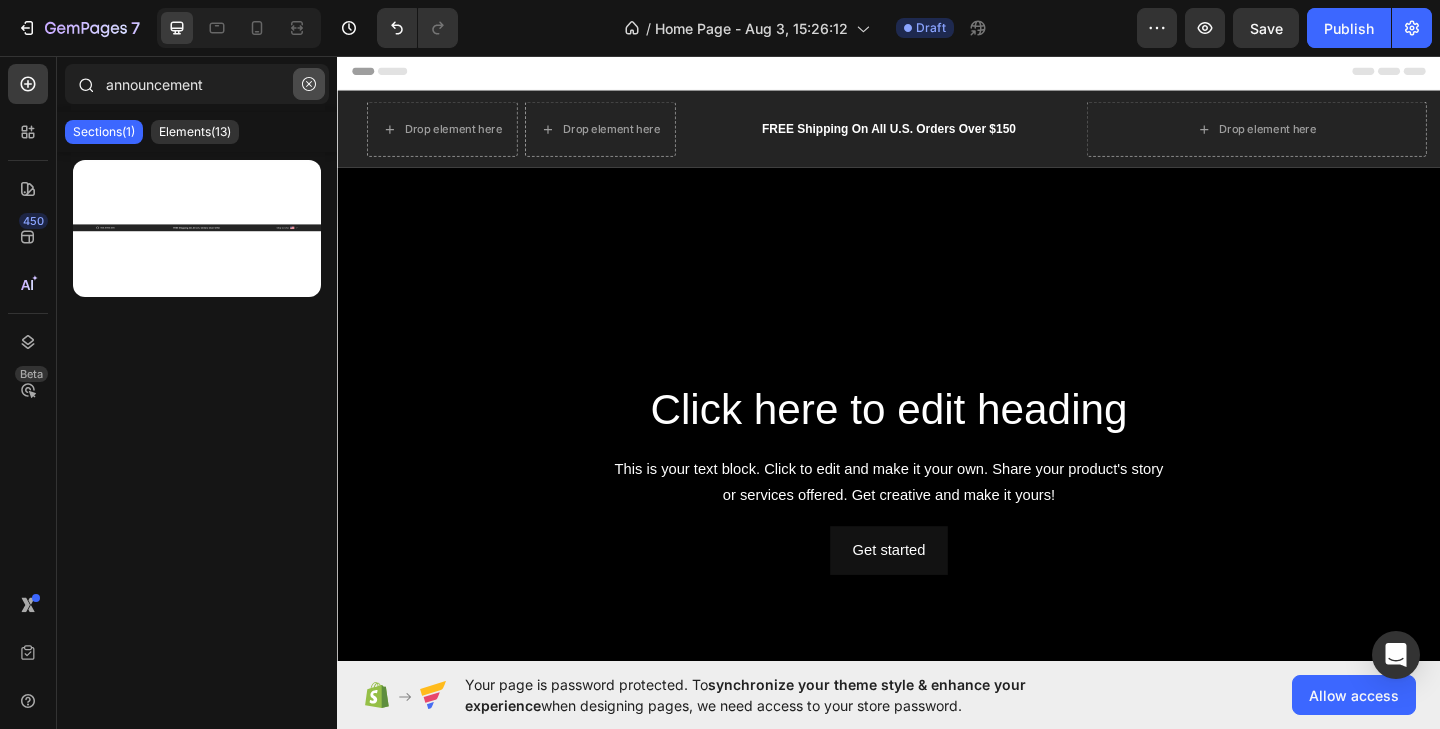 click 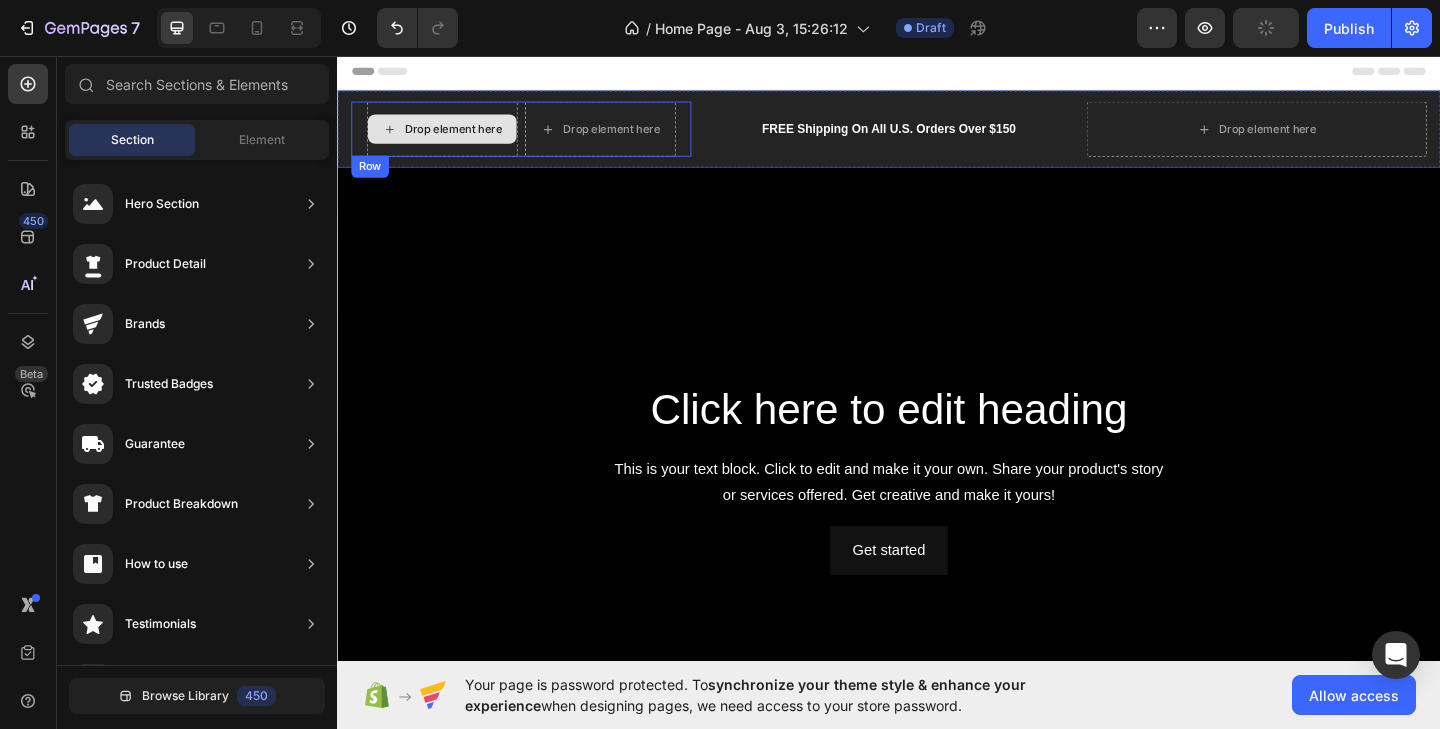 click on "Drop element here" at bounding box center [463, 136] 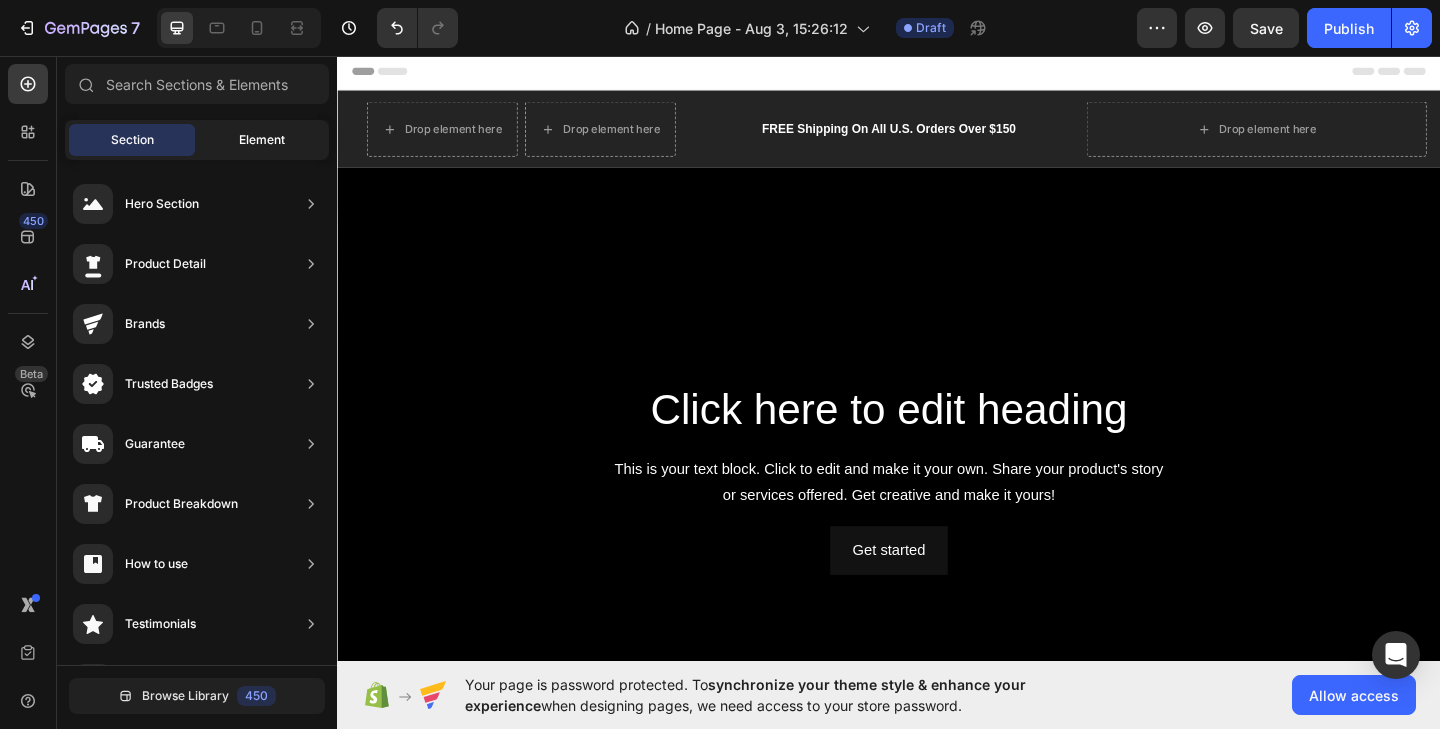 click on "Element" 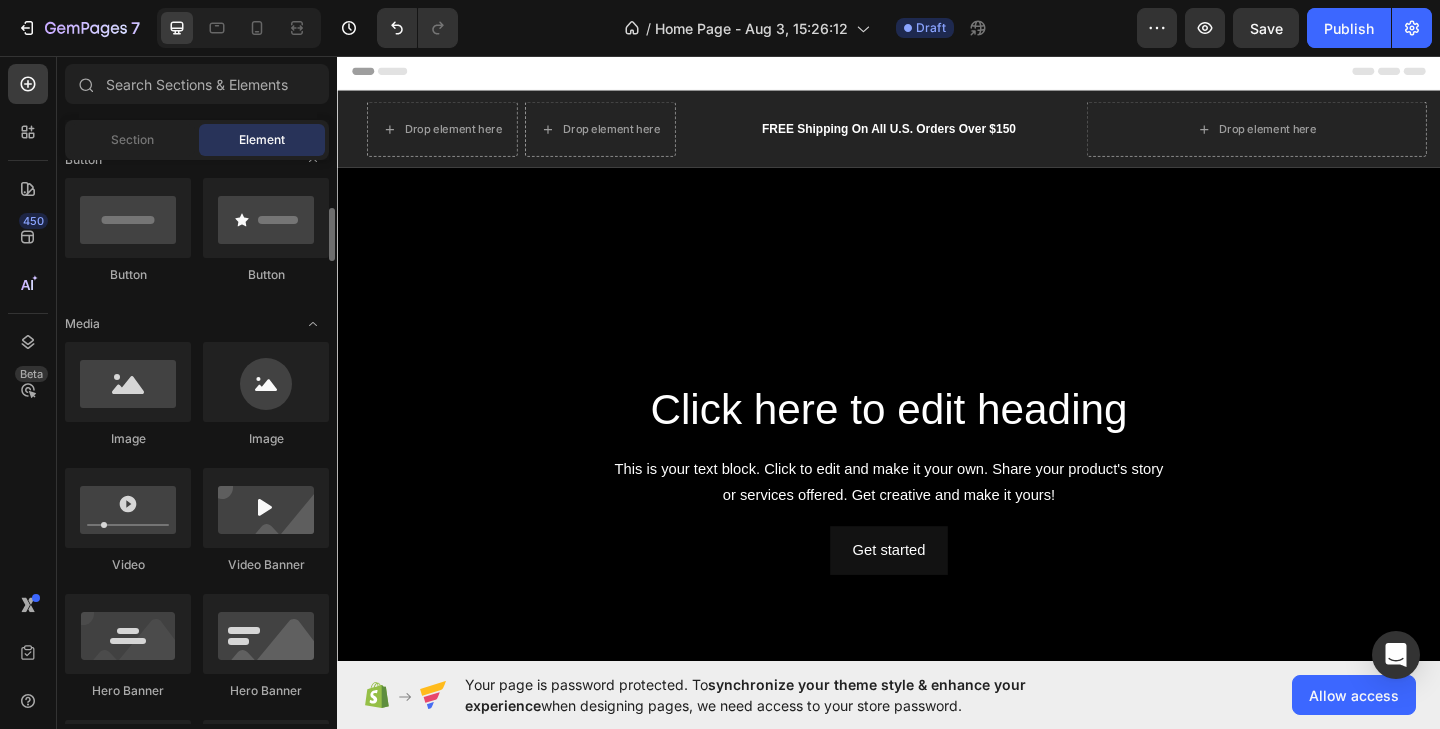 scroll, scrollTop: 483, scrollLeft: 0, axis: vertical 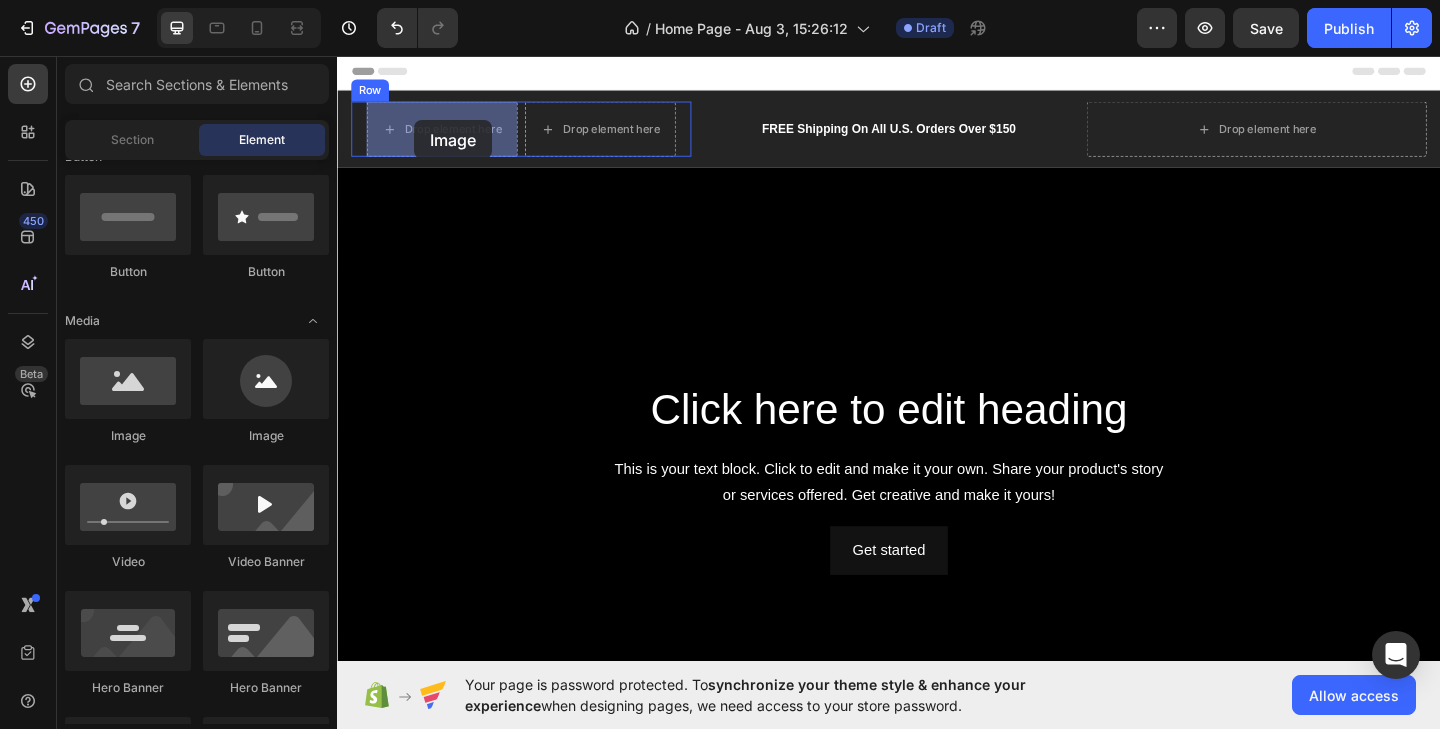 drag, startPoint x: 460, startPoint y: 438, endPoint x: 421, endPoint y: 126, distance: 314.42804 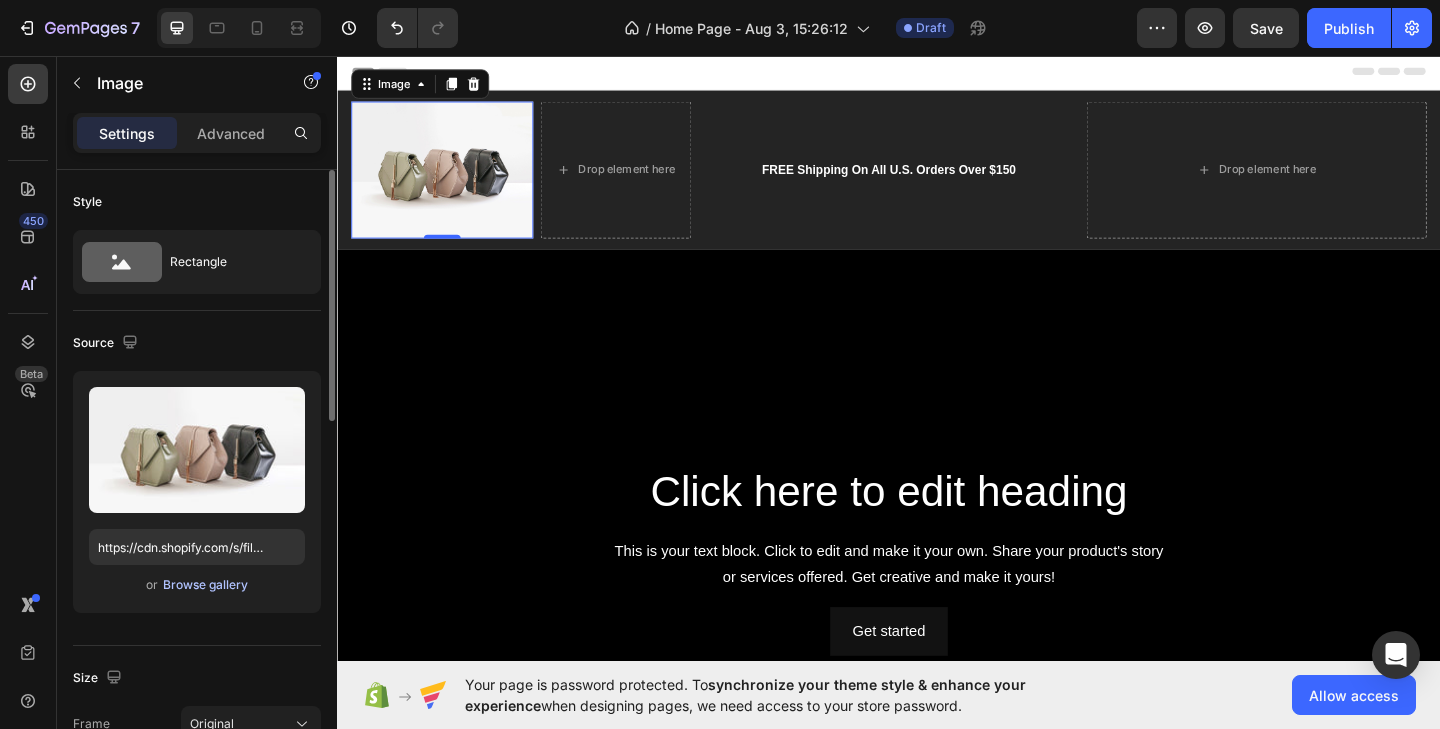 click on "Browse gallery" at bounding box center [205, 585] 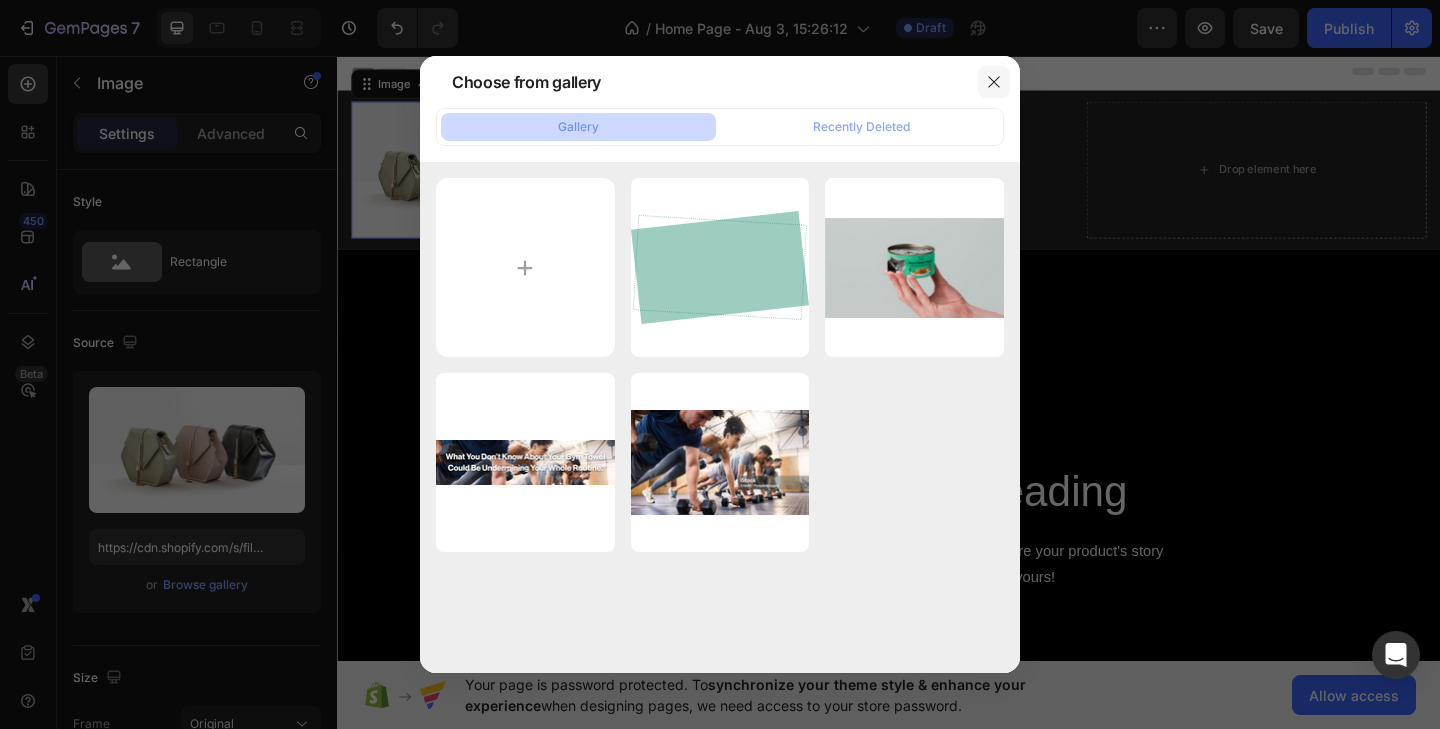 click 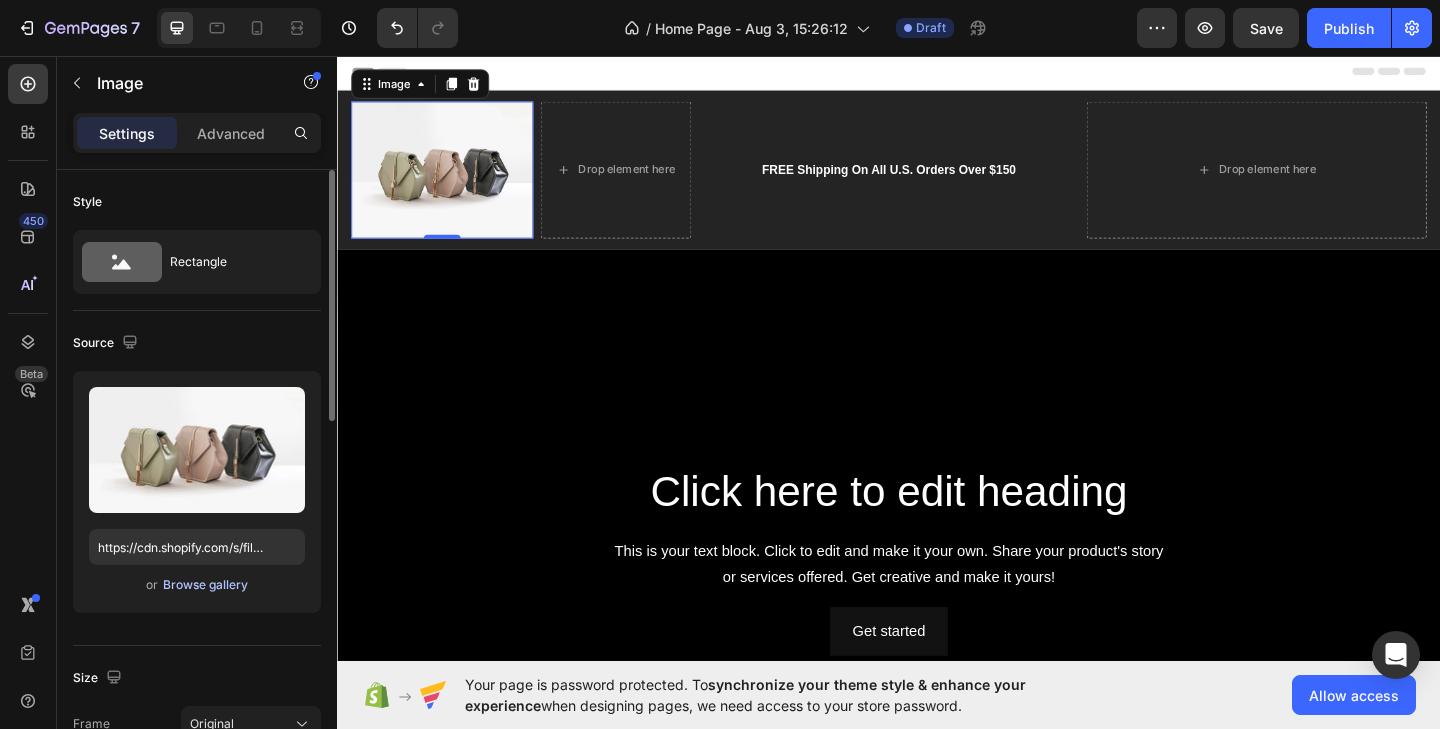 click on "Browse gallery" at bounding box center [205, 585] 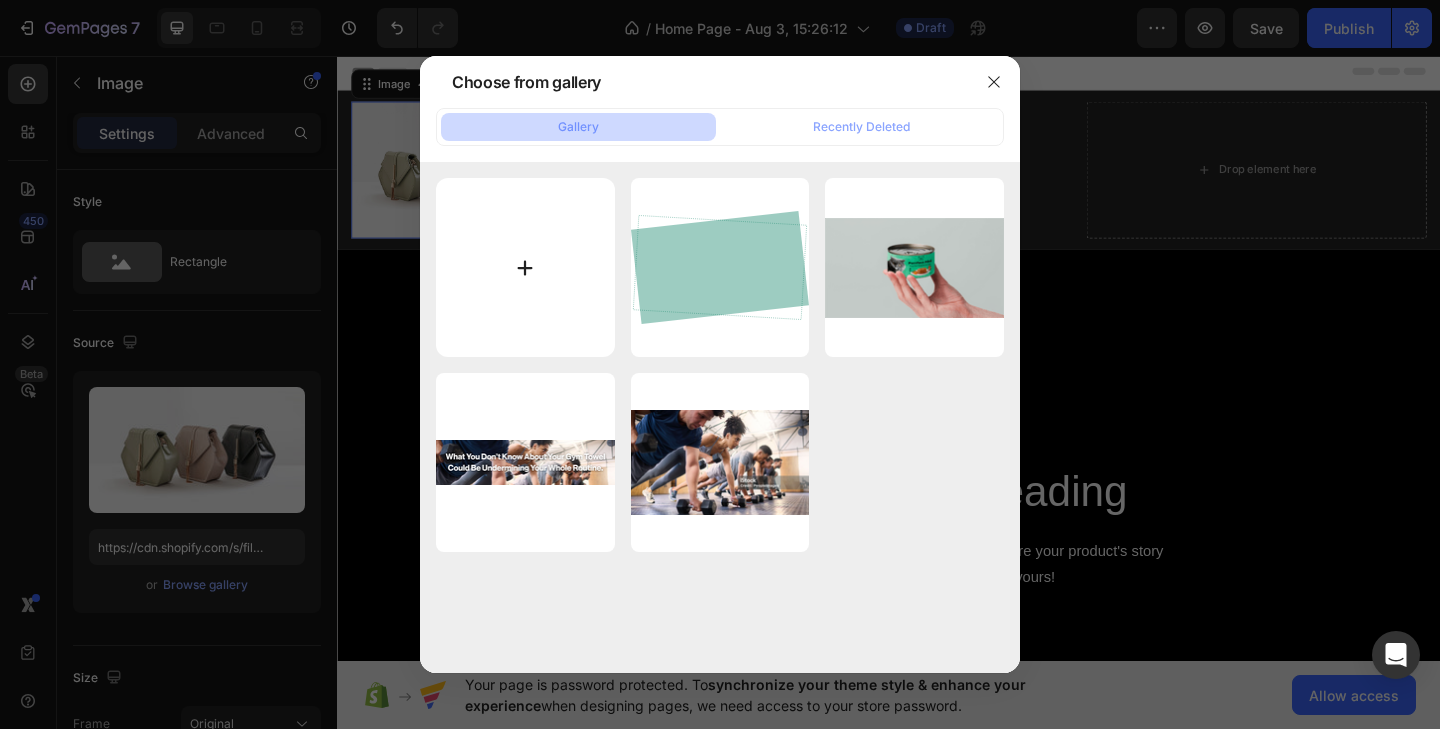 click at bounding box center (525, 267) 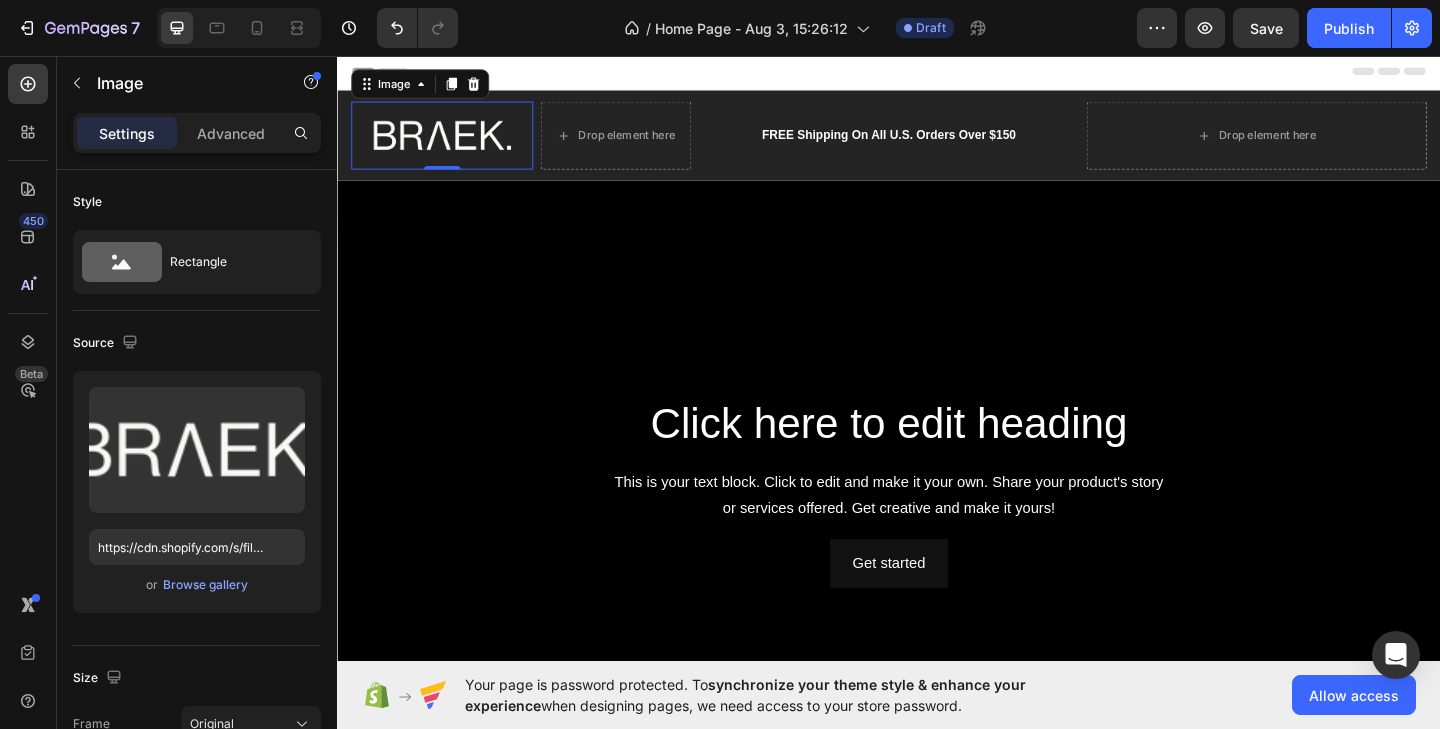 type on "https://cdn.shopify.com/s/files/1/0696/7381/2015/files/gempages_578243678221370130-af8ca817-2937-4053-acd2-704e74376452.png" 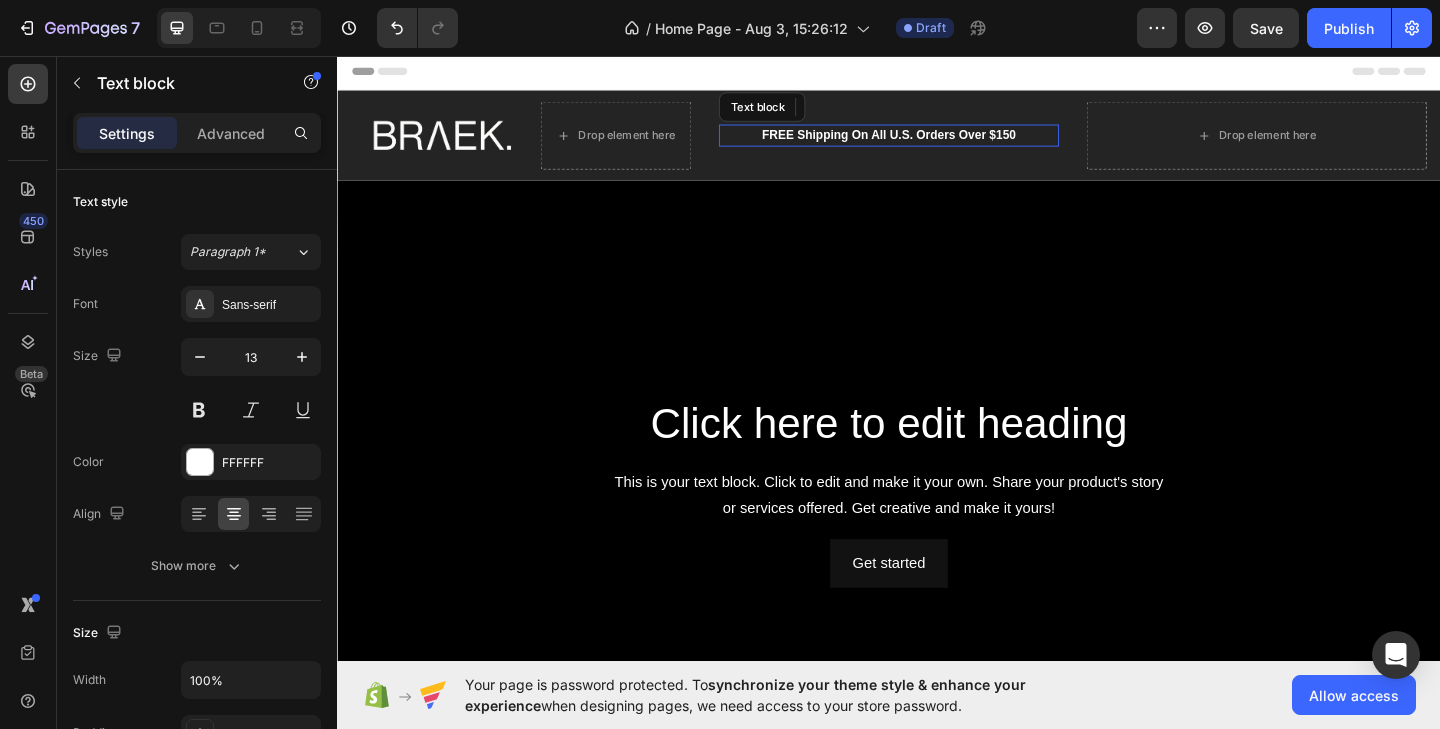 click on "FREE Shipping On All U.S. Orders Over $150" at bounding box center (937, 143) 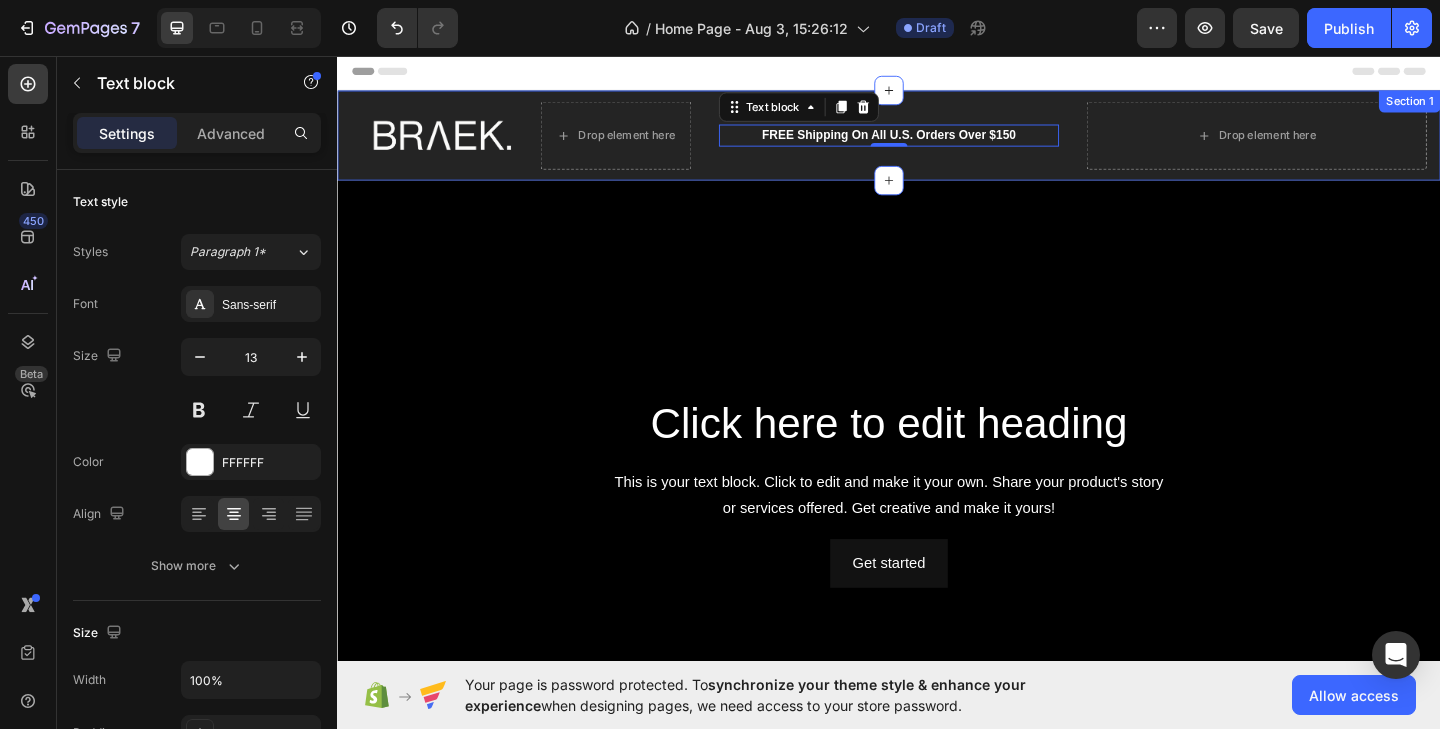 click on "FREE Shipping On All U.S. Orders Over $150 Text block   0" at bounding box center [937, 143] 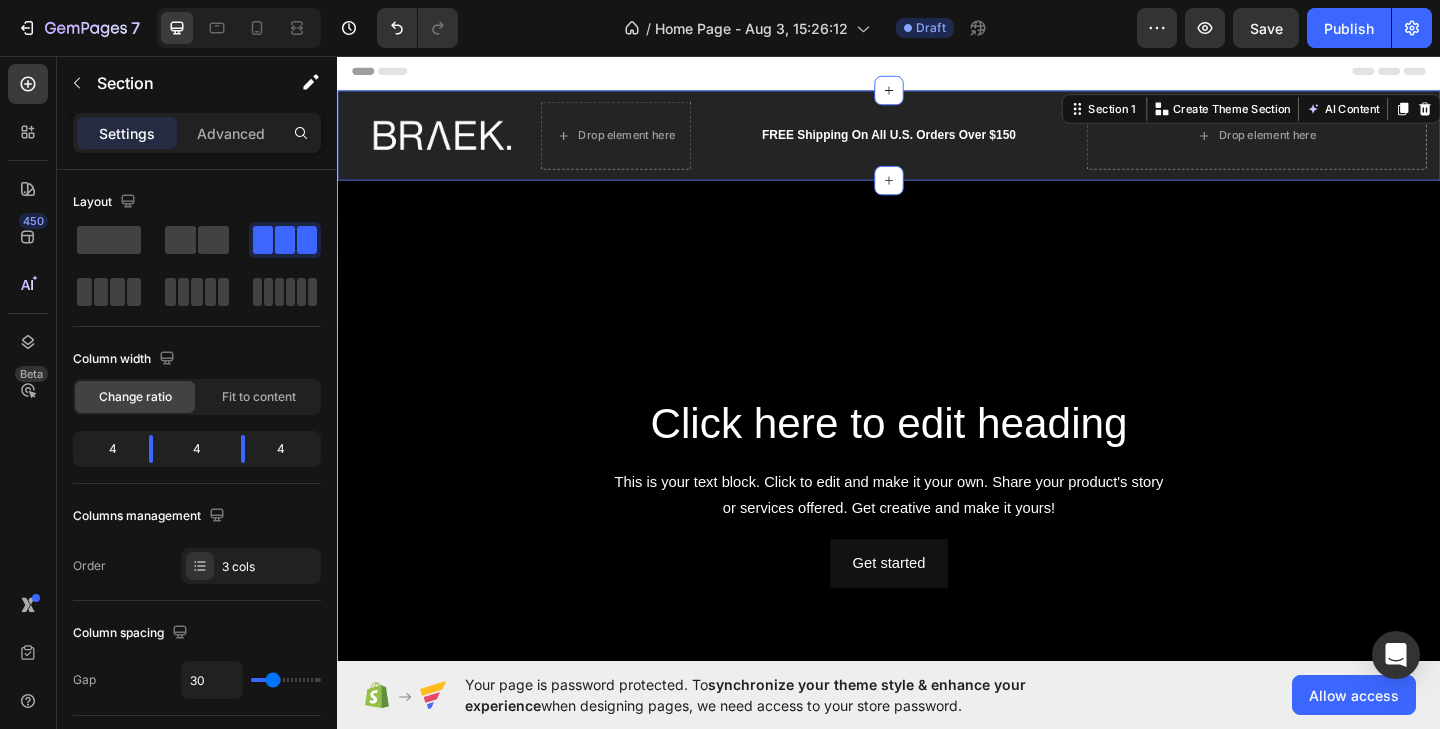 click on "Image
Drop element here Row FREE Shipping On All U.S. Orders Over $150 Text block
Drop element here Section 1   You can create reusable sections Create Theme Section AI Content Write with GemAI What would you like to describe here? Tone and Voice Persuasive Product BRAEK. Face Towel Show more Generate" at bounding box center [937, 143] 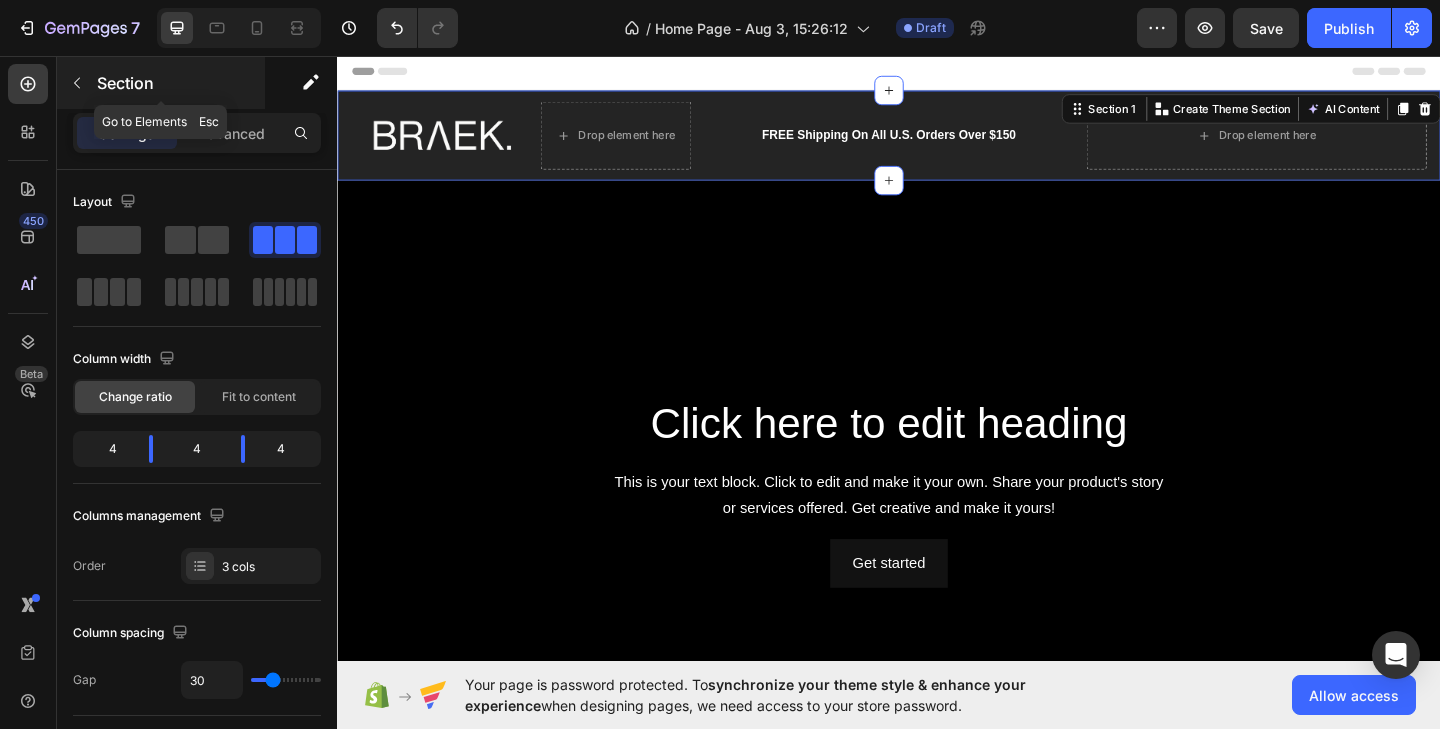 click 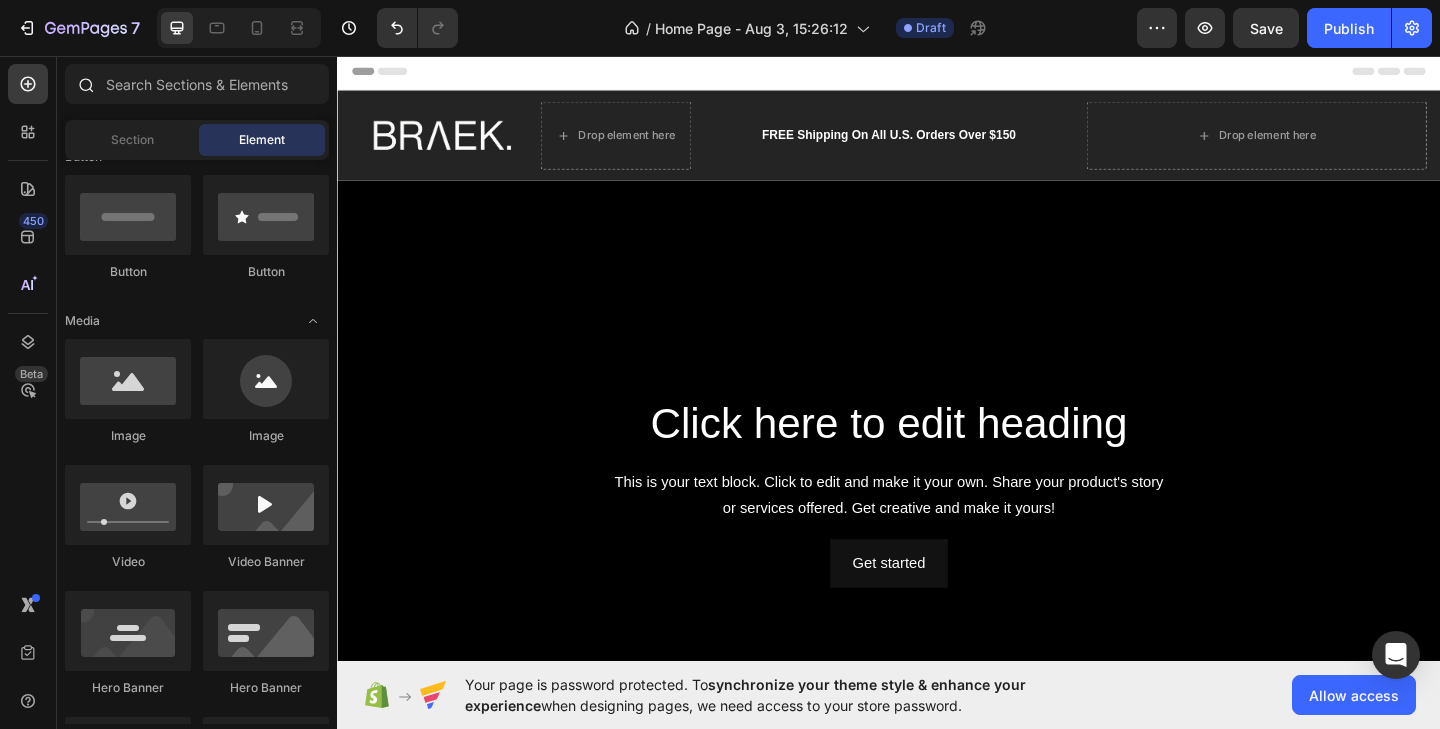 click 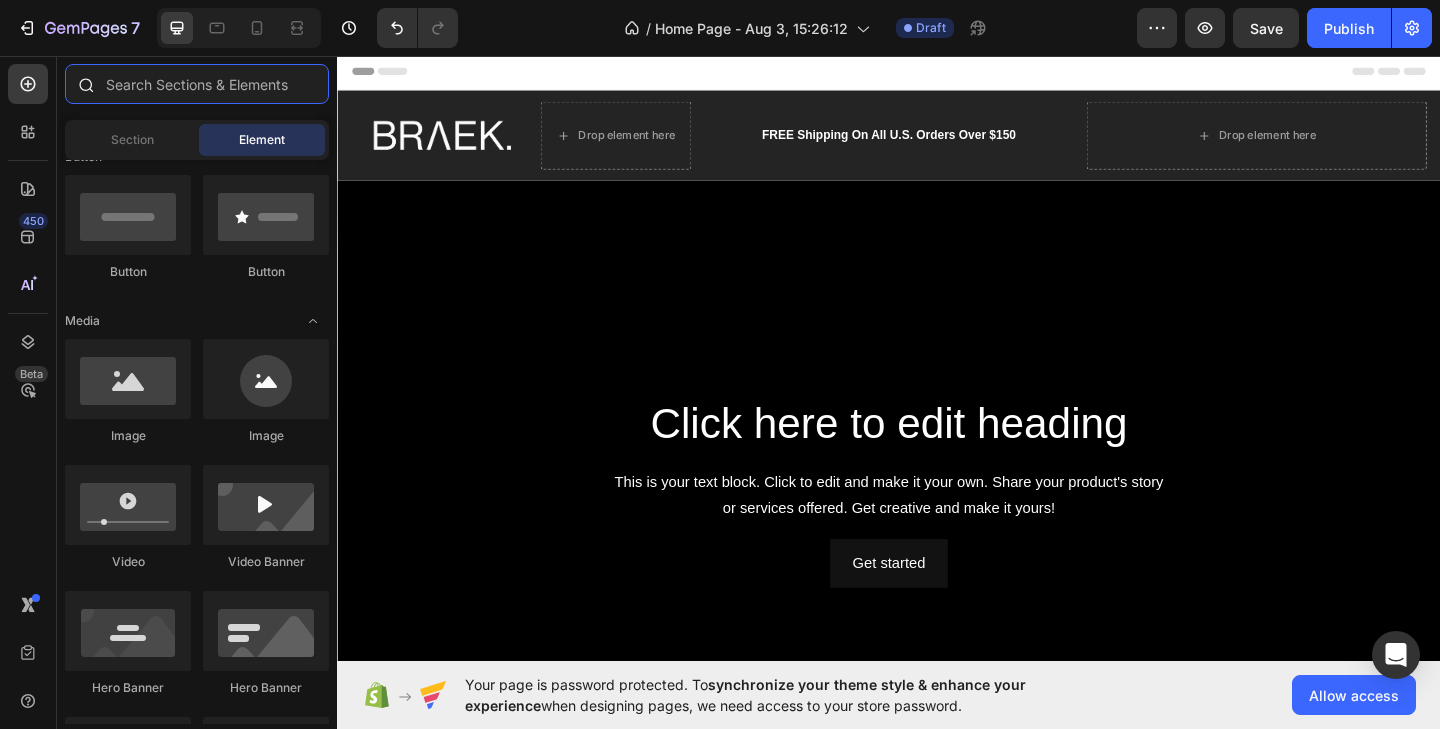 click at bounding box center (197, 84) 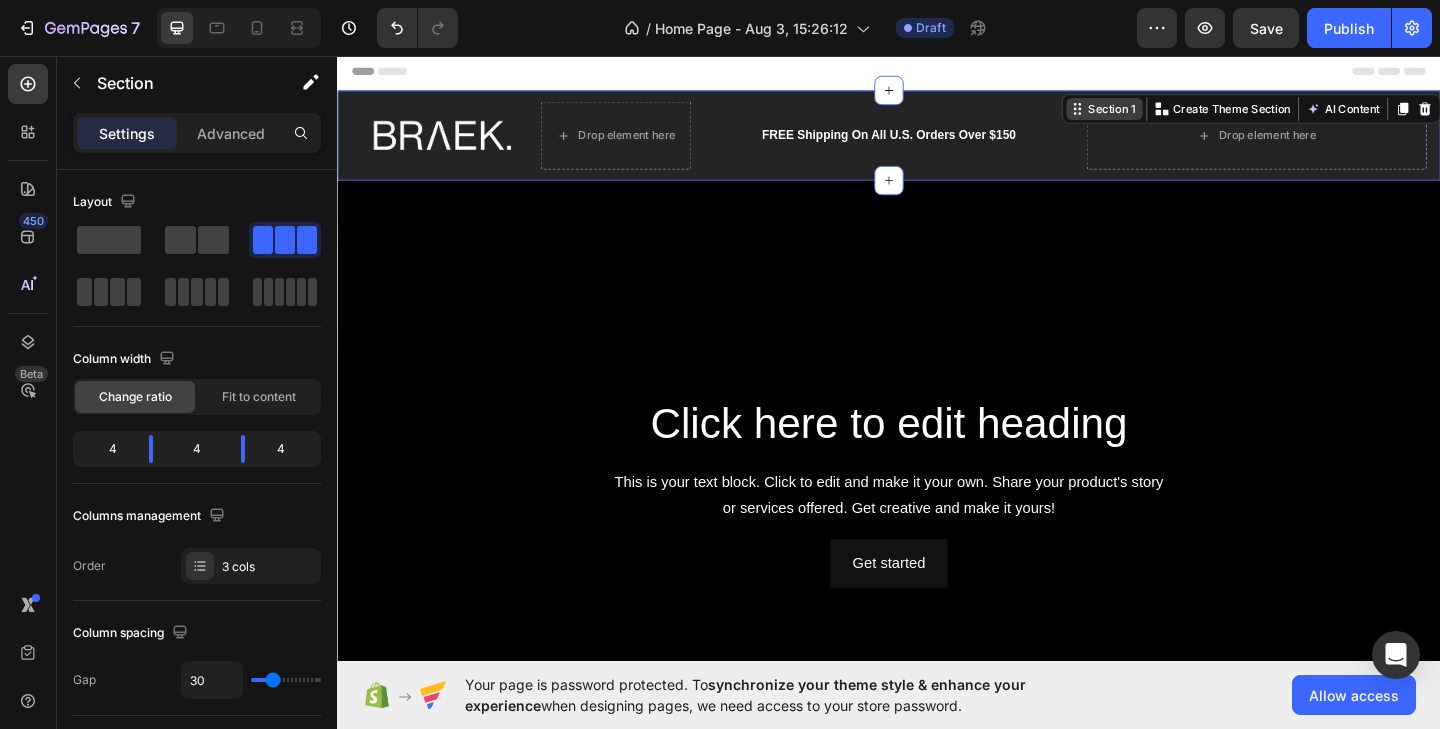click on "Section 1" at bounding box center [1179, 114] 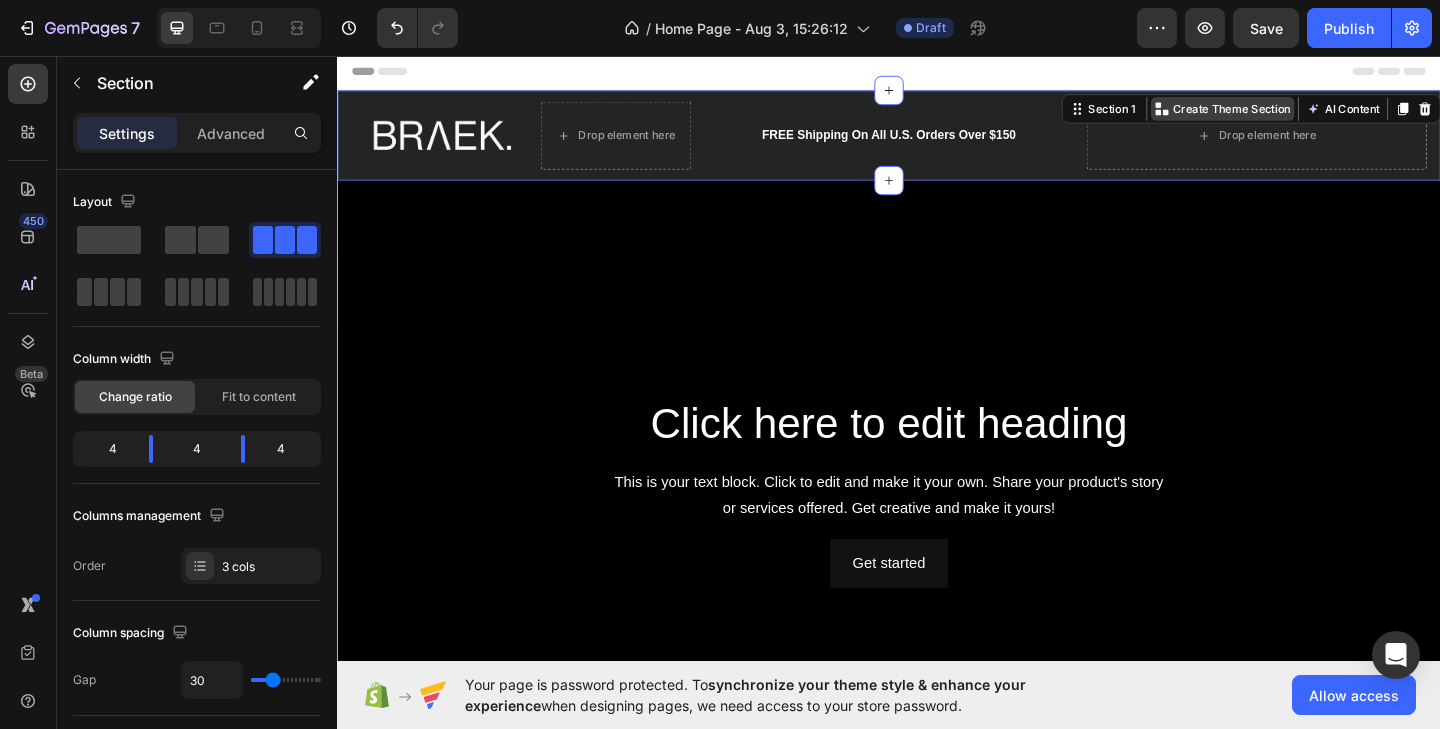 click on "Create Theme Section" at bounding box center [1310, 114] 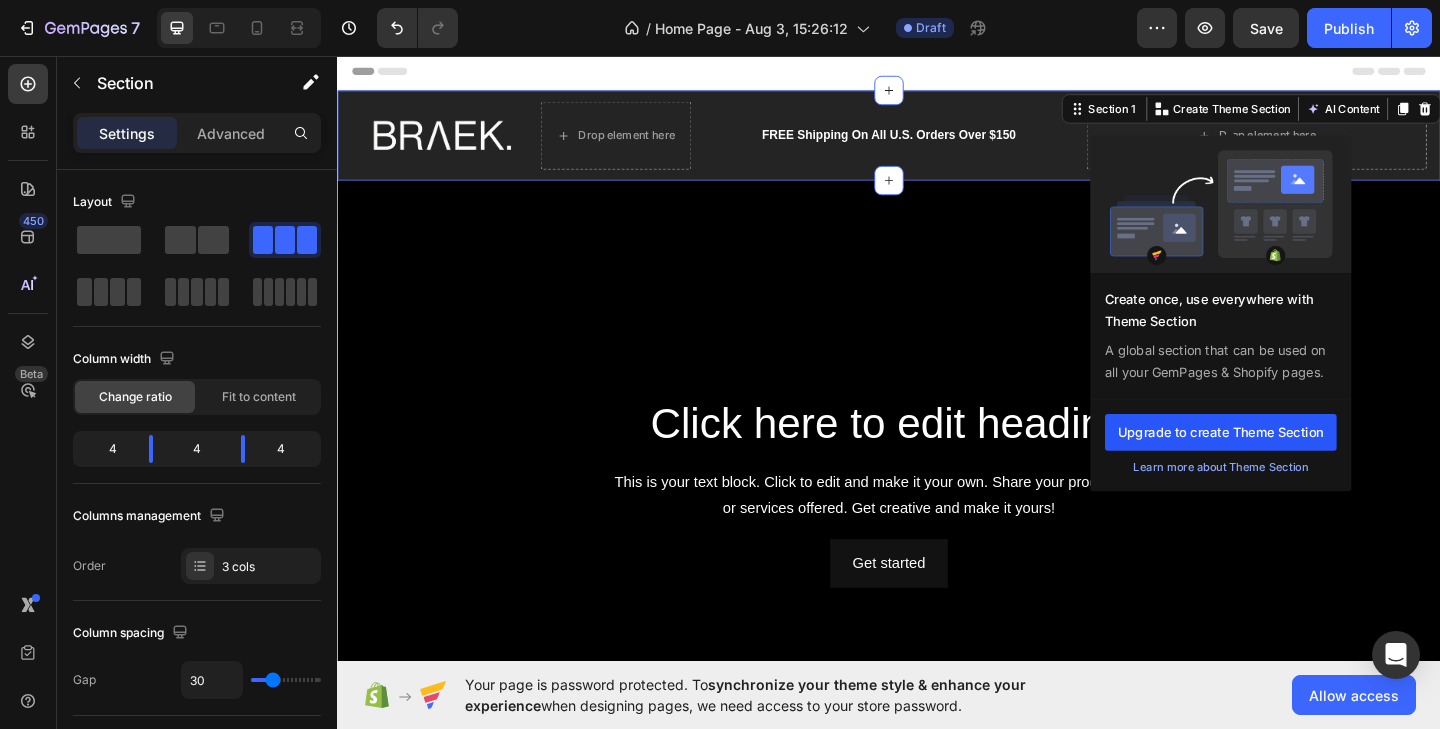 click on "Upgrade to create Theme Section" at bounding box center [1298, 466] 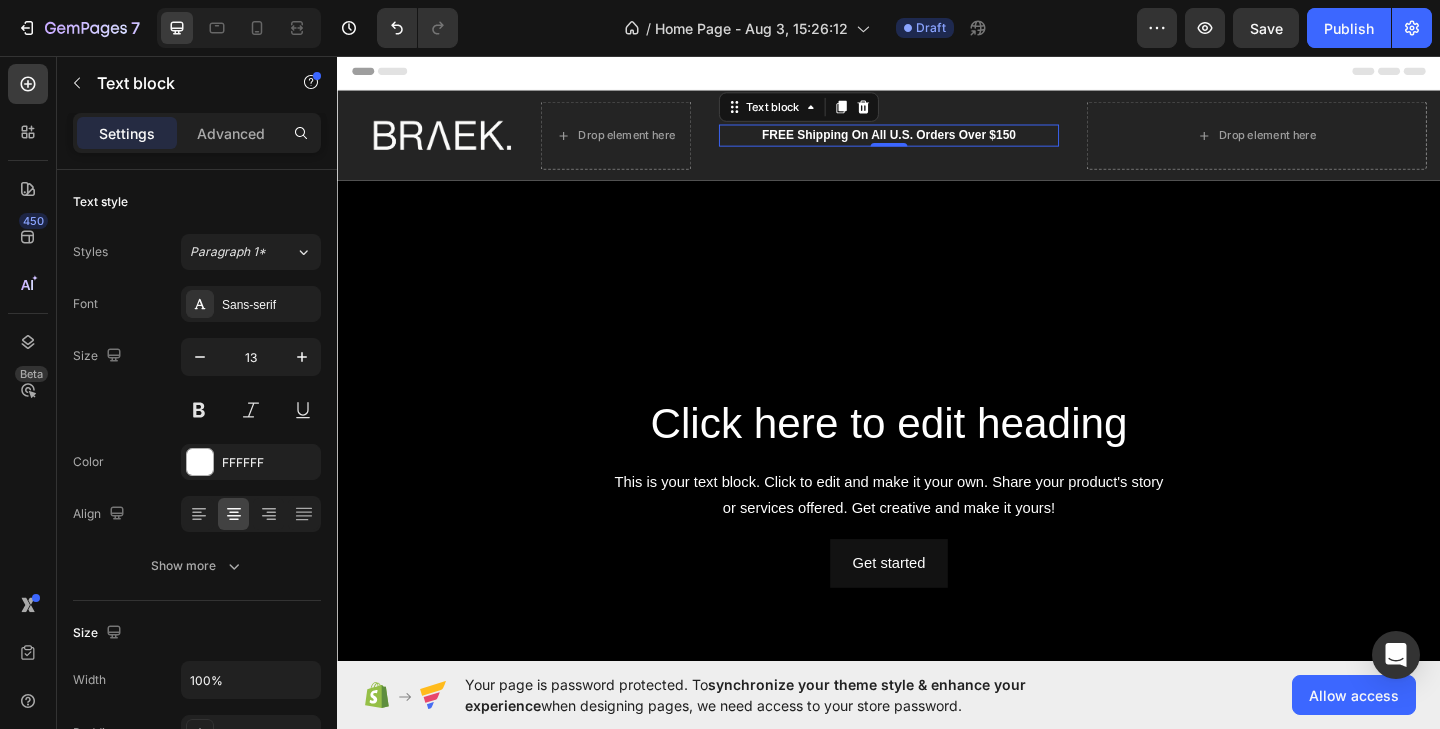 click on "FREE Shipping On All U.S. Orders Over $150" at bounding box center (937, 143) 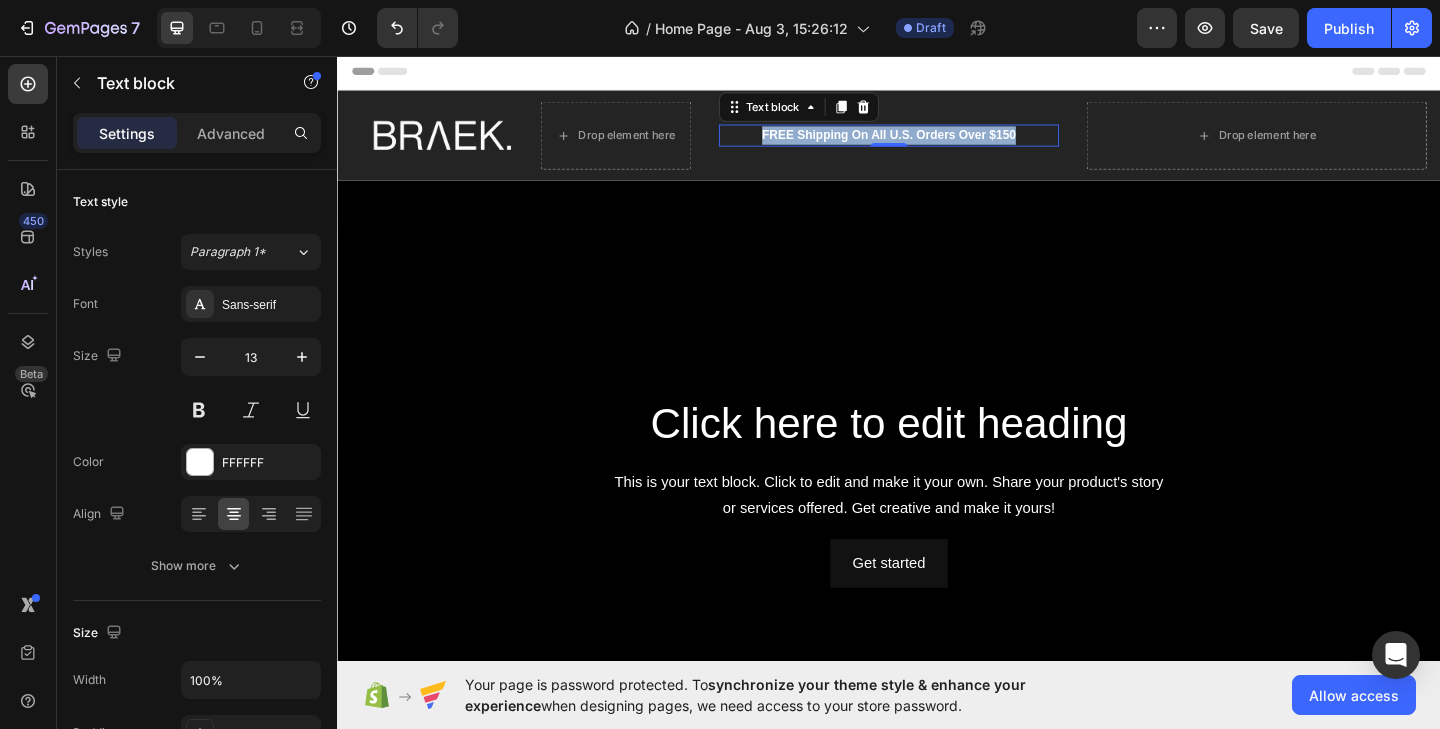 click on "FREE Shipping On All U.S. Orders Over $150" at bounding box center [937, 143] 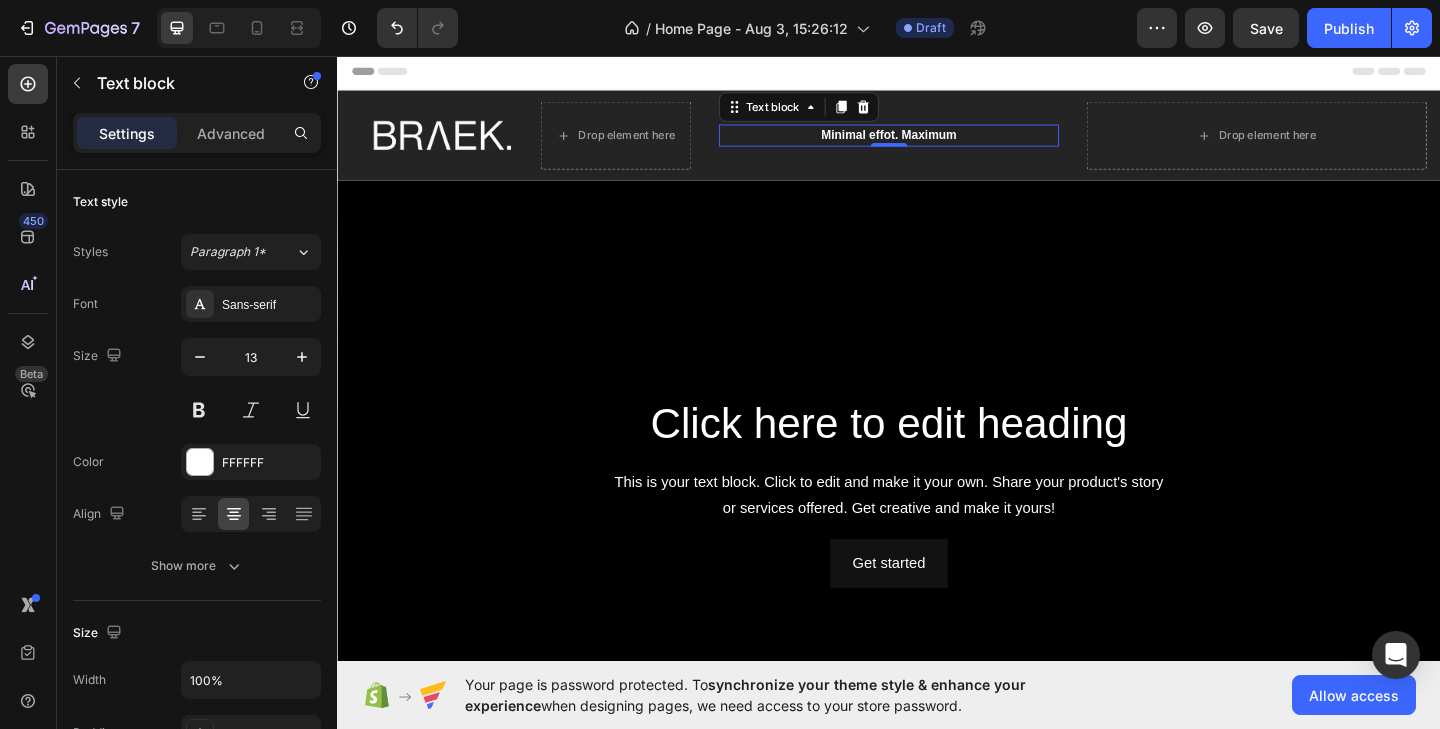 click on "Minimal effot. Maximum" at bounding box center (937, 143) 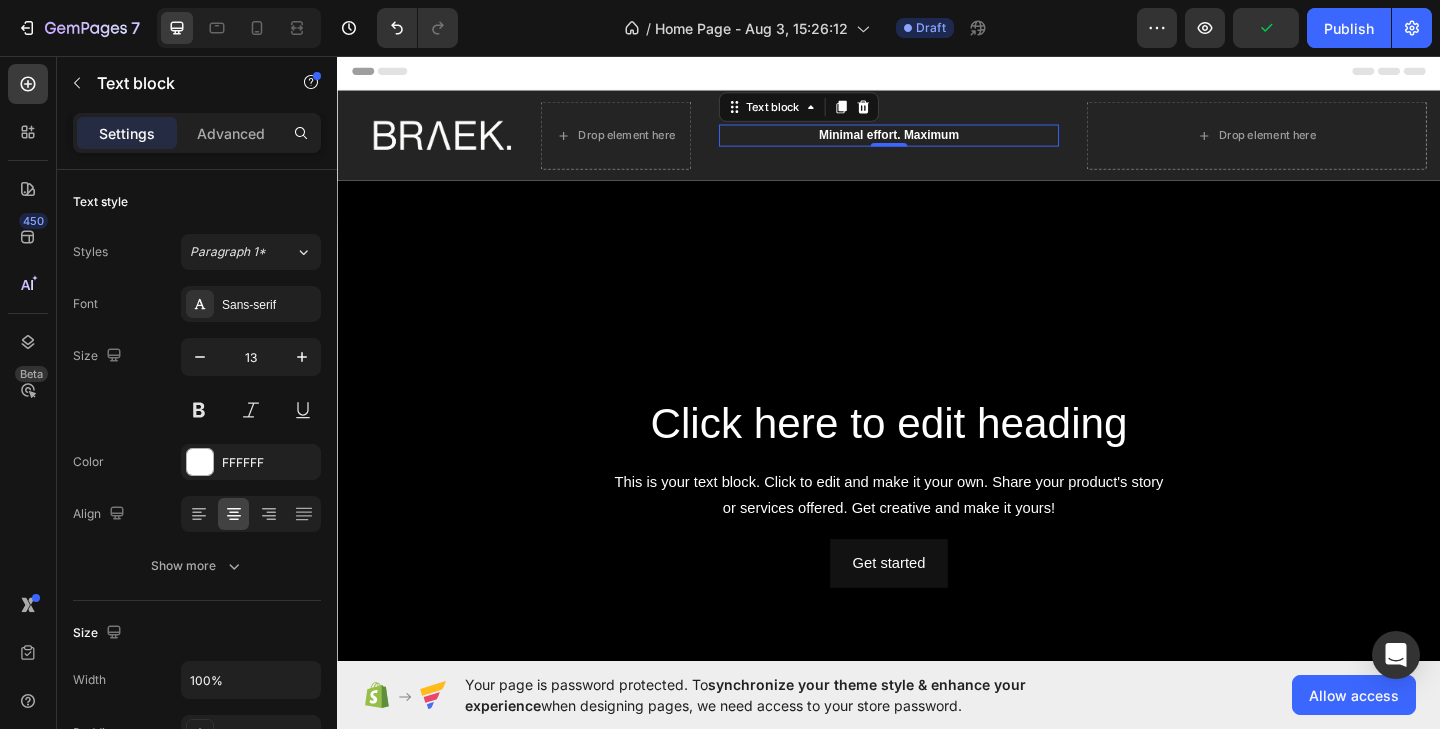 click on "Minimal effort. Maximum" at bounding box center (937, 143) 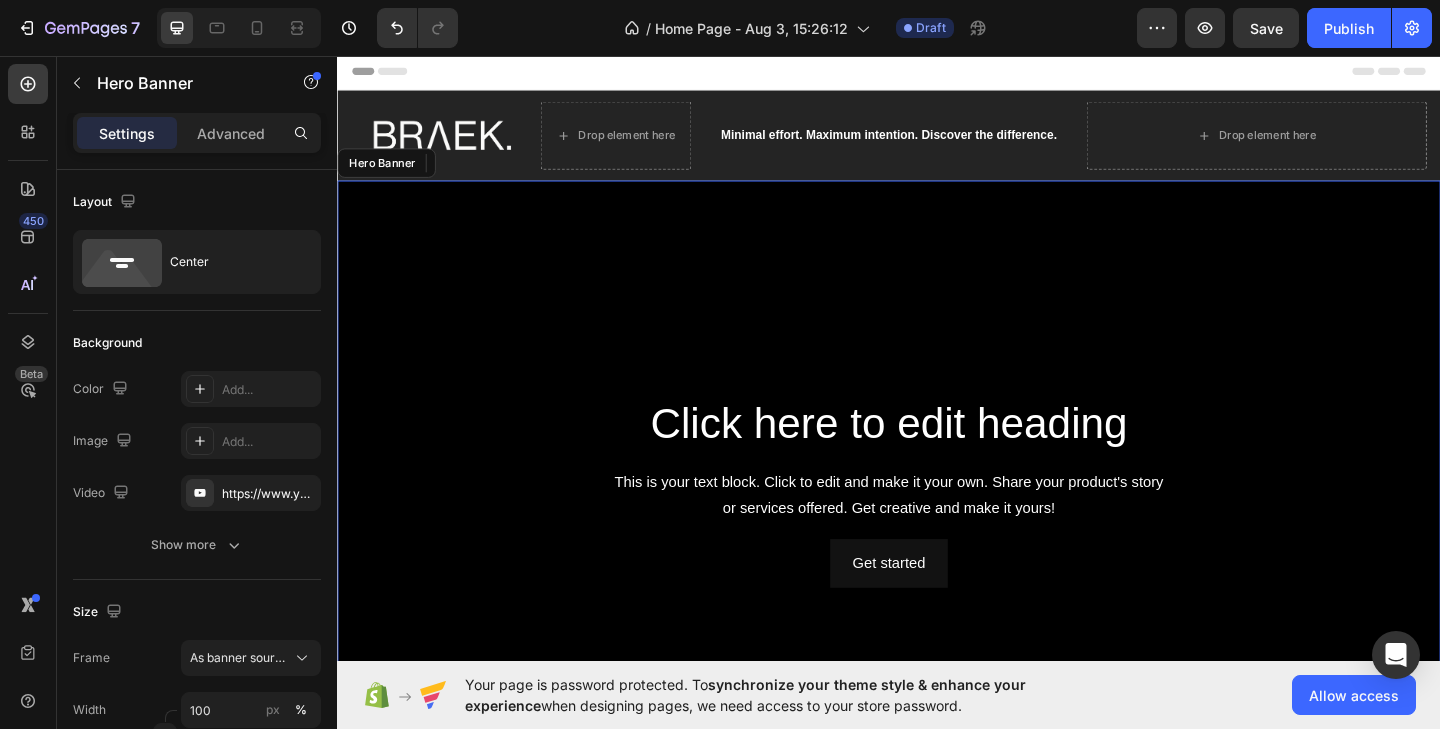 click at bounding box center (937, 529) 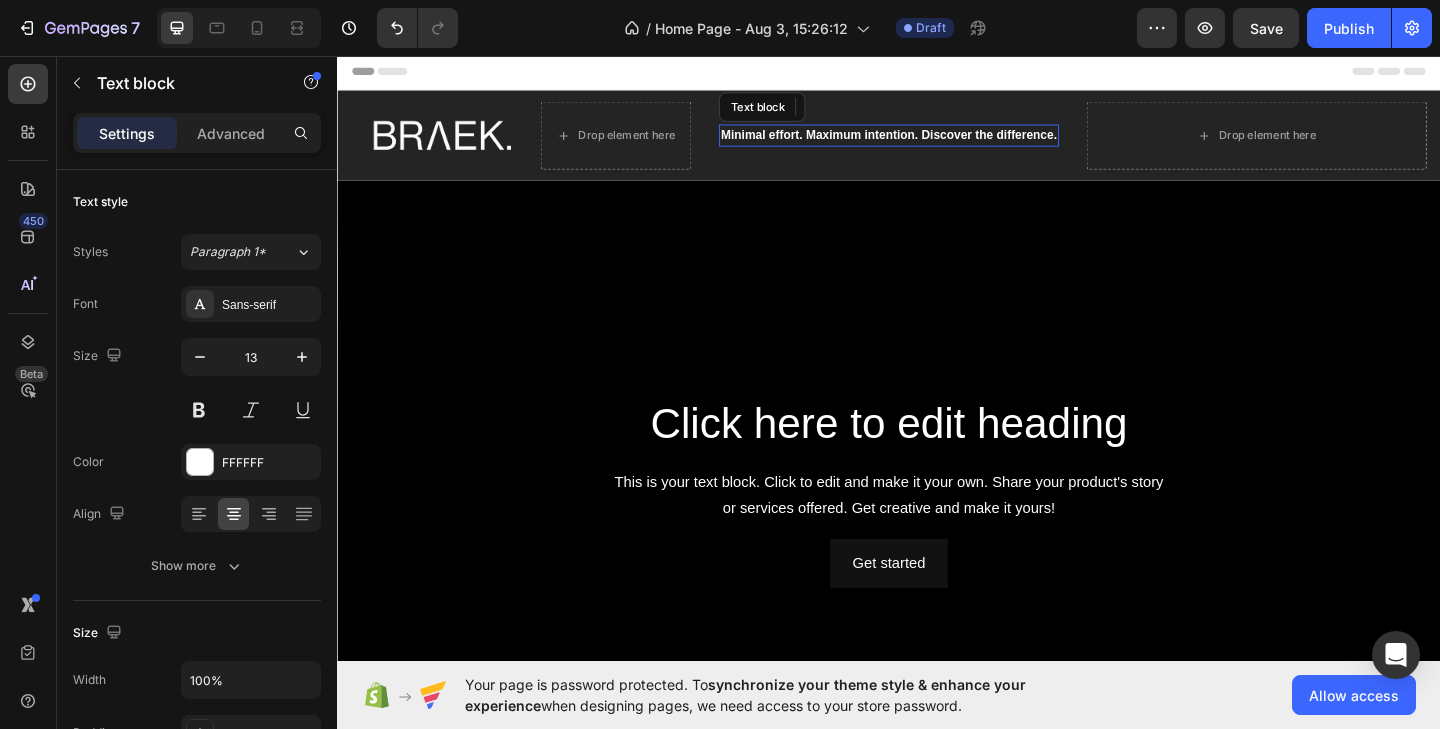 click on "Minimal effort. Maximum intention. Discover the difference." at bounding box center (937, 143) 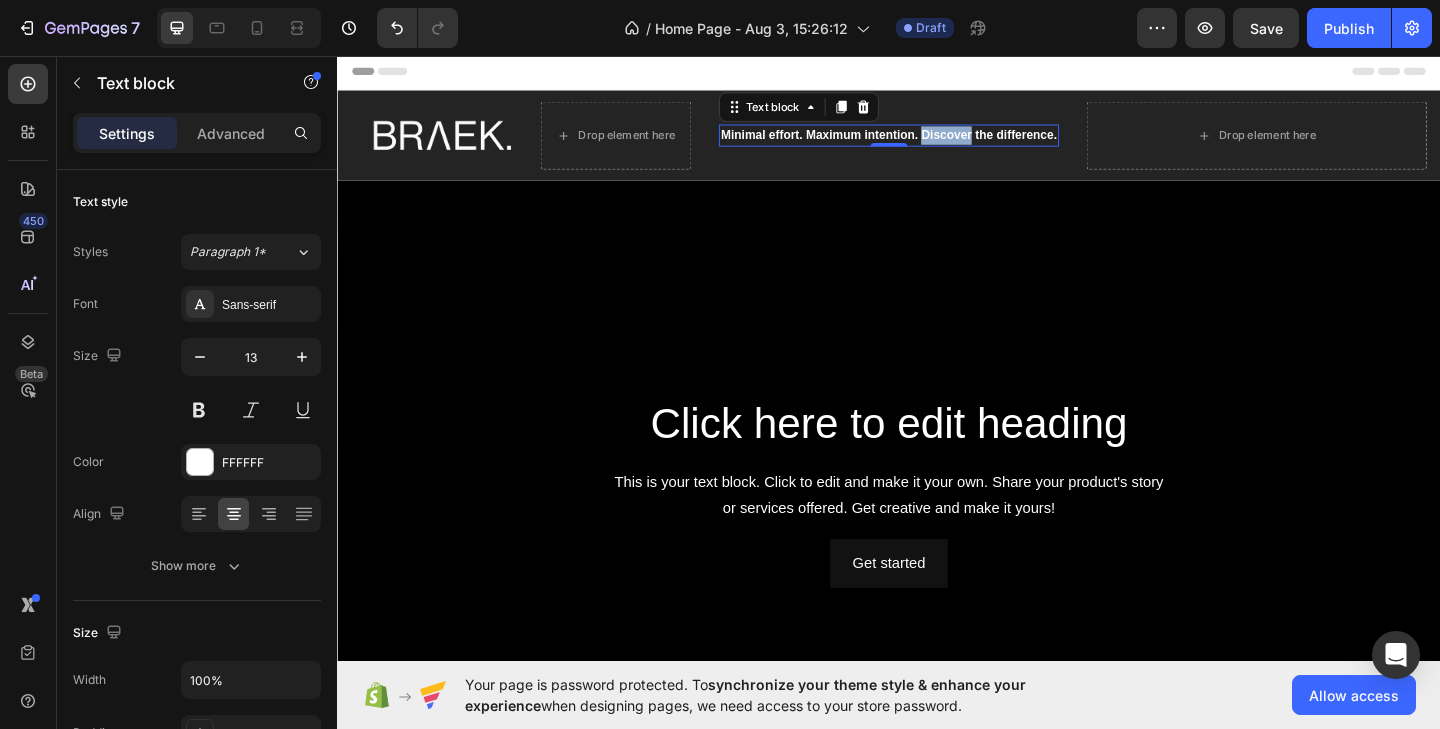 click on "Minimal effort. Maximum intention. Discover the difference." at bounding box center [937, 143] 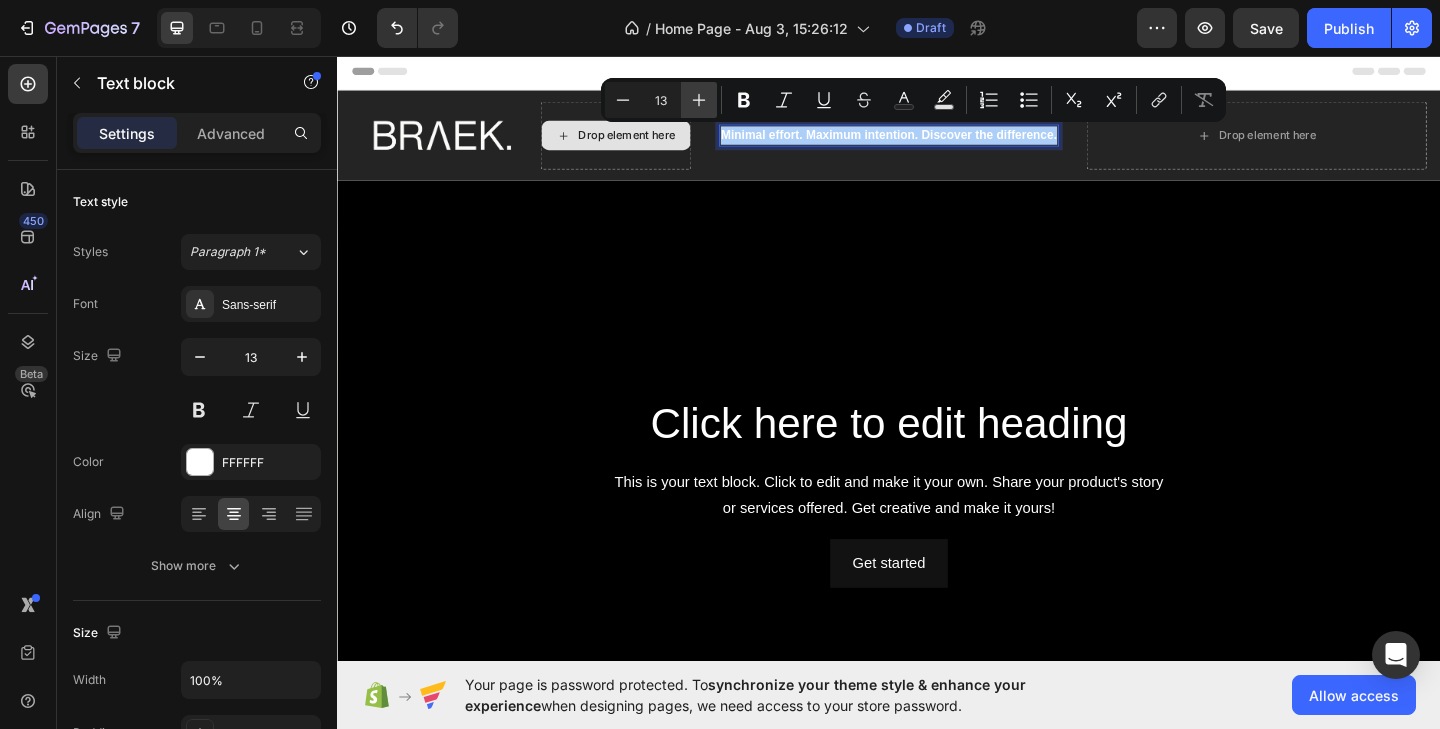 click 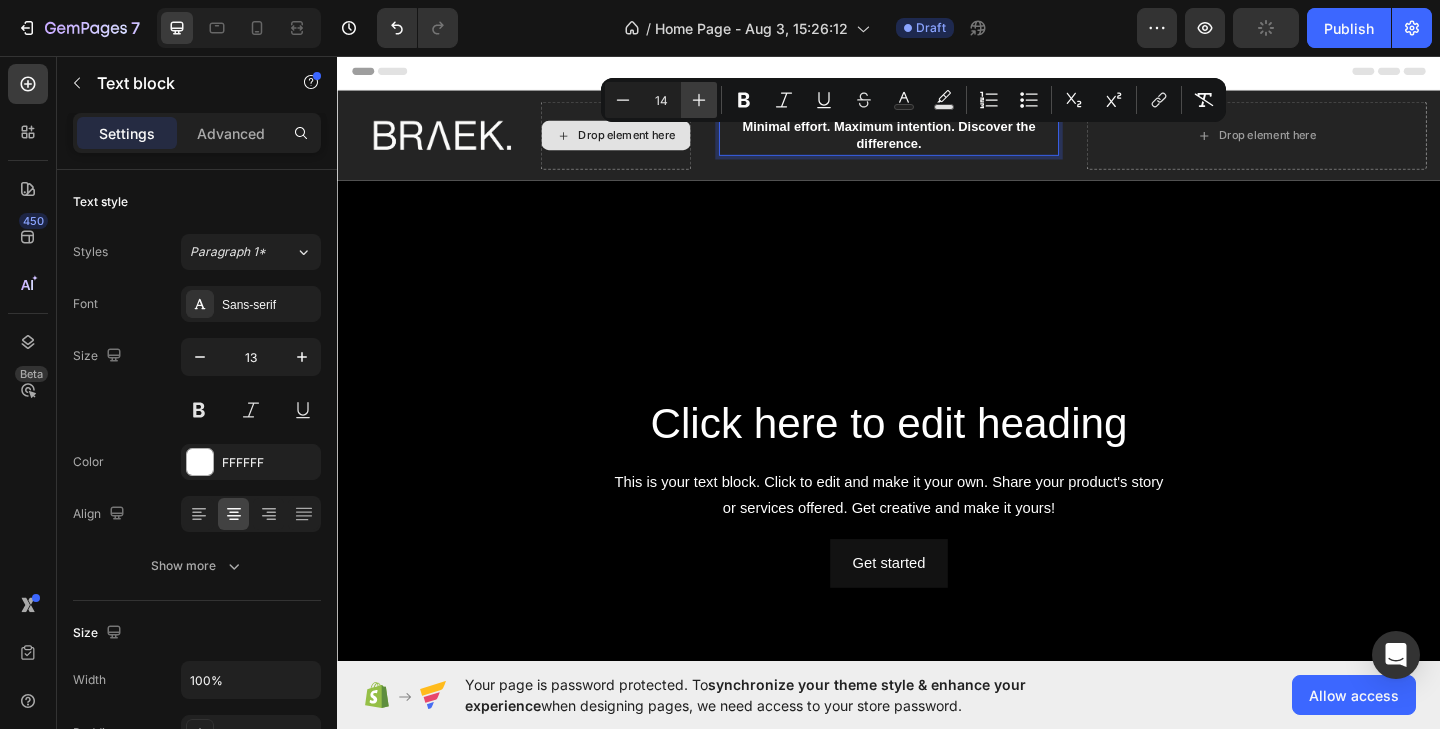 click 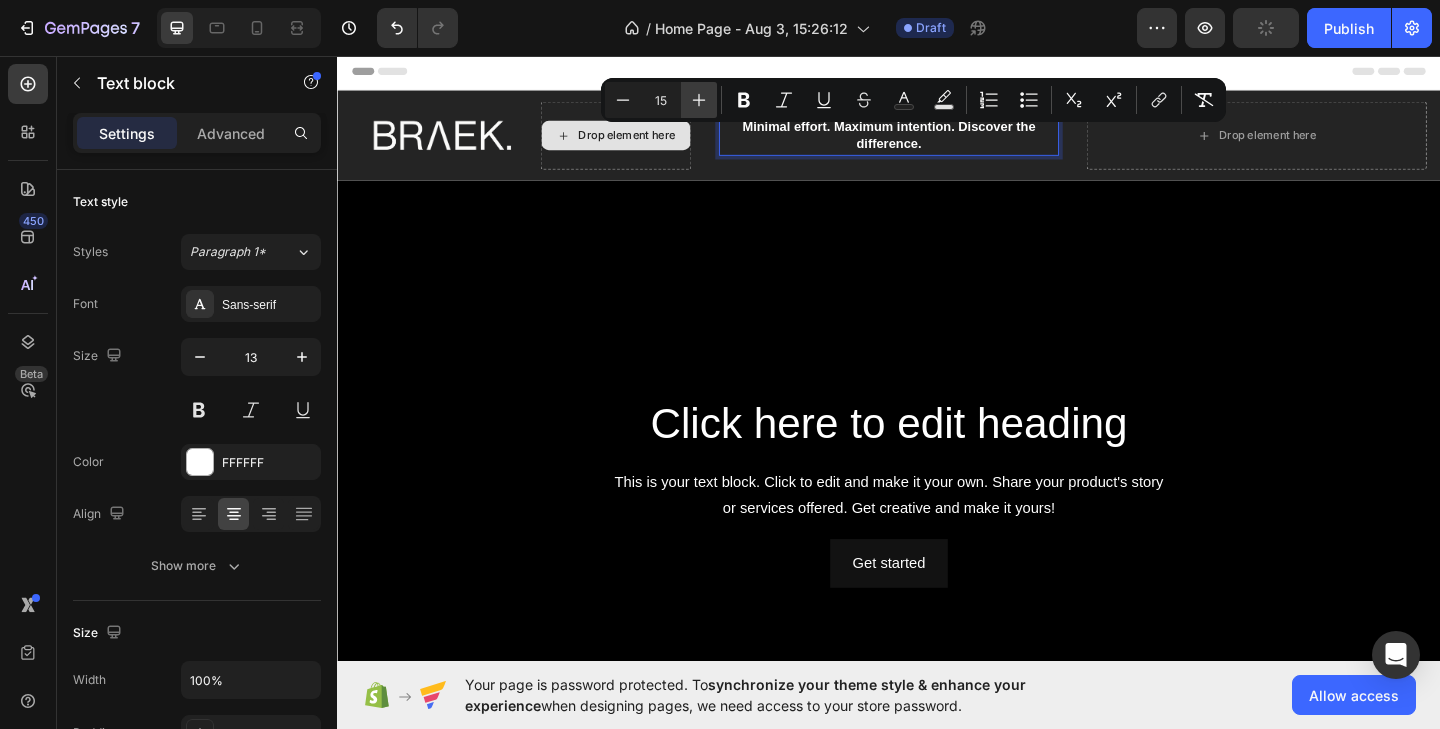 click 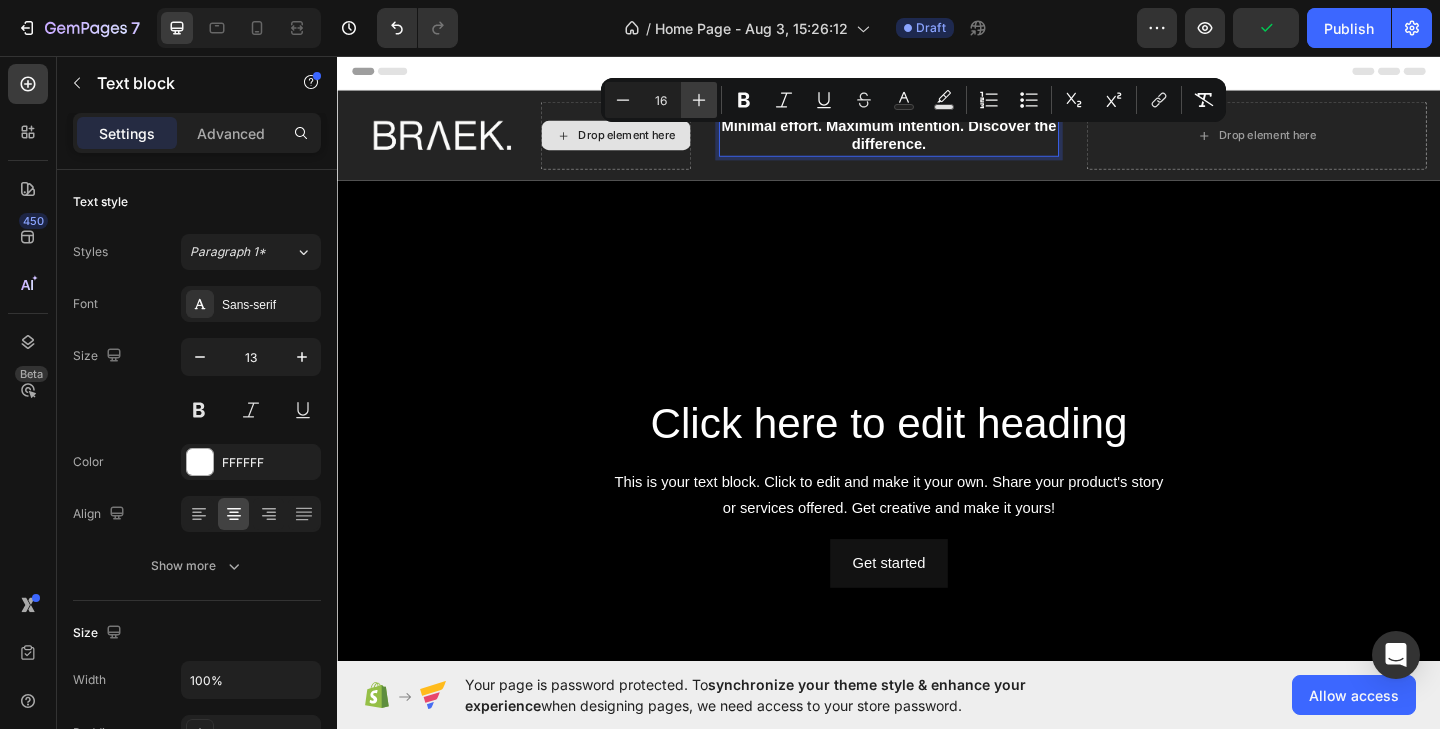 click 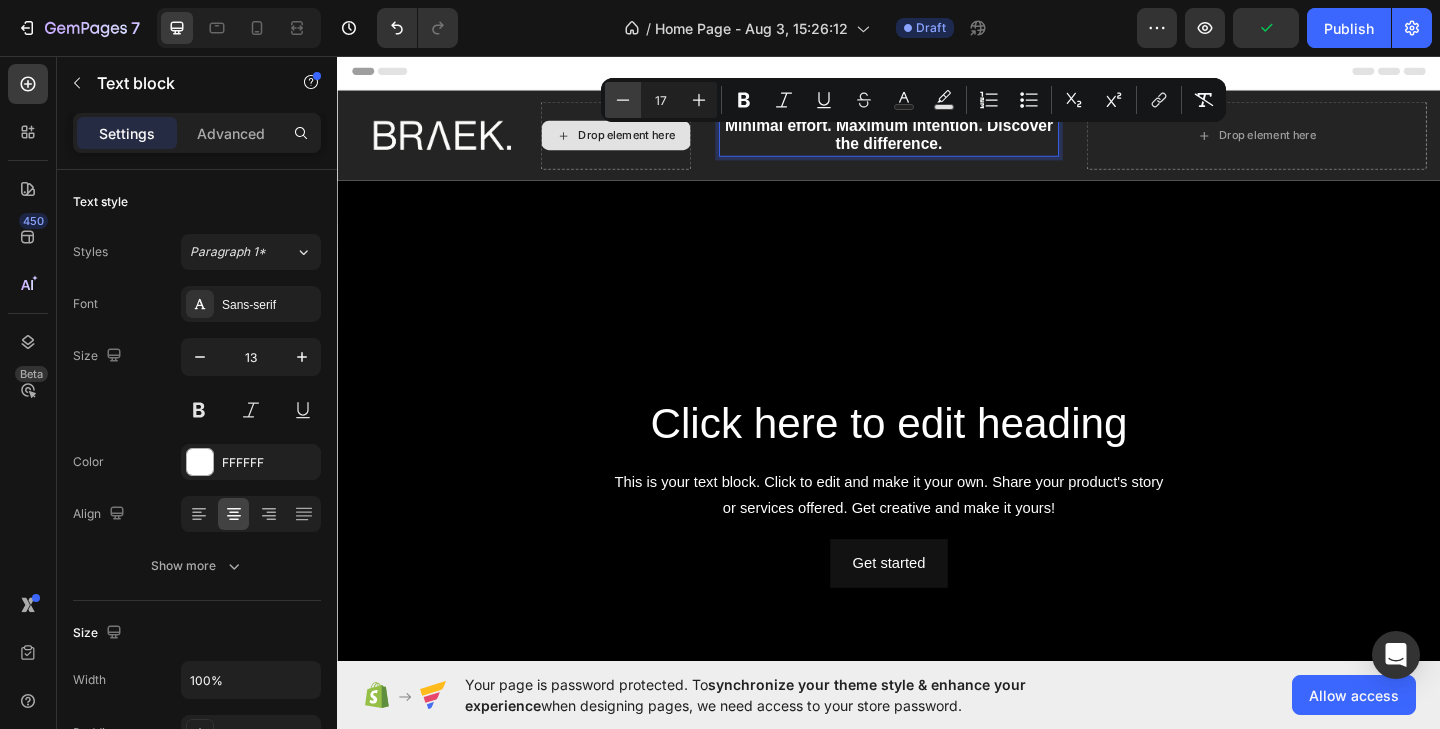 click 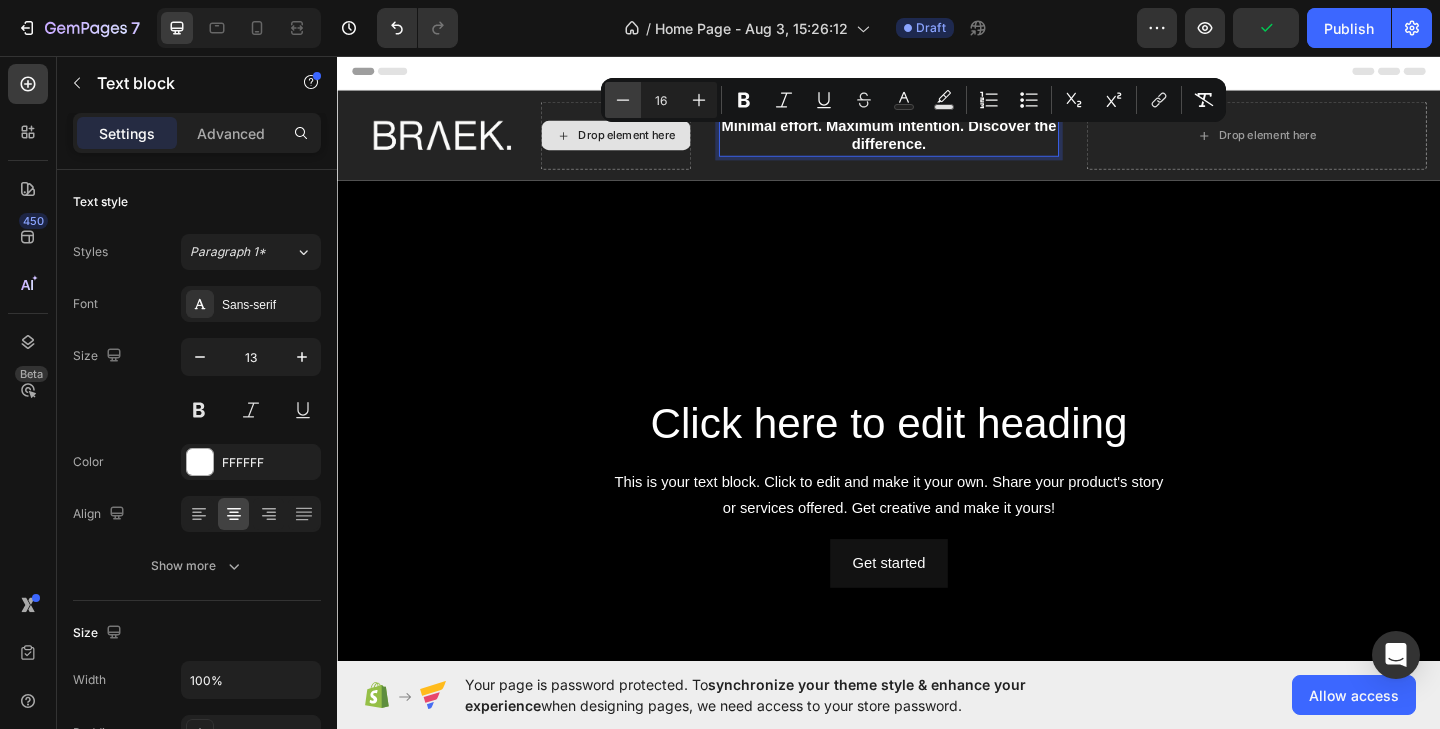 click 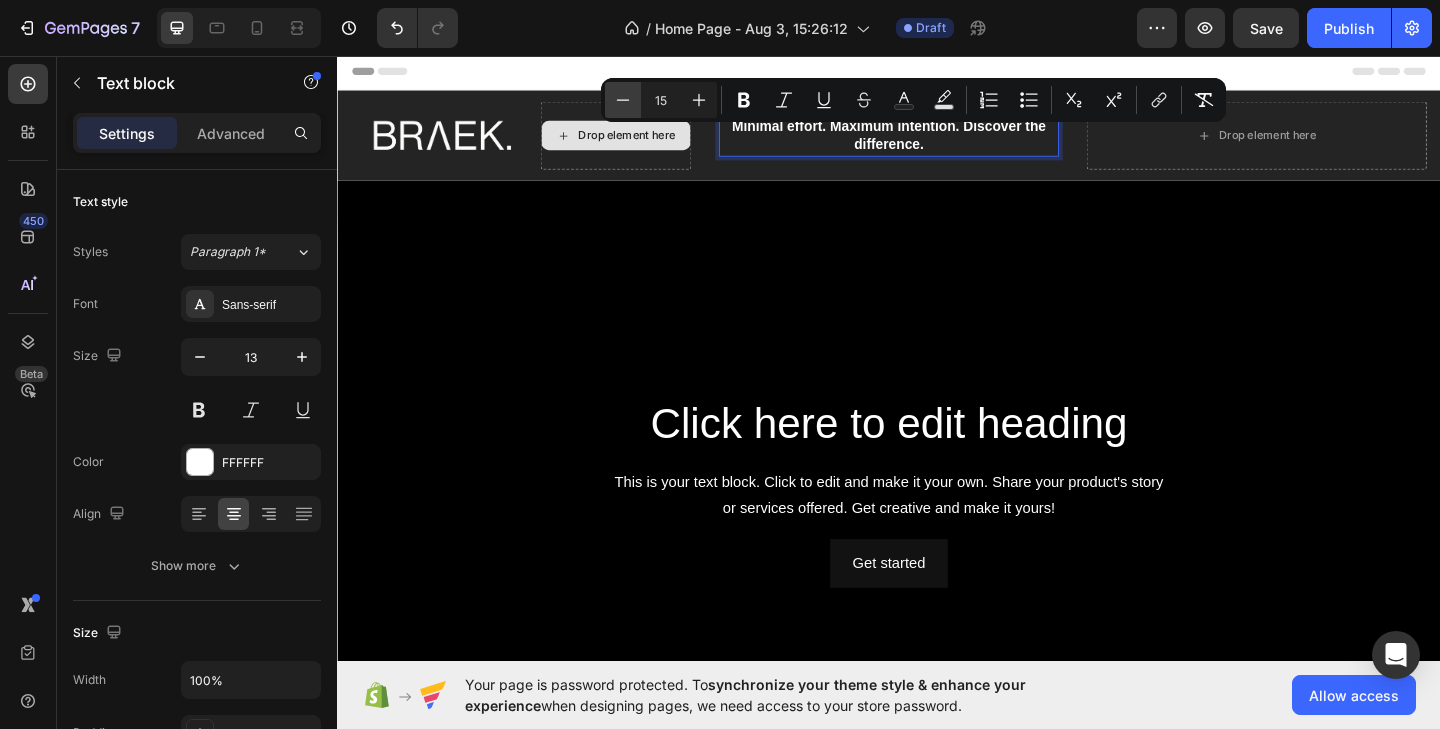 click 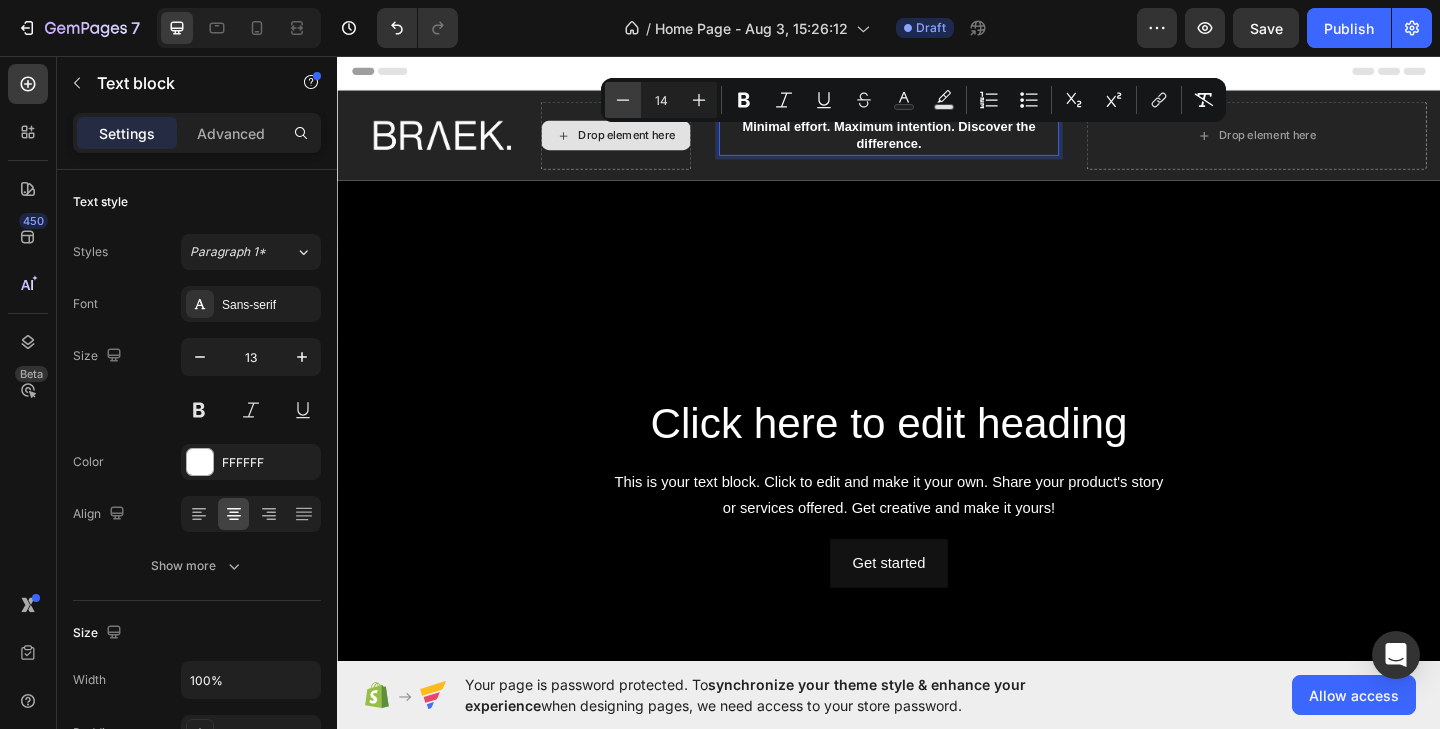 click 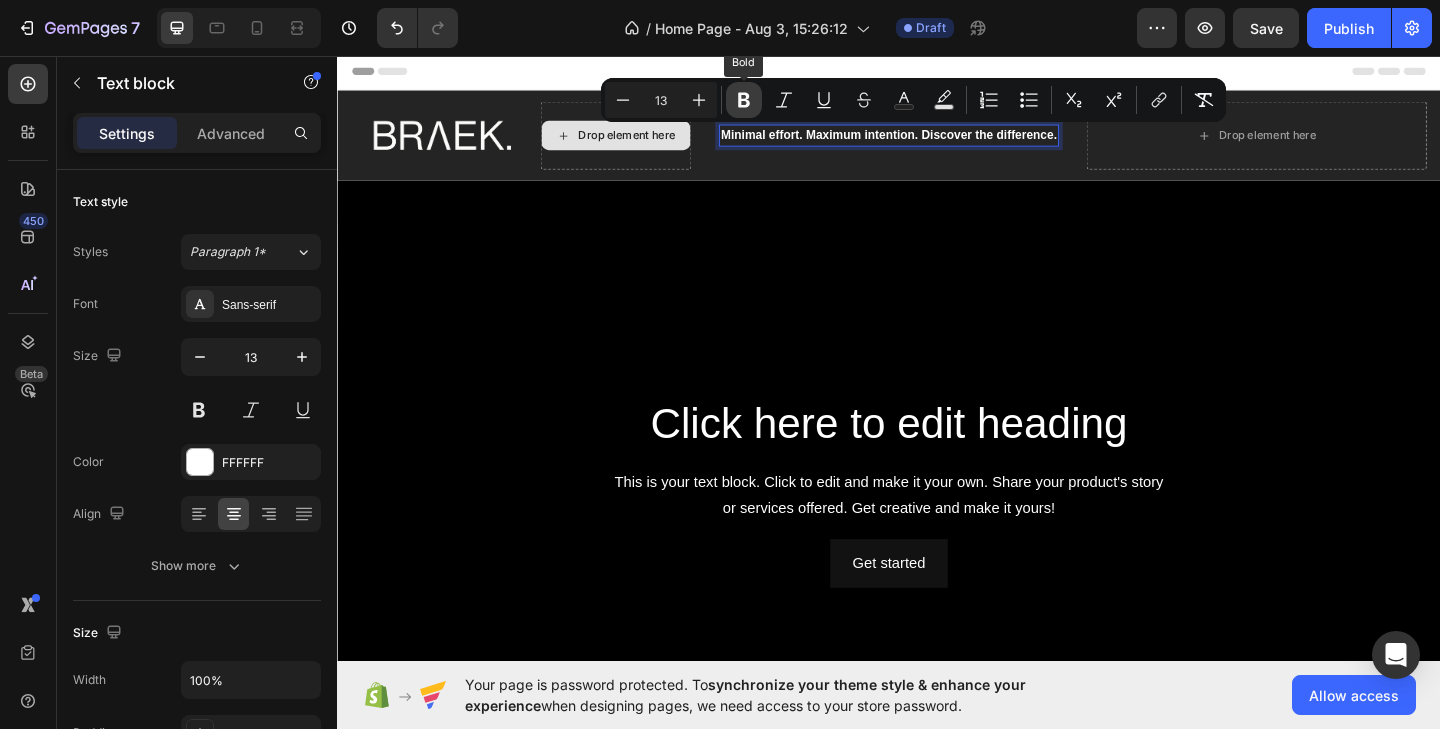click 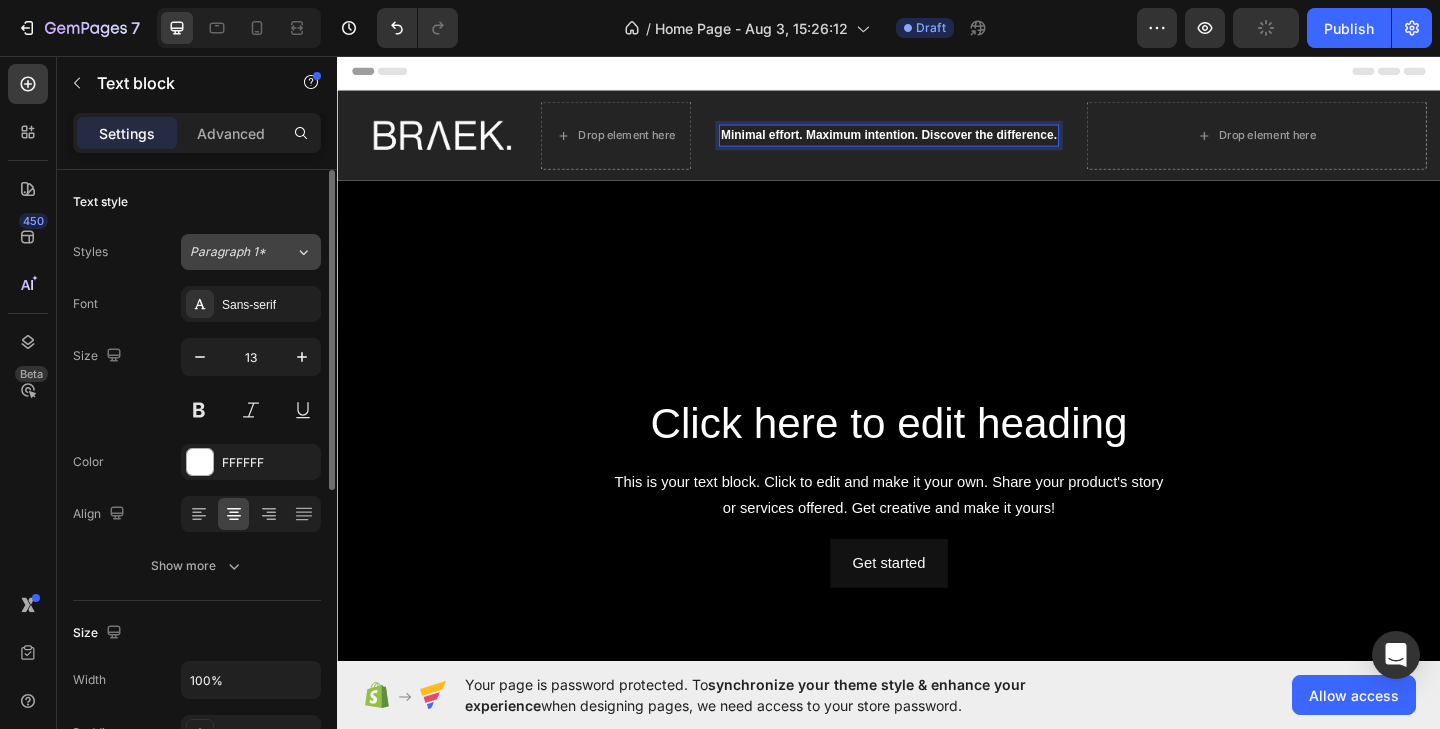 click on "Paragraph 1*" 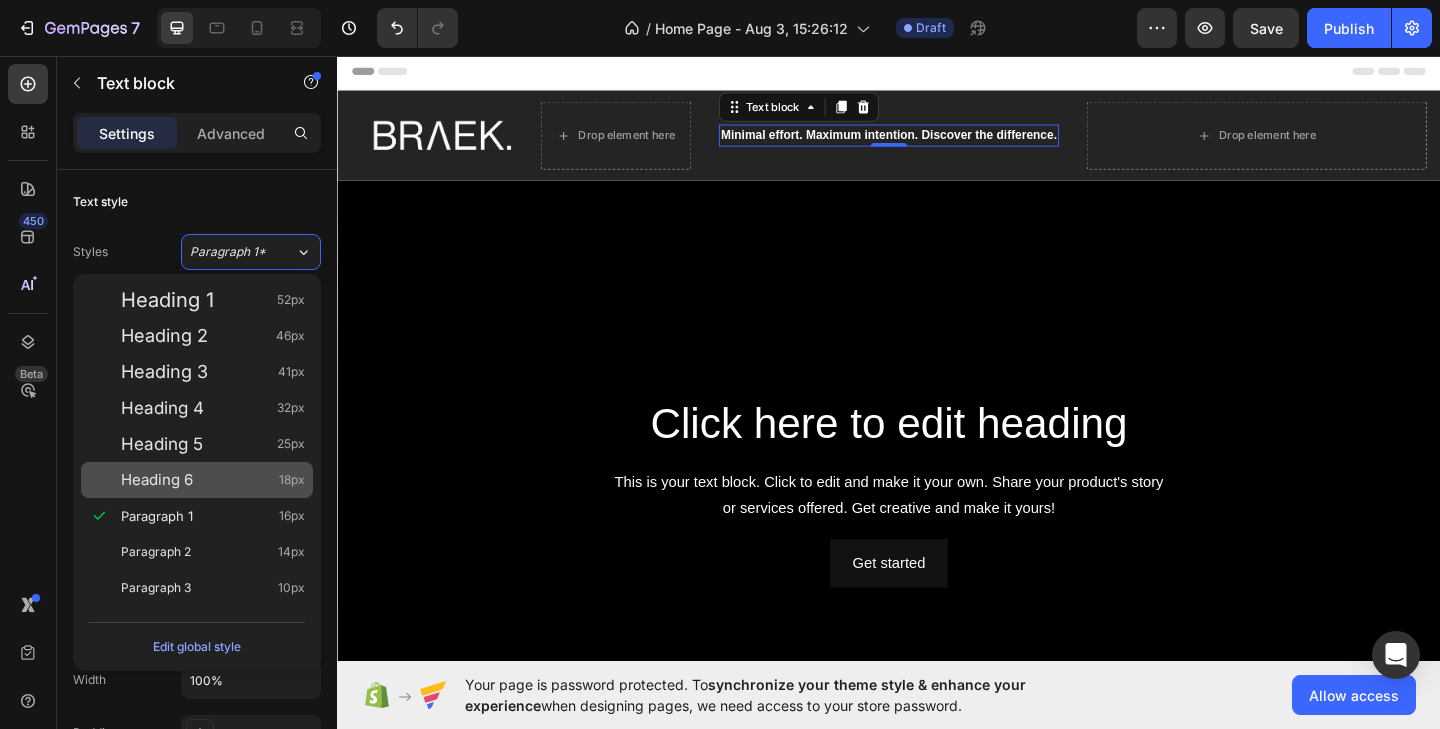 click on "Heading 6" at bounding box center [157, 480] 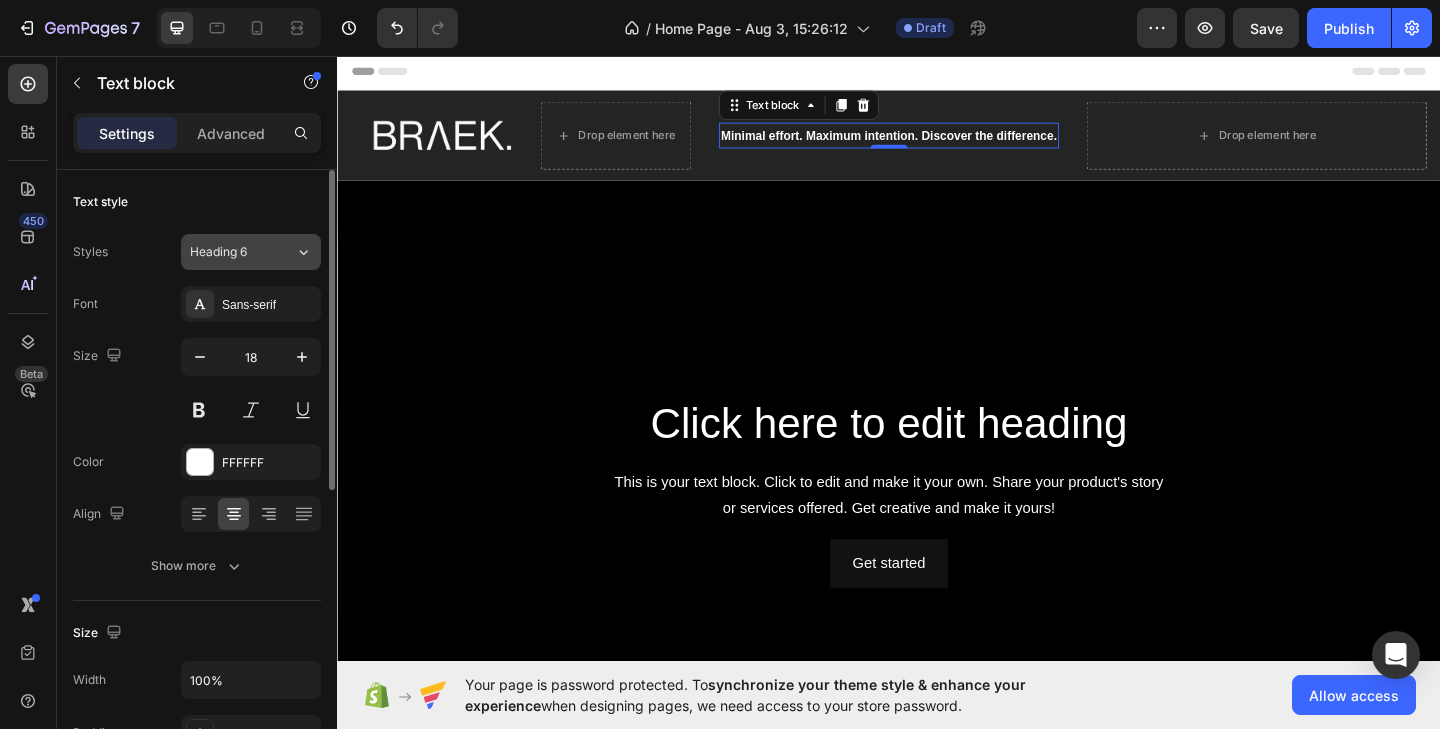 click on "Heading 6" 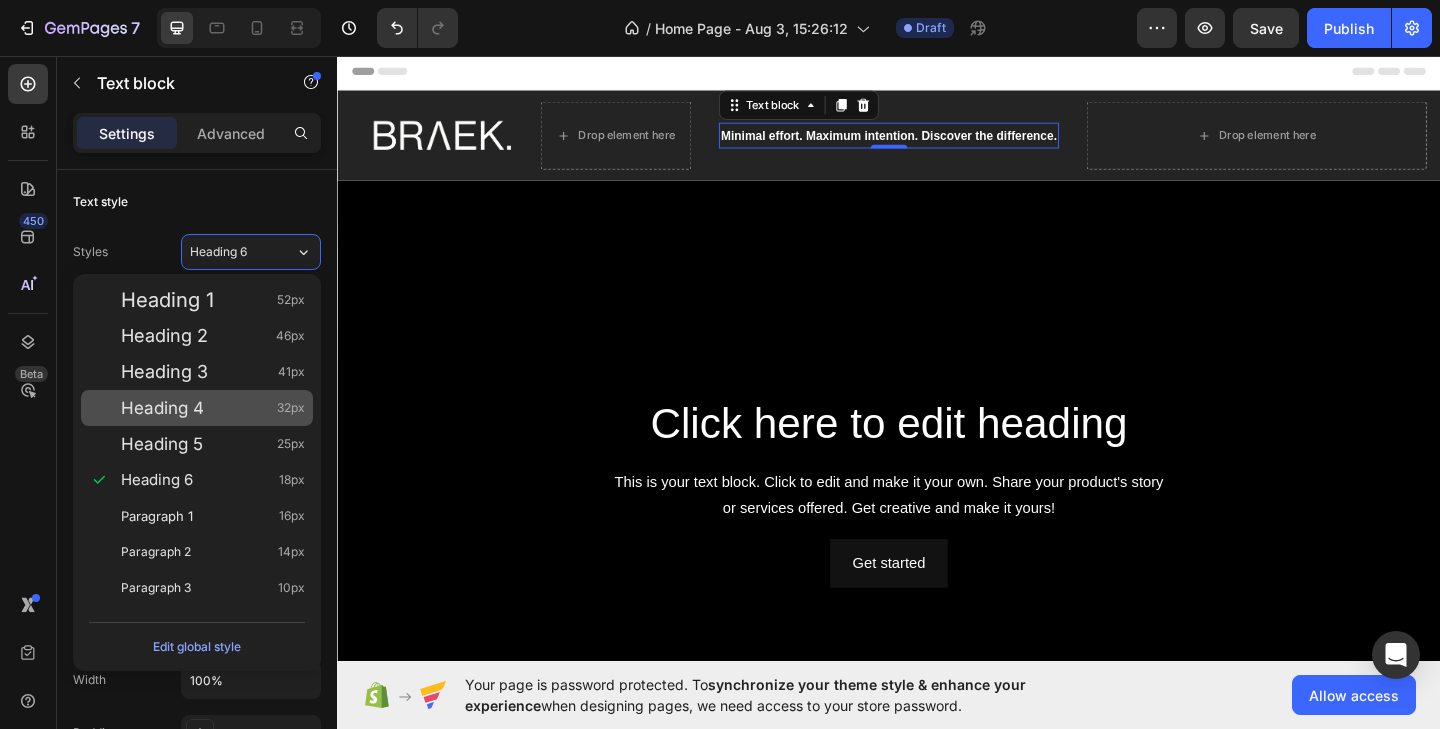 click on "Heading 4" at bounding box center (162, 408) 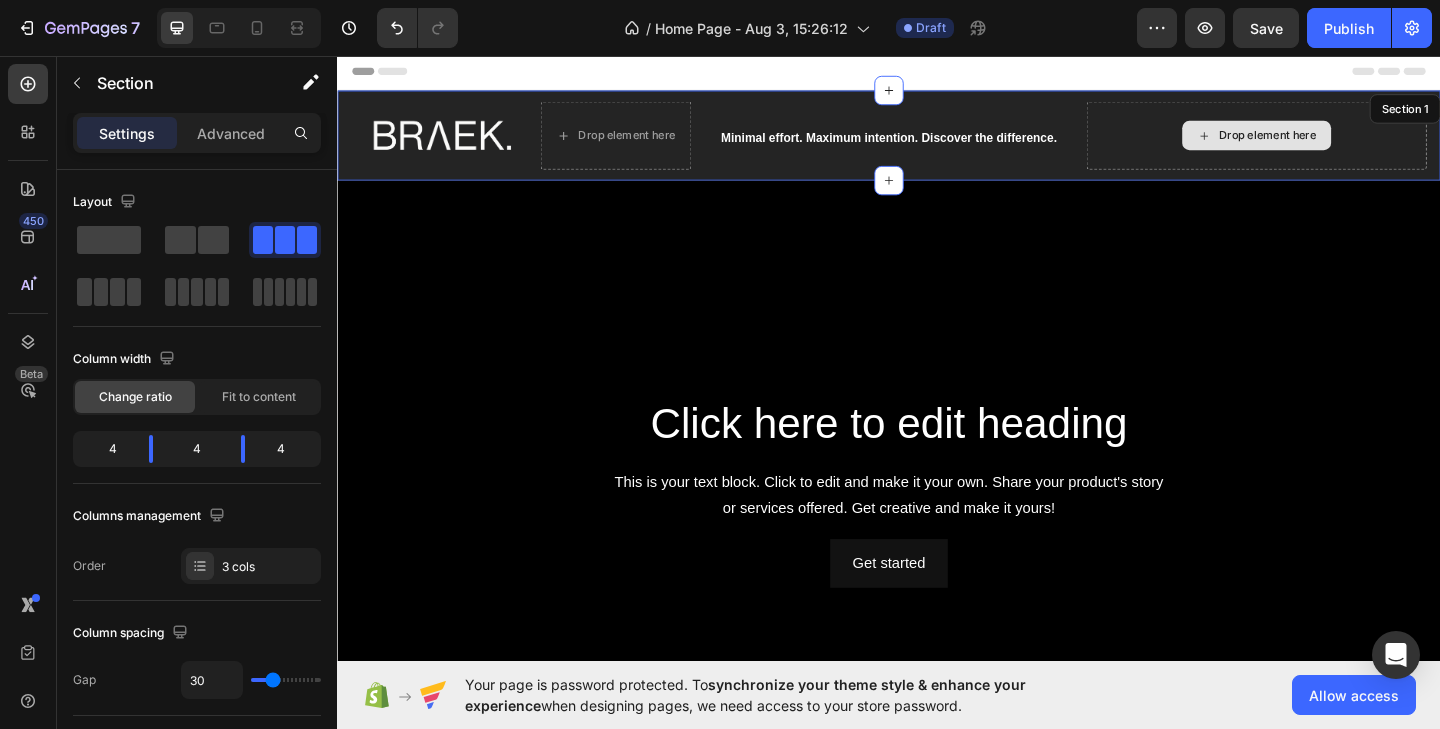 click on "Drop element here" at bounding box center (1337, 143) 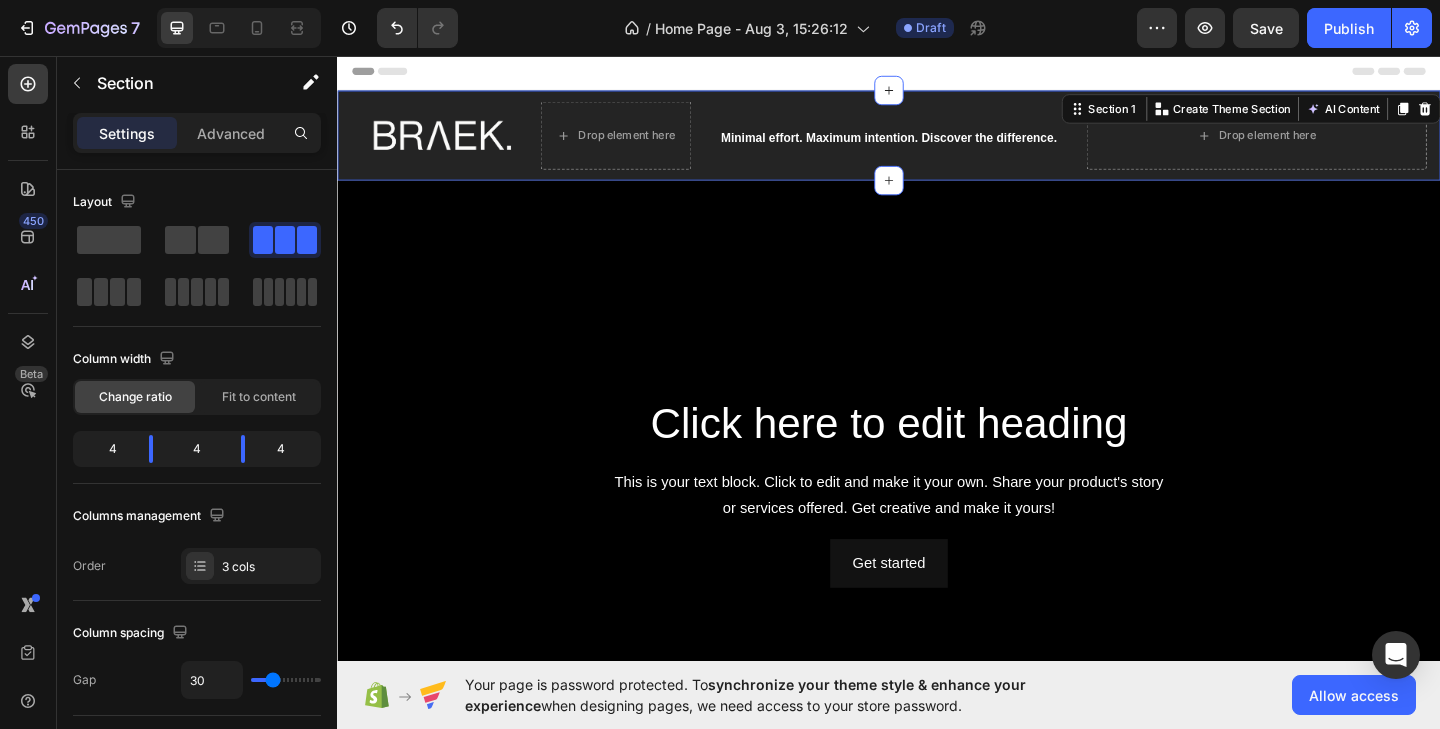 click on "Image
Drop element here Row Minimal effort. Maximum intention. Discover the difference. Text block
Drop element here Section 1   You can create reusable sections Create Theme Section AI Content Write with GemAI What would you like to describe here? Tone and Voice Persuasive Product BRAEK. Face Towel Show more Generate" at bounding box center [937, 143] 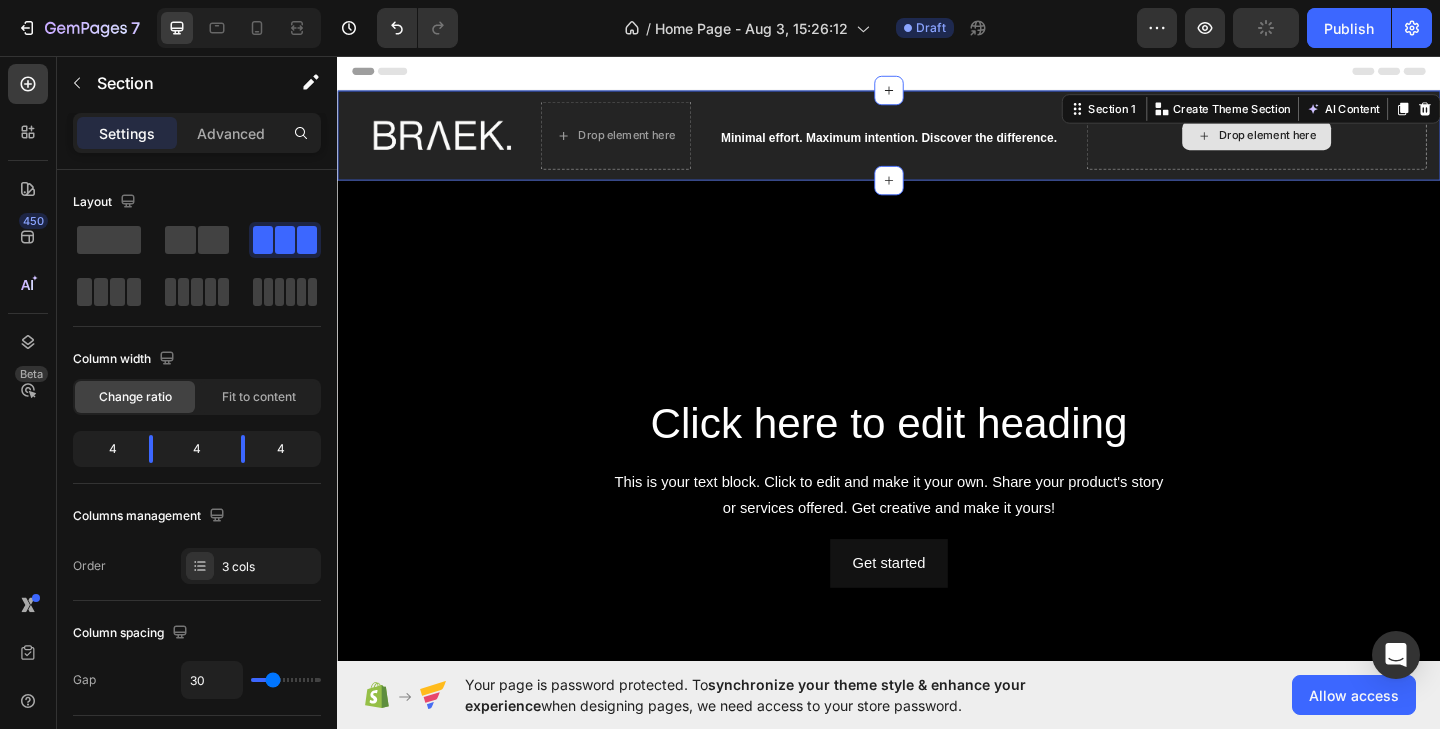 click on "Drop element here" at bounding box center [1337, 143] 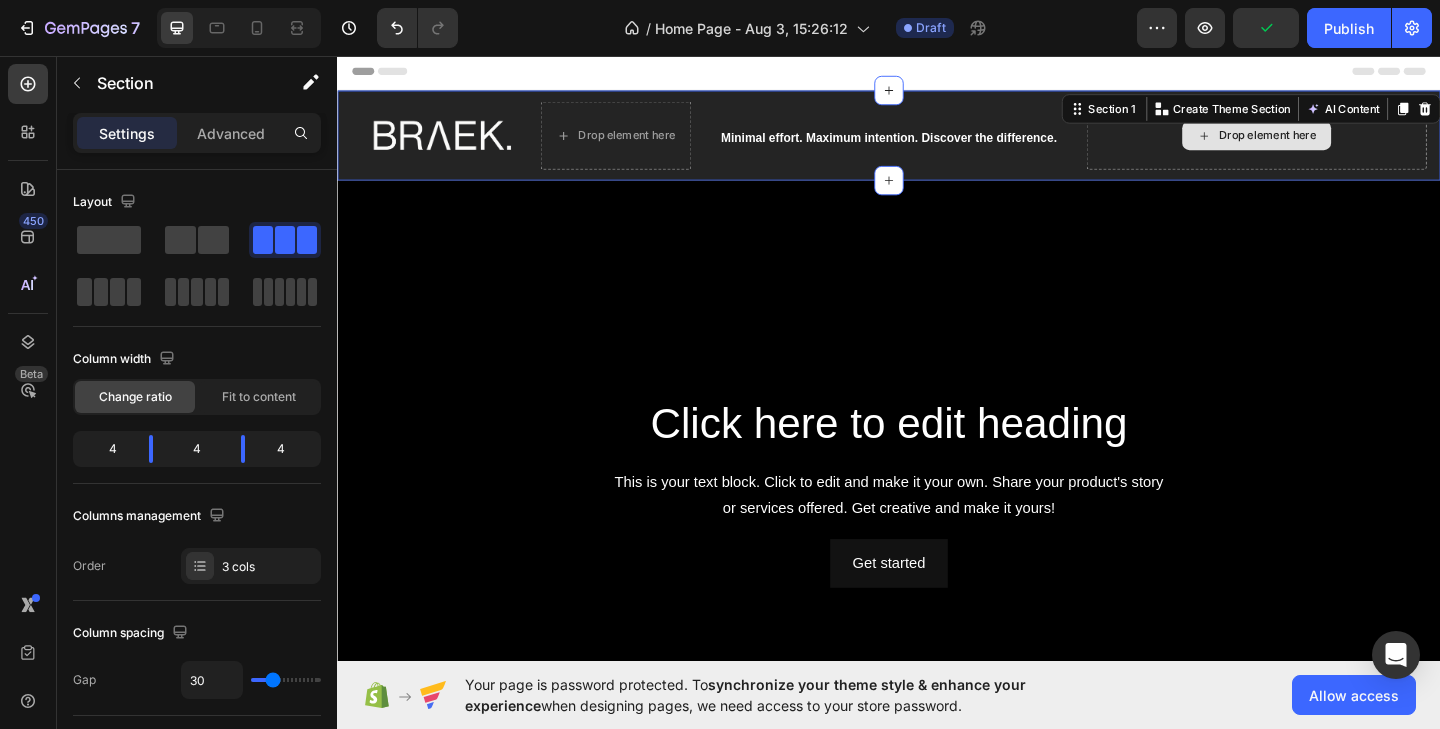 click on "Drop element here" at bounding box center [1337, 143] 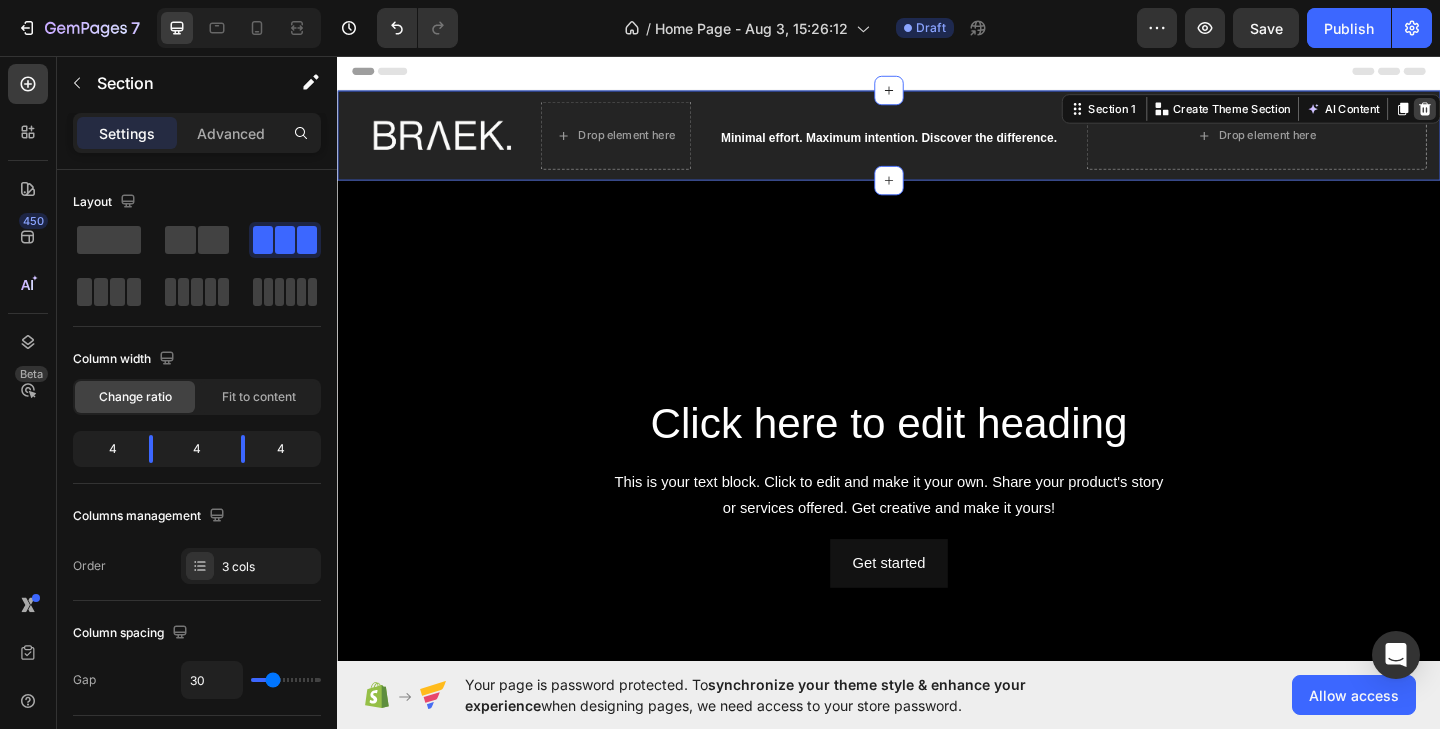 click 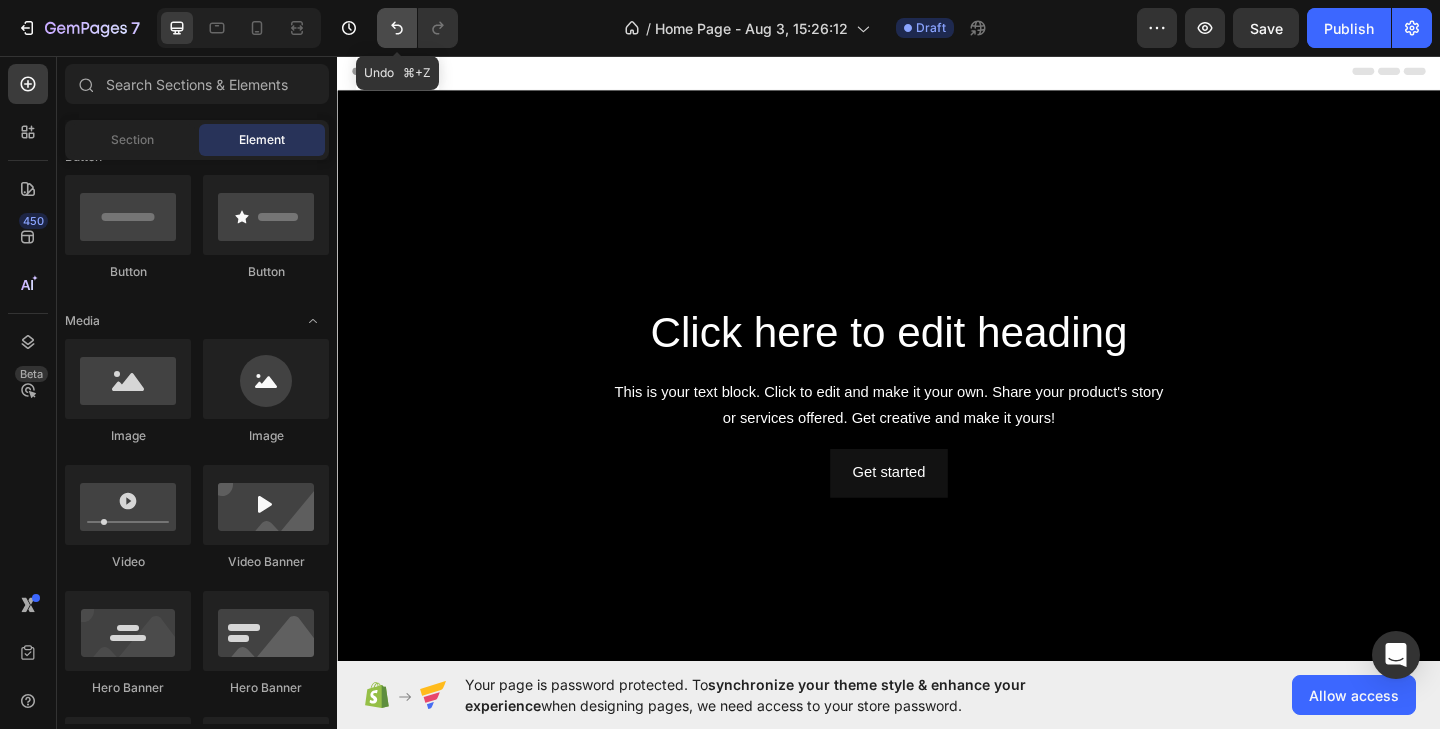 click 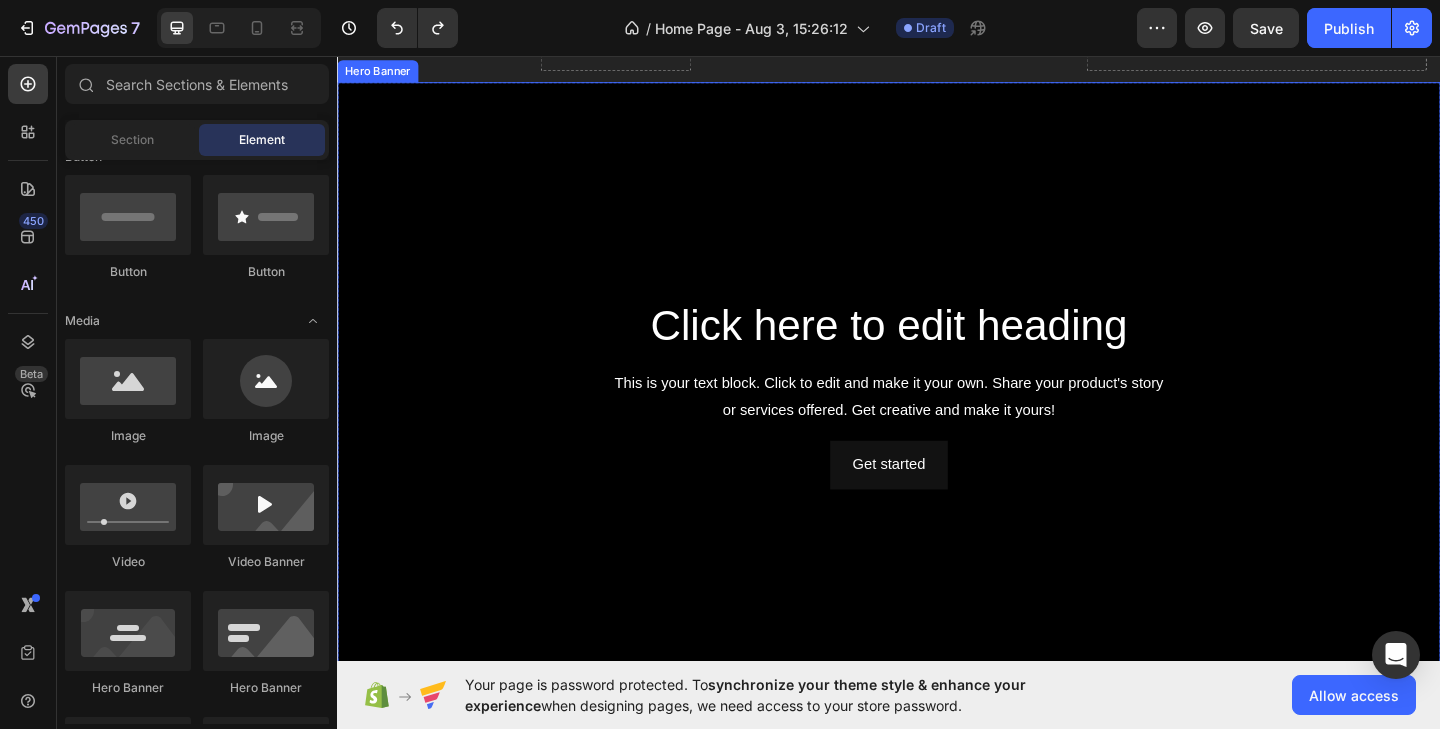 scroll, scrollTop: 128, scrollLeft: 0, axis: vertical 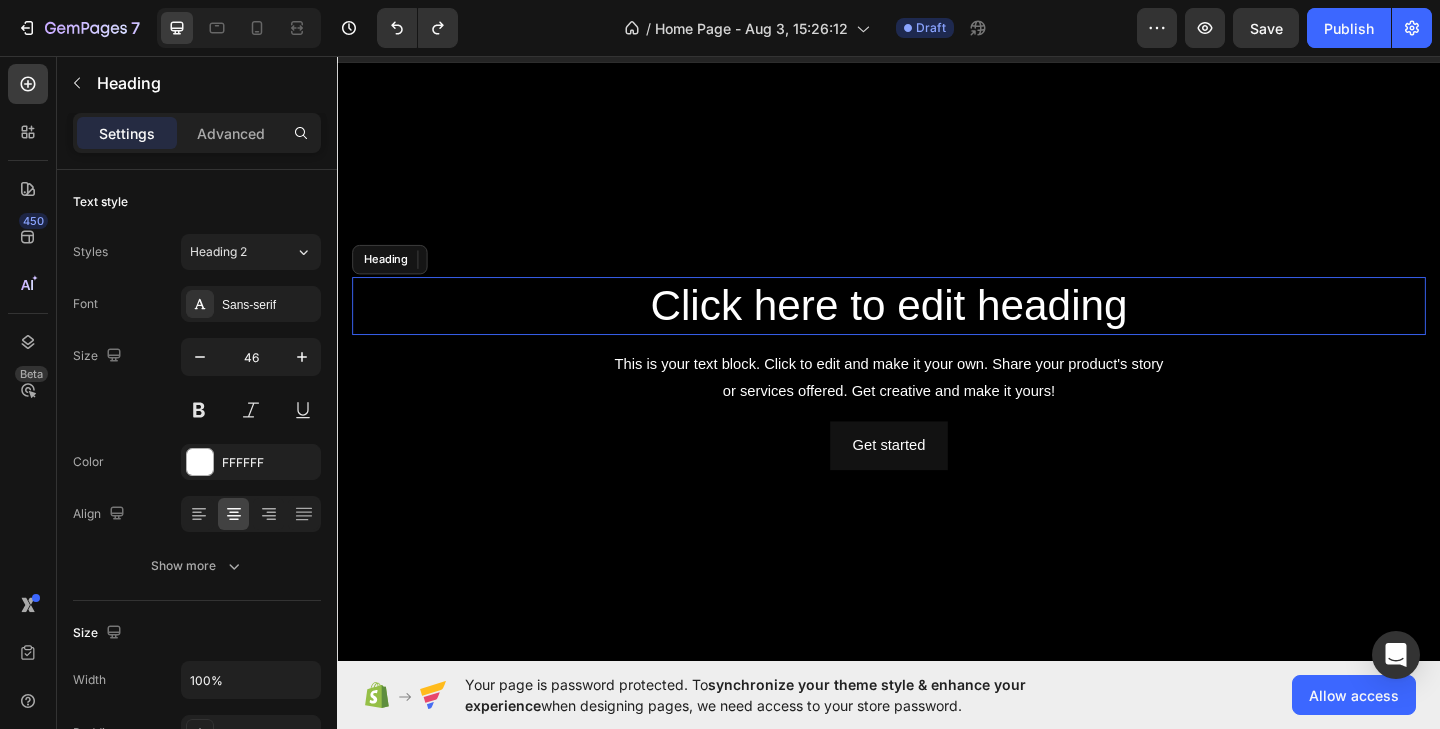 click on "Click here to edit heading" at bounding box center [937, 329] 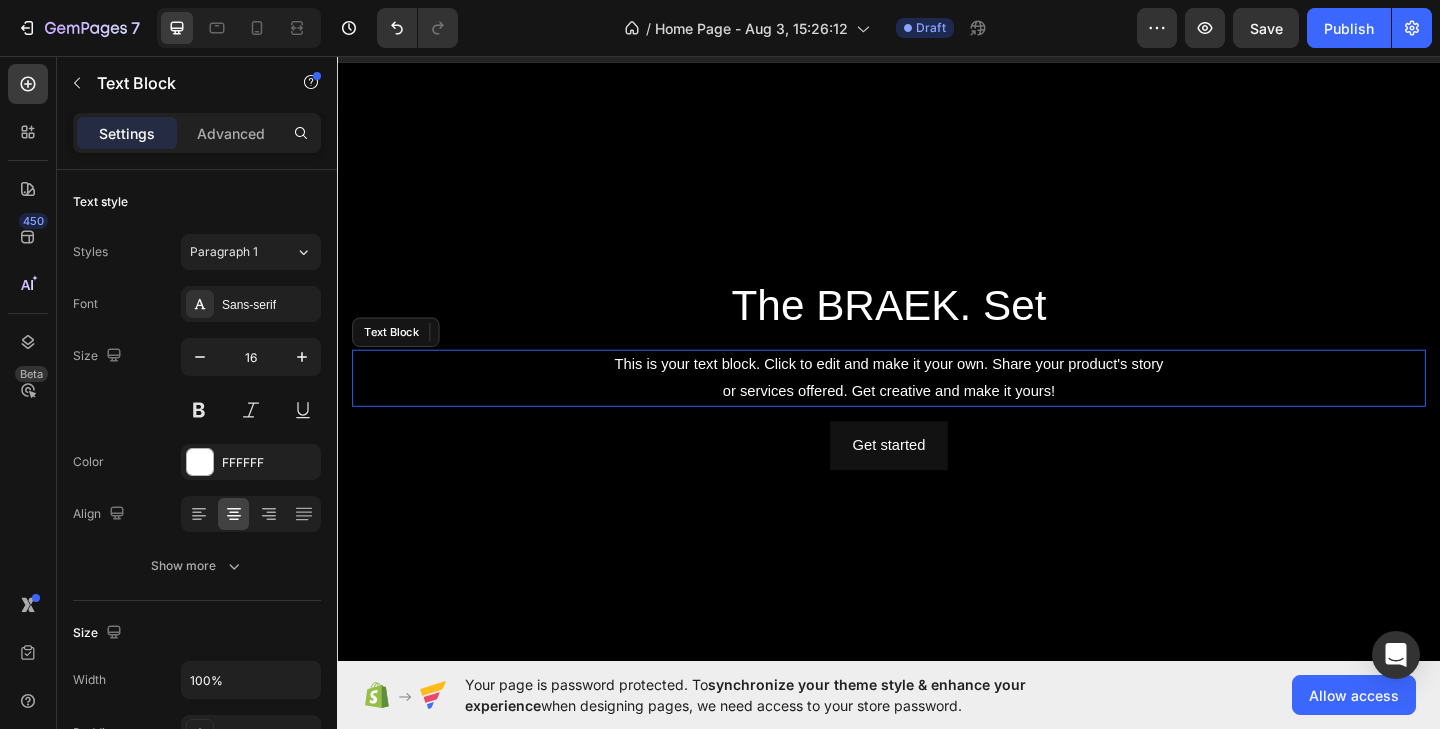 click on "This is your text block. Click to edit and make it your own. Share your product's story                   or services offered. Get creative and make it yours!" at bounding box center (937, 407) 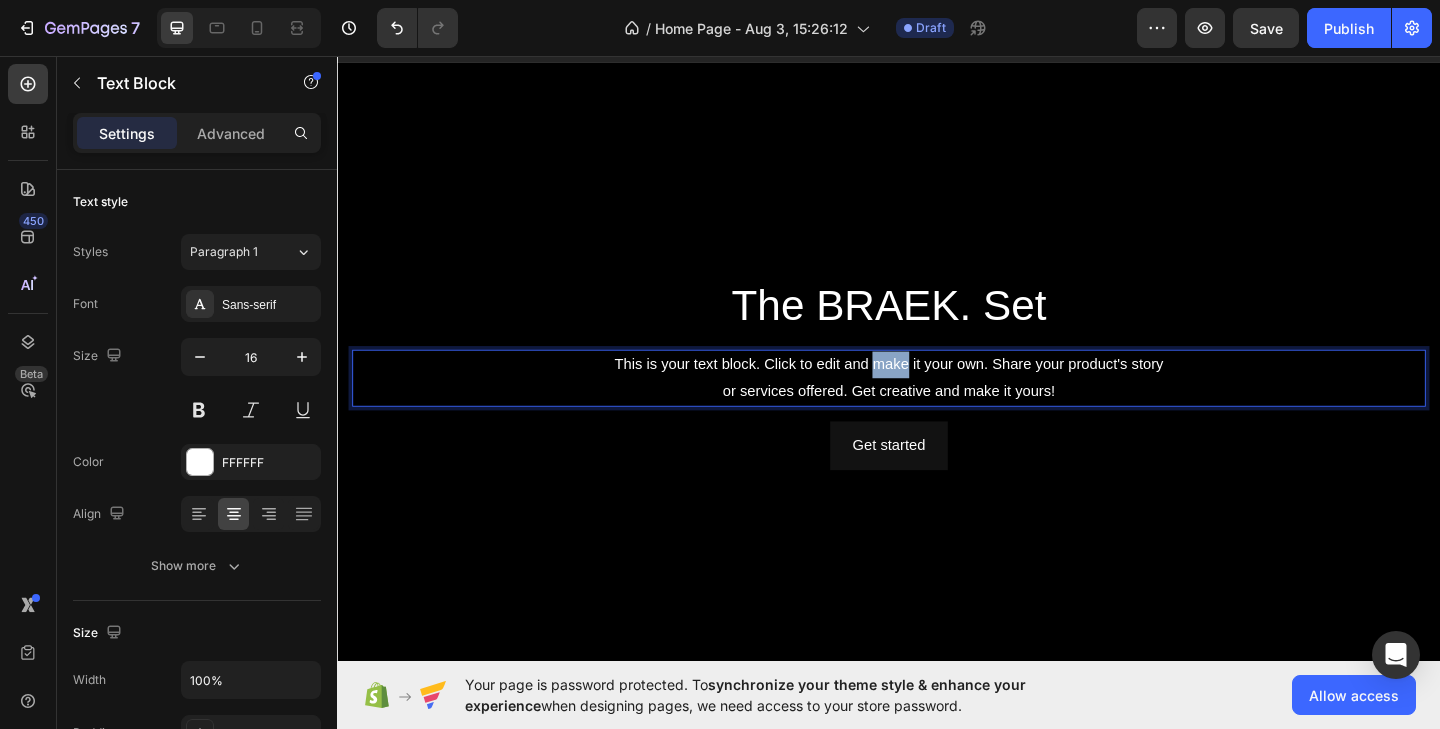 click on "This is your text block. Click to edit and make it your own. Share your product's story or services offered. Get creative and make it yours!" at bounding box center (937, 407) 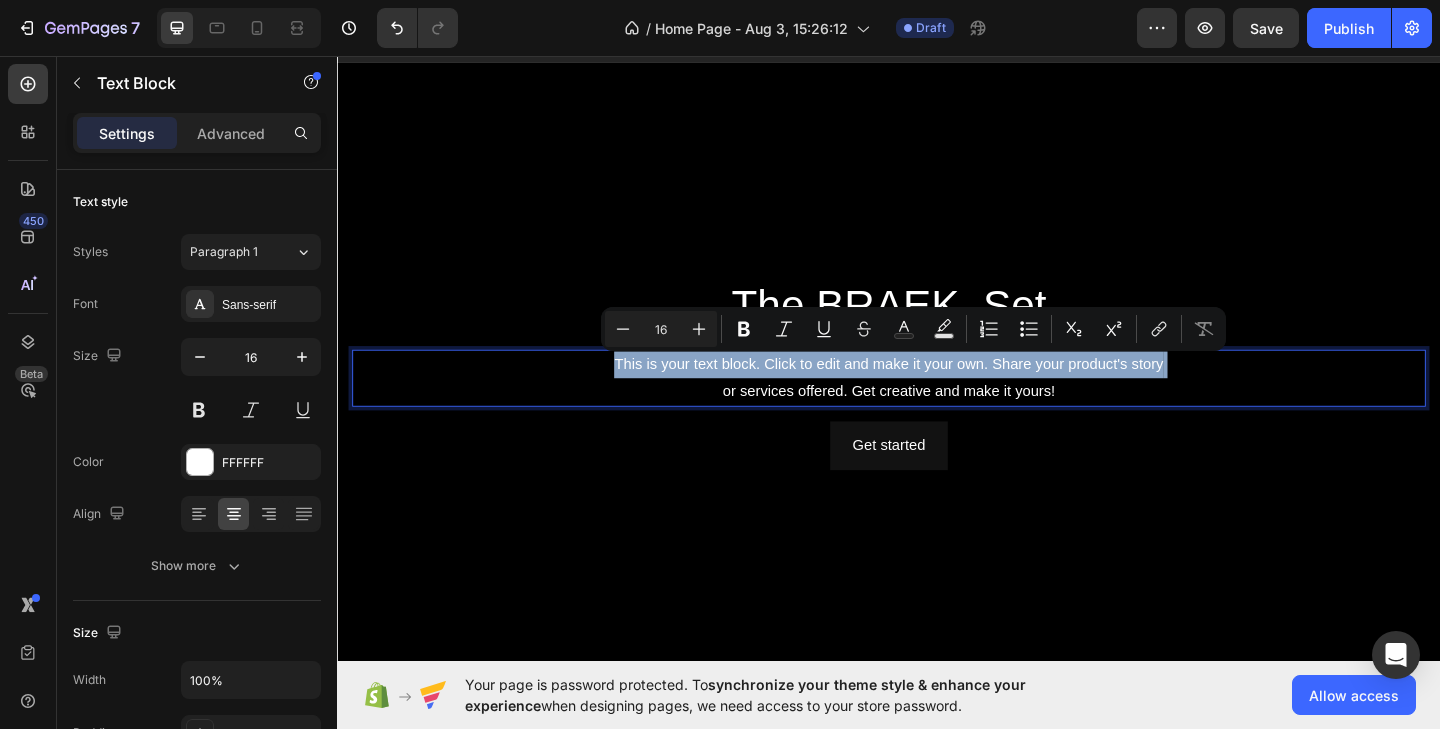 click on "This is your text block. Click to edit and make it your own. Share your product's story or services offered. Get creative and make it yours!" at bounding box center (937, 407) 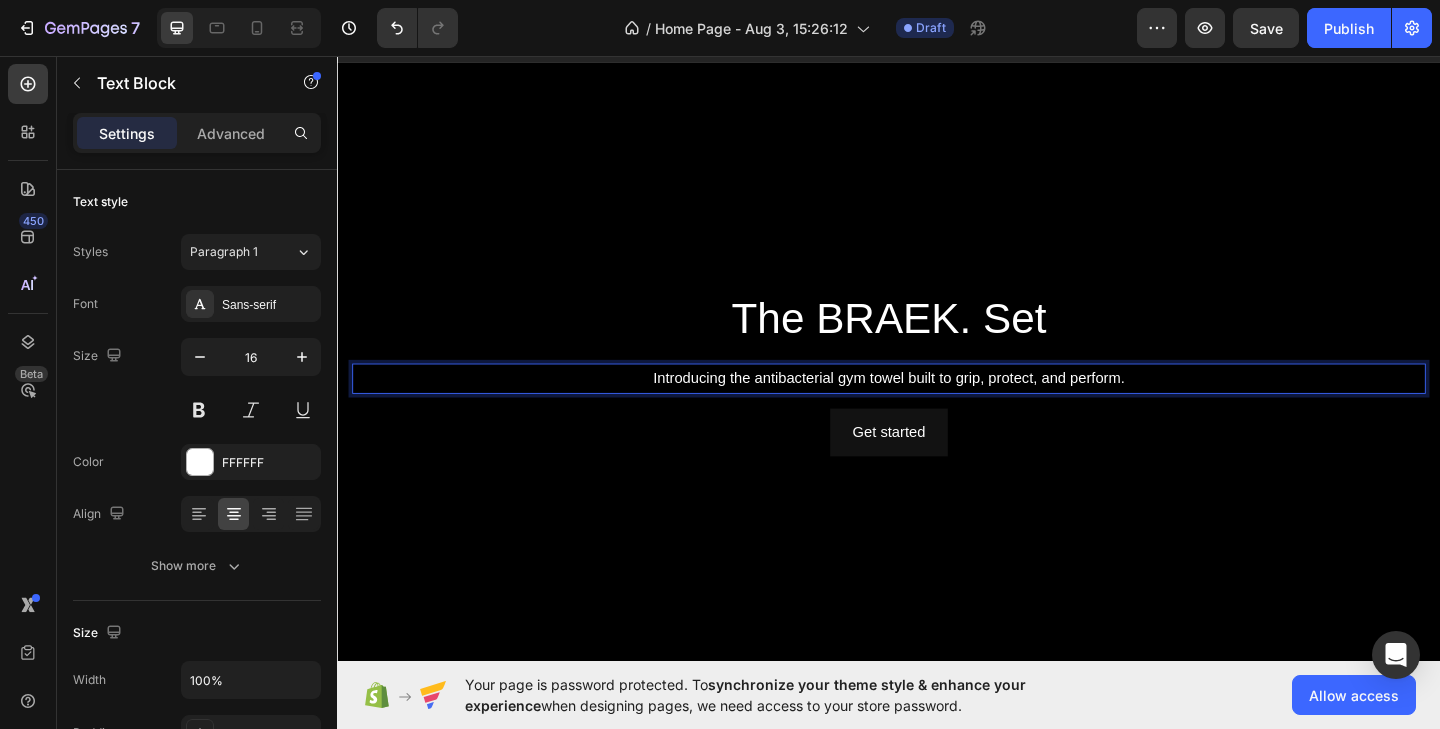 click on "Introducing the antibacterial gym towel built to grip, protect, and perform." at bounding box center [937, 407] 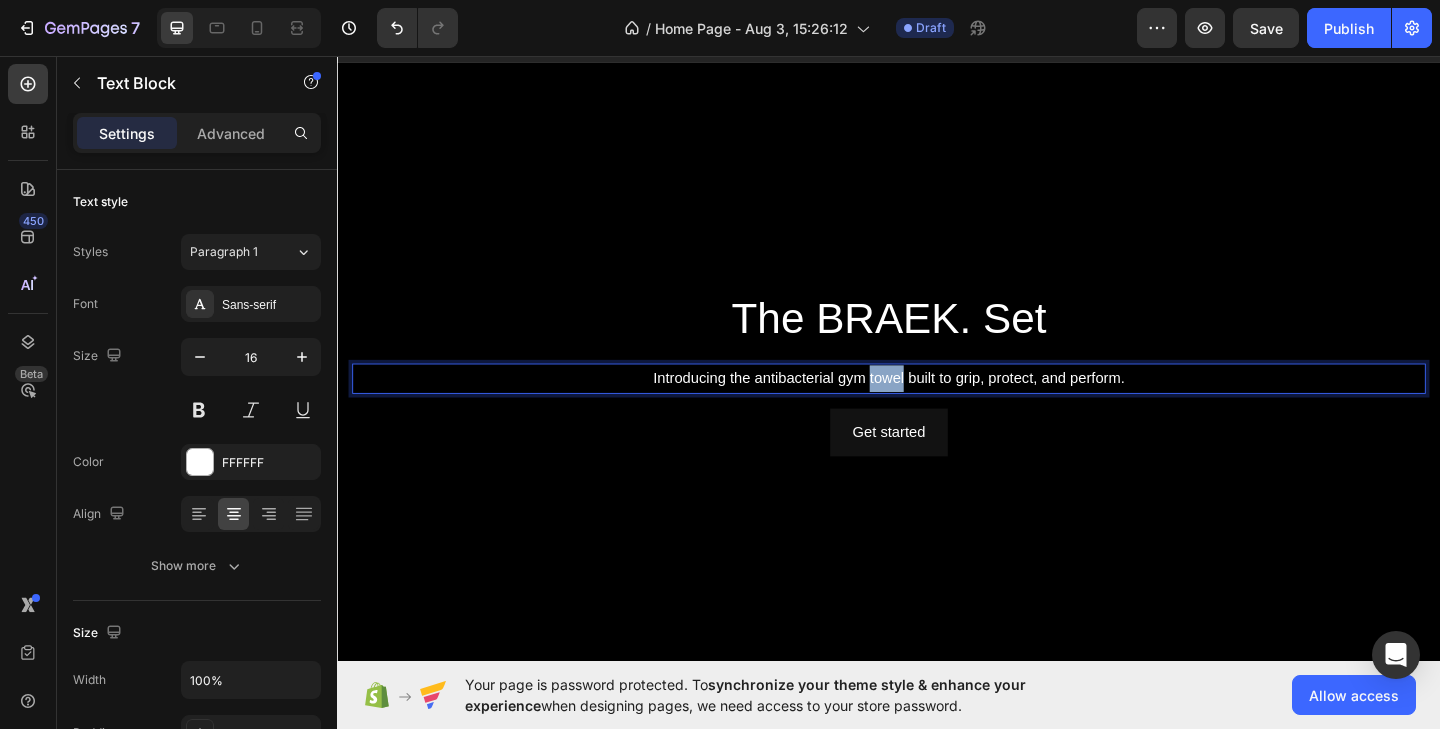click on "Introducing the antibacterial gym towel built to grip, protect, and perform." at bounding box center (937, 407) 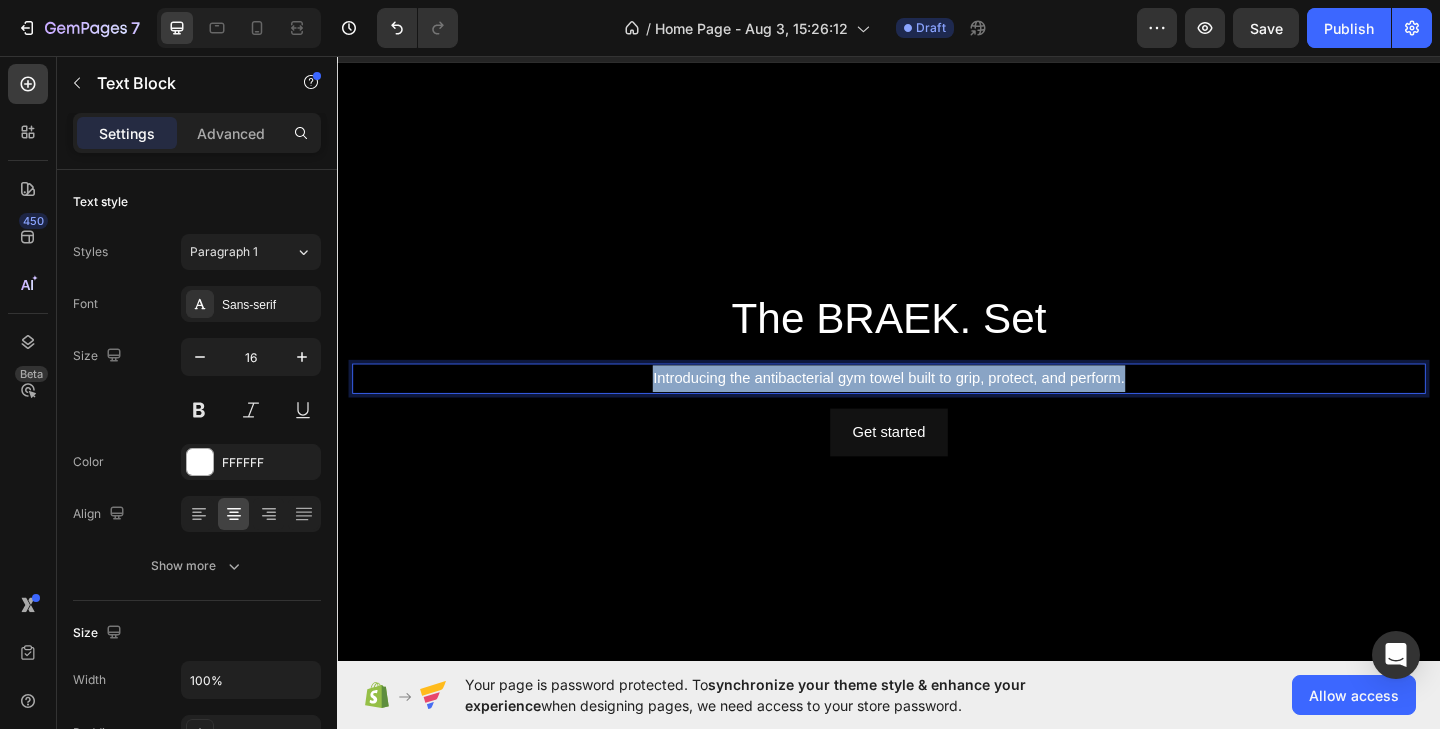 click on "Introducing the antibacterial gym towel built to grip, protect, and perform." at bounding box center [937, 407] 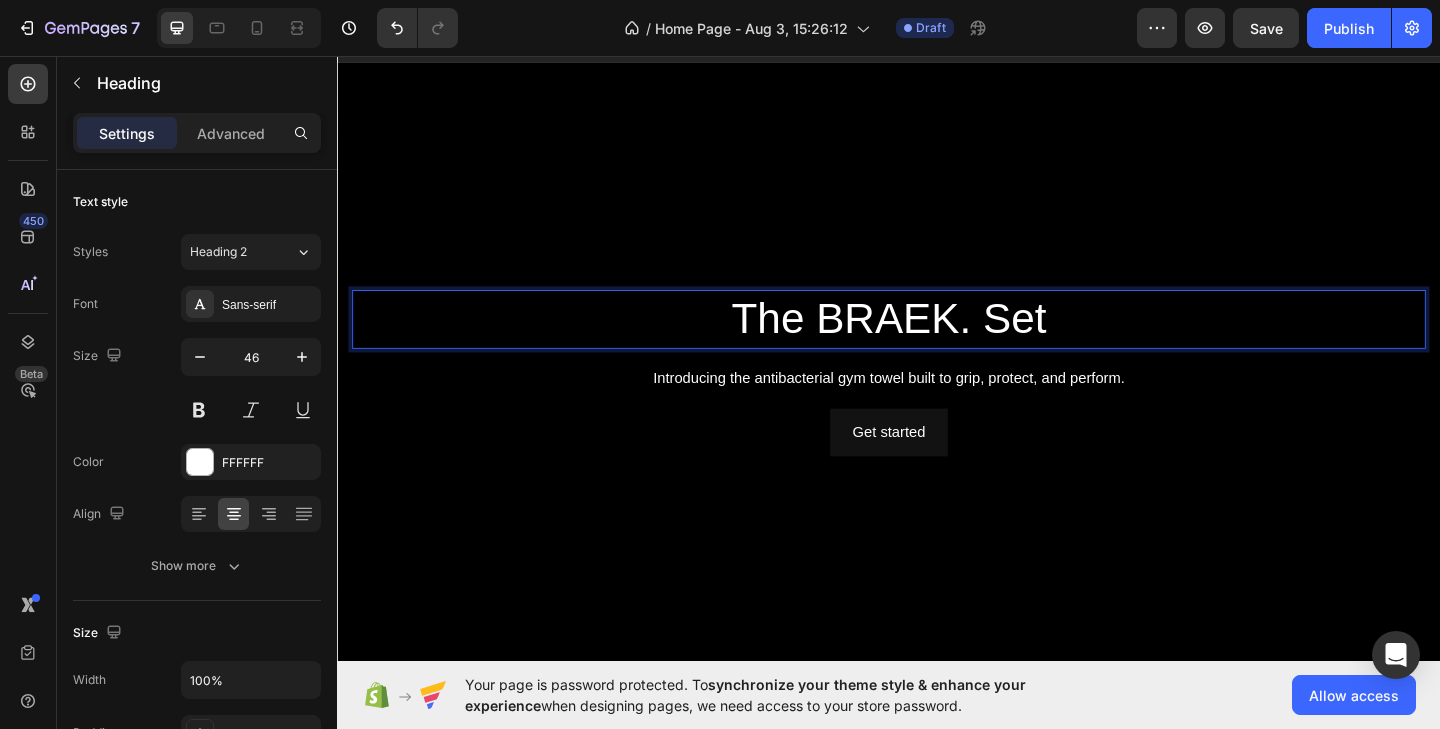 click on "The BRAEK. Set" at bounding box center (937, 343) 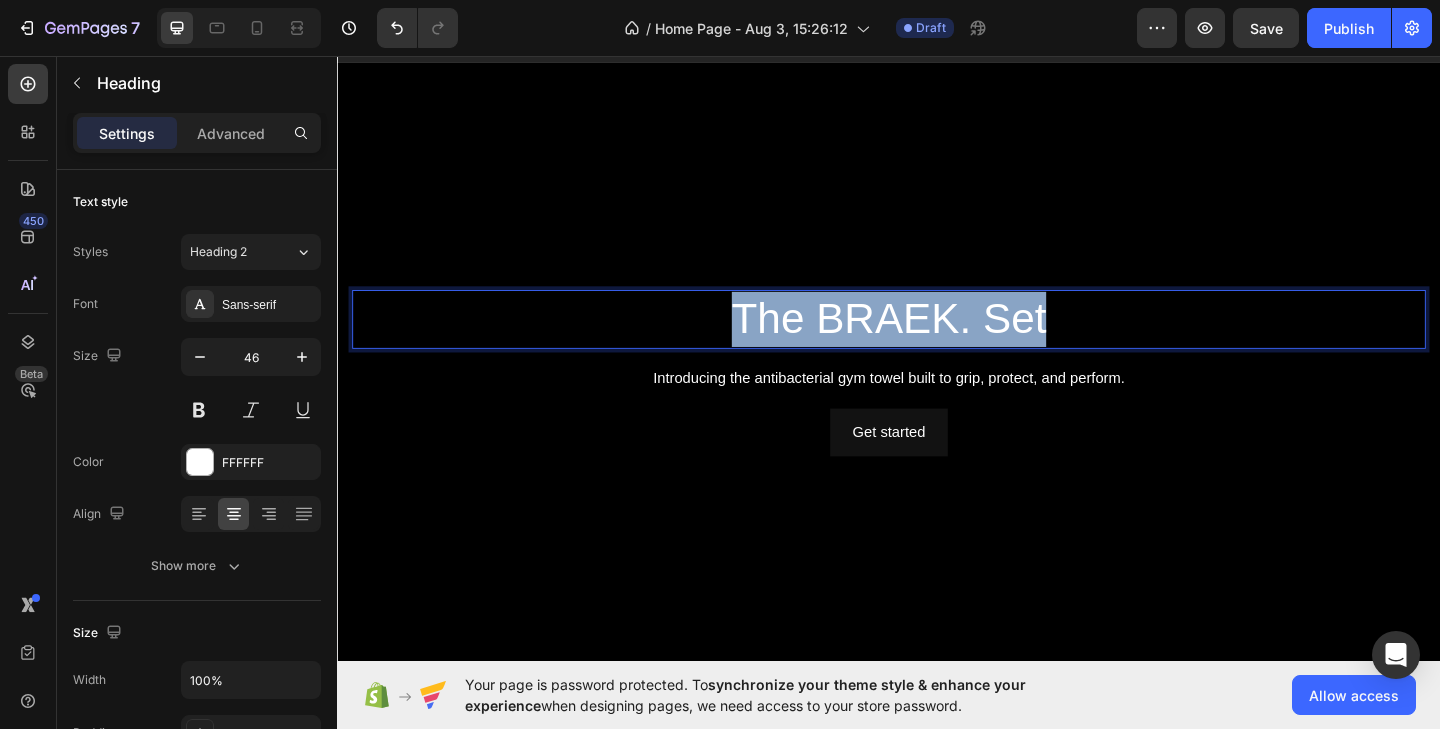 click on "The BRAEK. Set" at bounding box center (937, 343) 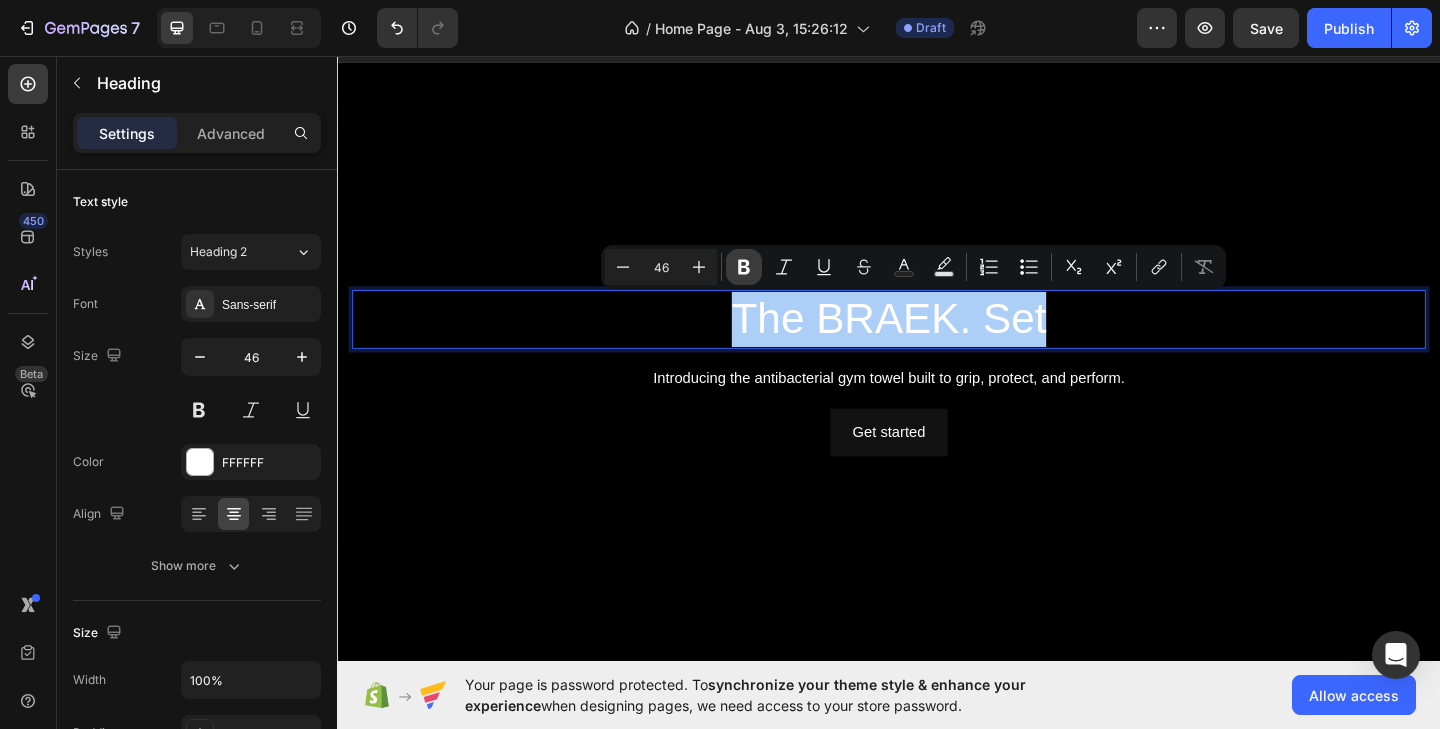 click 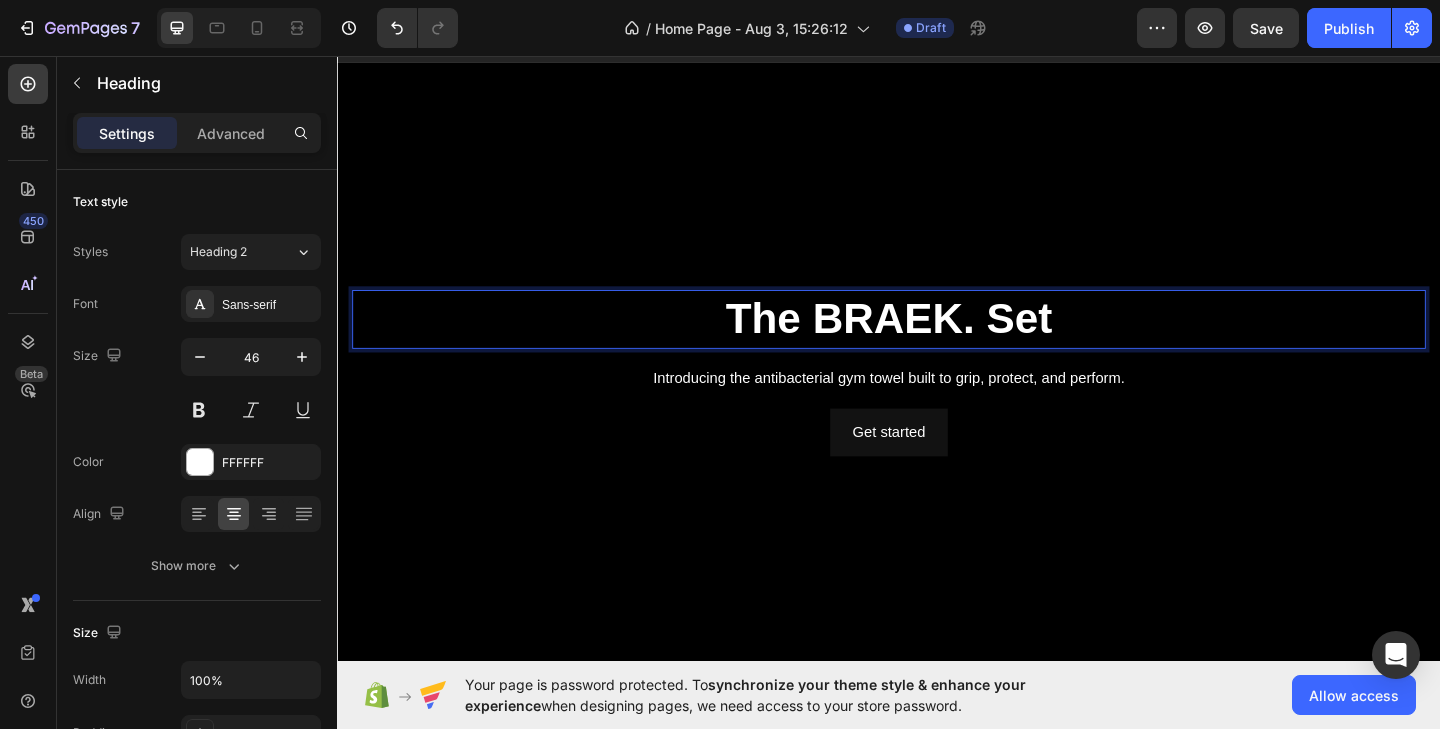click on "The BRAEK. Set" at bounding box center [936, 342] 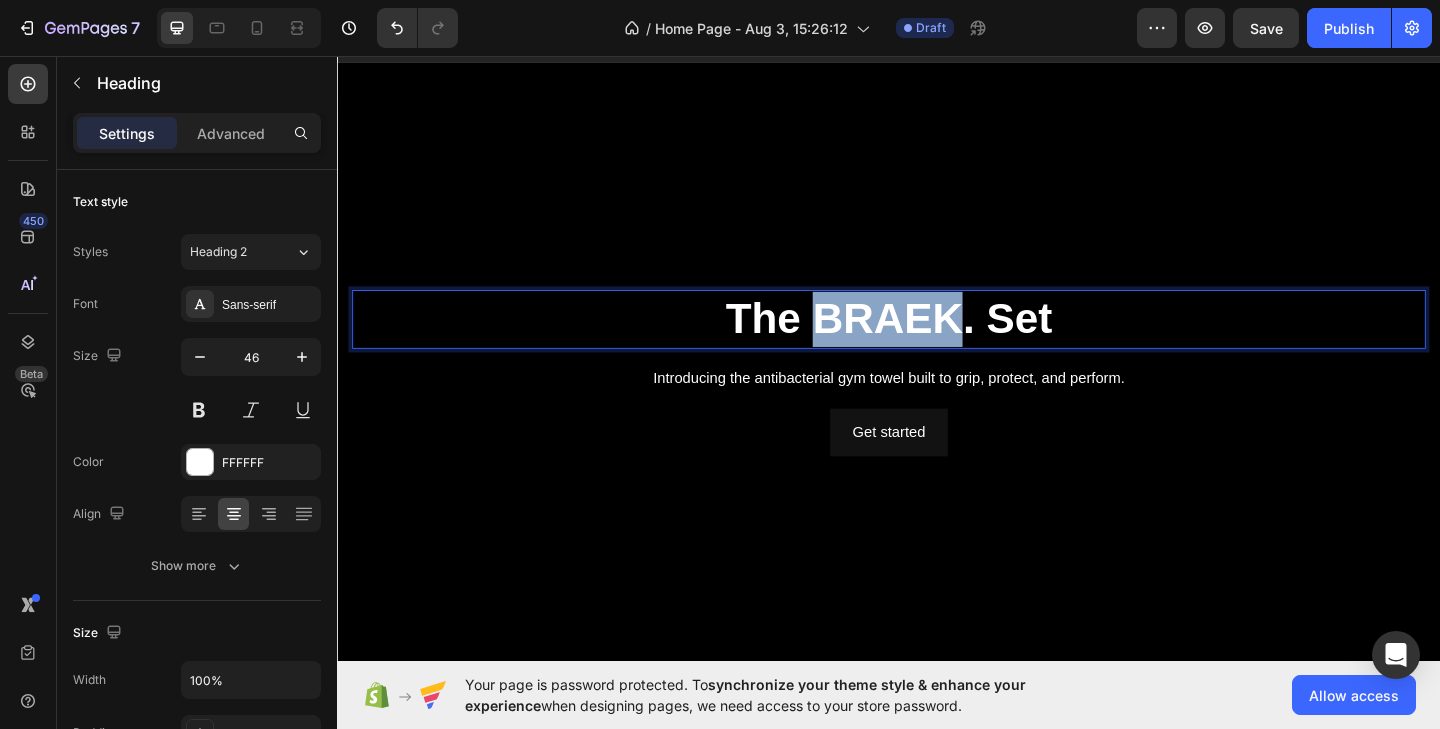 click on "The BRAEK. Set" at bounding box center [936, 342] 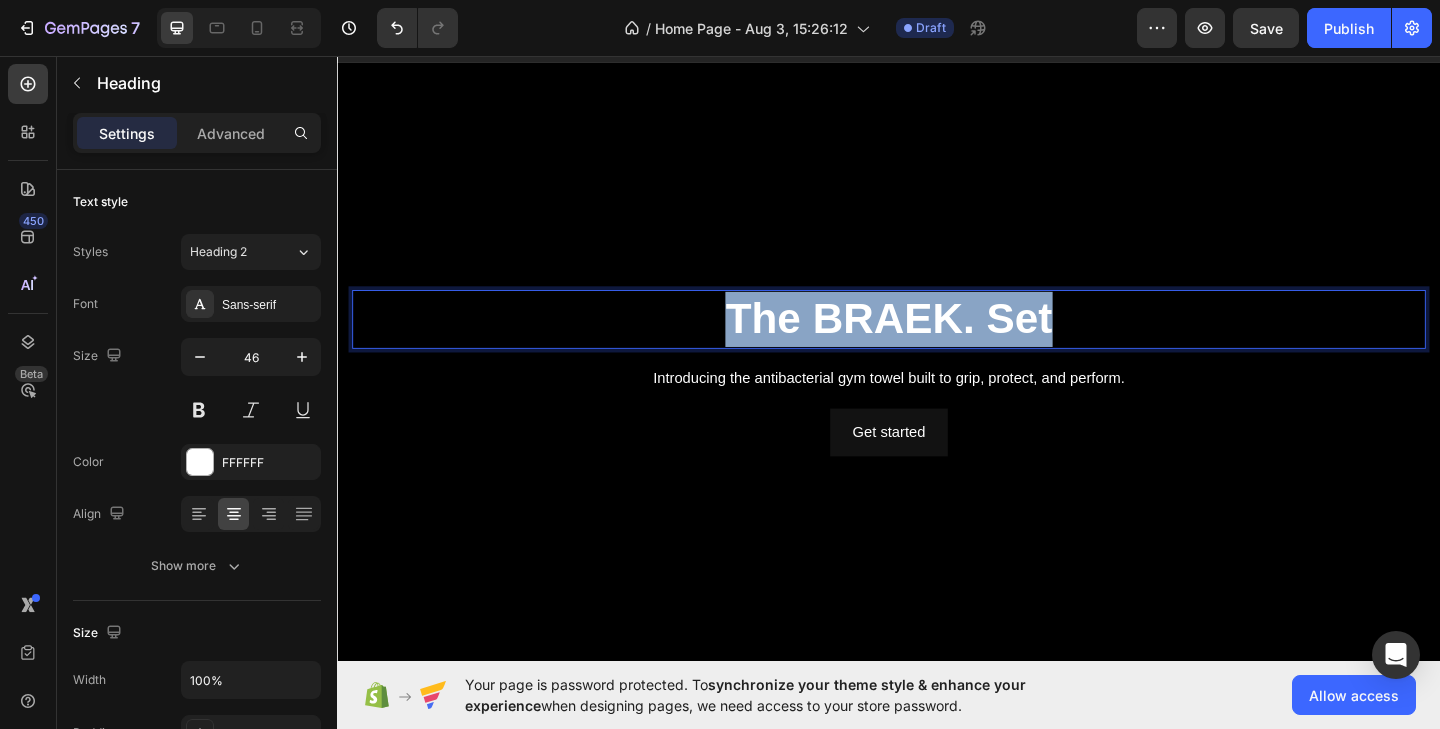 click on "The BRAEK. Set" at bounding box center (936, 342) 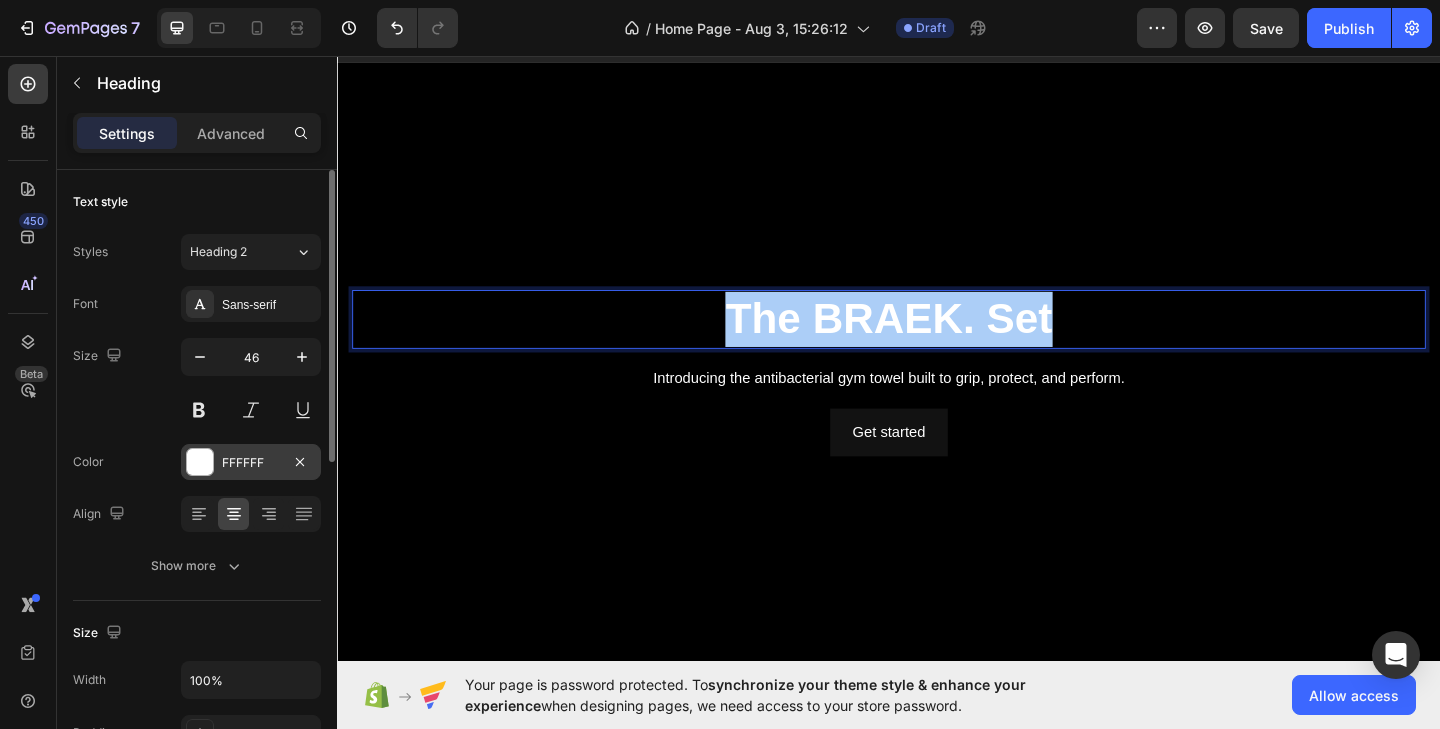 click at bounding box center [200, 462] 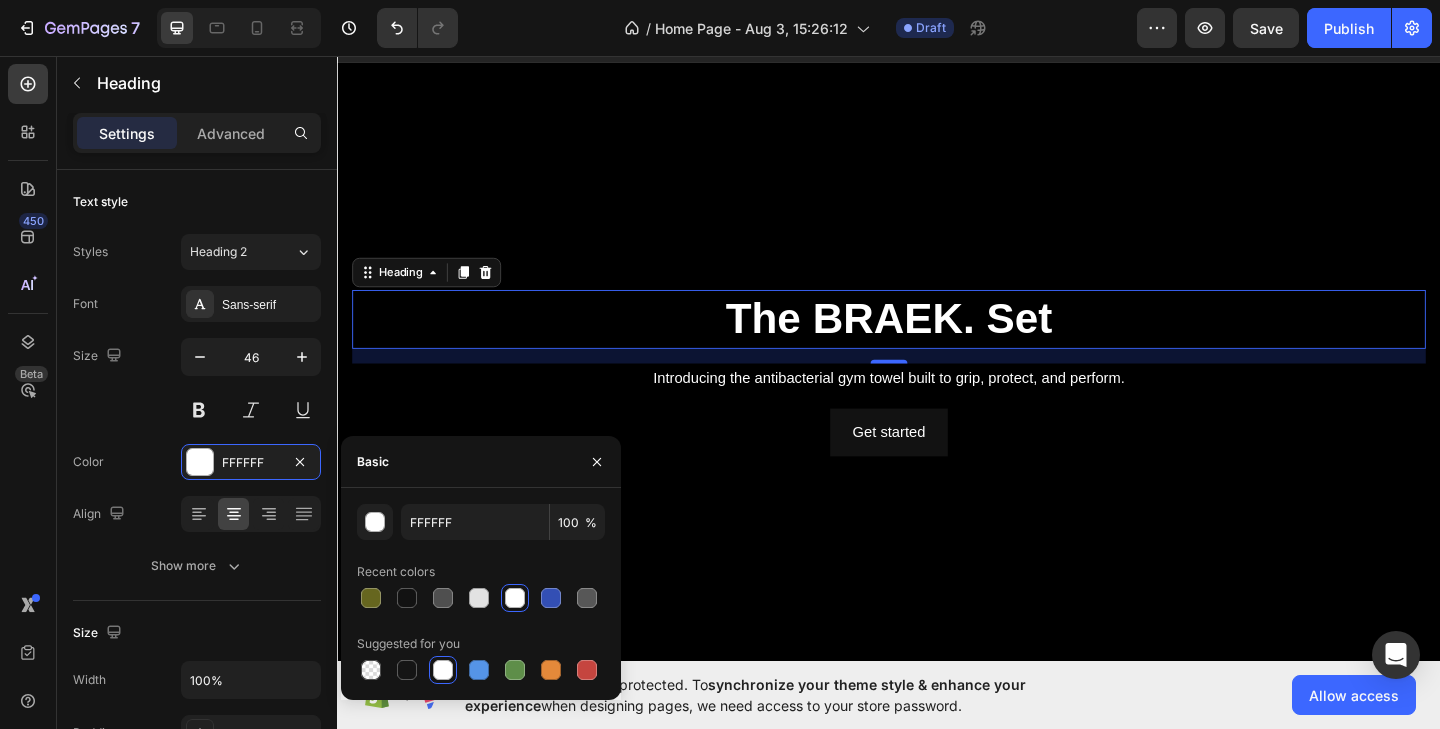 click at bounding box center [443, 670] 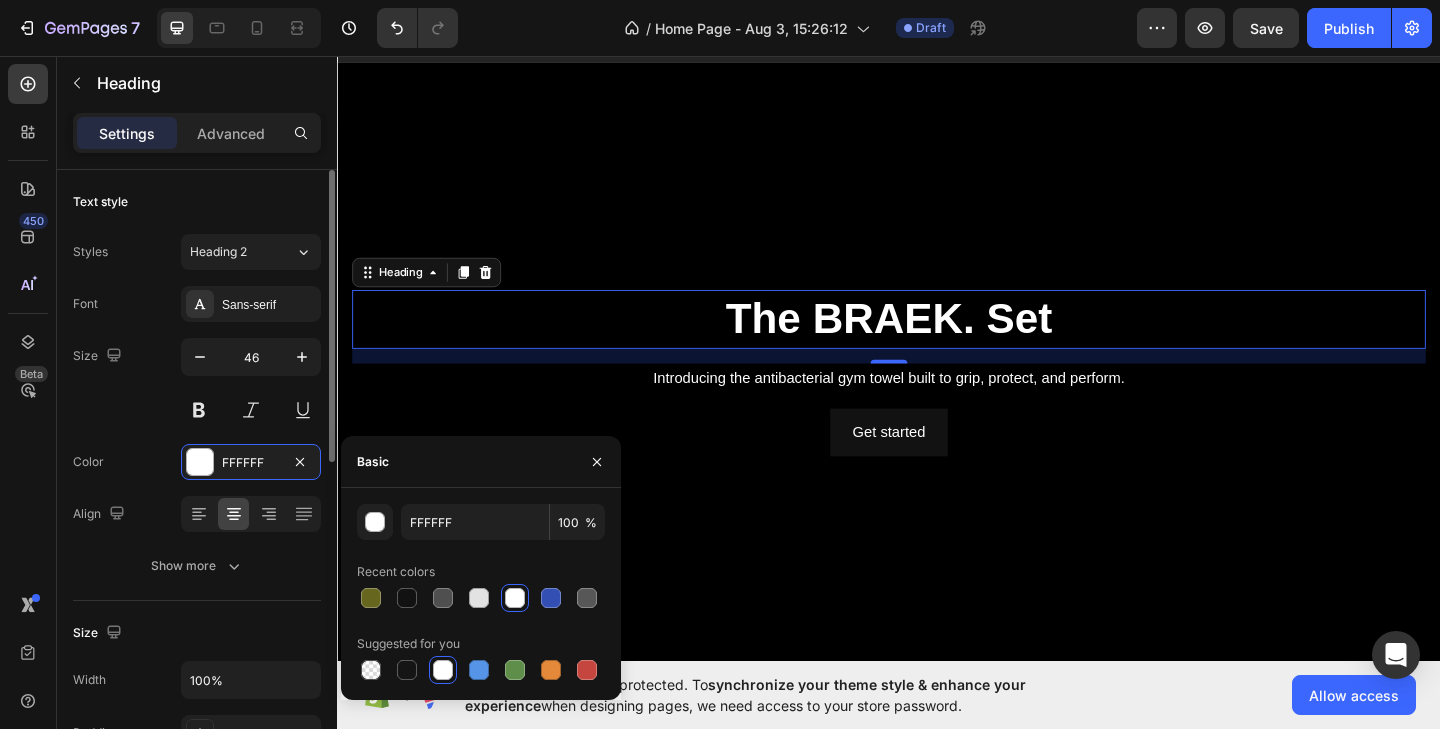 click on "Font Sans-serif Size 46 Color FFFFFF Align Show more" at bounding box center (197, 435) 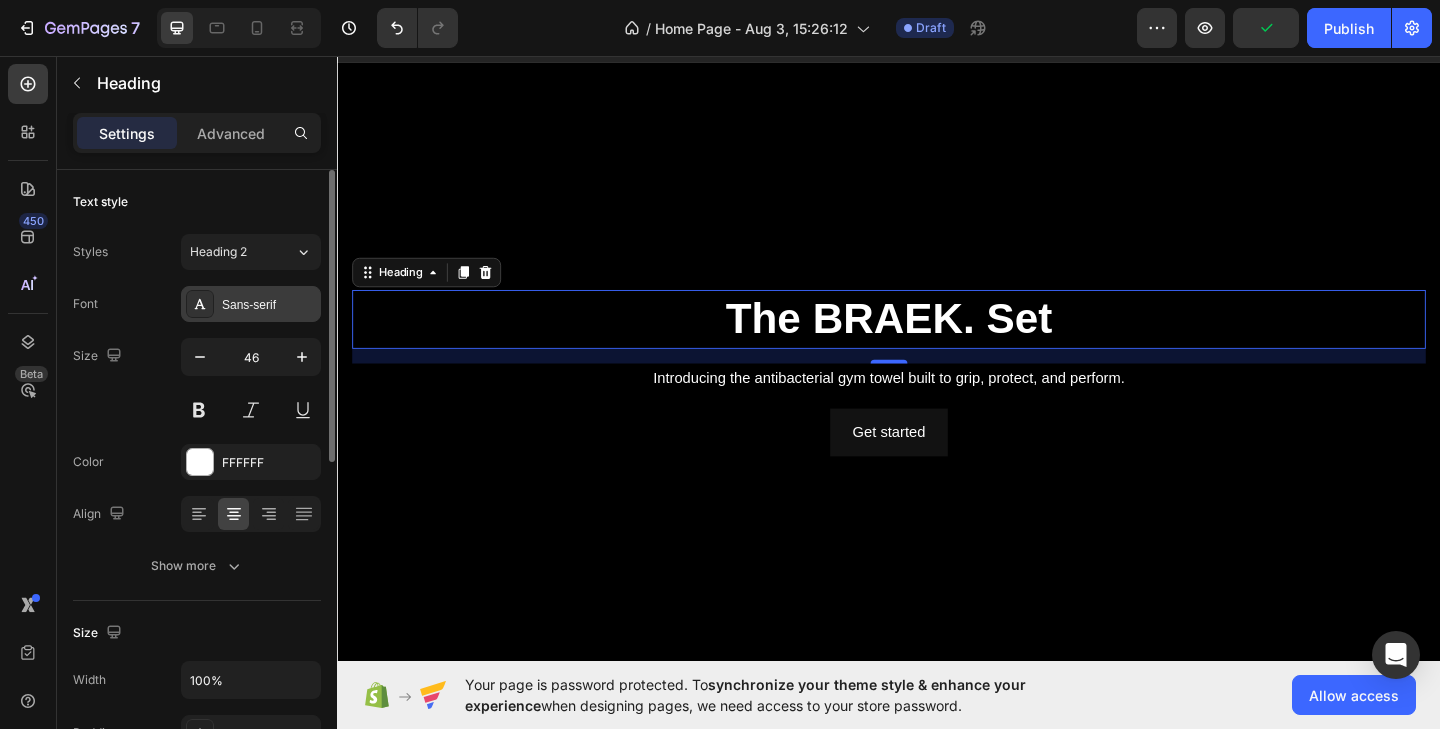 click on "Sans-serif" at bounding box center (269, 305) 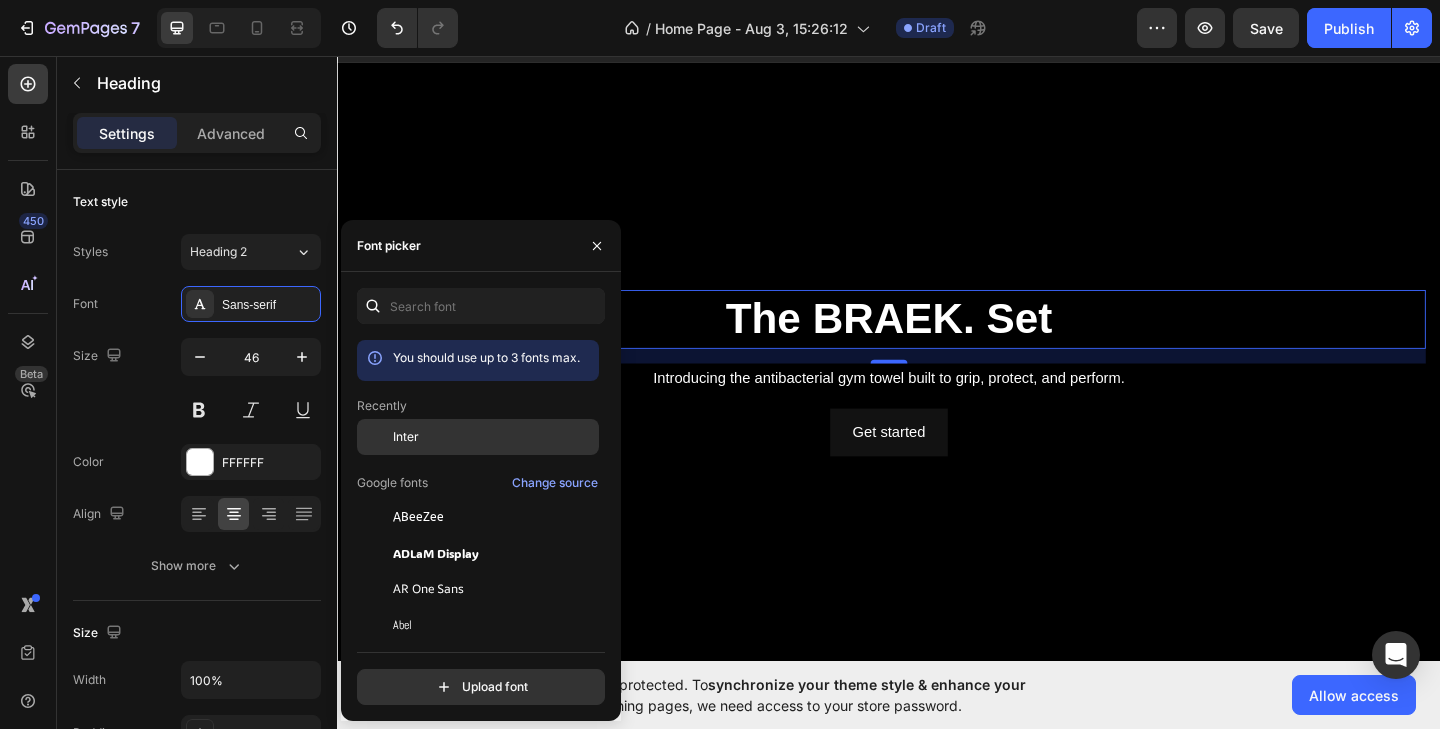 click on "Inter" at bounding box center [406, 437] 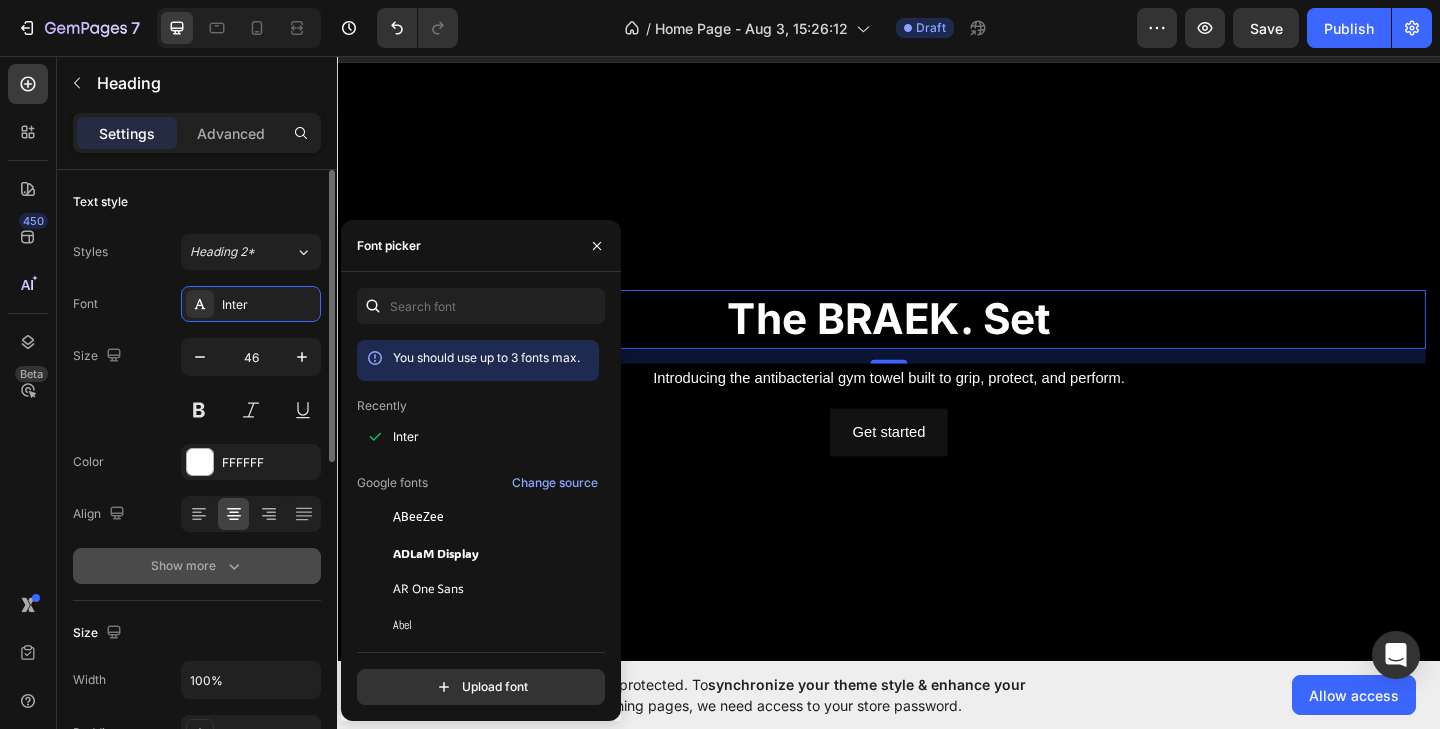 click on "Show more" at bounding box center (197, 566) 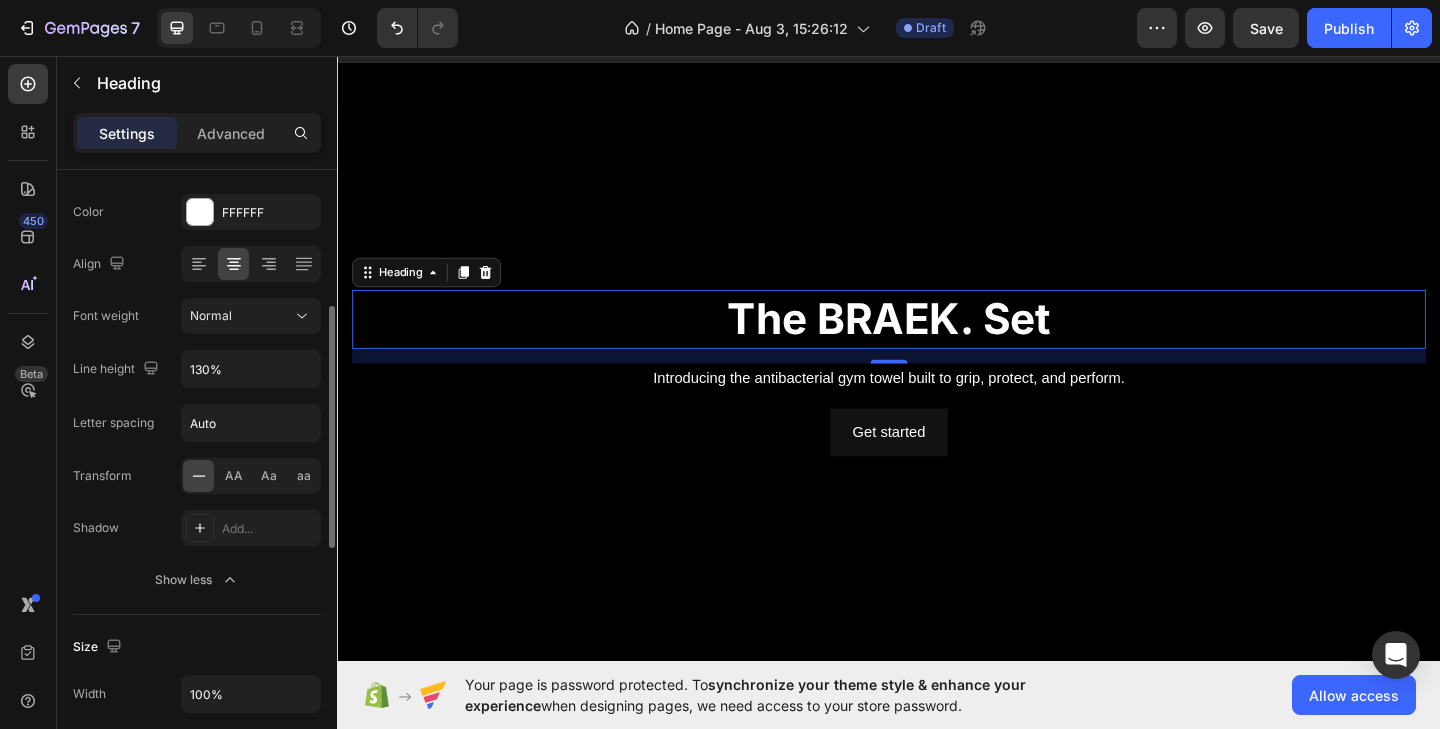 scroll, scrollTop: 279, scrollLeft: 0, axis: vertical 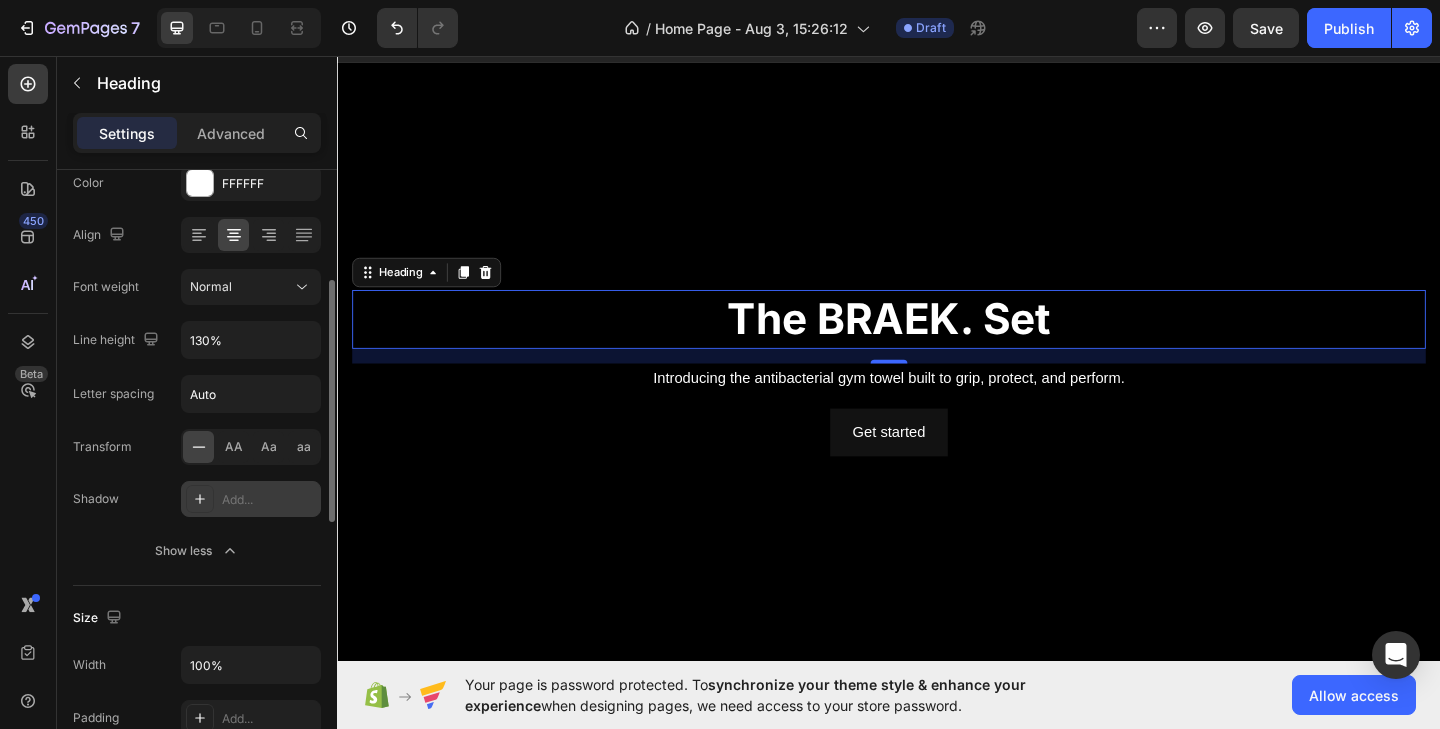 click 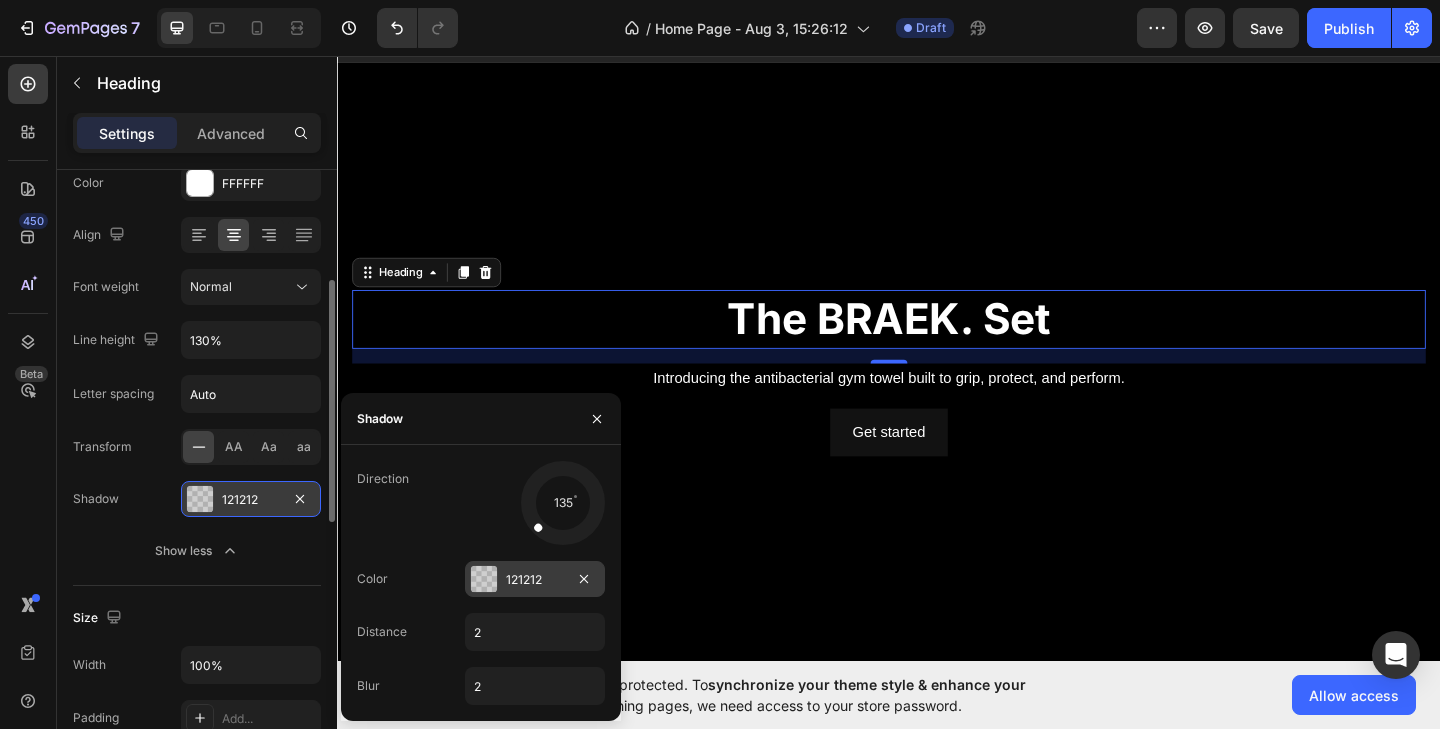 click at bounding box center [484, 579] 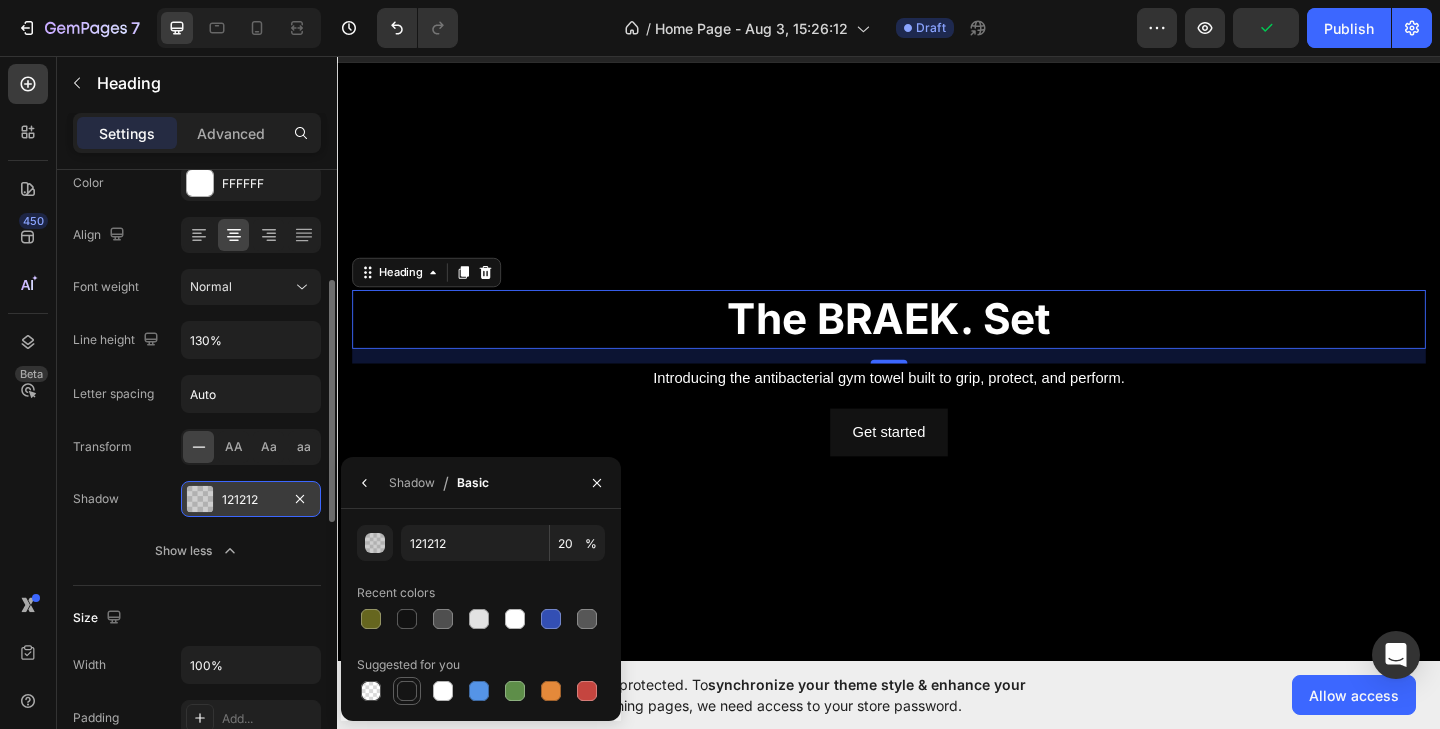 click at bounding box center [407, 691] 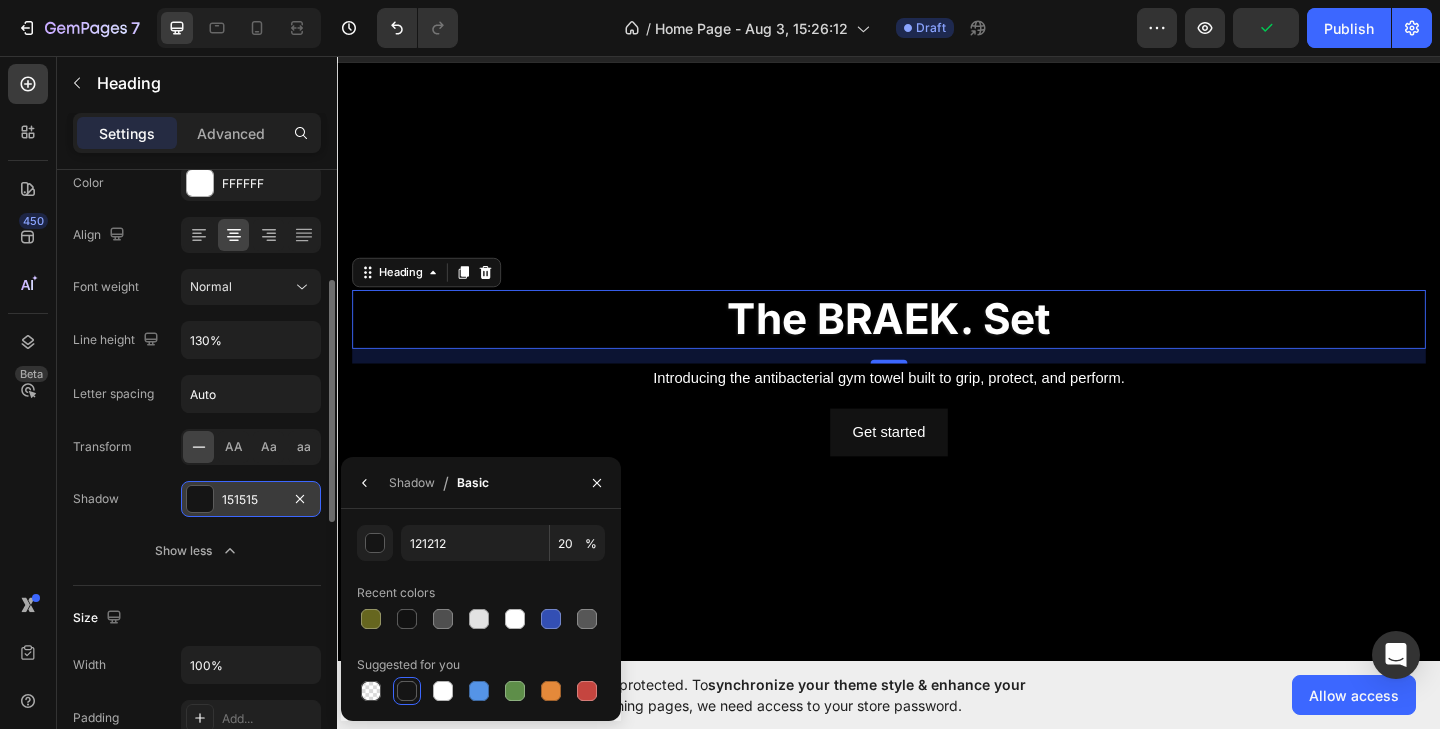 type on "151515" 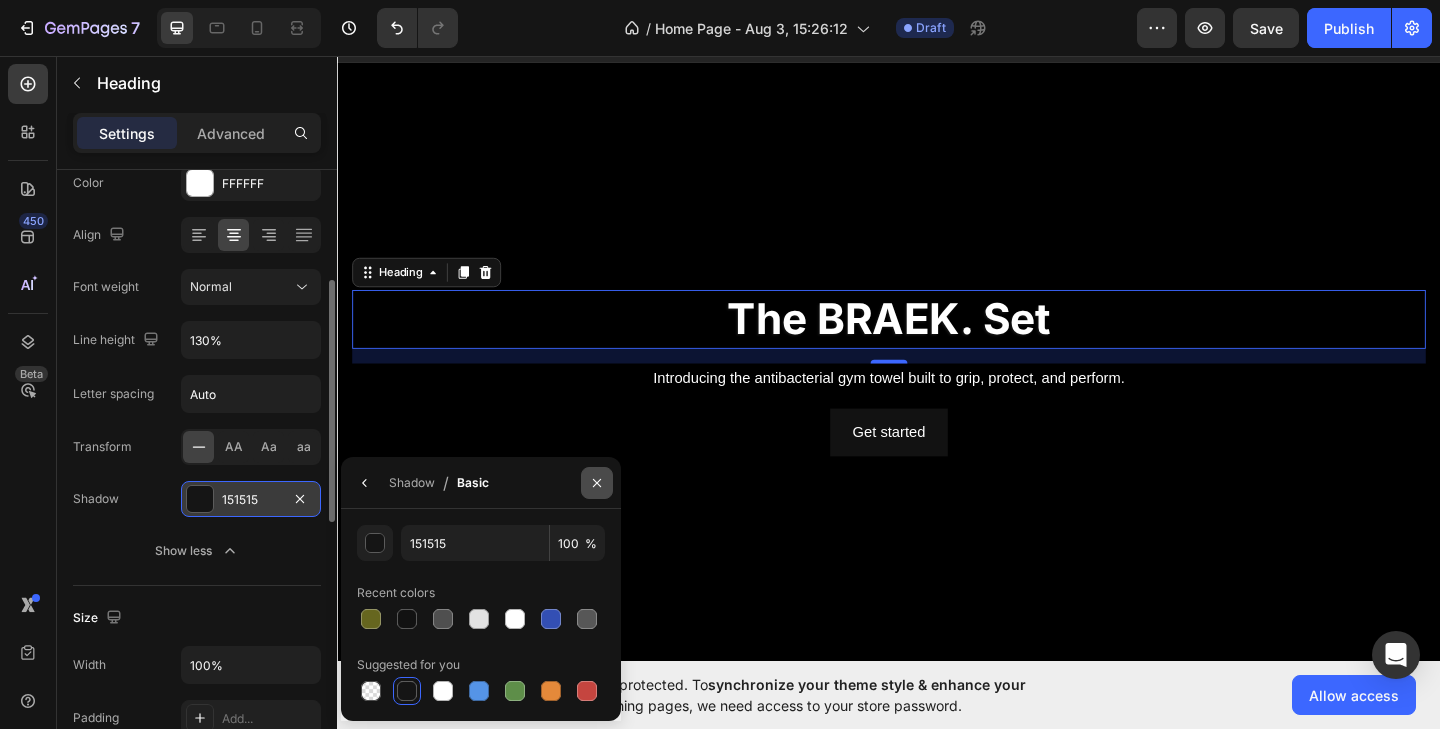 click 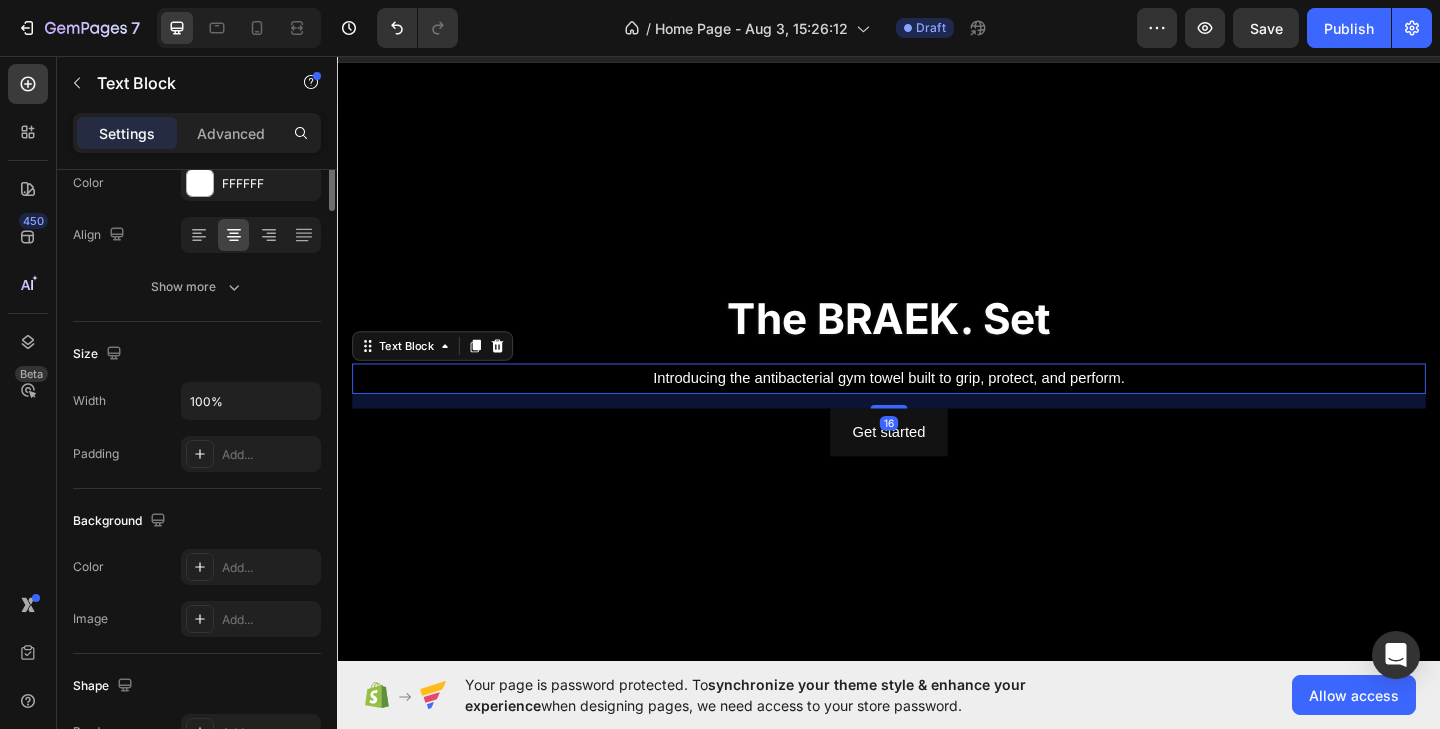 scroll, scrollTop: 0, scrollLeft: 0, axis: both 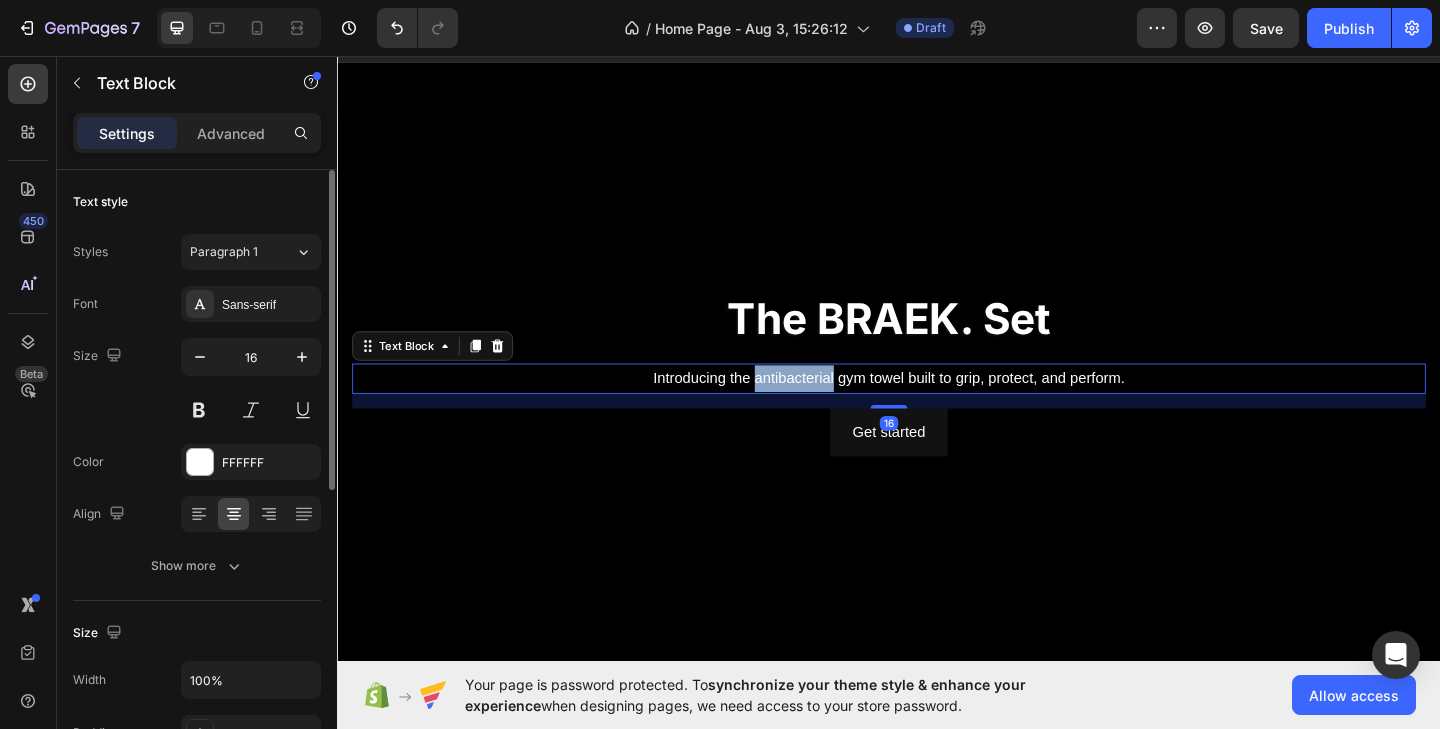 click on "Introducing the antibacterial gym towel built to grip, protect, and perform." at bounding box center (937, 407) 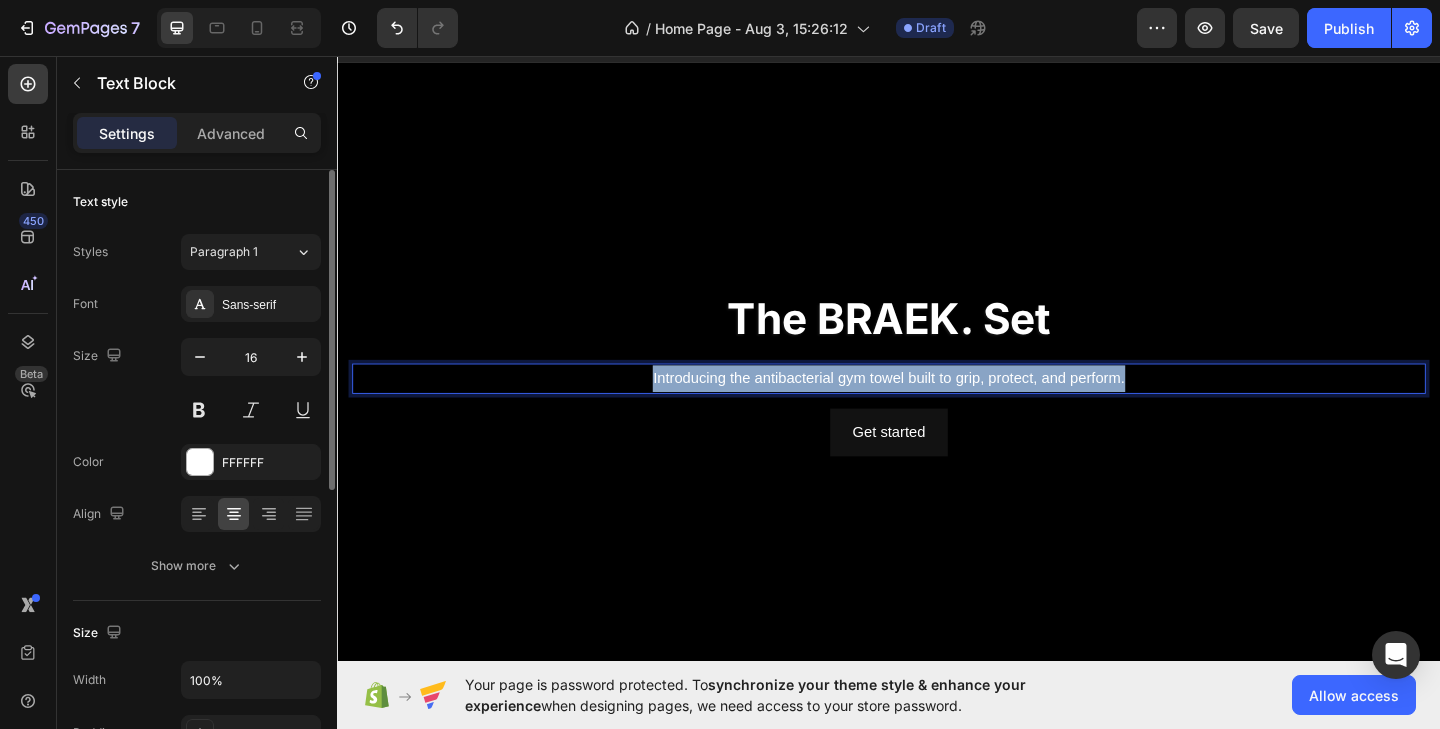 click on "Introducing the antibacterial gym towel built to grip, protect, and perform." at bounding box center (937, 407) 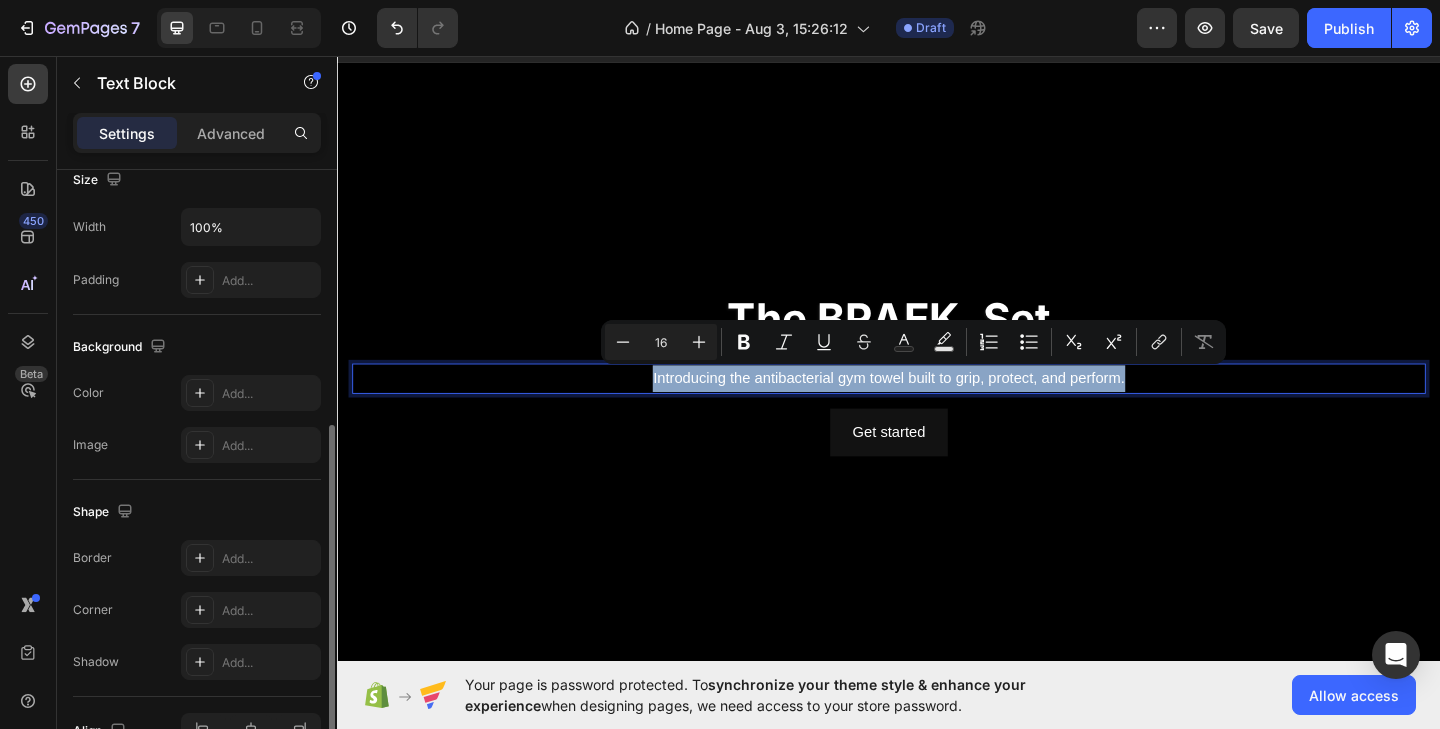 scroll, scrollTop: 451, scrollLeft: 0, axis: vertical 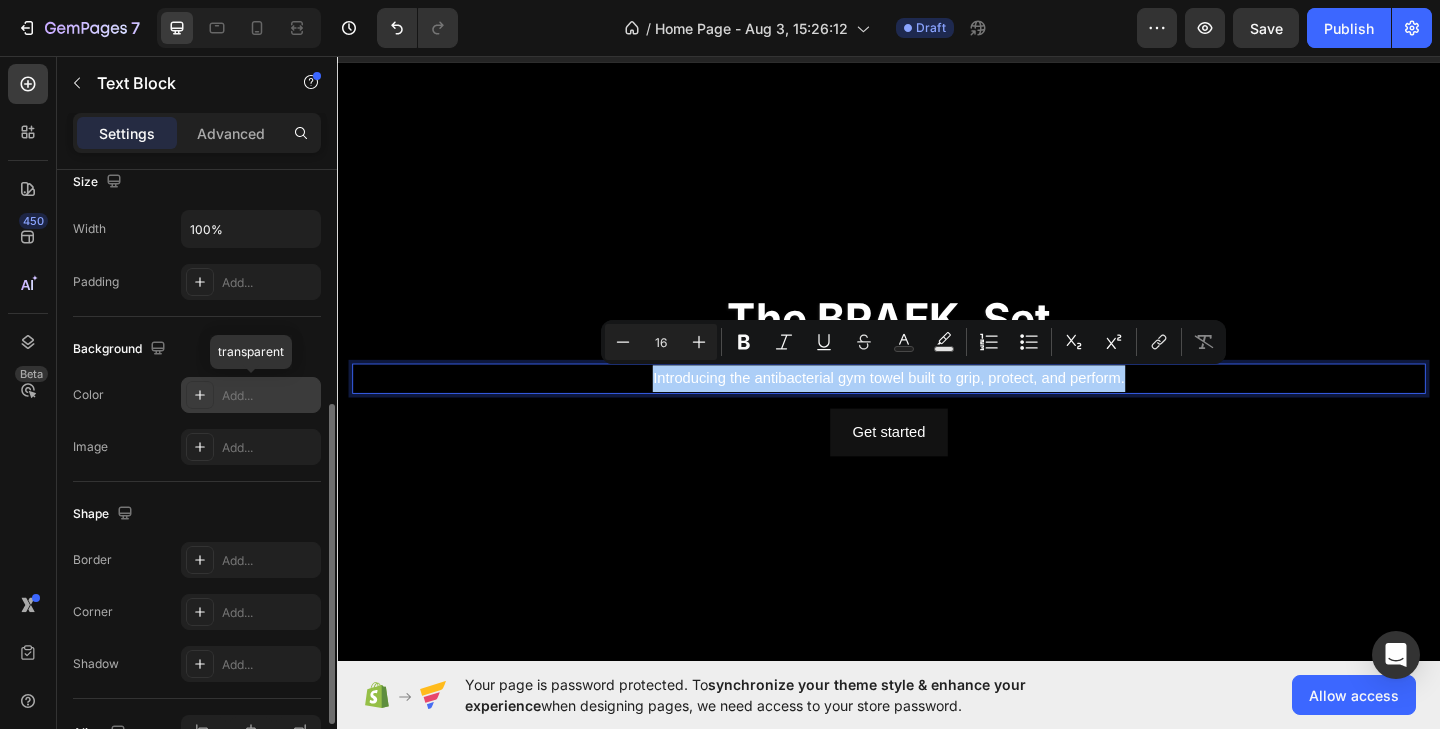click at bounding box center [200, 395] 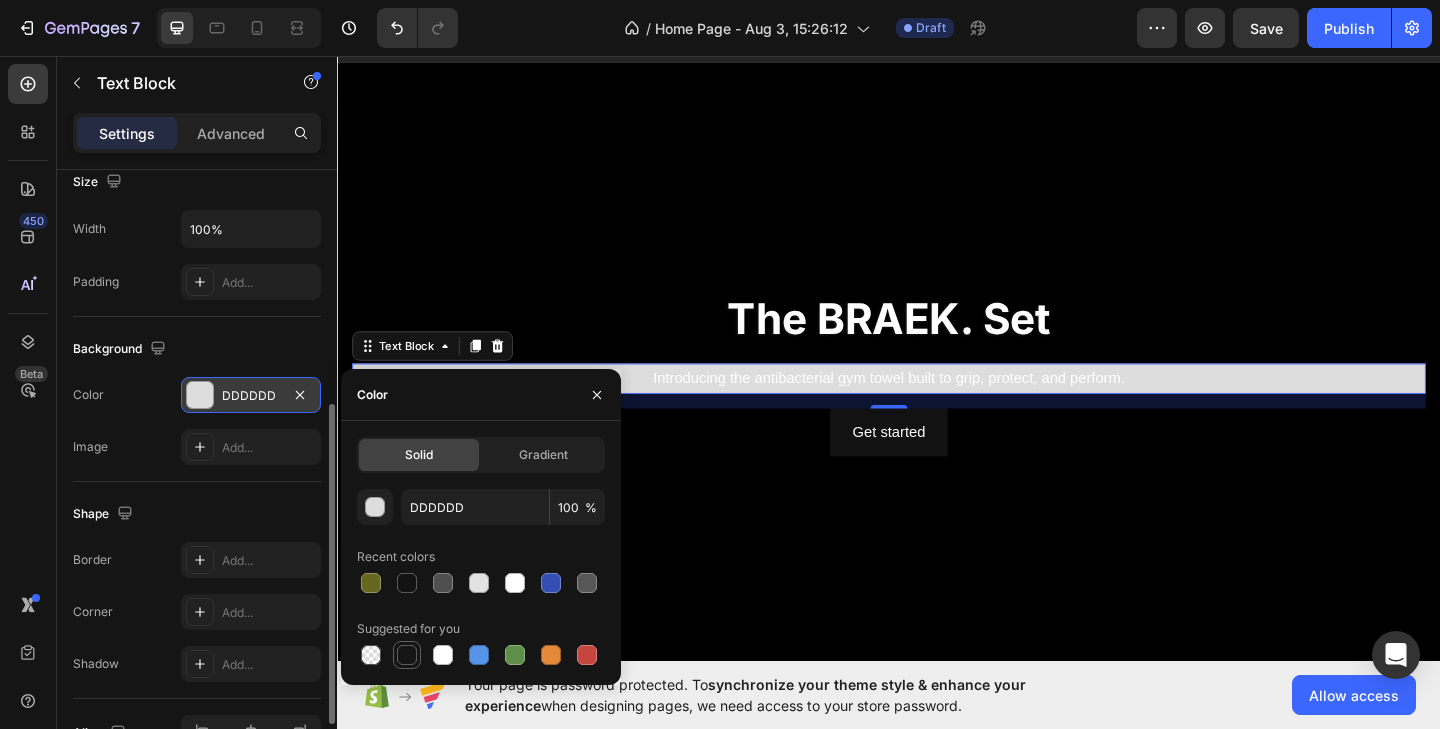 click at bounding box center [407, 655] 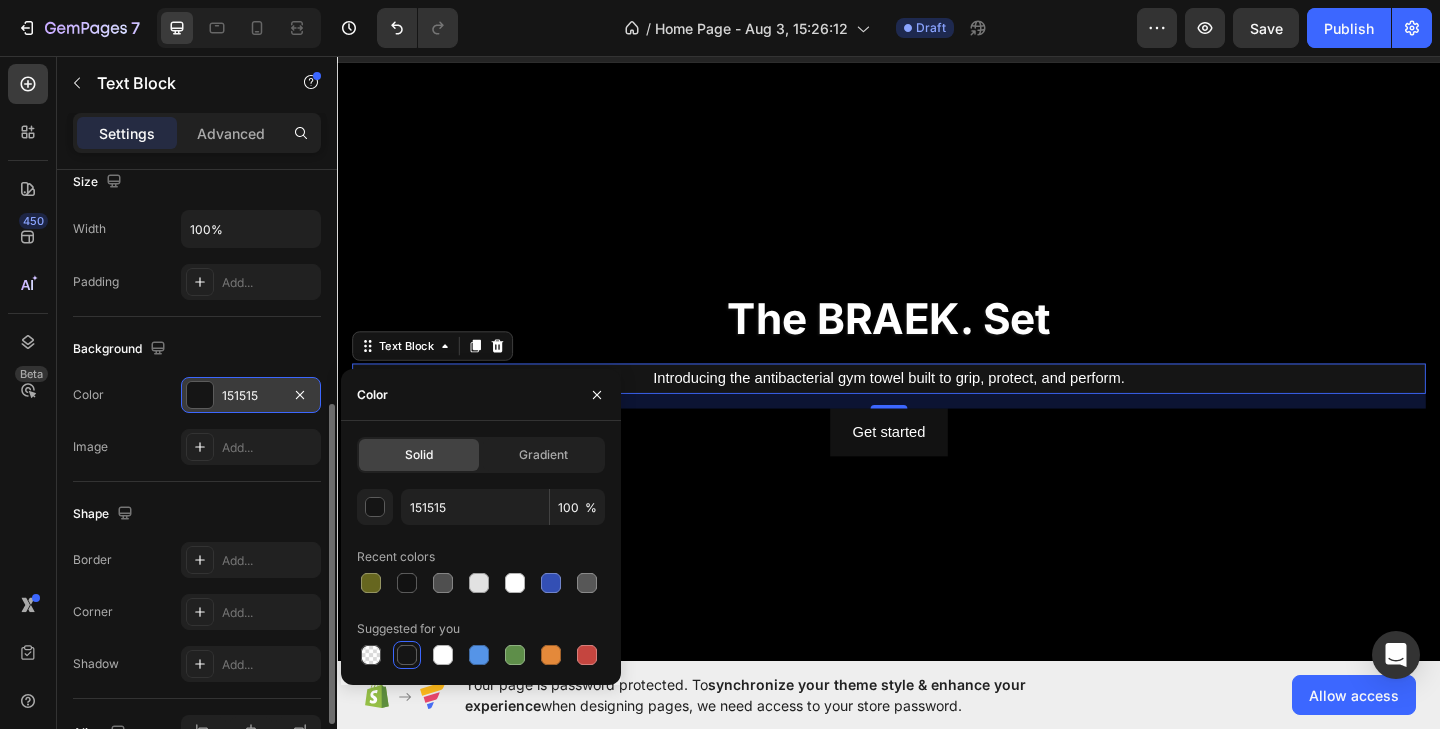 click on "Shape Border Add... Corner Add... Shadow Add..." 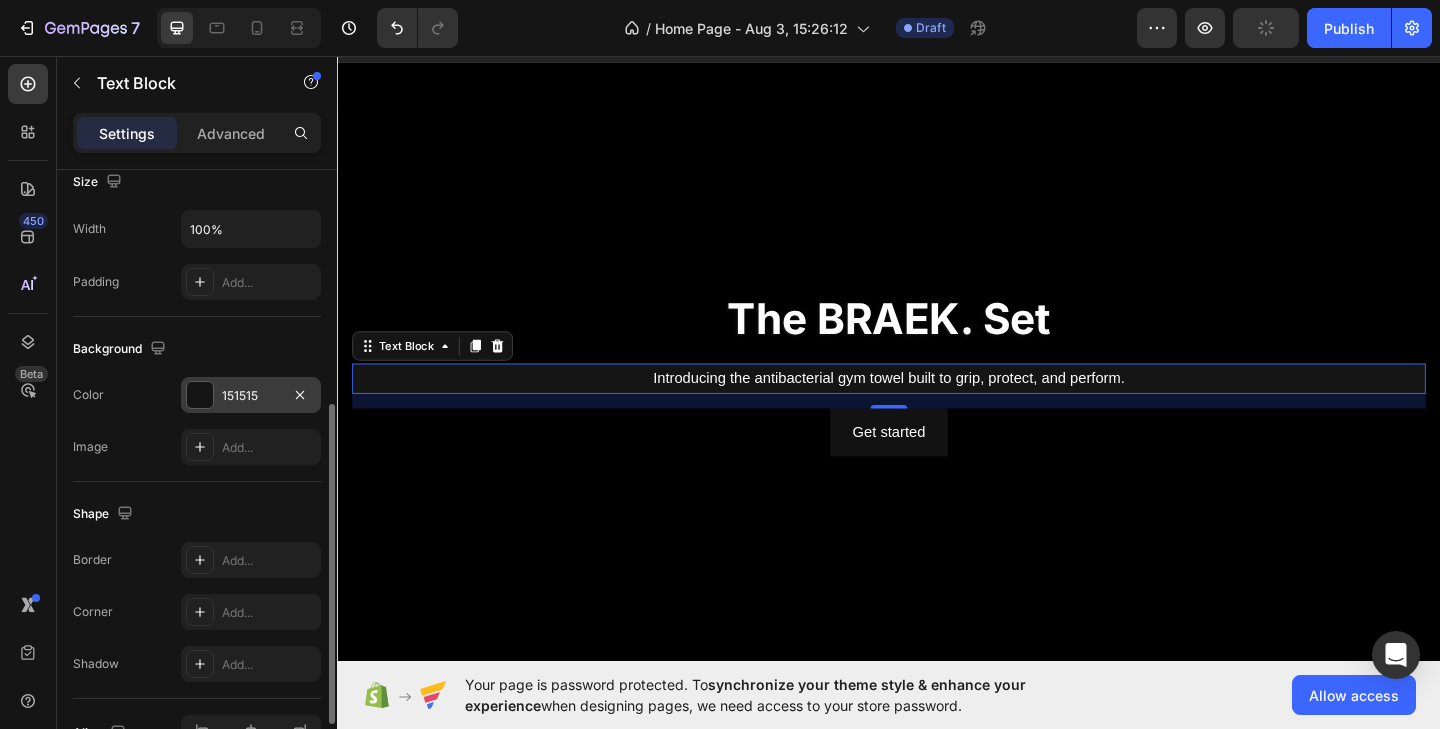 click on "Shape Border Add... Corner Add... Shadow Add..." 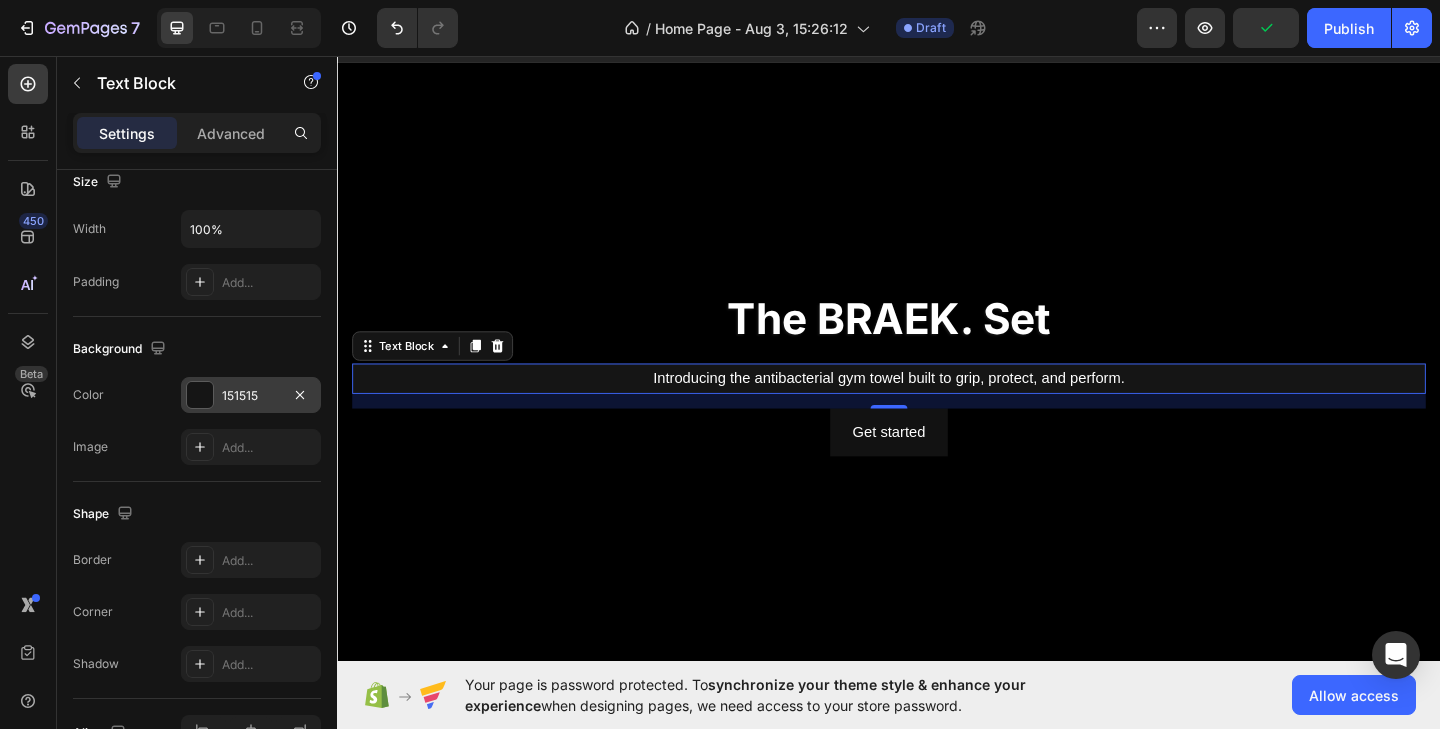 click on "Background" at bounding box center [197, 349] 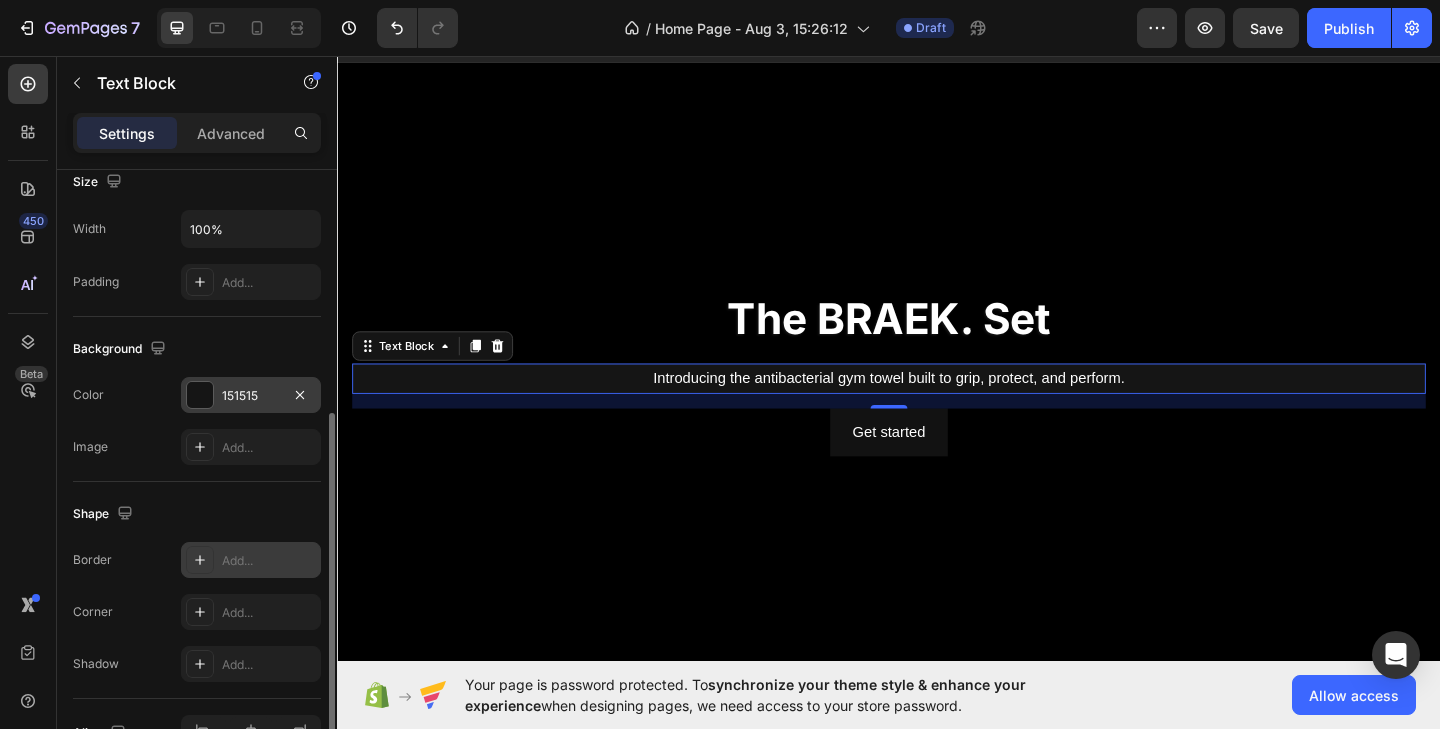 scroll, scrollTop: 499, scrollLeft: 0, axis: vertical 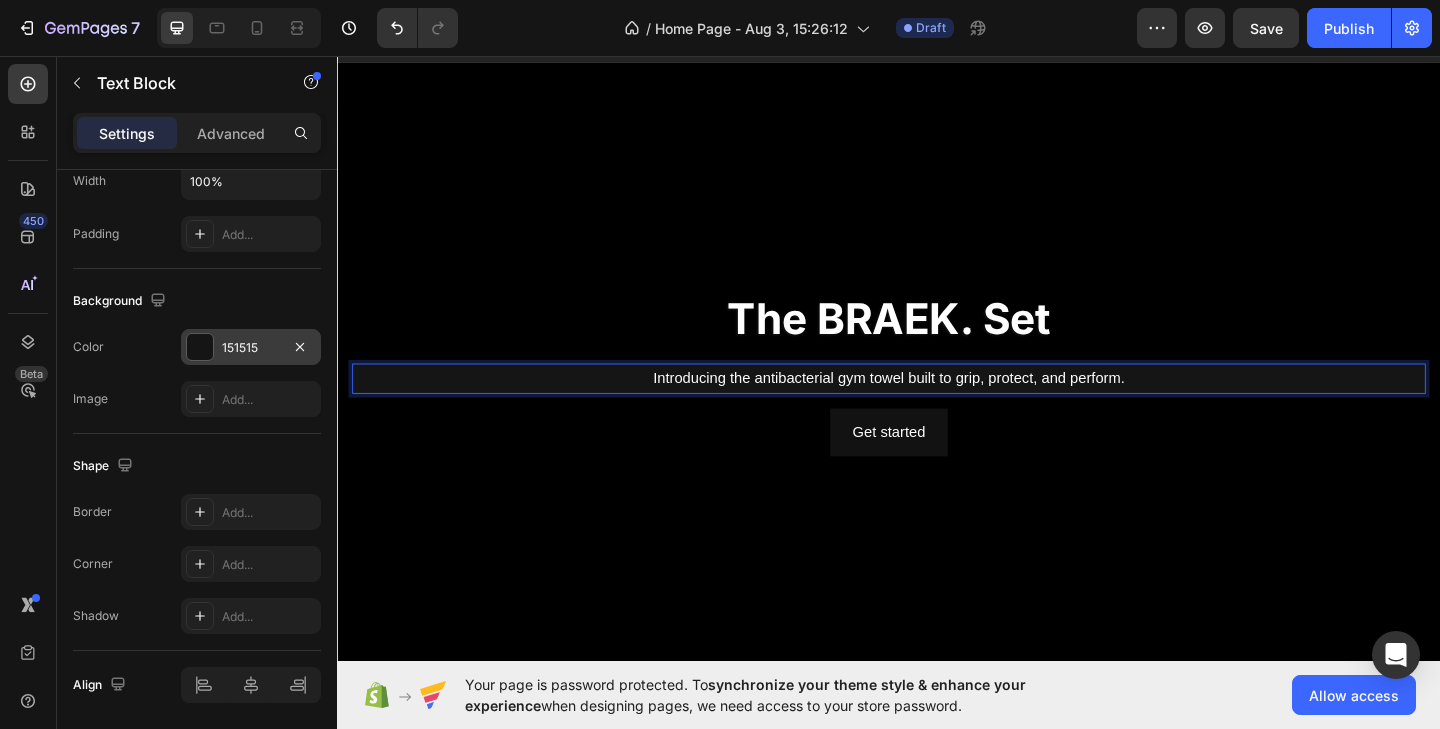 click at bounding box center (200, 347) 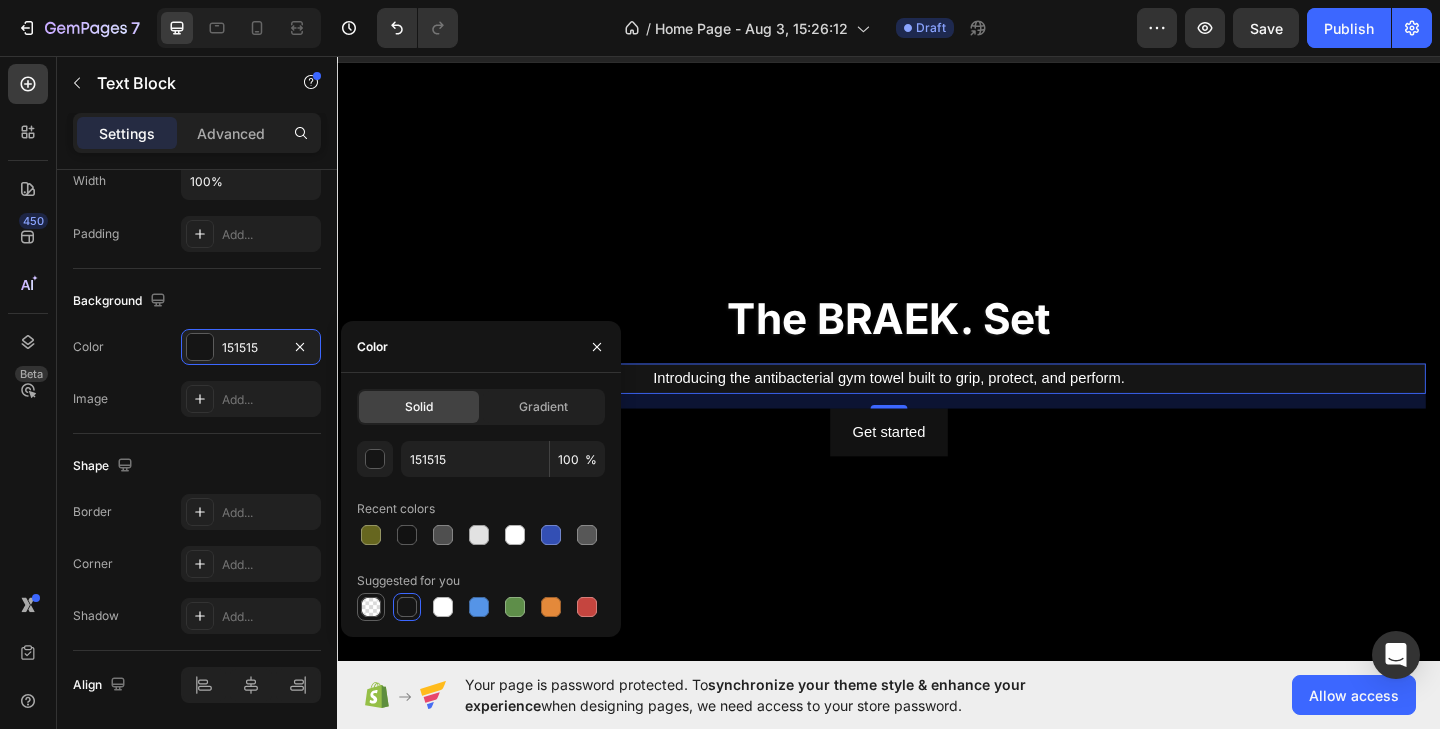 click at bounding box center (371, 607) 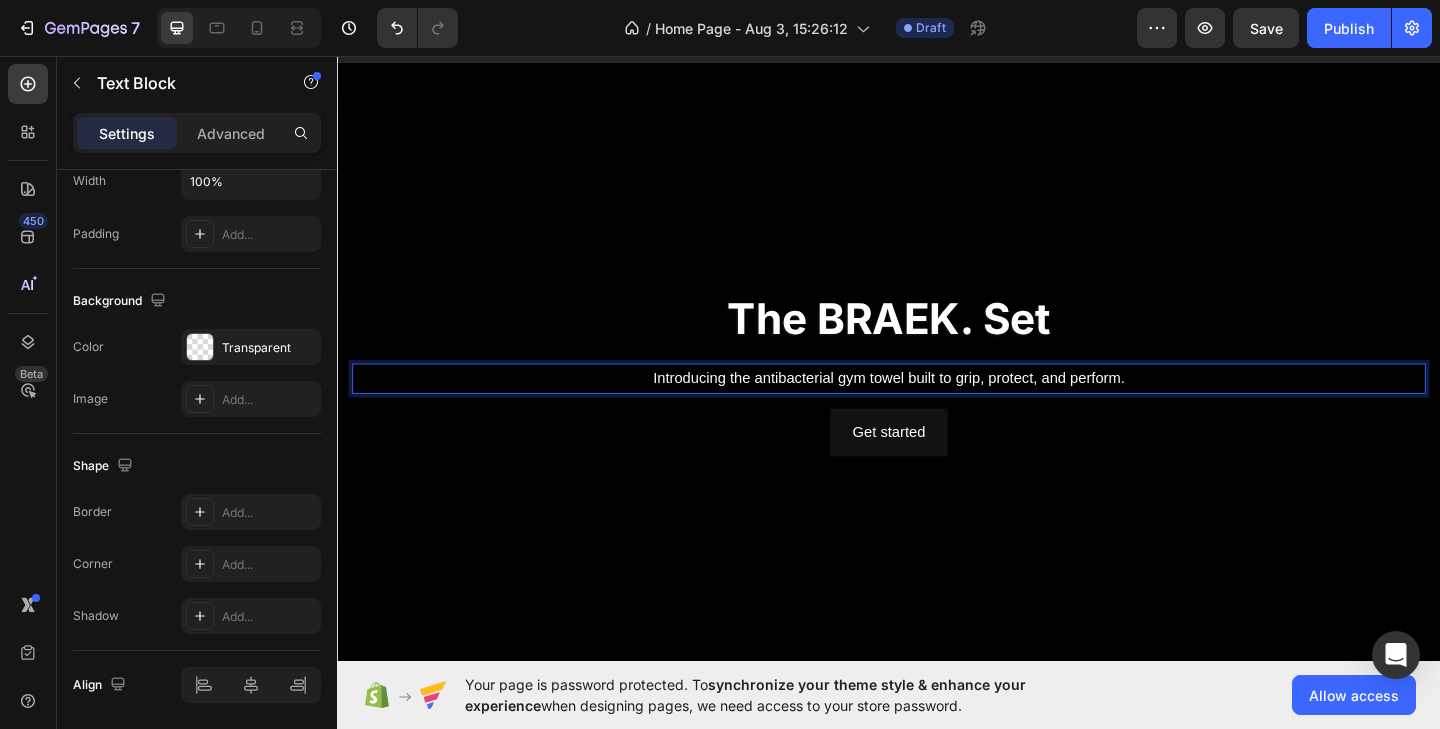click on "Introducing the antibacterial gym towel built to grip, protect, and perform." at bounding box center (937, 407) 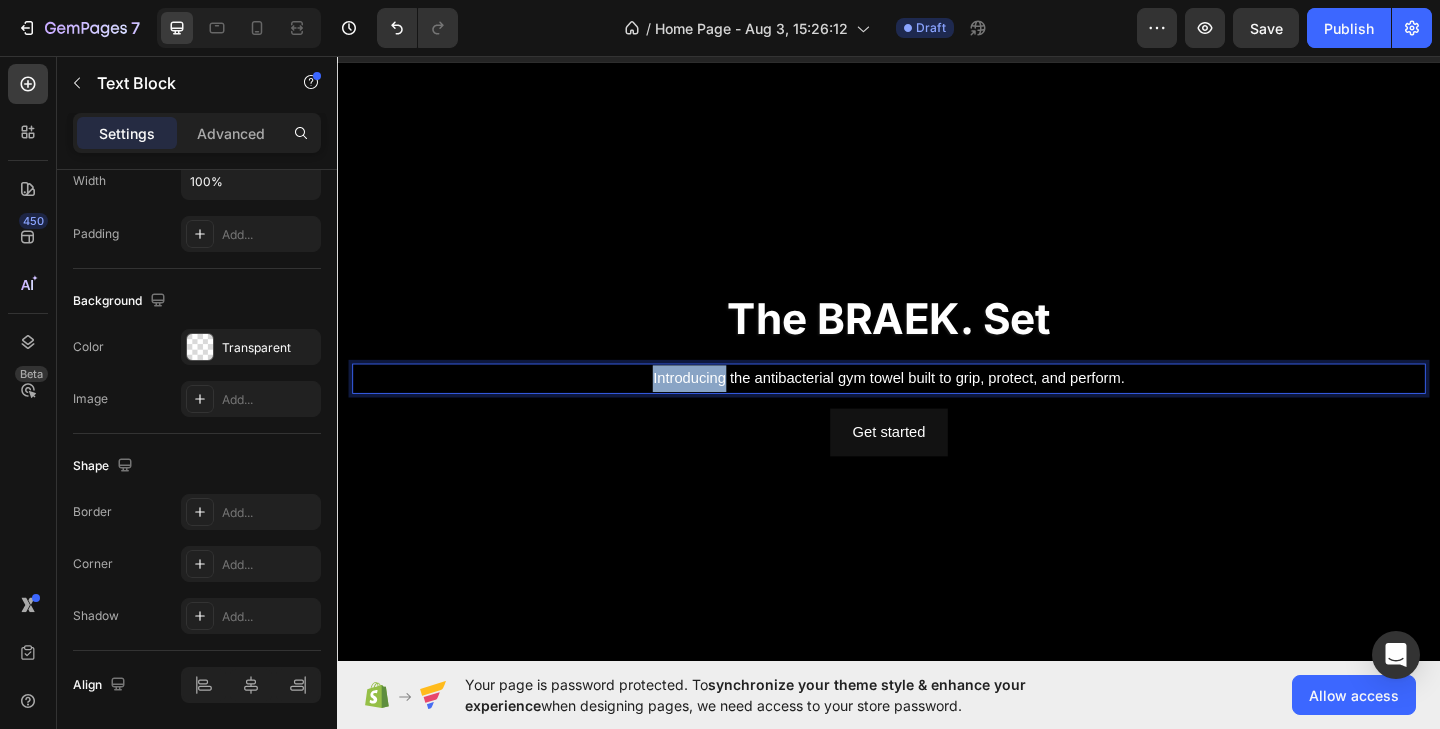 click on "Introducing the antibacterial gym towel built to grip, protect, and perform." at bounding box center (937, 407) 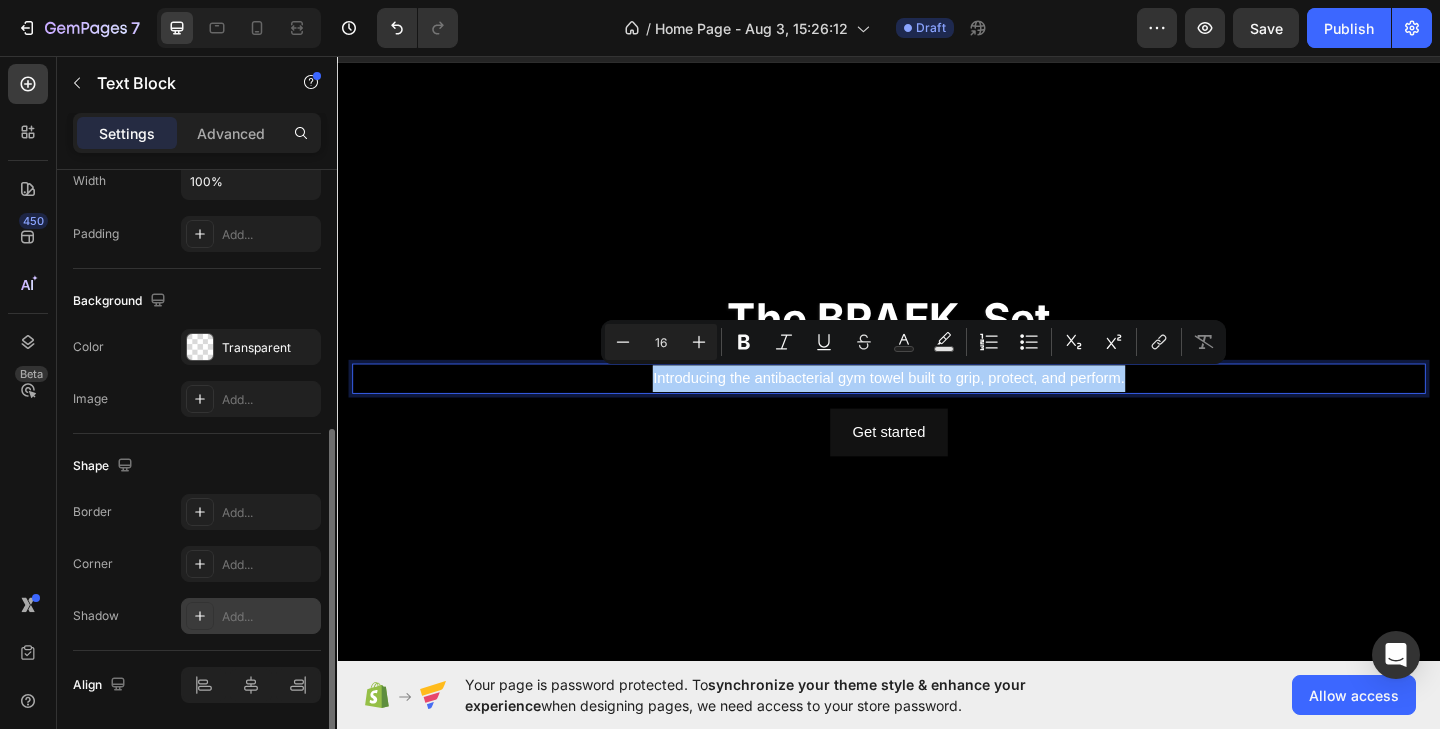 click 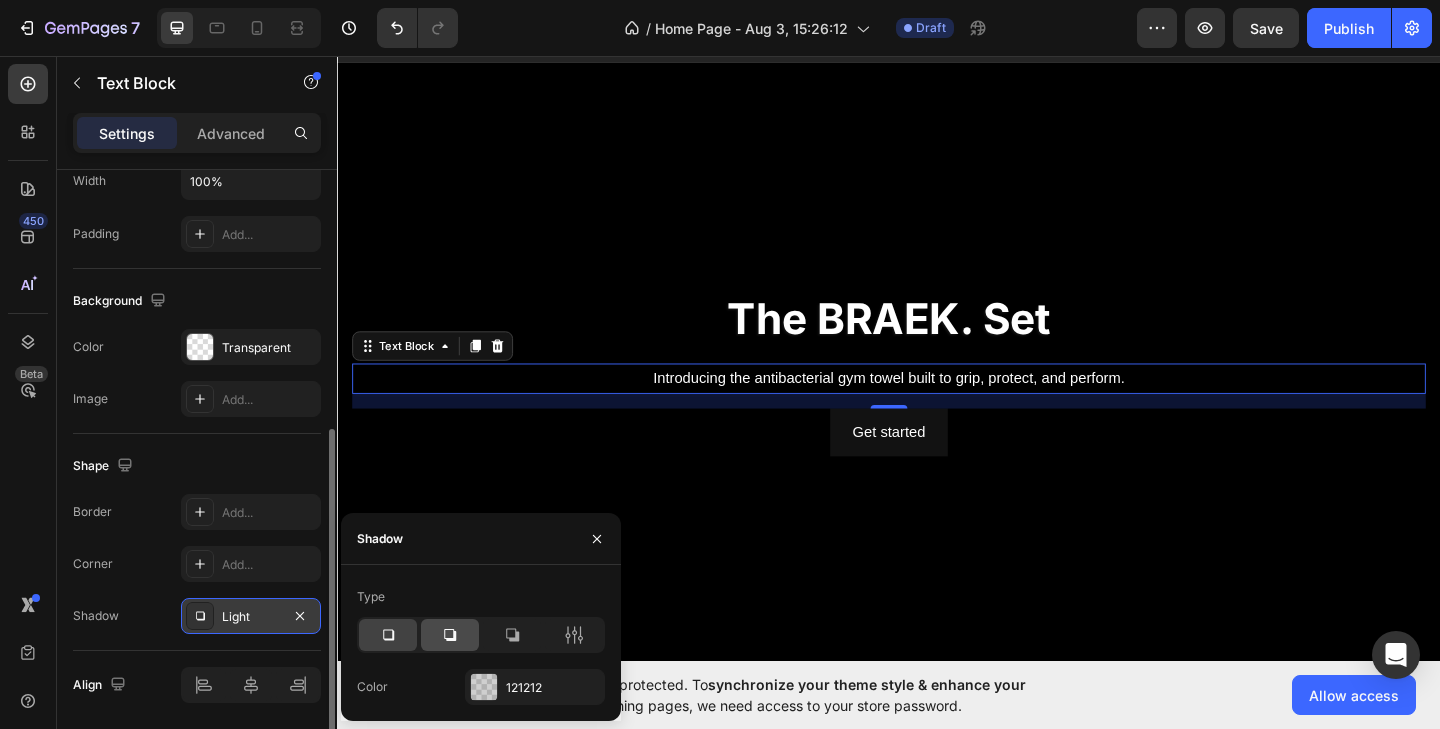 click 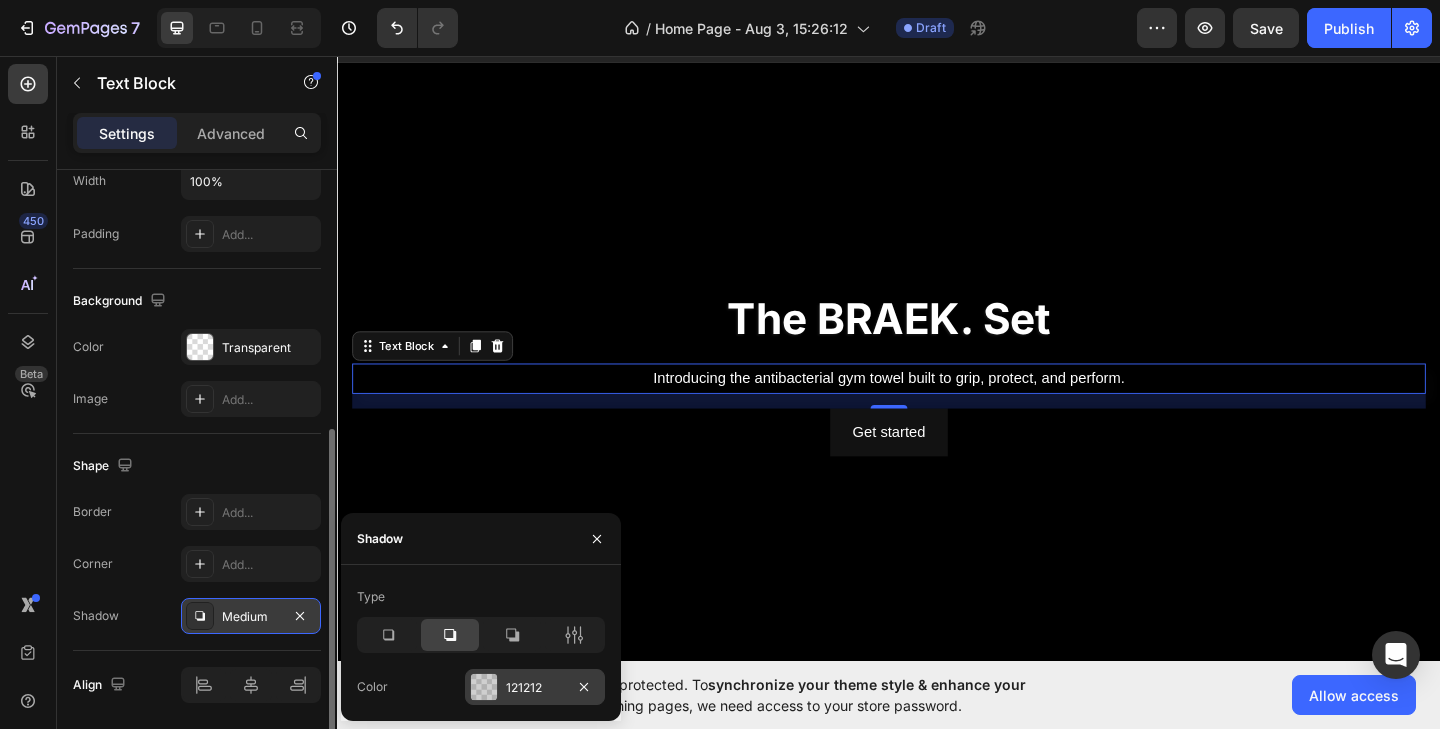 click at bounding box center [484, 687] 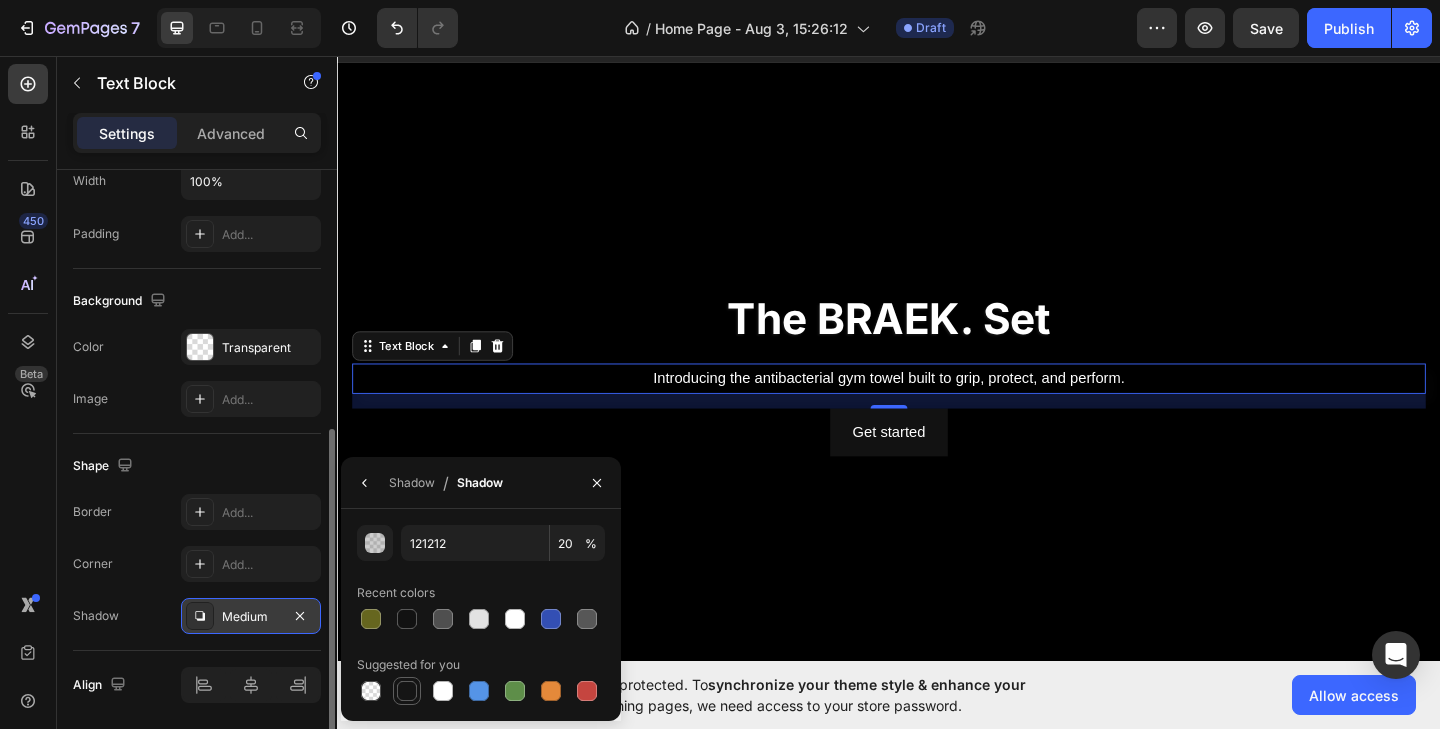 click at bounding box center (407, 691) 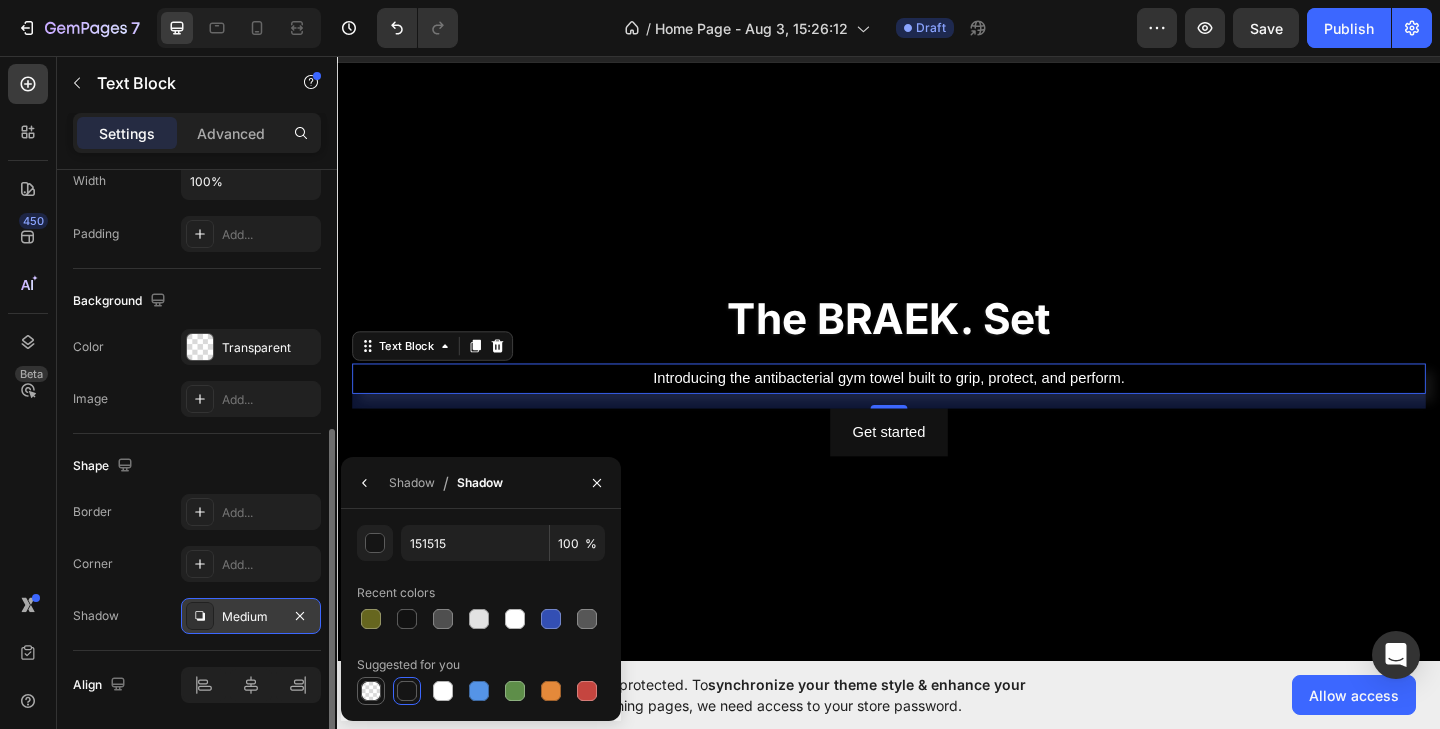 click at bounding box center (371, 691) 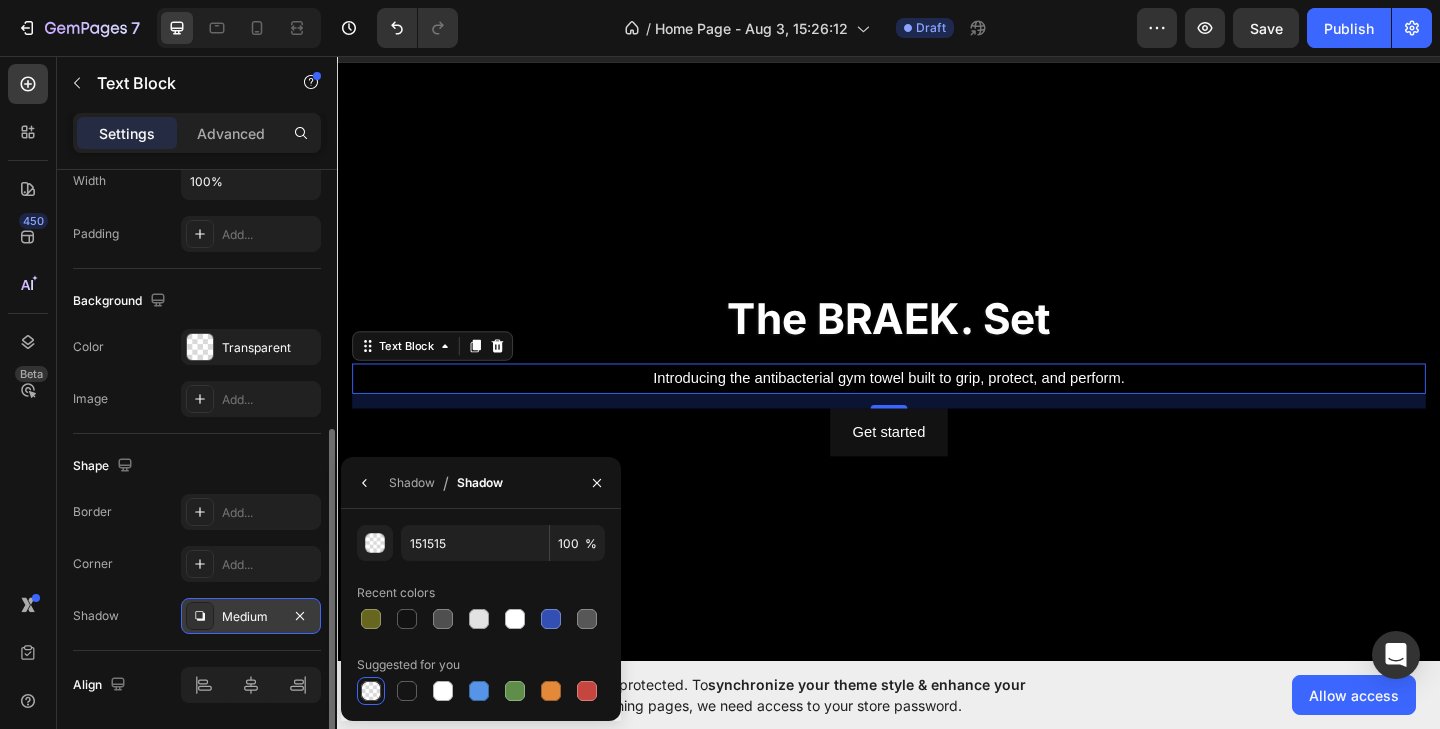 type on "000000" 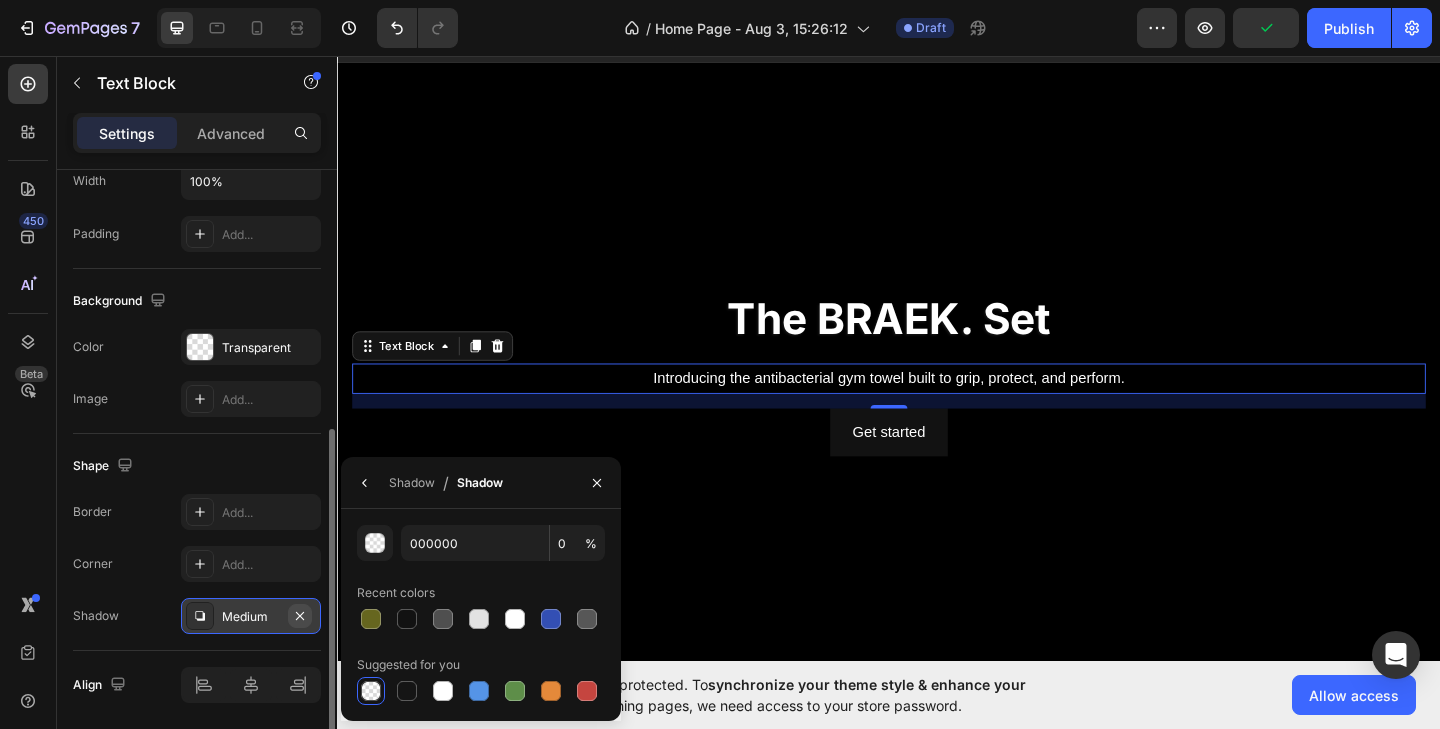 click 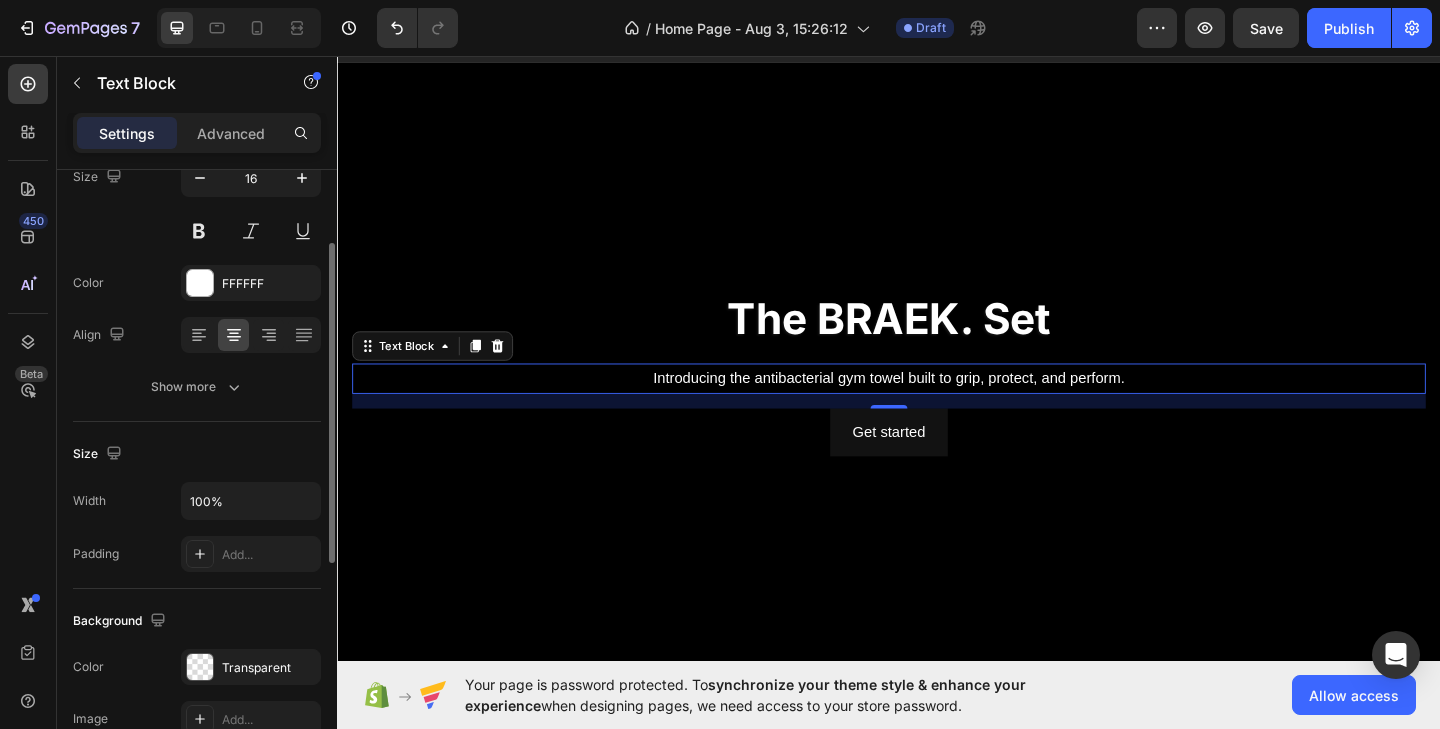 scroll, scrollTop: 160, scrollLeft: 0, axis: vertical 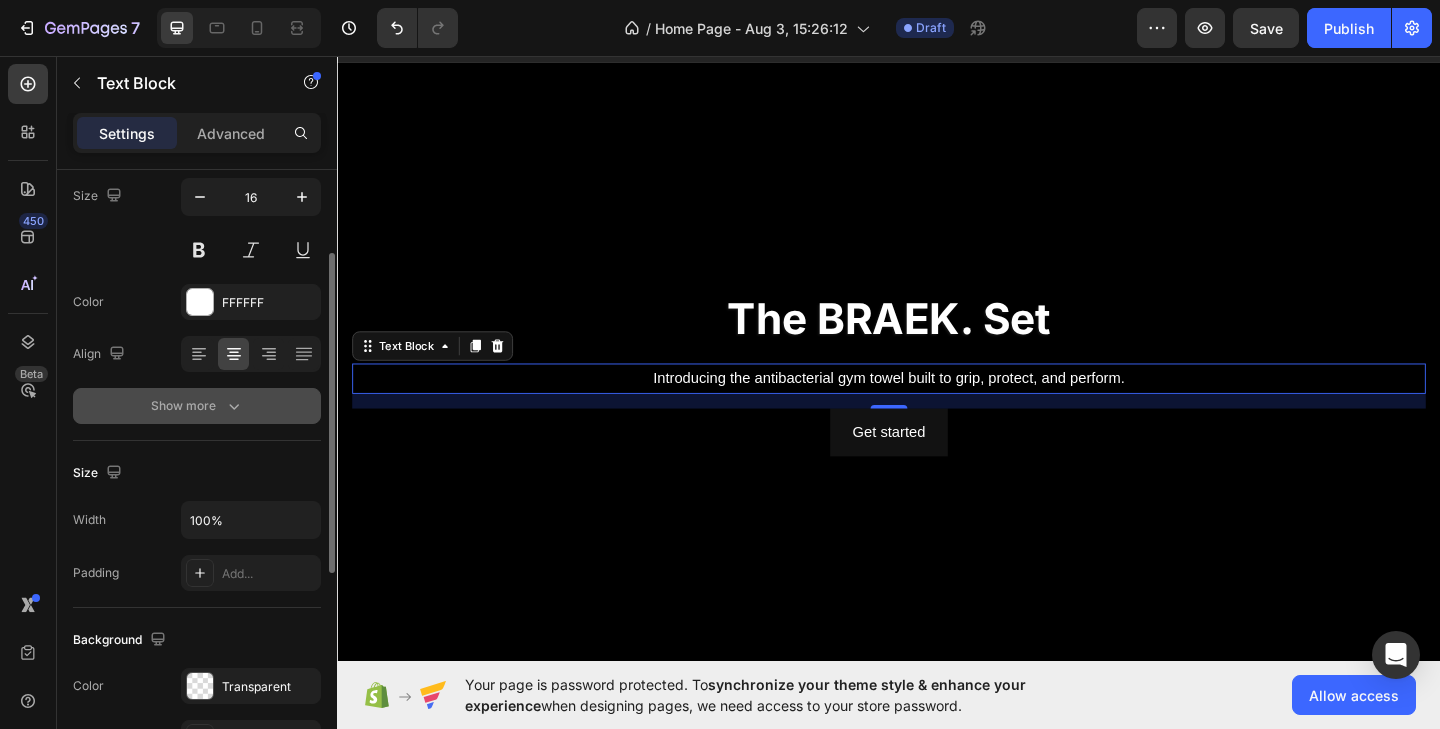 click on "Show more" at bounding box center (197, 406) 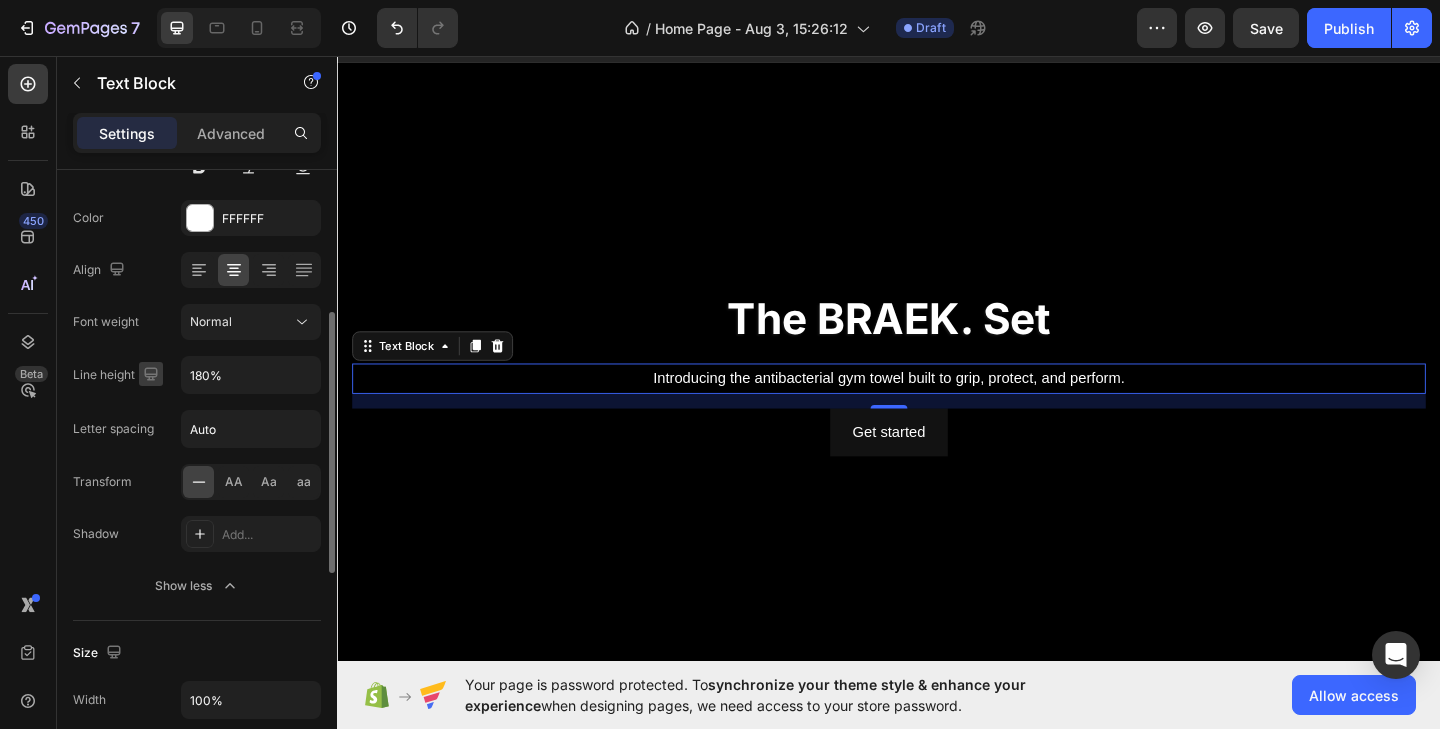 scroll, scrollTop: 297, scrollLeft: 0, axis: vertical 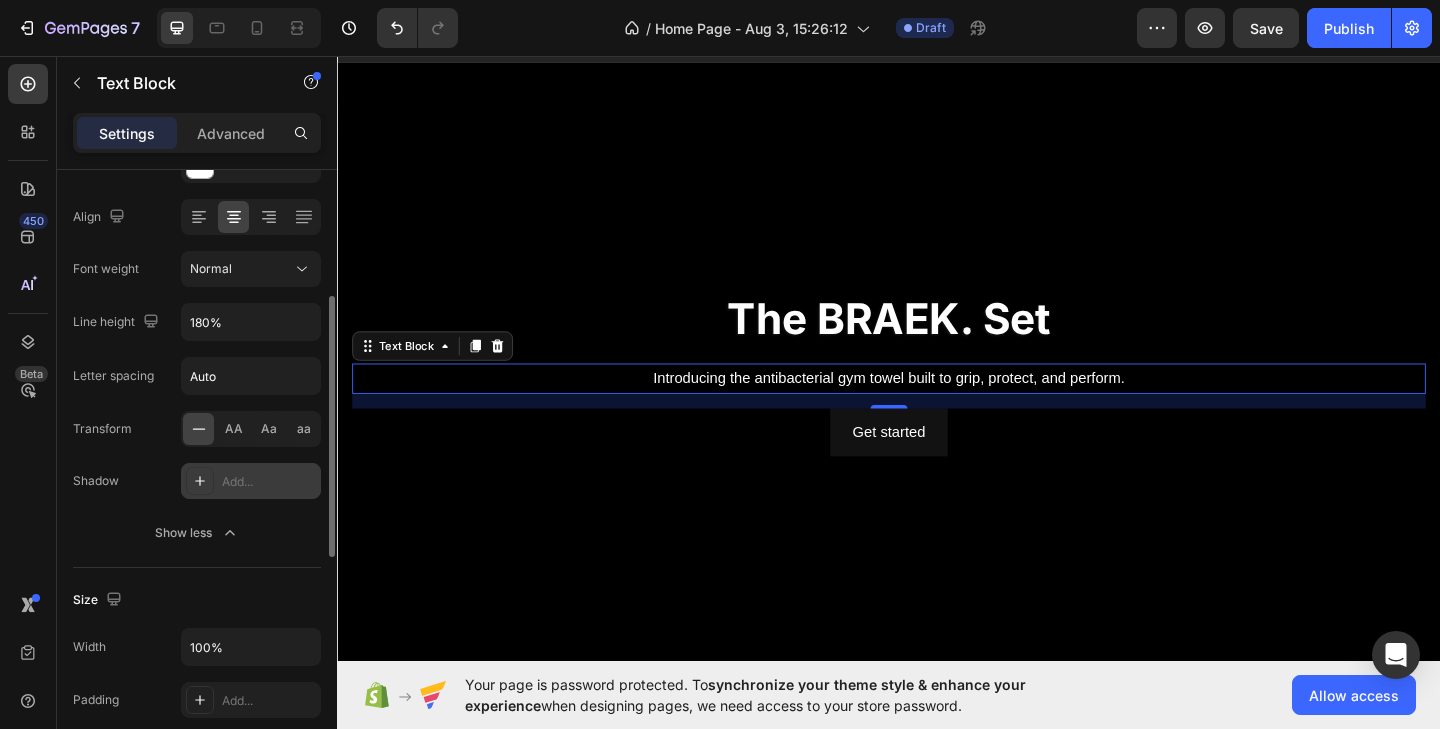 click 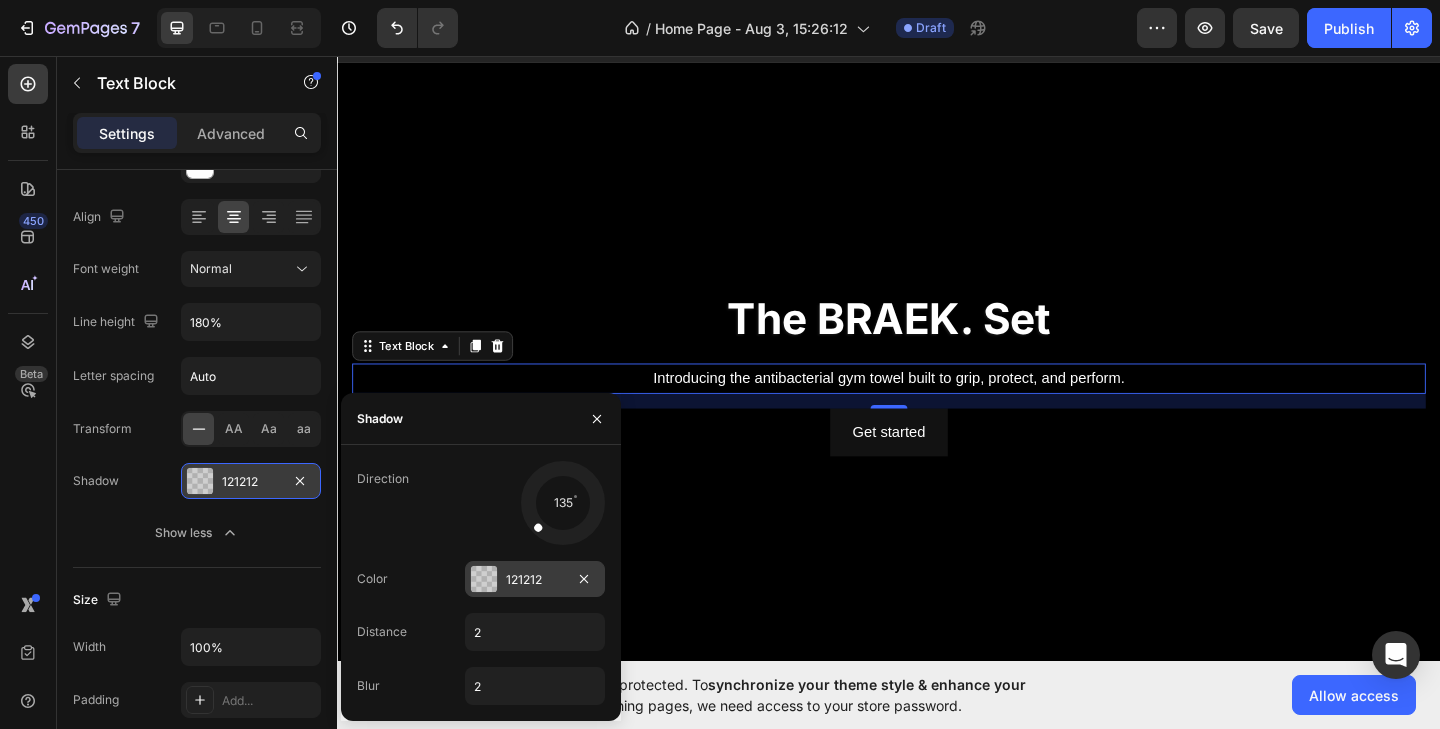 click at bounding box center (484, 579) 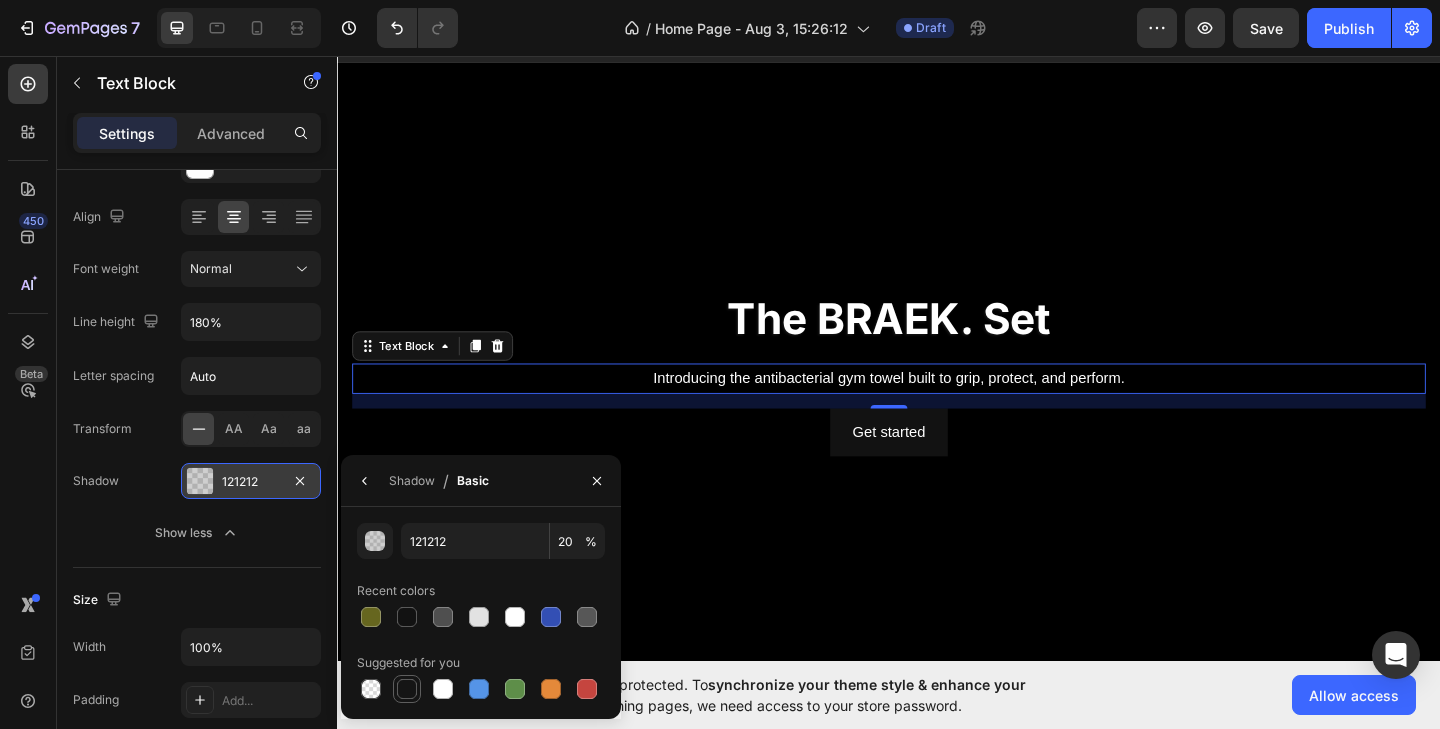 click at bounding box center (407, 689) 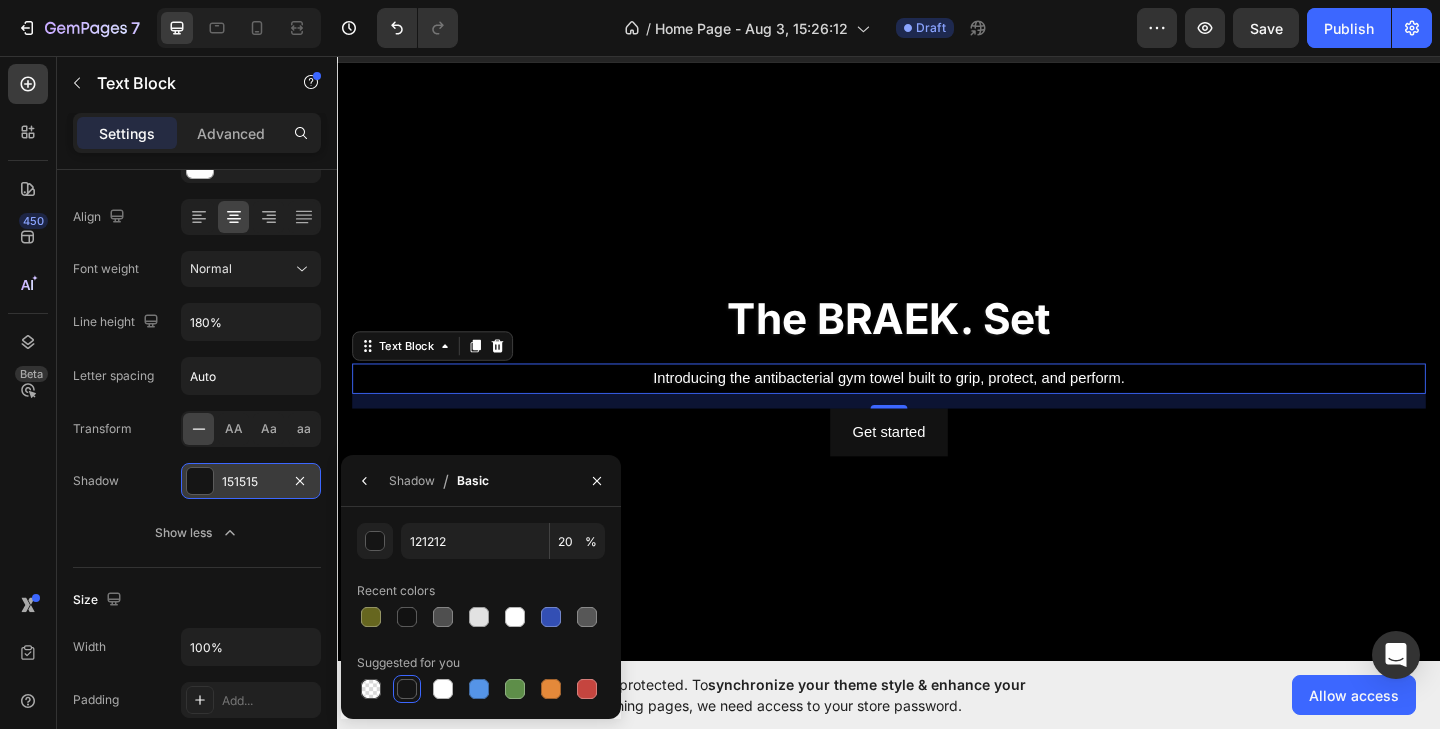type on "151515" 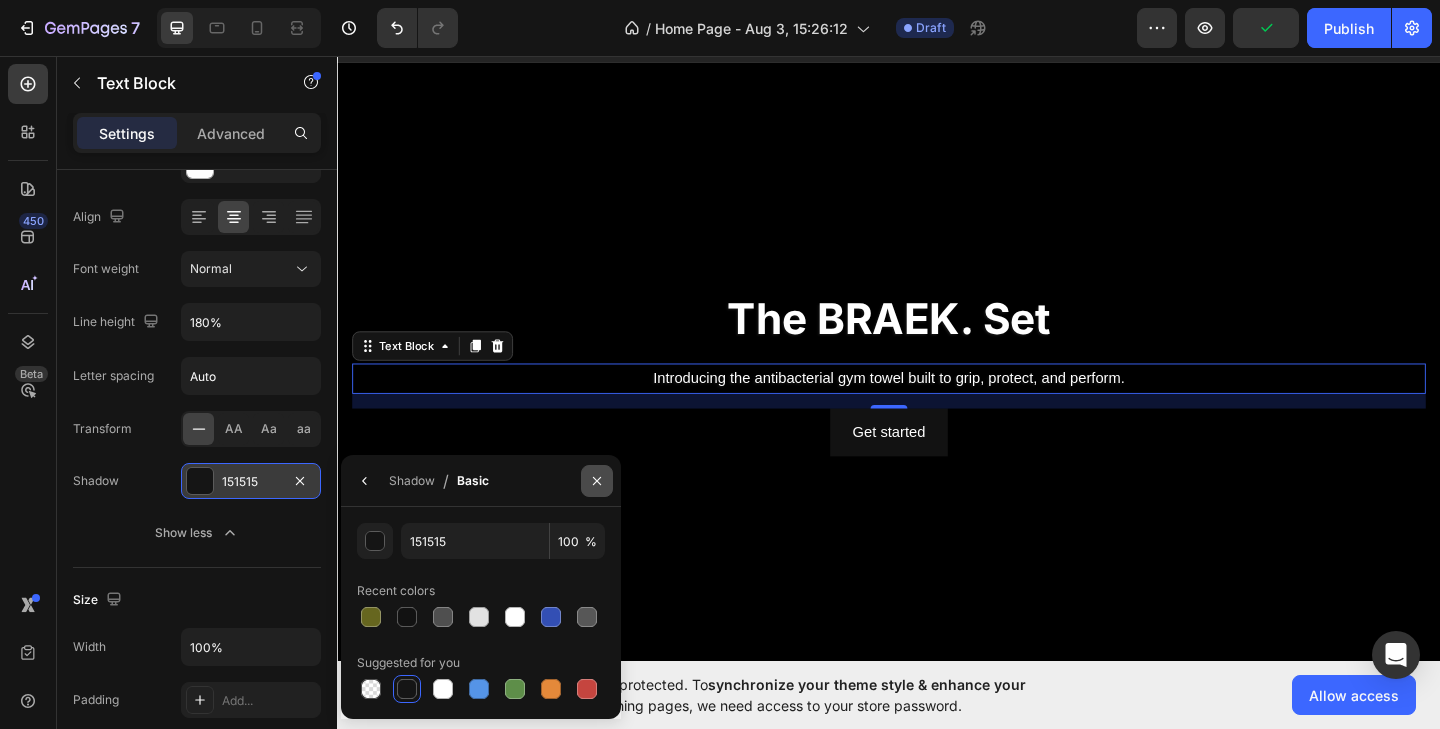 click 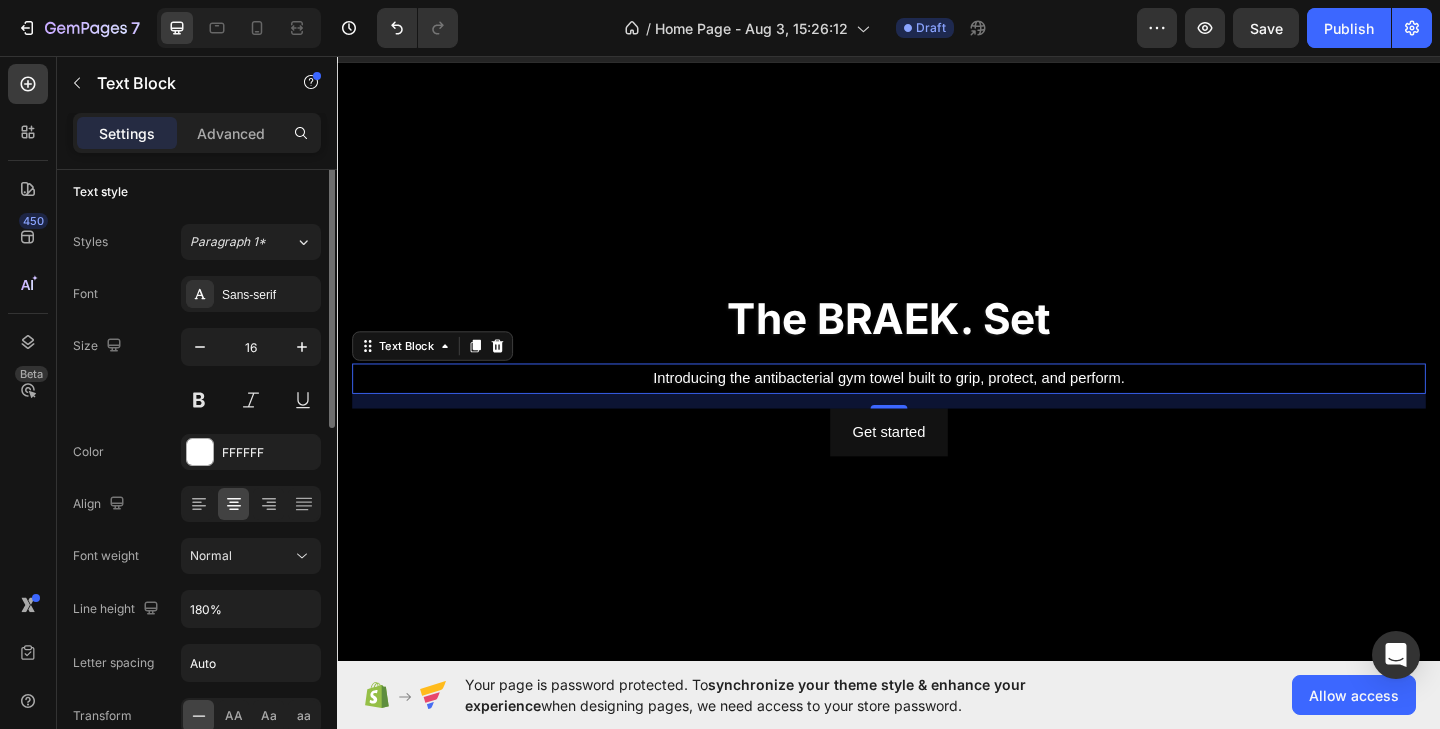 scroll, scrollTop: 0, scrollLeft: 0, axis: both 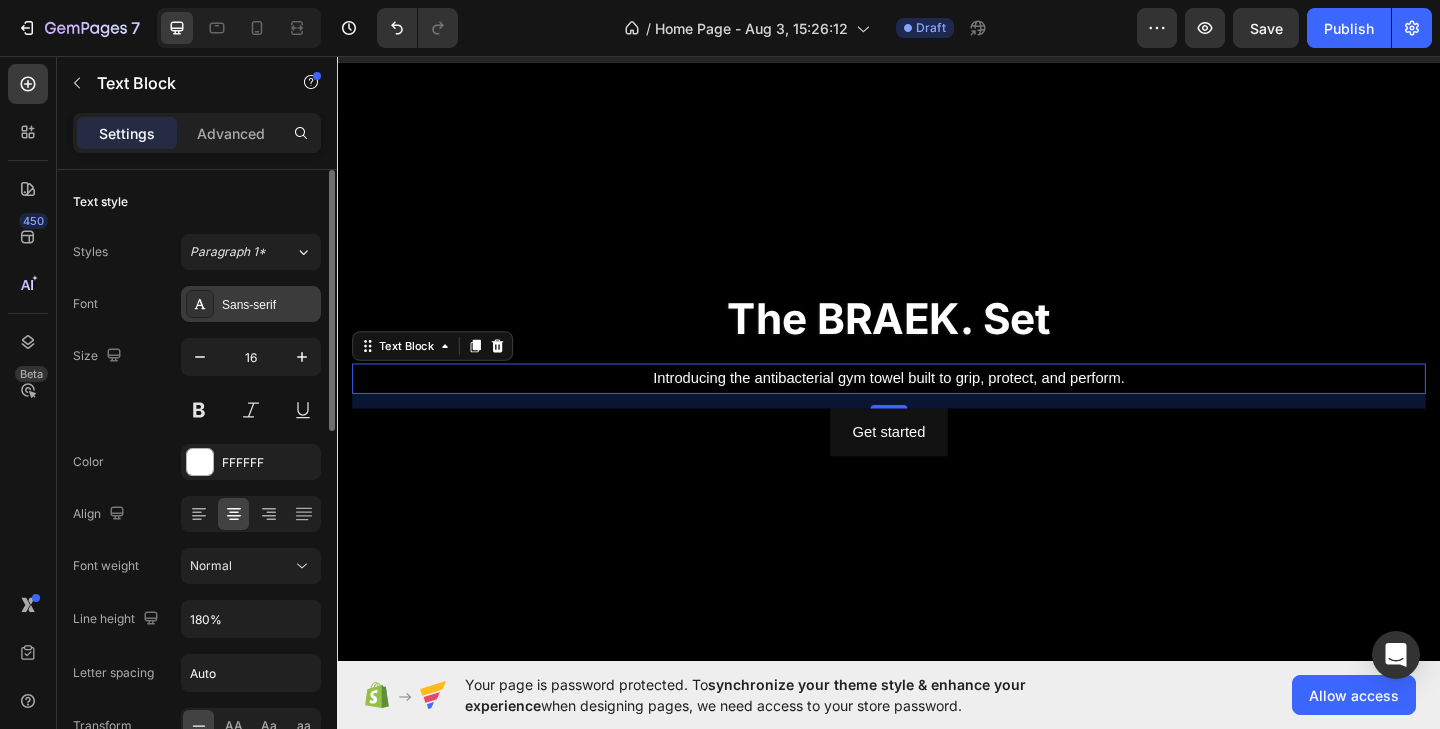 click on "Sans-serif" at bounding box center [269, 305] 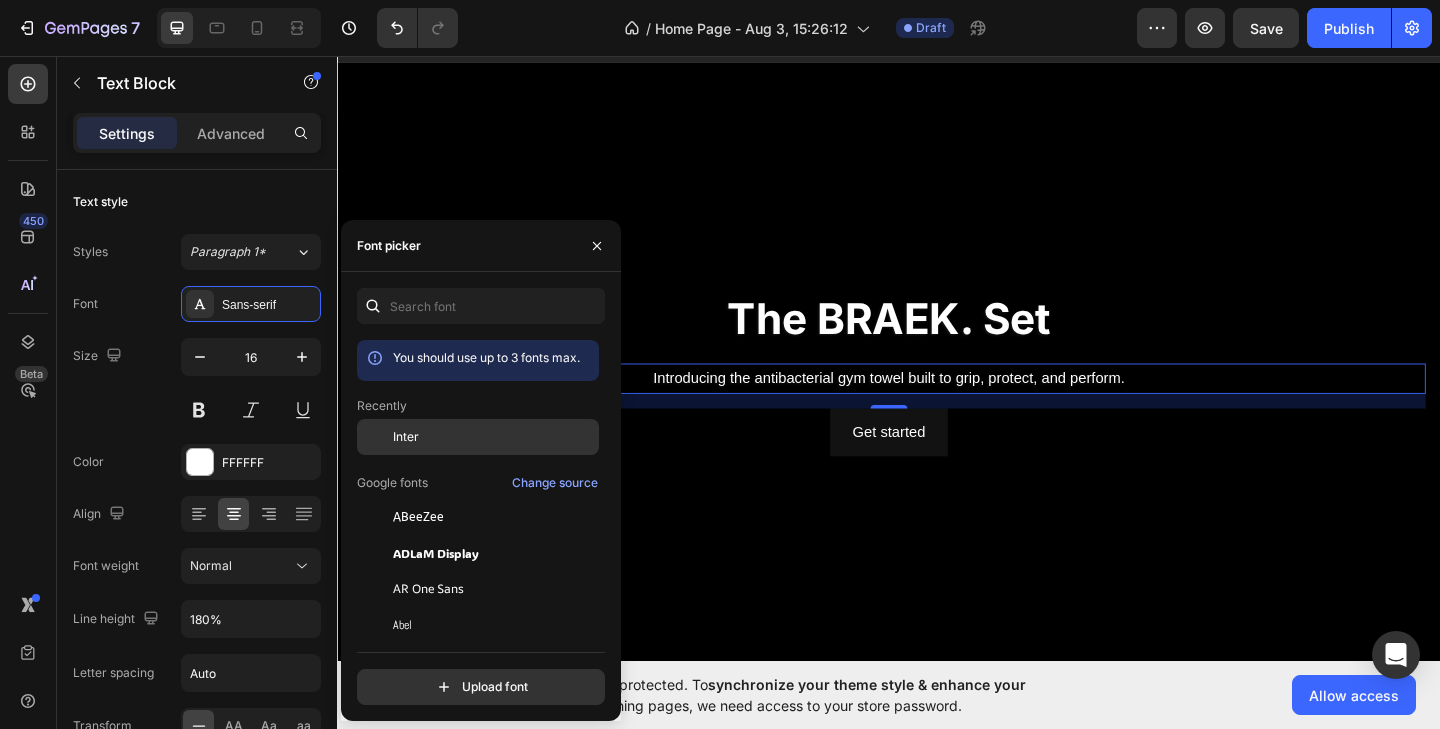 click on "Inter" at bounding box center (406, 437) 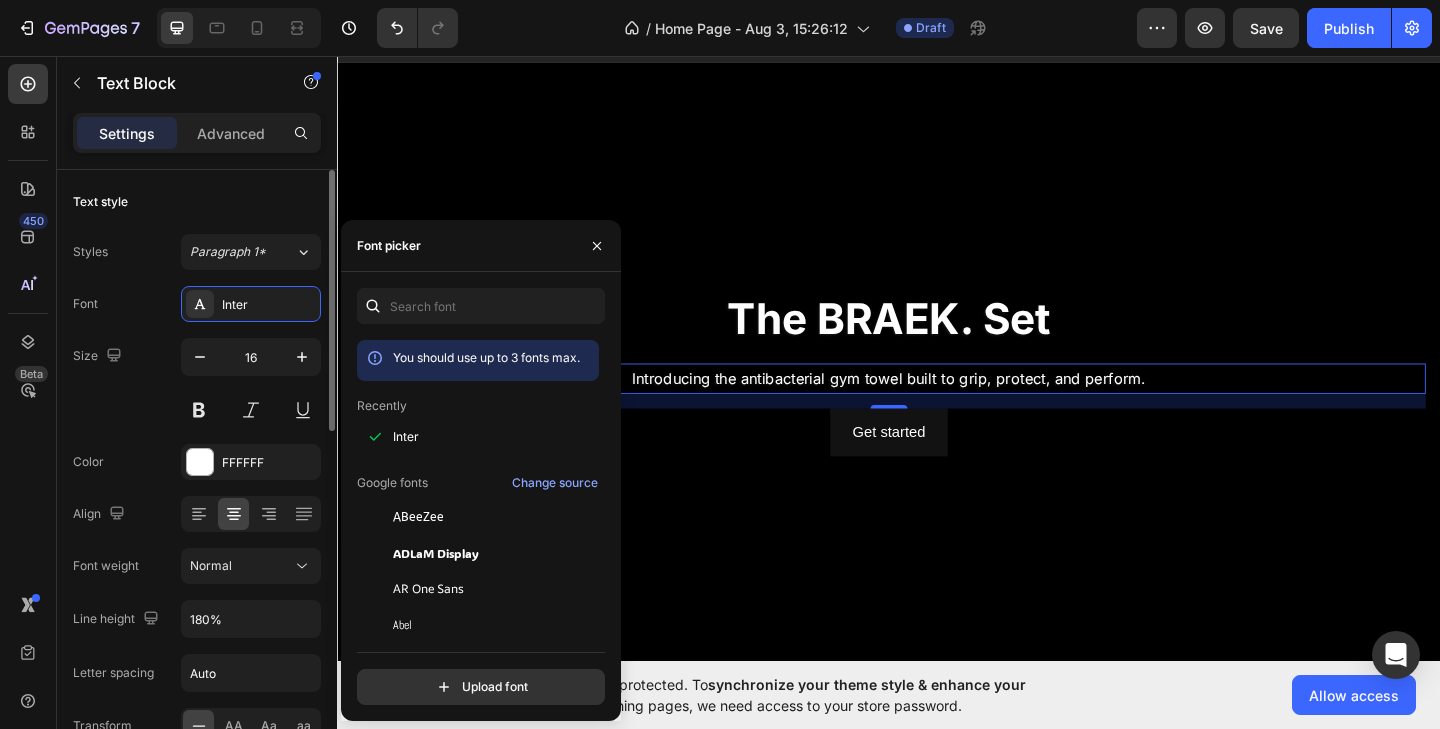 click on "Font Inter Size 16 Color FFFFFF Align Font weight Normal Line height 180% Letter spacing Auto Transform AA Aa aa Shadow 151515 Show less" at bounding box center (197, 567) 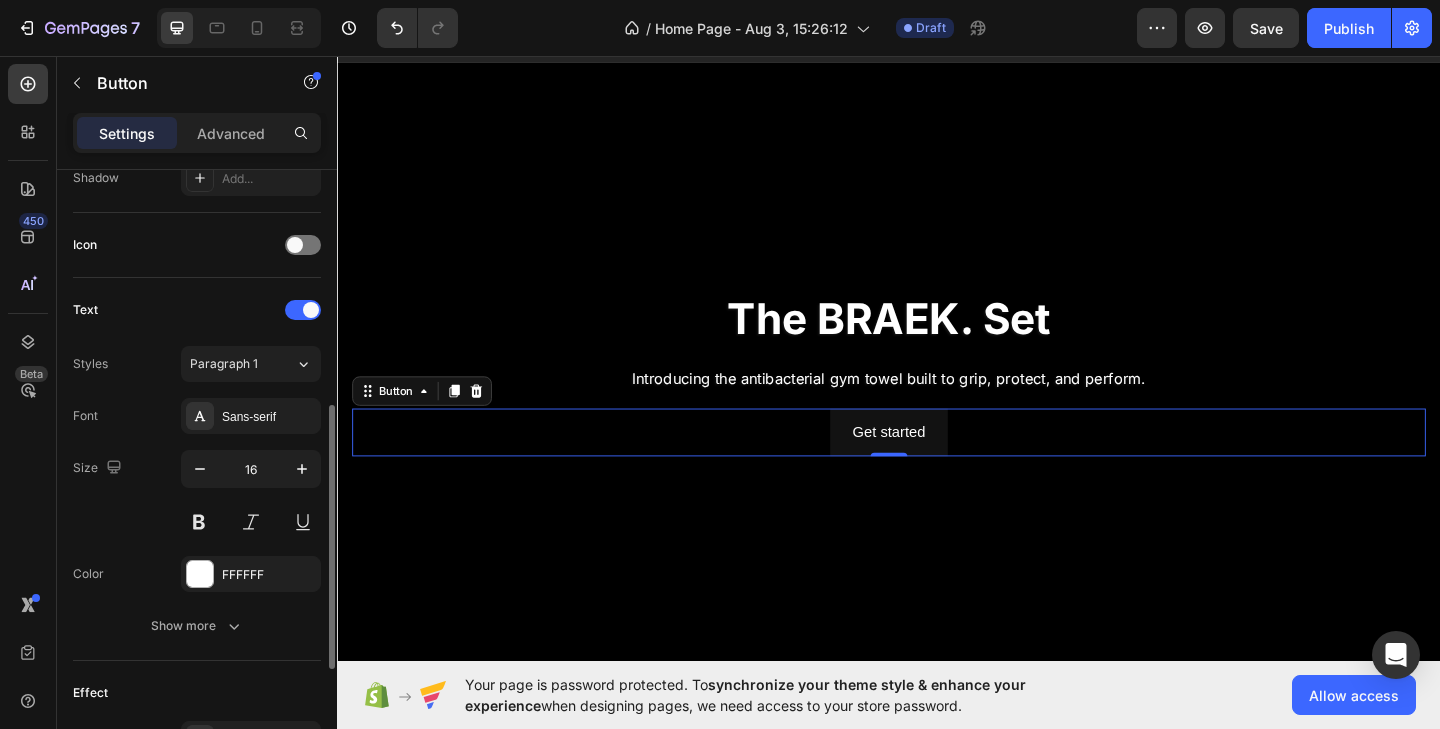 scroll, scrollTop: 562, scrollLeft: 0, axis: vertical 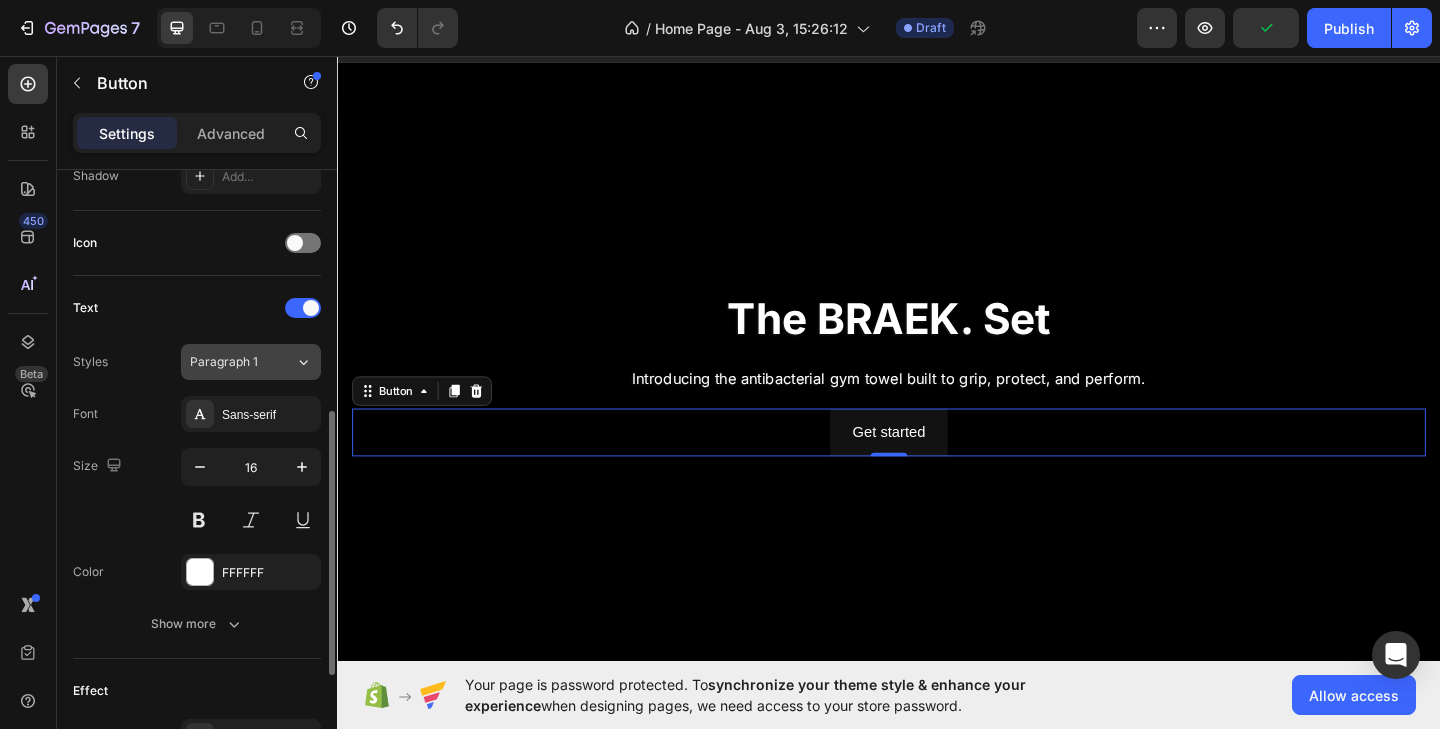 click on "Paragraph 1" 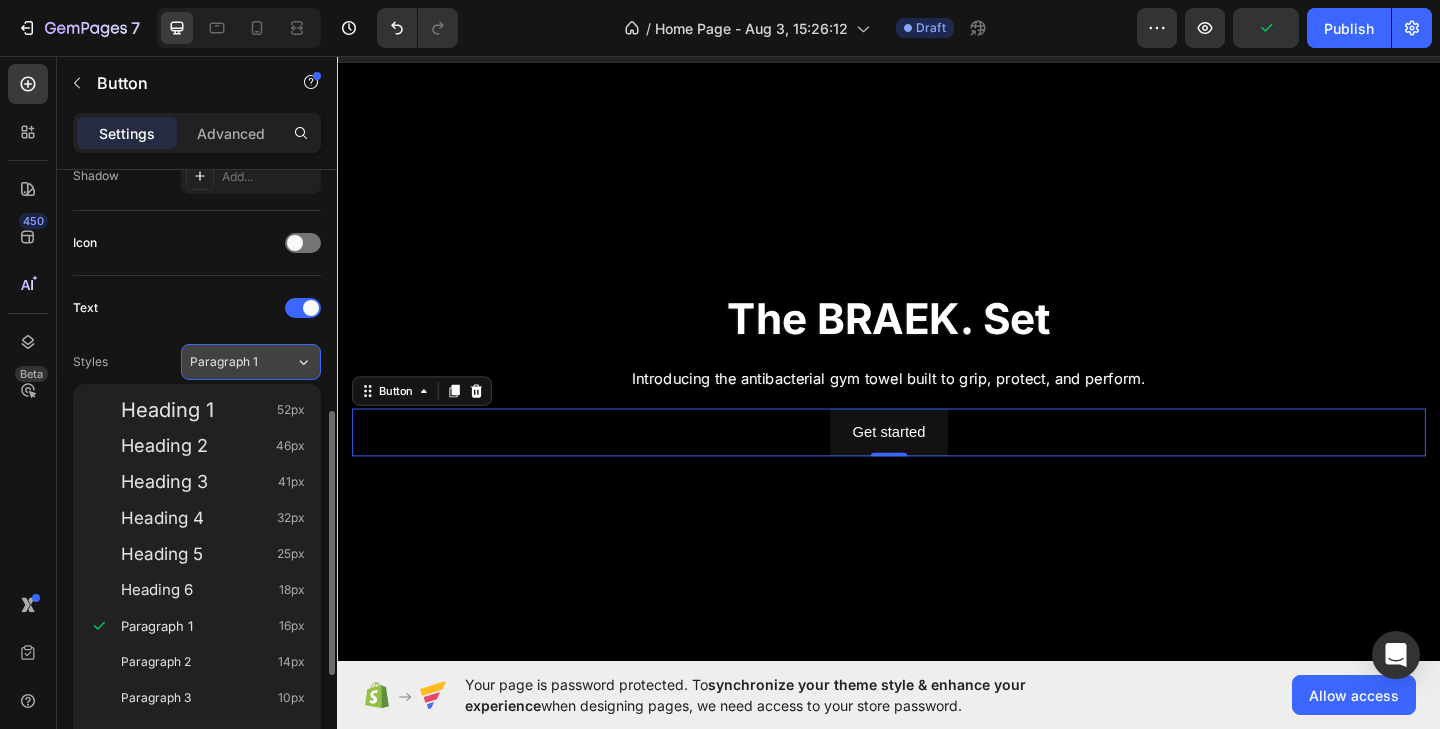 click on "Paragraph 1" 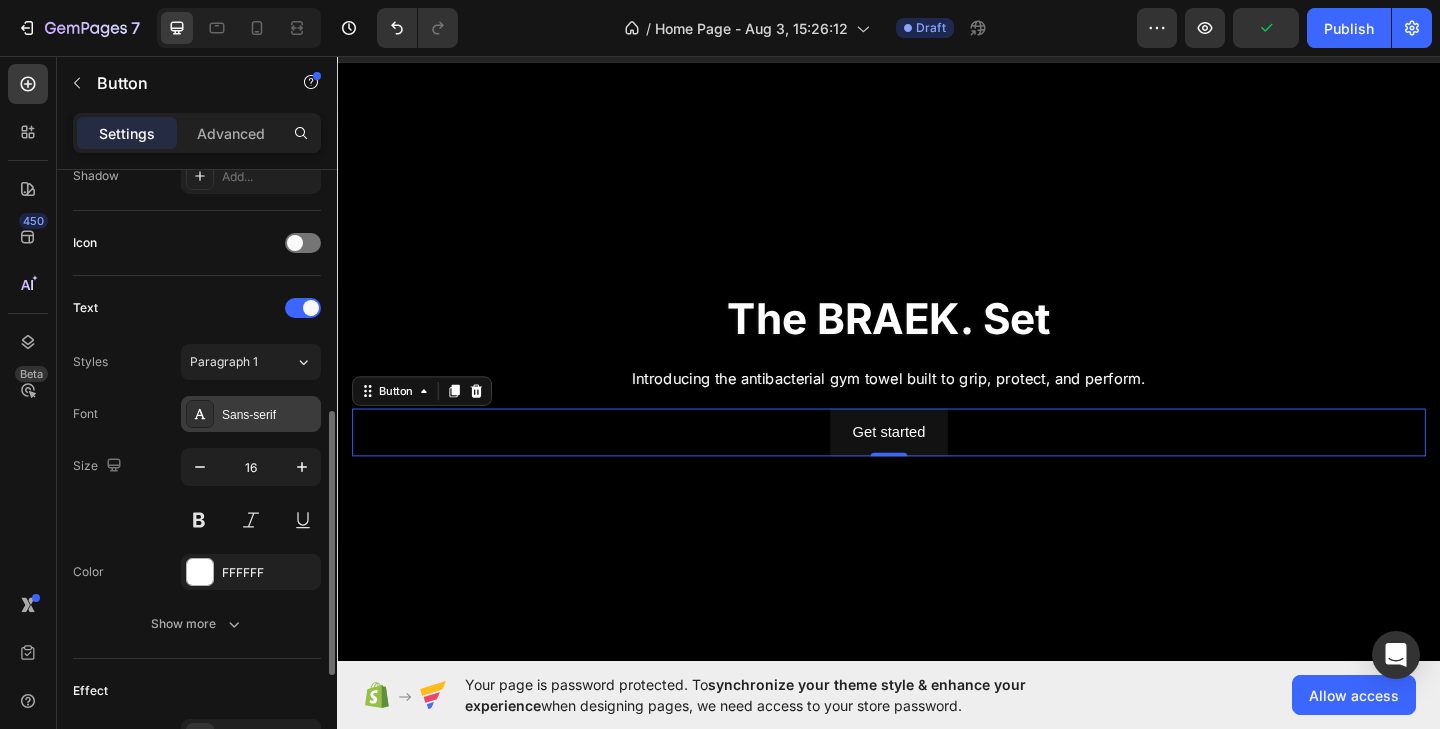 click on "Sans-serif" at bounding box center [269, 415] 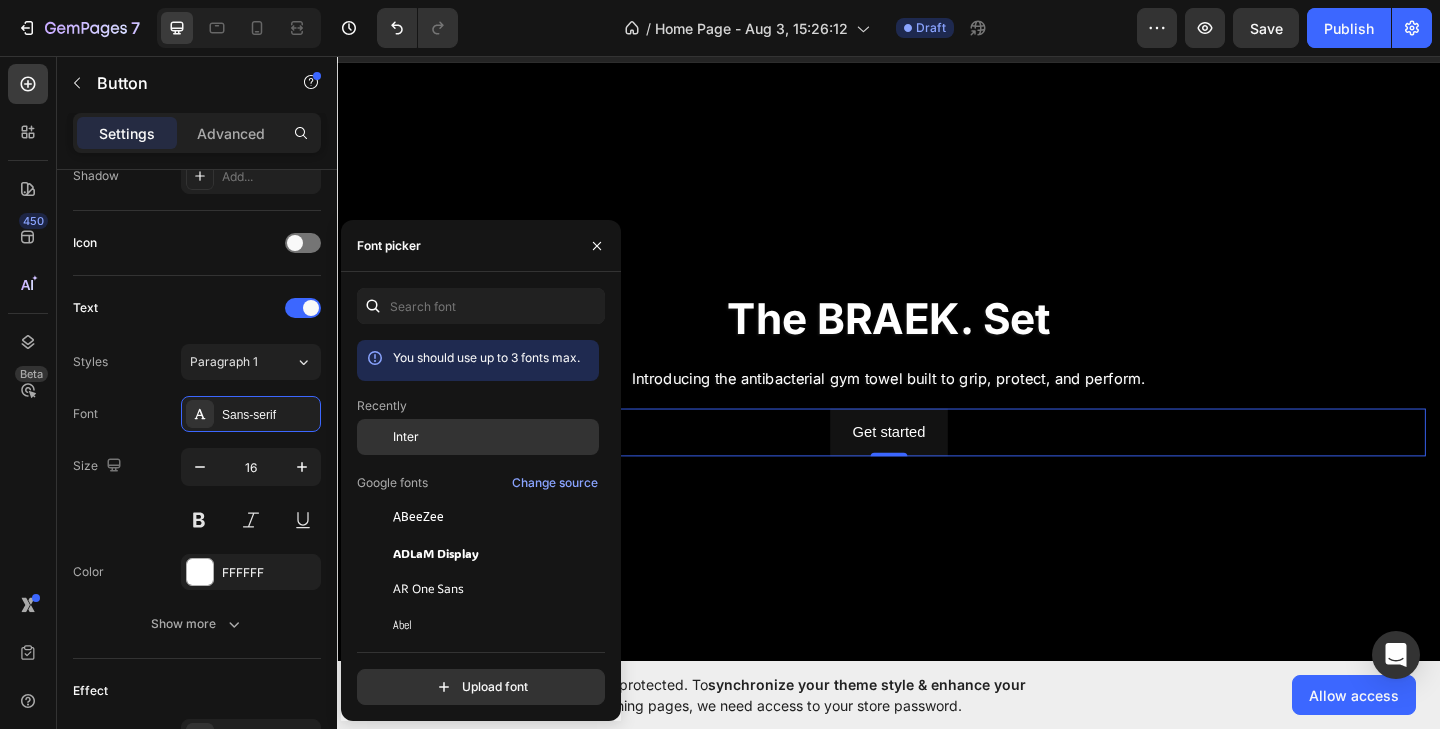 click on "Inter" at bounding box center [406, 437] 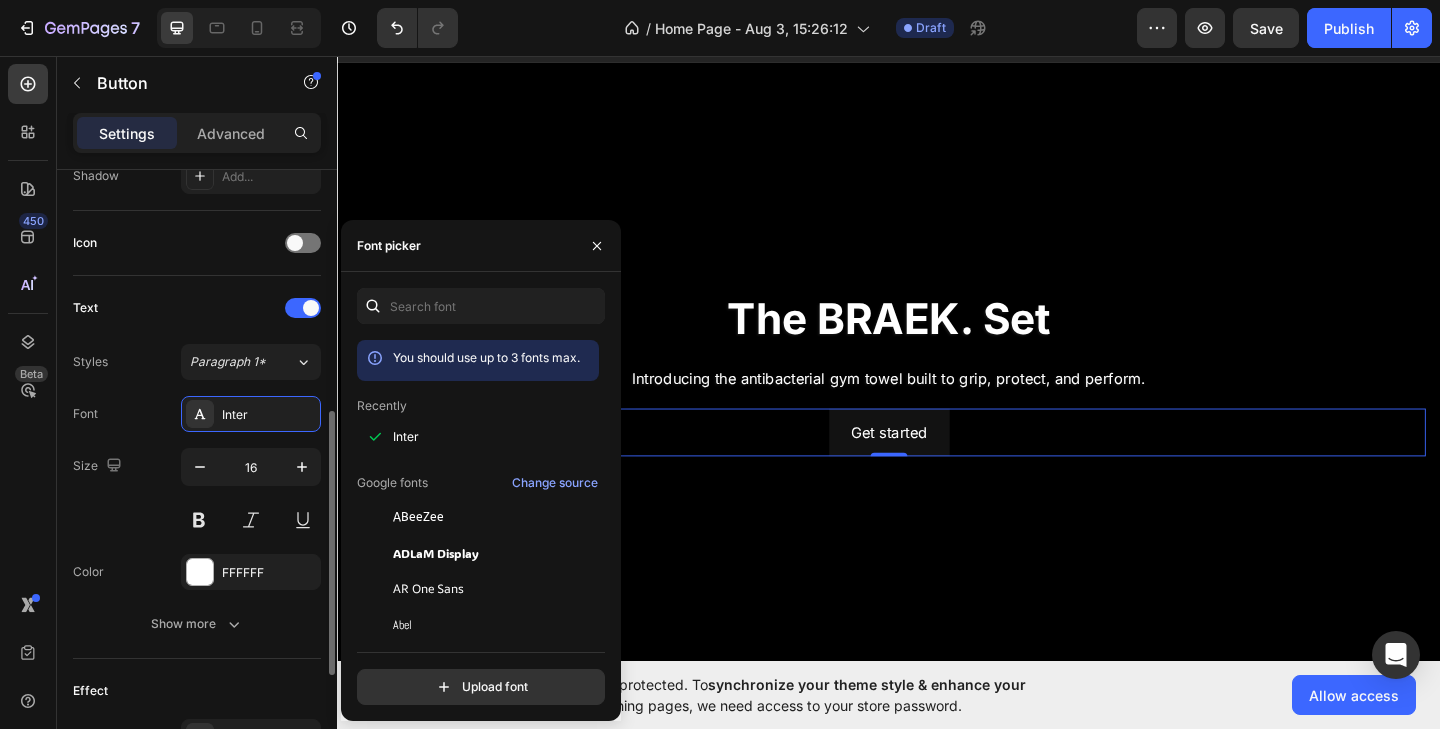 click on "Size 16" at bounding box center [197, 493] 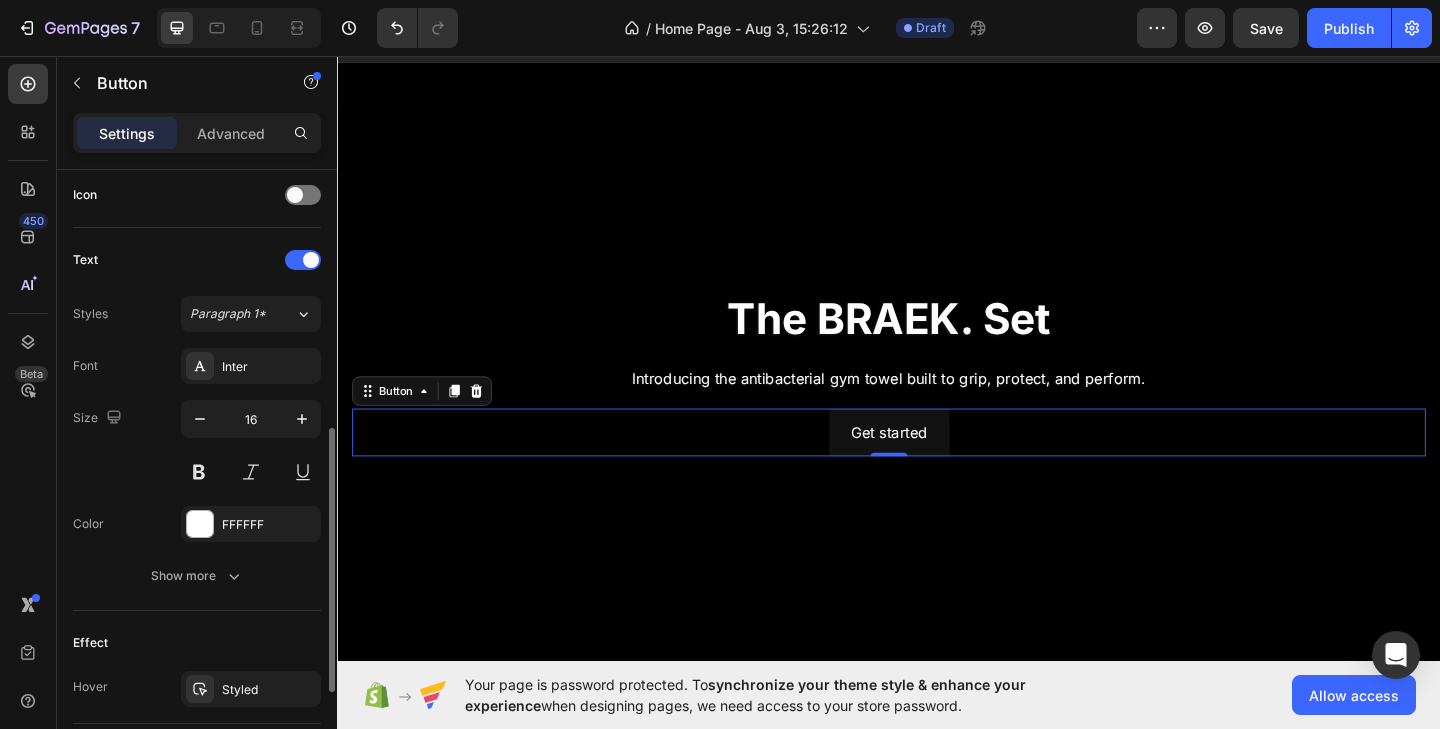 scroll, scrollTop: 627, scrollLeft: 0, axis: vertical 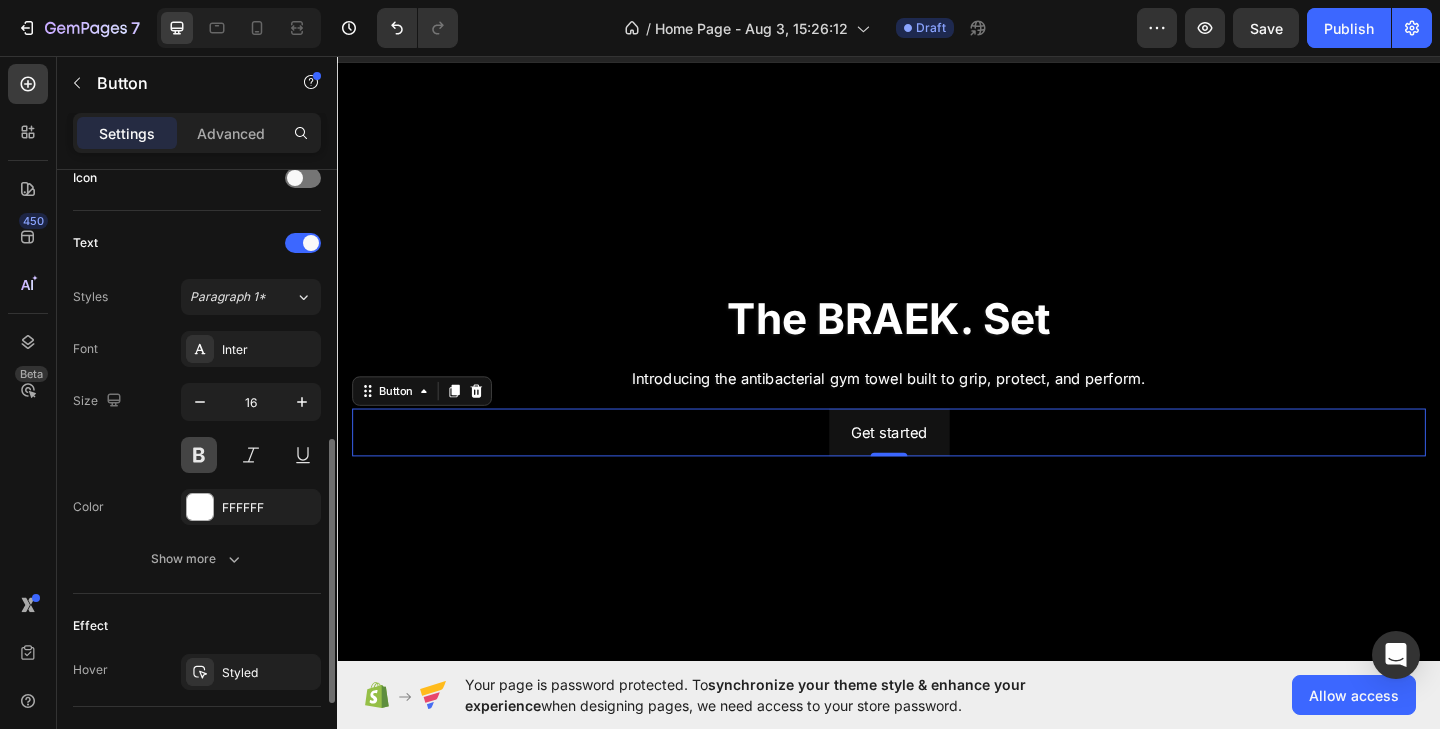 click at bounding box center [199, 455] 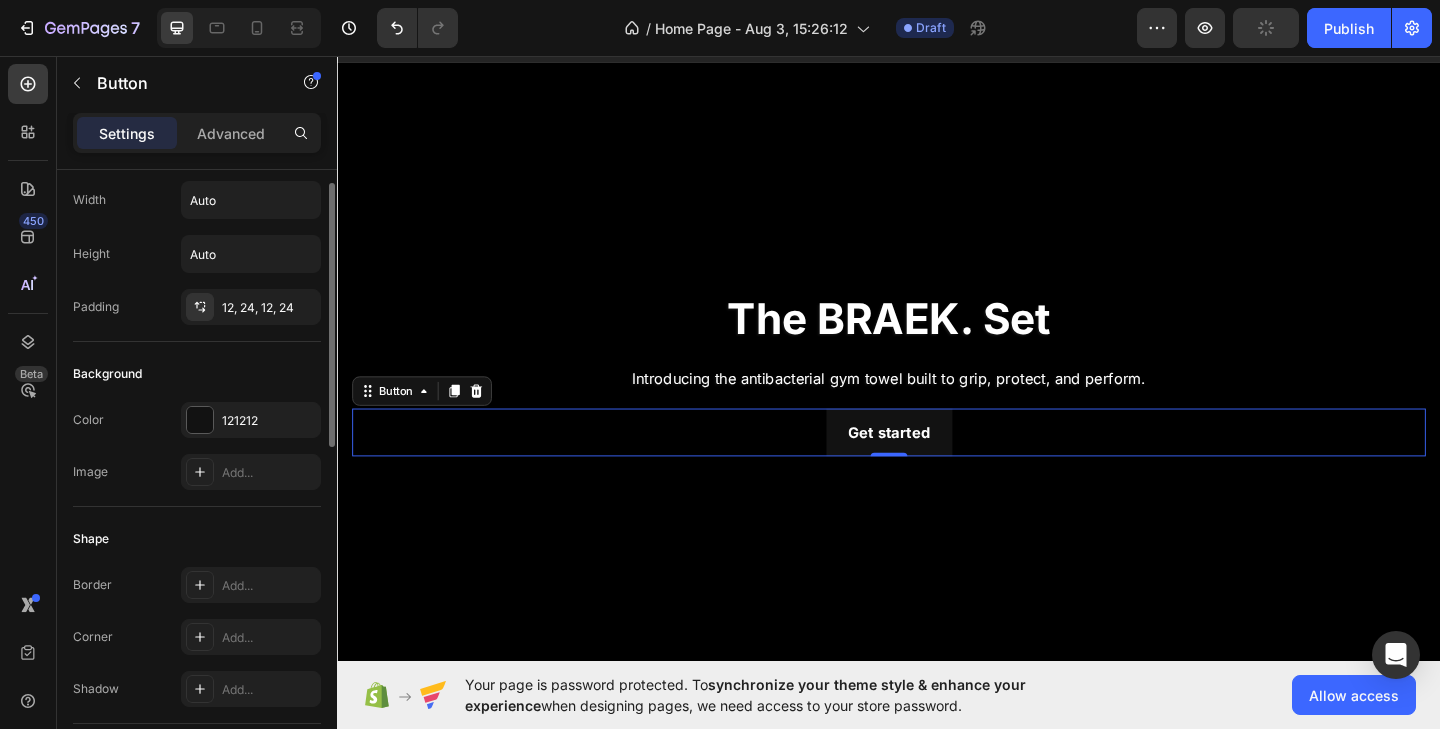 scroll, scrollTop: 0, scrollLeft: 0, axis: both 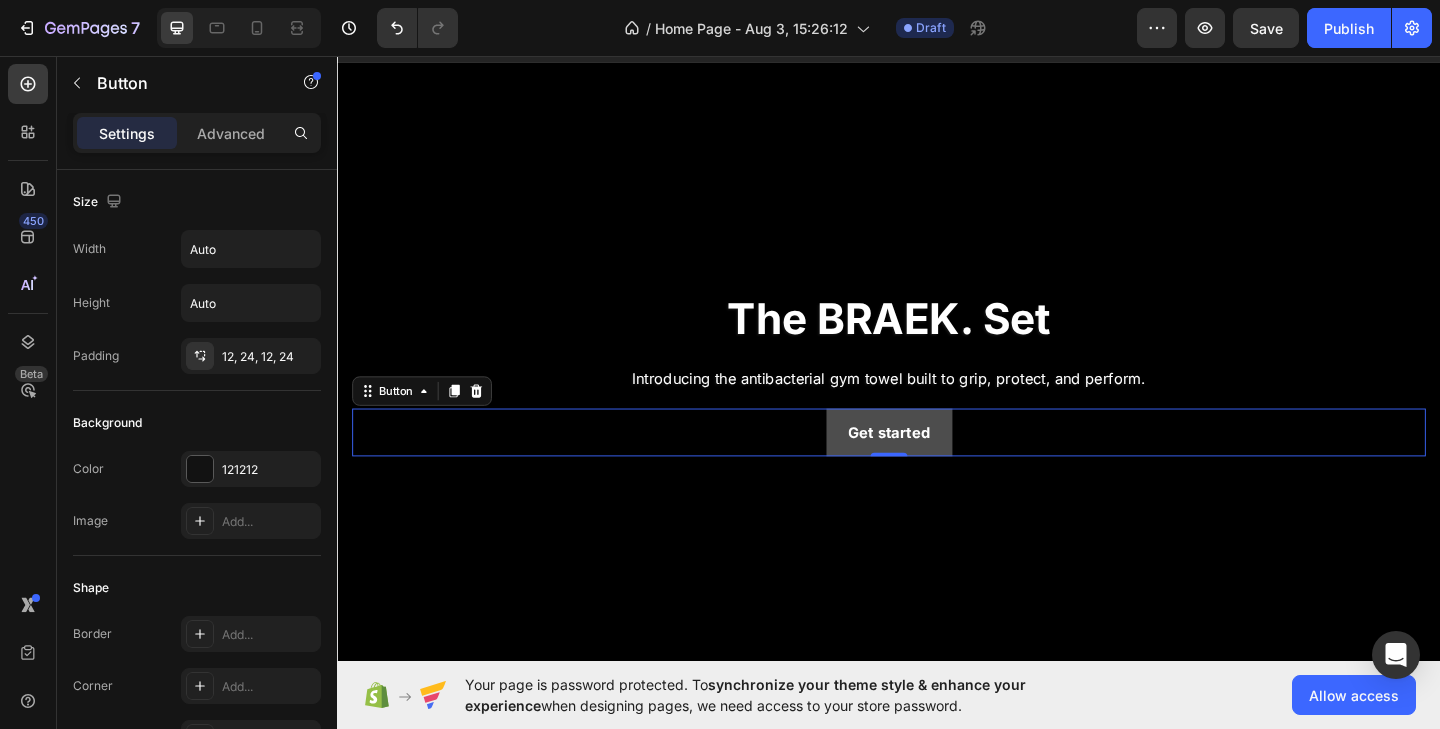 click on "Get started" at bounding box center [937, 466] 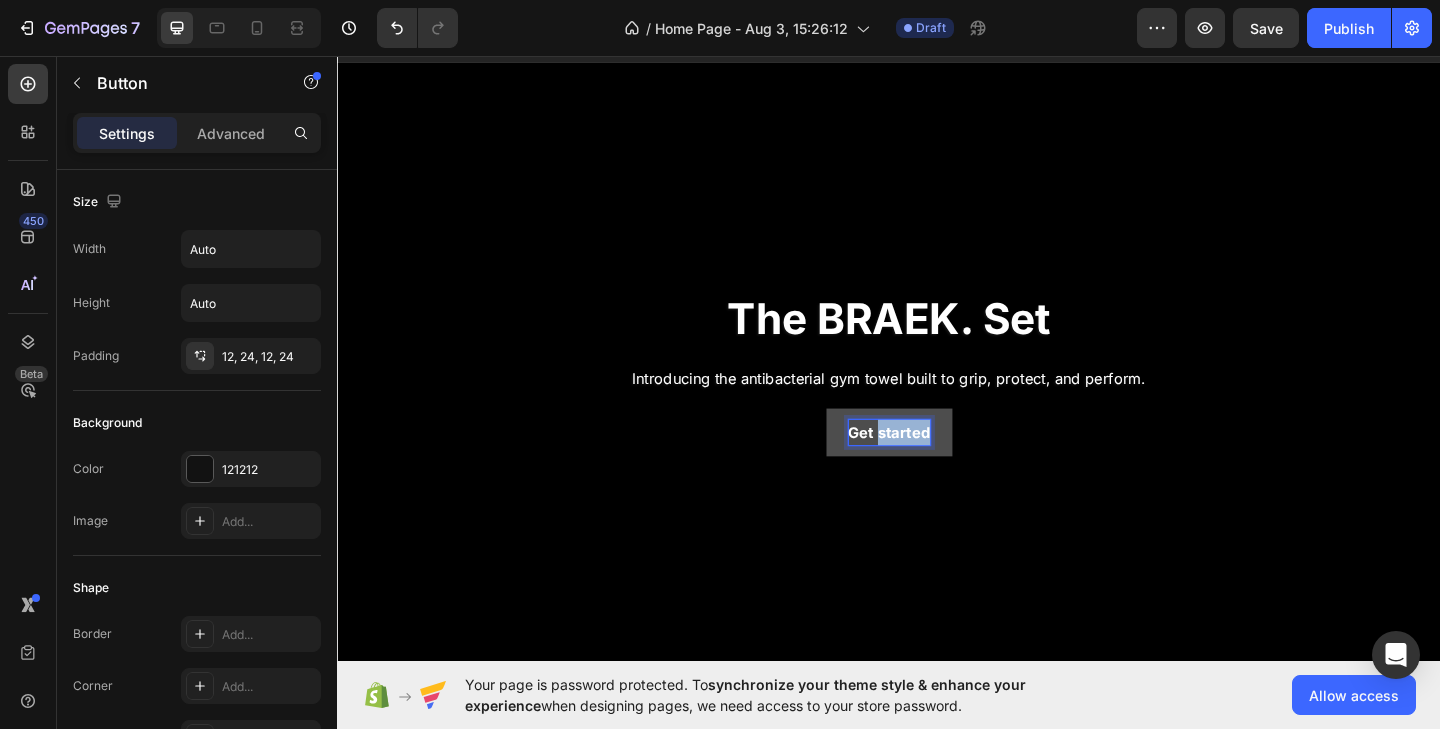 click on "Get started" at bounding box center [937, 466] 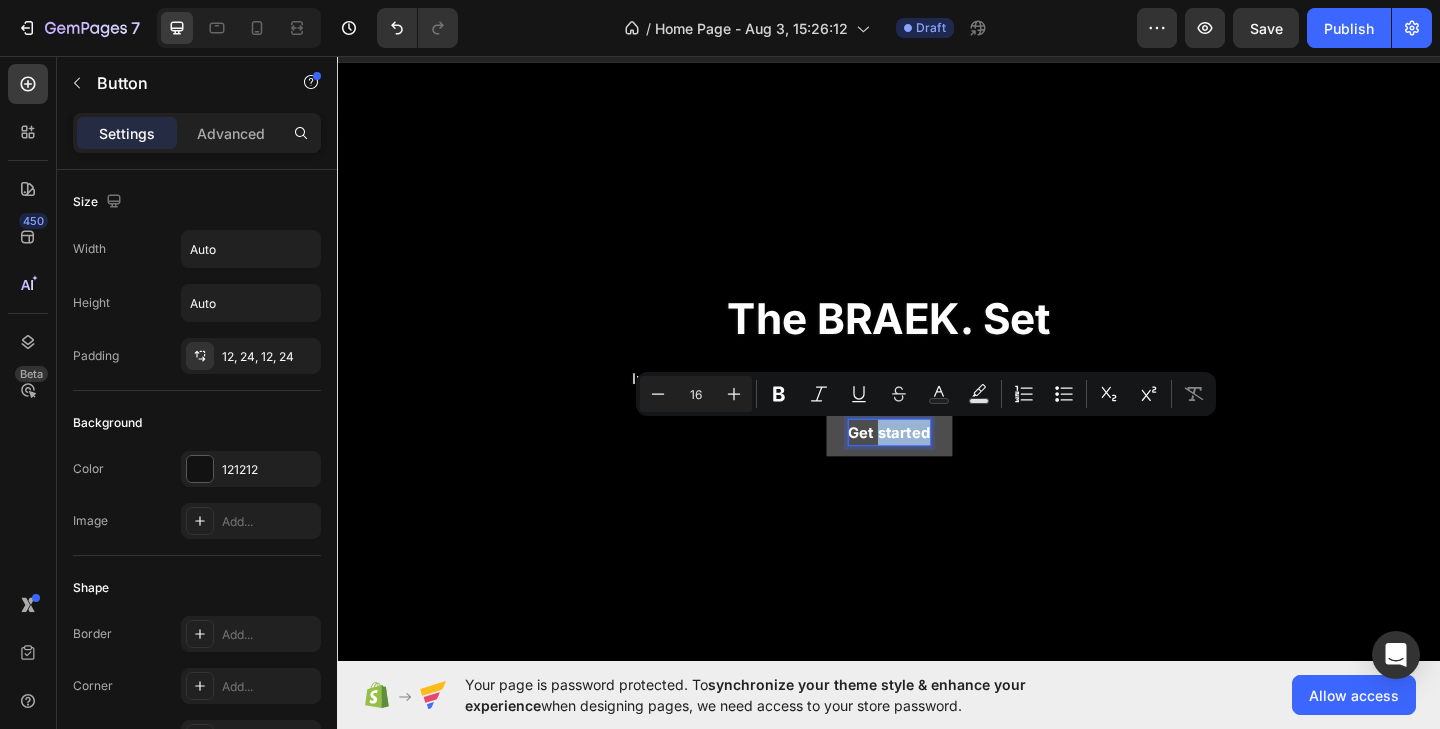 click on "Get started" at bounding box center (937, 466) 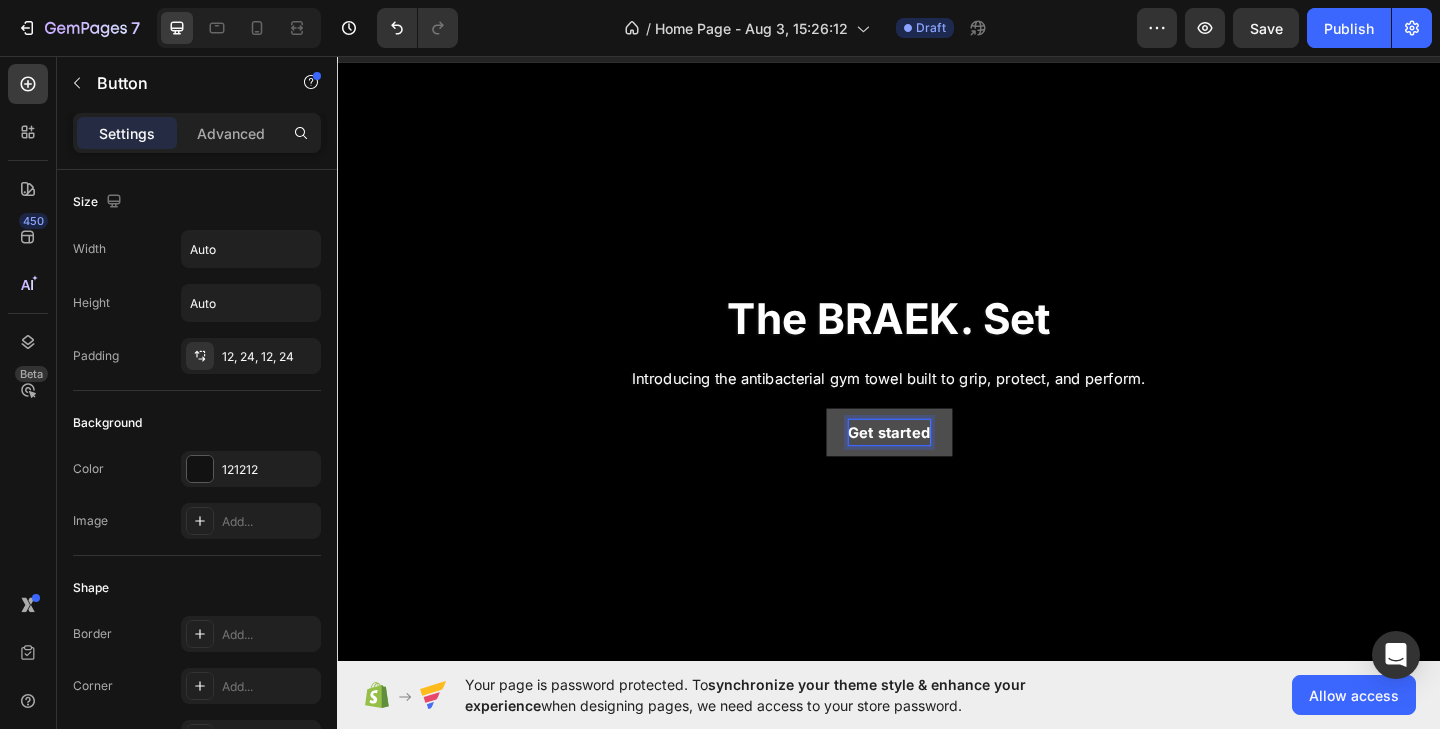 click on "Get started" at bounding box center (937, 466) 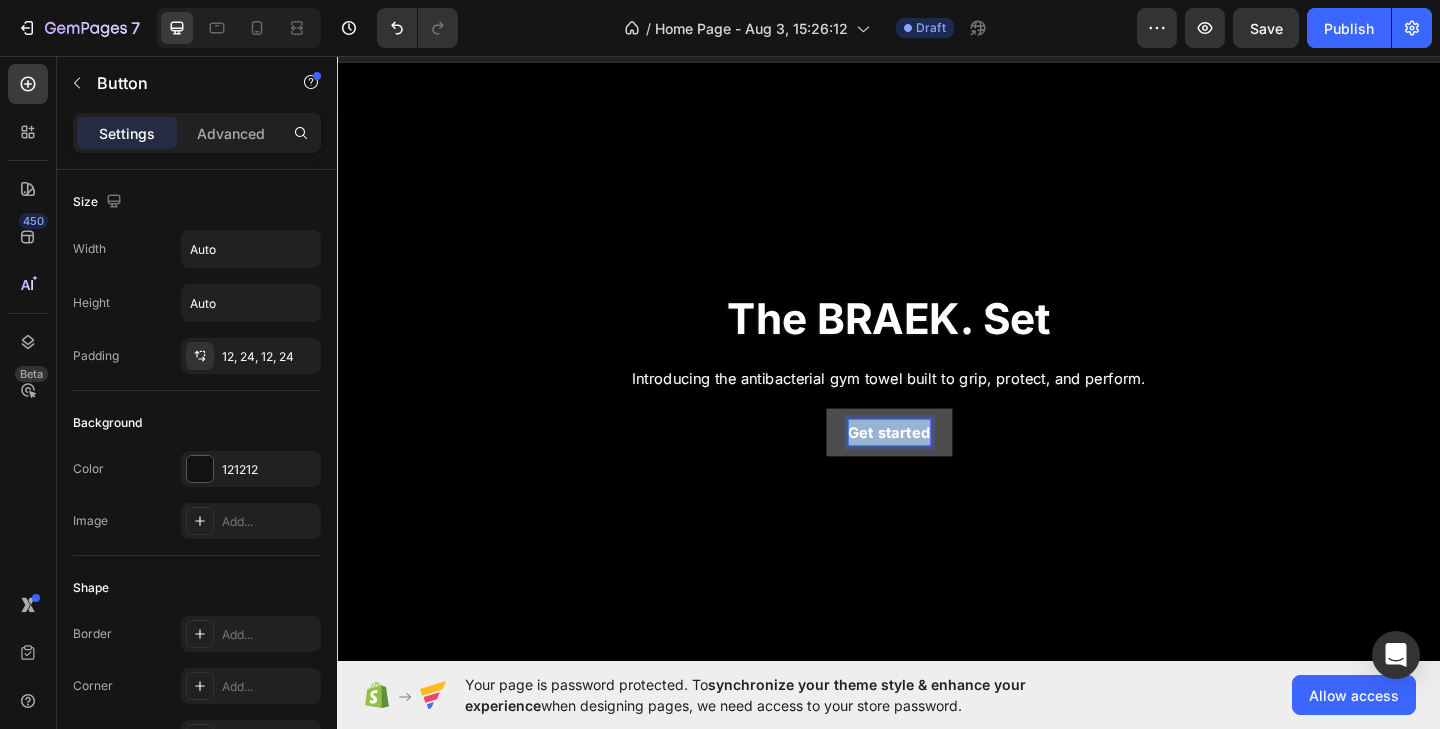 click on "Get started" at bounding box center (937, 466) 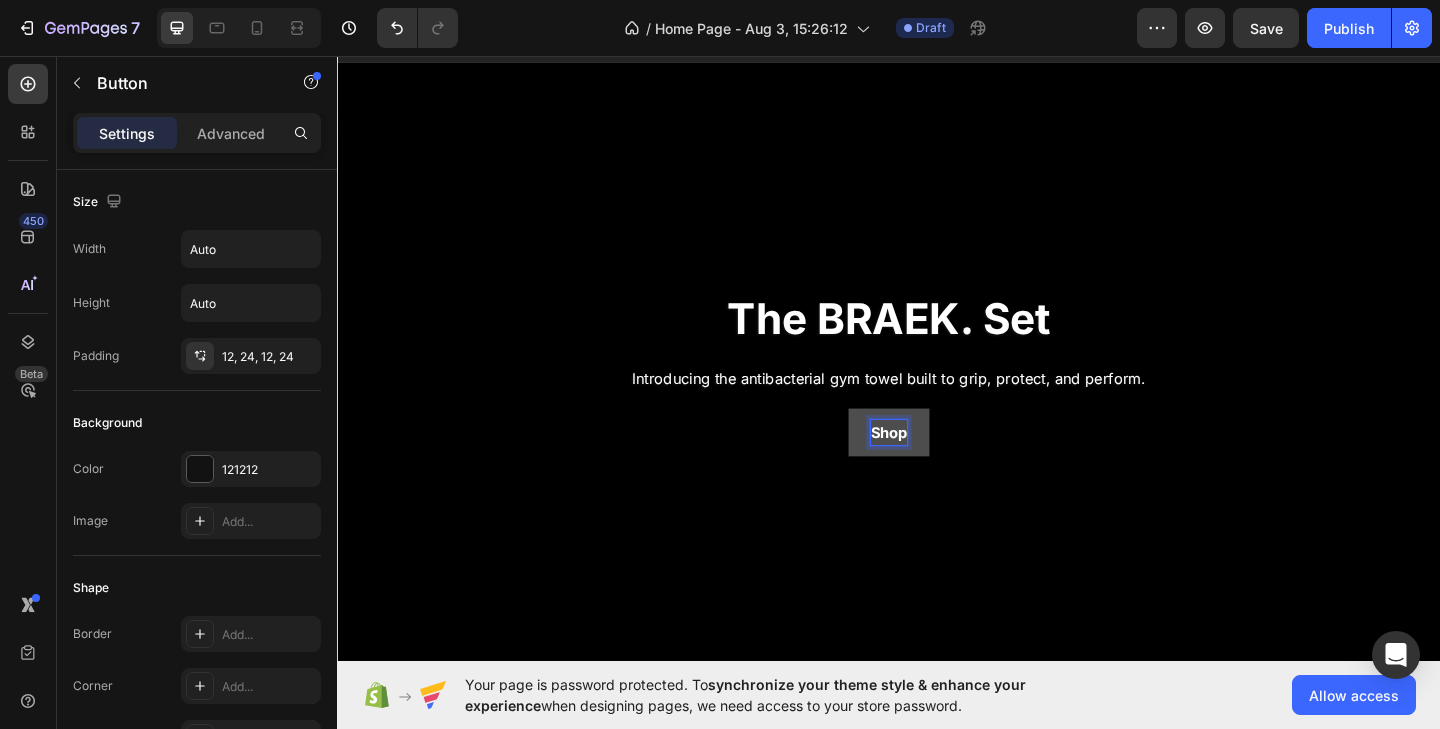click on "Shop" at bounding box center [937, 466] 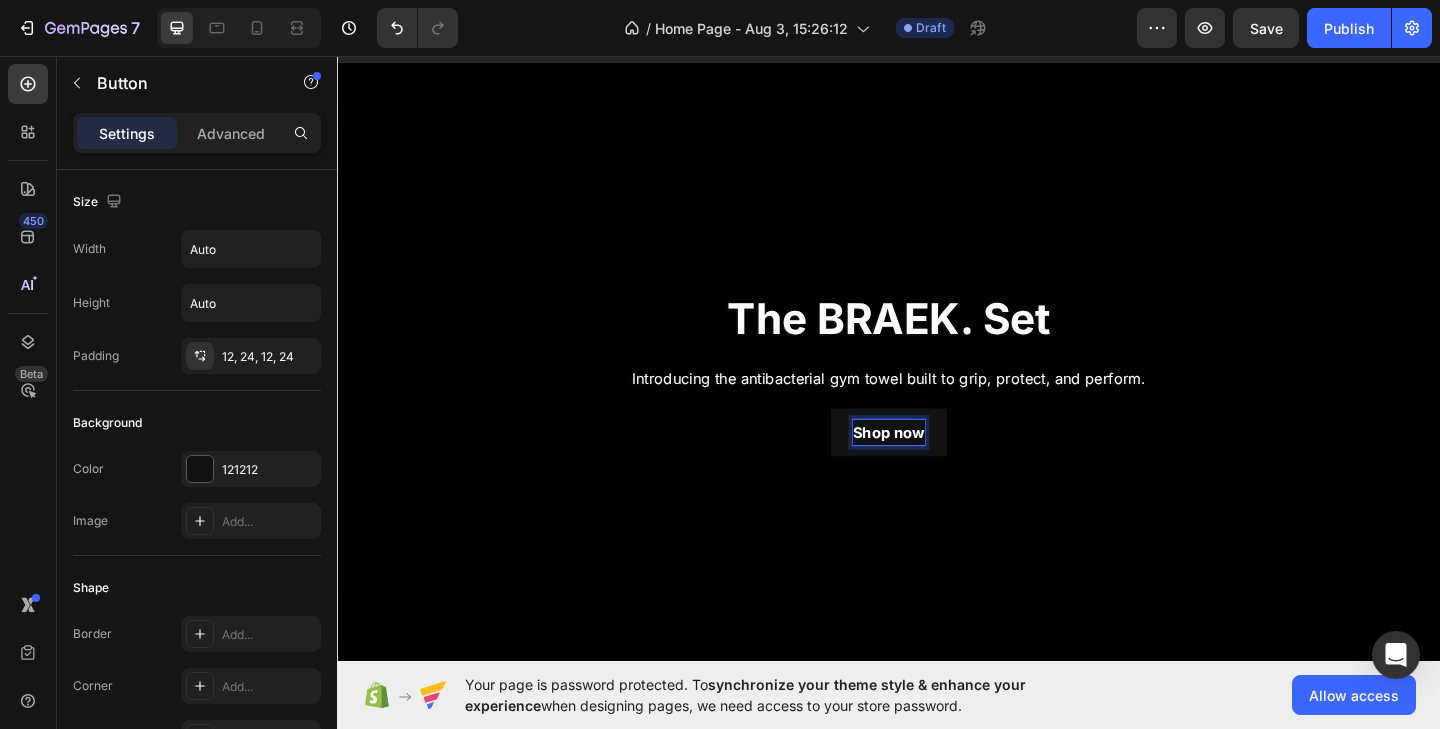 click on "Shop now Button   0" at bounding box center [937, 466] 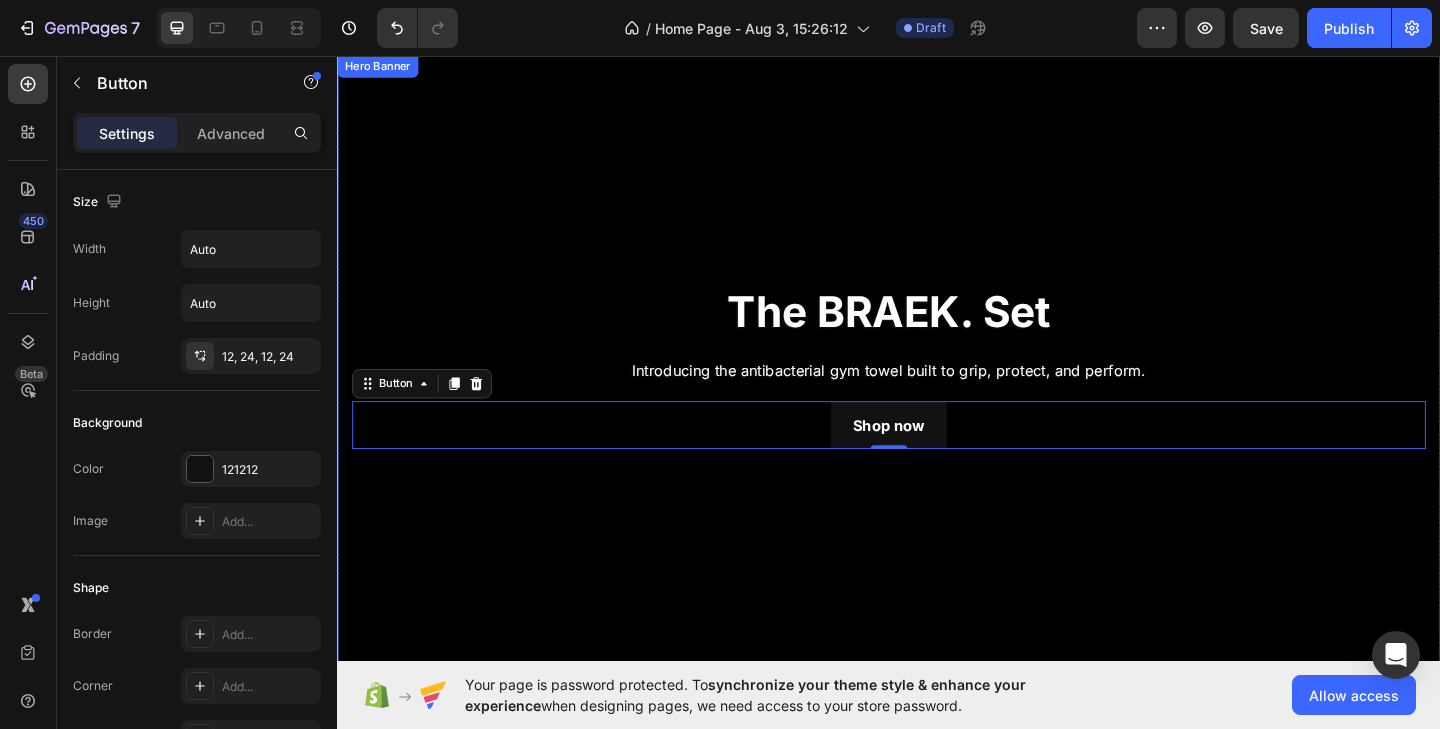scroll, scrollTop: 116, scrollLeft: 0, axis: vertical 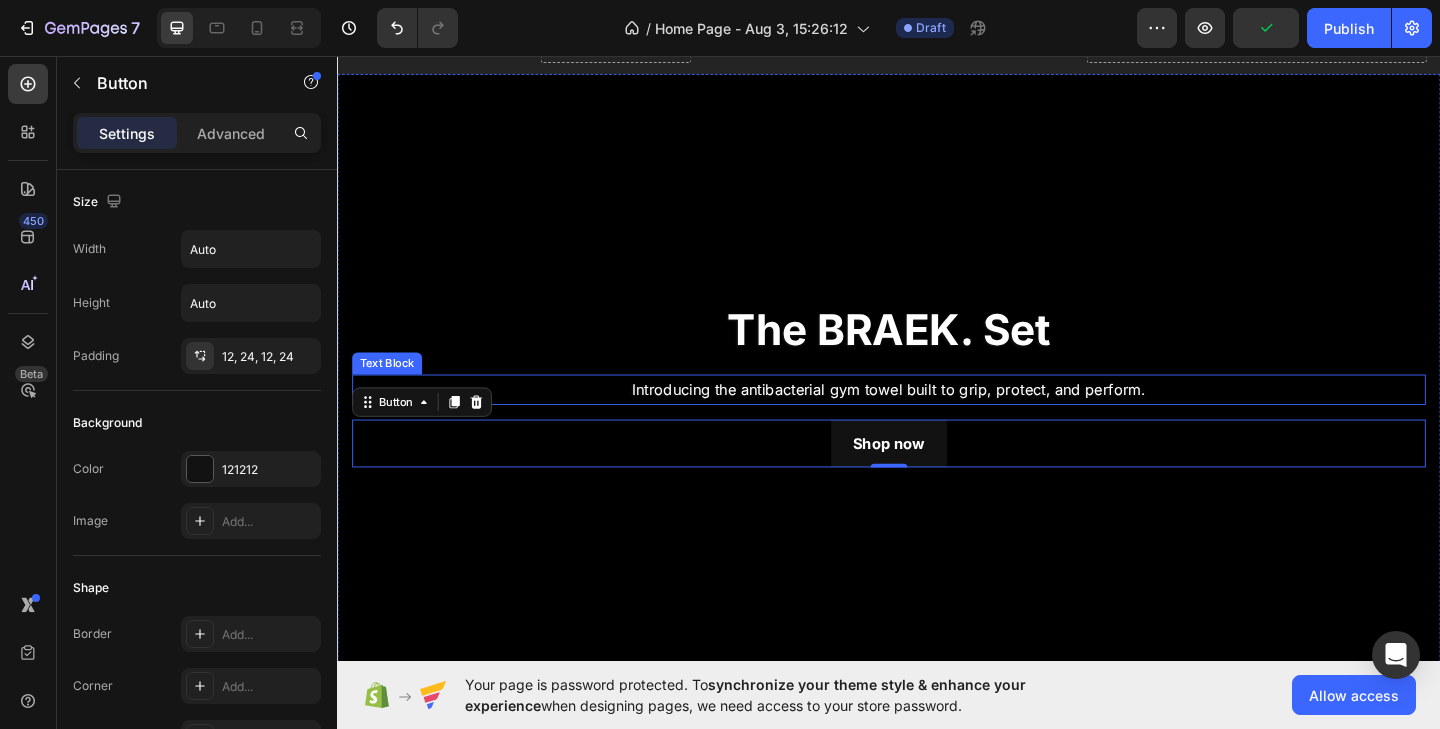 click on "Introducing the antibacterial gym towel built to grip, protect, and perform." at bounding box center (937, 419) 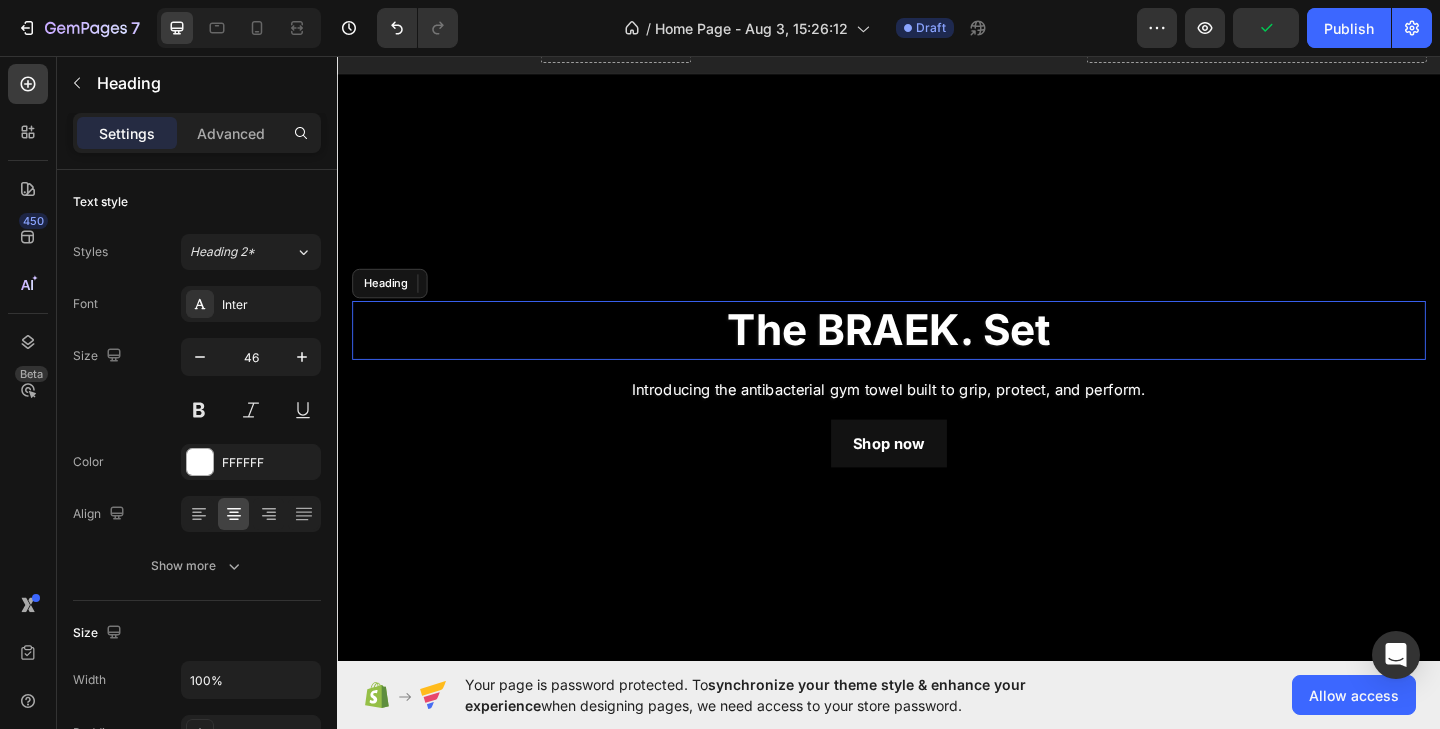 click on "The BRAEK. Set" at bounding box center (937, 354) 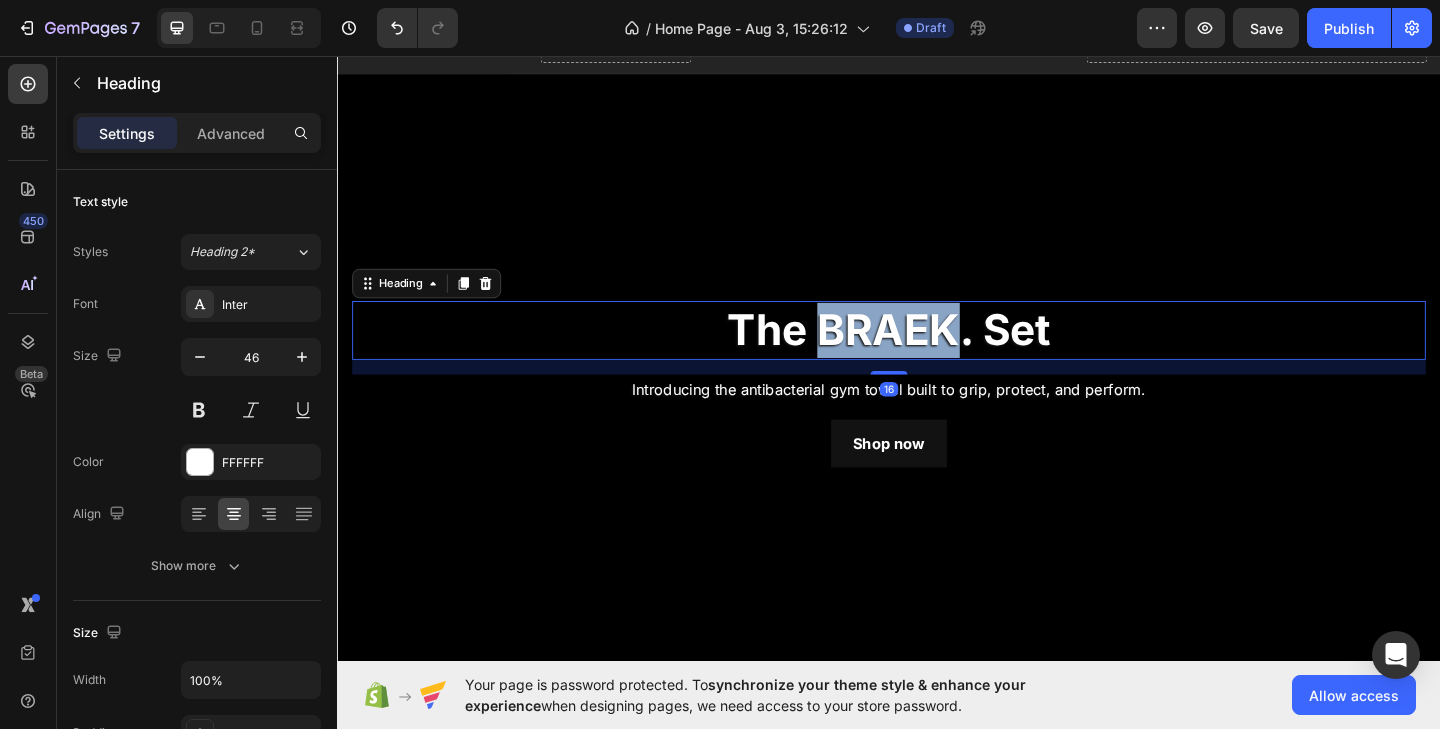click on "The BRAEK. Set" at bounding box center [937, 354] 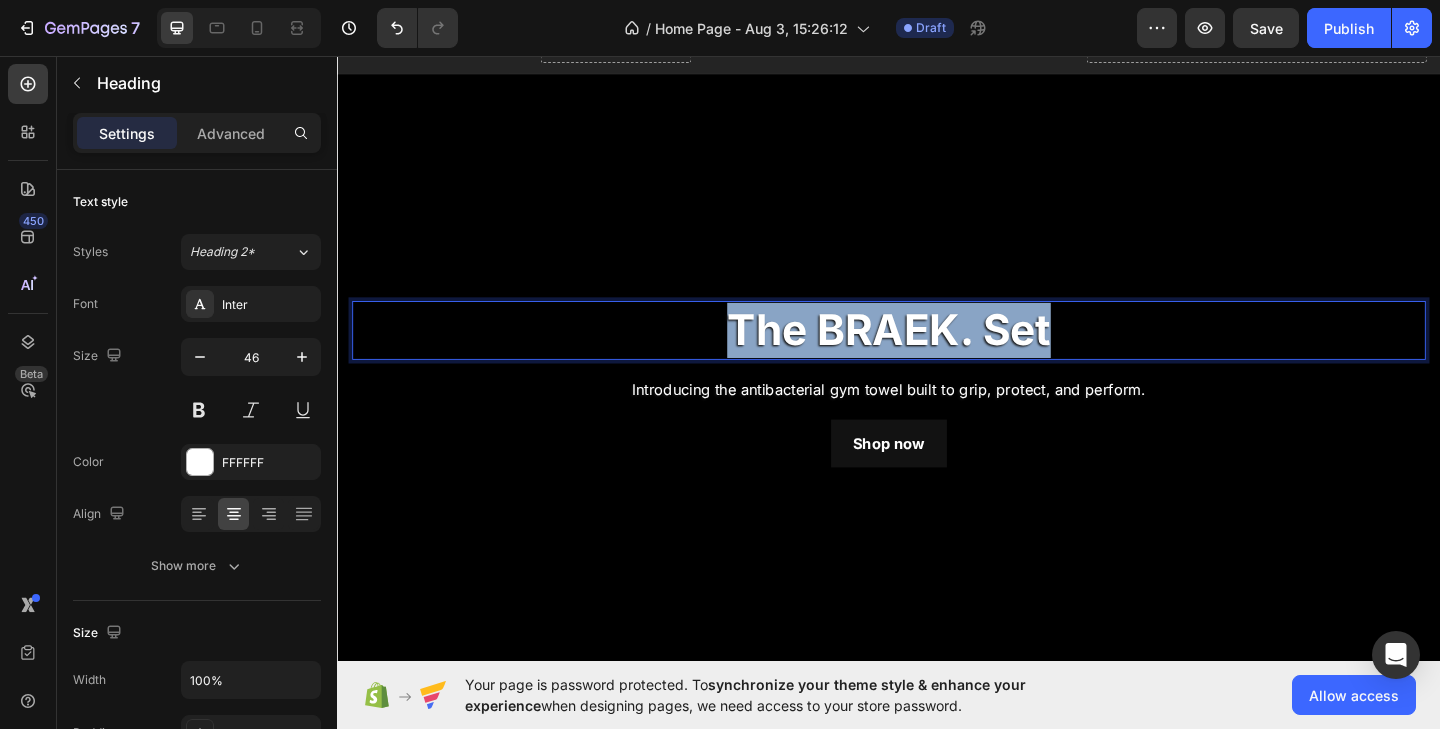 click on "The BRAEK. Set" at bounding box center (937, 354) 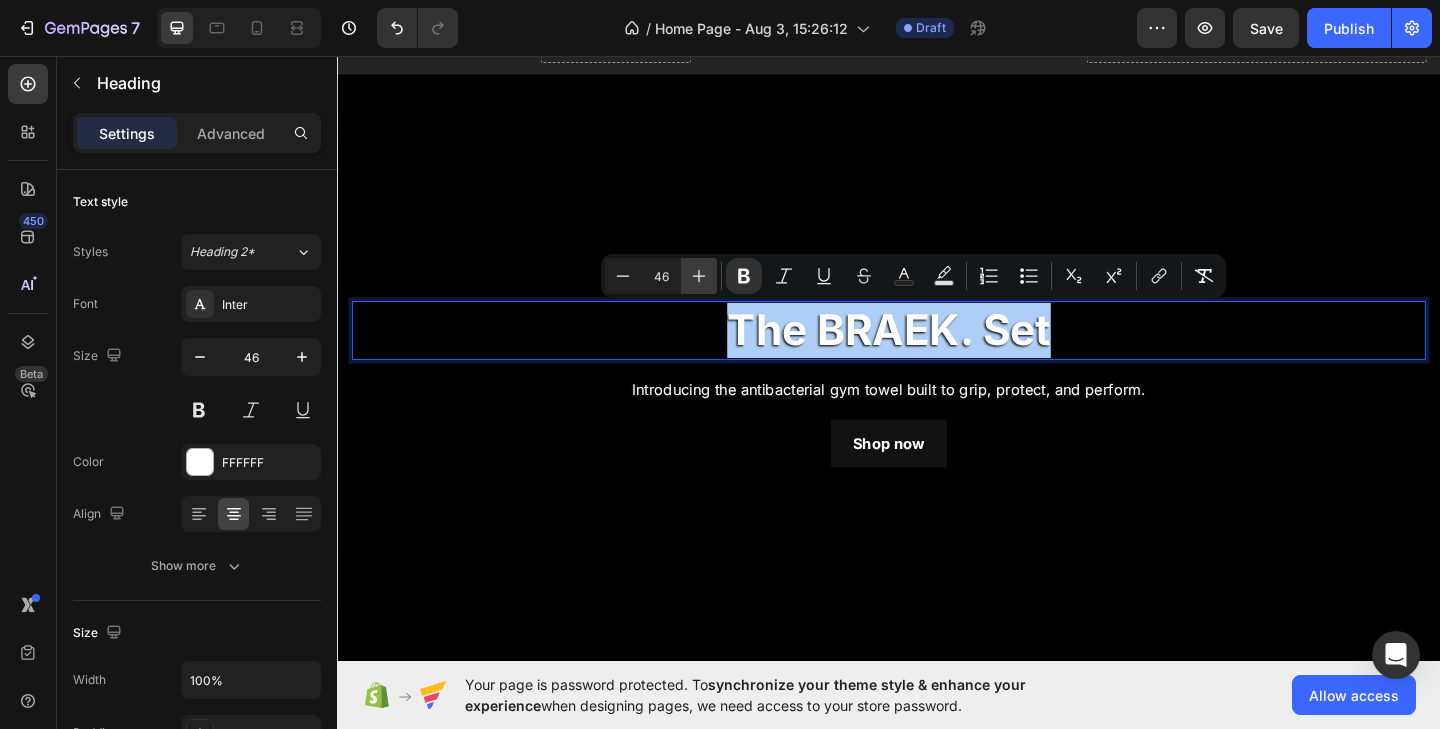 click 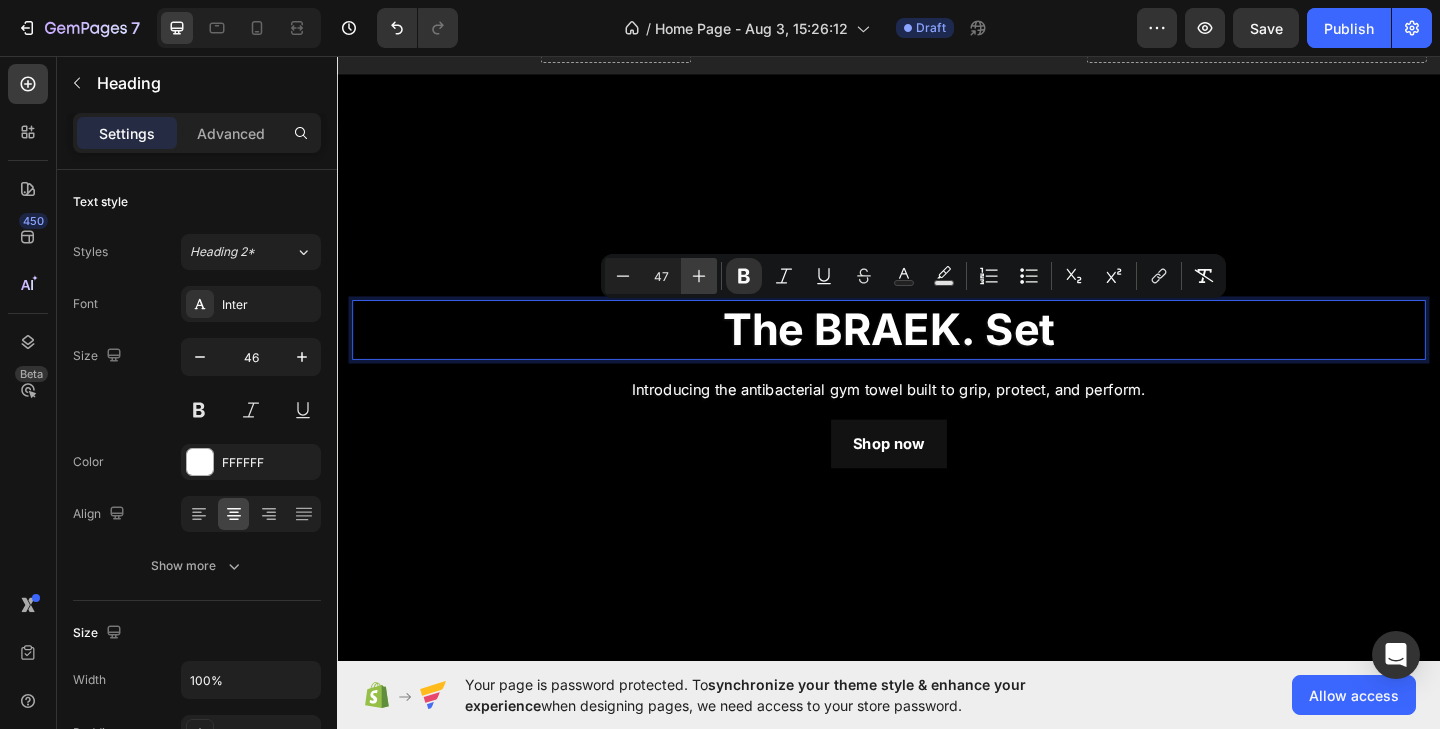 click 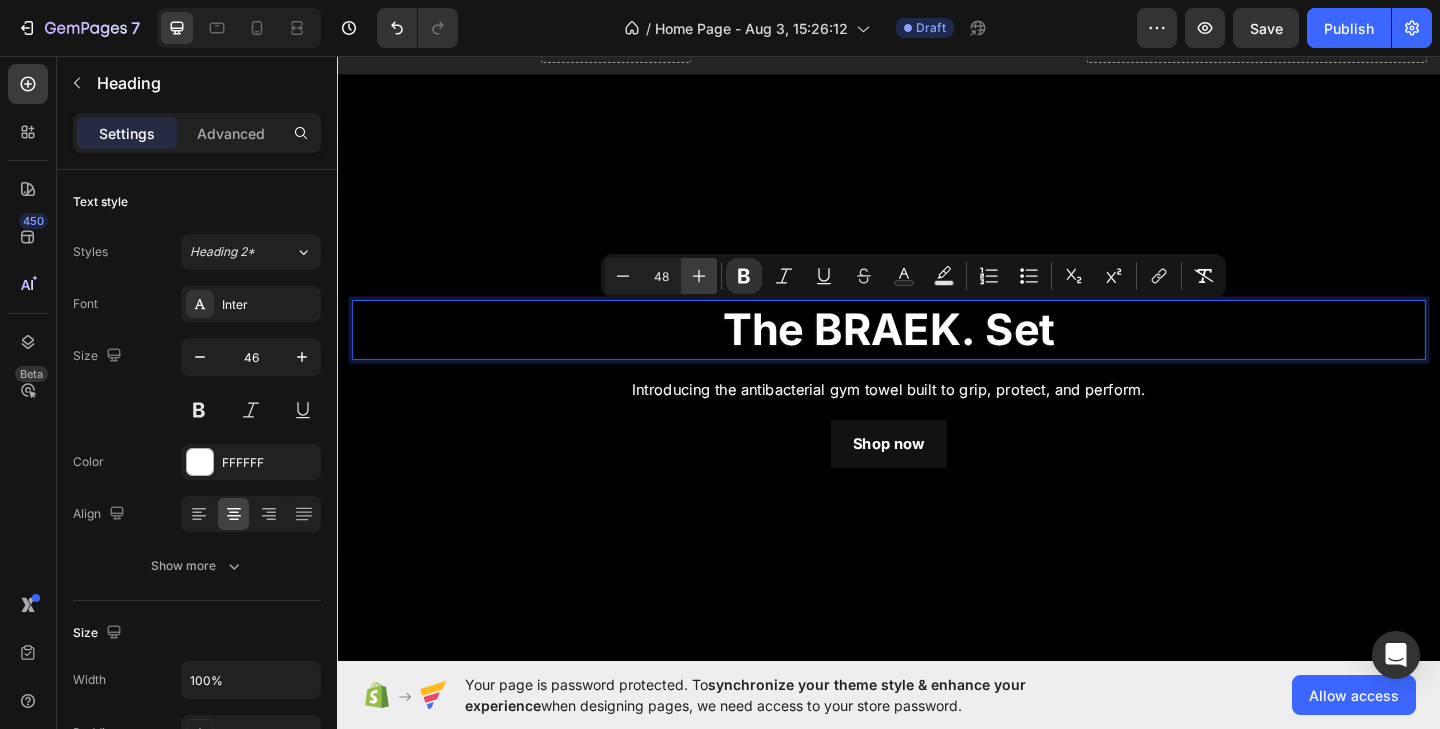 click 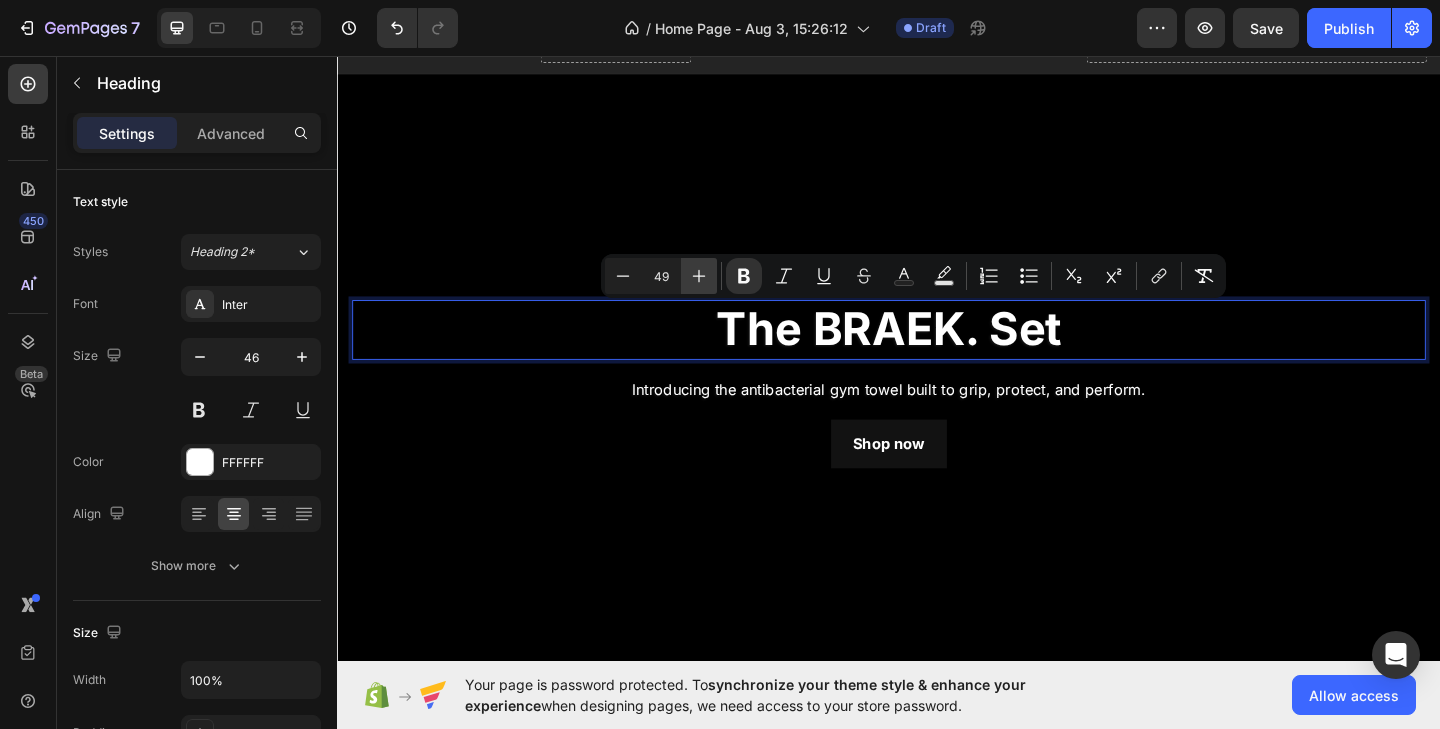 click 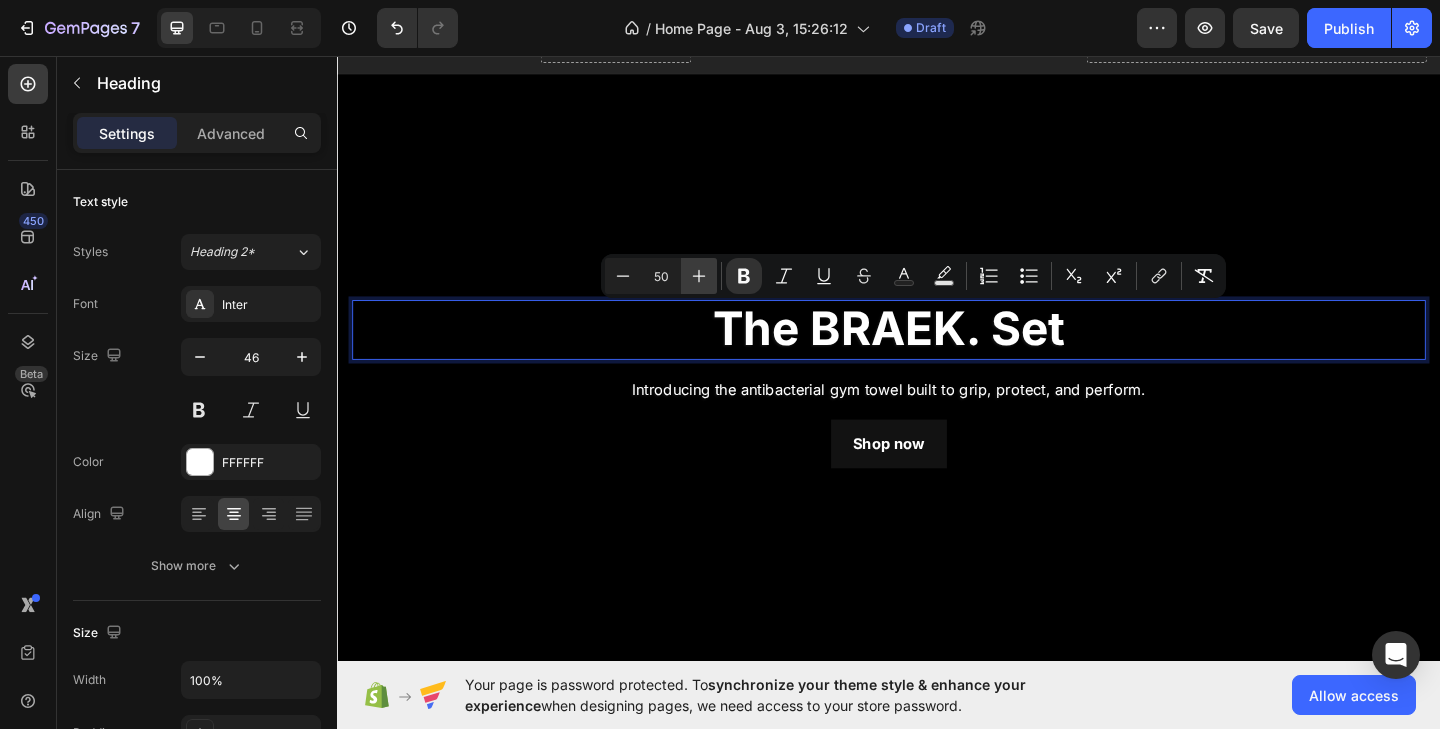 click 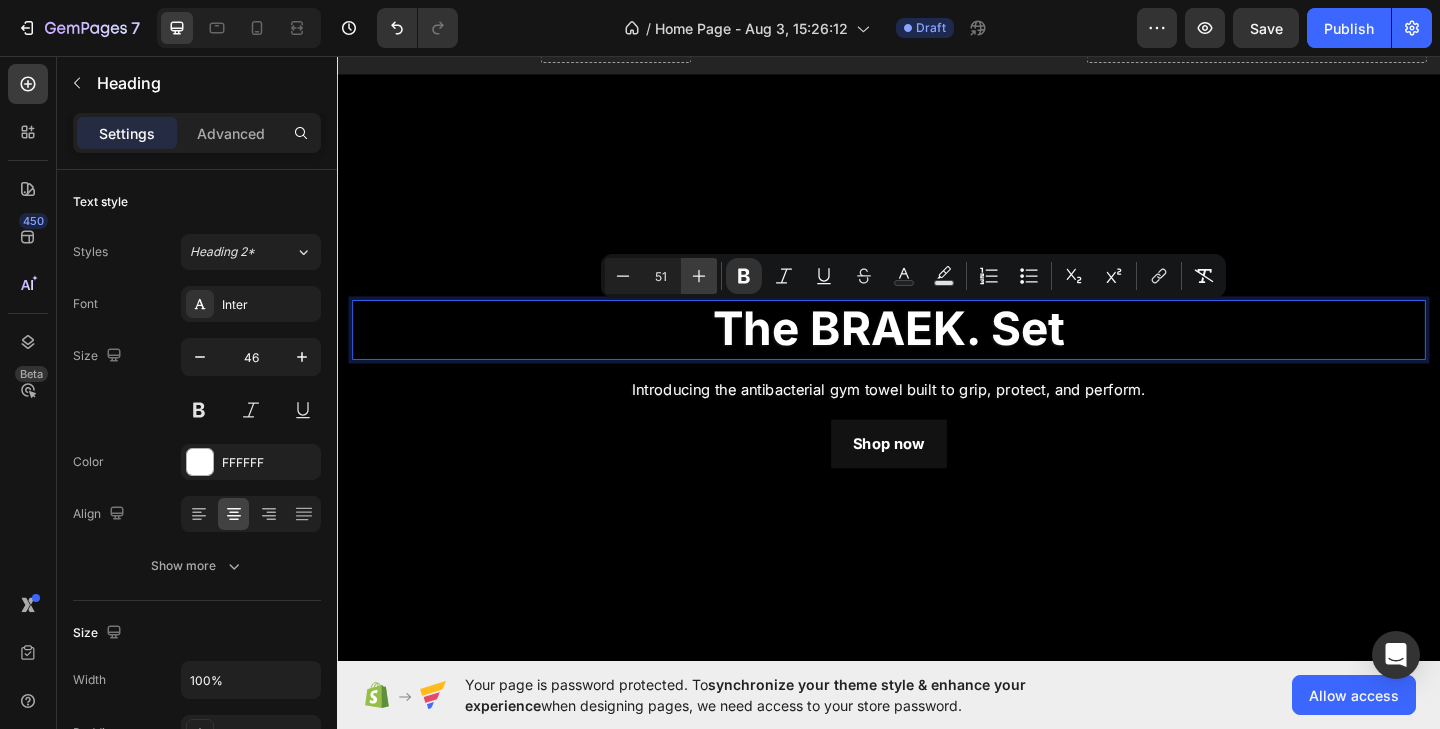 click 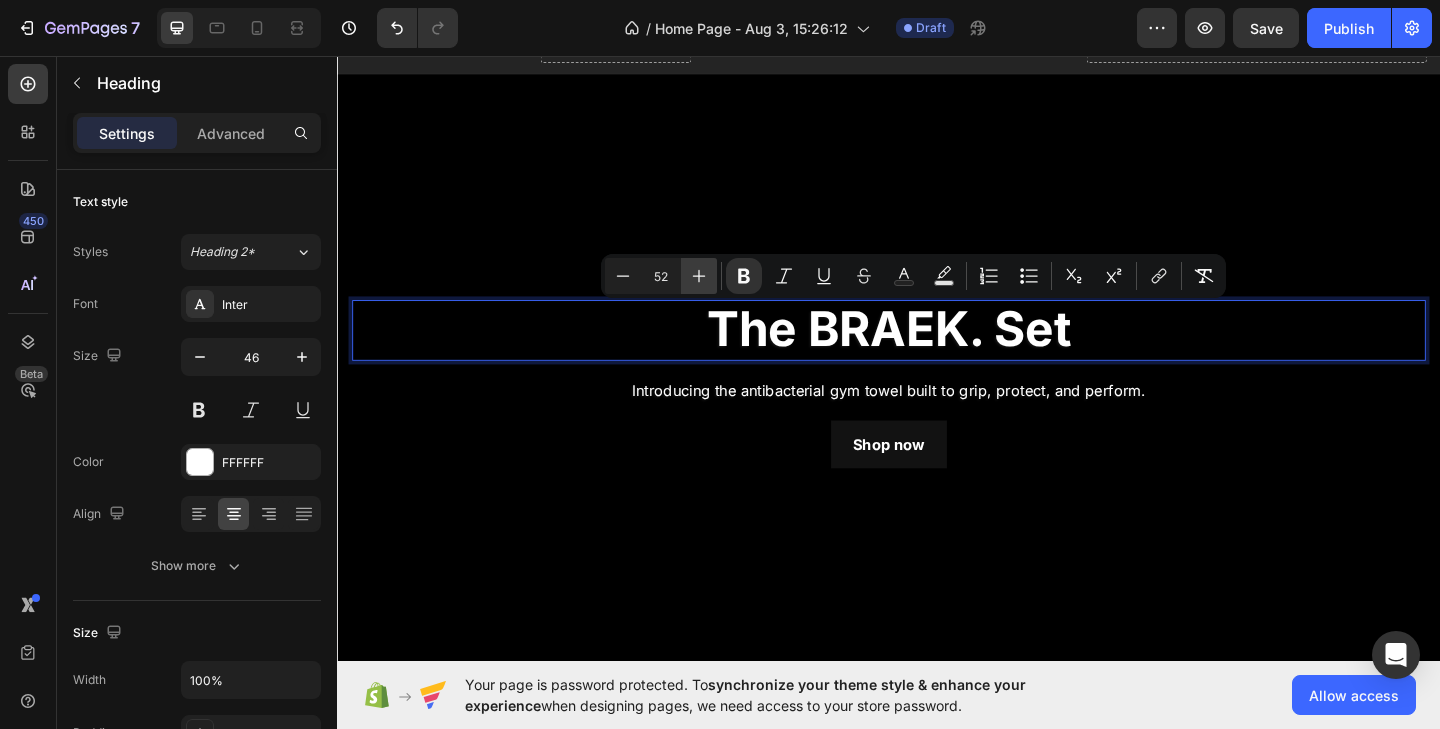 click 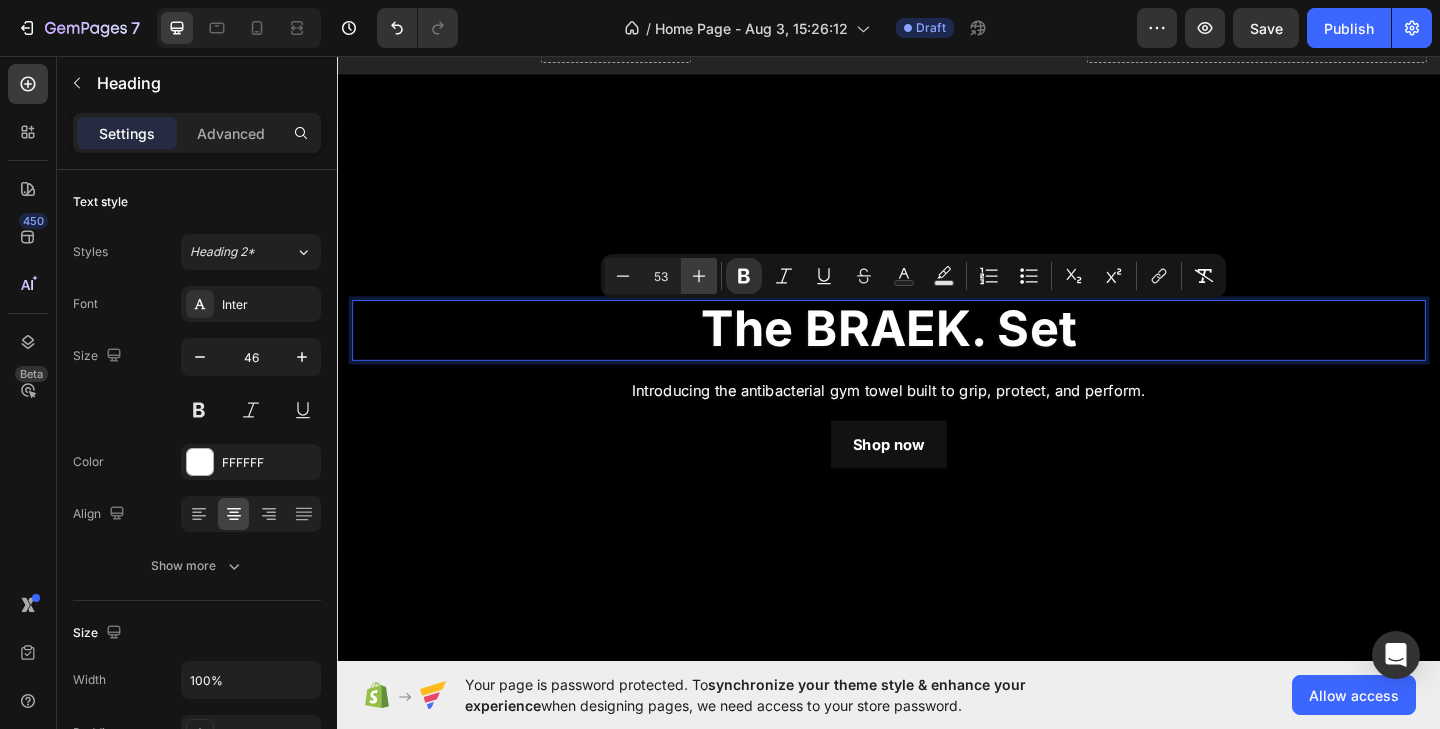click 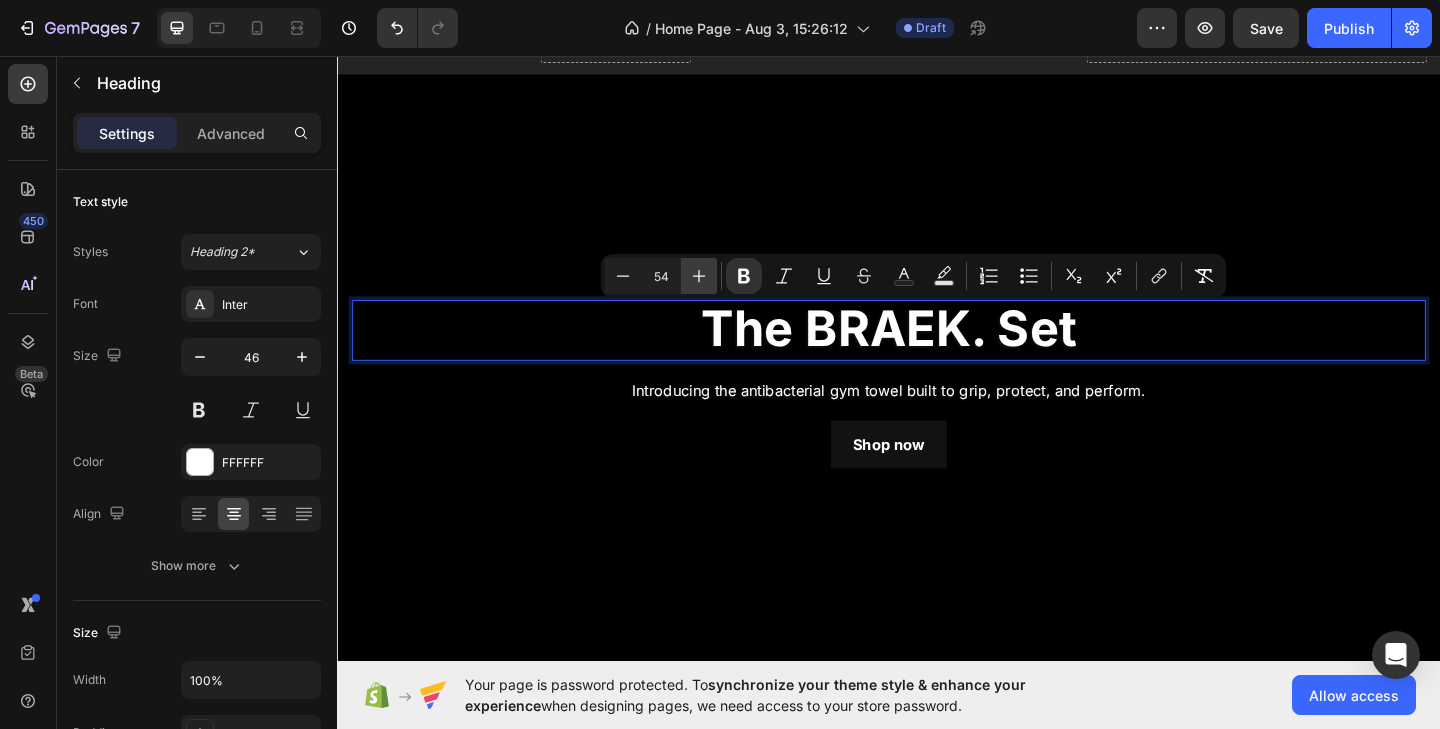click 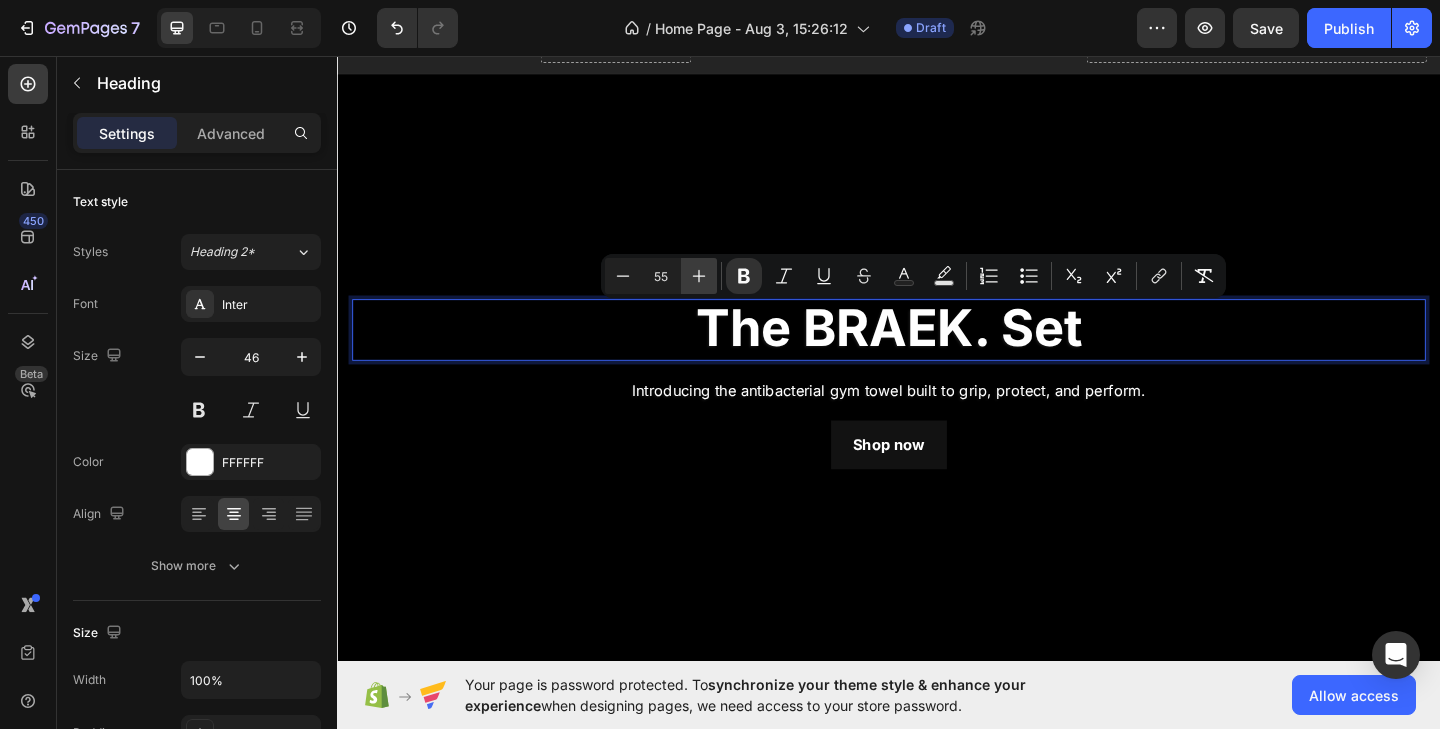 click 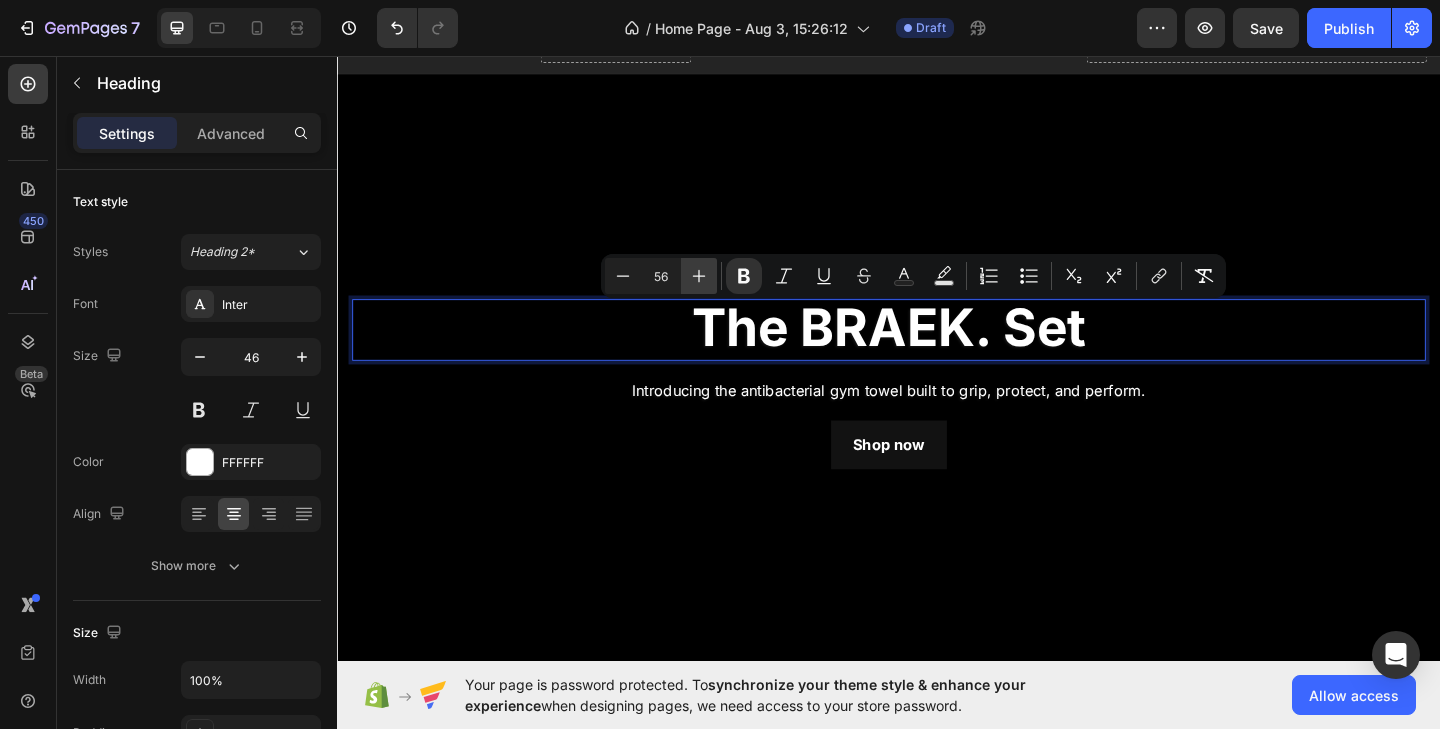 click 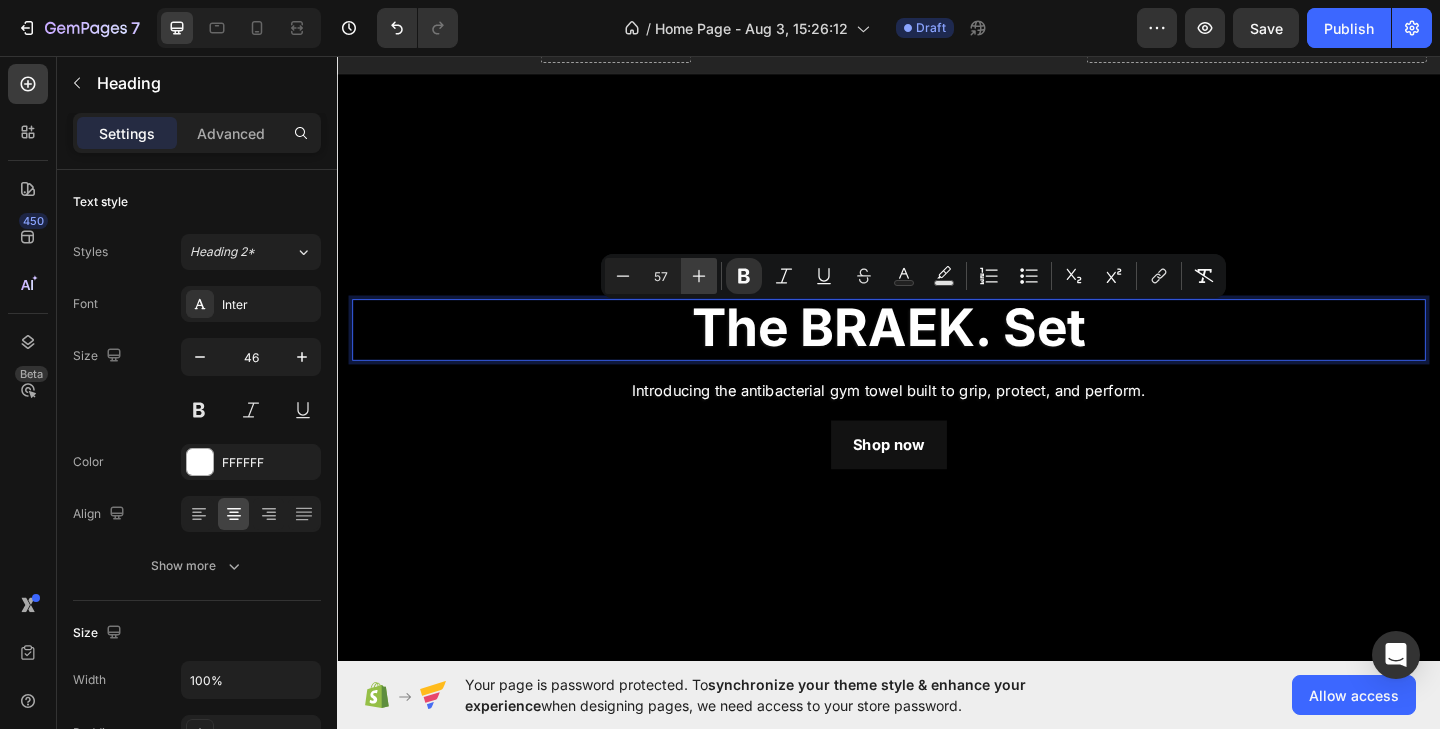 click 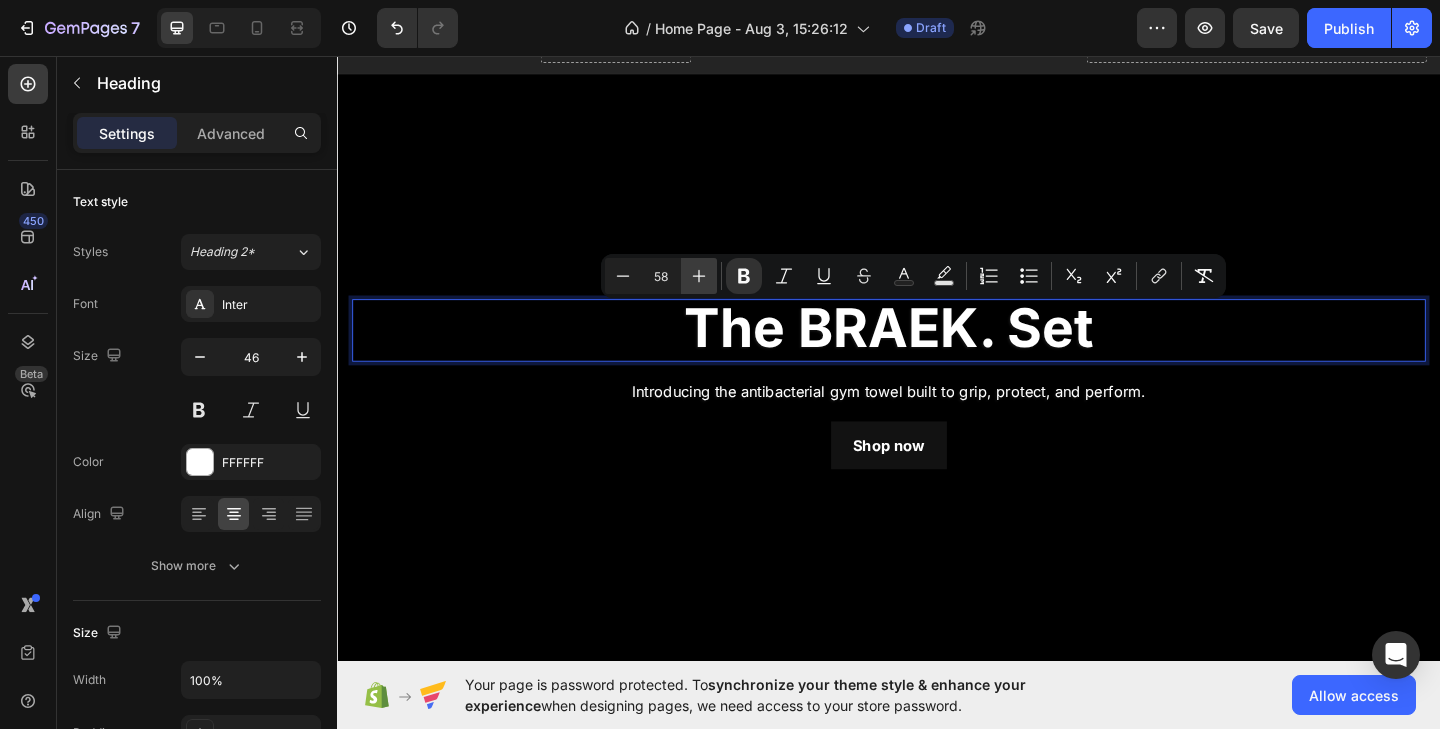 click 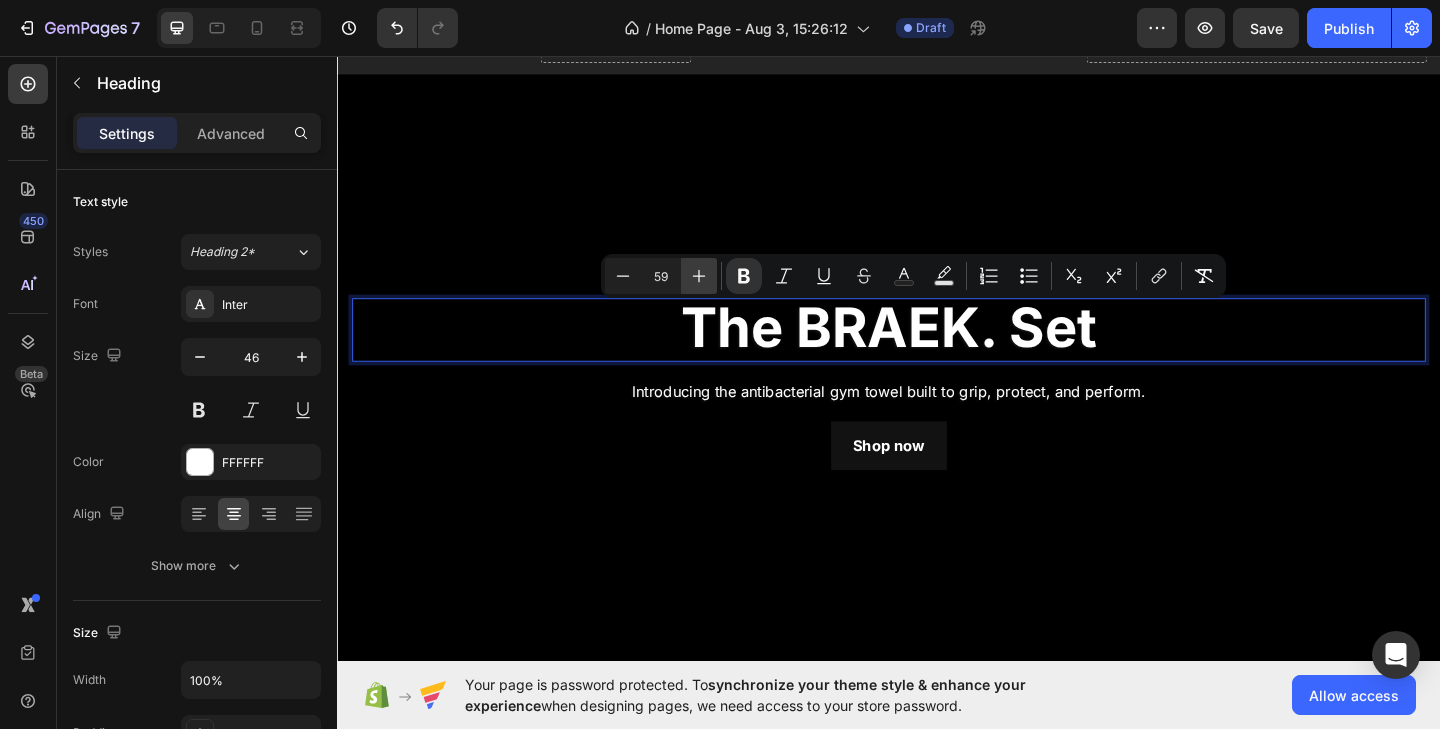 click 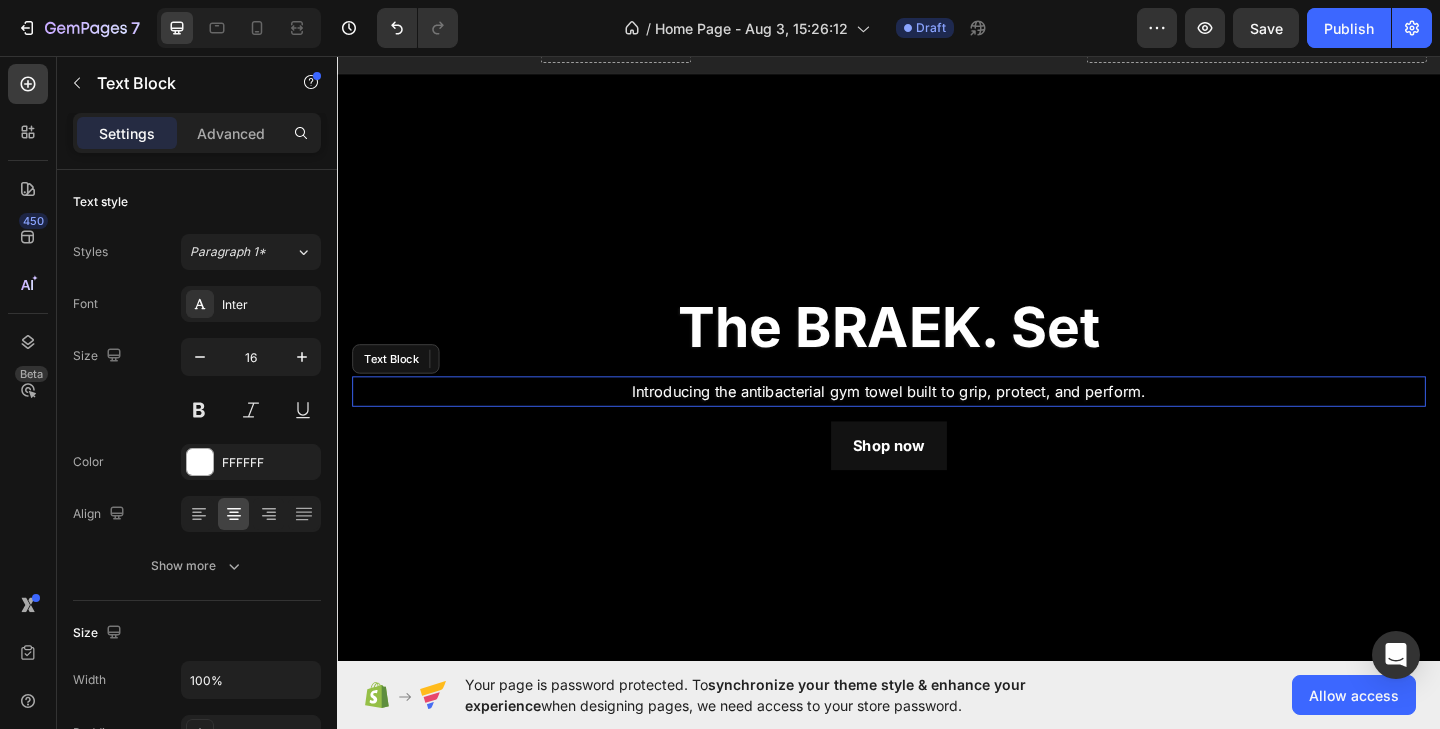 click on "Introducing the antibacterial gym towel built to grip, protect, and perform." at bounding box center [937, 421] 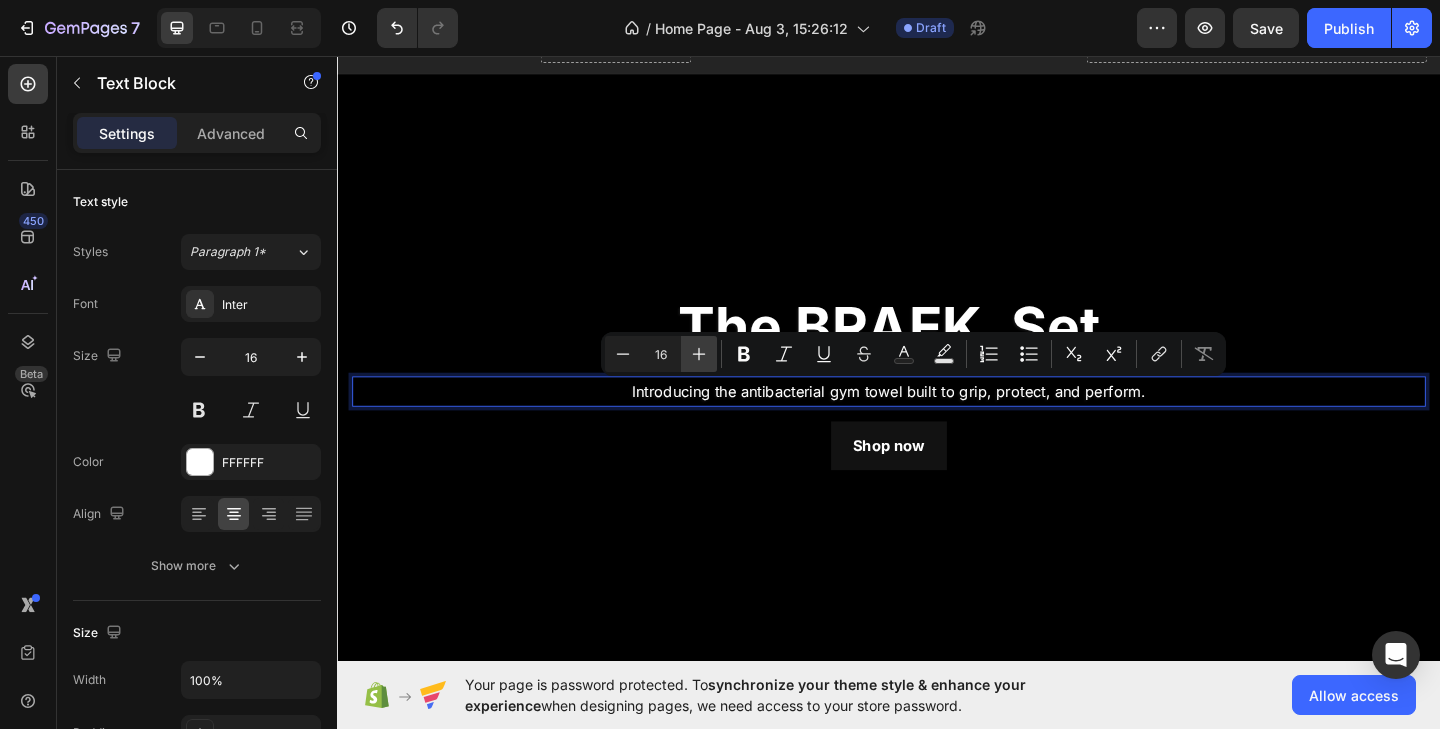 click 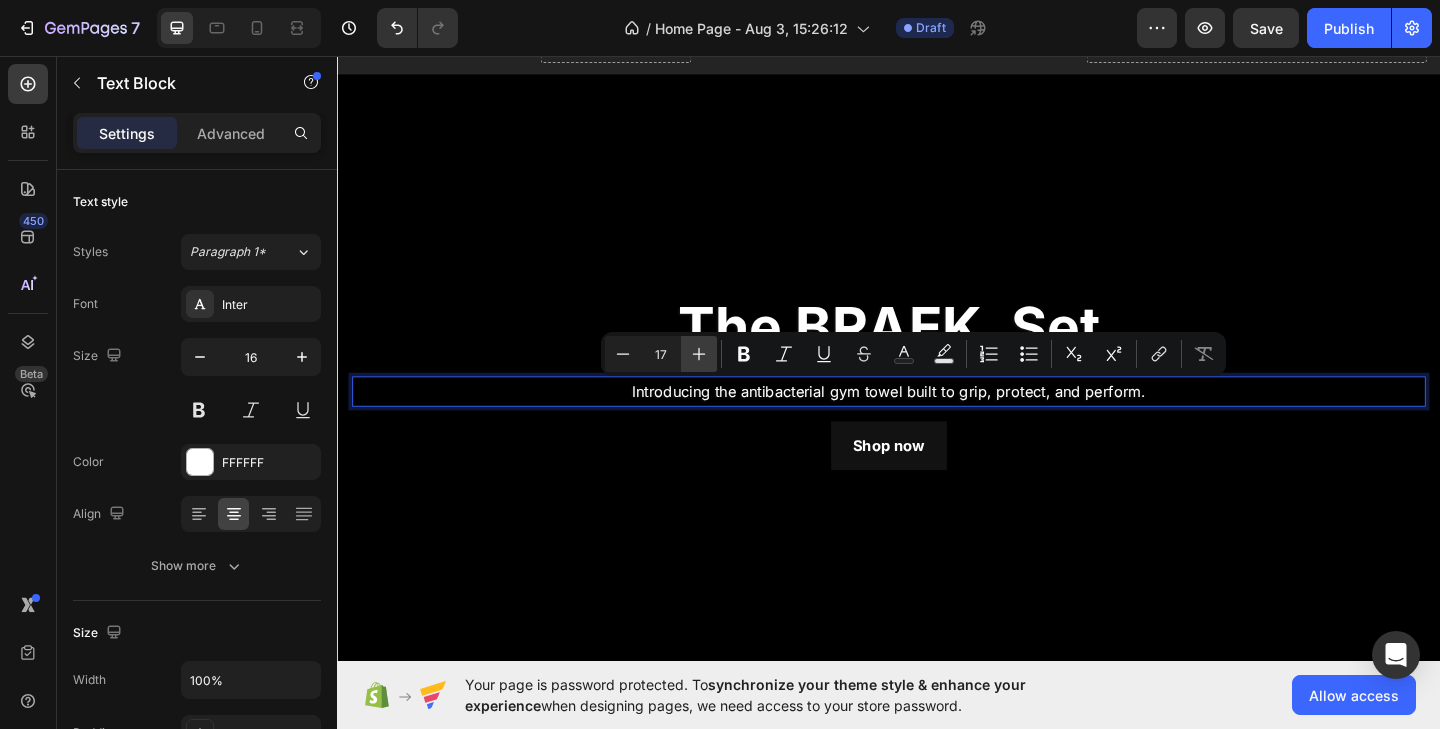 click 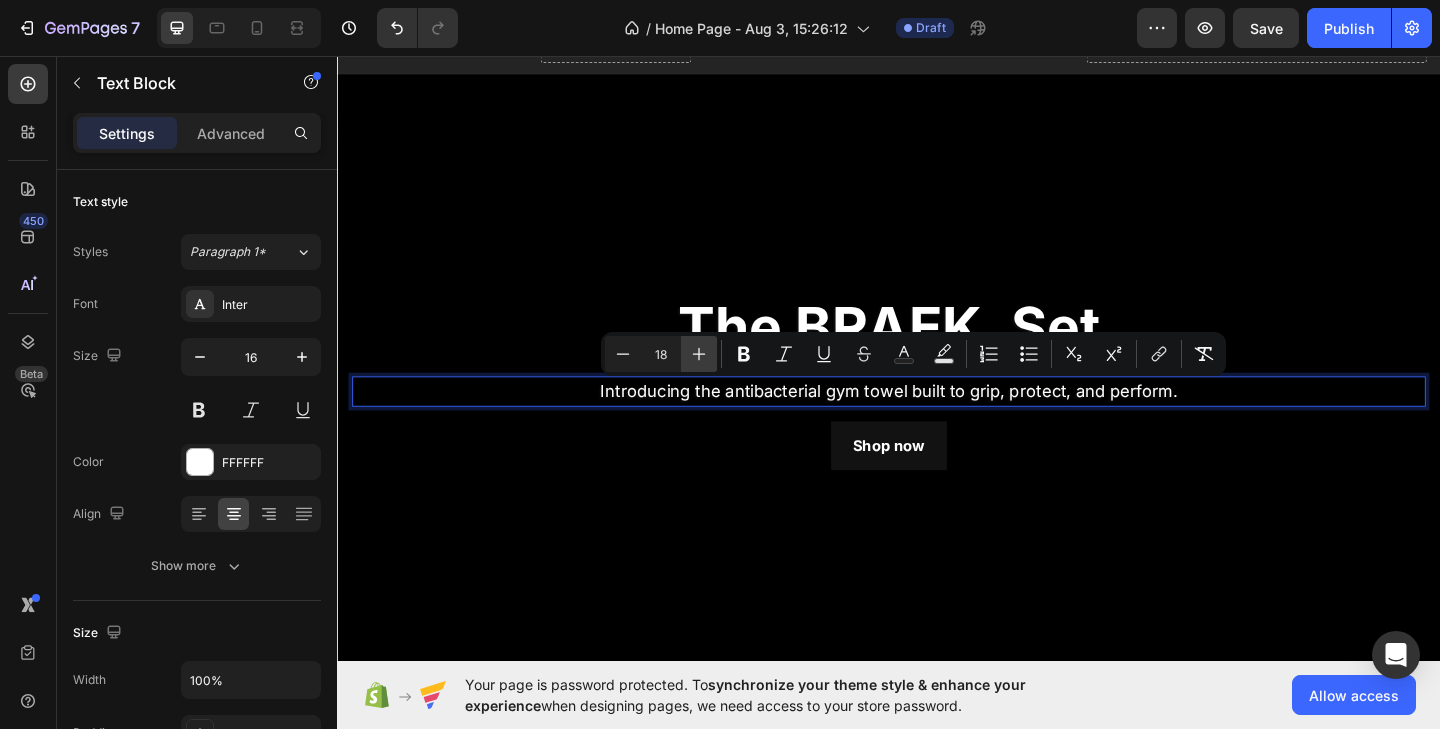 click 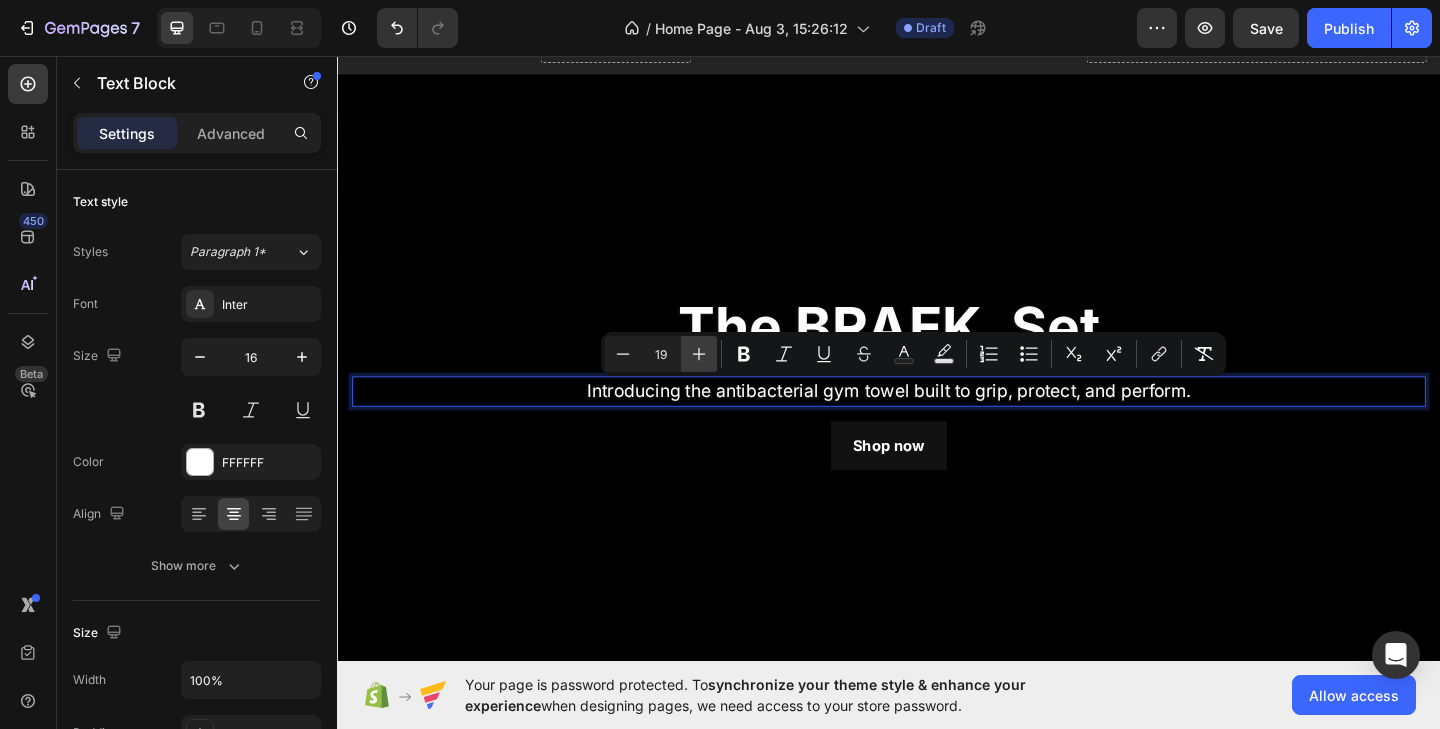 click 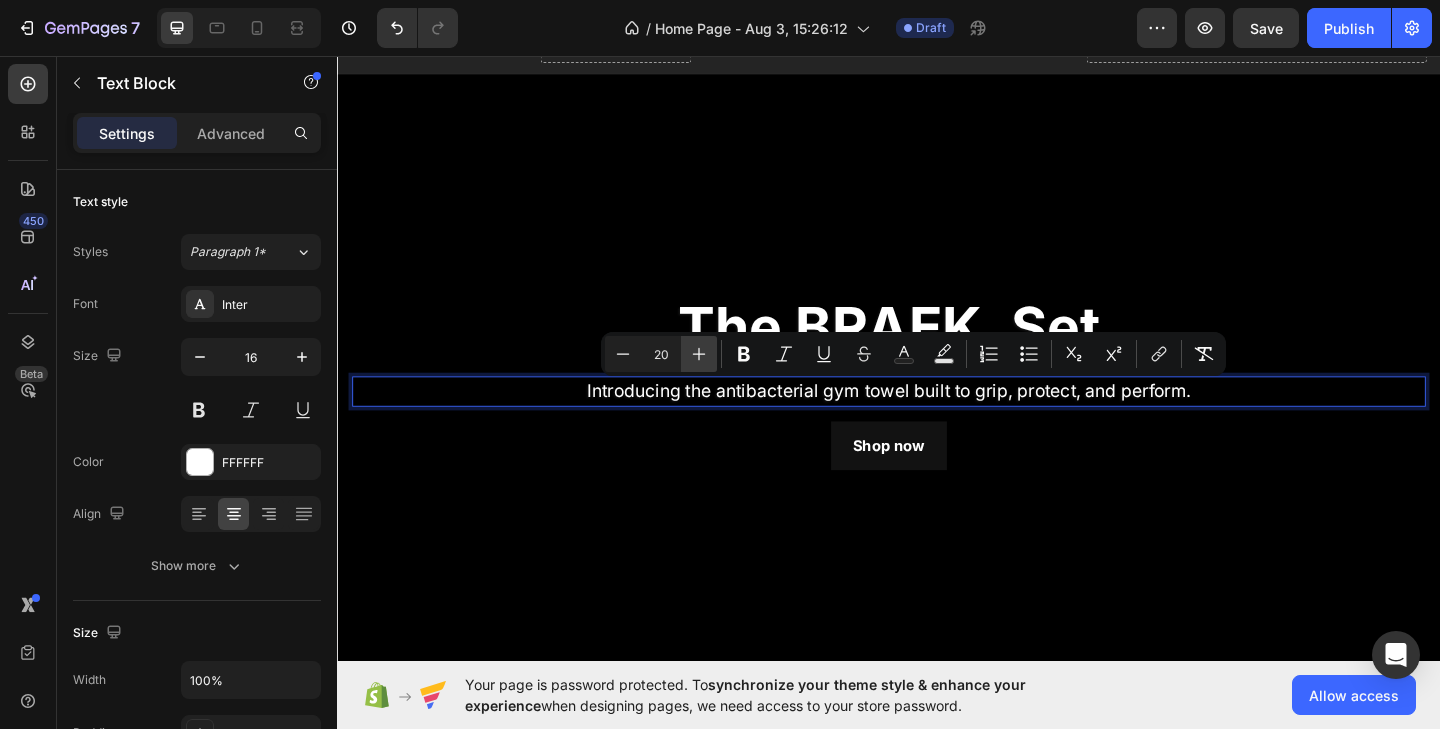 click 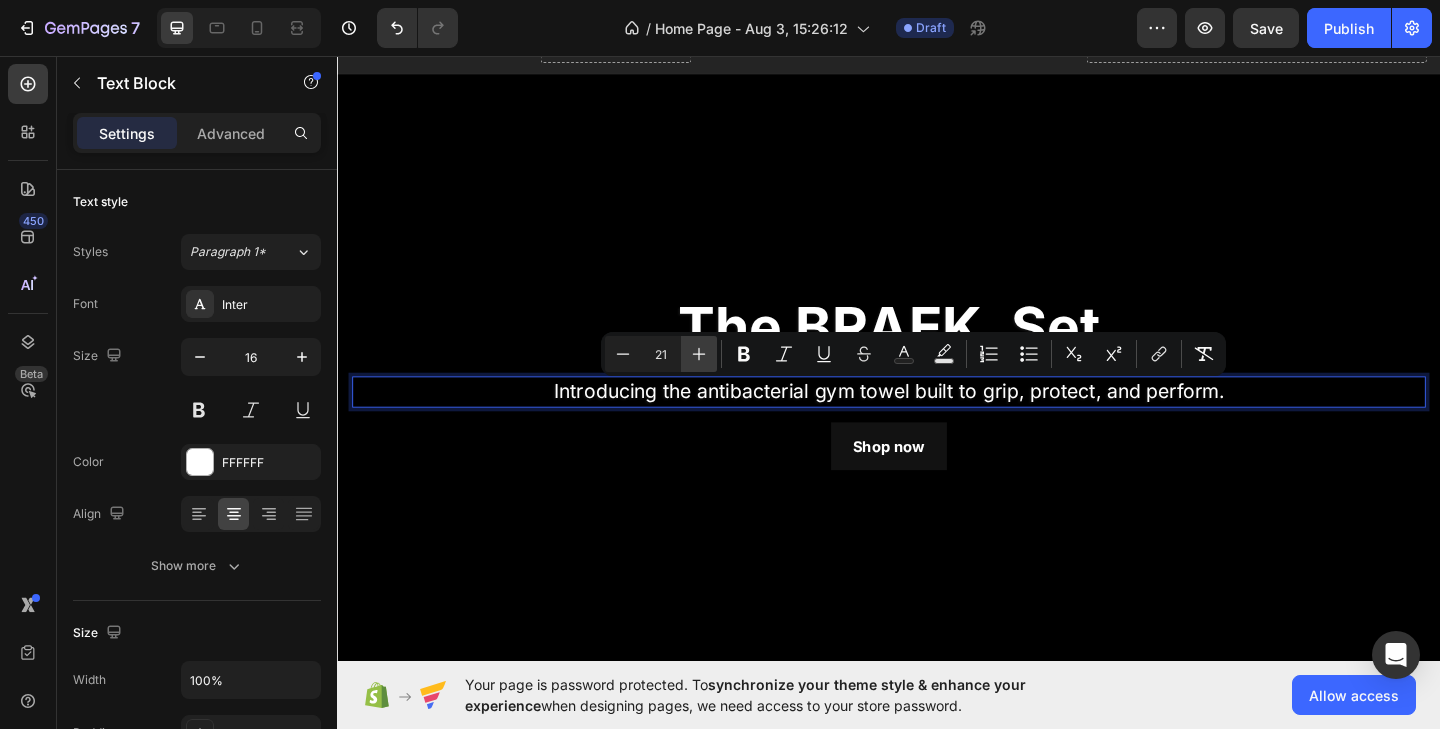 click 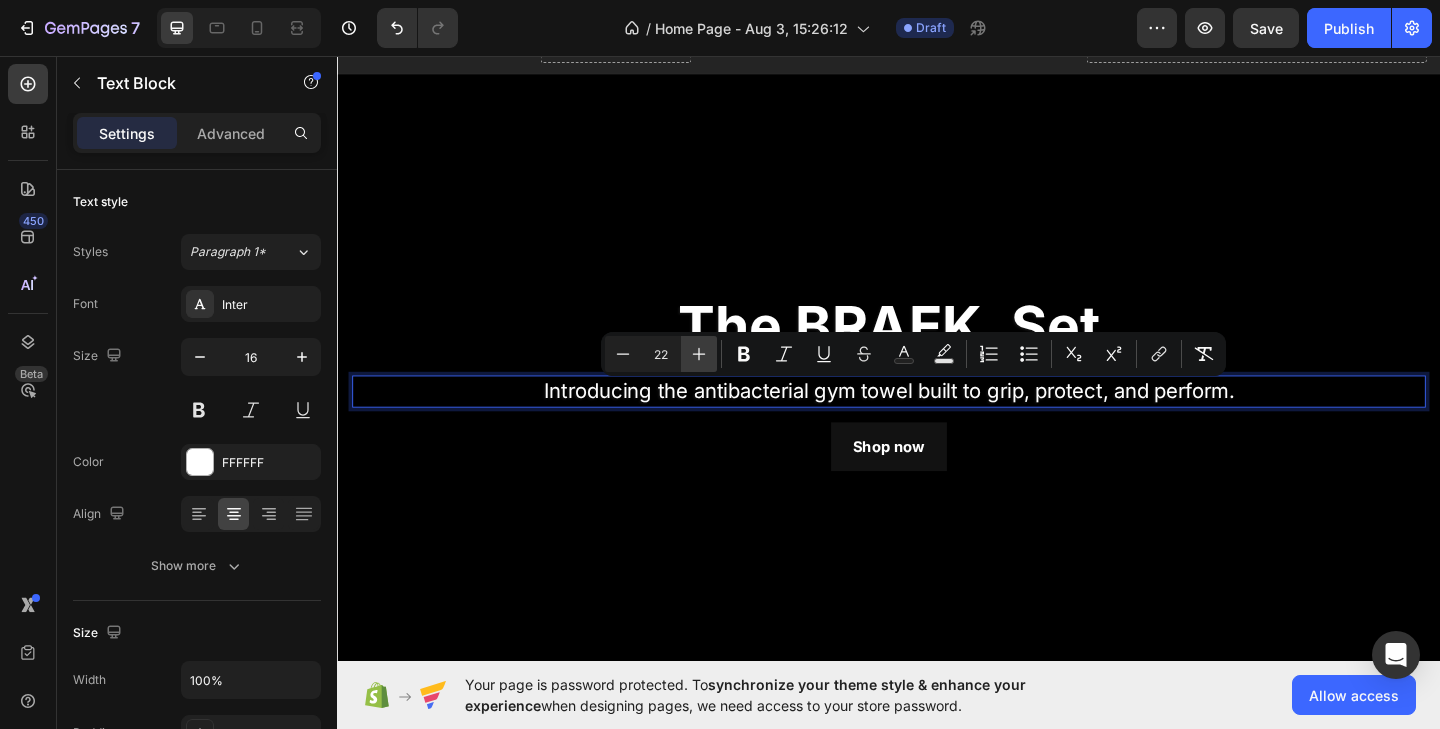 click 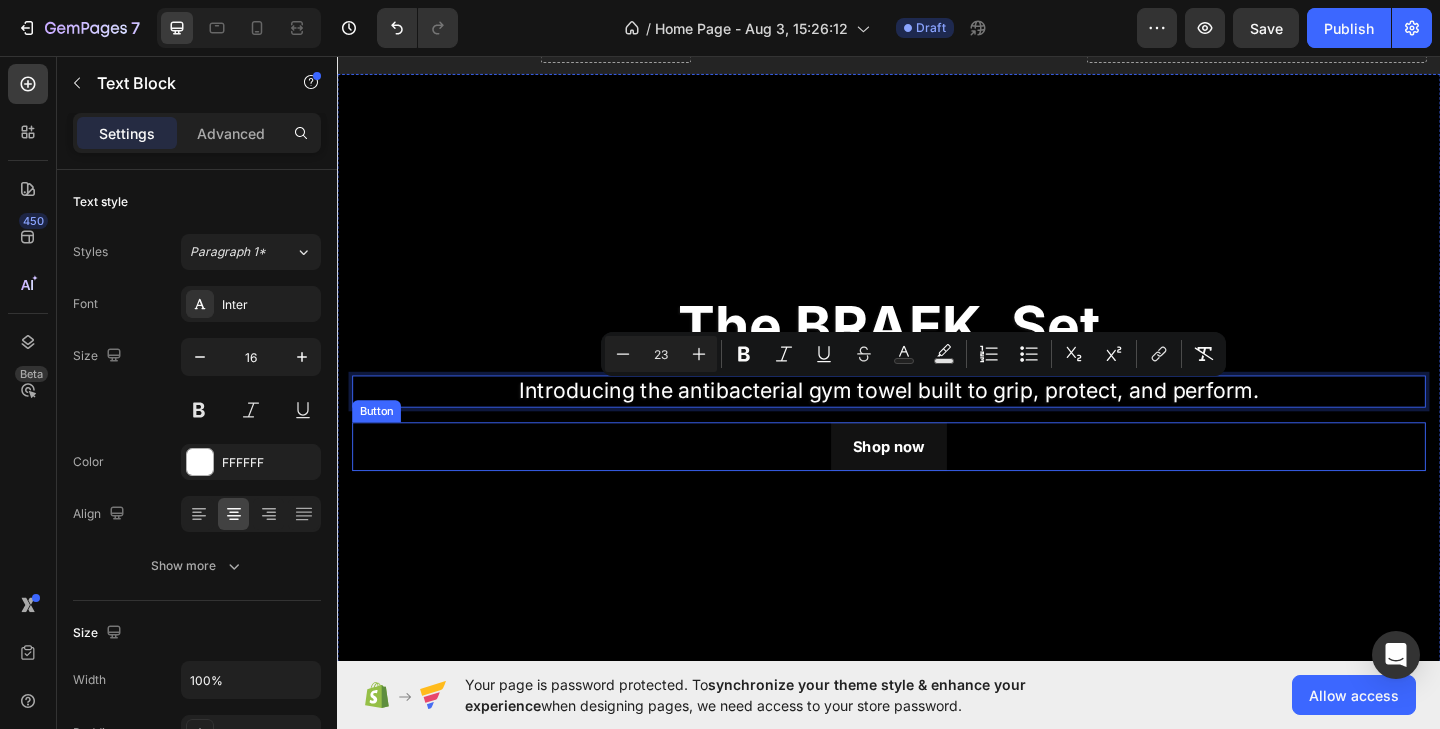 click on "Shop now Button" at bounding box center [937, 481] 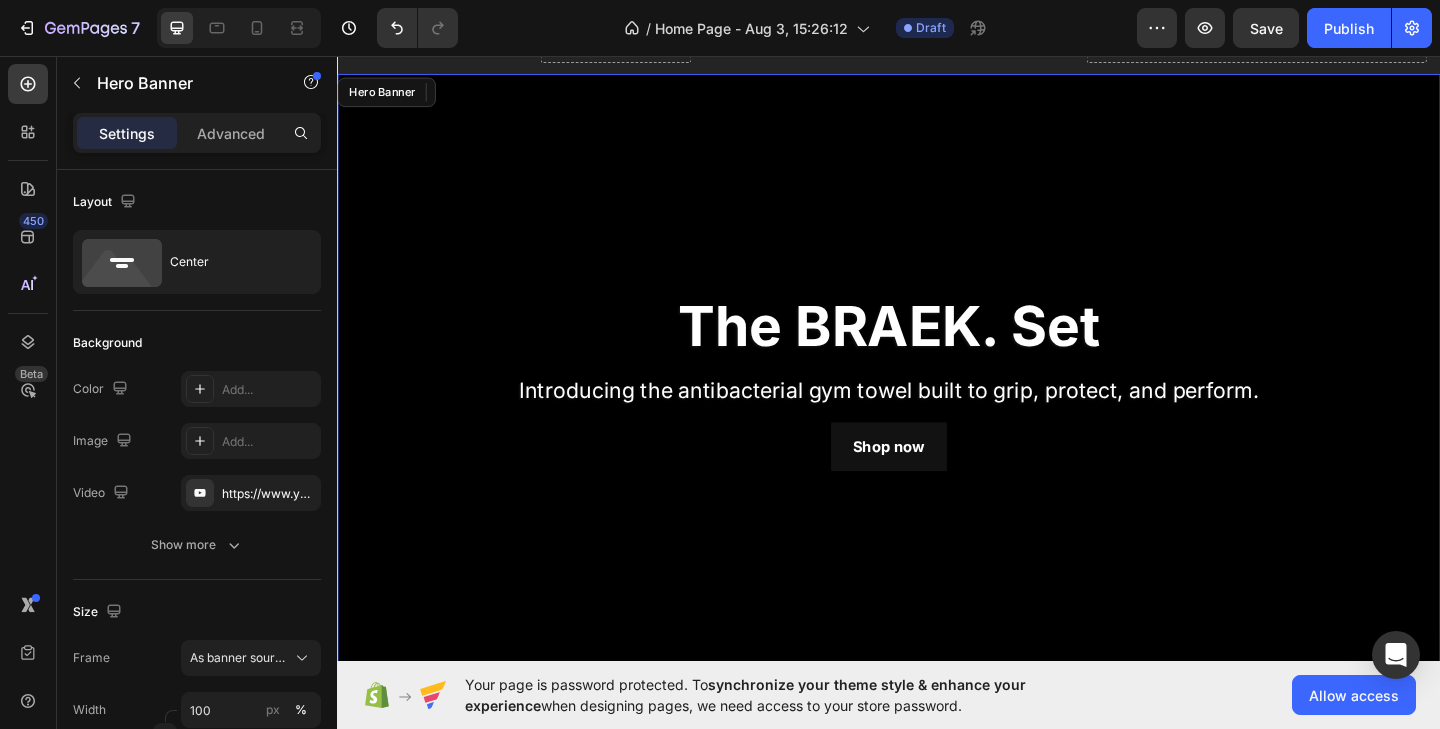 click at bounding box center (937, 413) 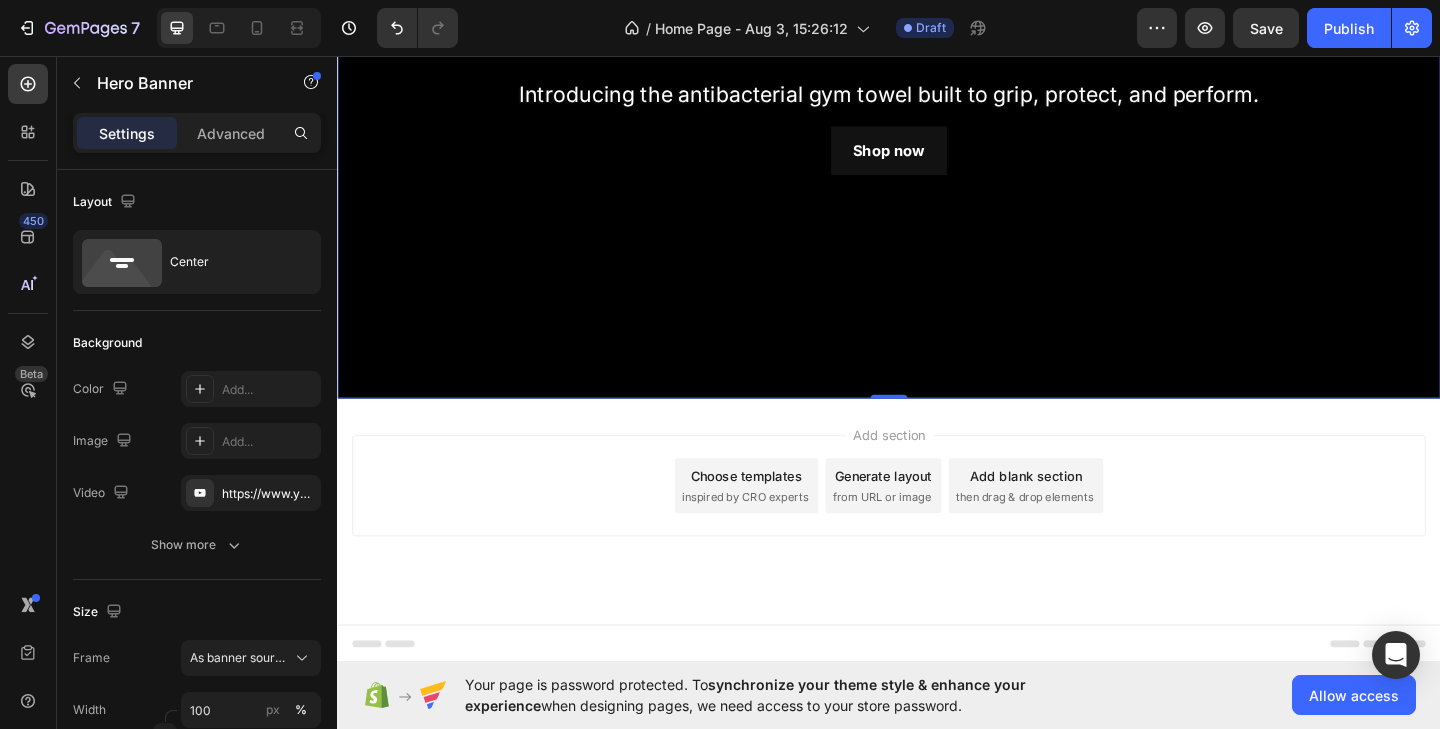 scroll, scrollTop: 438, scrollLeft: 0, axis: vertical 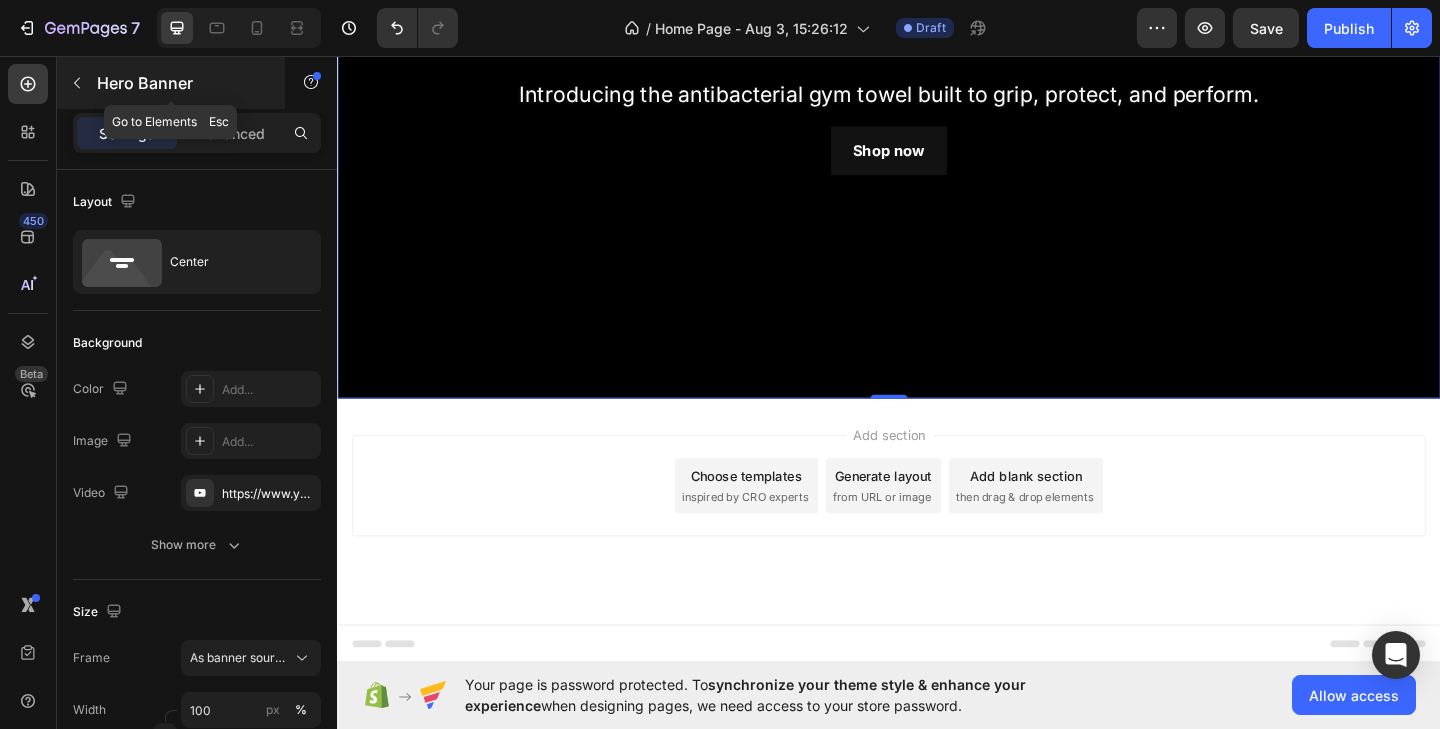 click 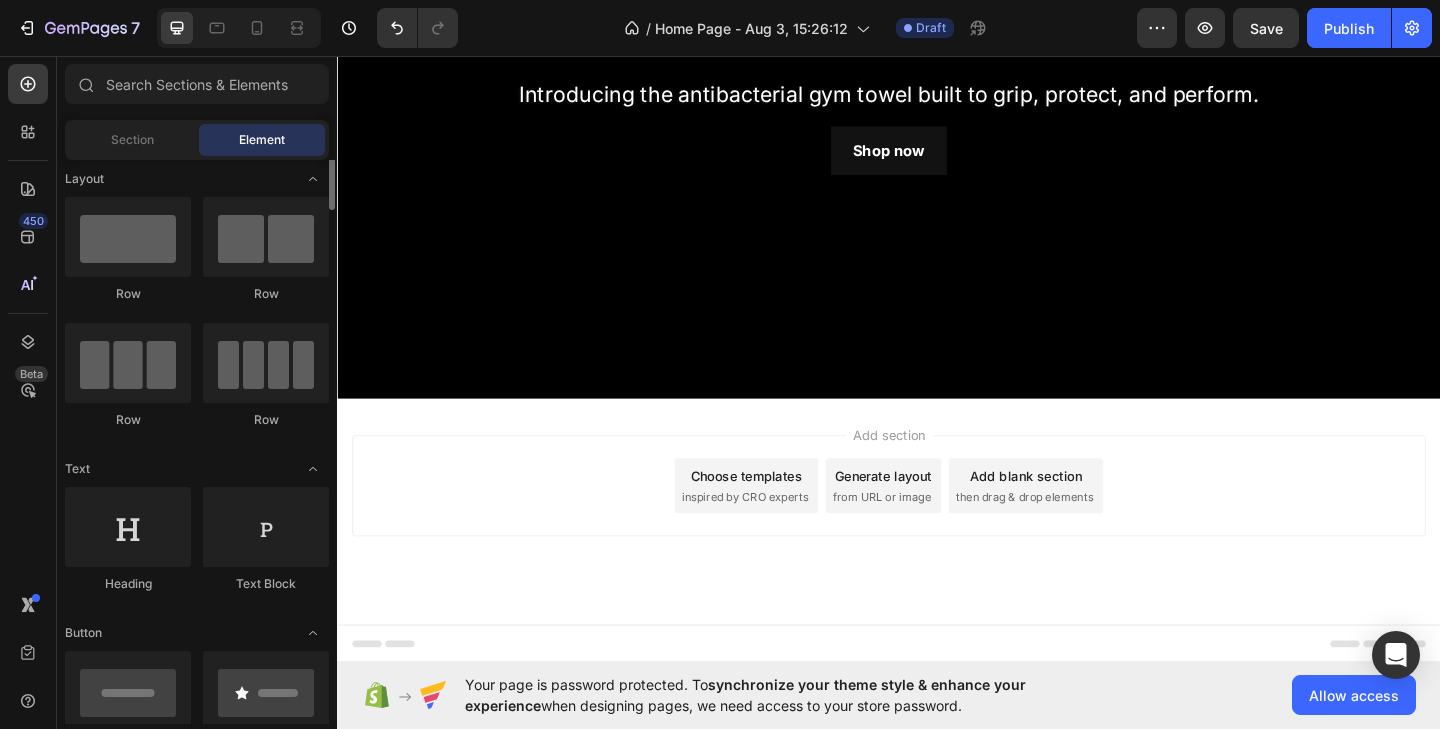 scroll, scrollTop: 0, scrollLeft: 0, axis: both 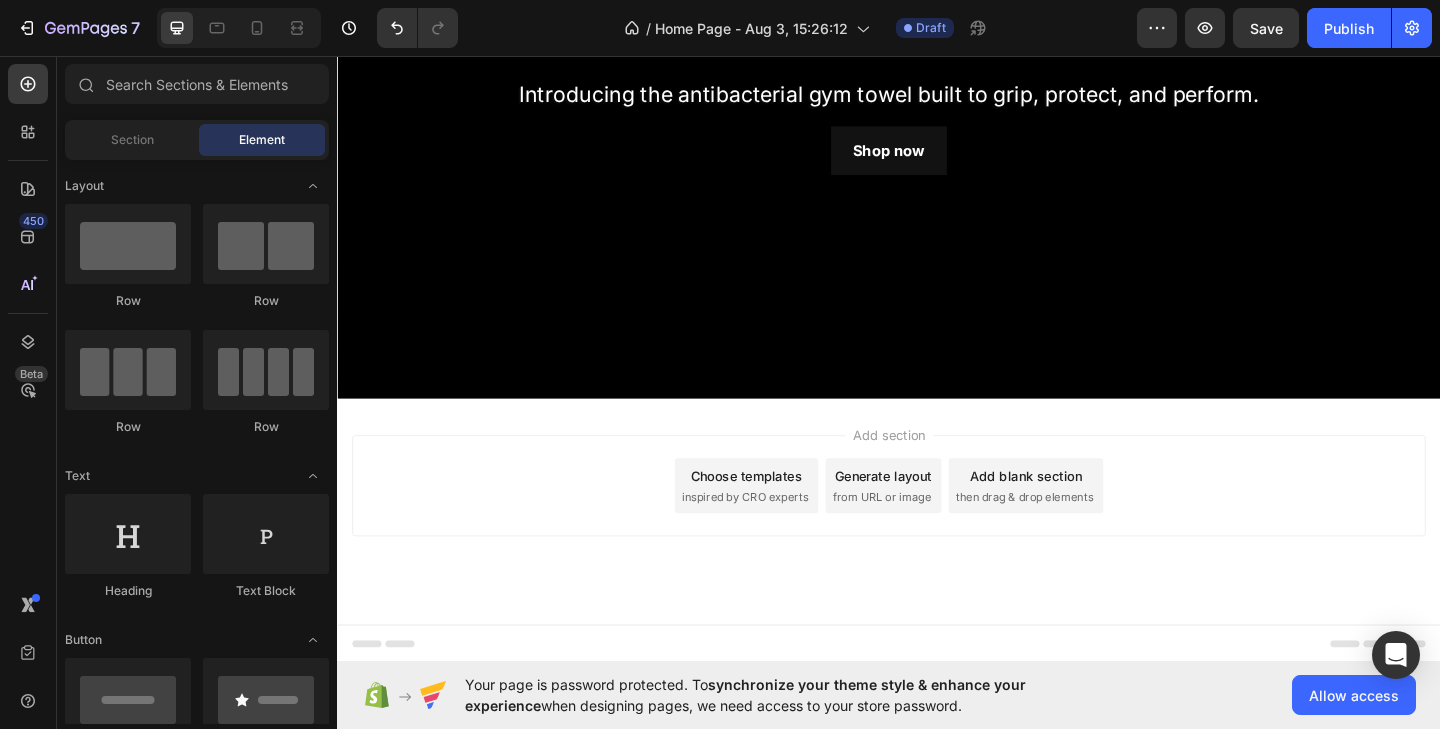 click on "Section Element" at bounding box center (197, 140) 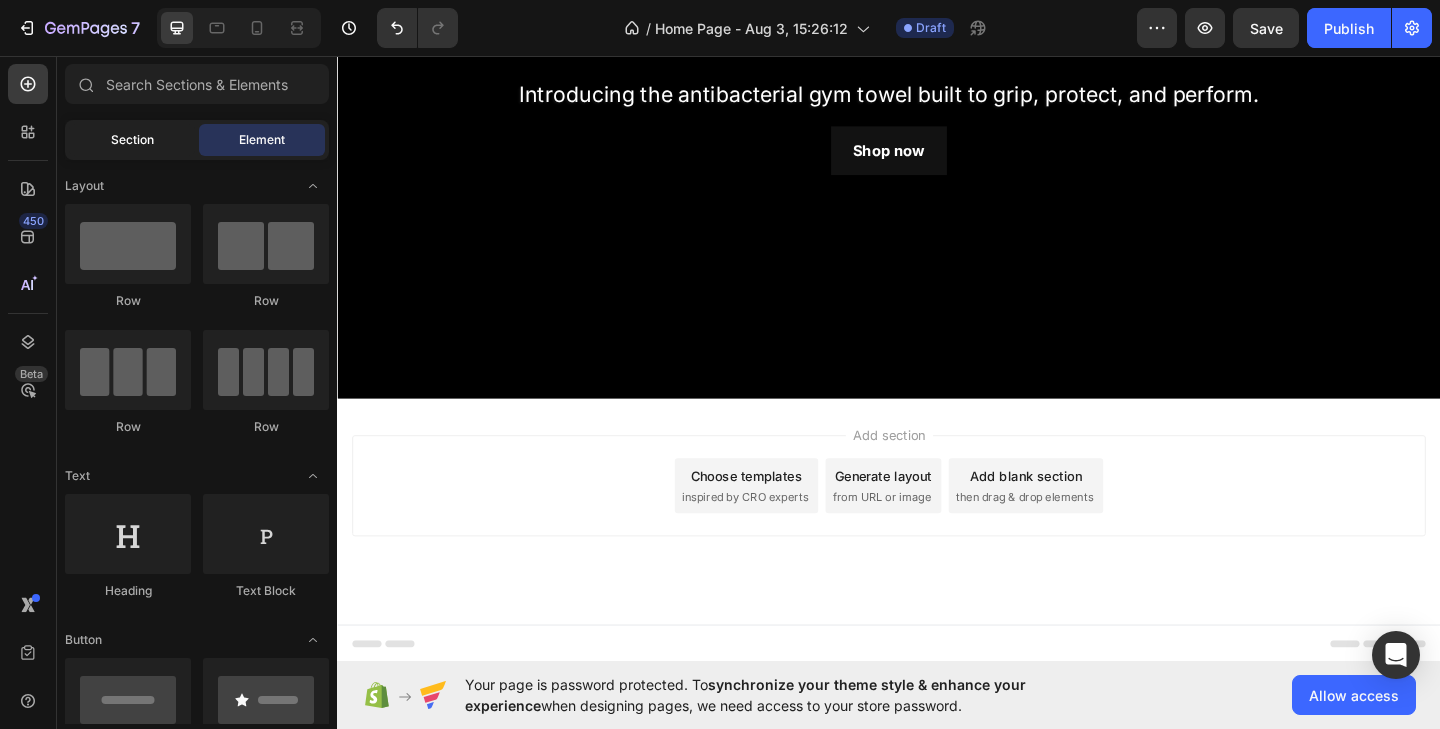 click on "Section" at bounding box center [132, 140] 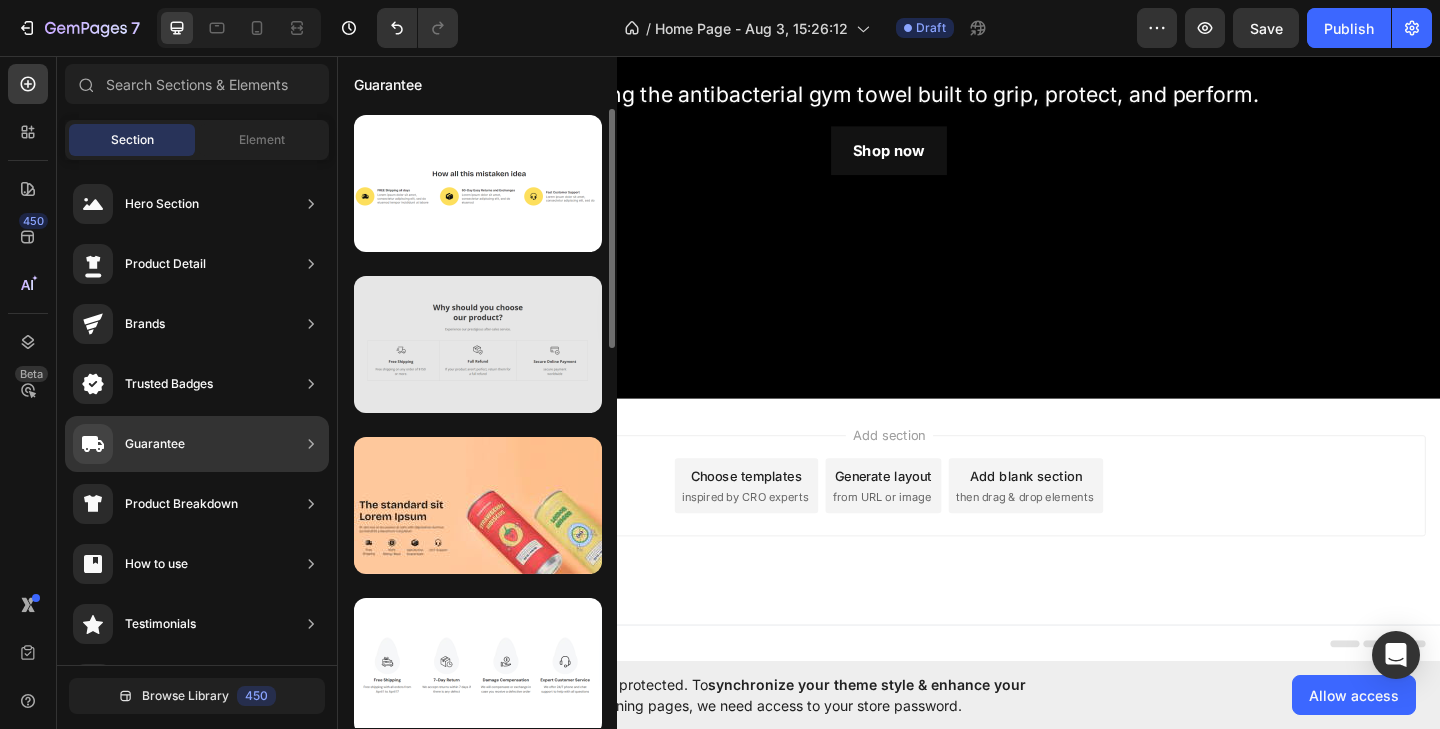 click at bounding box center [478, 344] 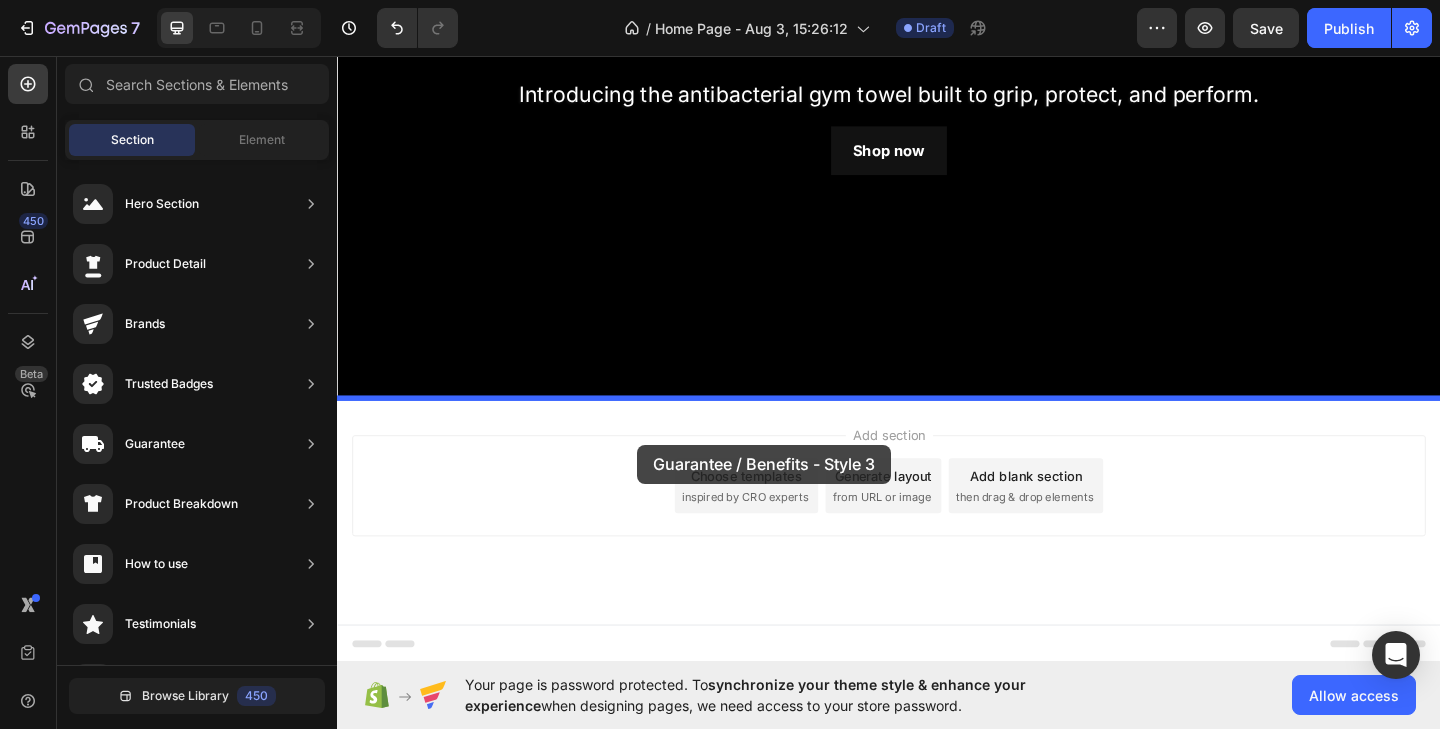 drag, startPoint x: 750, startPoint y: 376, endPoint x: 663, endPoint y: 479, distance: 134.82582 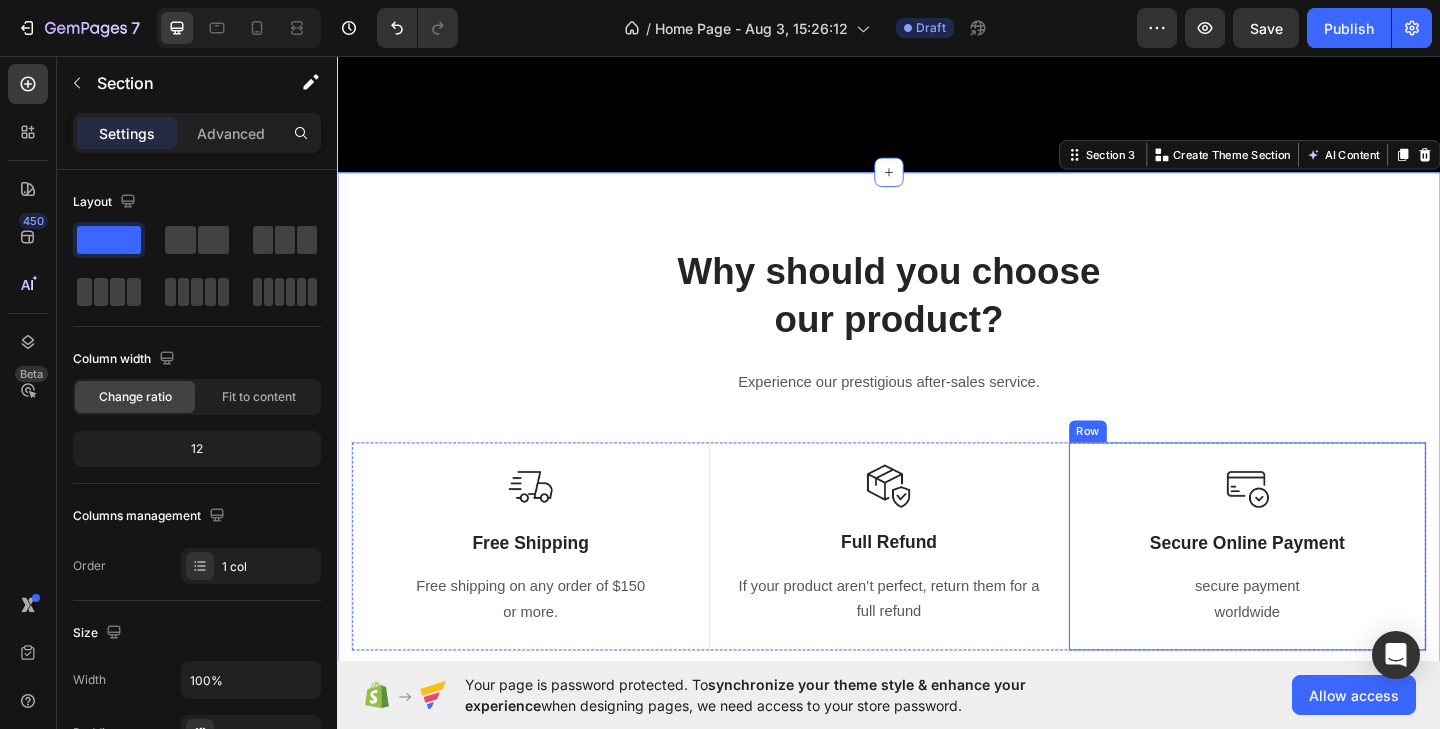 scroll, scrollTop: 651, scrollLeft: 0, axis: vertical 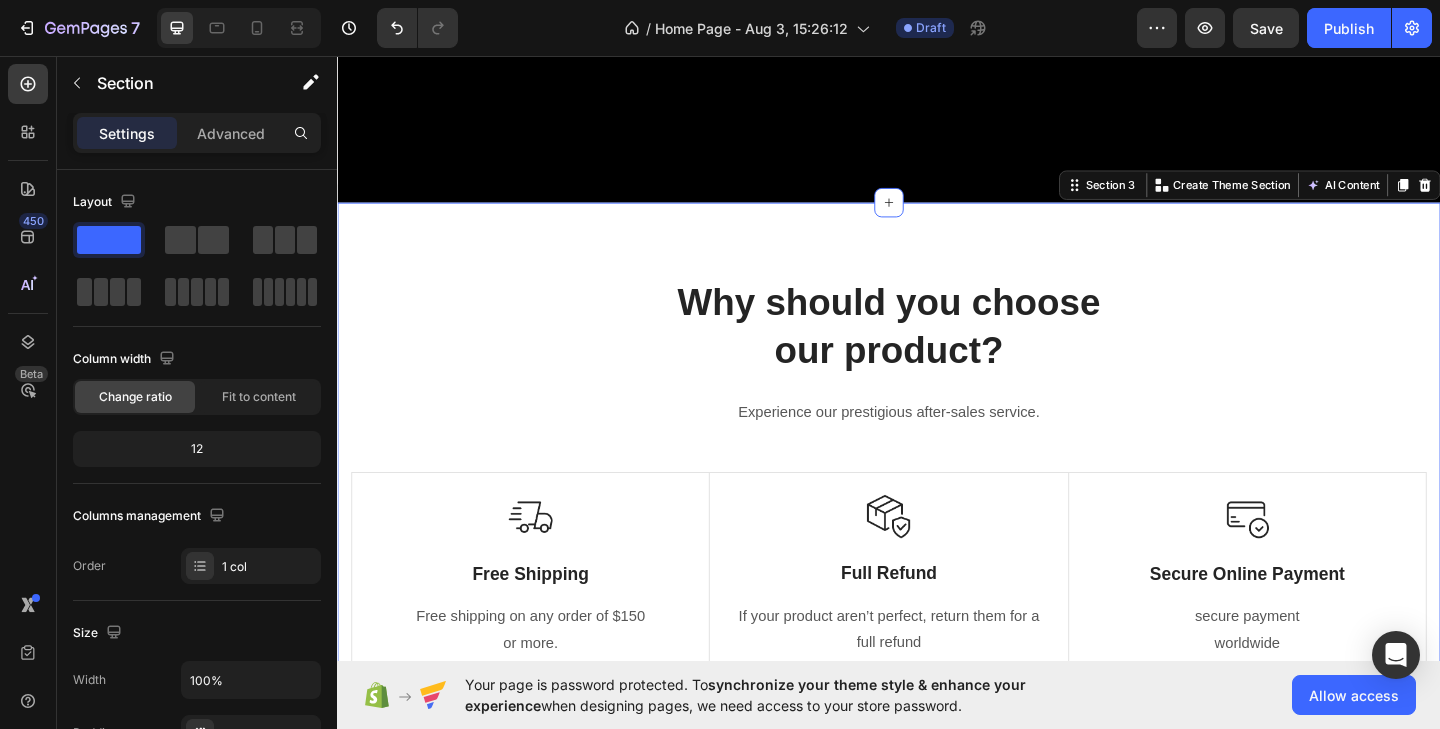 click on "Why should you choose our product? Heading Experience our prestigious after-sales service. Text block Row Image Free Shipping Text Block Free shipping on any order of $150  or more. Text block Row Image Full Refund Text Block If your product aren’t perfect, return them for a full refund Text block Row Image Secure Online Payment Text Block secure payment worldwide Text block Row Row Image Free Shipping Text Block Free shipping on any order of $150  or more. Text block Row Image Full Refund Text Block If your product aren’t perfect, return them for a full refund Text block Row Image Secure Online Payment Text Block secure payment worldwide Text block Row Row Section 3   You can create reusable sections Create Theme Section AI Content Write with GemAI What would you like to describe here? Tone and Voice Persuasive Product BRAEK. Face Towel Show more Generate" at bounding box center [937, 524] 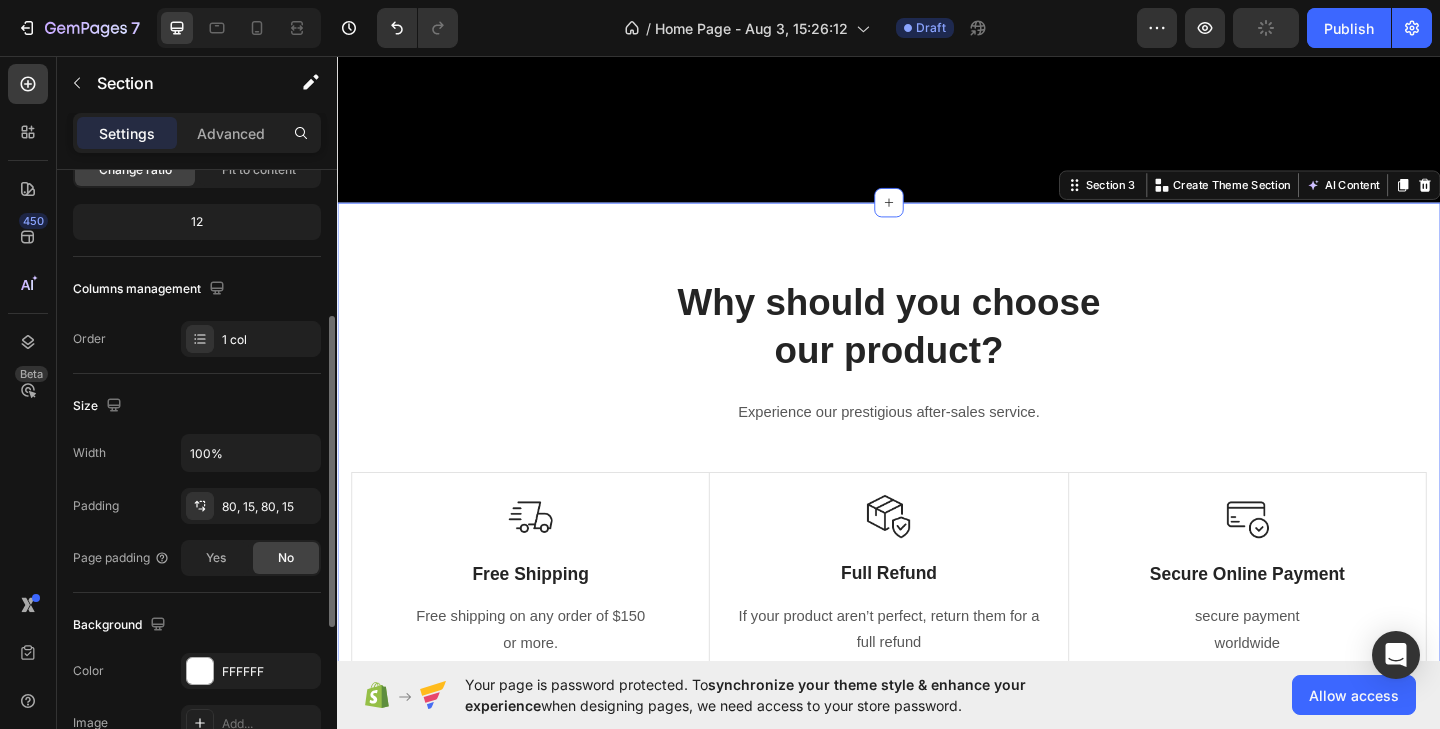 scroll, scrollTop: 258, scrollLeft: 0, axis: vertical 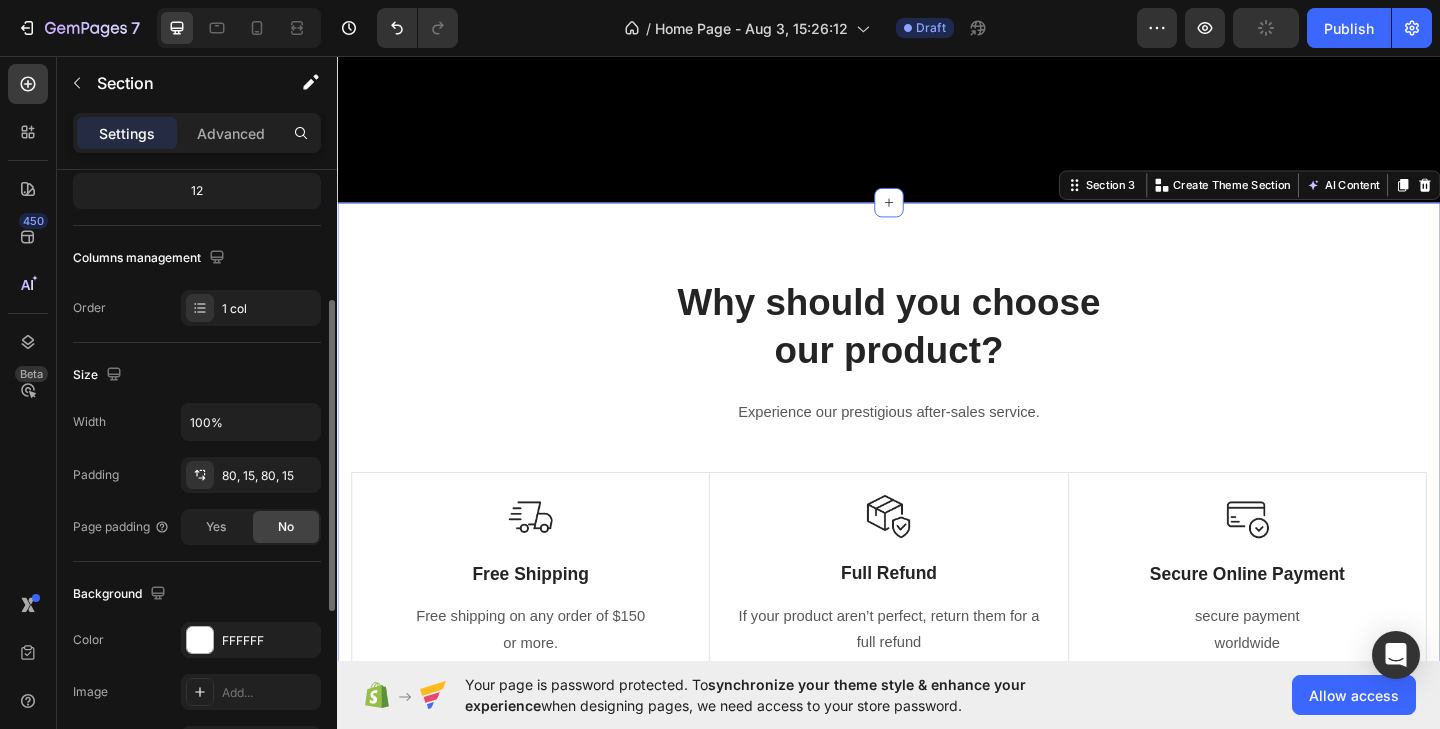 click on "No" 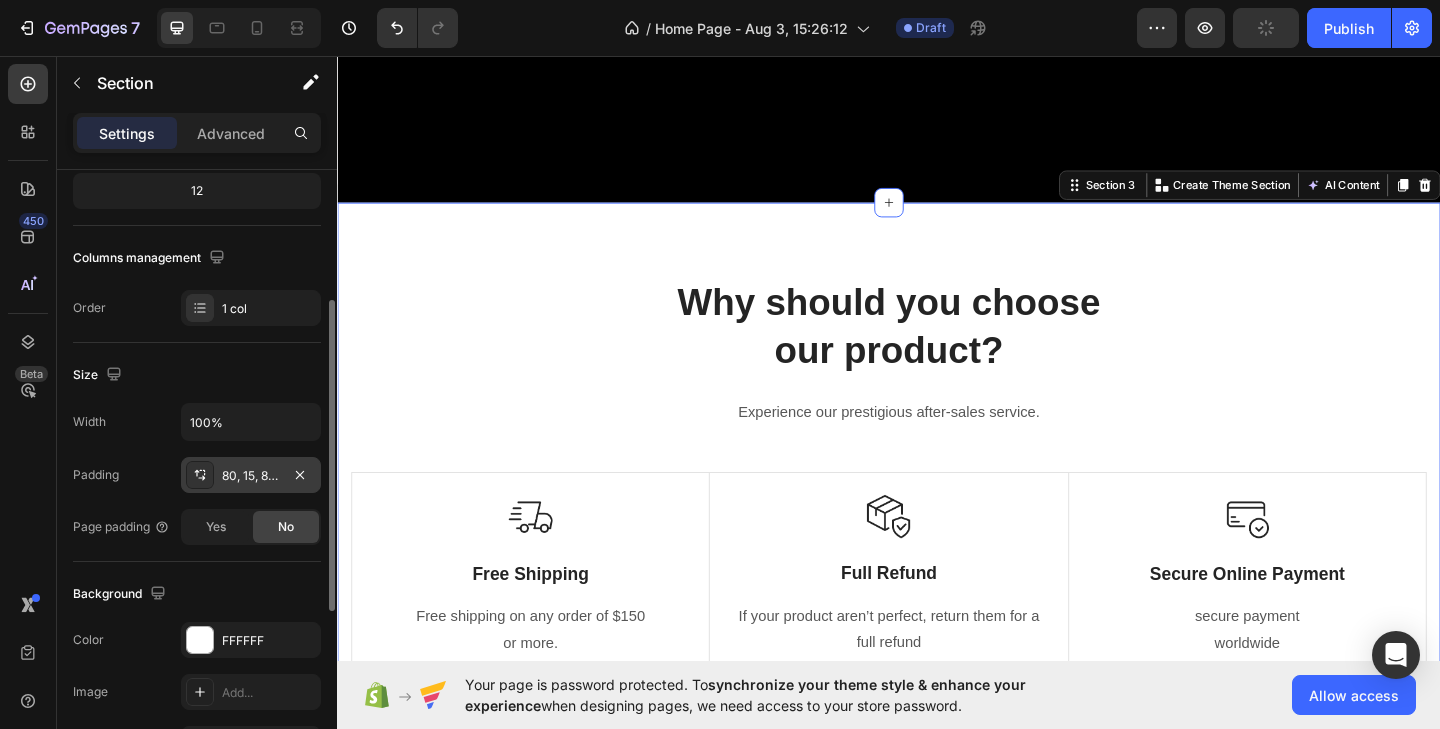 click on "80, 15, 80, 15" at bounding box center (251, 476) 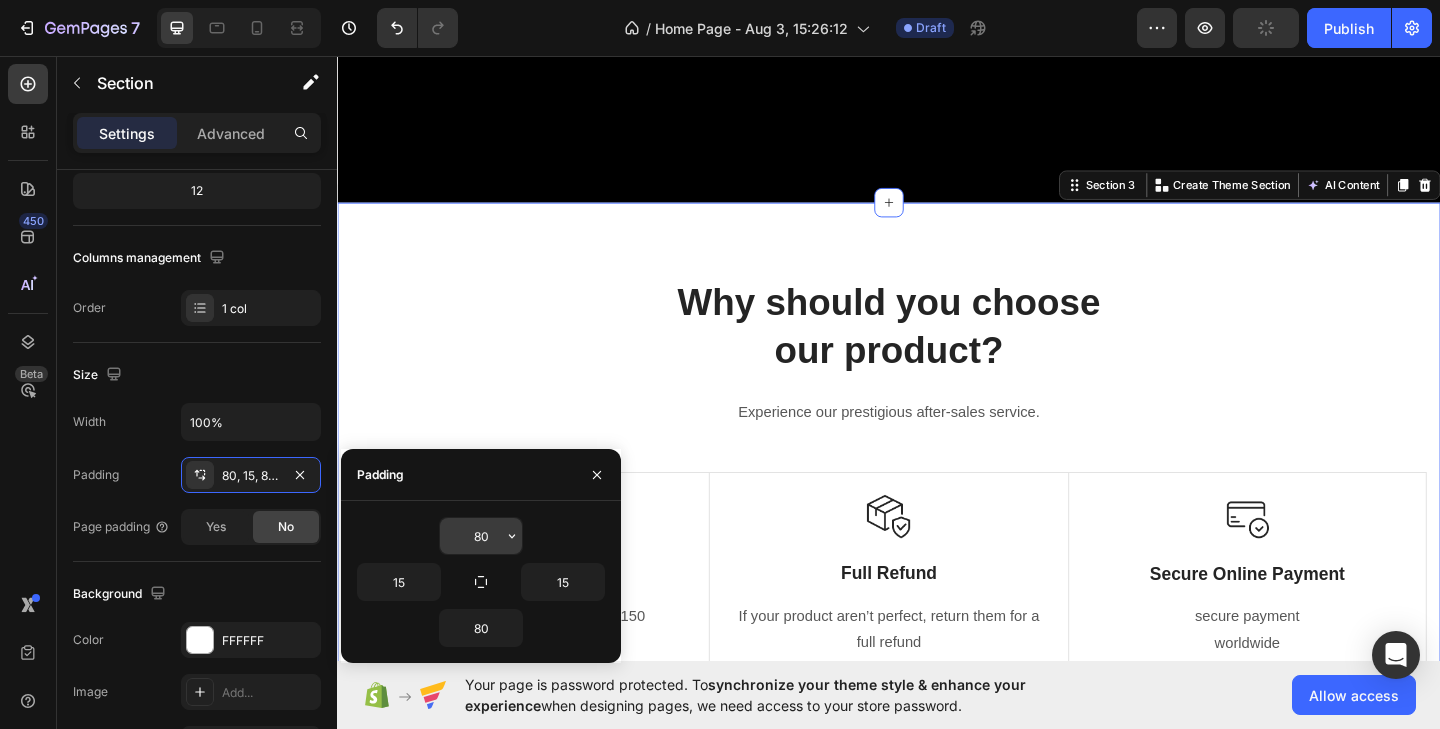 click on "80" at bounding box center [481, 536] 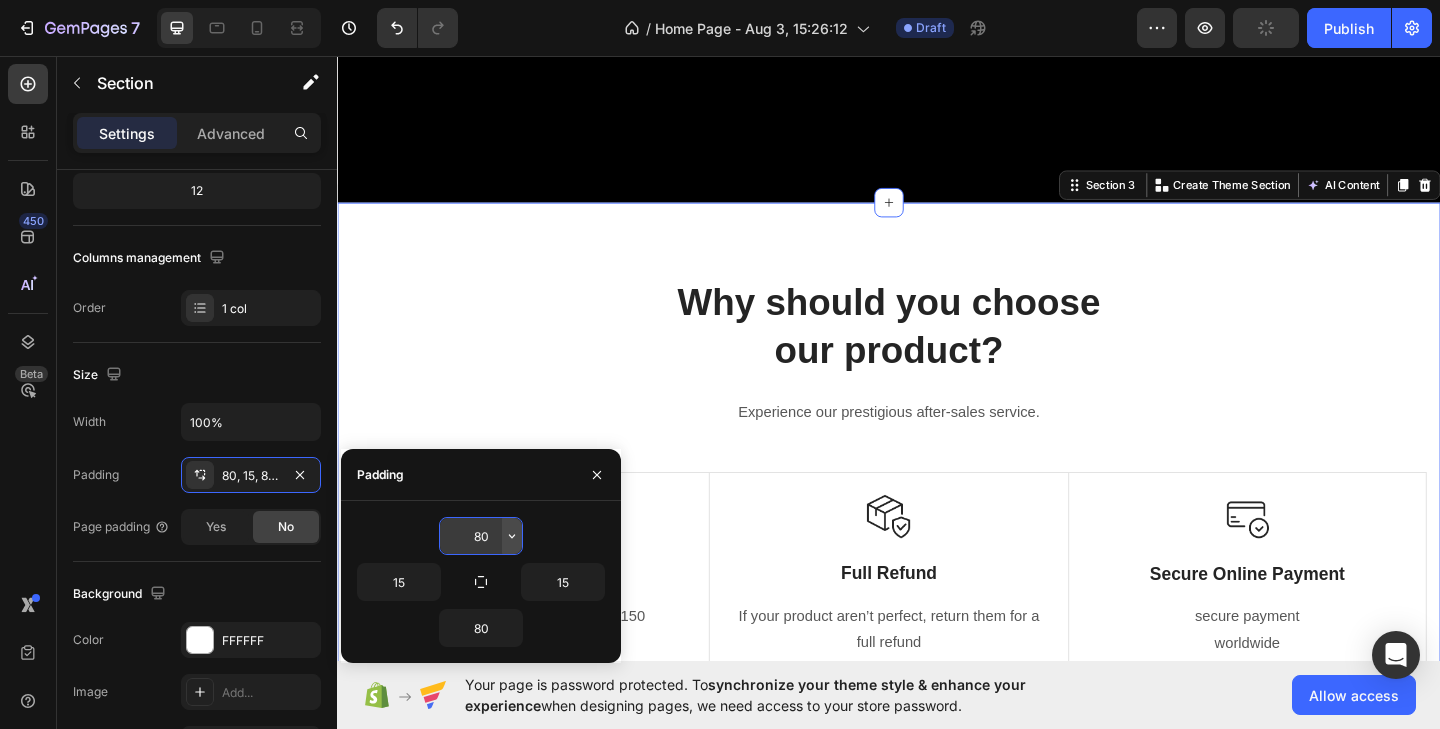 click 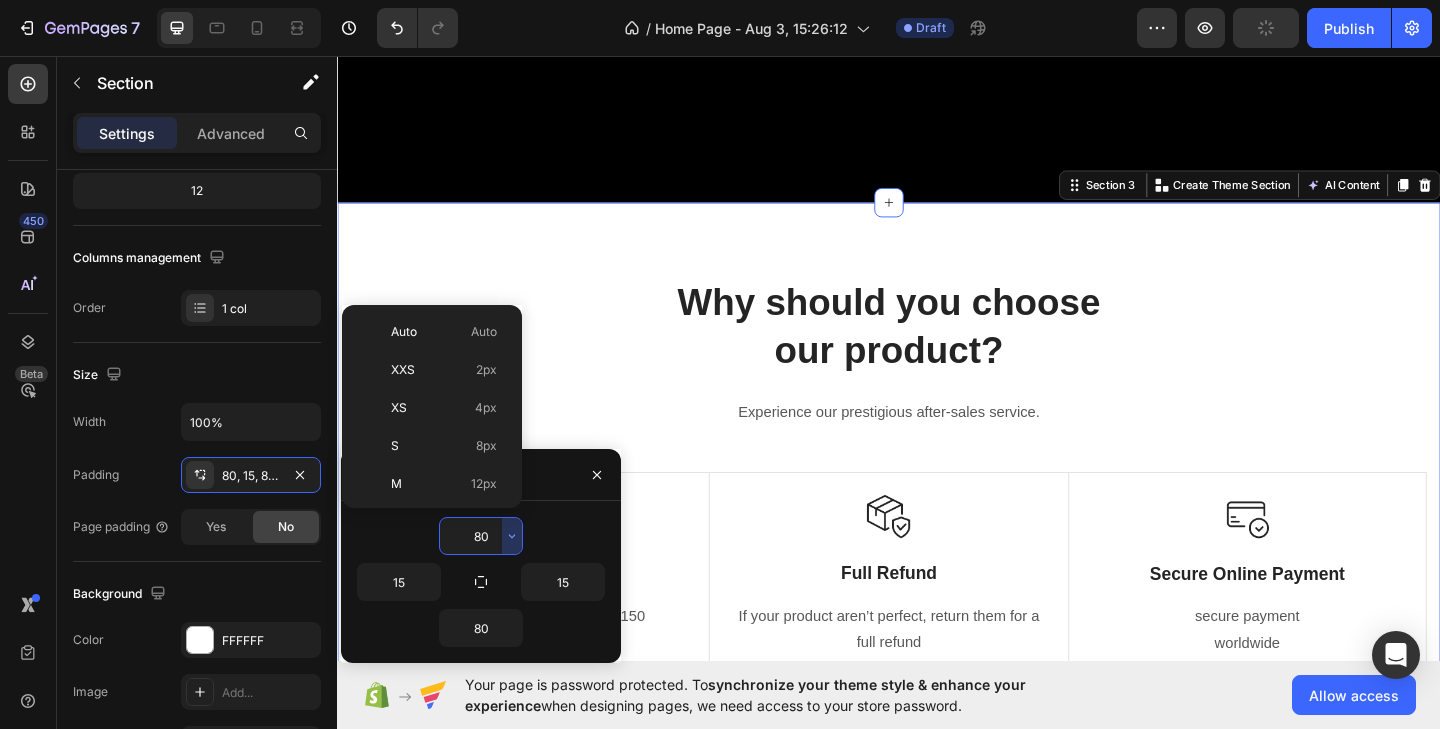 scroll, scrollTop: 216, scrollLeft: 0, axis: vertical 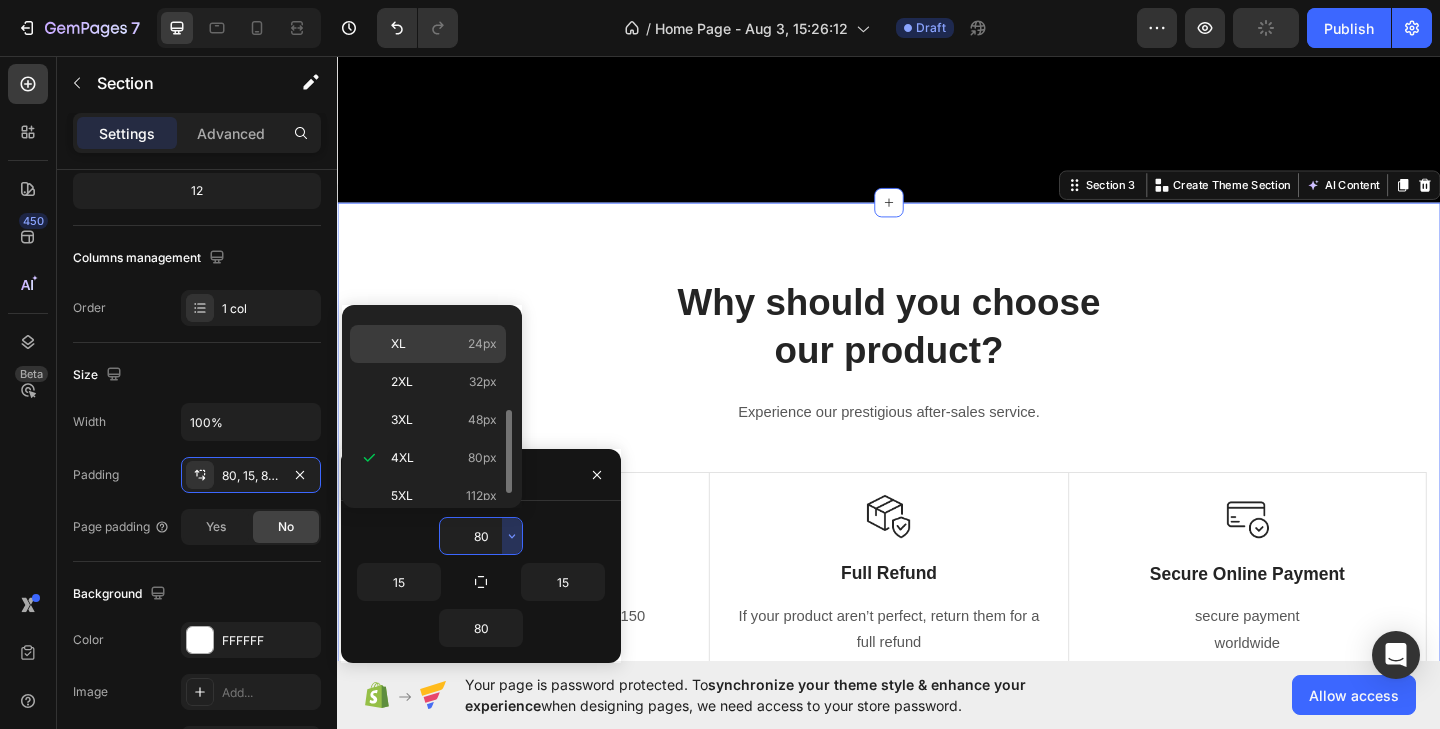 click on "24px" at bounding box center [482, 344] 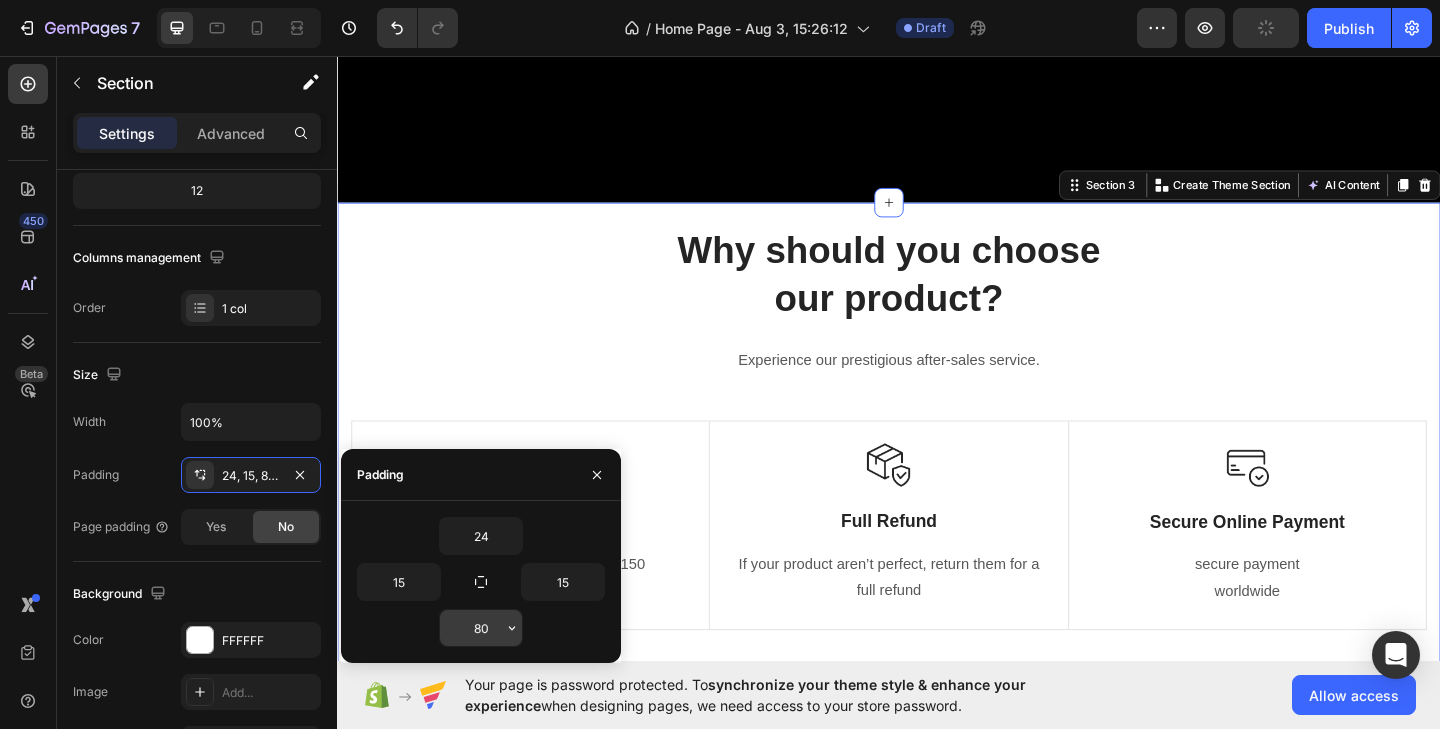 click on "80" at bounding box center [481, 628] 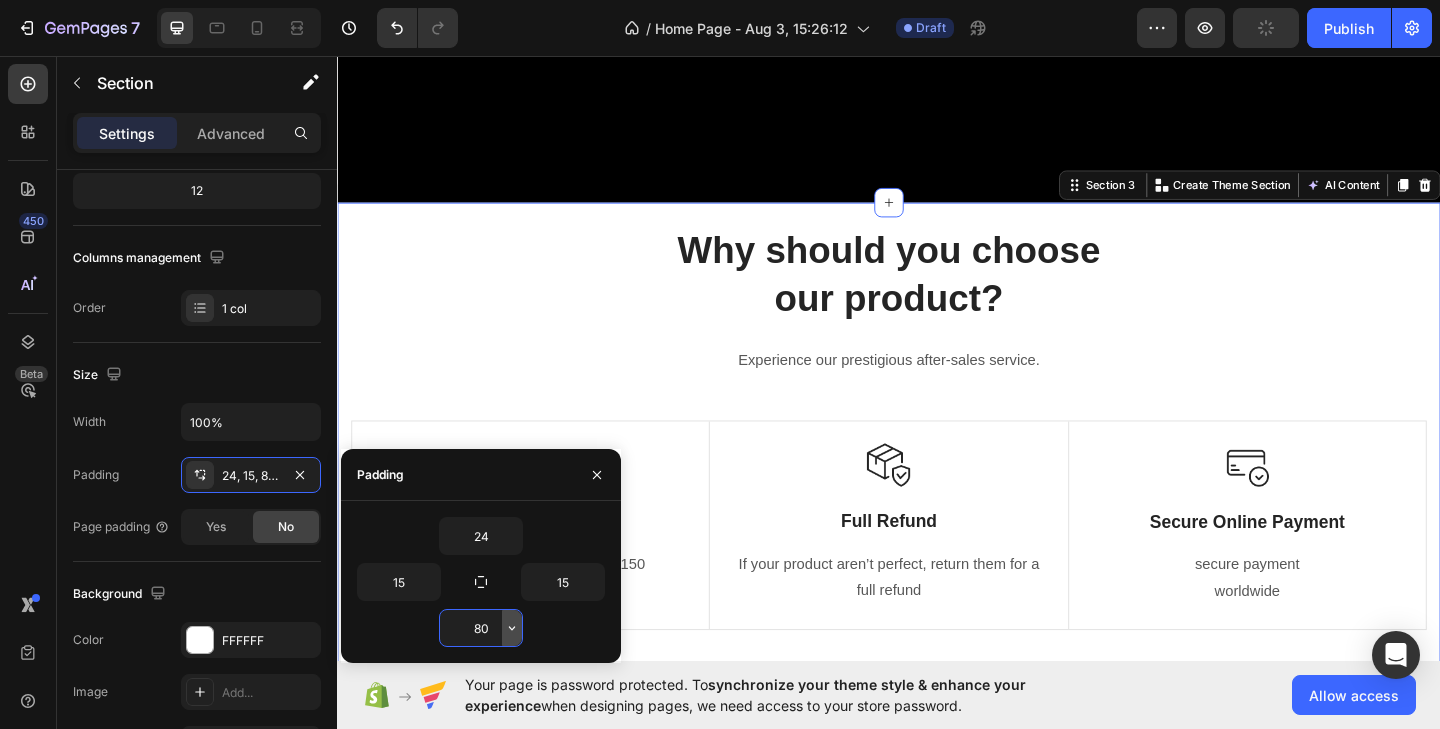 click 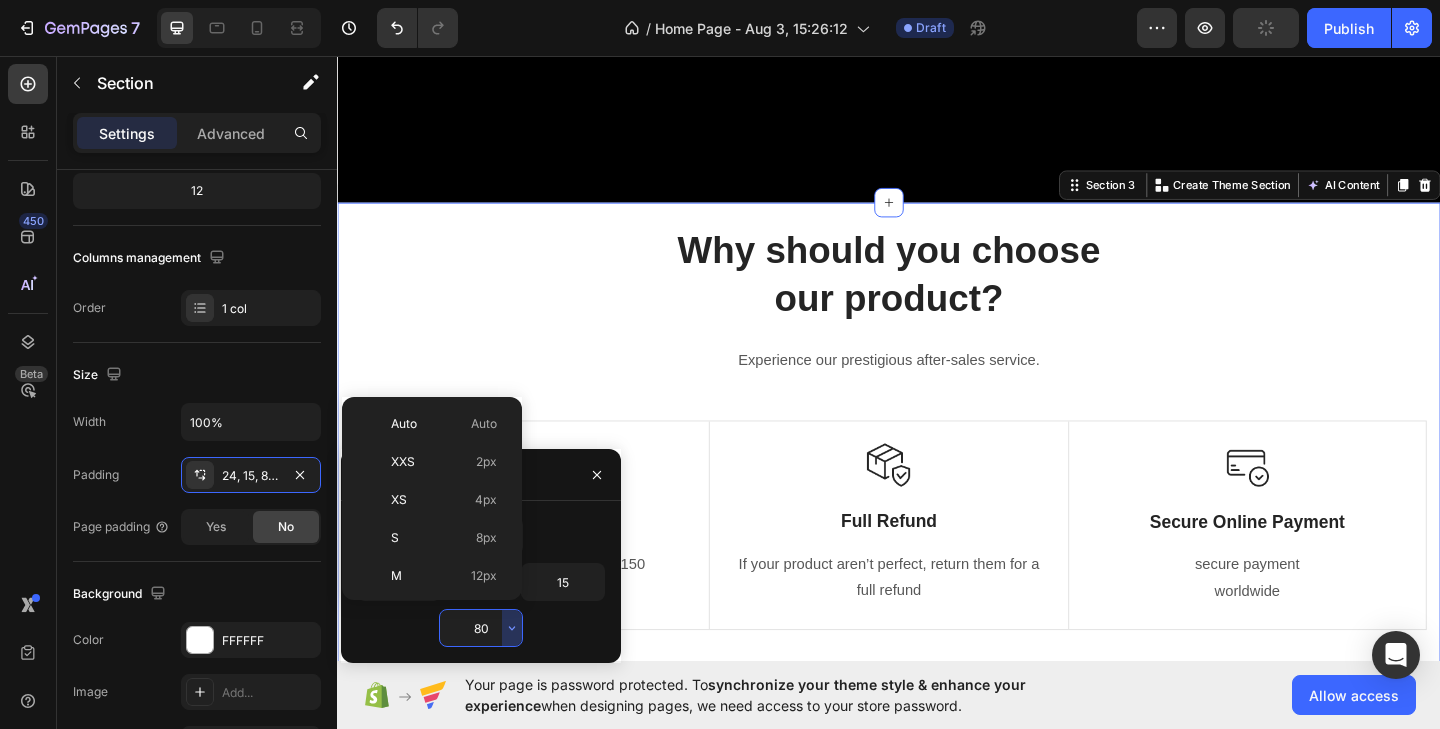 scroll, scrollTop: 216, scrollLeft: 0, axis: vertical 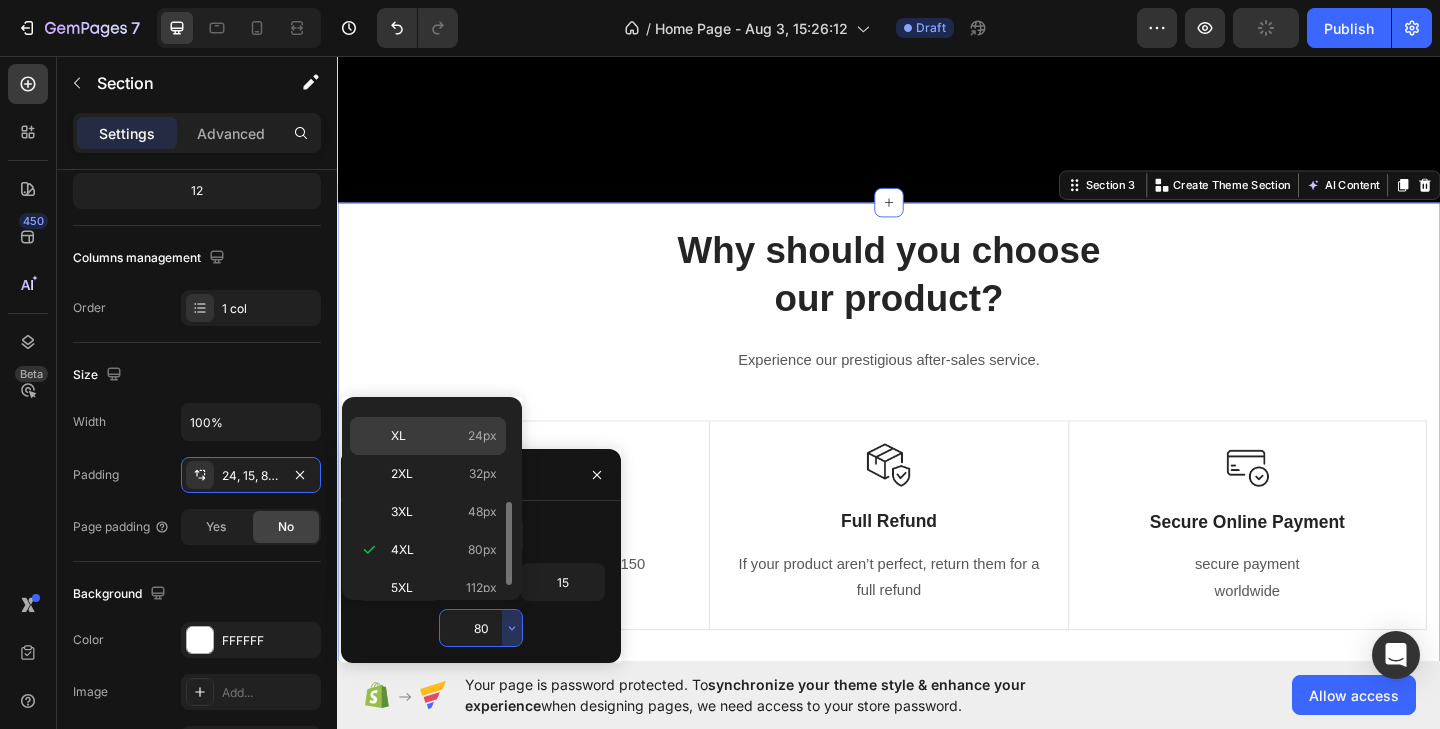 click on "24px" at bounding box center [482, 436] 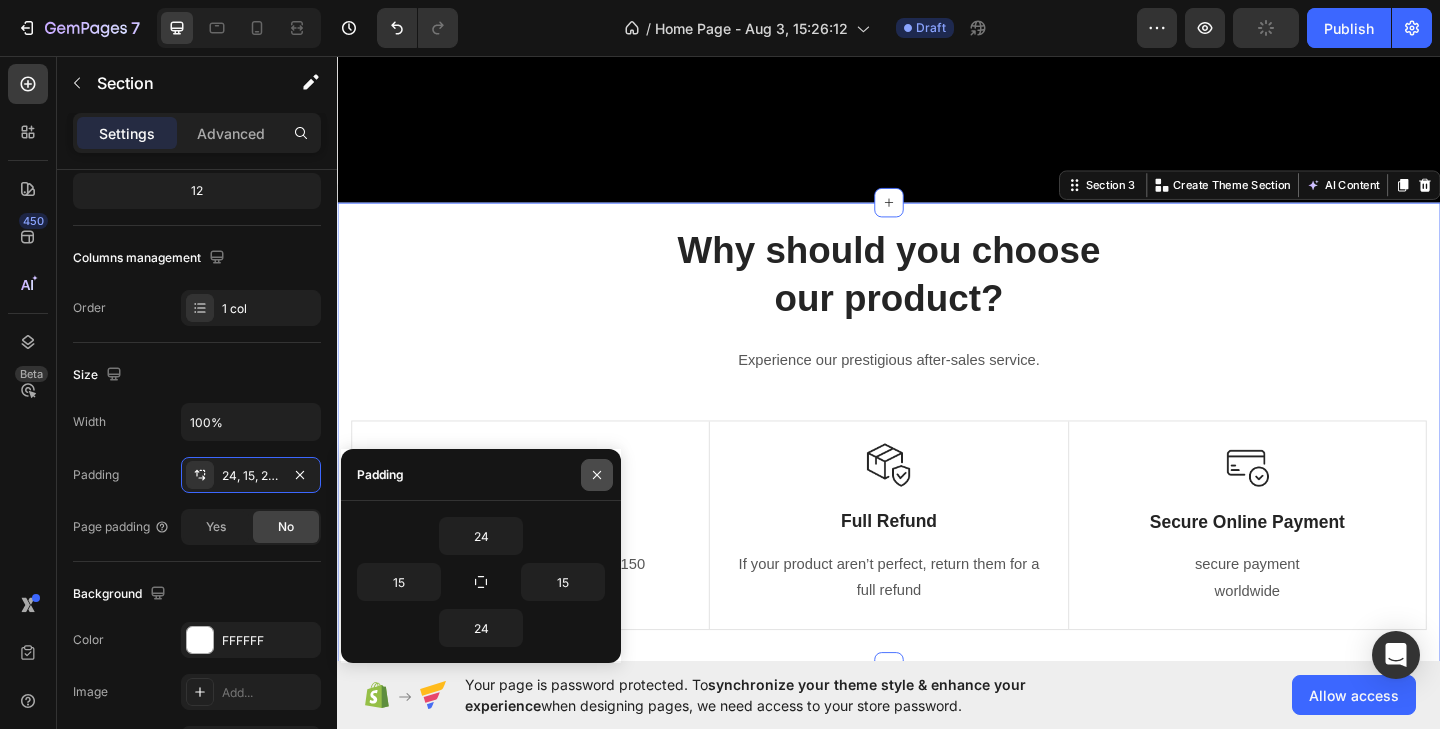 click 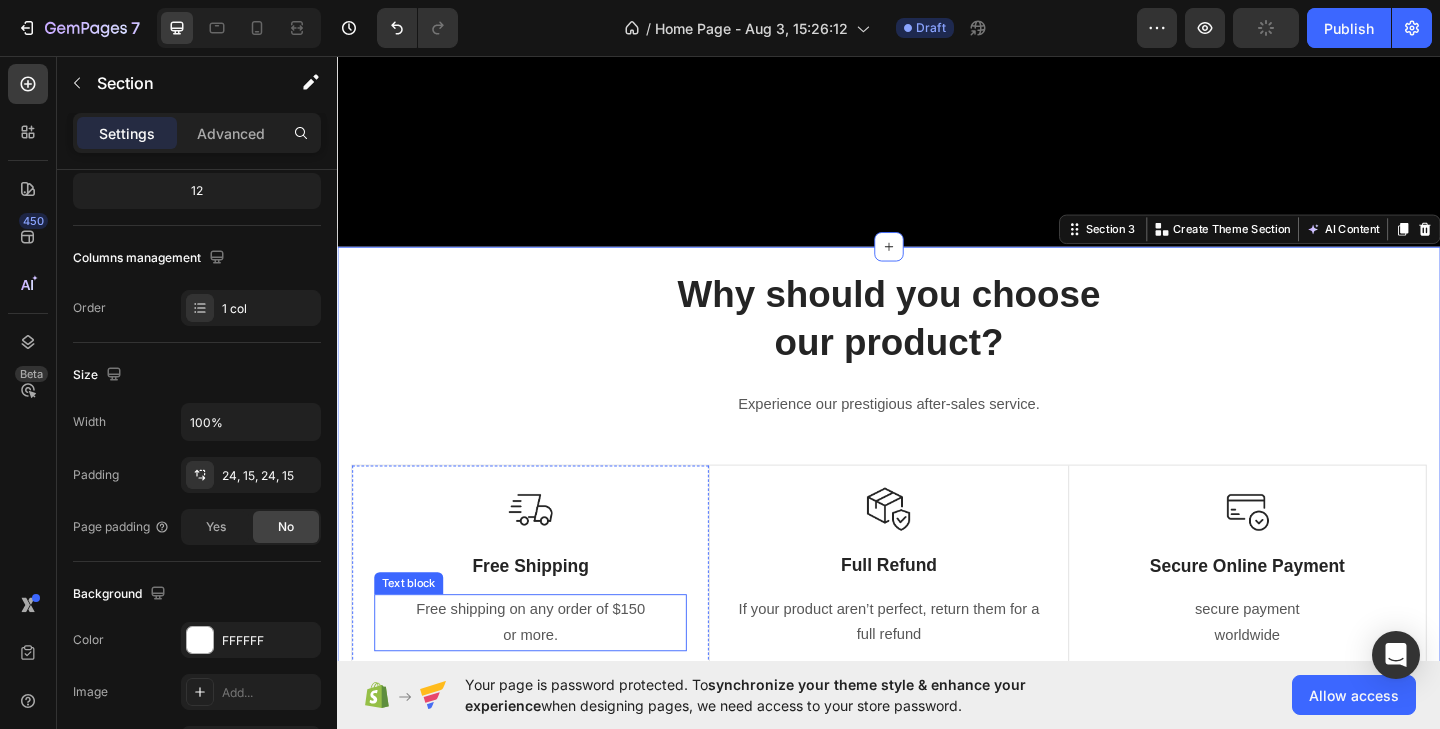 scroll, scrollTop: 601, scrollLeft: 0, axis: vertical 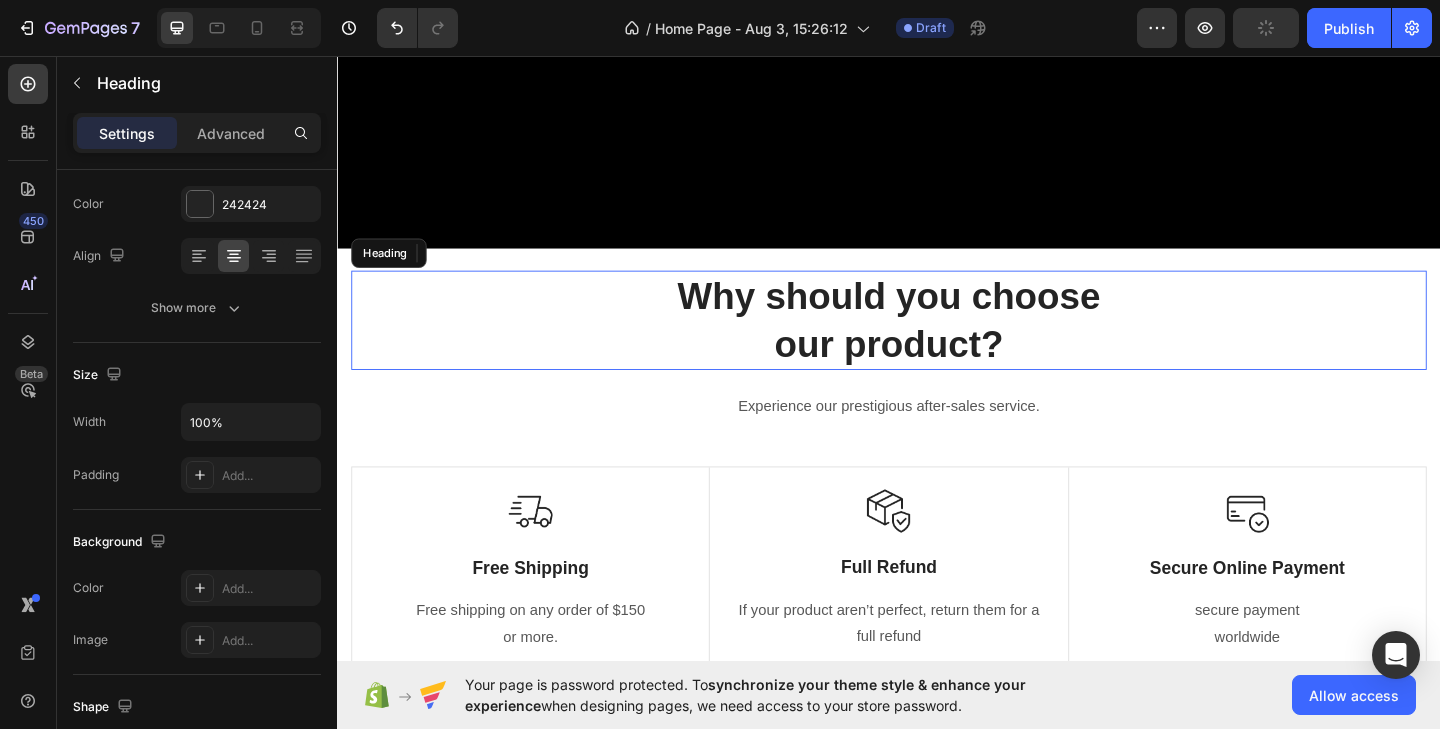 click on "Why should you choose our product?" at bounding box center (937, 344) 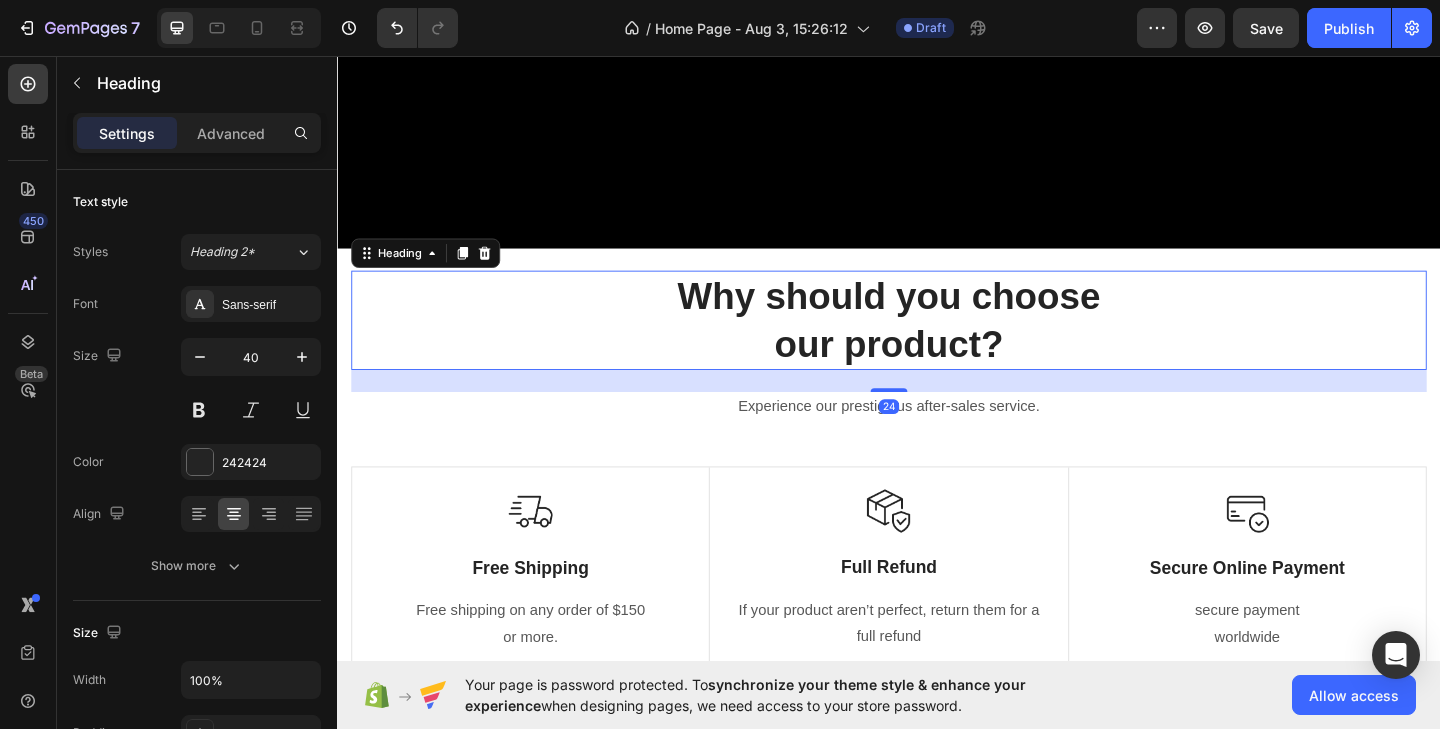 click on "Why should you choose our product?" at bounding box center (937, 344) 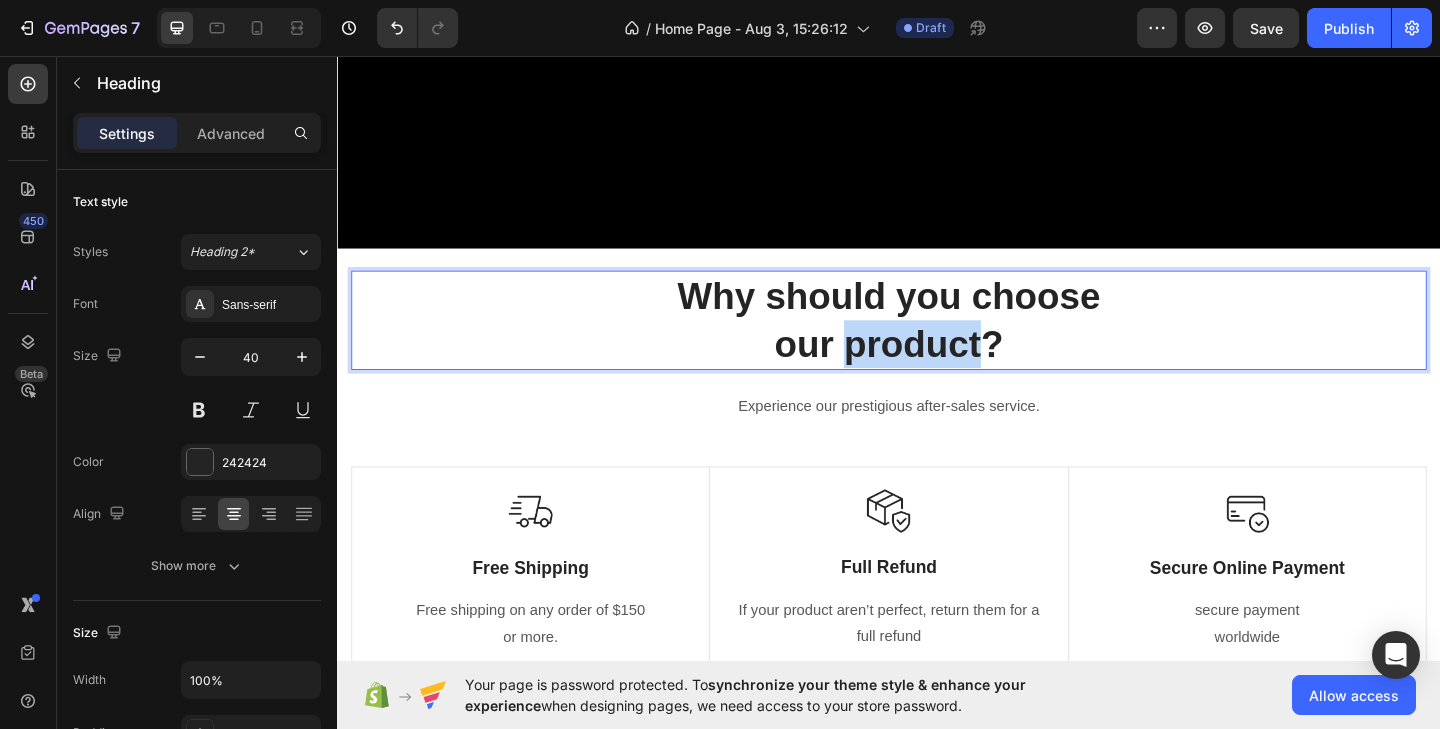 click on "Why should you choose our product?" at bounding box center (937, 344) 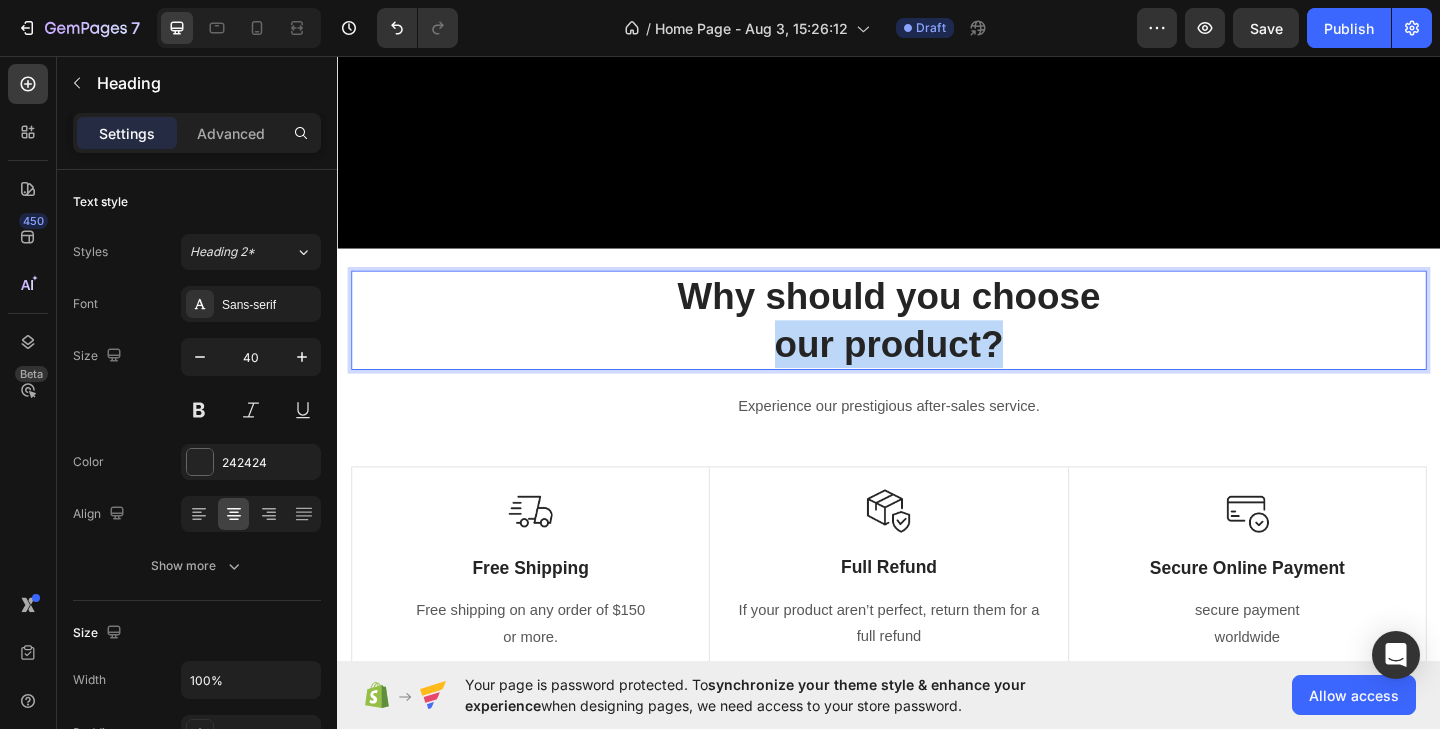 click on "Why should you choose our product?" at bounding box center (937, 344) 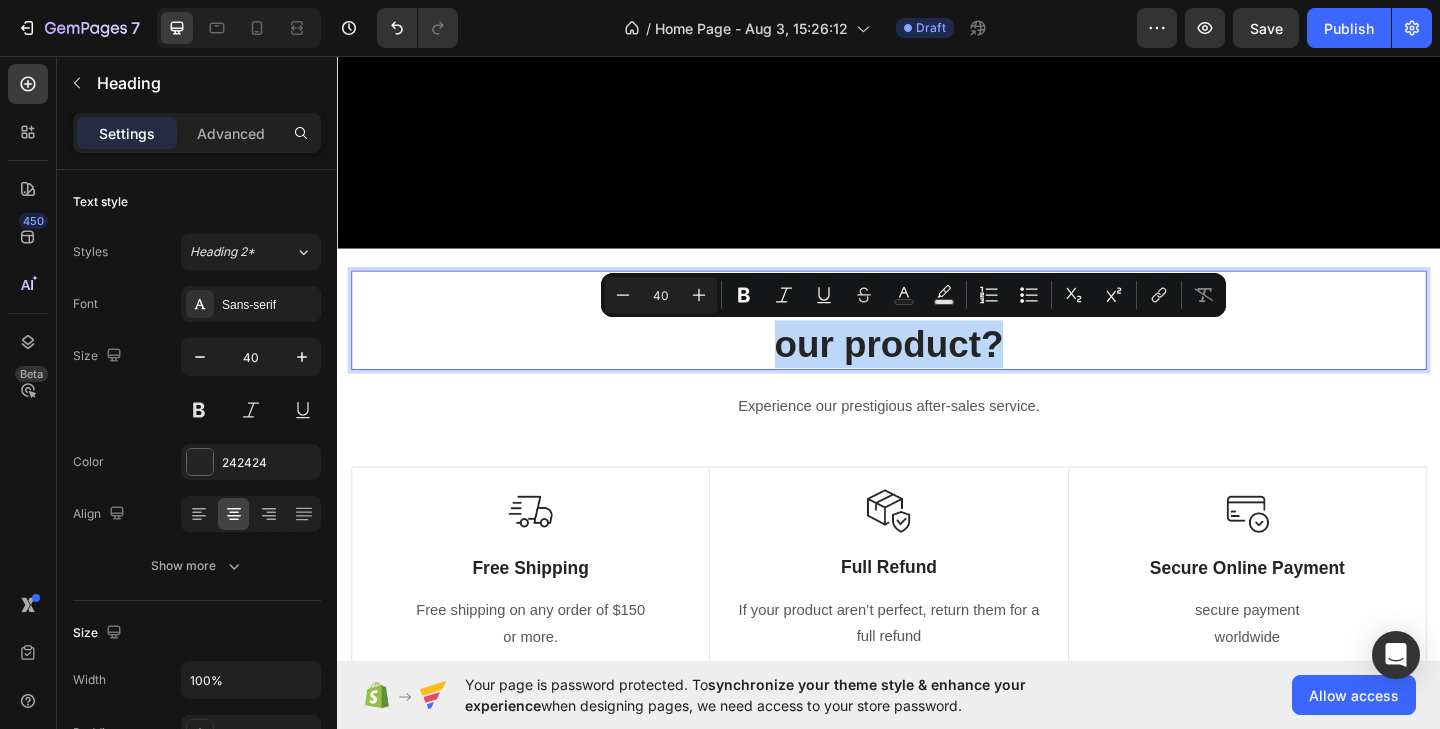 click on "Why should you choose our product?" at bounding box center (937, 344) 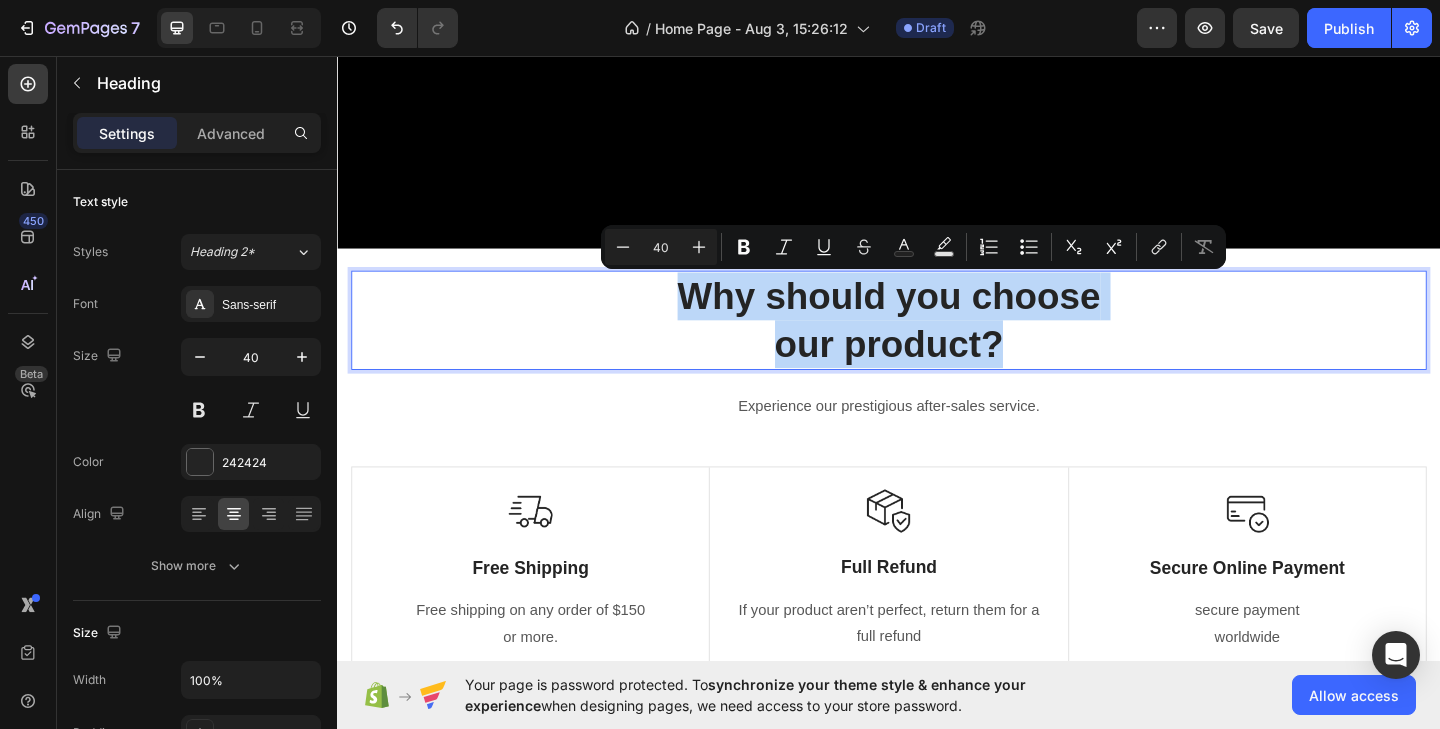 drag, startPoint x: 1066, startPoint y: 364, endPoint x: 716, endPoint y: 318, distance: 353.00992 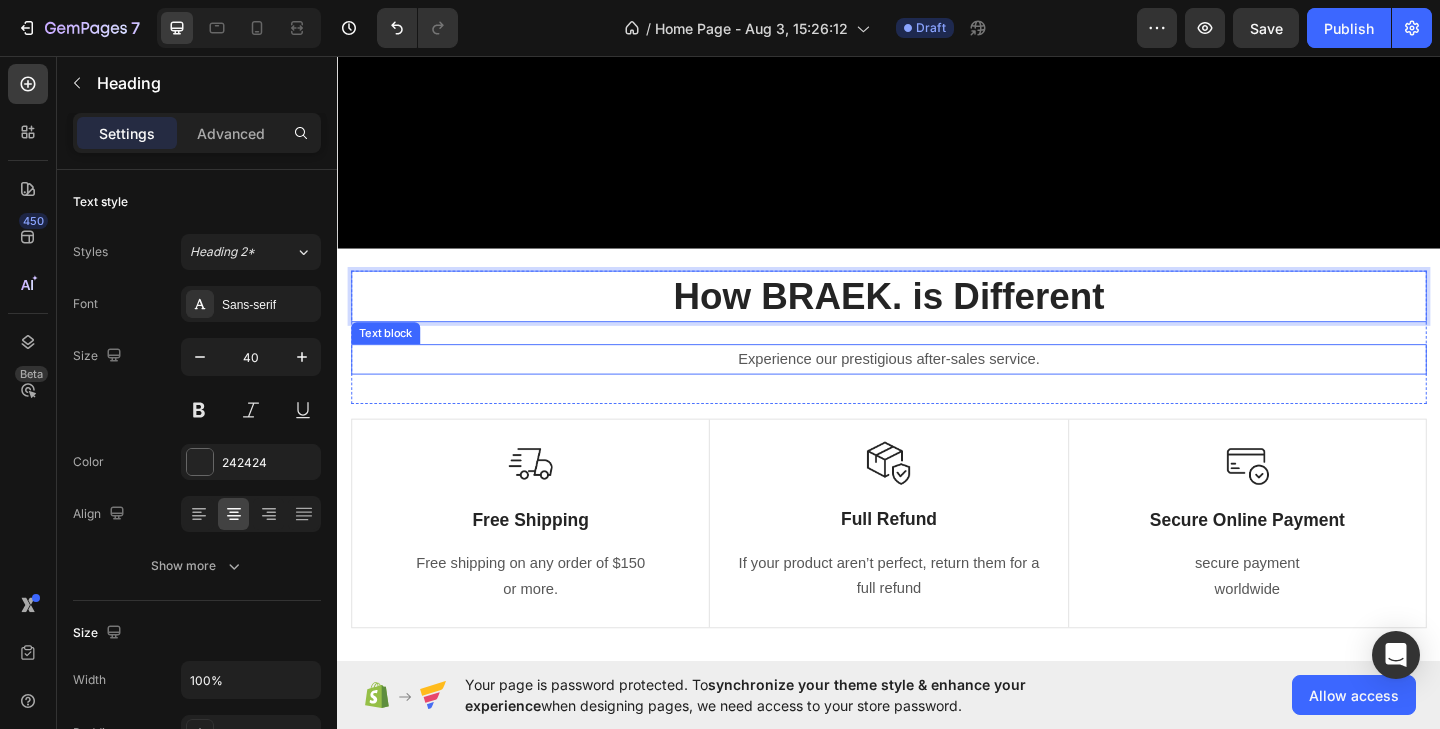 click on "Experience our prestigious after-sales service." at bounding box center [937, 386] 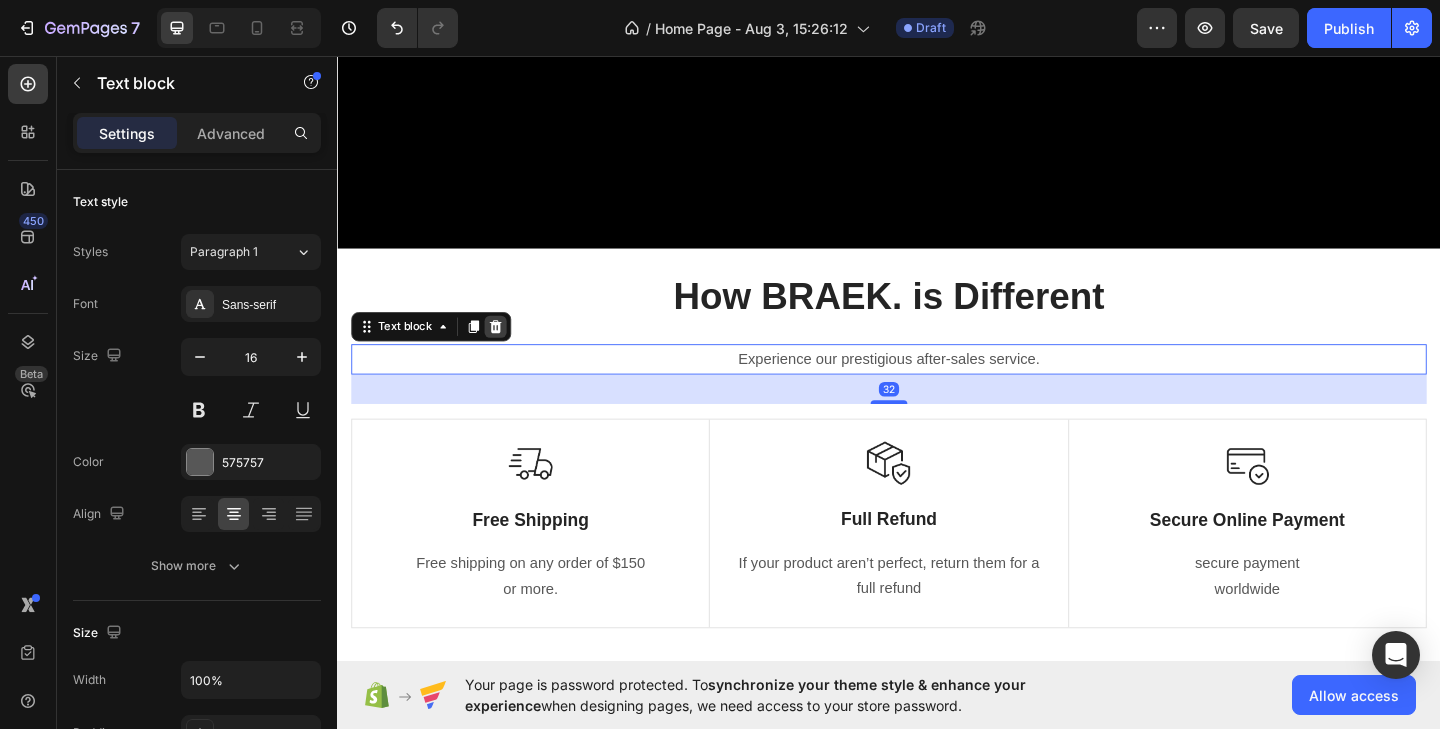 click at bounding box center [509, 351] 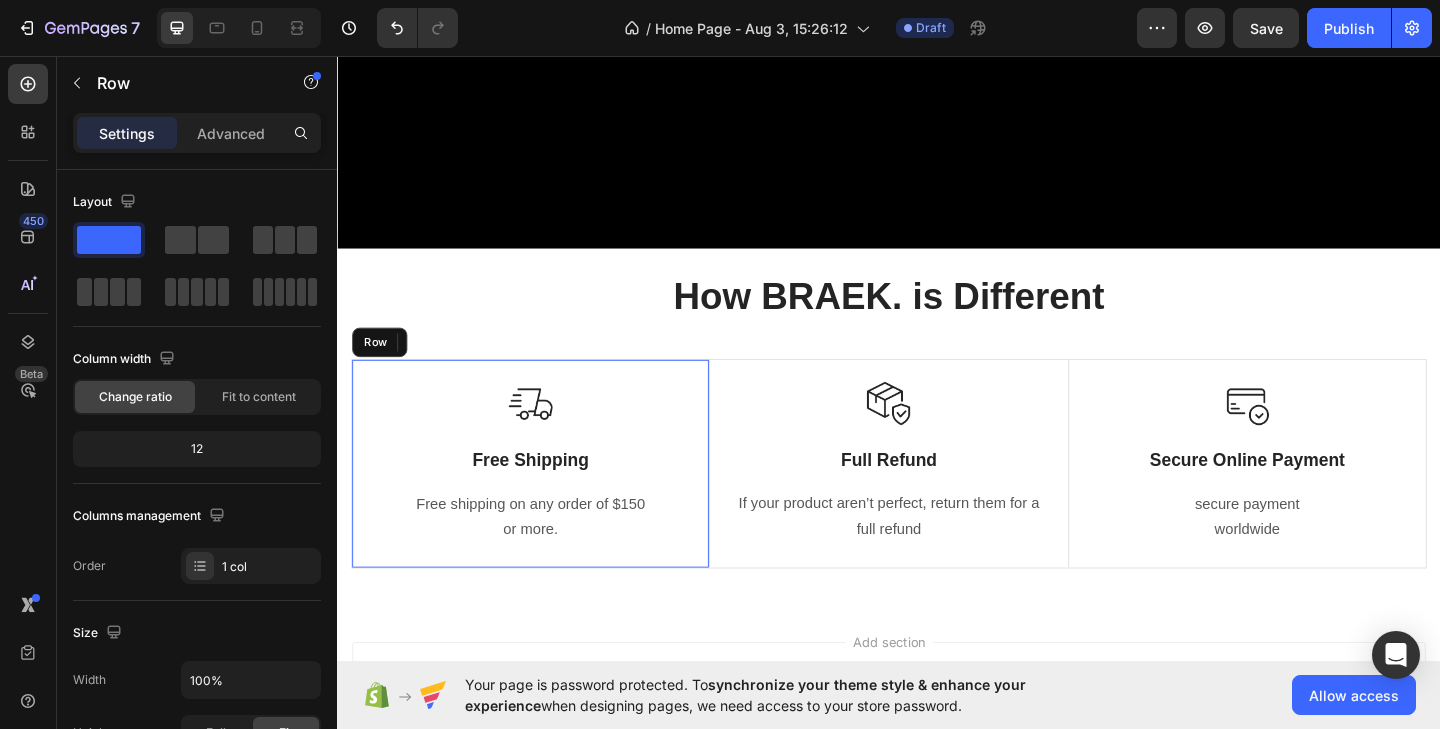 click on "Image Free Shipping Text Block Free shipping on any order of $150  or more. Text block" at bounding box center (547, 500) 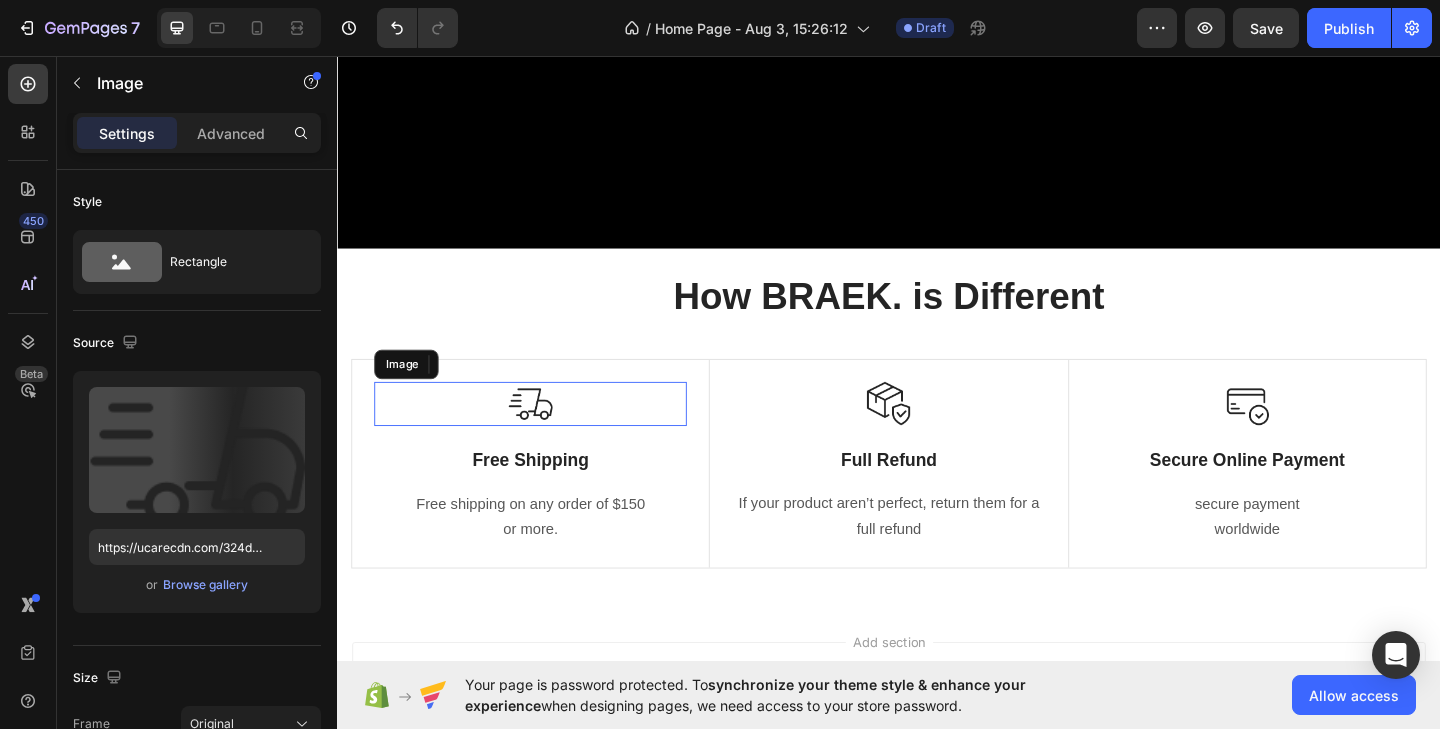 click at bounding box center (547, 435) 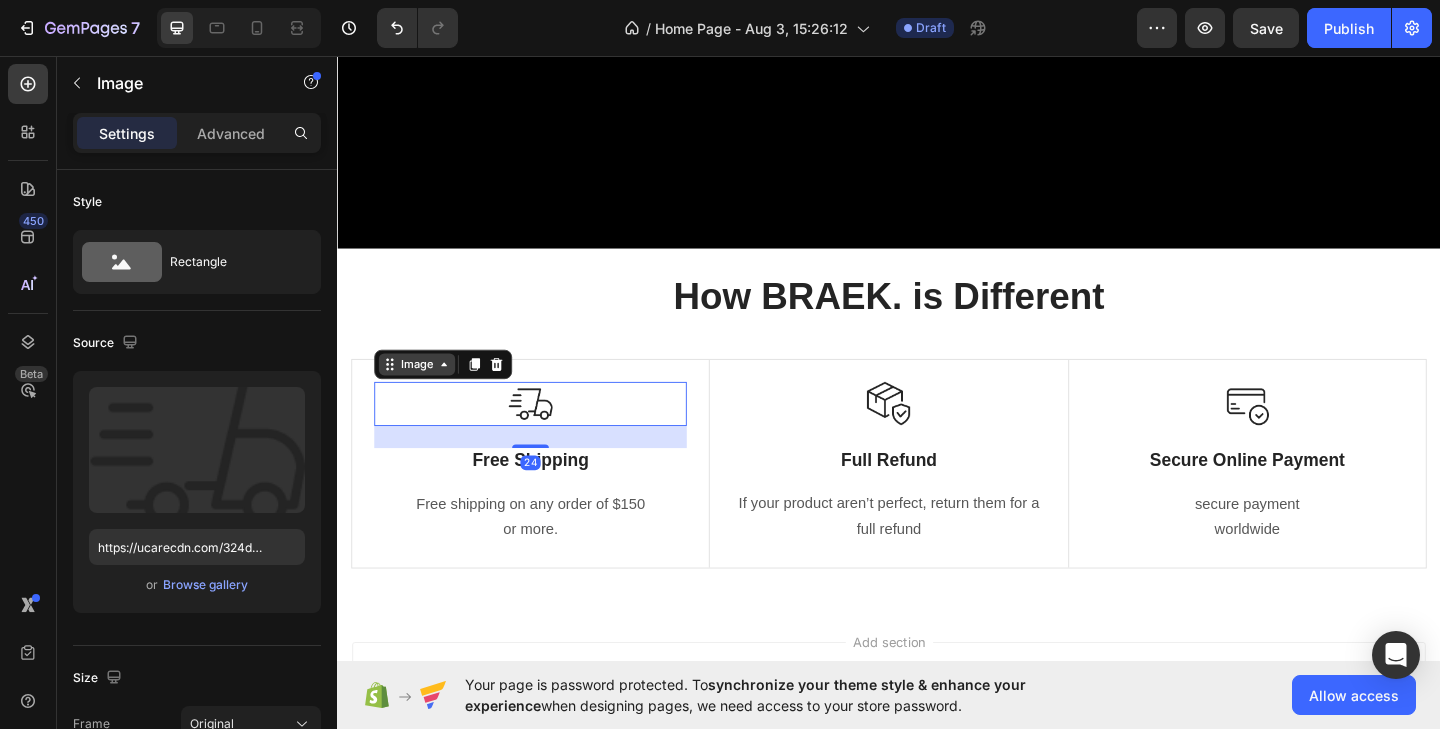 click on "Image" at bounding box center [423, 392] 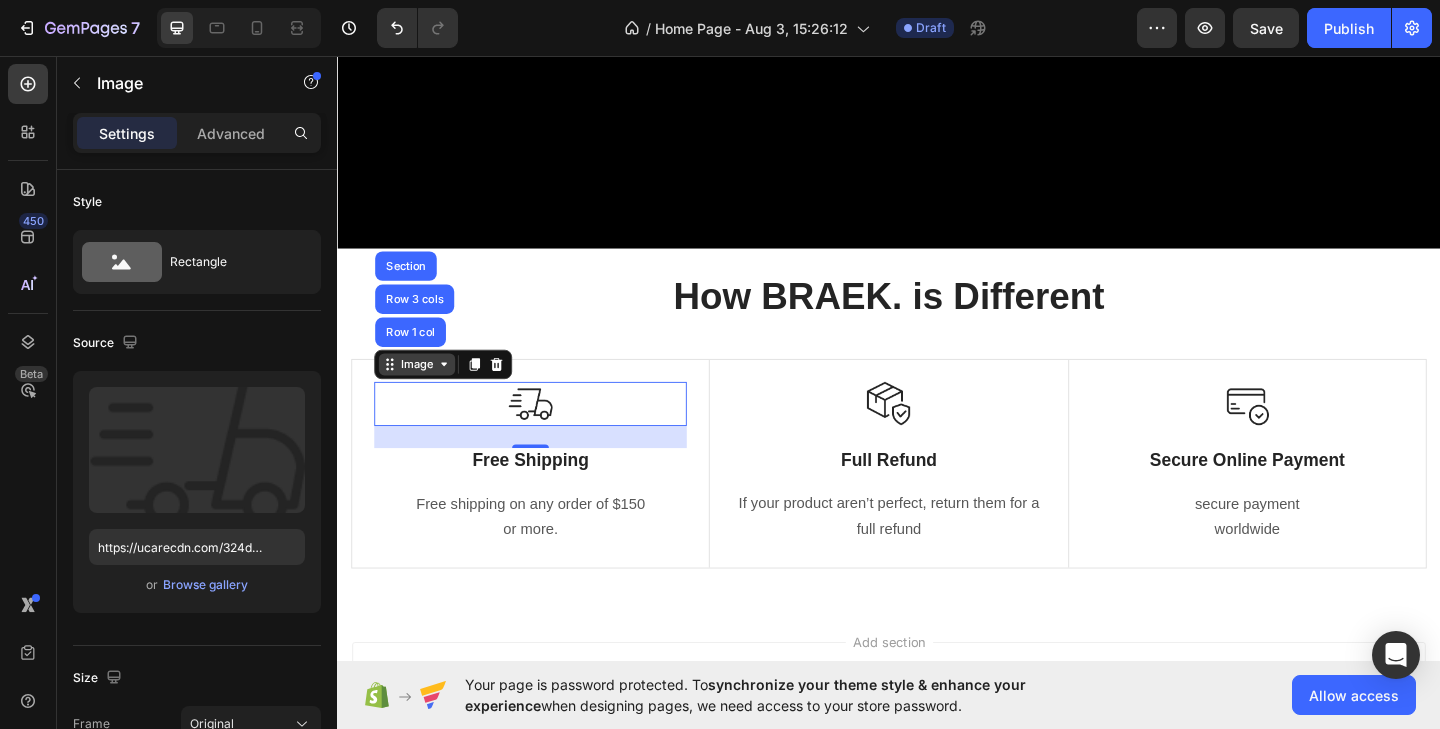 click on "Image" at bounding box center (423, 392) 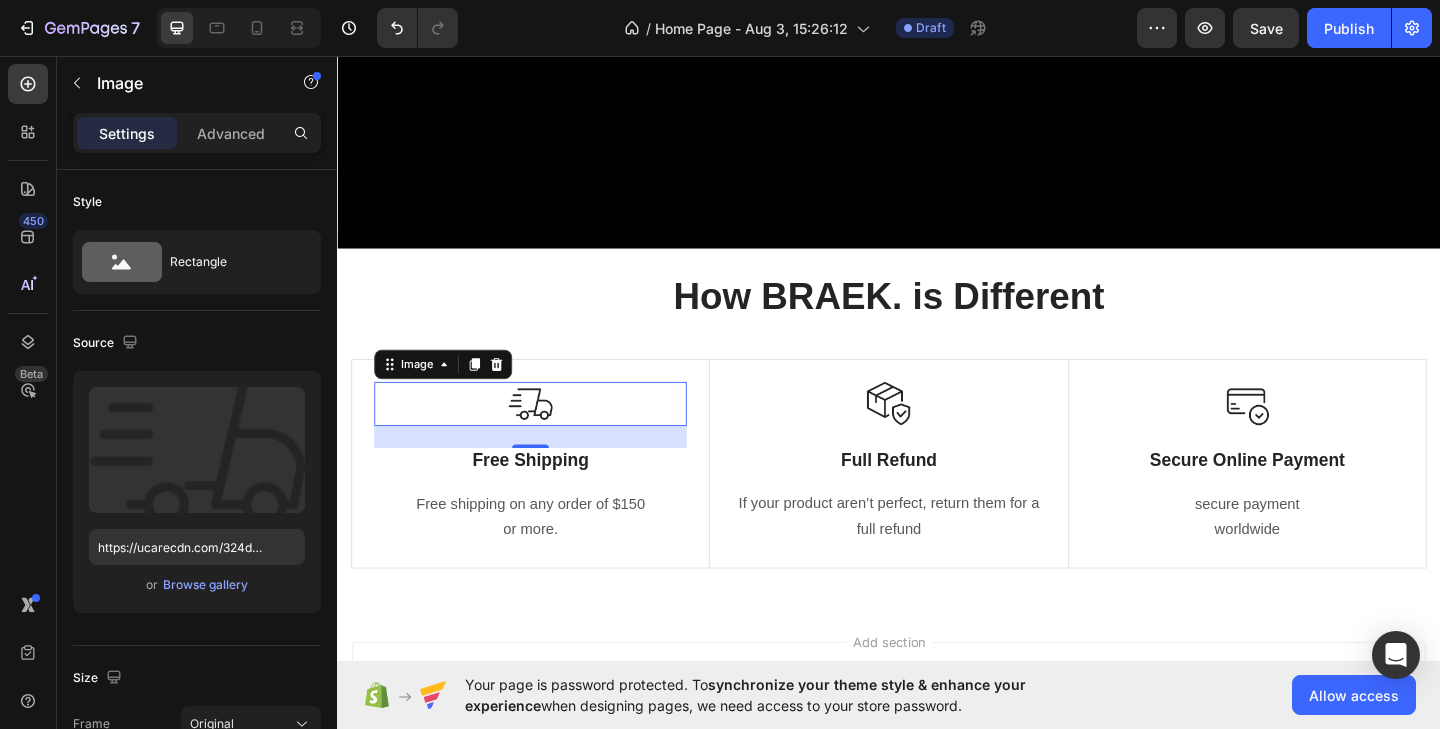 click at bounding box center (547, 435) 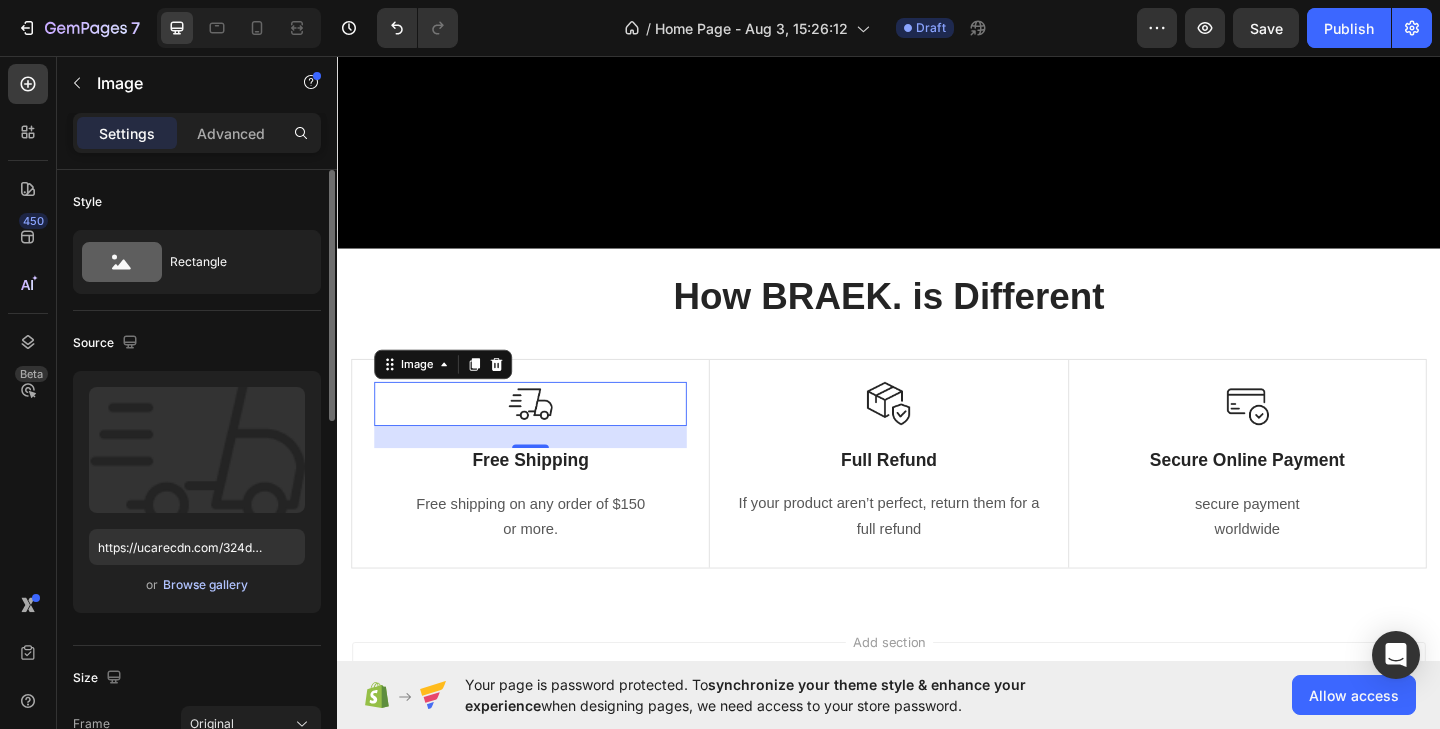 click on "Browse gallery" at bounding box center (205, 585) 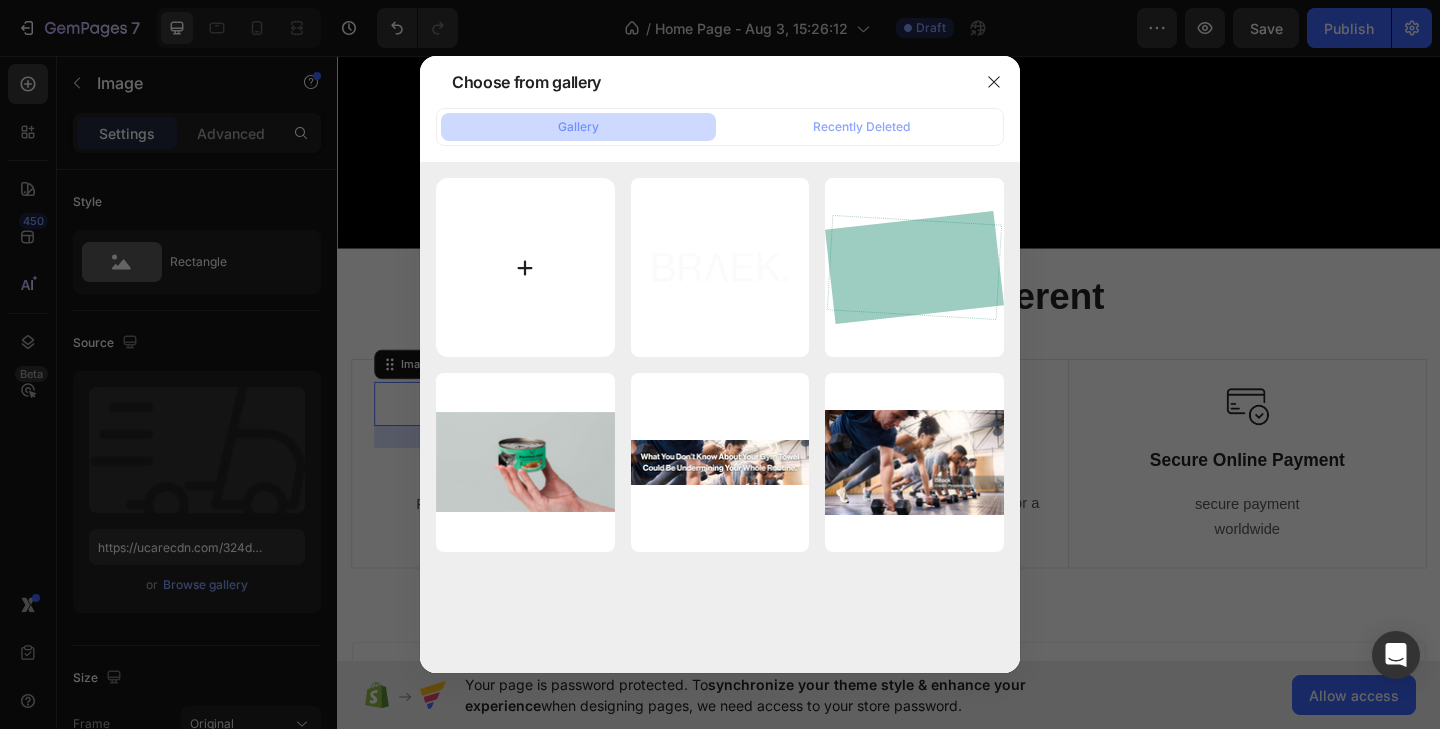click at bounding box center (525, 267) 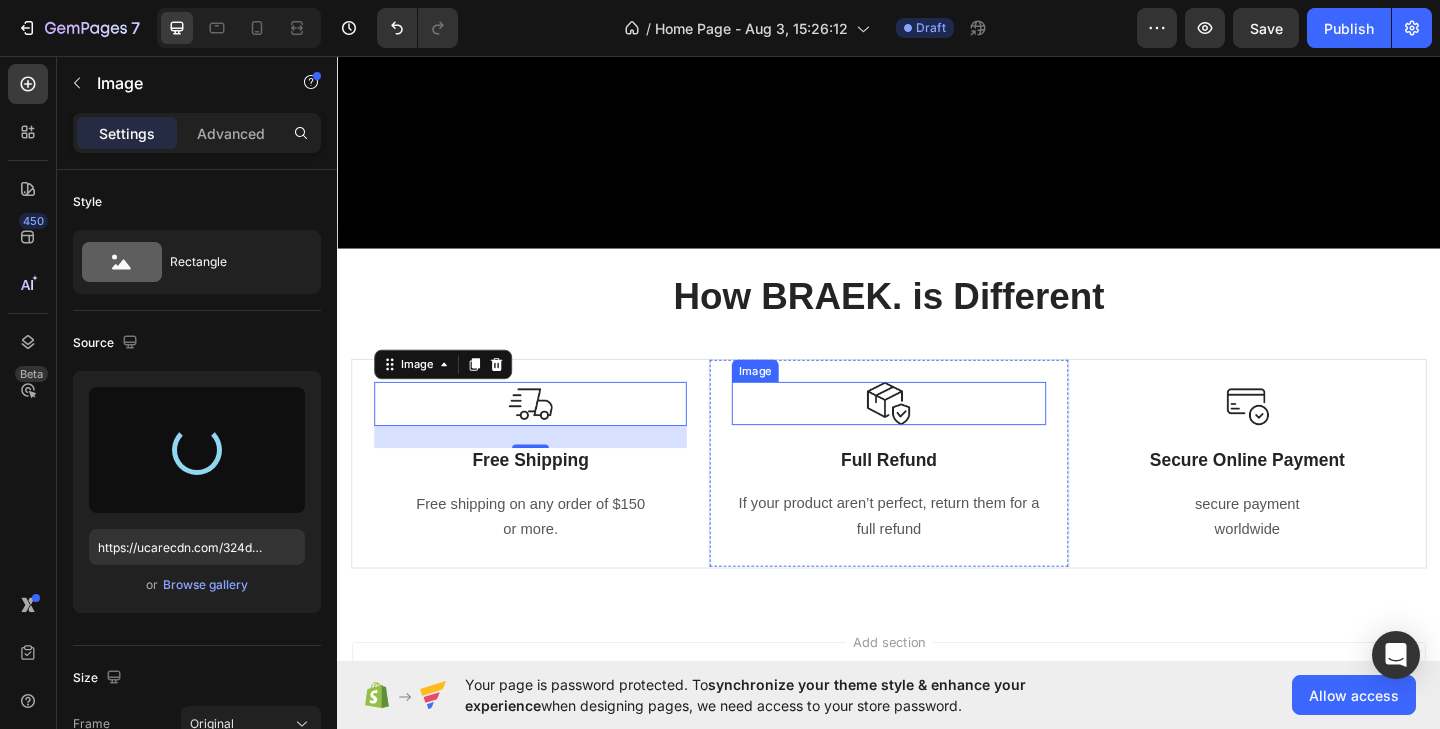 type on "https://cdn.shopify.com/s/files/1/0696/7381/2015/files/gempages_578243678221370130-b7651759-8b29-4691-b9ef-ef493a15a899.png" 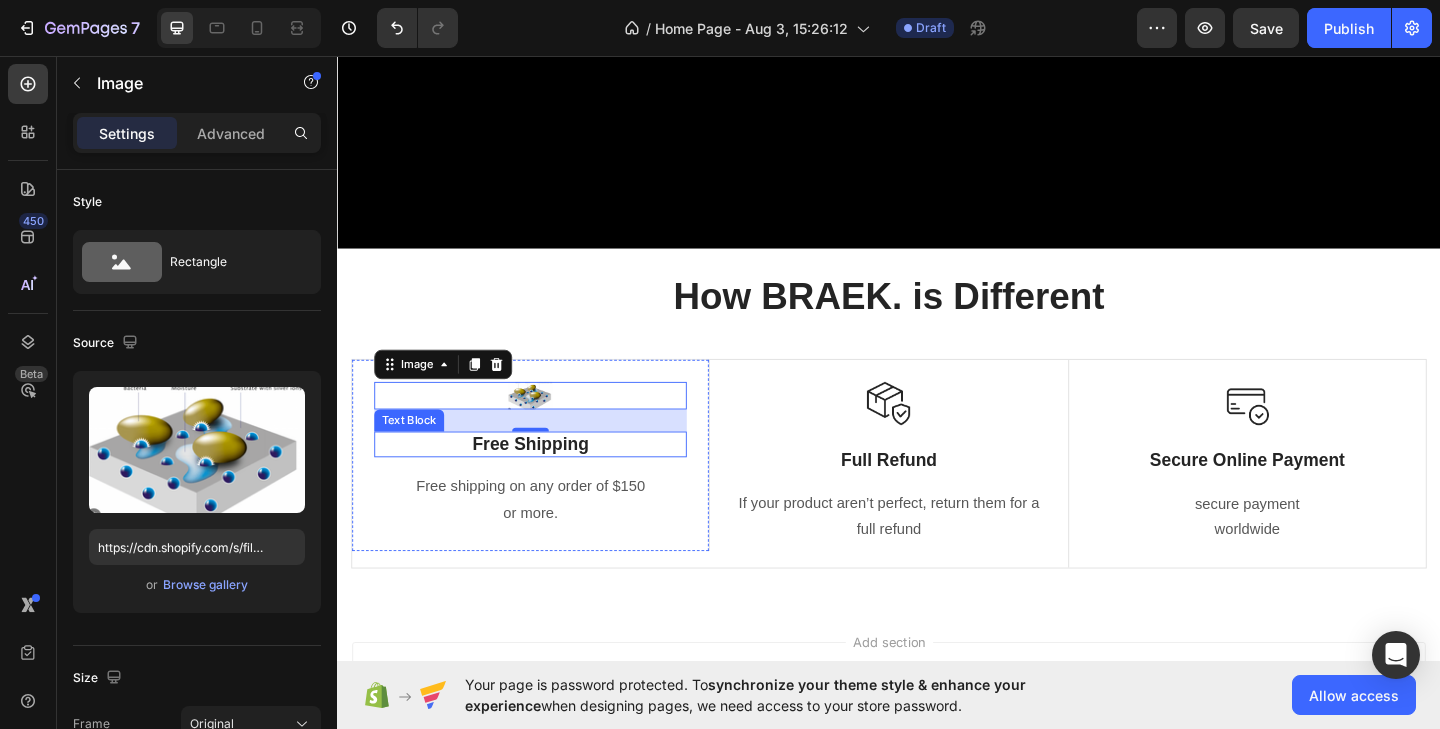 click on "Free Shipping" at bounding box center (547, 479) 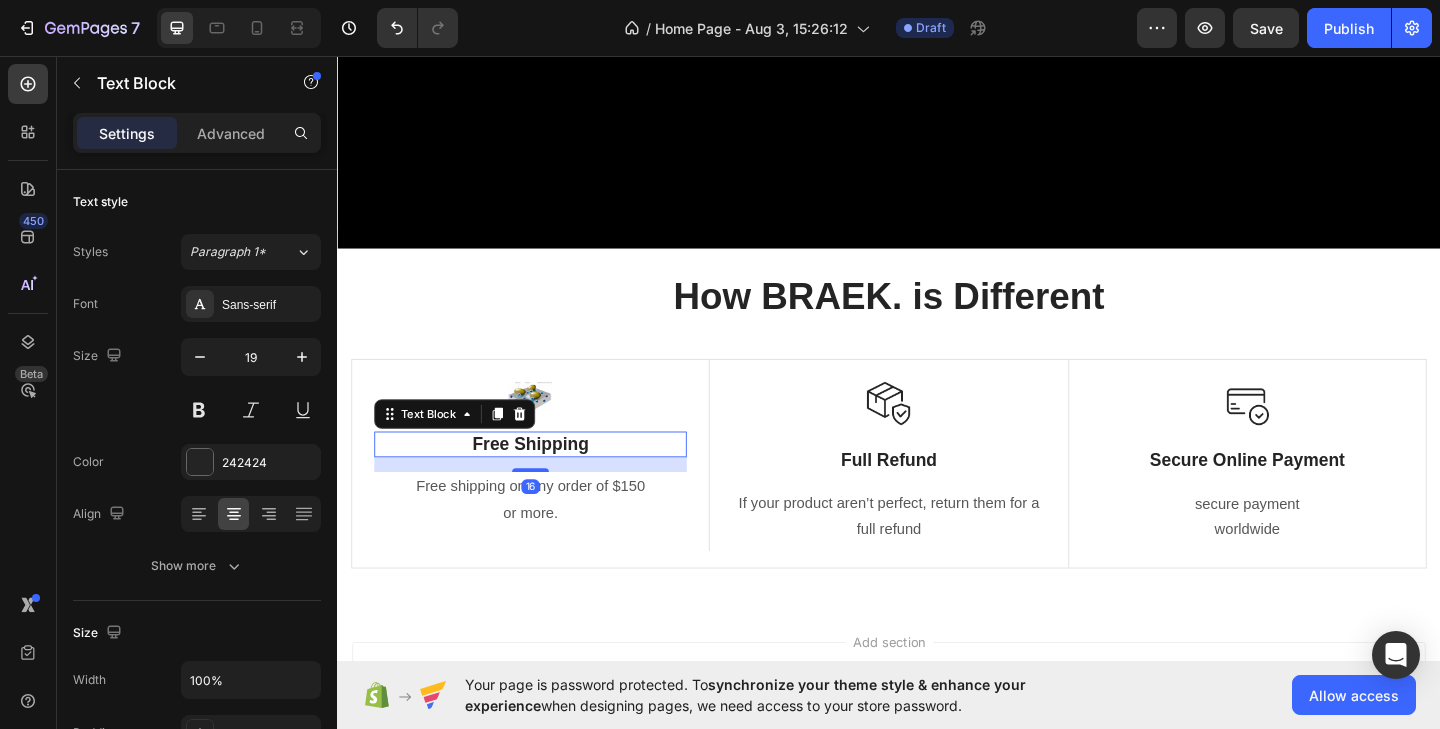 click on "Free Shipping" at bounding box center [547, 479] 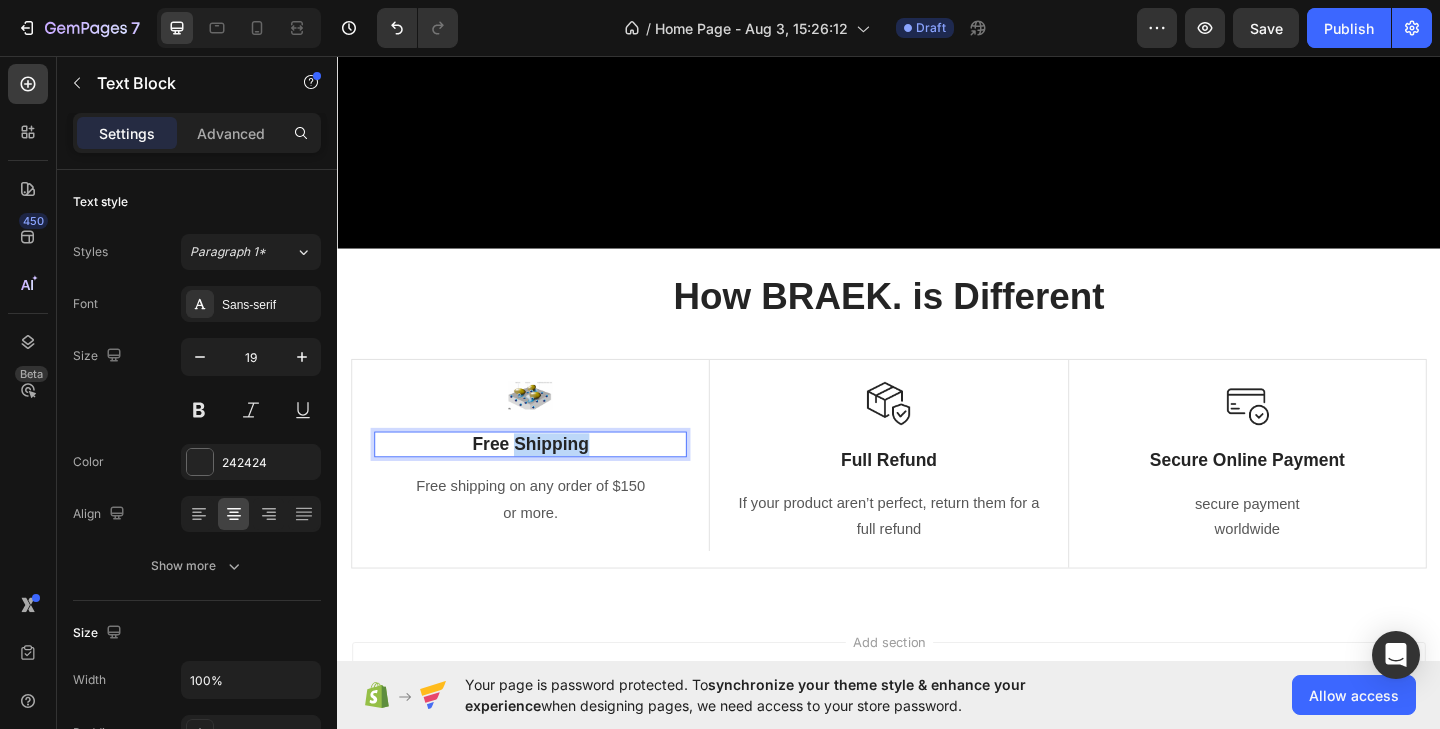 click on "Free Shipping" at bounding box center [547, 479] 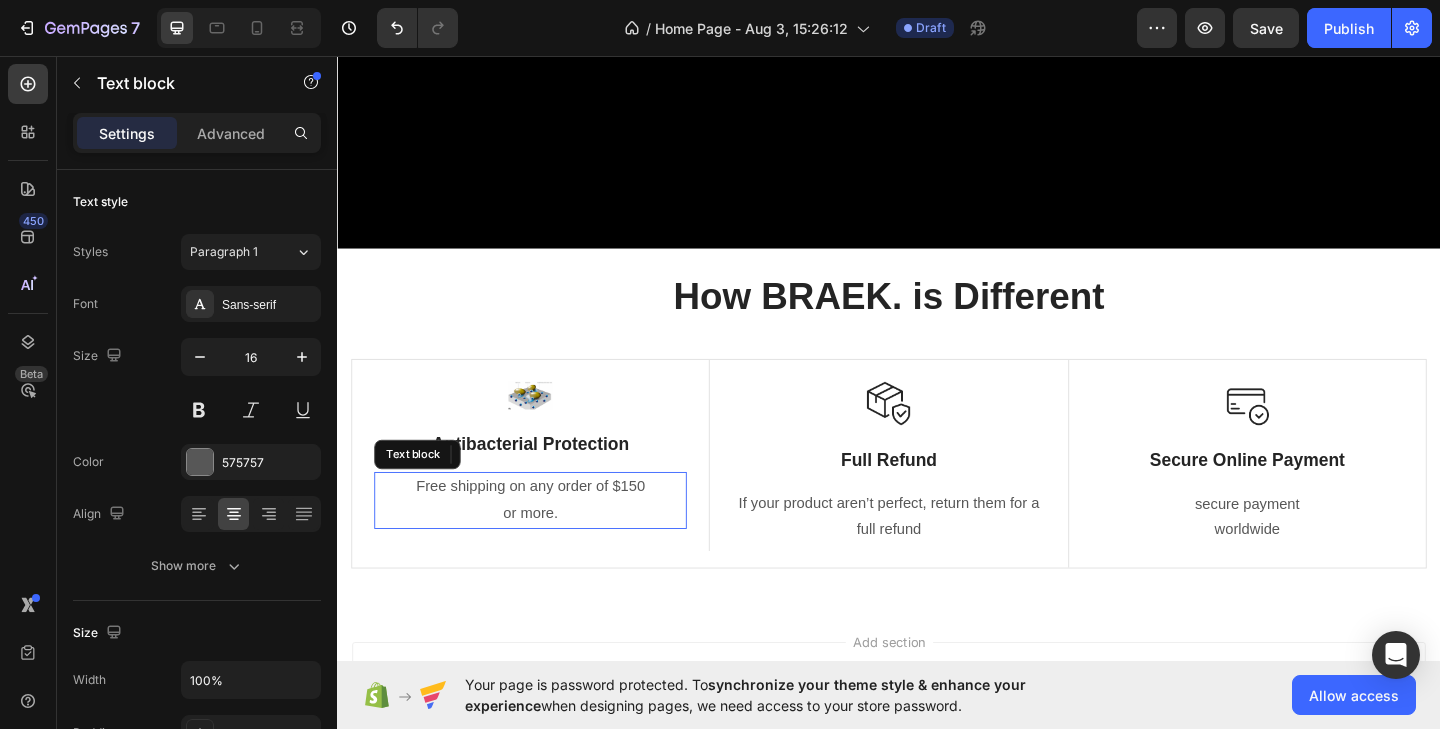 click on "Free shipping on any order of $150" at bounding box center [547, 525] 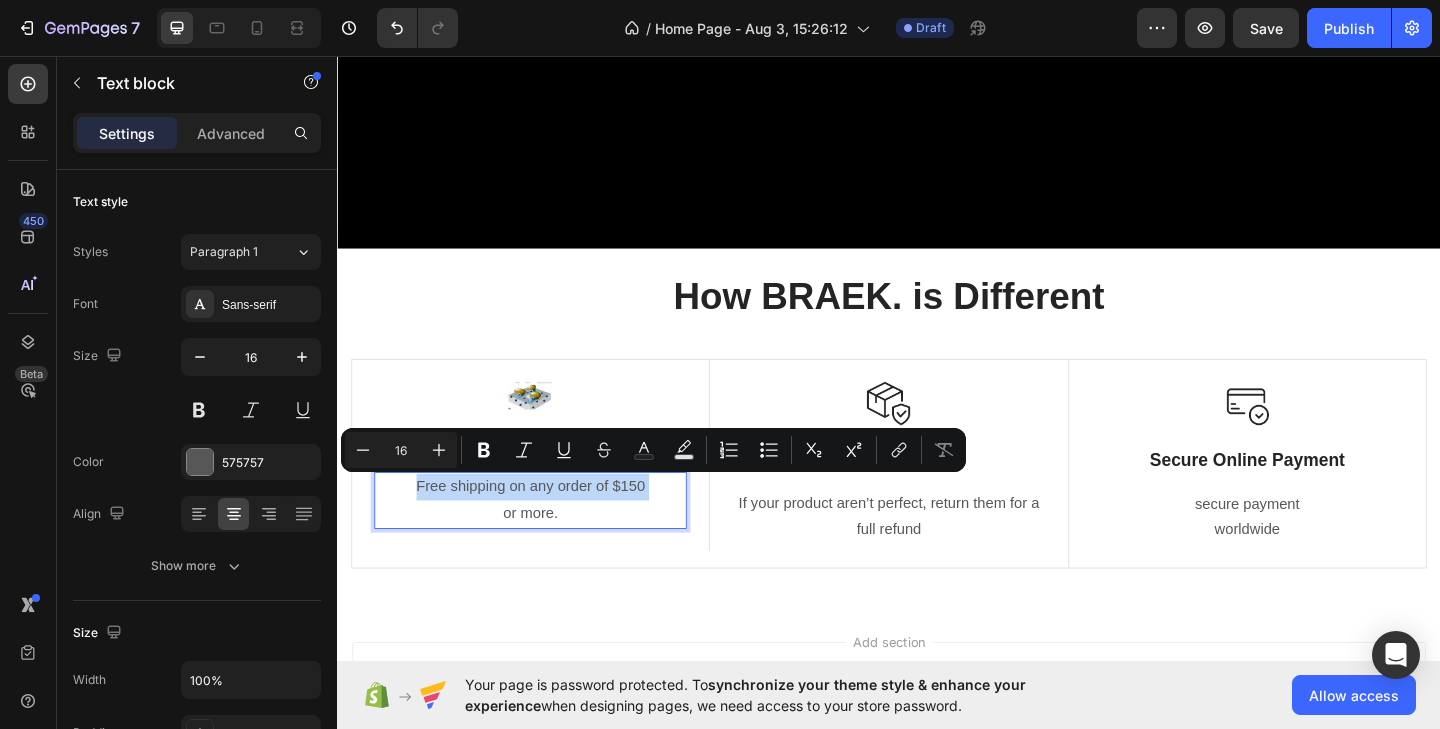 click on "or more." at bounding box center [547, 554] 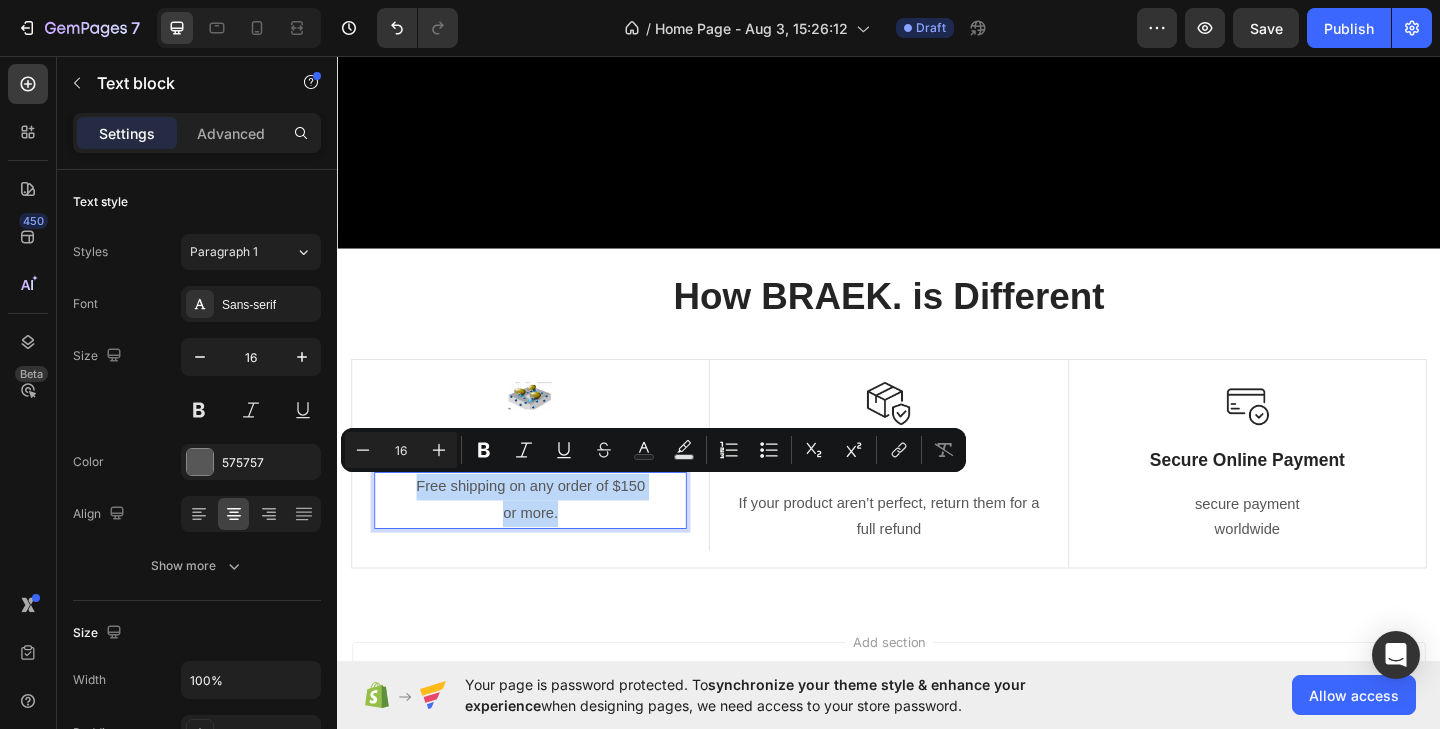 drag, startPoint x: 590, startPoint y: 560, endPoint x: 419, endPoint y: 524, distance: 174.7484 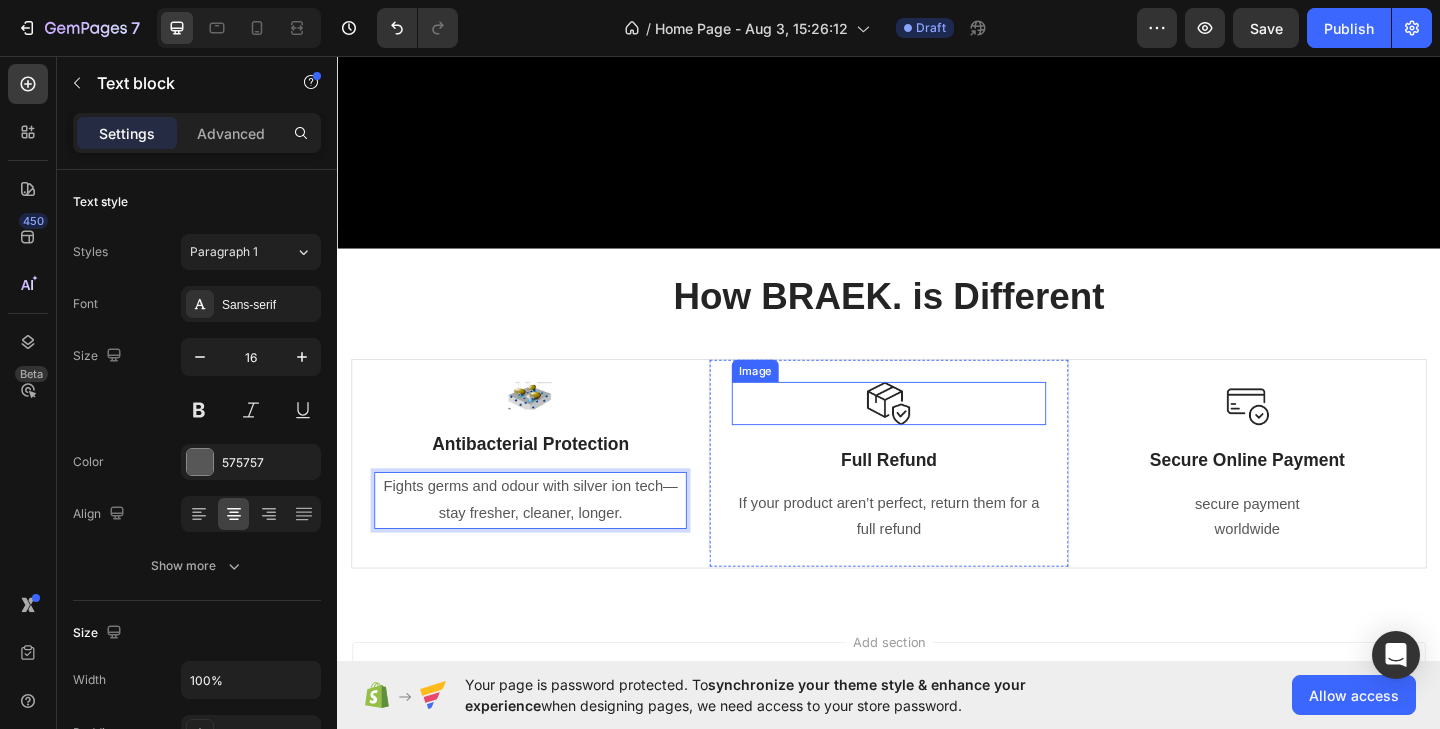 click at bounding box center (936, 434) 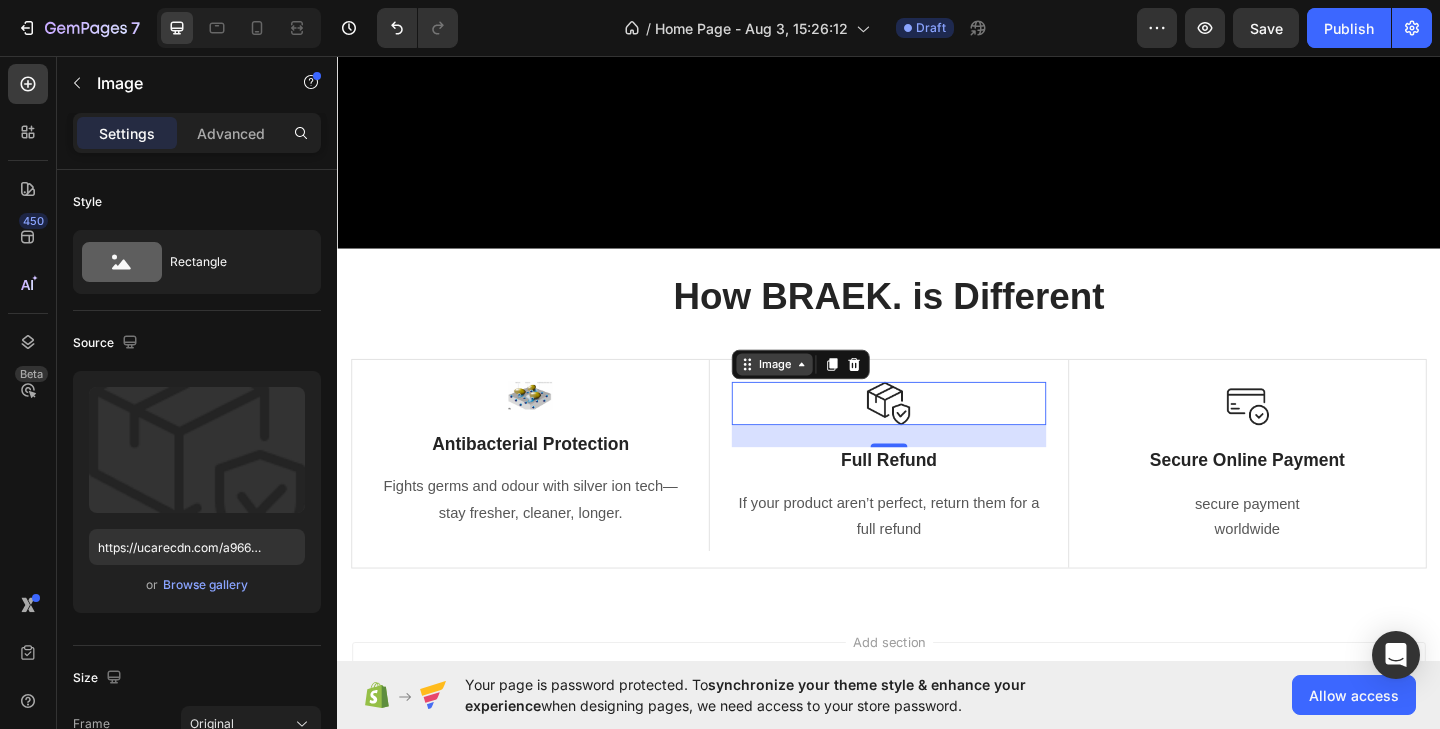 click on "Image" at bounding box center (812, 392) 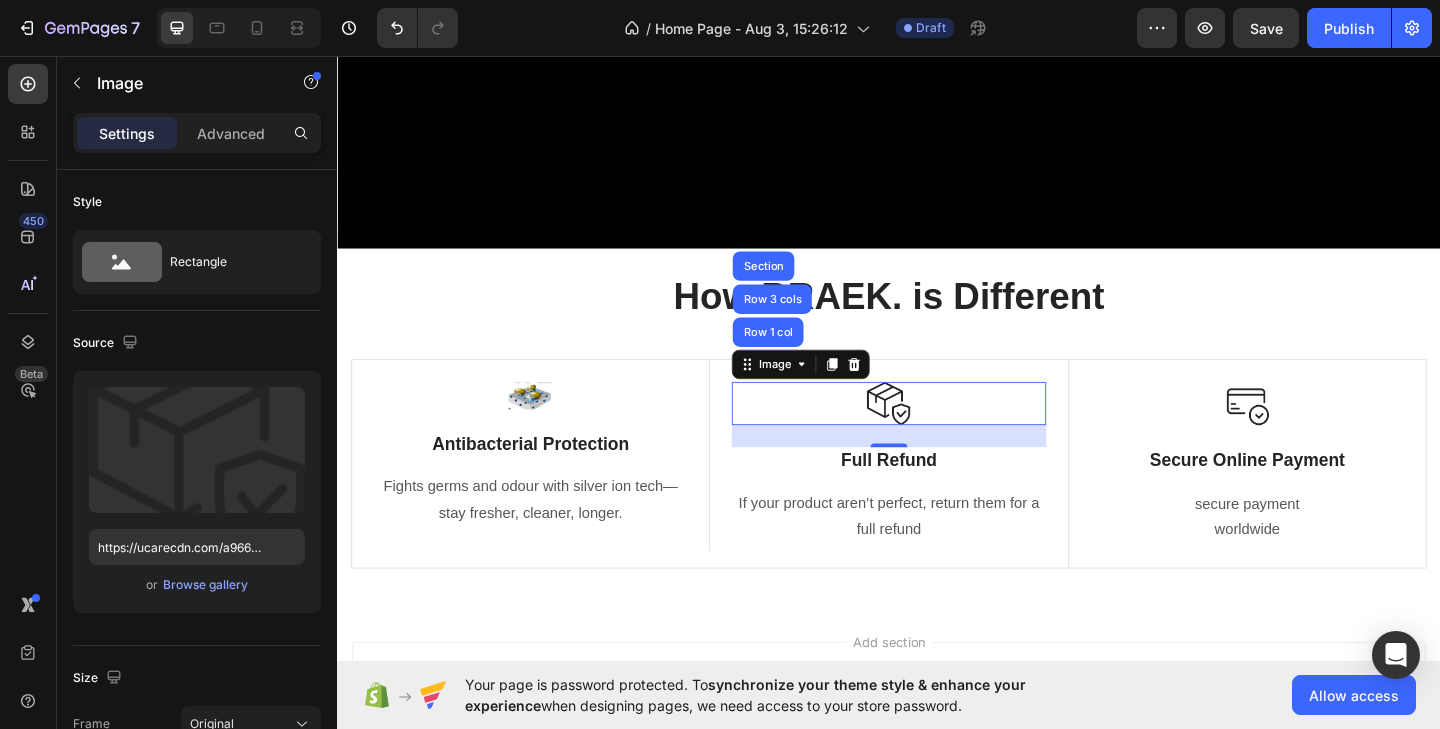 click on "Image Row 1 col Row 3 cols Section" at bounding box center (841, 392) 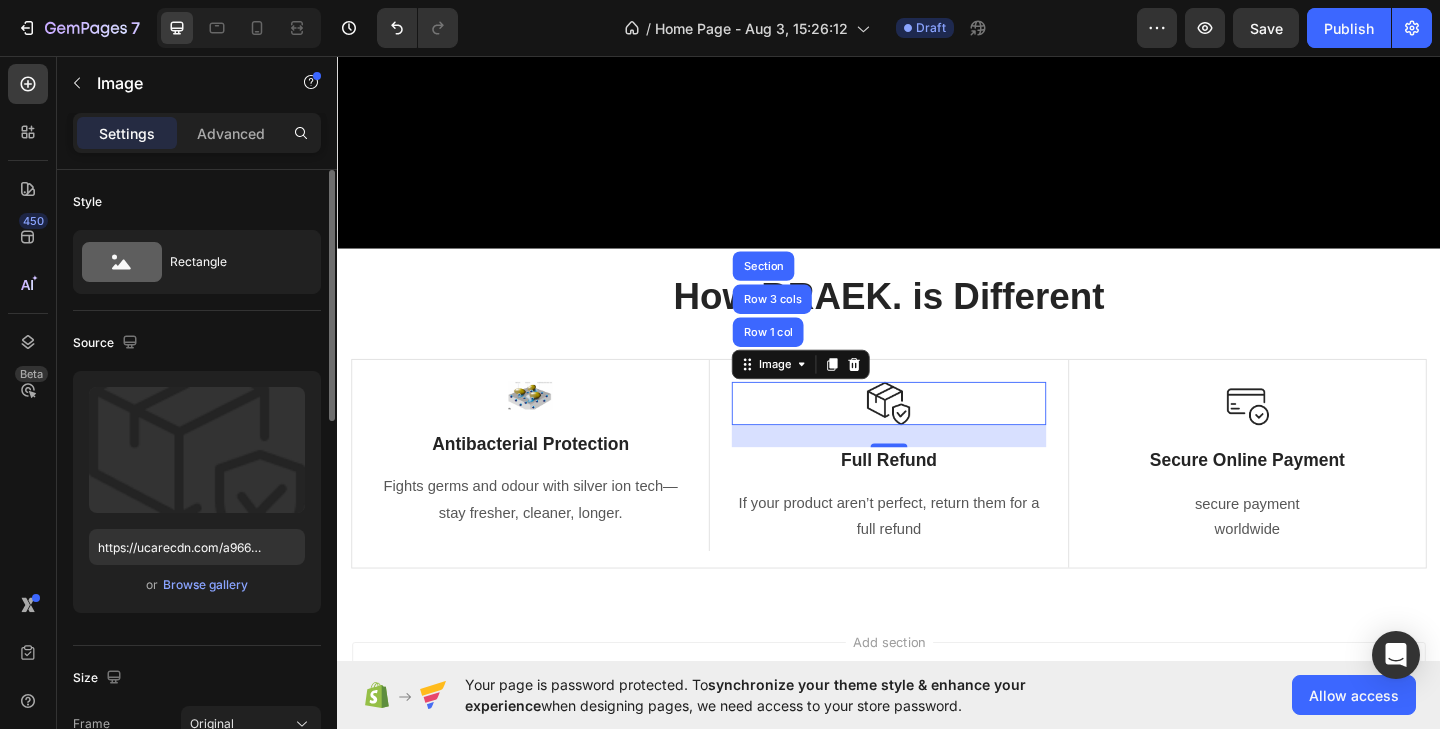 click on "Upload Image https://ucarecdn.com/a96613a8-c588-48e9-8d46-b0df69081abe/-/format/auto/ or  Browse gallery" at bounding box center (197, 492) 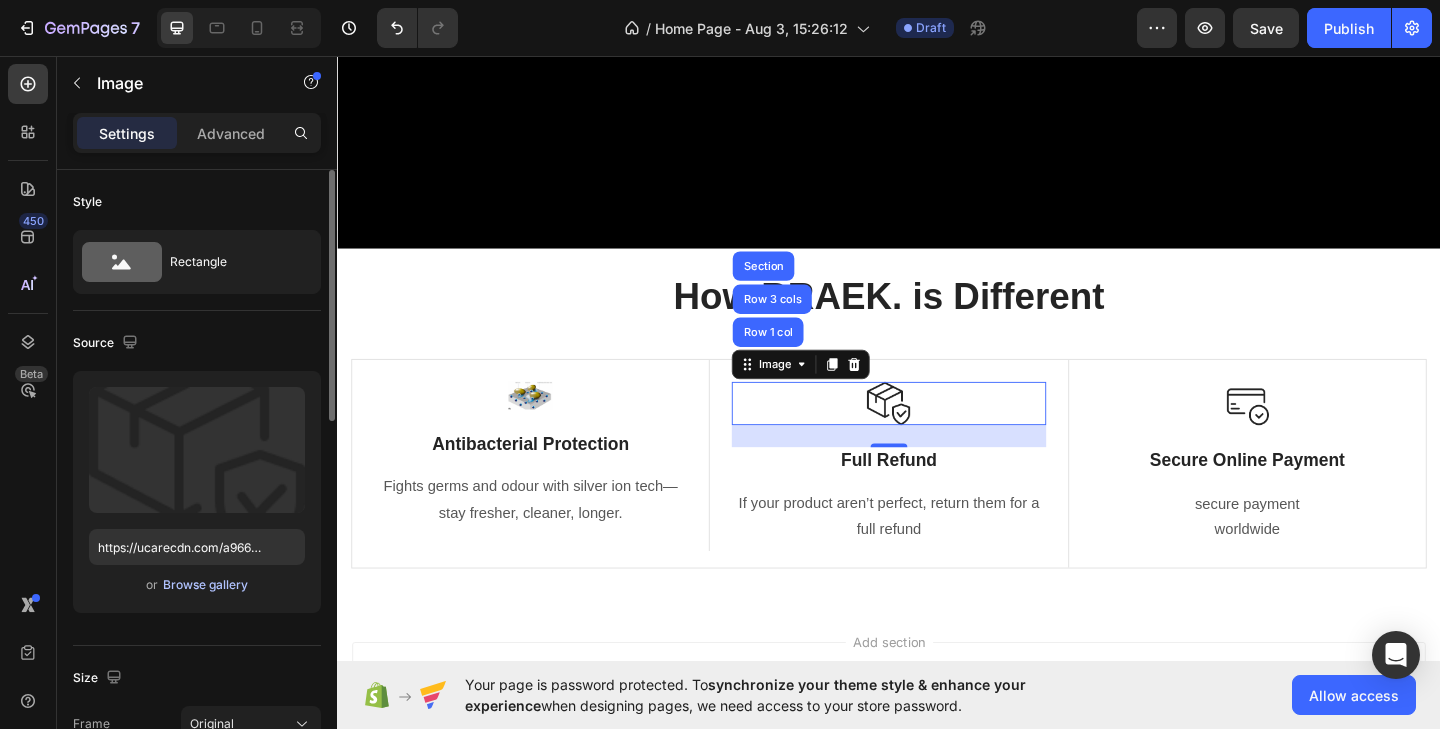 click on "Browse gallery" at bounding box center (205, 585) 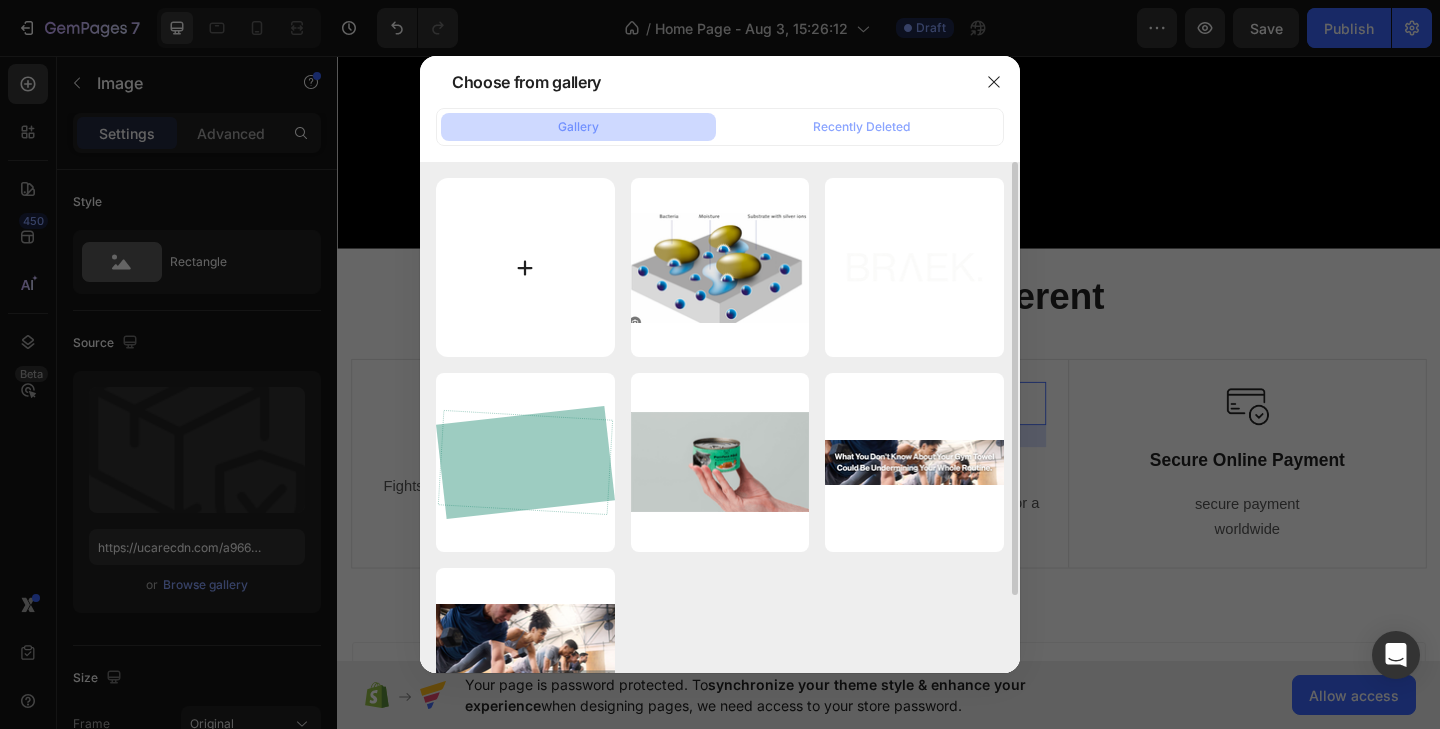 click at bounding box center [525, 267] 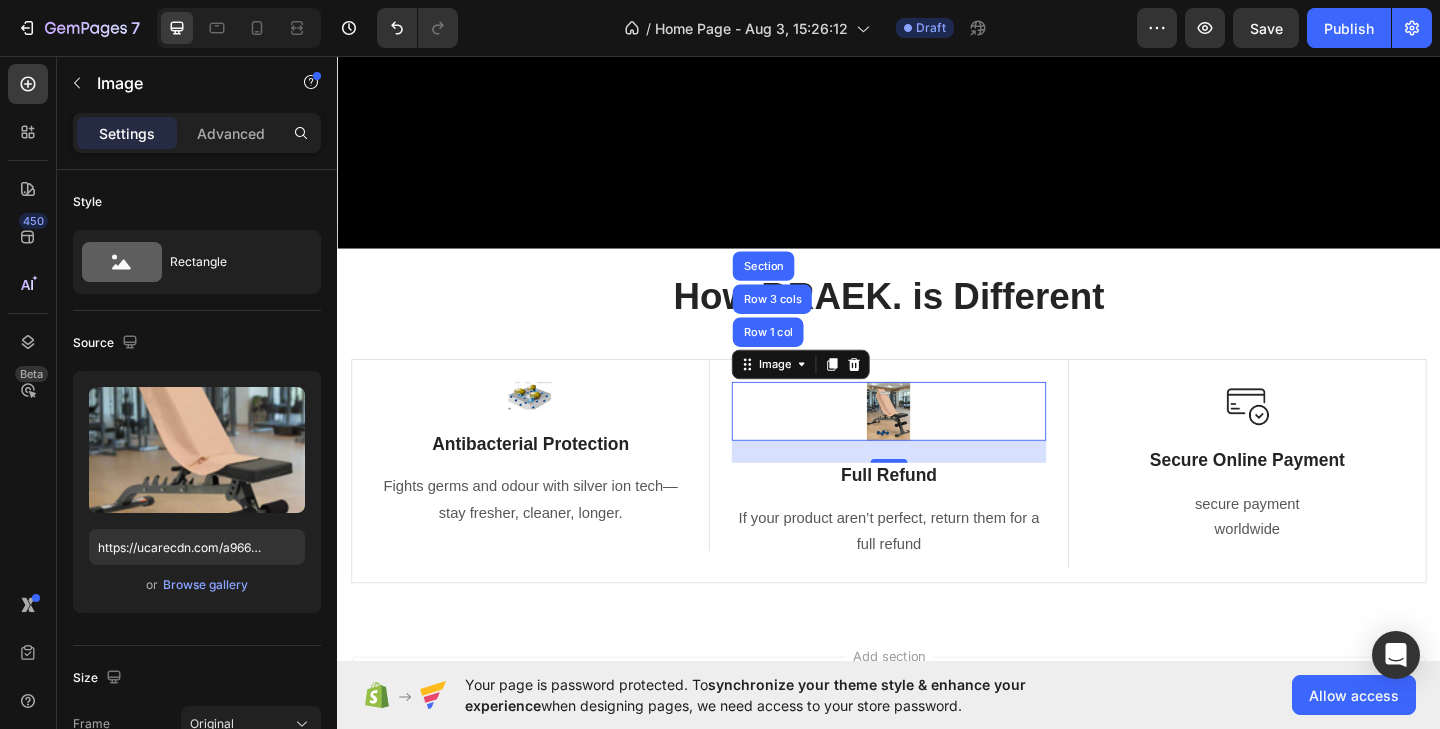 type on "https://cdn.shopify.com/s/files/1/0696/7381/2015/files/gempages_578243678221370130-69b2da19-74cc-4eb7-938e-c6e7cb913c2b.png" 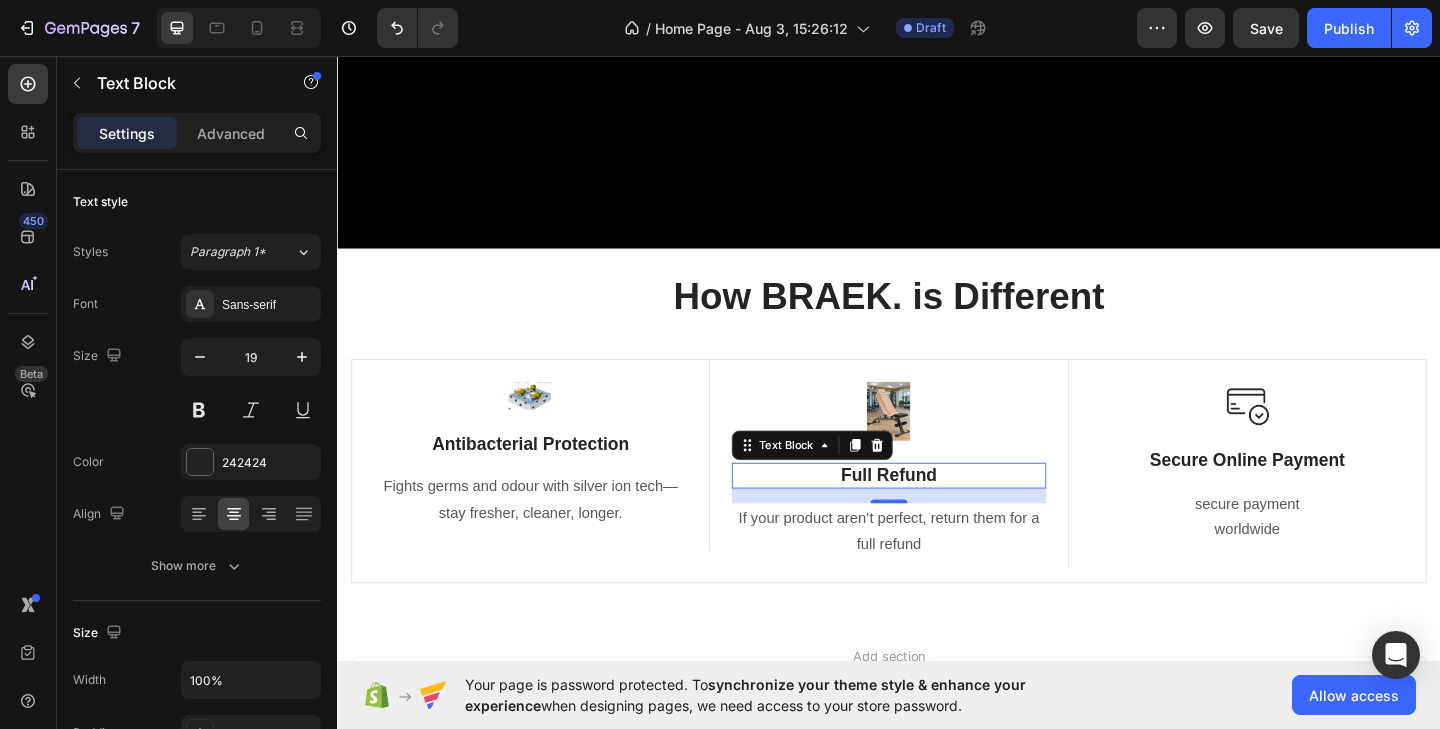 click on "Full Refund" at bounding box center [936, 513] 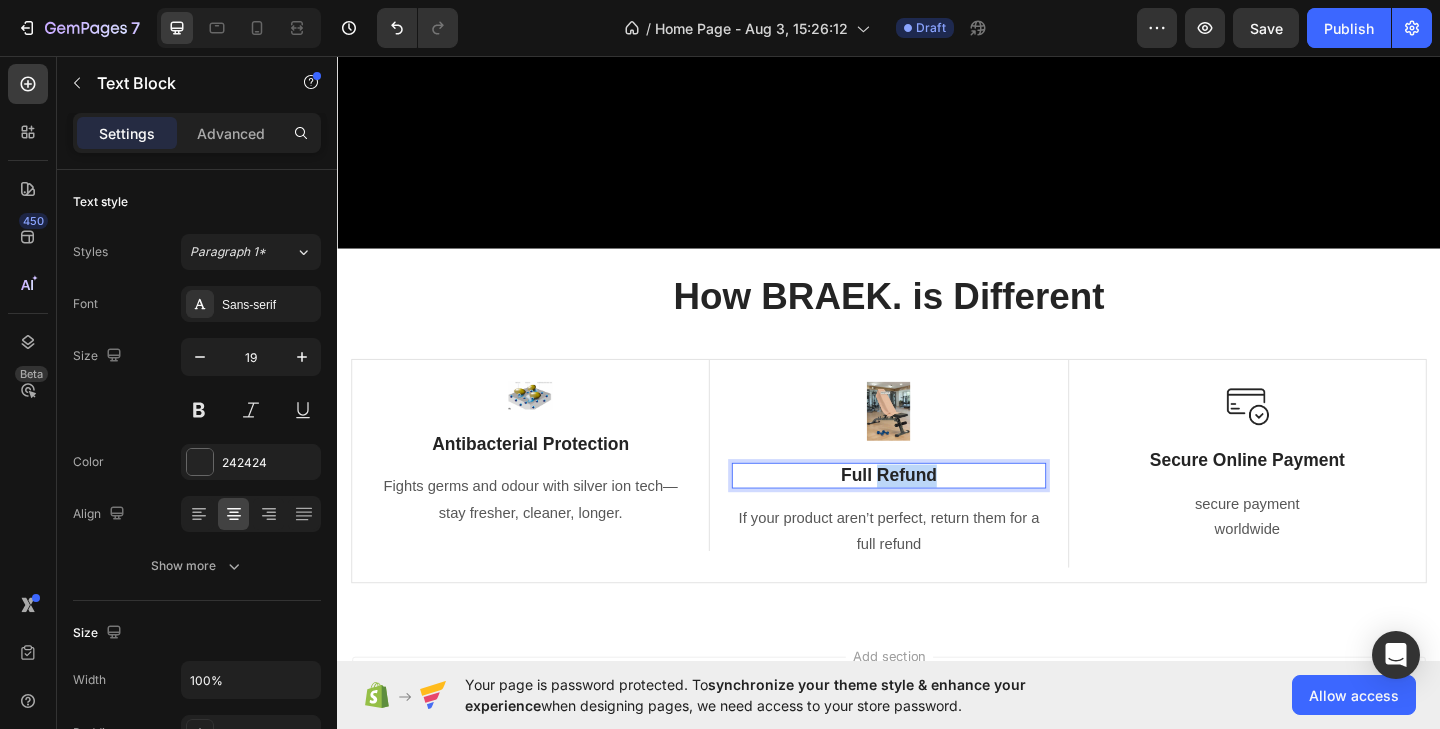 click on "Full Refund" at bounding box center (936, 513) 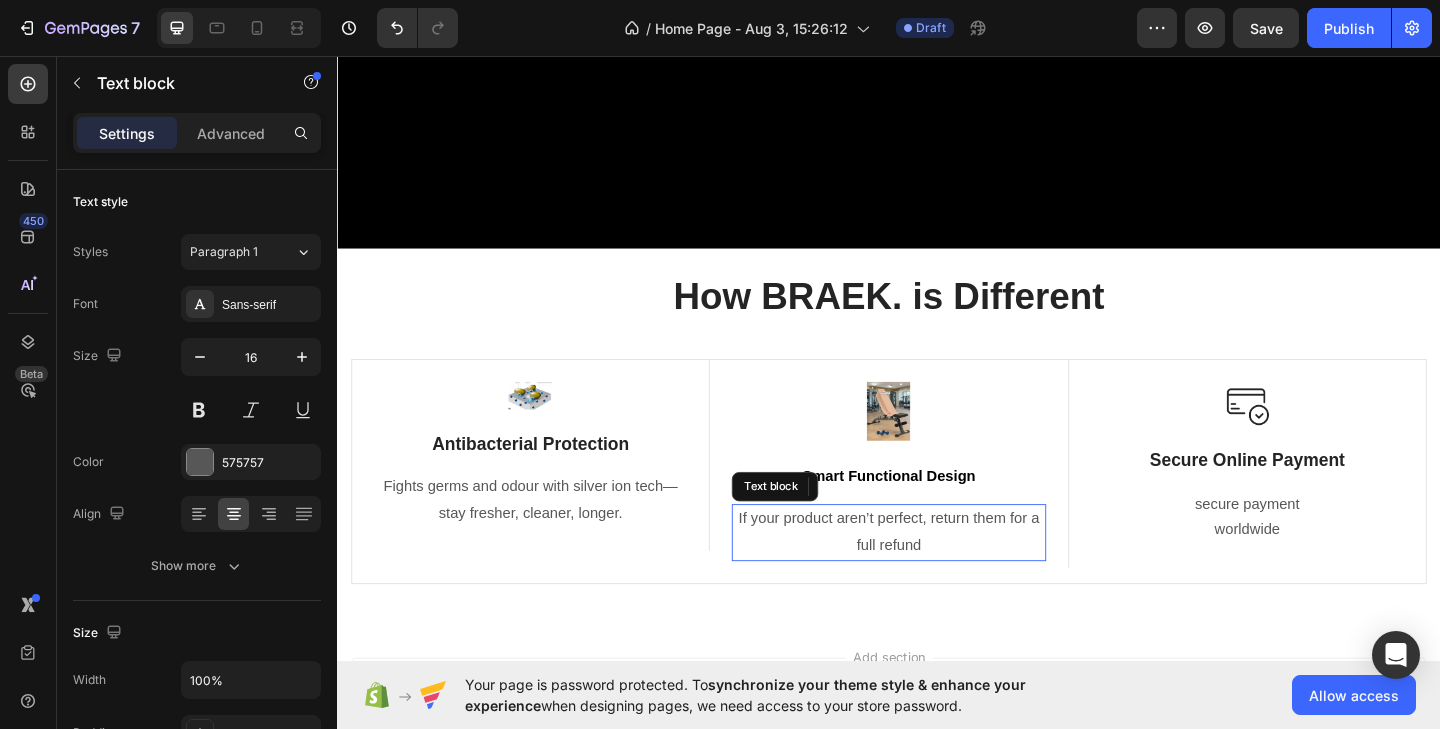 click on "If your product aren’t perfect, return them for a full refund" at bounding box center (936, 575) 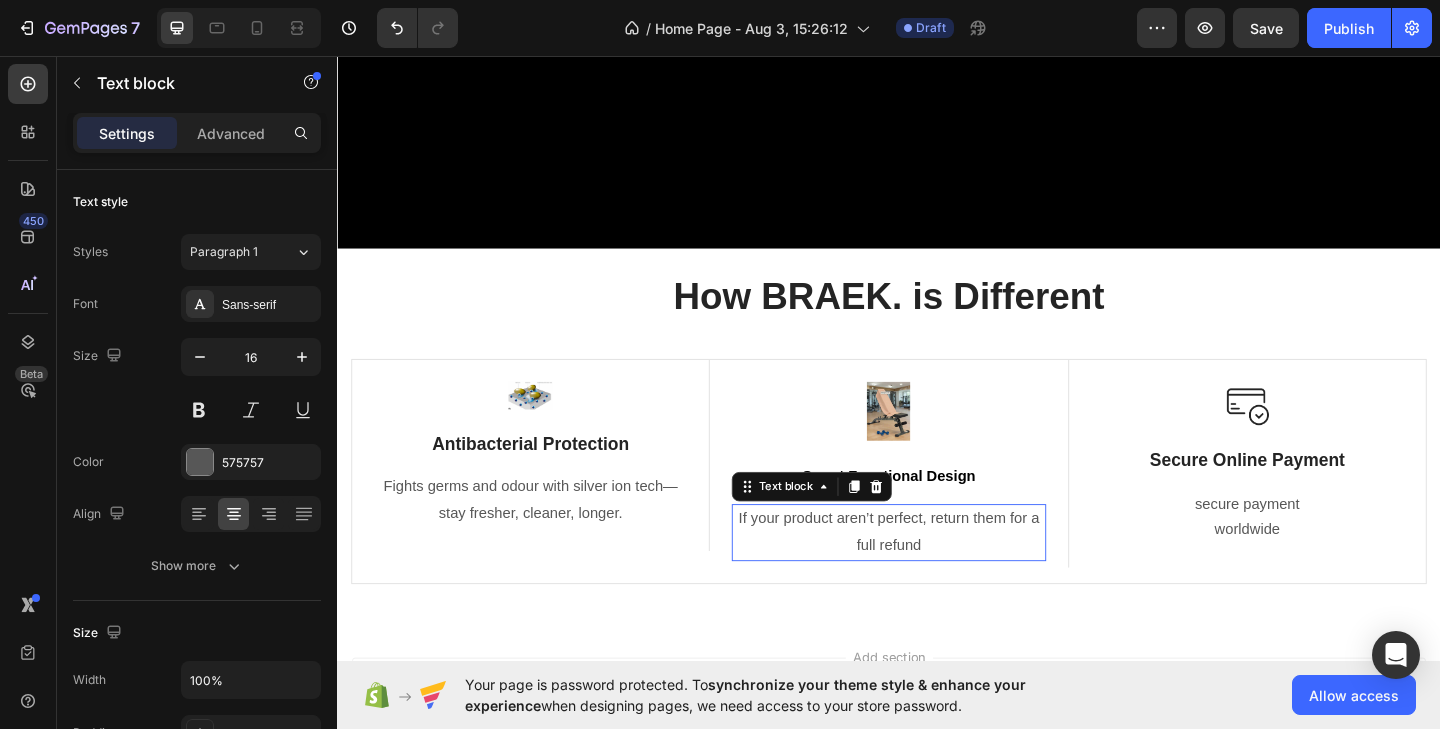click on "If your product aren’t perfect, return them for a full refund" at bounding box center [936, 575] 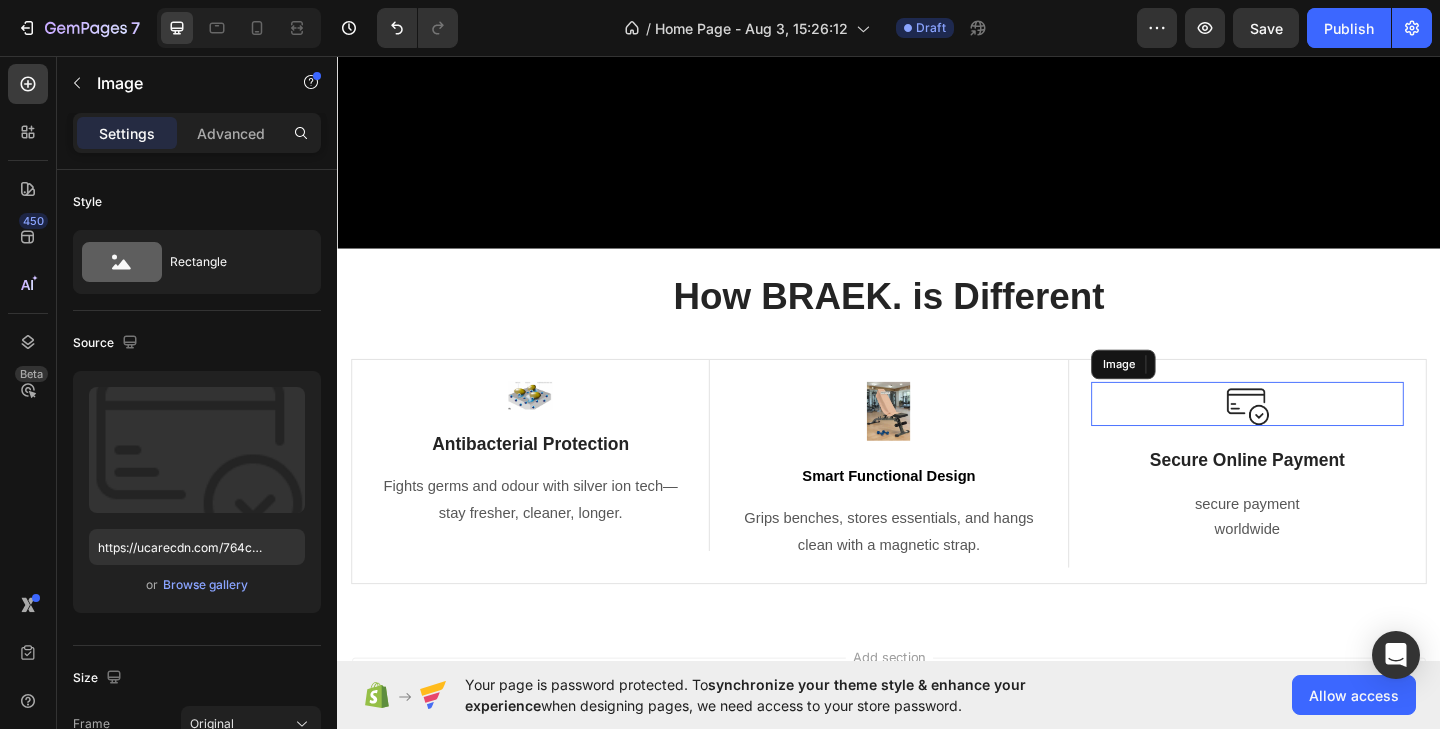 click at bounding box center (1327, 435) 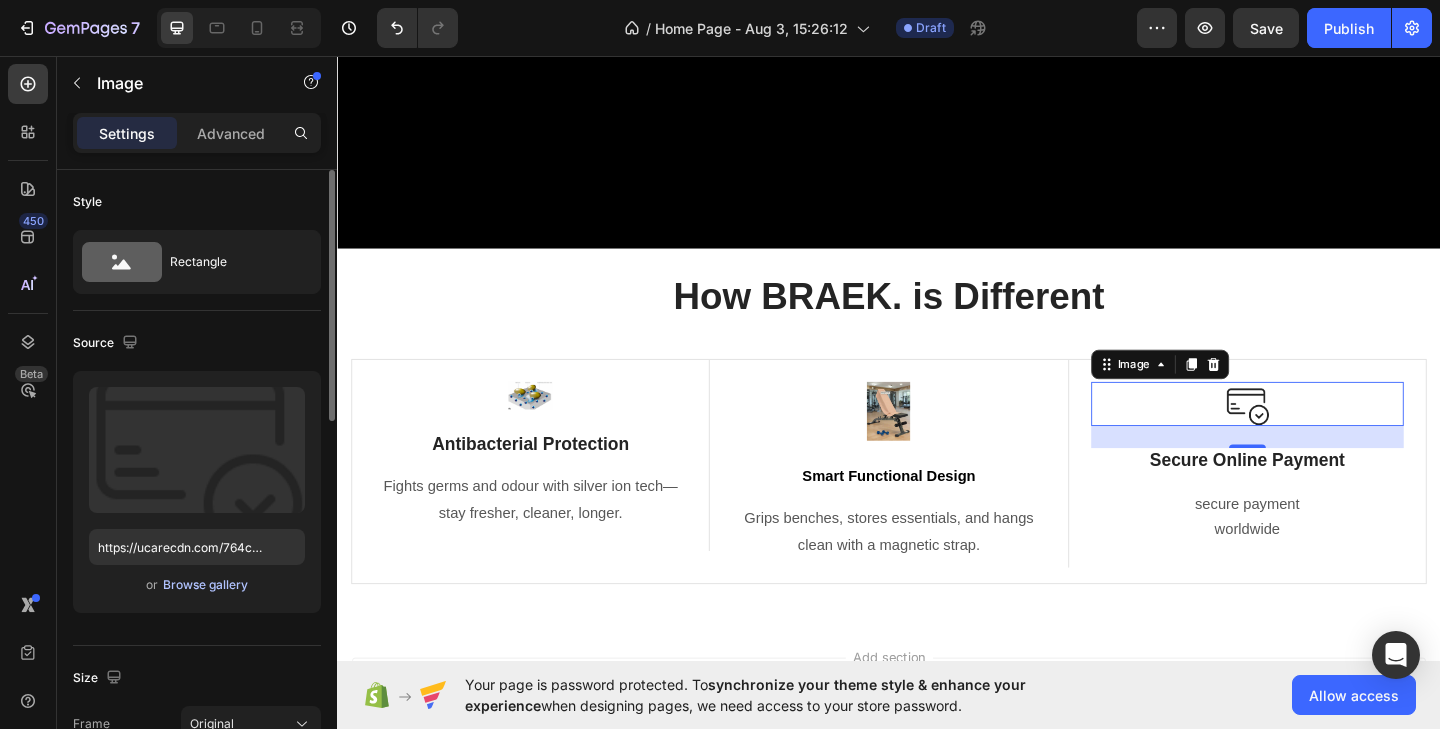 click on "Browse gallery" at bounding box center (205, 585) 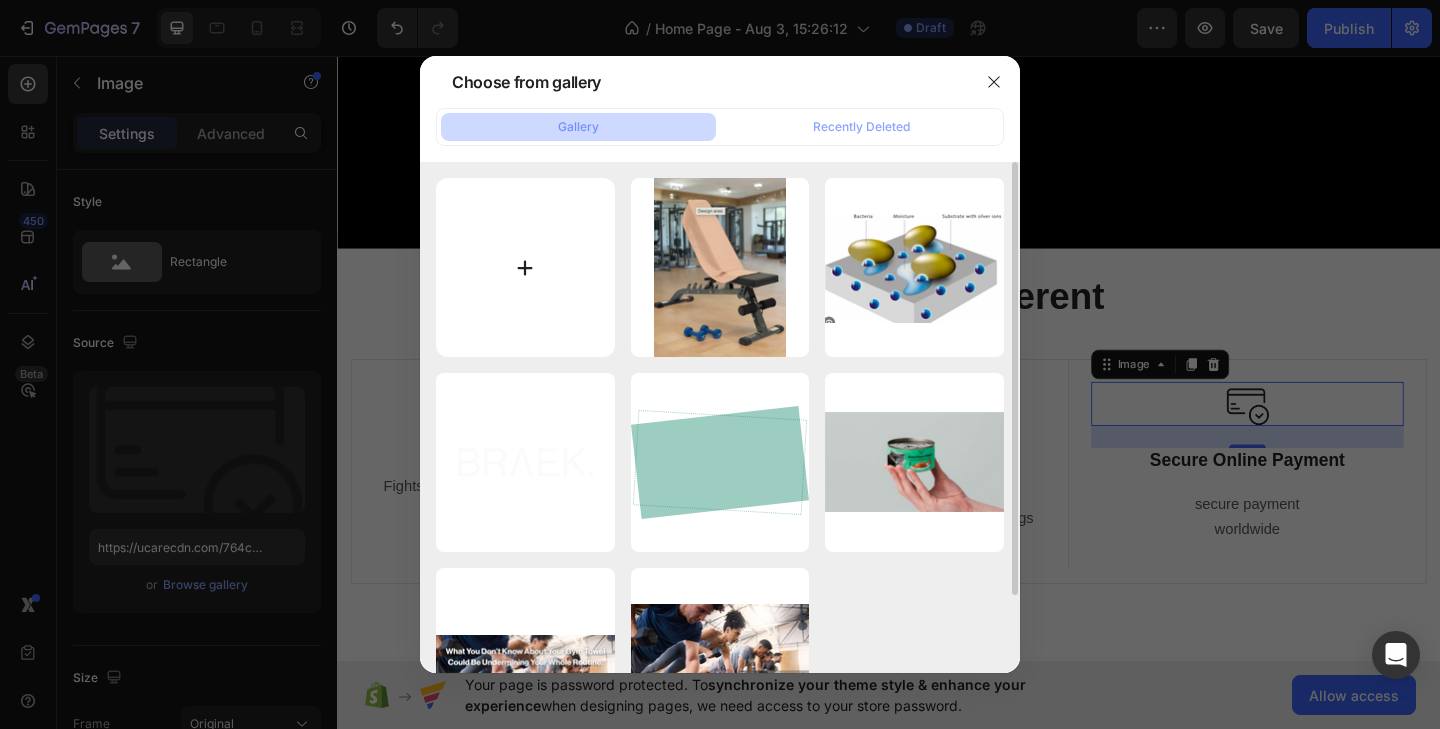click at bounding box center (525, 267) 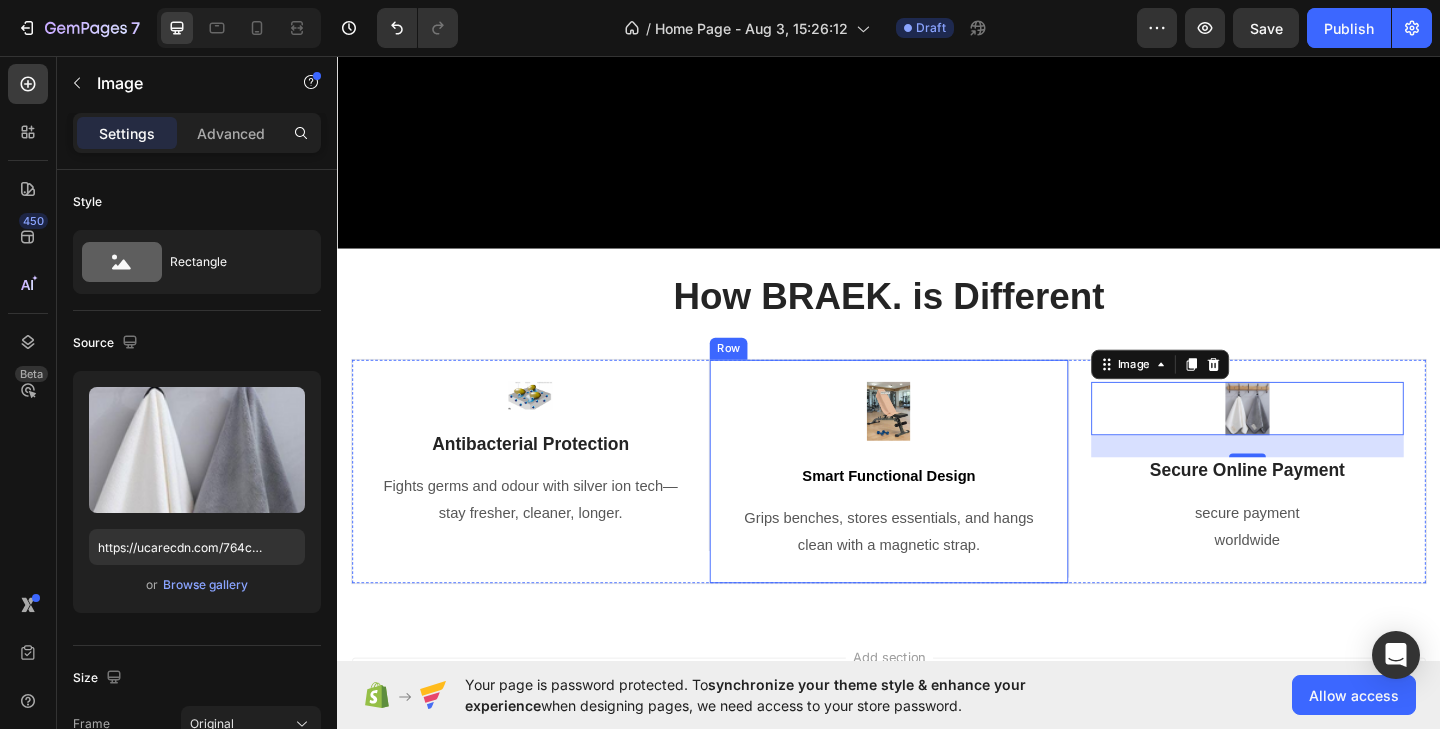 type on "https://cdn.shopify.com/s/files/1/0696/7381/2015/files/gempages_578243678221370130-828a59c3-4bc0-43d3-a017-a8af956bf474.png" 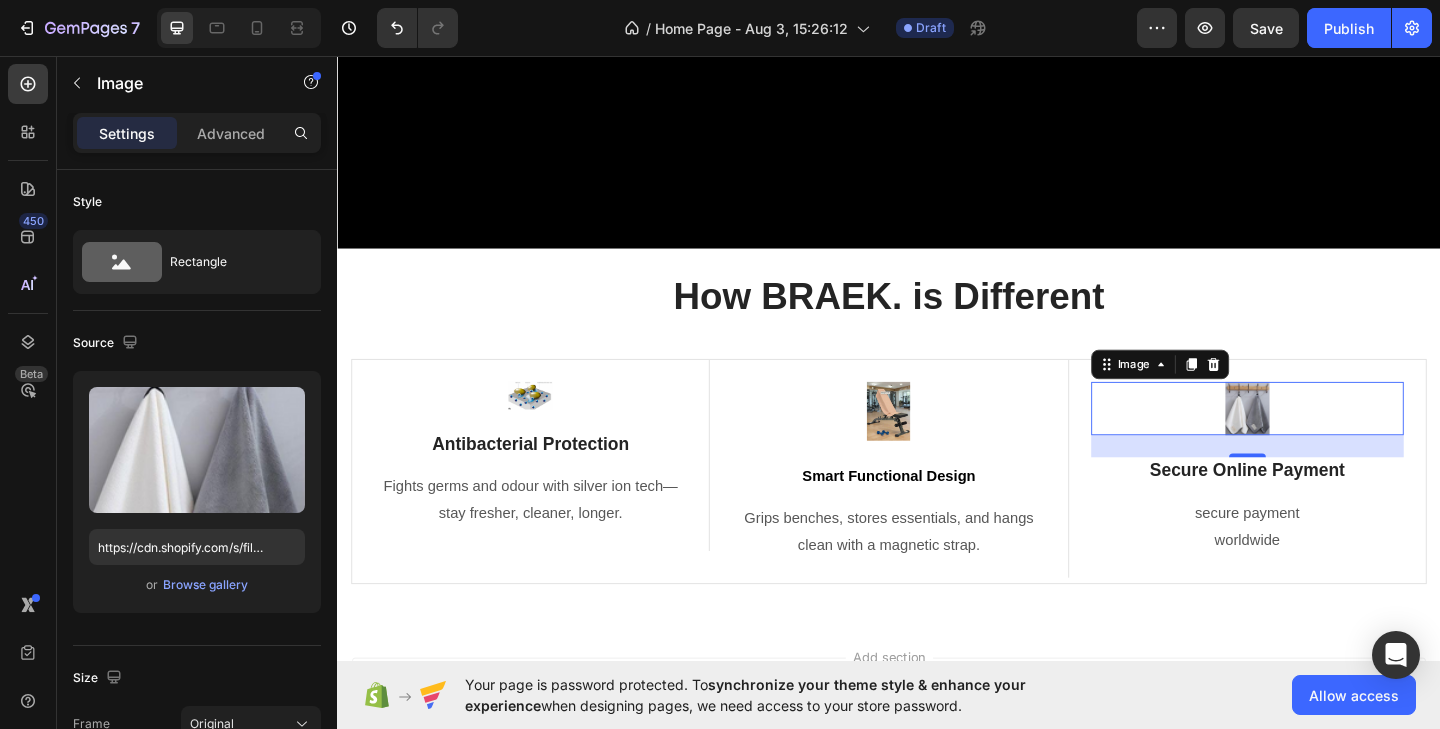click on "24" at bounding box center [1327, 509] 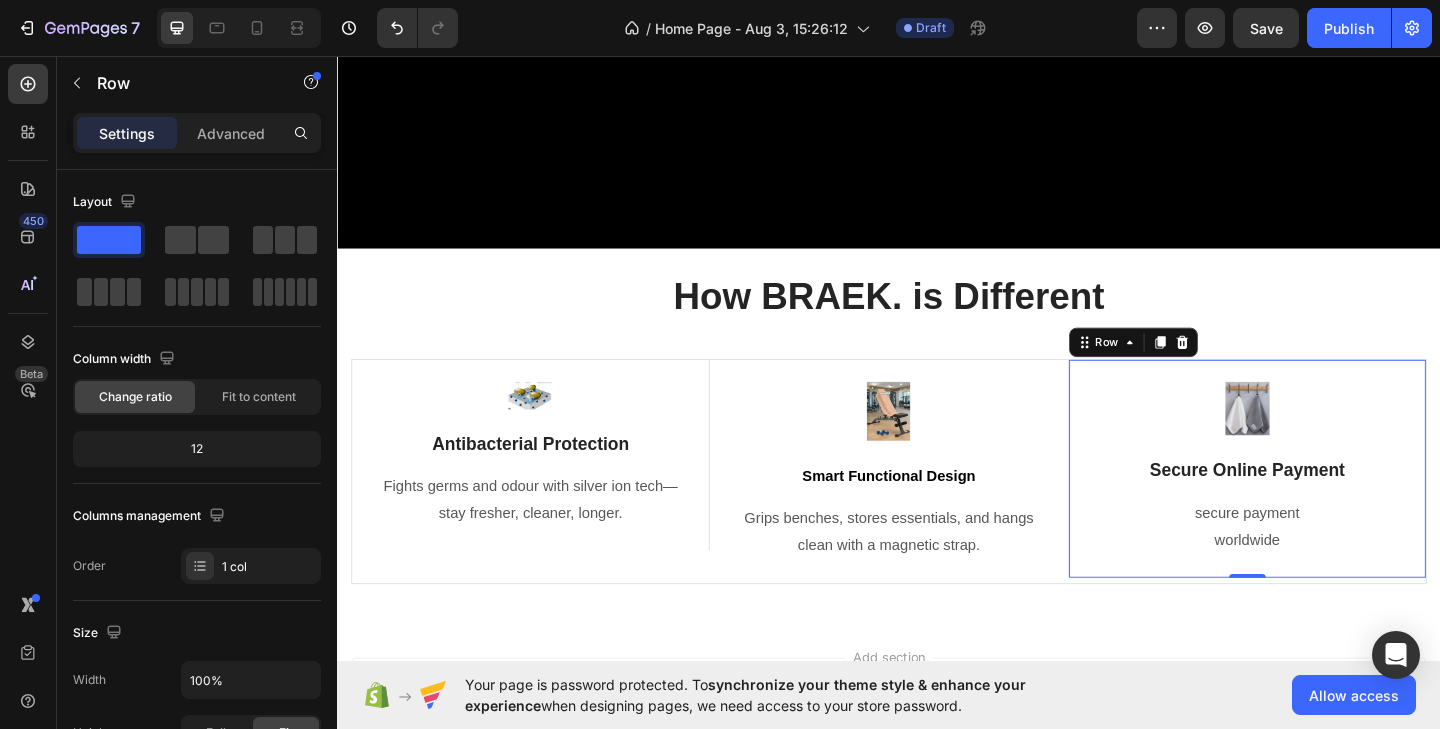 click on "Image Secure Online Payment Text Block secure payment worldwide Text block" at bounding box center [1327, 505] 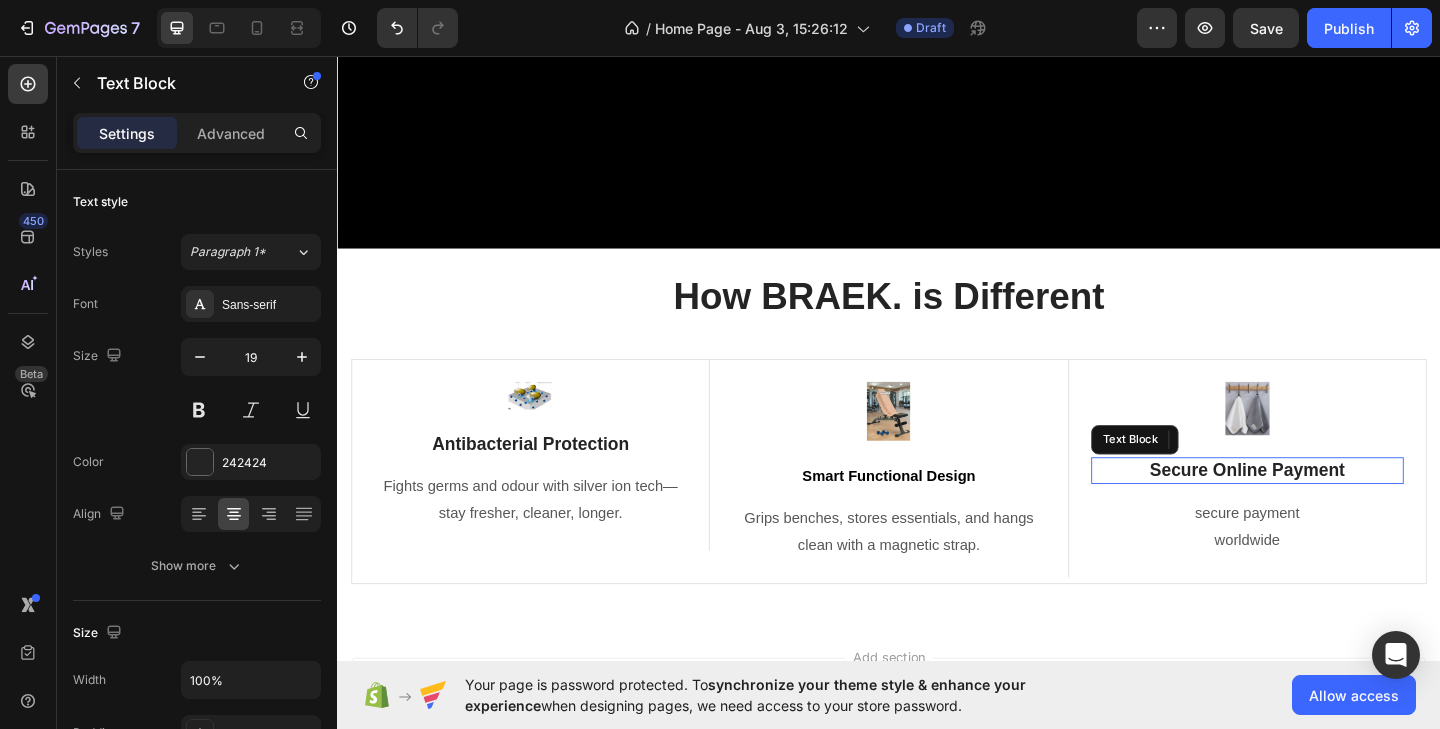 click on "Secure Online Payment" at bounding box center (1327, 507) 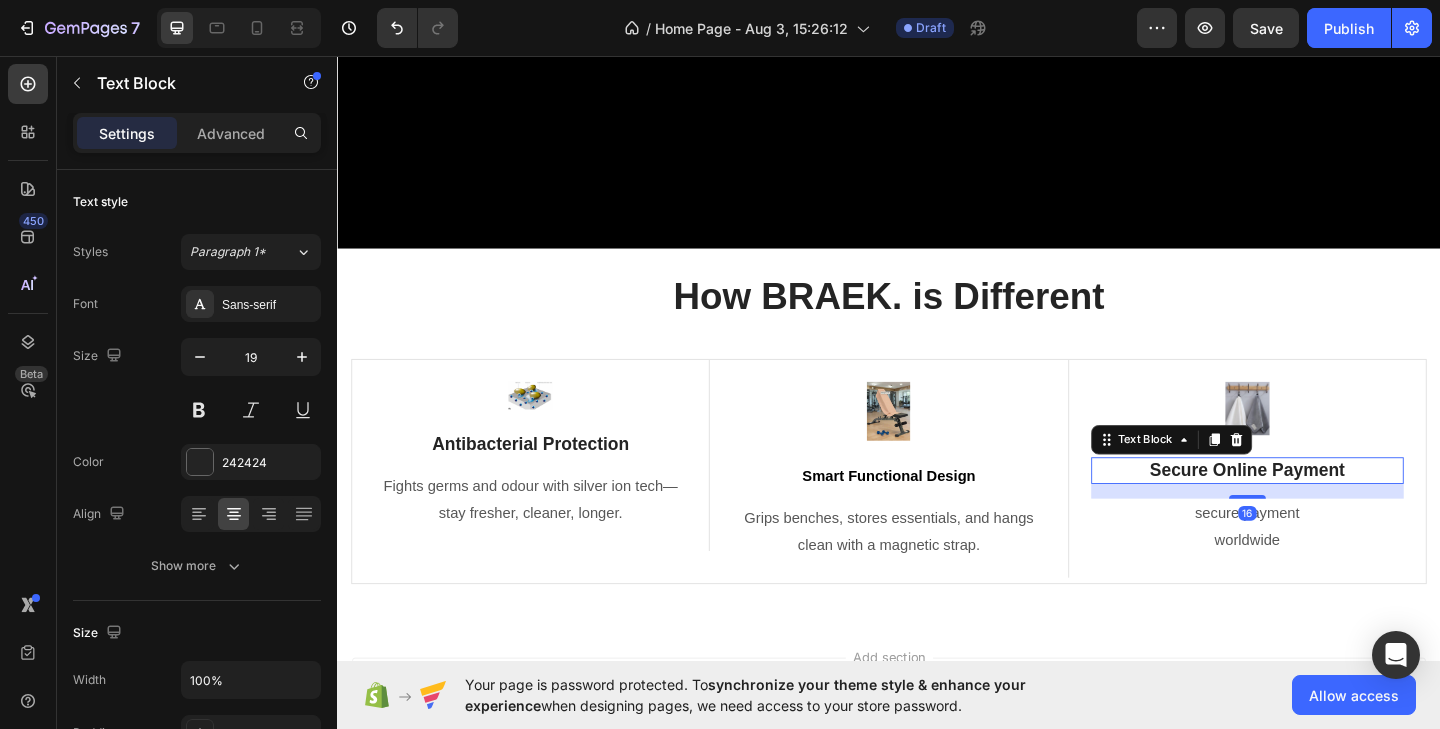 click on "Secure Online Payment" at bounding box center [1327, 507] 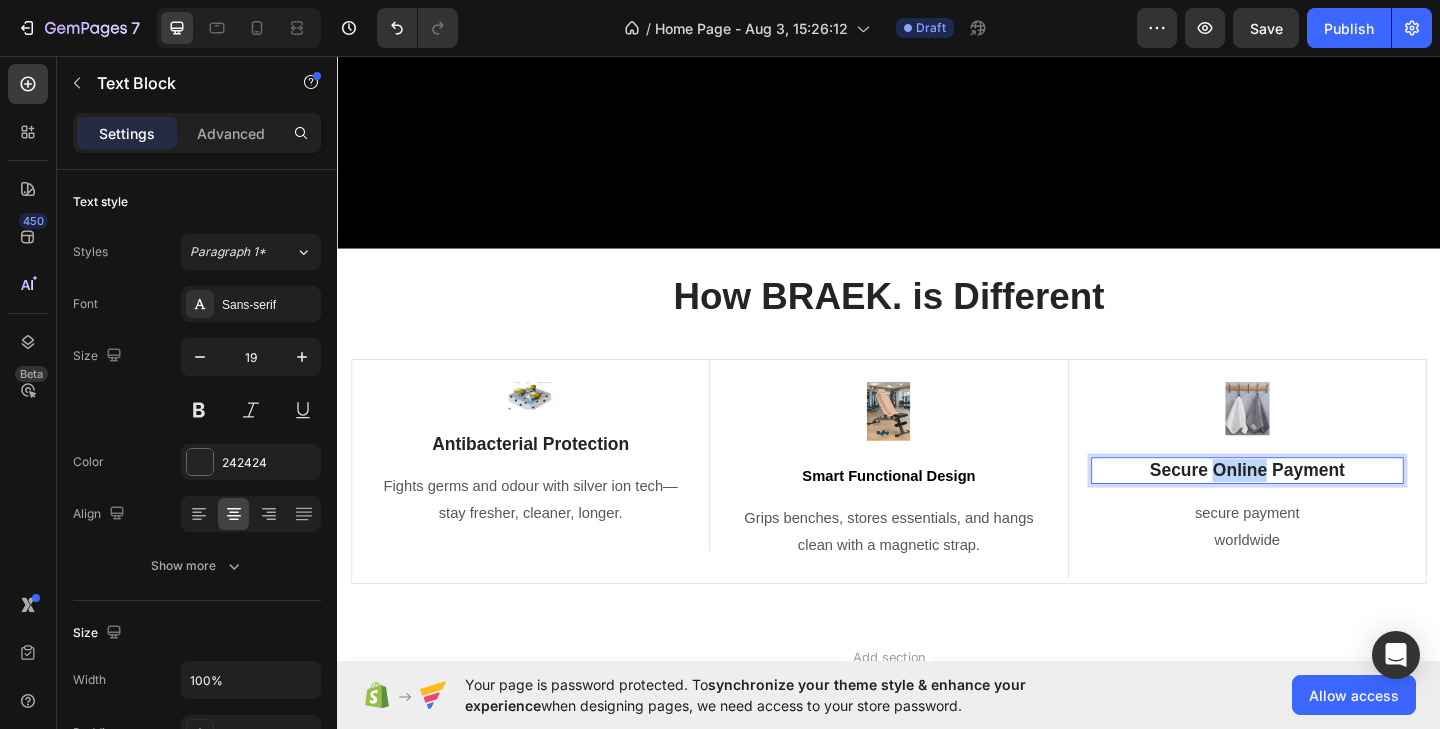 click on "Secure Online Payment" at bounding box center [1327, 507] 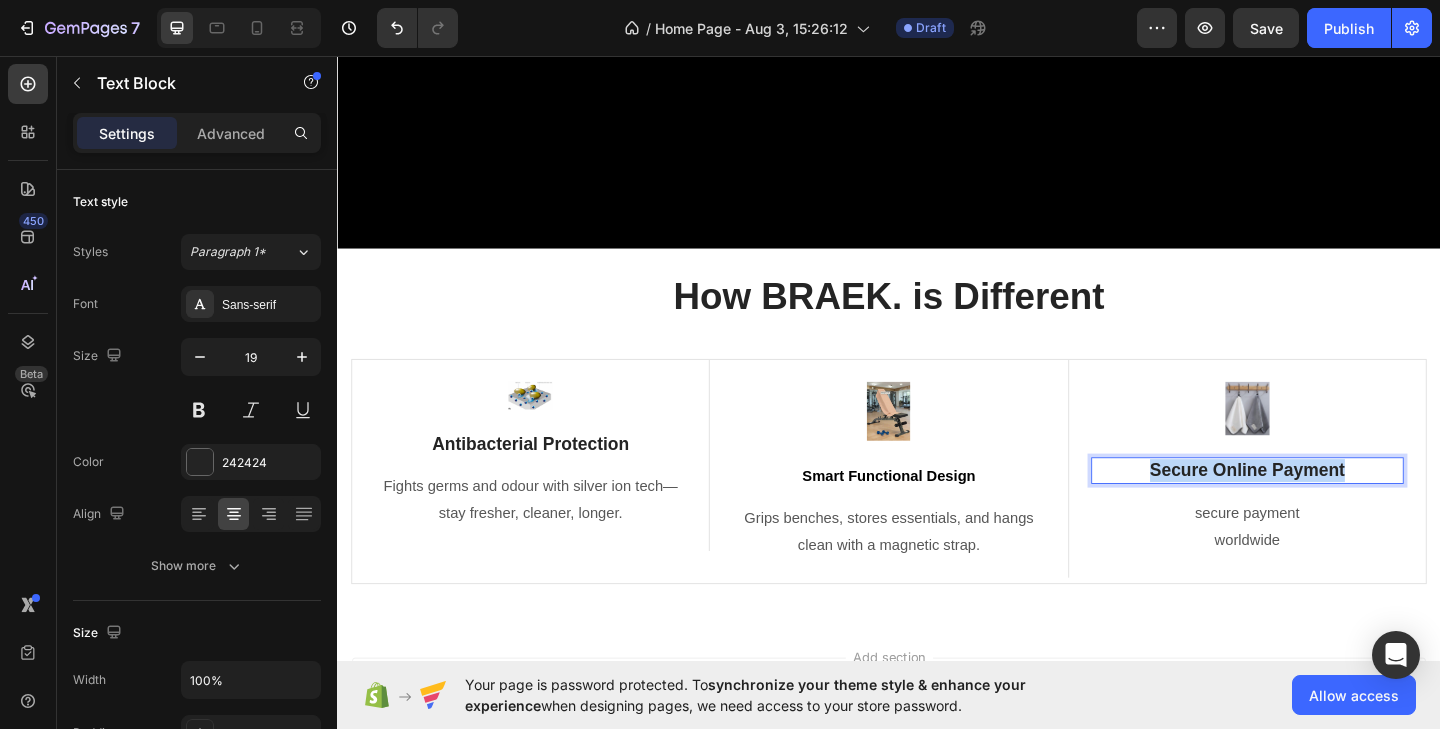 click on "Secure Online Payment" at bounding box center (1327, 507) 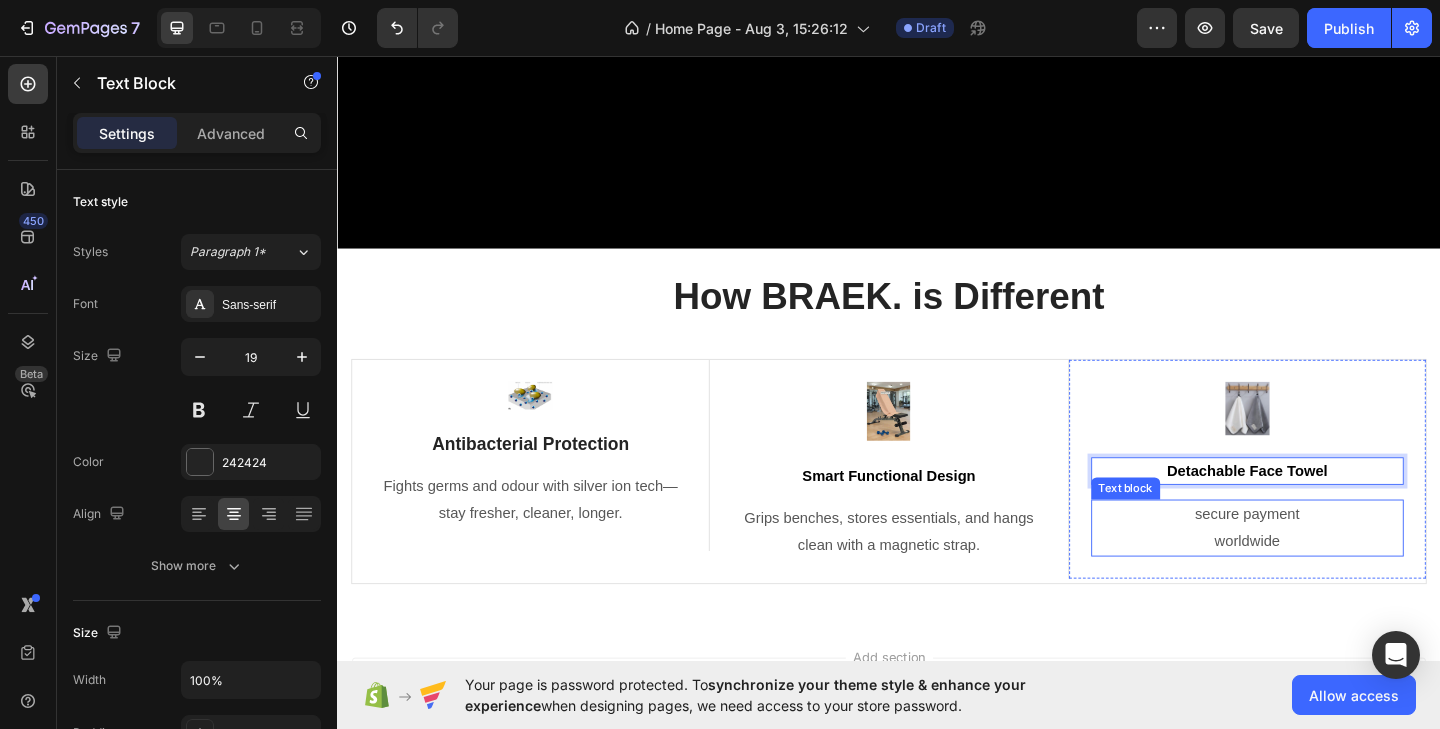 click on "secure payment worldwide" at bounding box center [1327, 570] 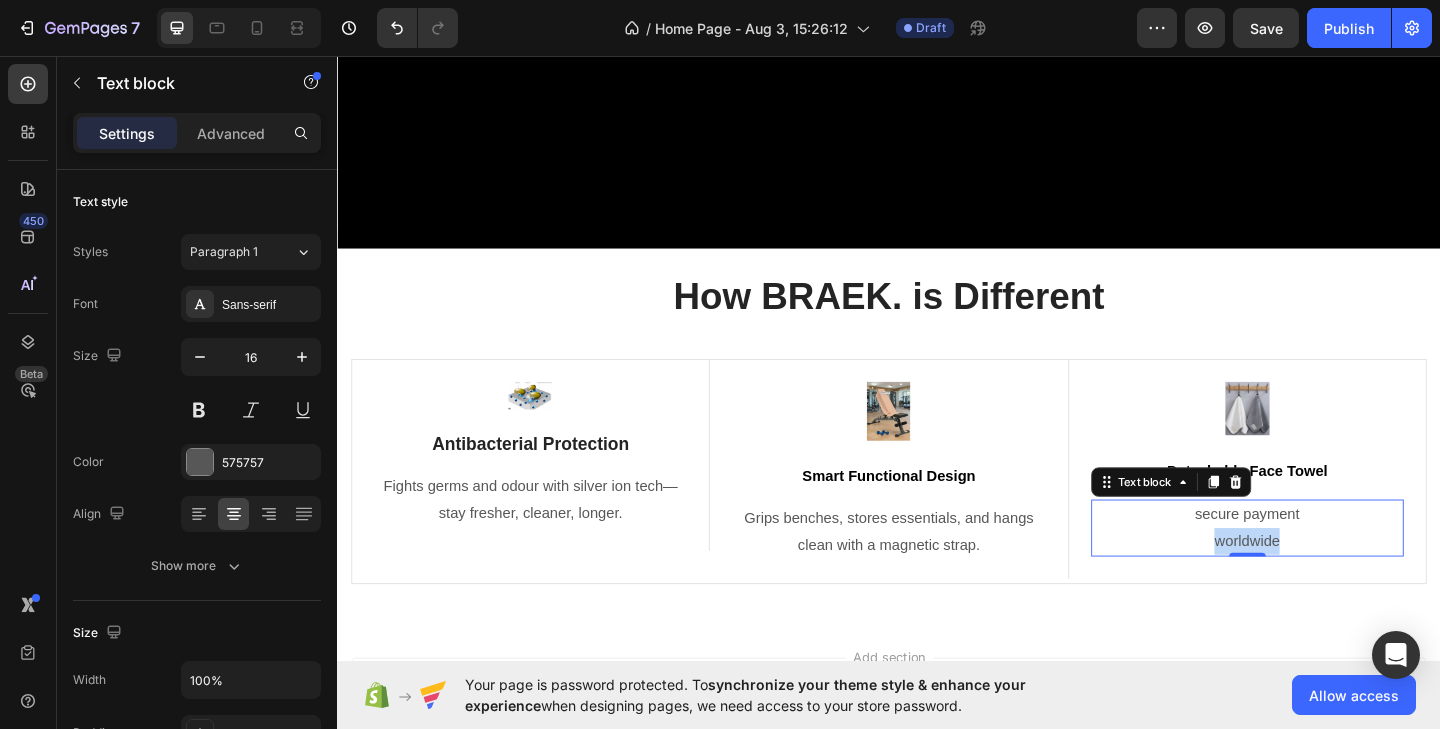 click on "secure payment worldwide" at bounding box center (1327, 570) 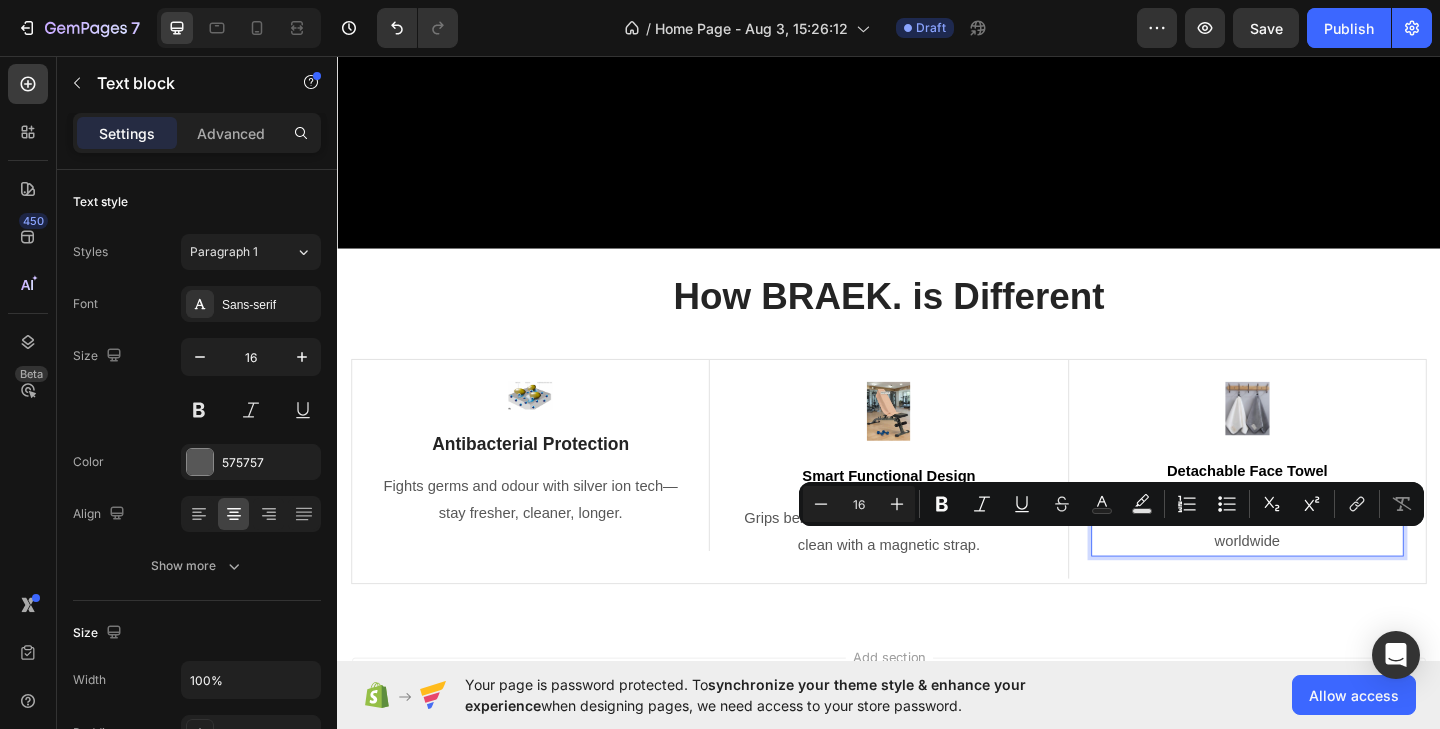 click on "secure payment worldwide" at bounding box center [1327, 570] 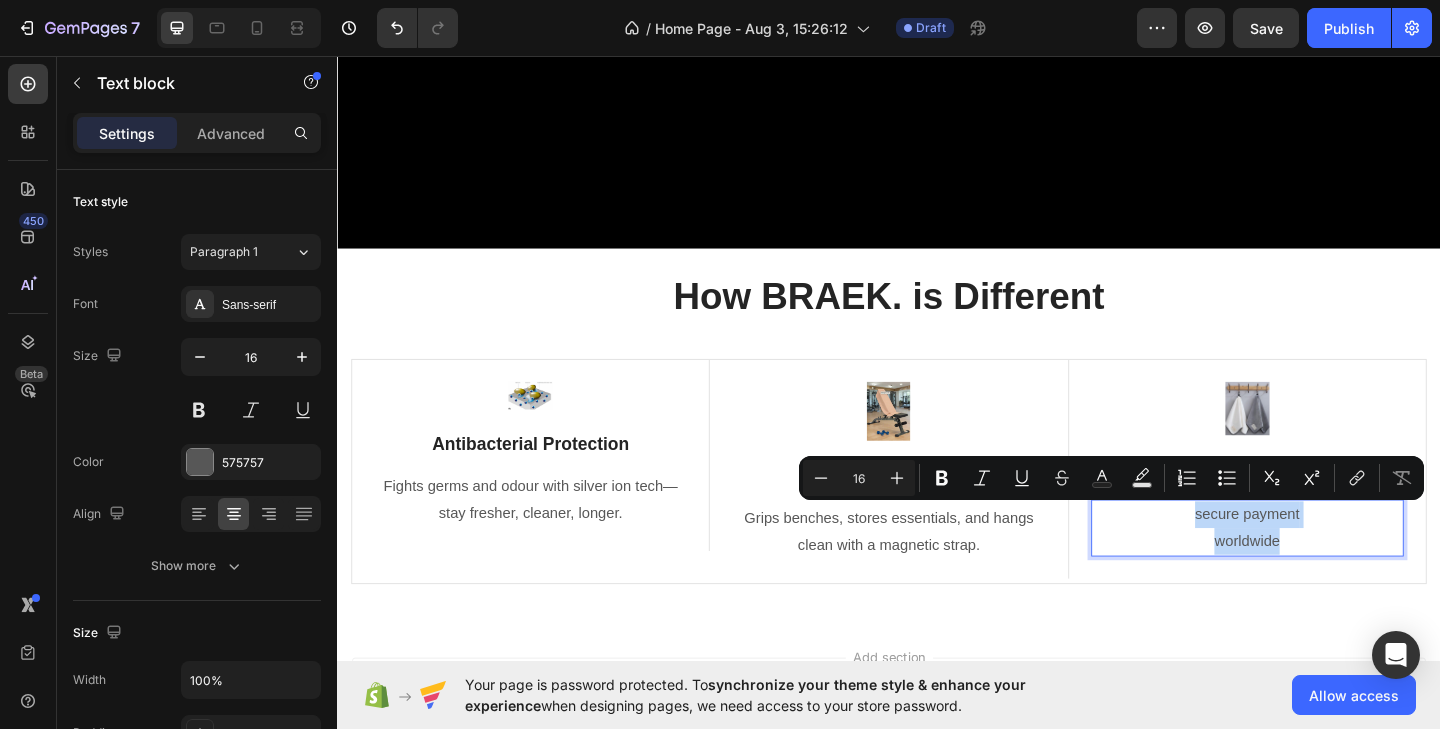 drag, startPoint x: 1369, startPoint y: 583, endPoint x: 1255, endPoint y: 560, distance: 116.297035 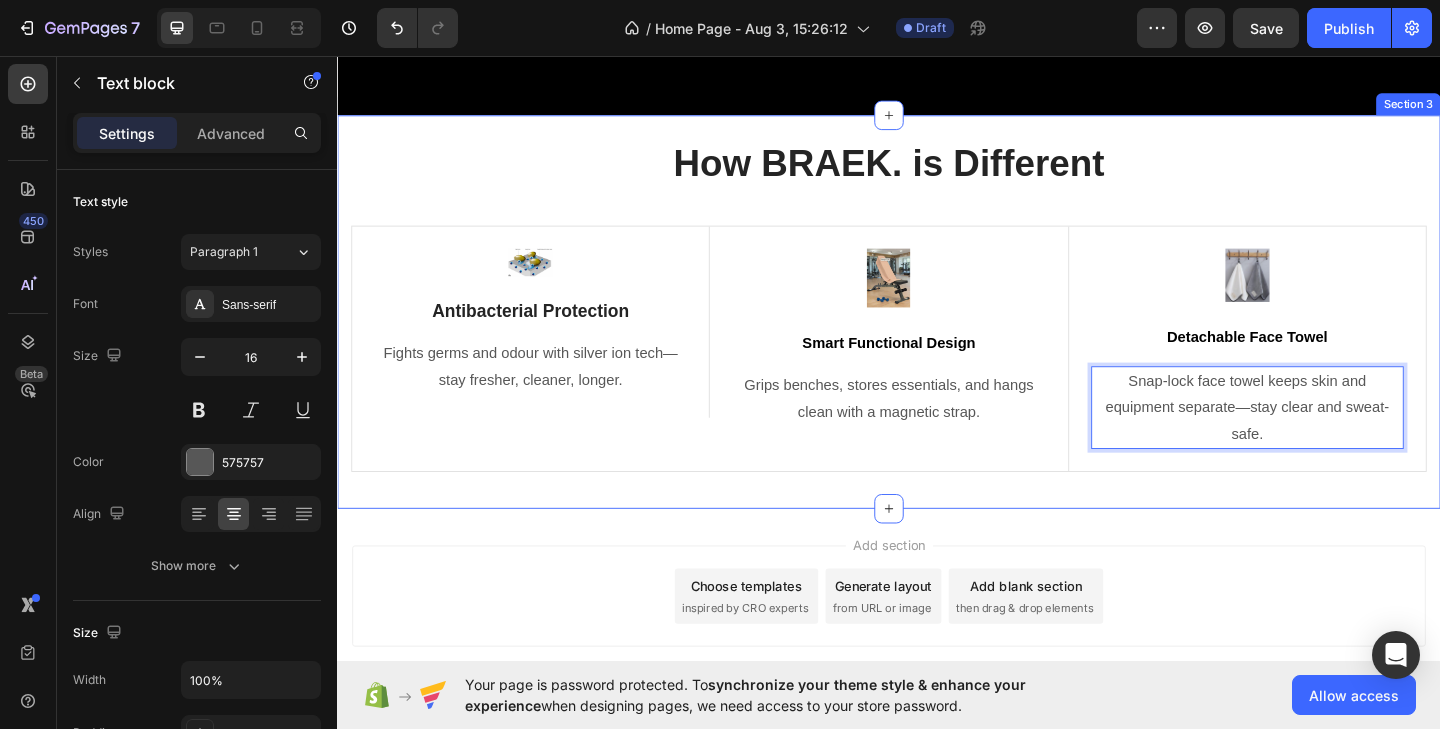 scroll, scrollTop: 756, scrollLeft: 0, axis: vertical 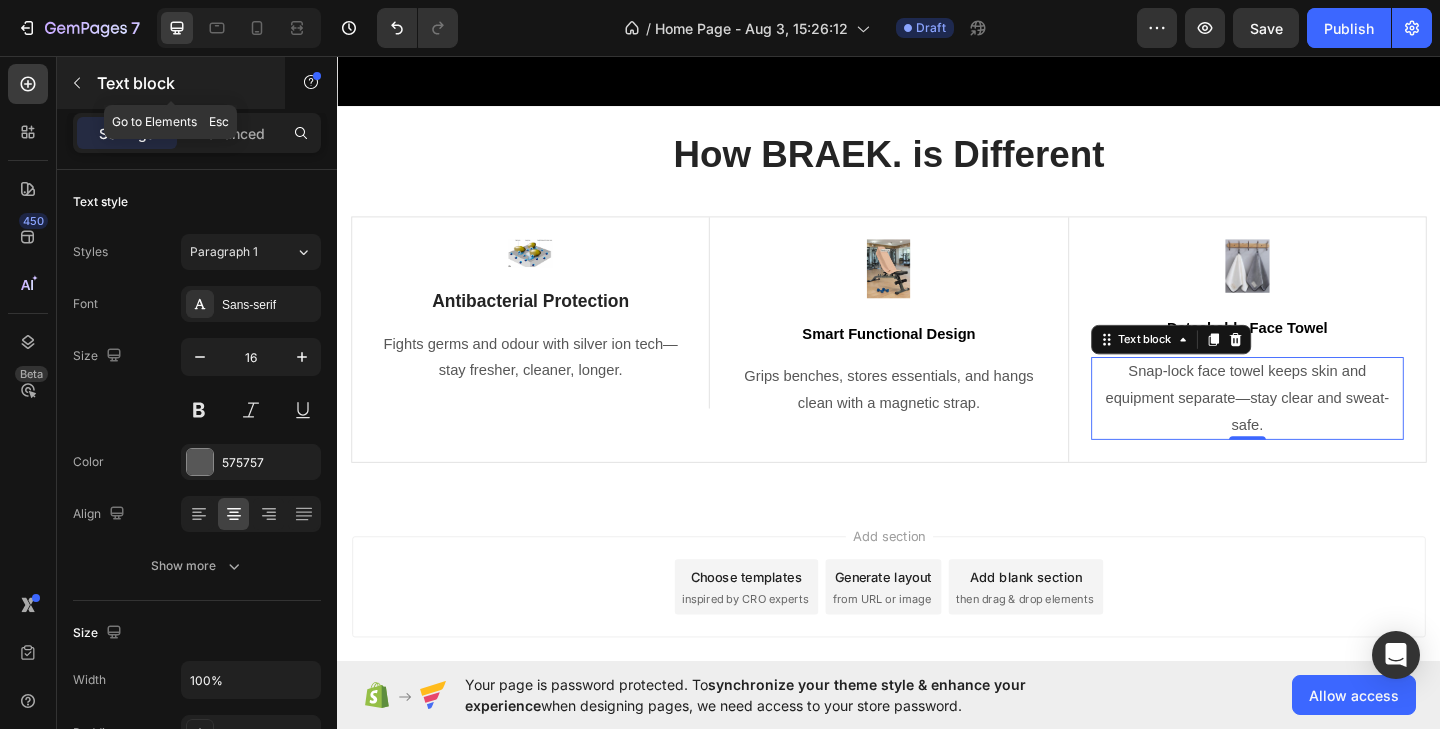 click 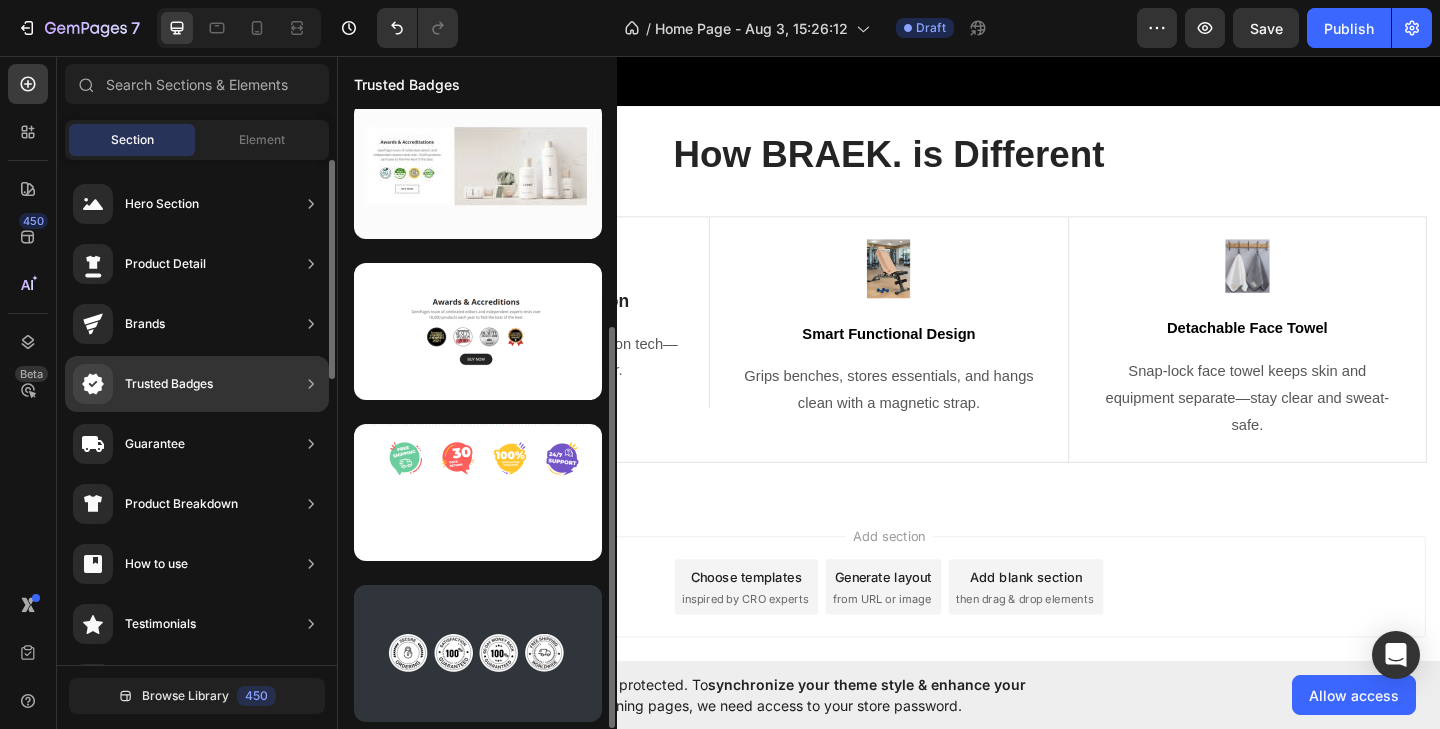 scroll, scrollTop: 335, scrollLeft: 0, axis: vertical 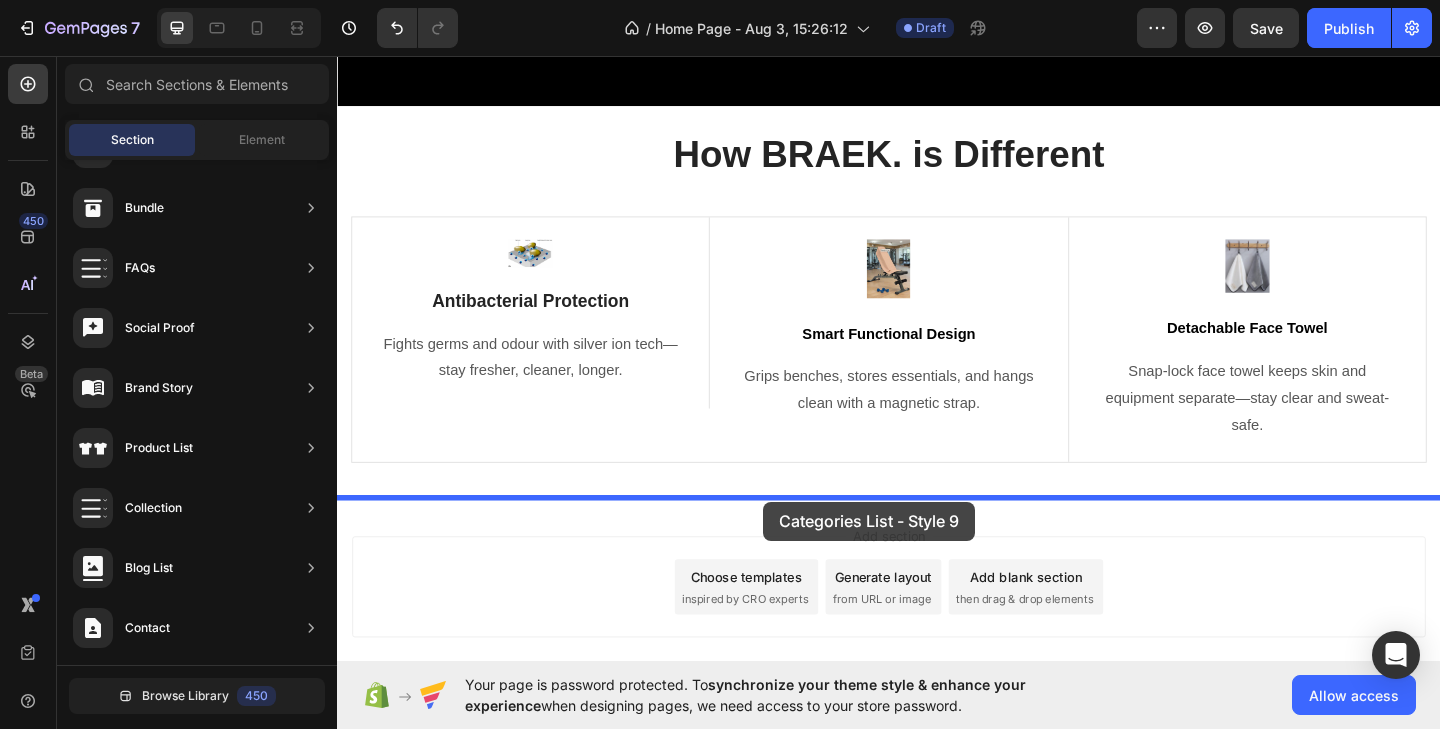 drag, startPoint x: 815, startPoint y: 371, endPoint x: 800, endPoint y: 541, distance: 170.66048 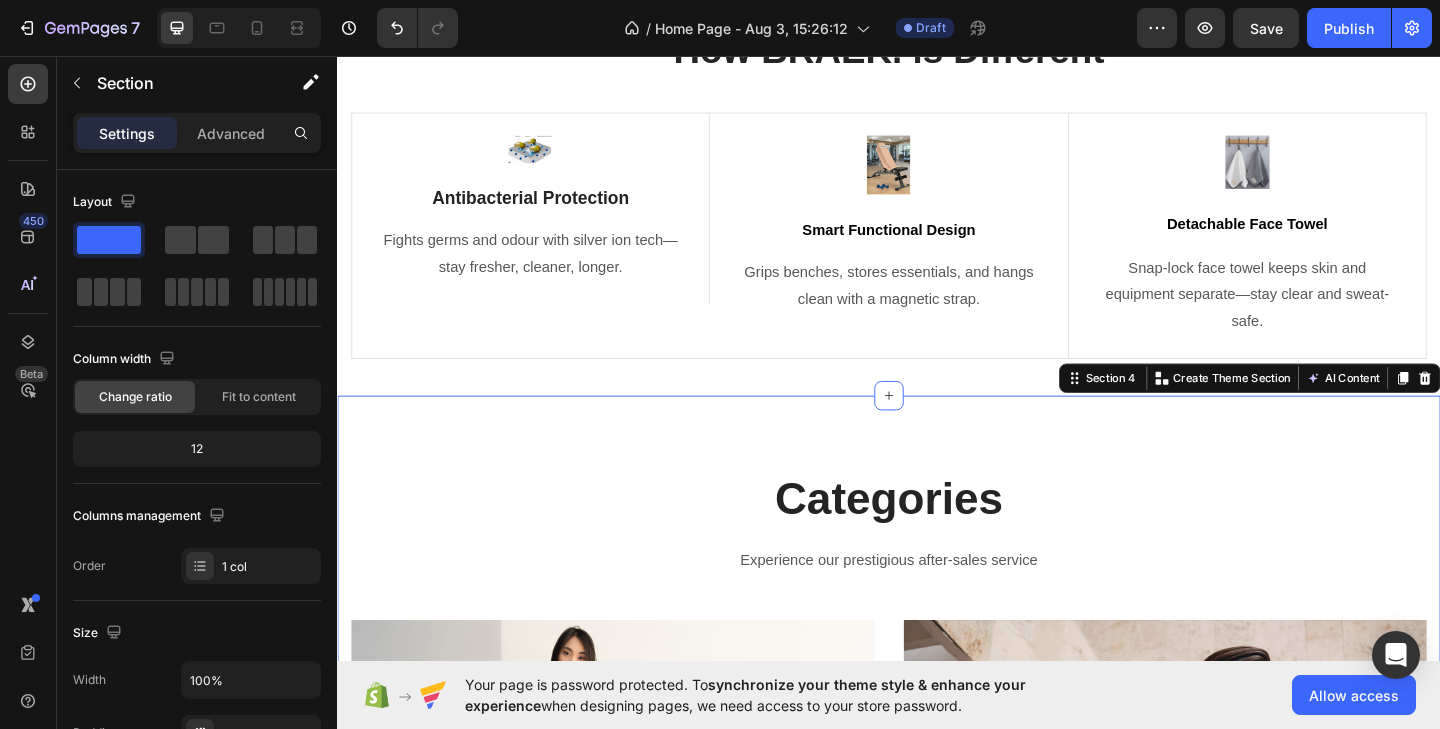 scroll, scrollTop: 1170, scrollLeft: 0, axis: vertical 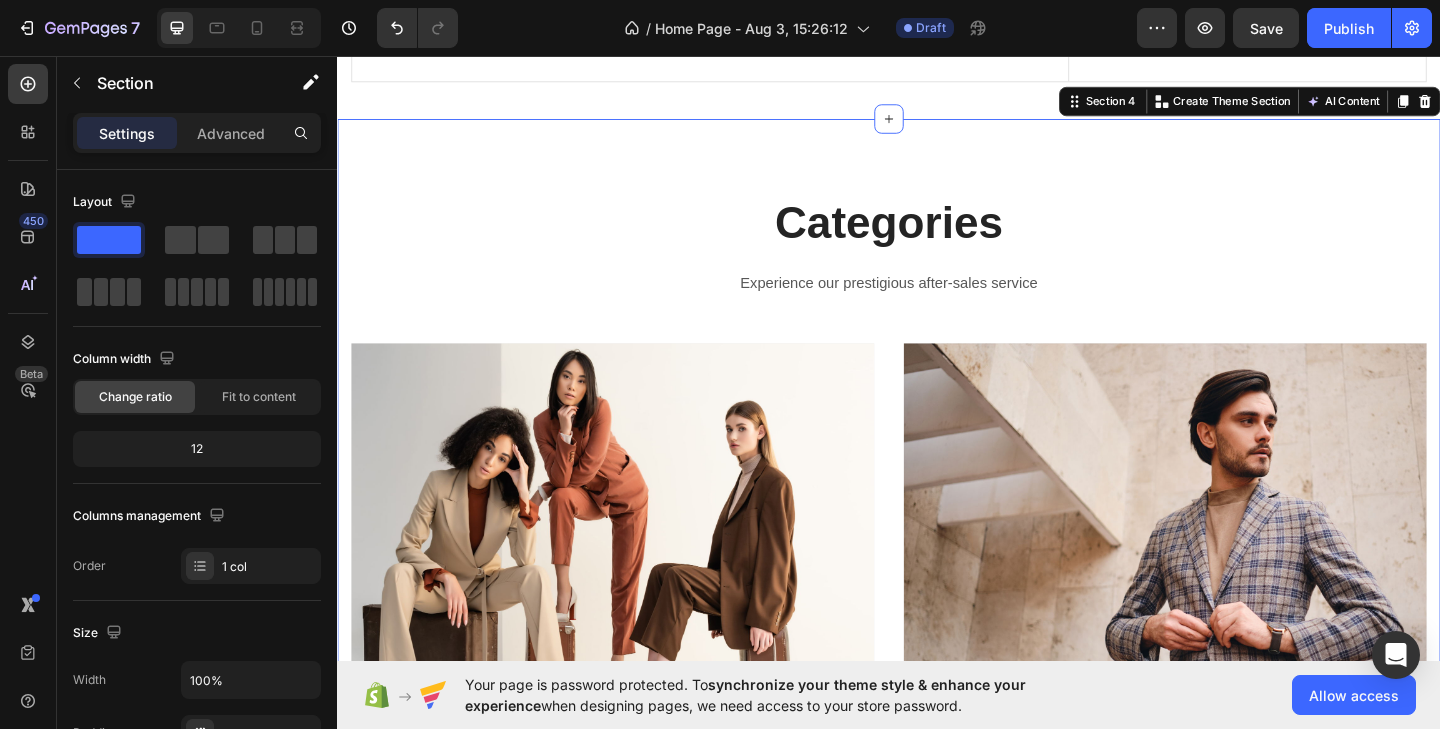 click on "Categories Heading Experience our prestigious after-sales service Text block Row WOMEN’S FASHION Heading
Shop now Button Row Hero Banner MEN’S FASHION Heading
Shop now Button Row Hero Banner Row Section 4   You can create reusable sections Create Theme Section AI Content Write with GemAI What would you like to describe here? Tone and Voice Persuasive Product BRAEK. Face Towel Show more Generate" at bounding box center [937, 518] 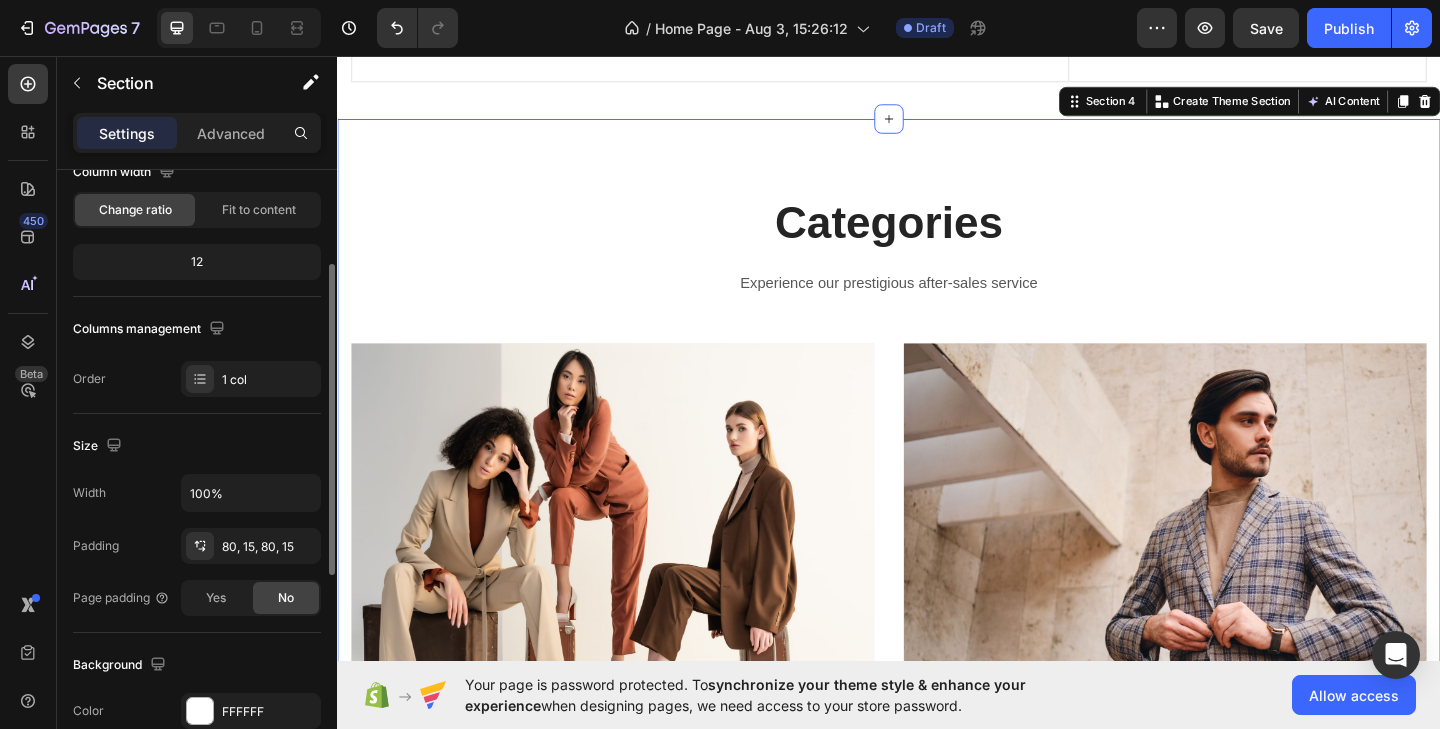 scroll, scrollTop: 190, scrollLeft: 0, axis: vertical 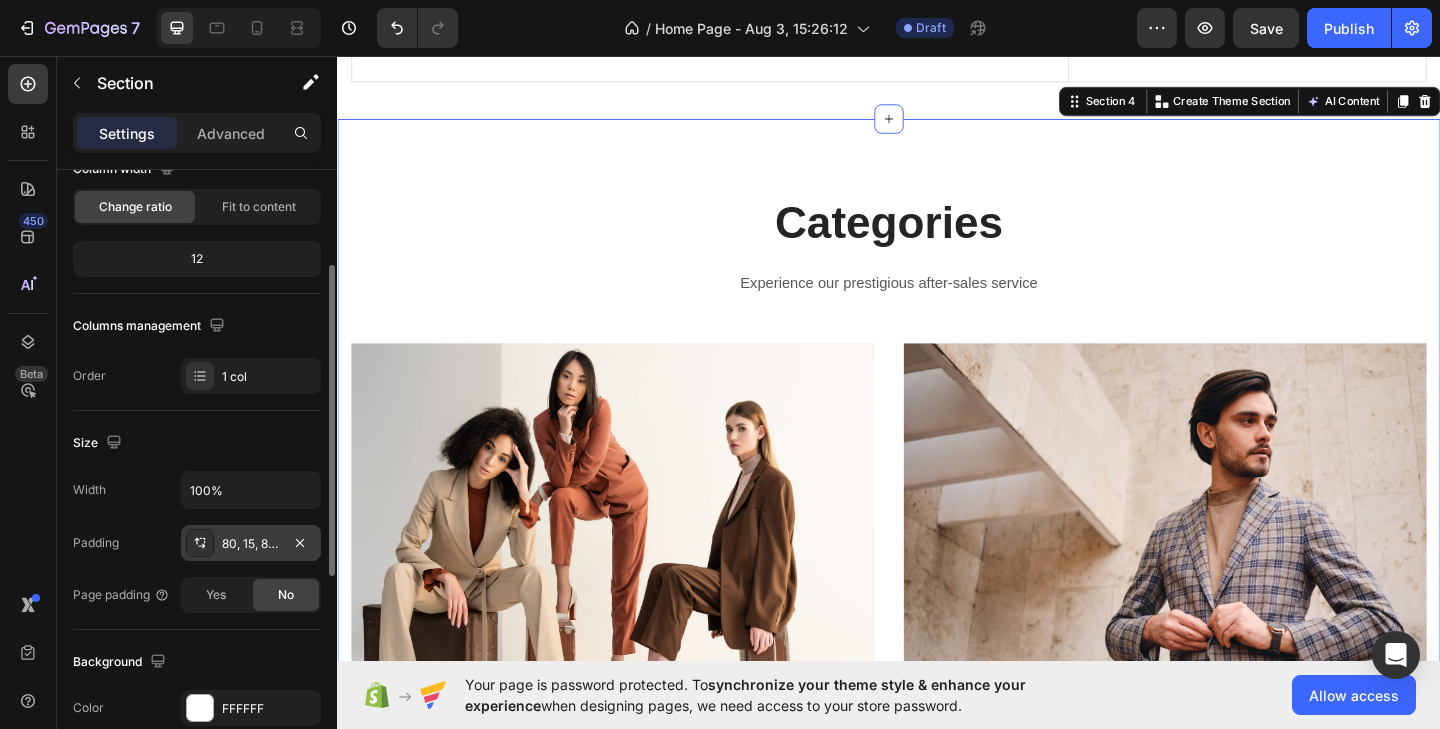 click on "80, 15, 80, 15" at bounding box center [251, 544] 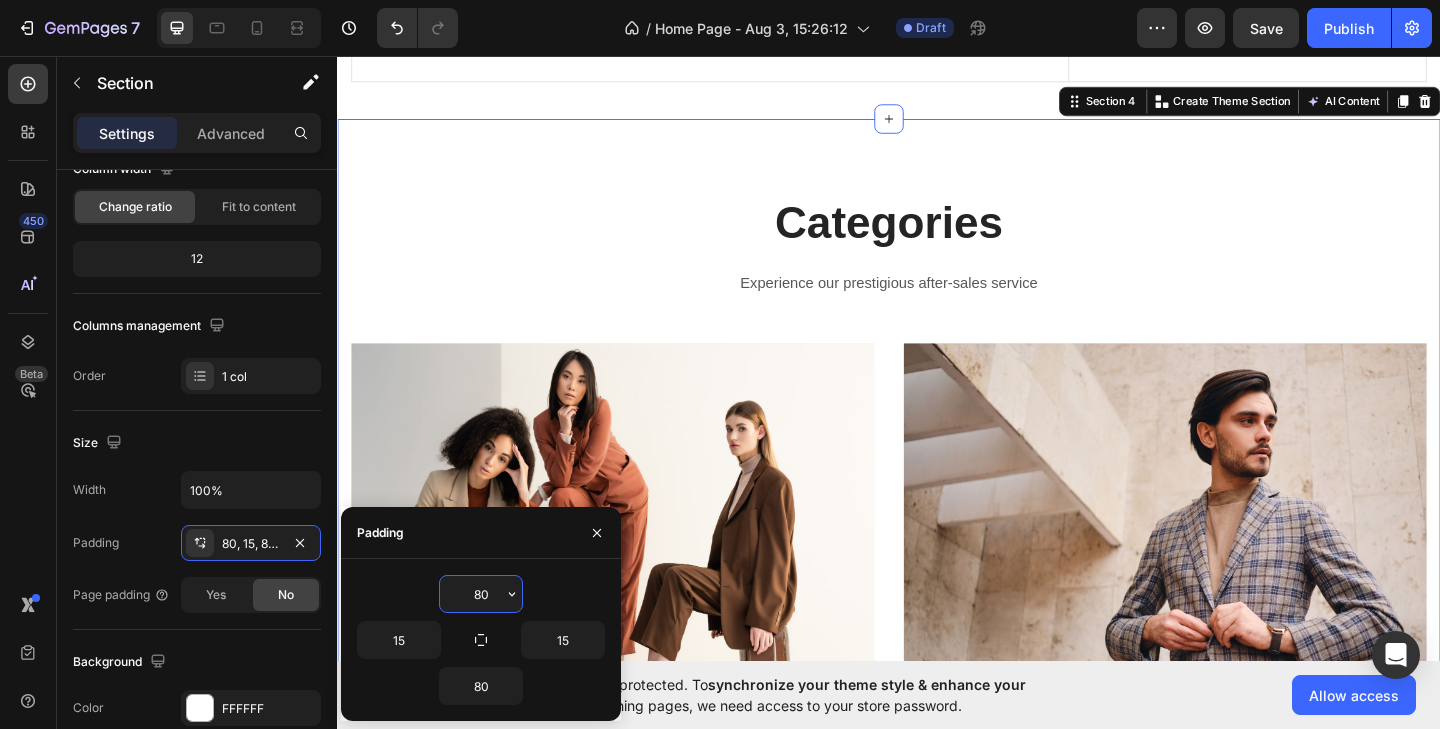 click on "80" at bounding box center [481, 594] 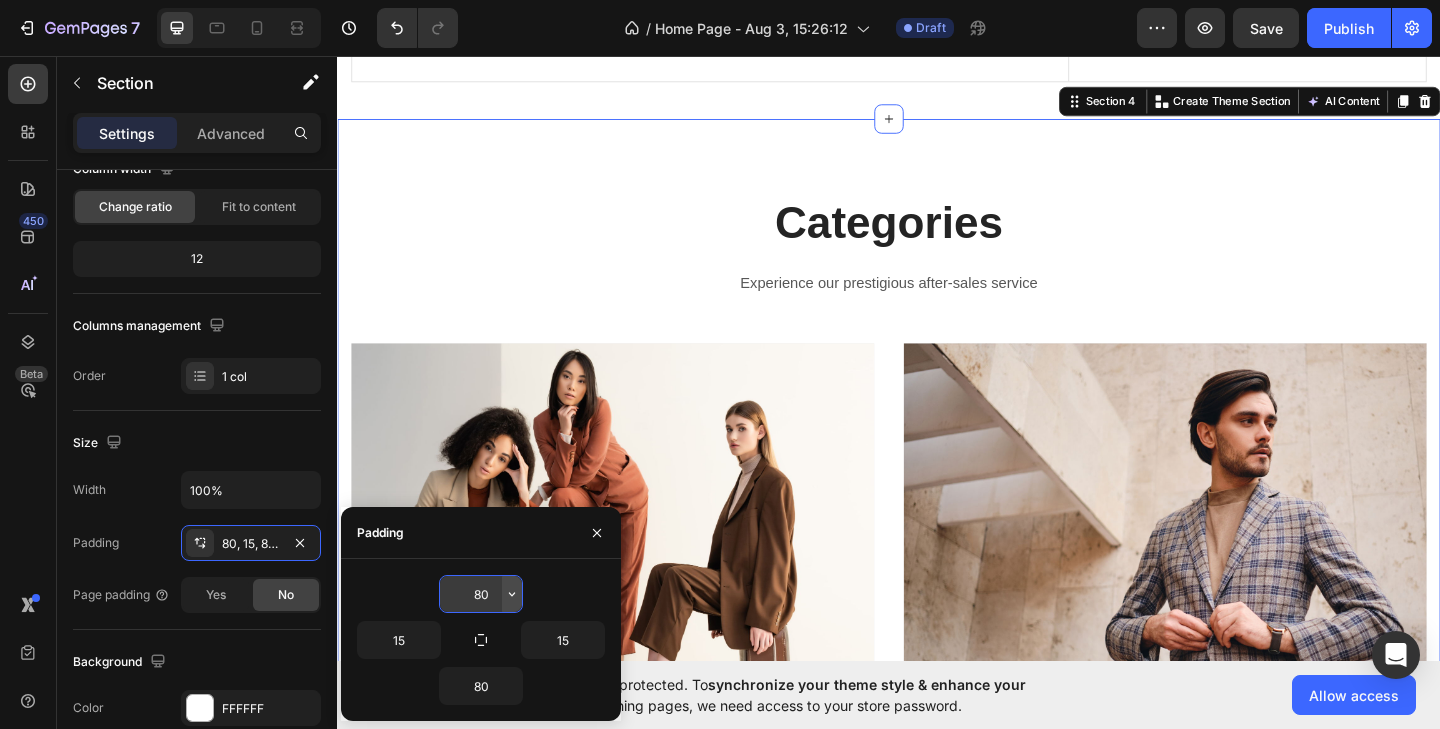 click 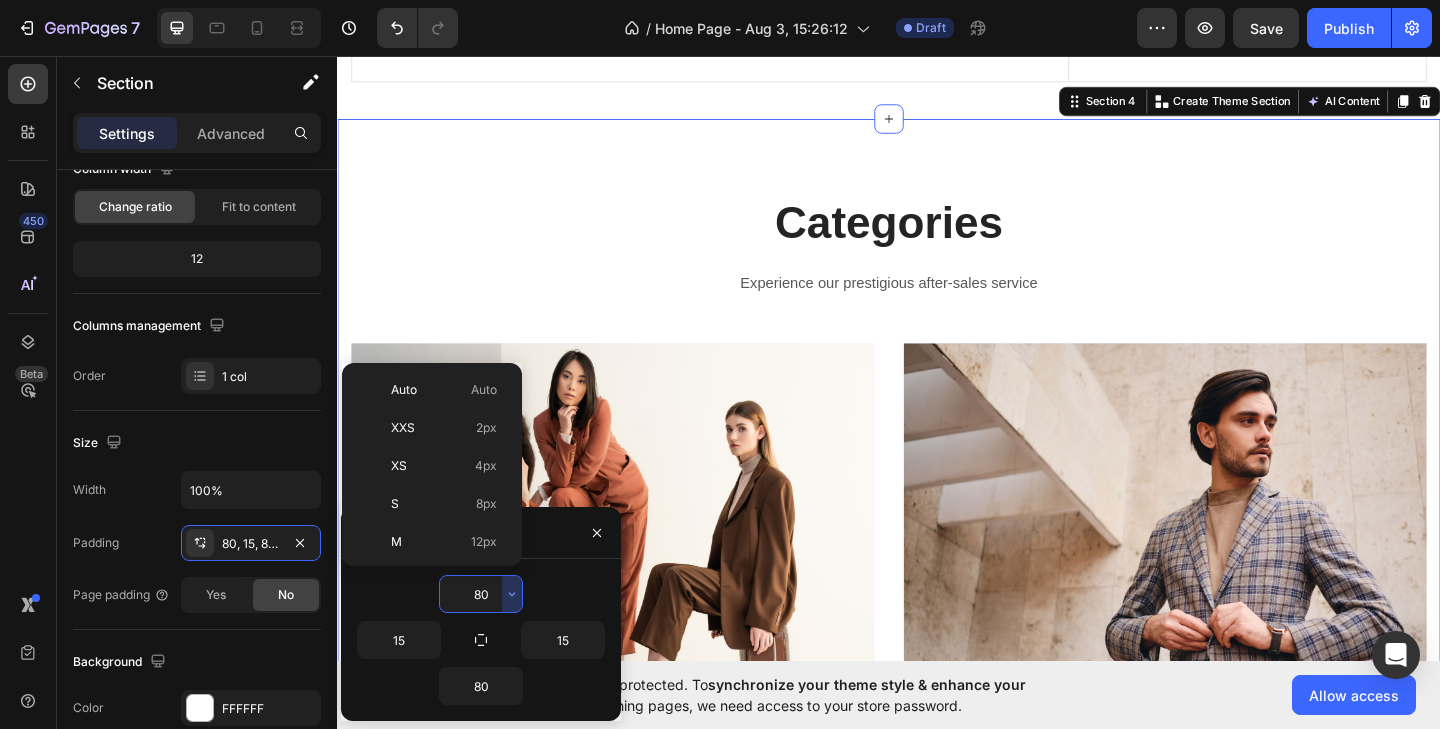 scroll, scrollTop: 216, scrollLeft: 0, axis: vertical 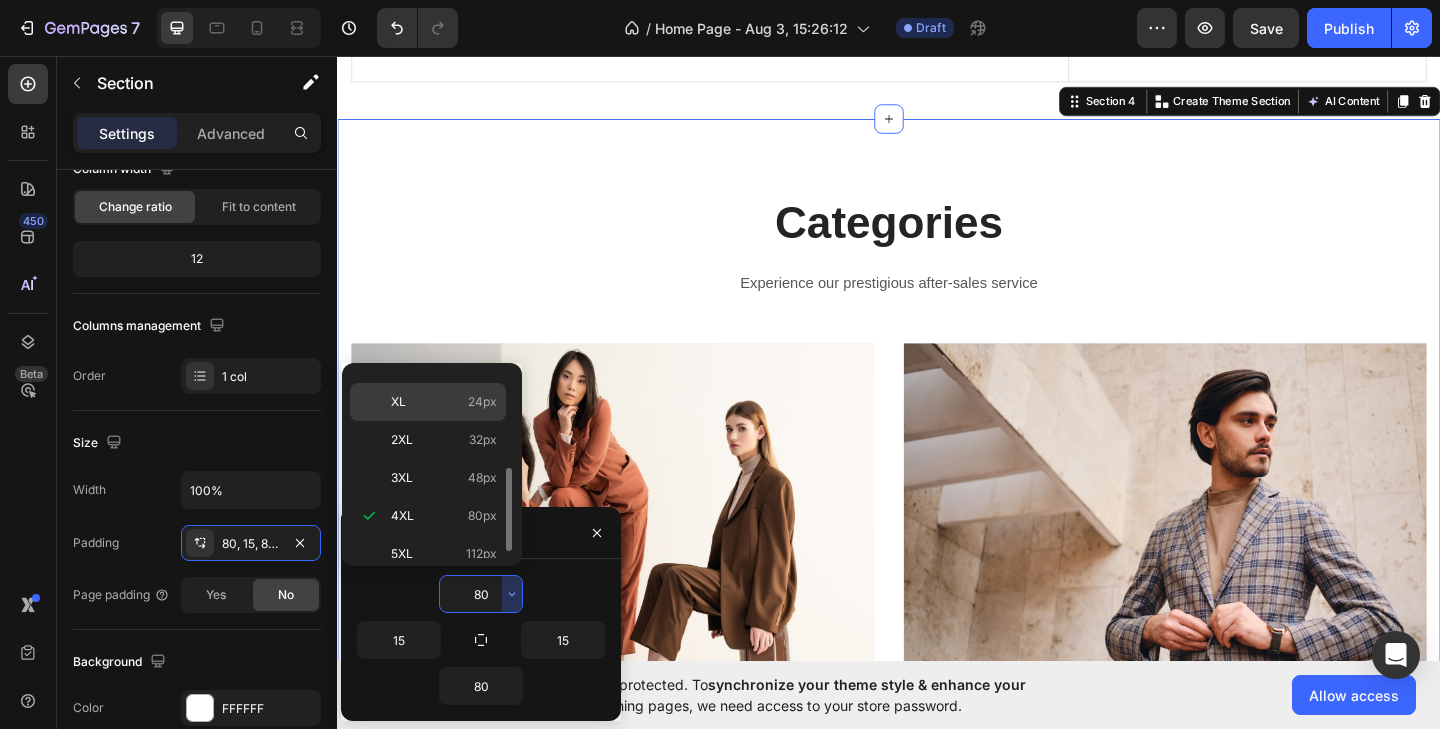 click on "24px" at bounding box center [482, 402] 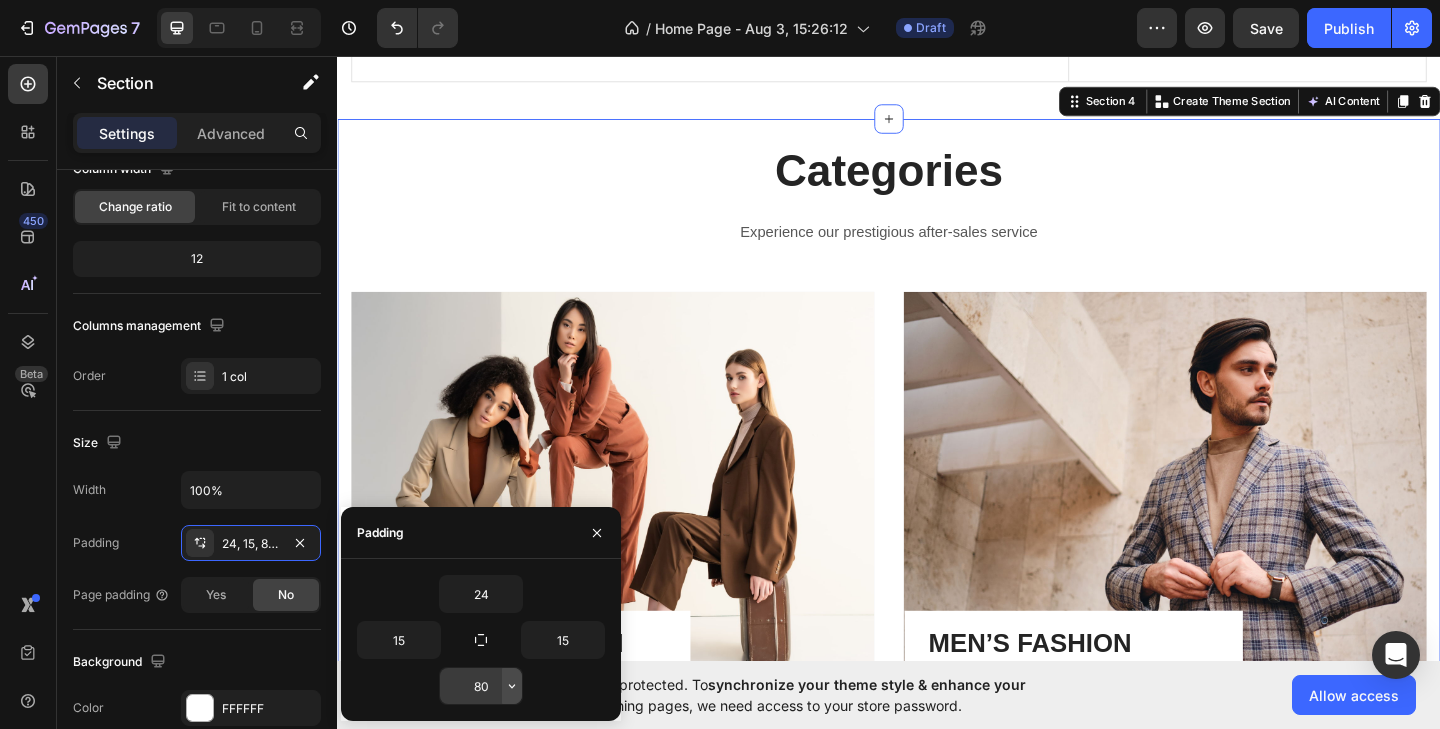 drag, startPoint x: 521, startPoint y: 698, endPoint x: 506, endPoint y: 693, distance: 15.811388 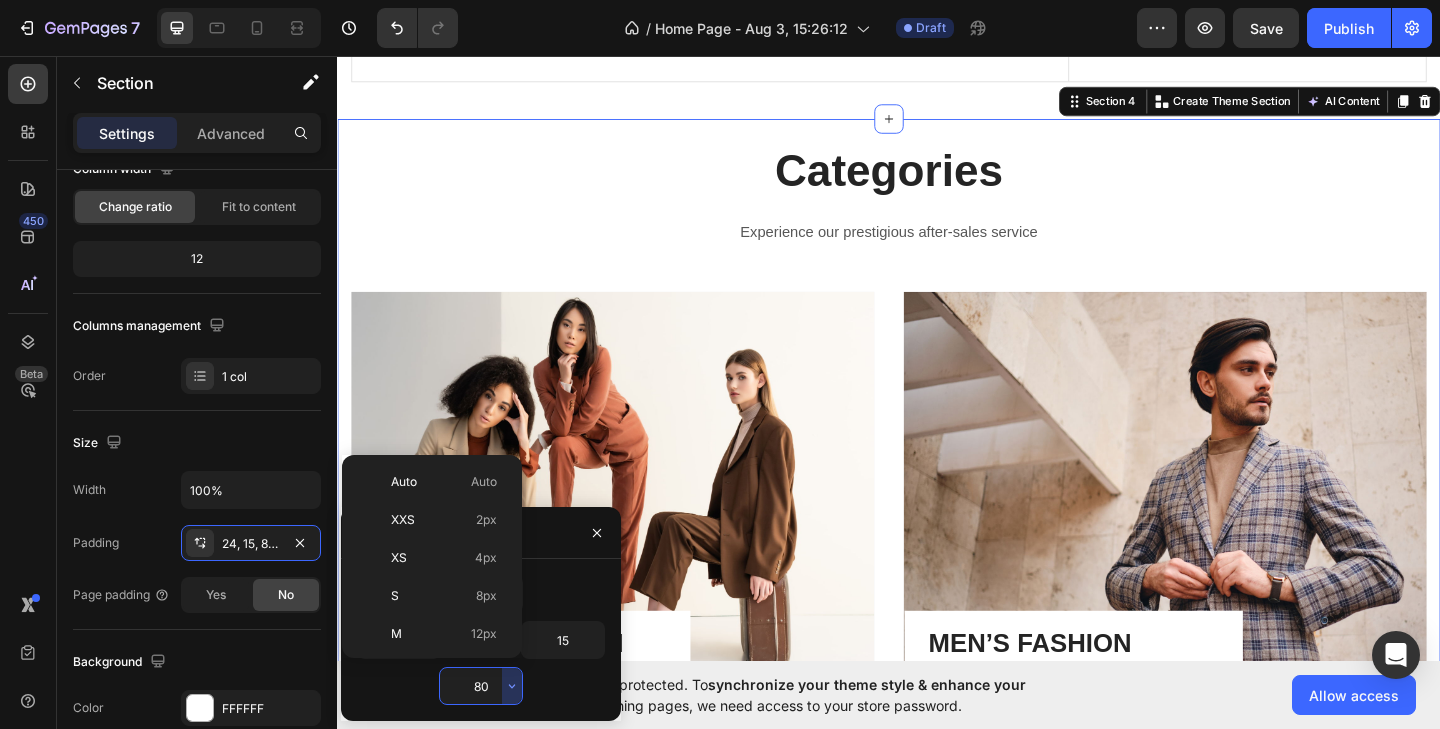 scroll, scrollTop: 216, scrollLeft: 0, axis: vertical 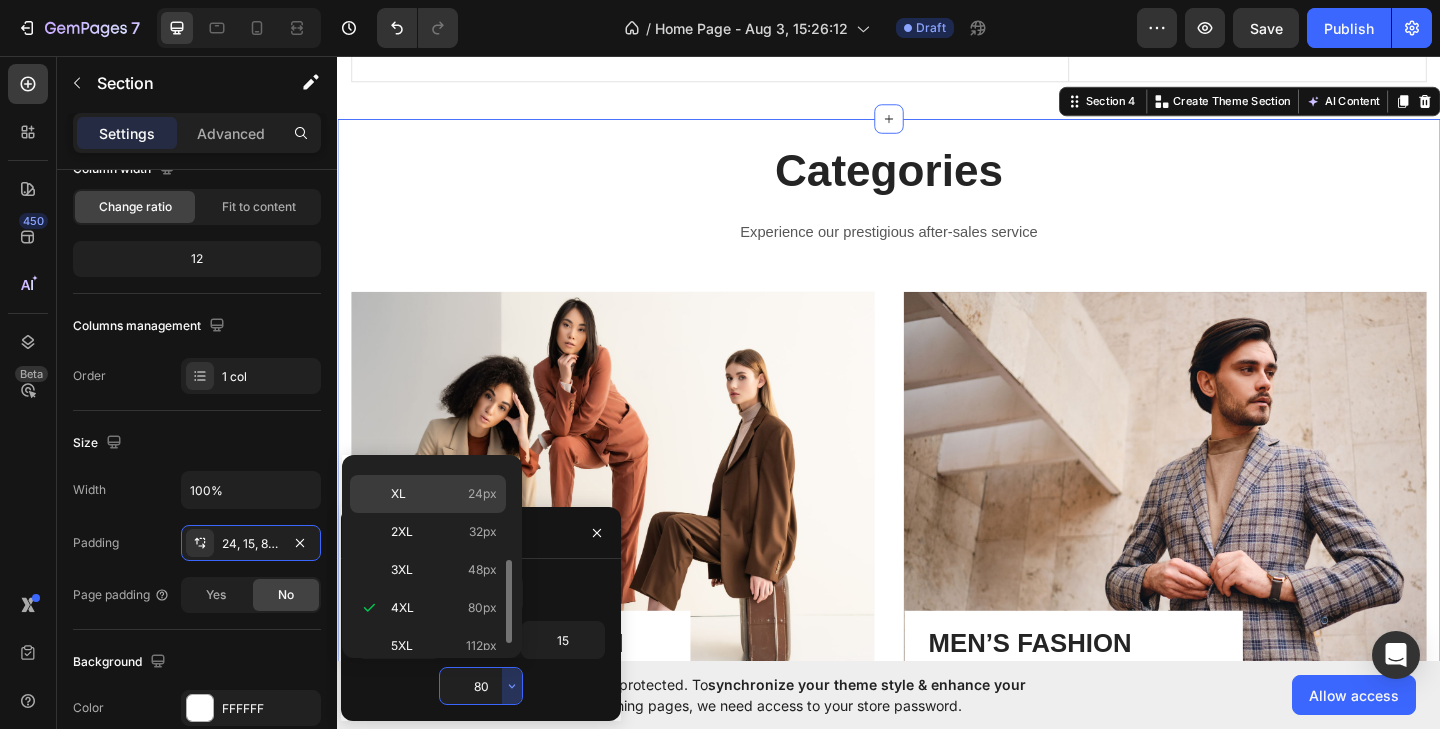 click on "24px" at bounding box center (482, 494) 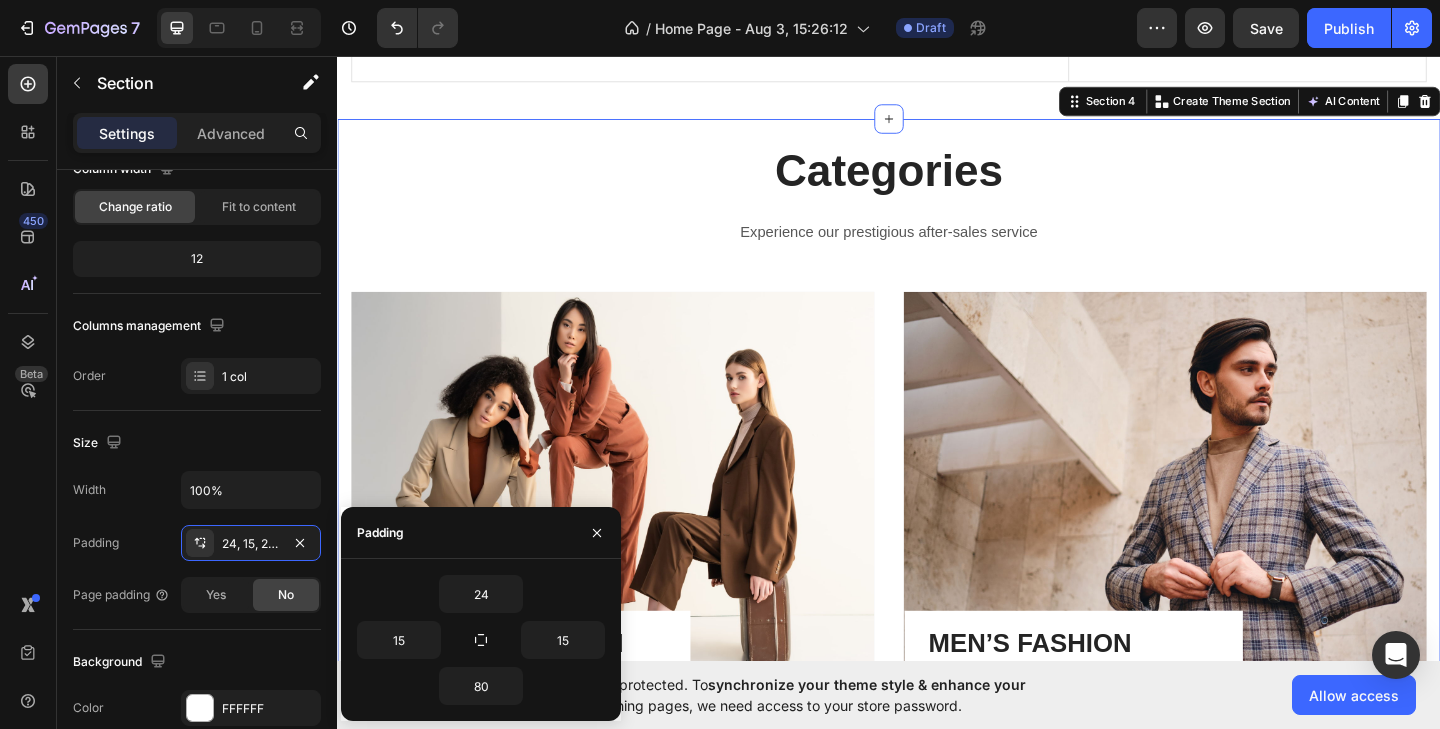 type on "24" 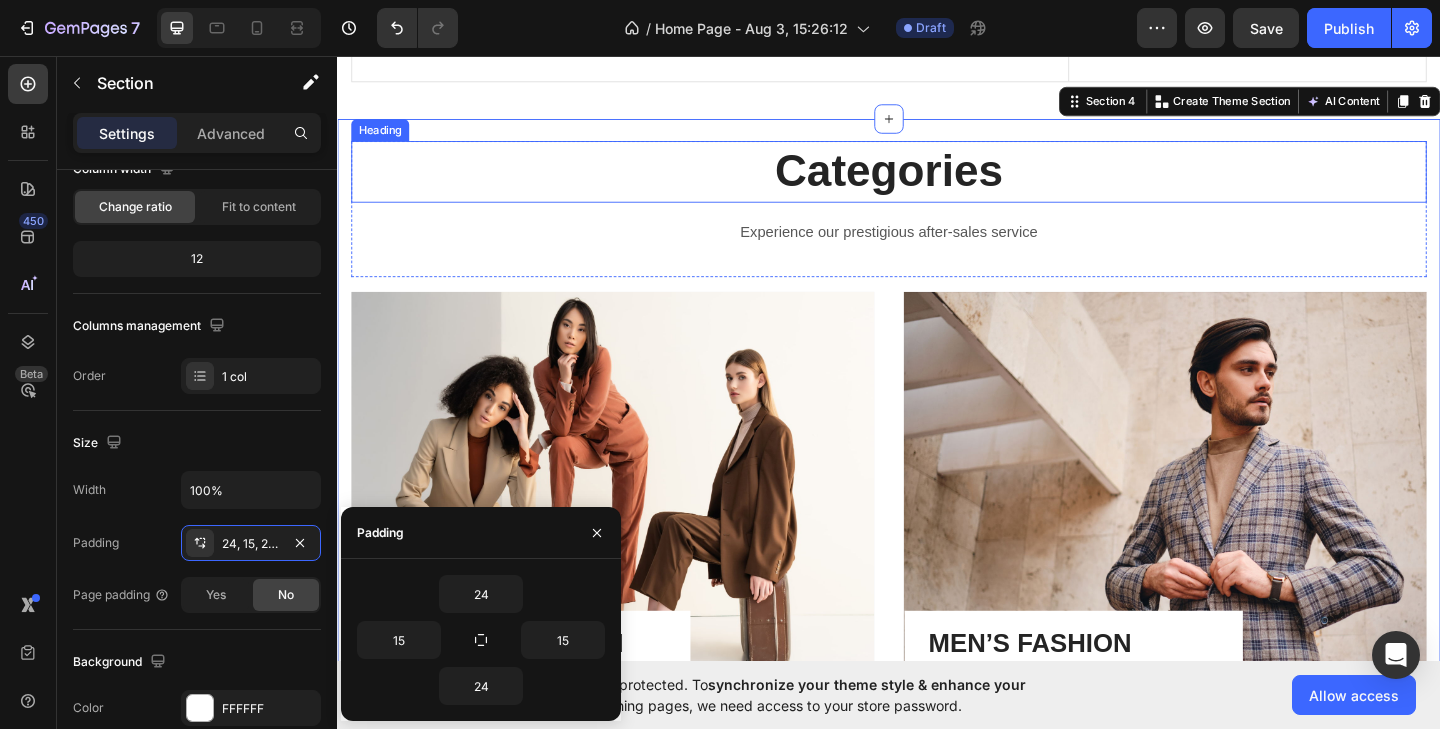 click on "Categories" at bounding box center (937, 182) 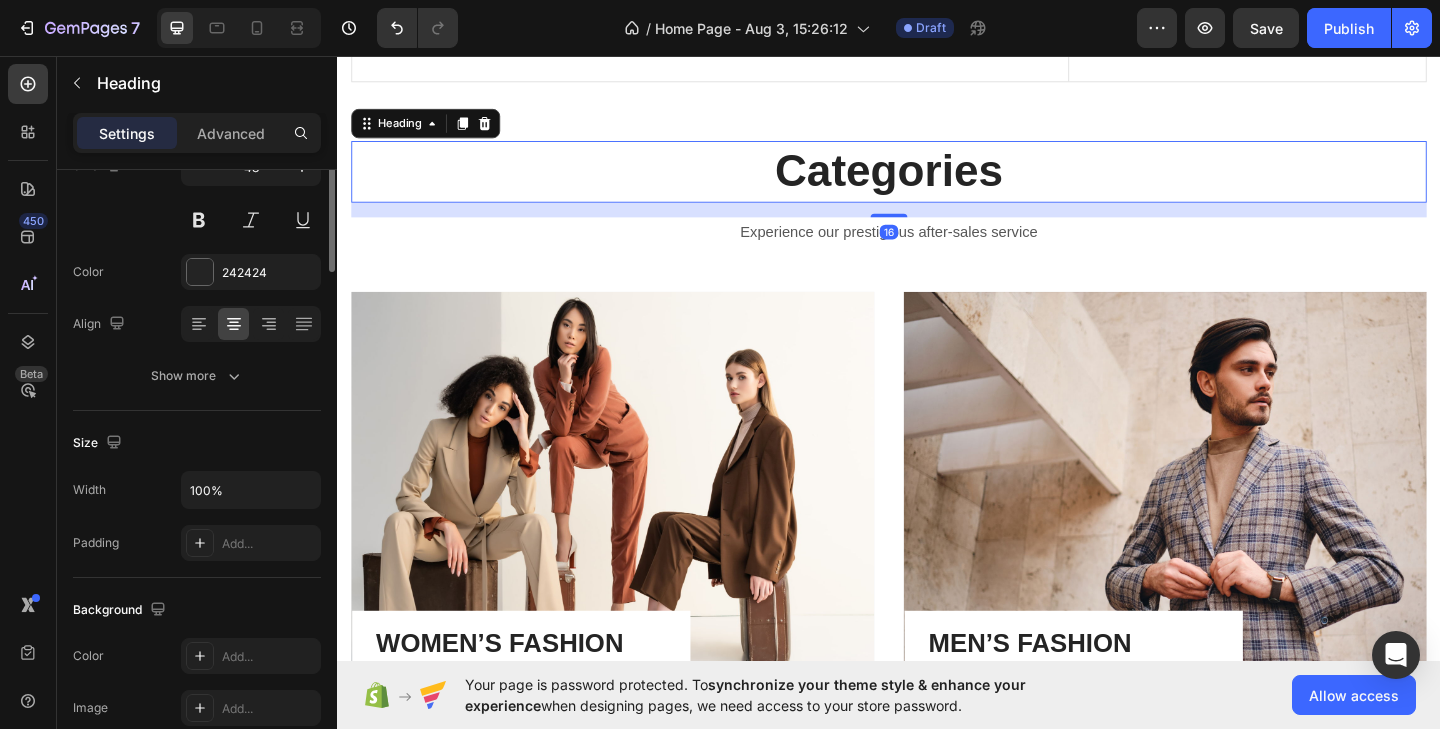 scroll, scrollTop: 0, scrollLeft: 0, axis: both 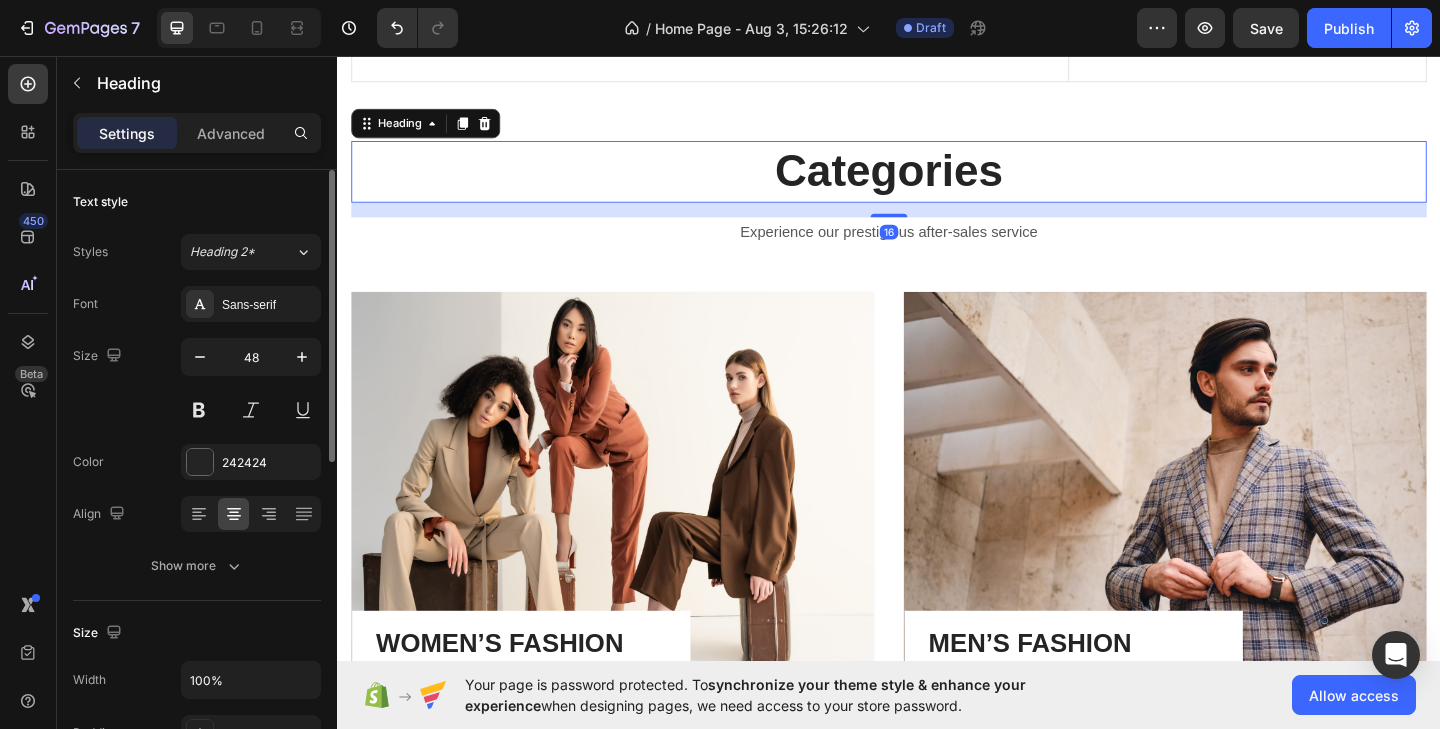 click on "Categories" at bounding box center [937, 182] 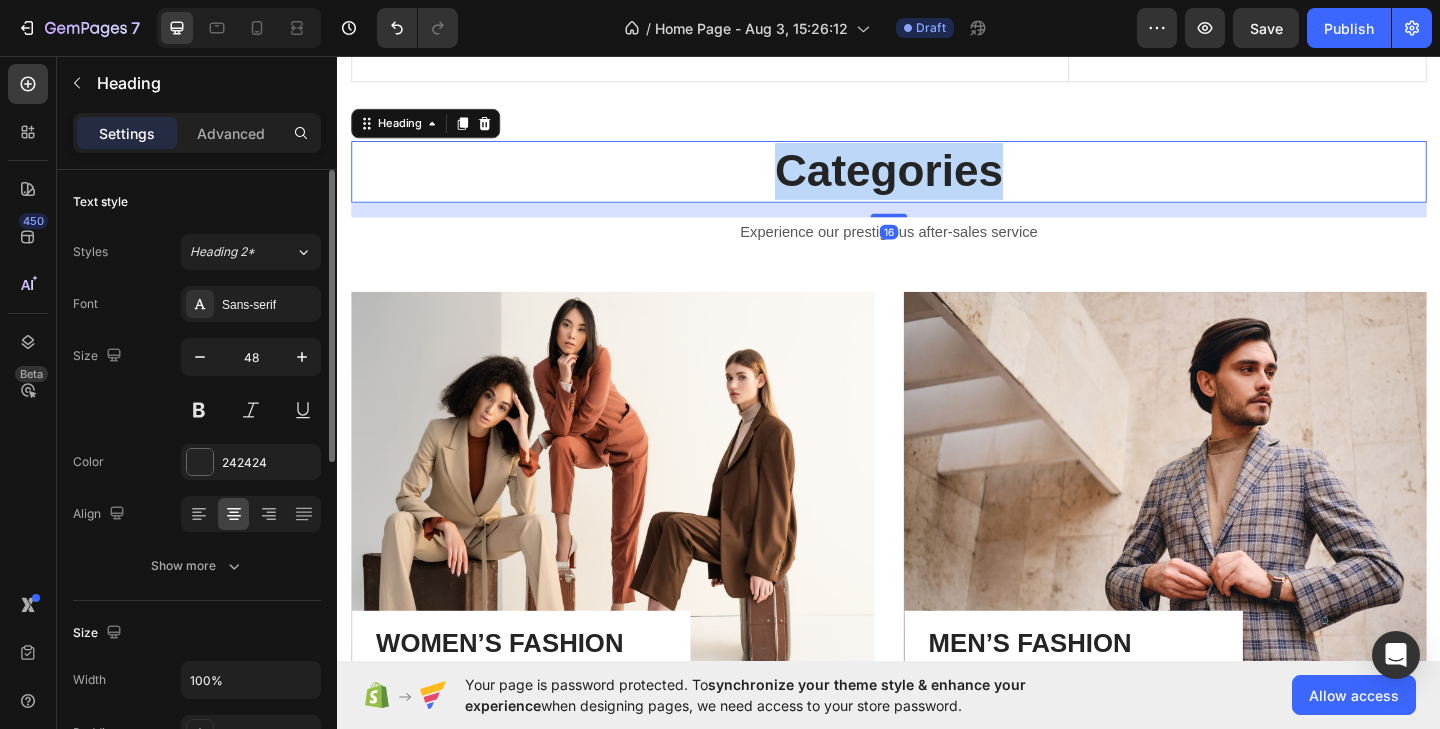 click on "Categories" at bounding box center (937, 182) 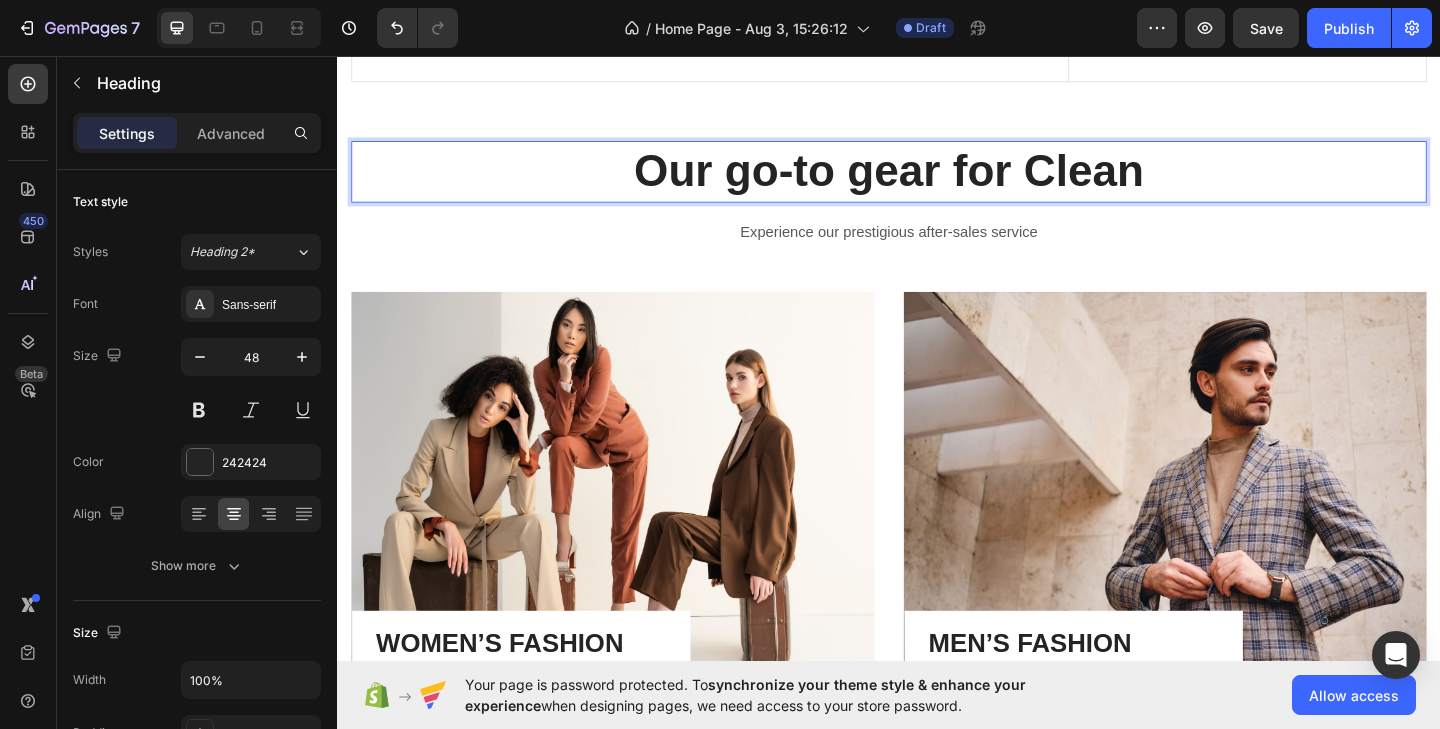 click on "Our go-to gear for Clean" at bounding box center (937, 182) 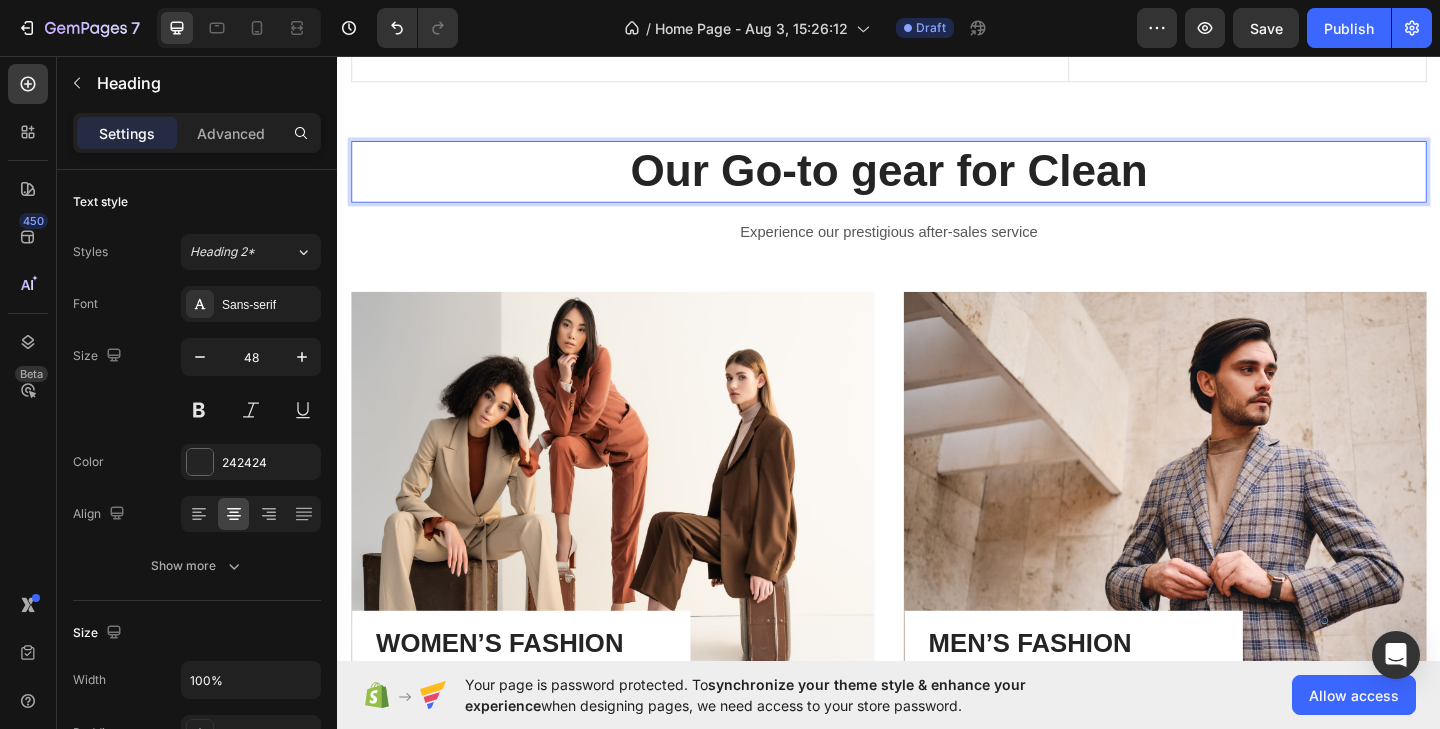 click on "Our Go-to gear for Clean" at bounding box center (937, 182) 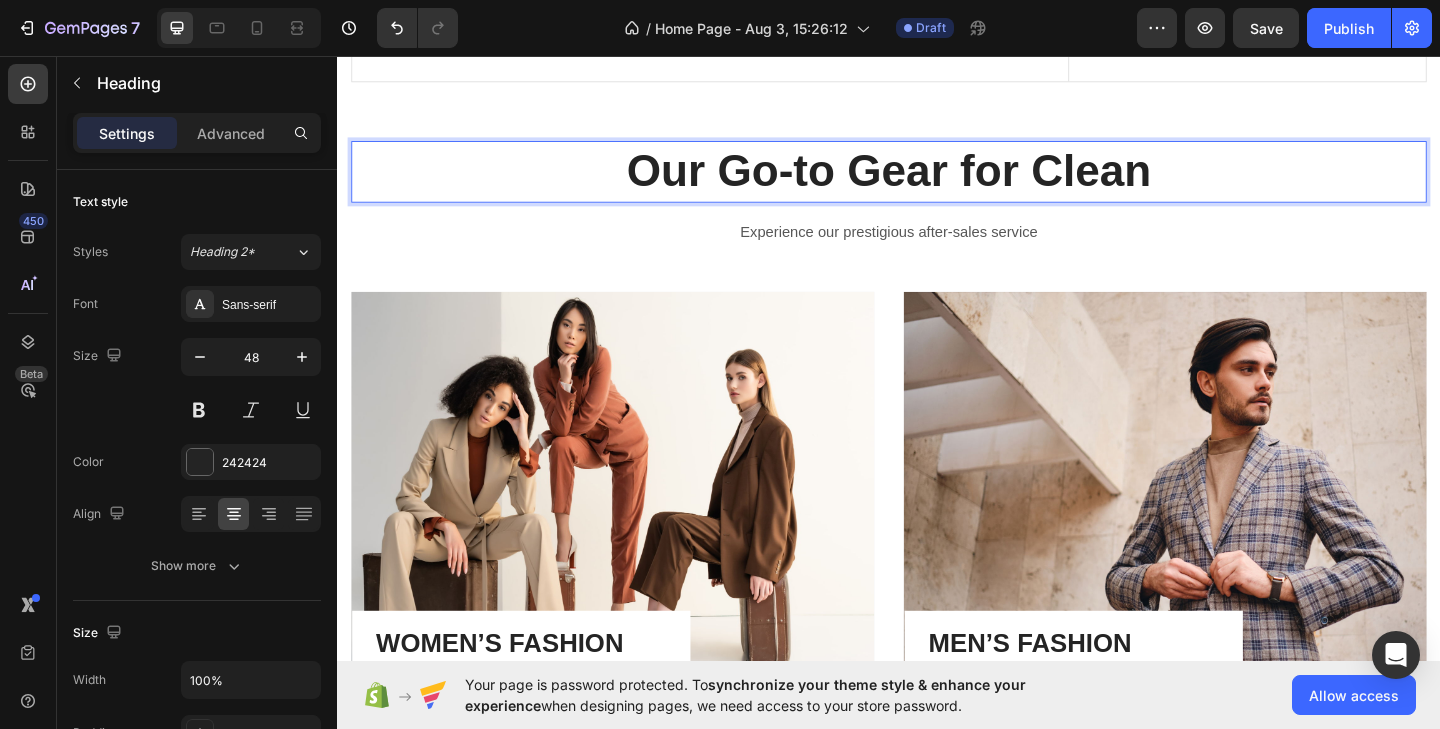 click on "Our Go-to Gear for Clean" at bounding box center [937, 182] 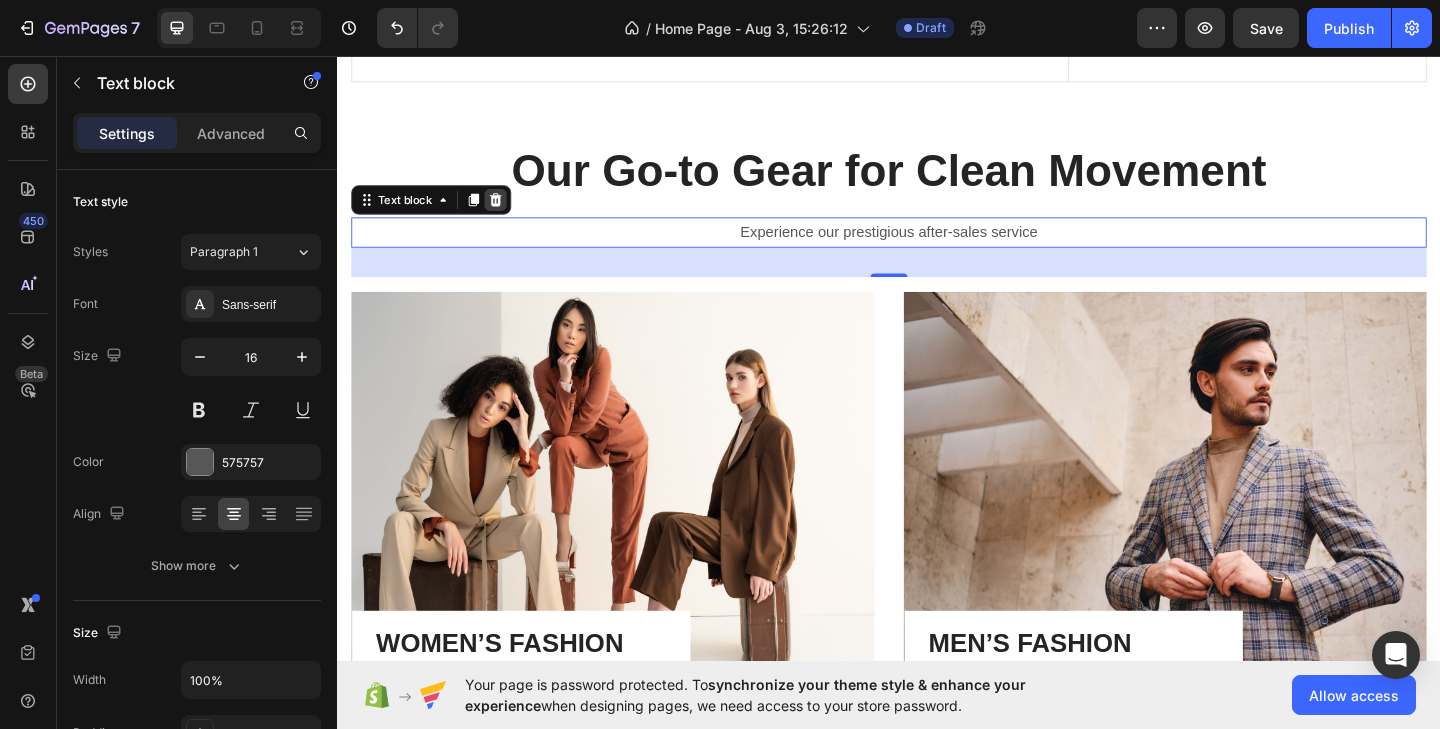 click at bounding box center [509, 213] 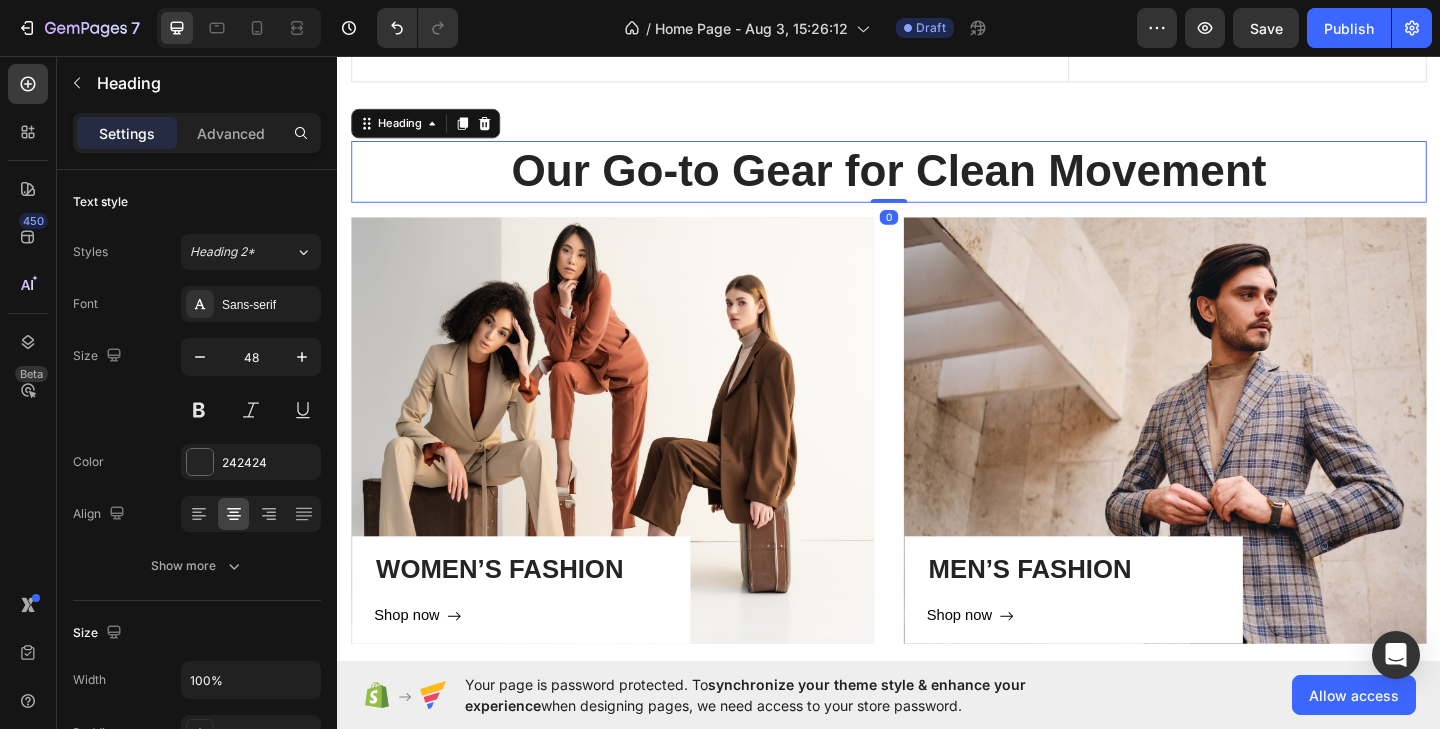 click on "Our Go-to Gear for Clean Movement" at bounding box center [937, 182] 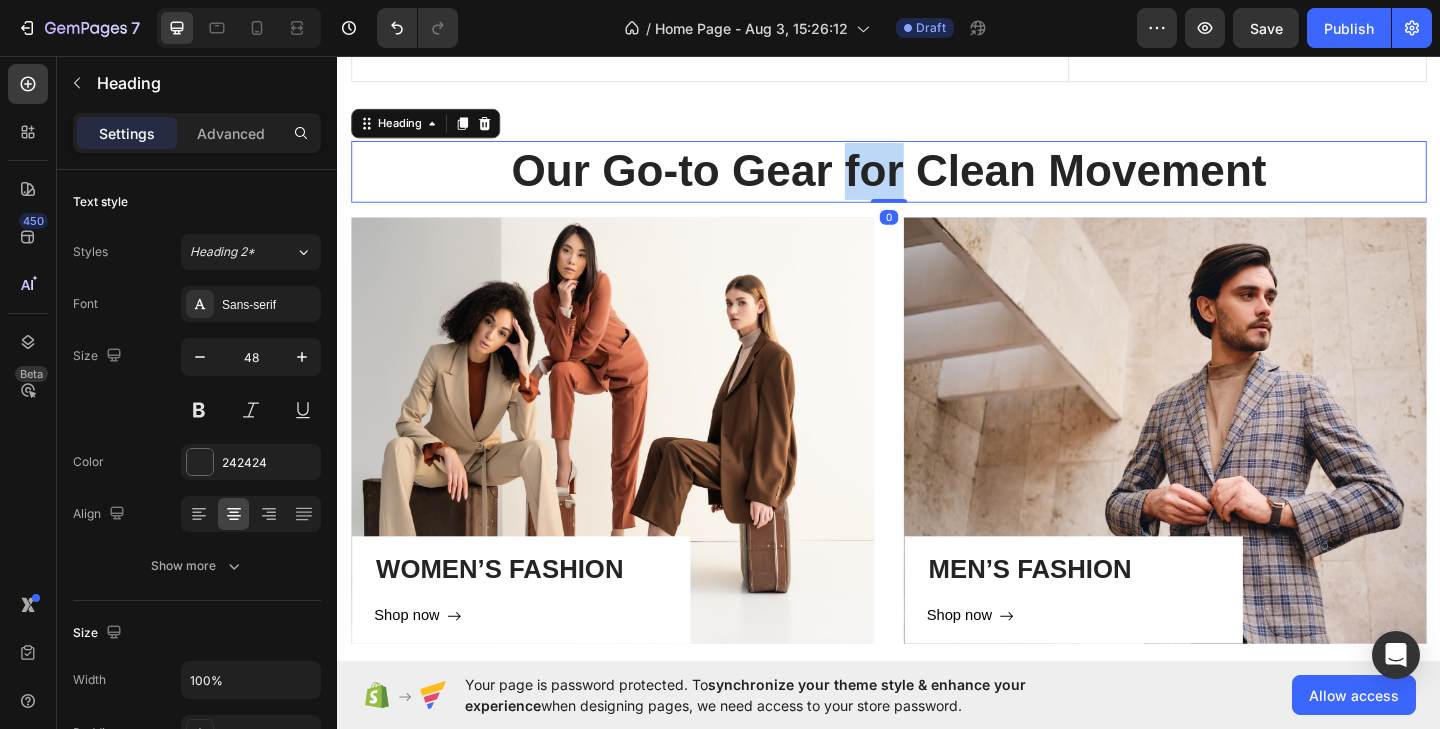 click on "Our Go-to Gear for Clean Movement" at bounding box center (937, 182) 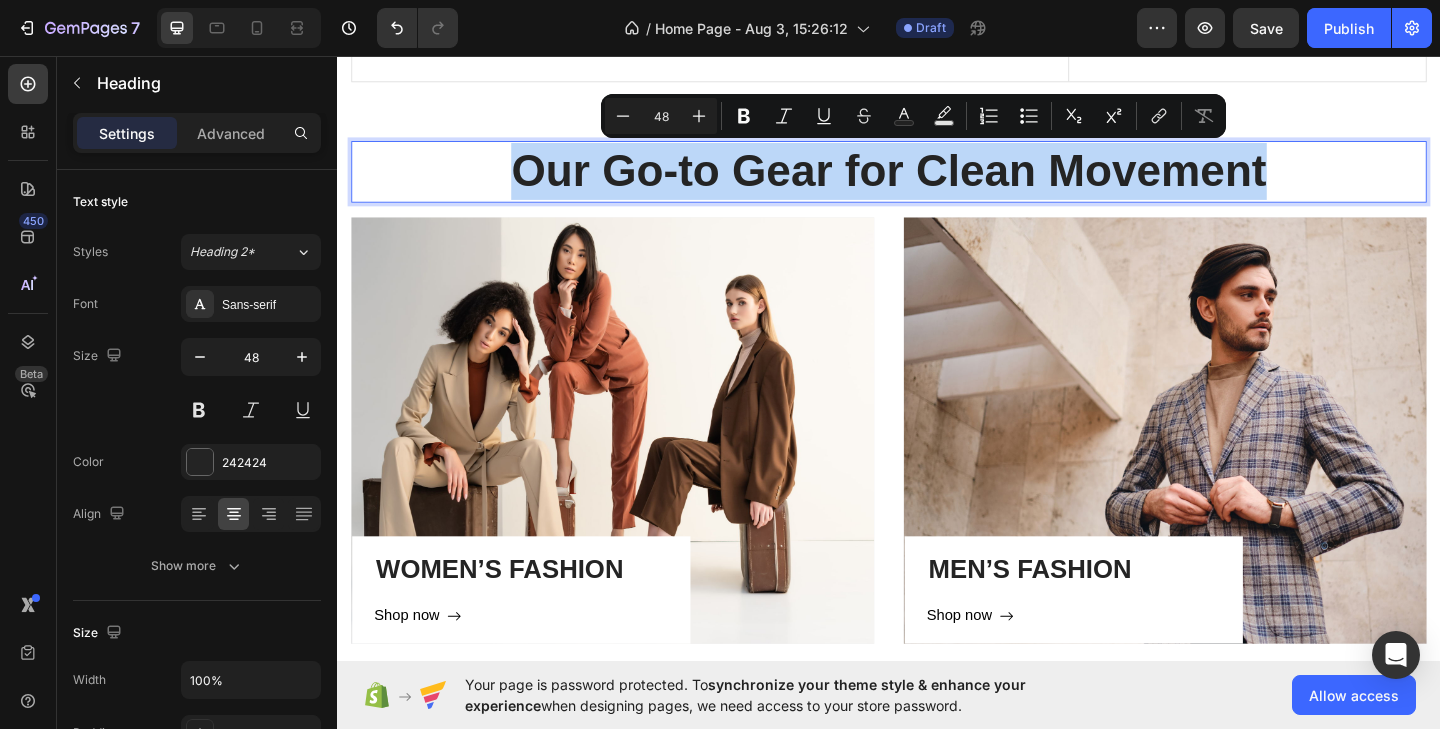 click on "Our Go-to Gear for Clean Movement" at bounding box center (937, 182) 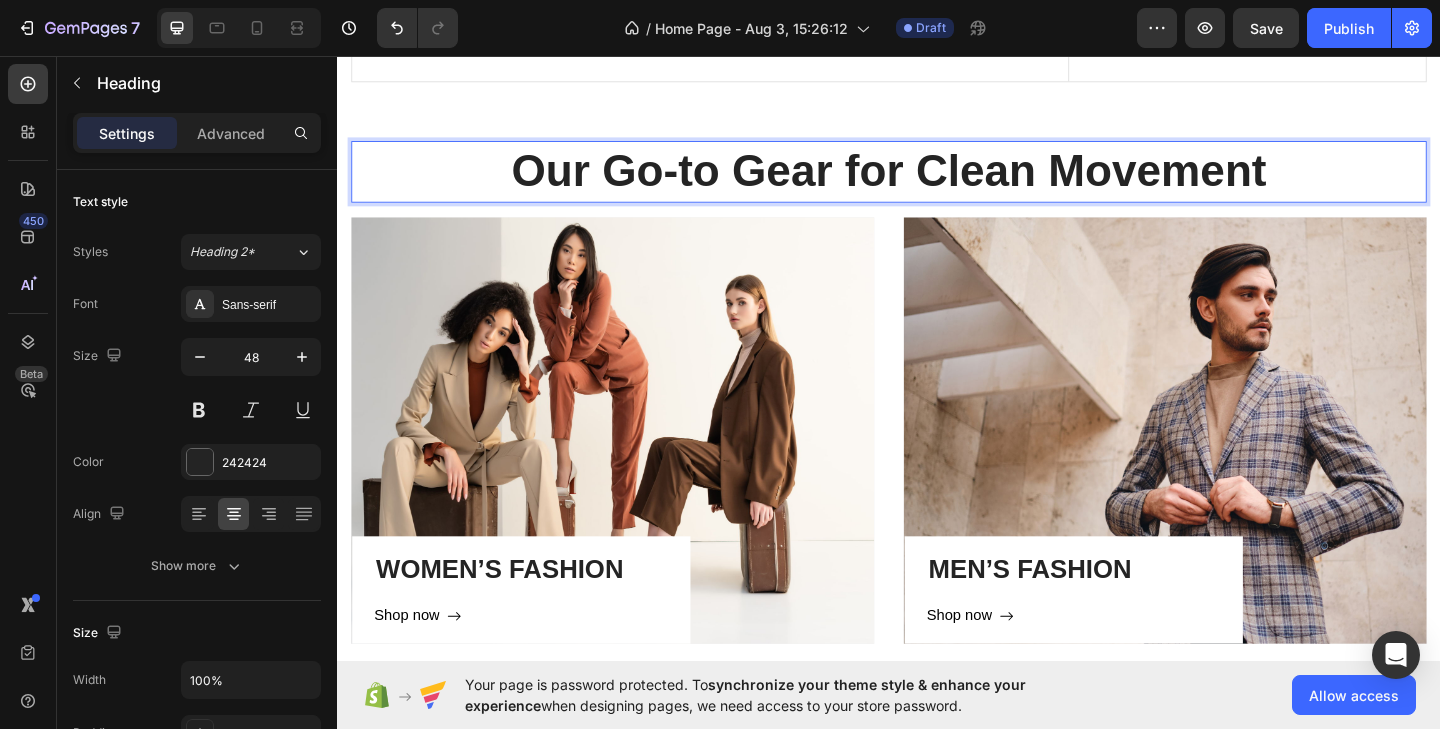 click on "Our Go-to Gear for Clean Movement" at bounding box center [937, 182] 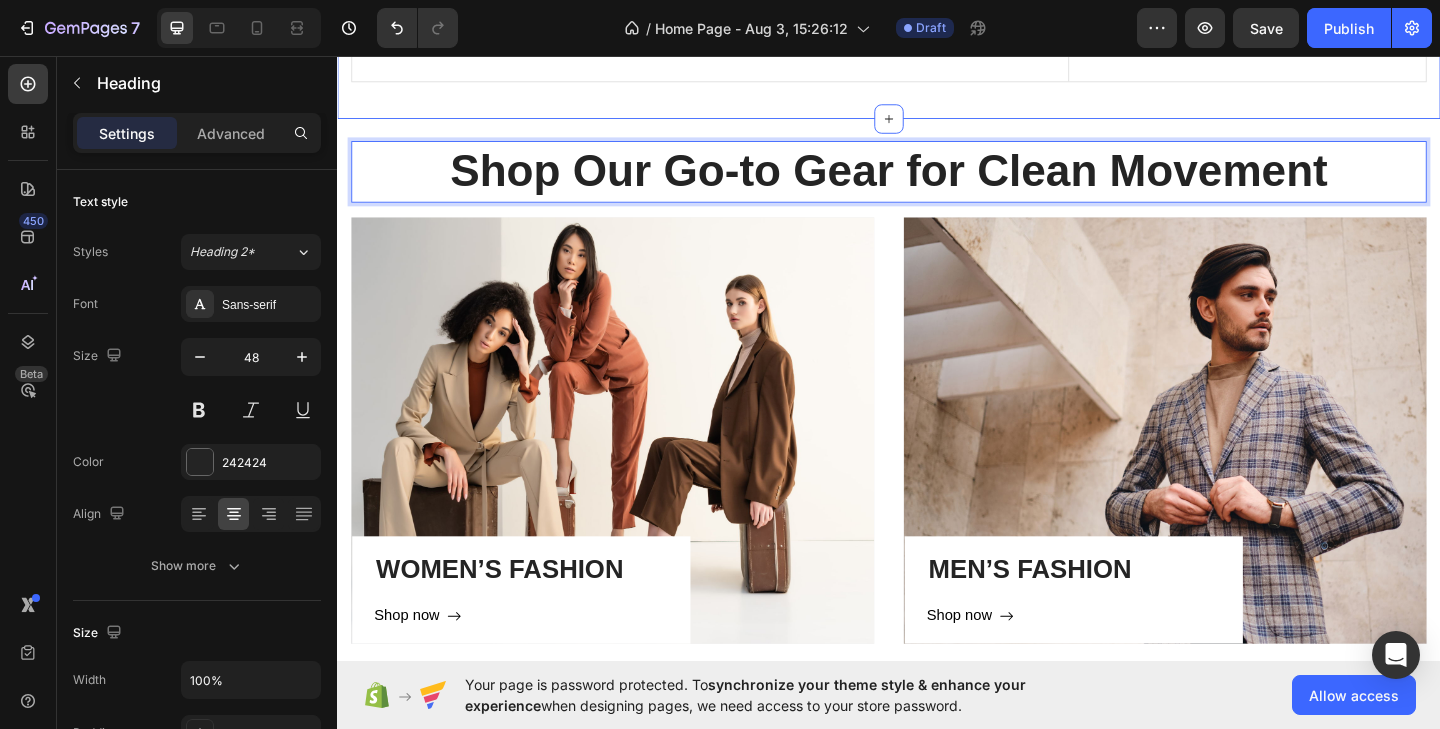 click on "How BRAEK. is Different Heading Row Image Antibacterial Protection Text Block Fights germs and odour with silver ion tech—stay fresher, cleaner, longer. Text block Row Image Smart Functional Design Text Block Grips benches, stores essentials, and hangs clean with a magnetic strap. Text block Row Image Detachable Face Towel Text Block Snap-lock face towel keeps skin and equipment separate—stay clear and sweat-safe. Text block Row Row Image Free Shipping Text Block Free shipping on any order of $150  or more. Text block Row Image Full Refund Text Block If your product aren’t perfect, return them for a full refund Text block Row Image Secure Online Payment Text block secure payment worldwide Text block Row Row Section 3" at bounding box center [937, -89] 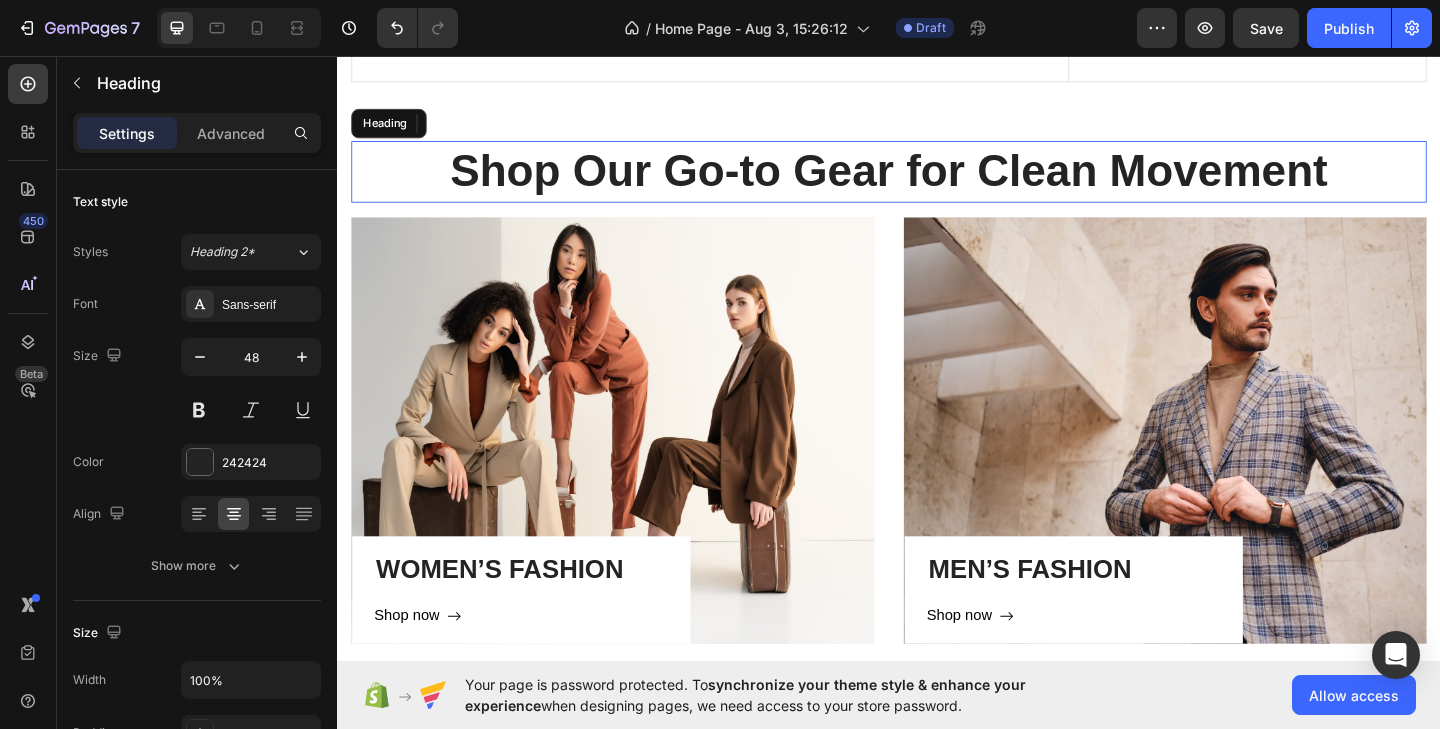 click on "Shop Our Go-to Gear for Clean Movement" at bounding box center (937, 182) 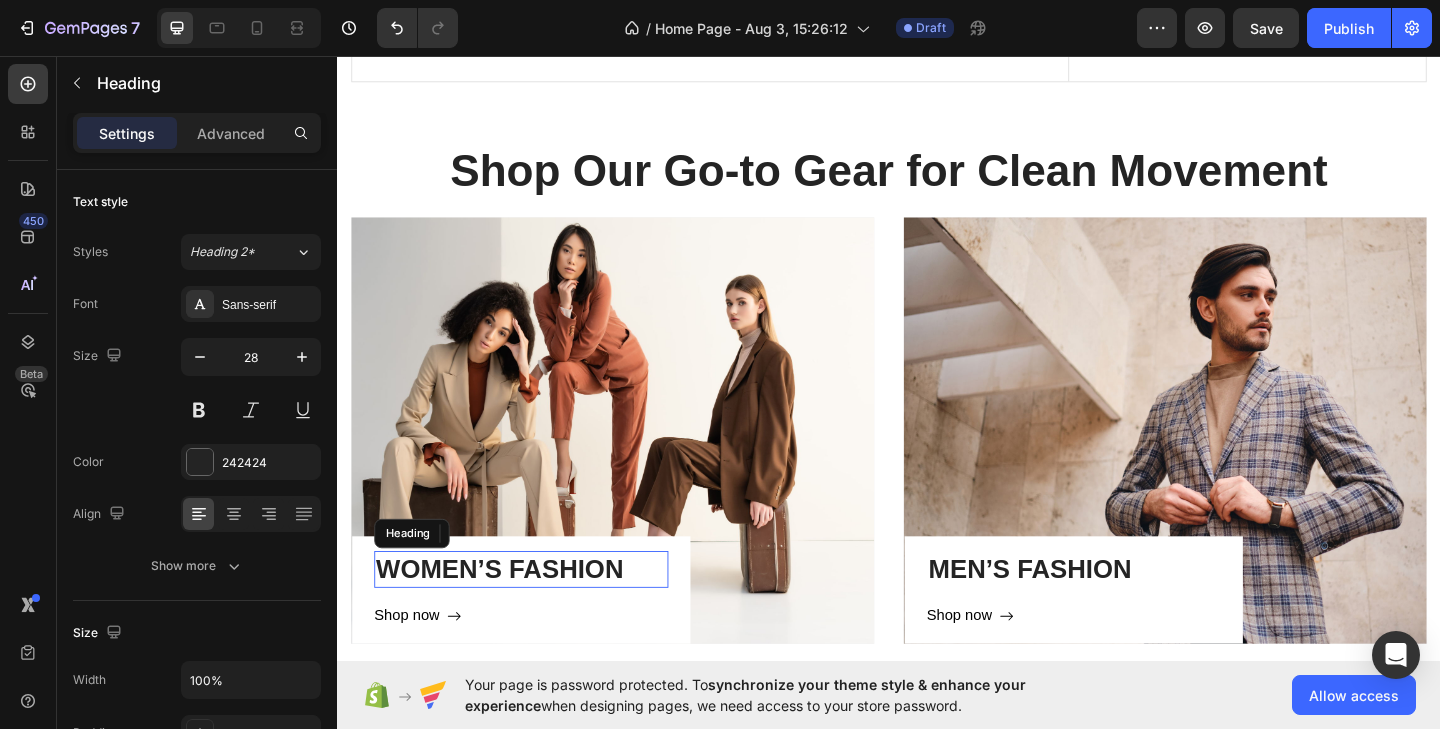 click on "WOMEN’S FASHION" at bounding box center (537, 615) 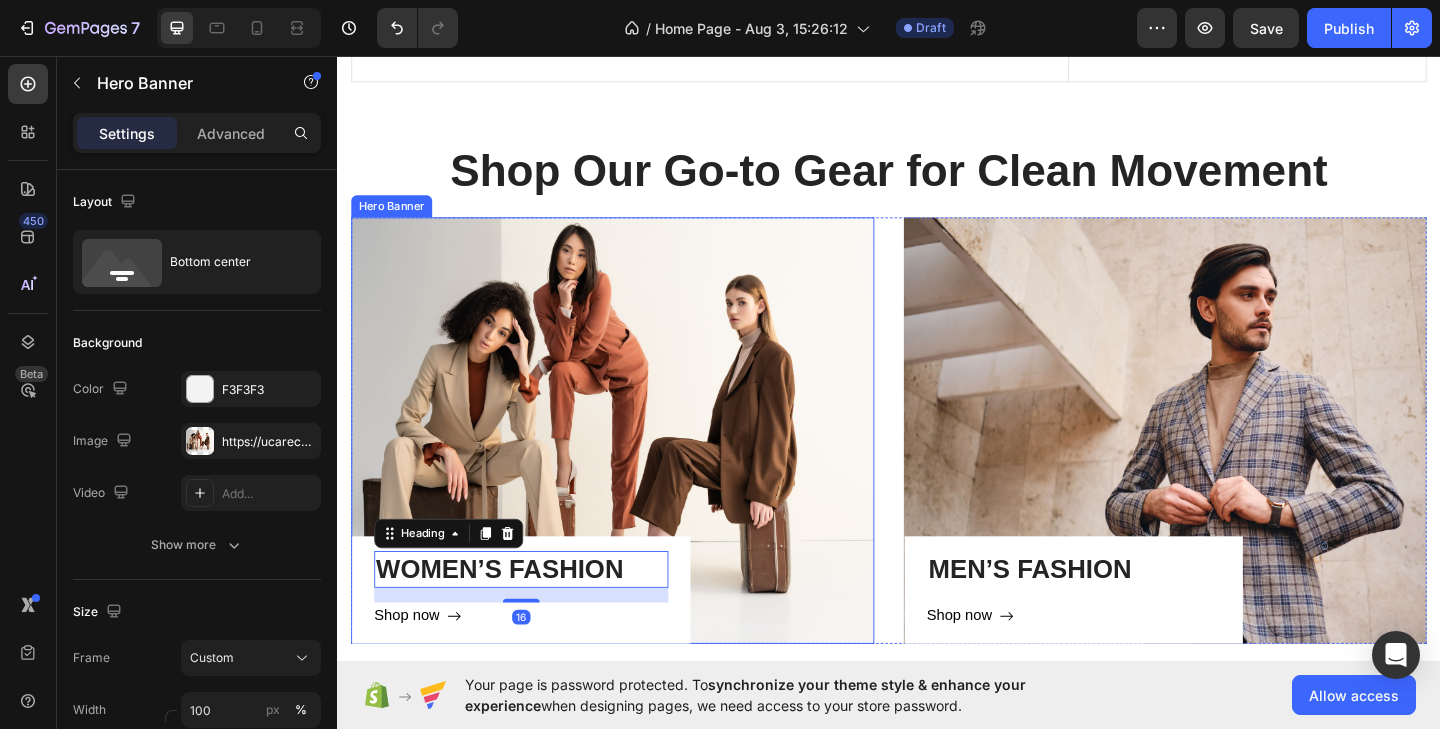 click on "WOMEN’S FASHION Heading   16
Shop now Button Row" at bounding box center [636, 464] 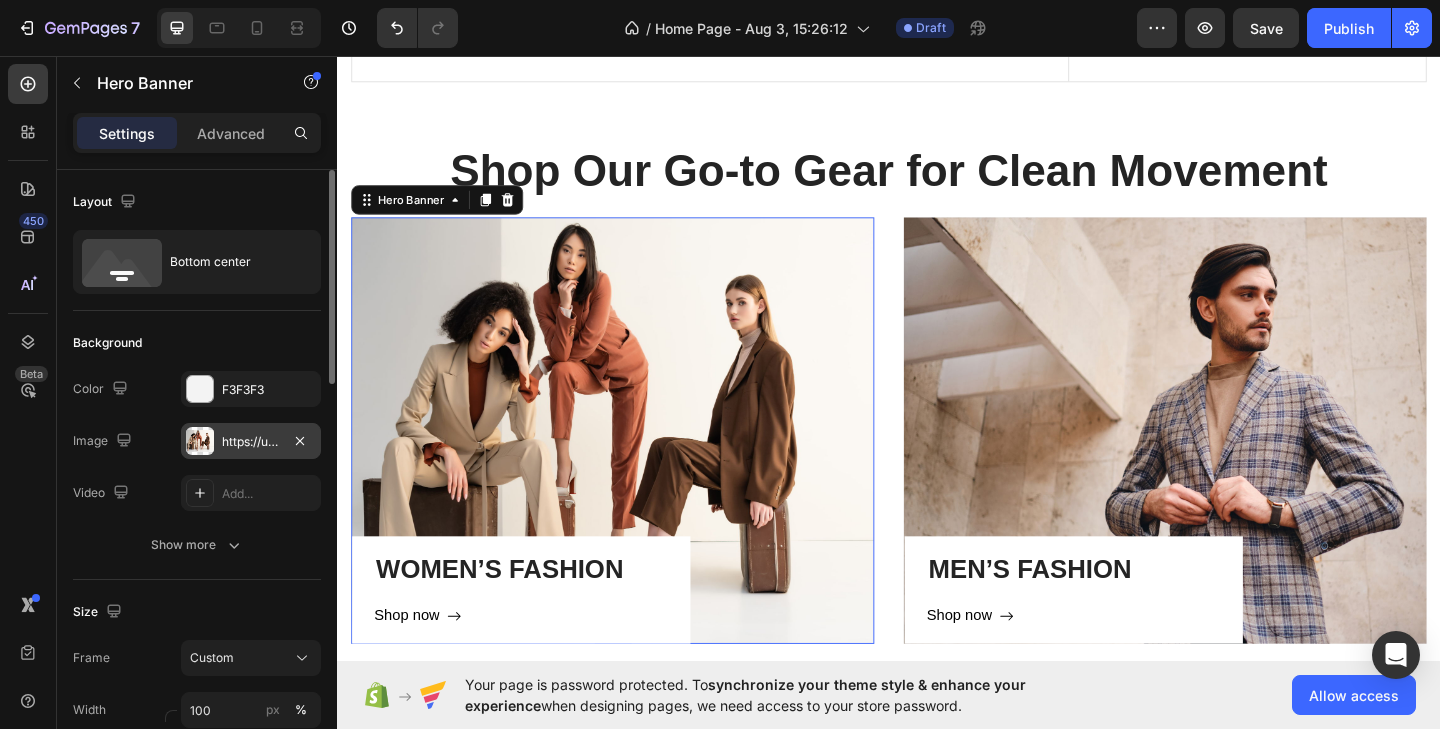 click at bounding box center (200, 441) 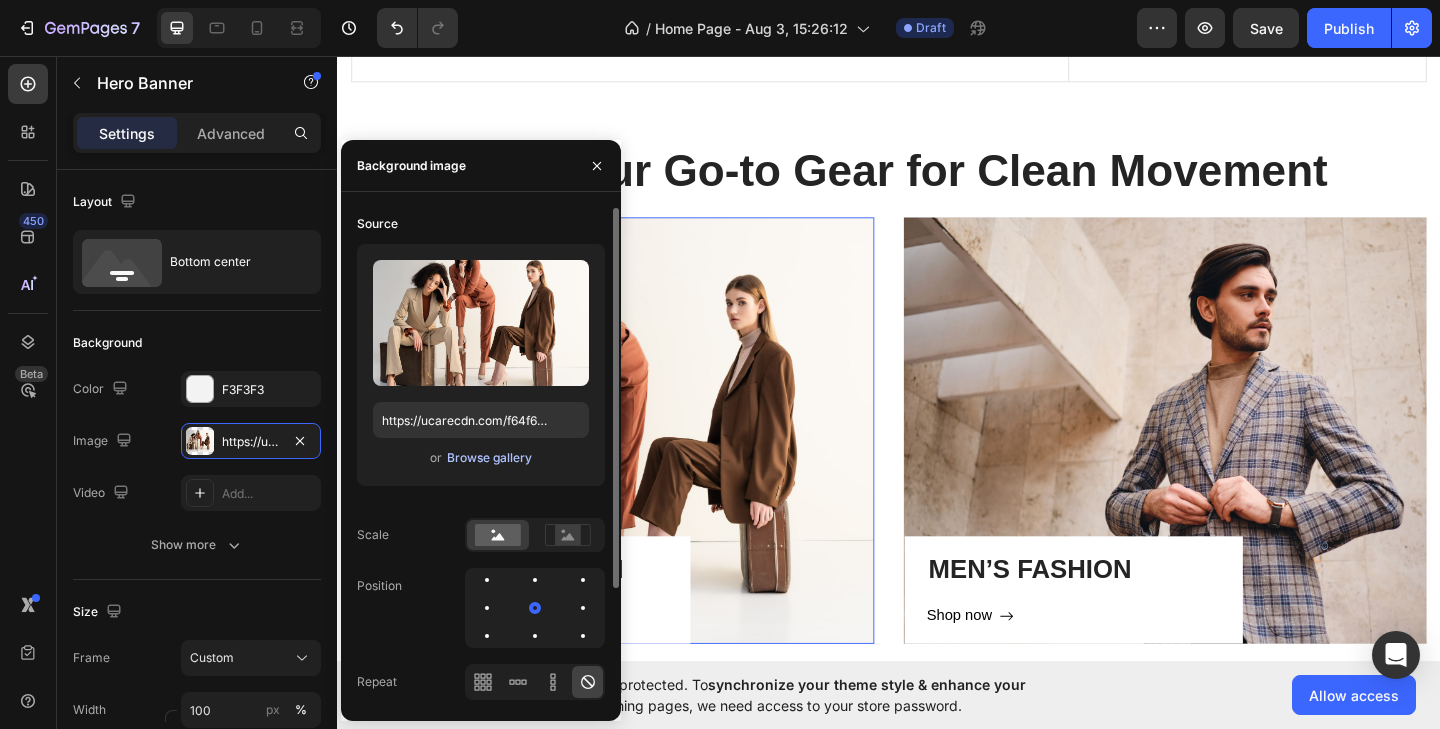 click on "Browse gallery" at bounding box center (489, 458) 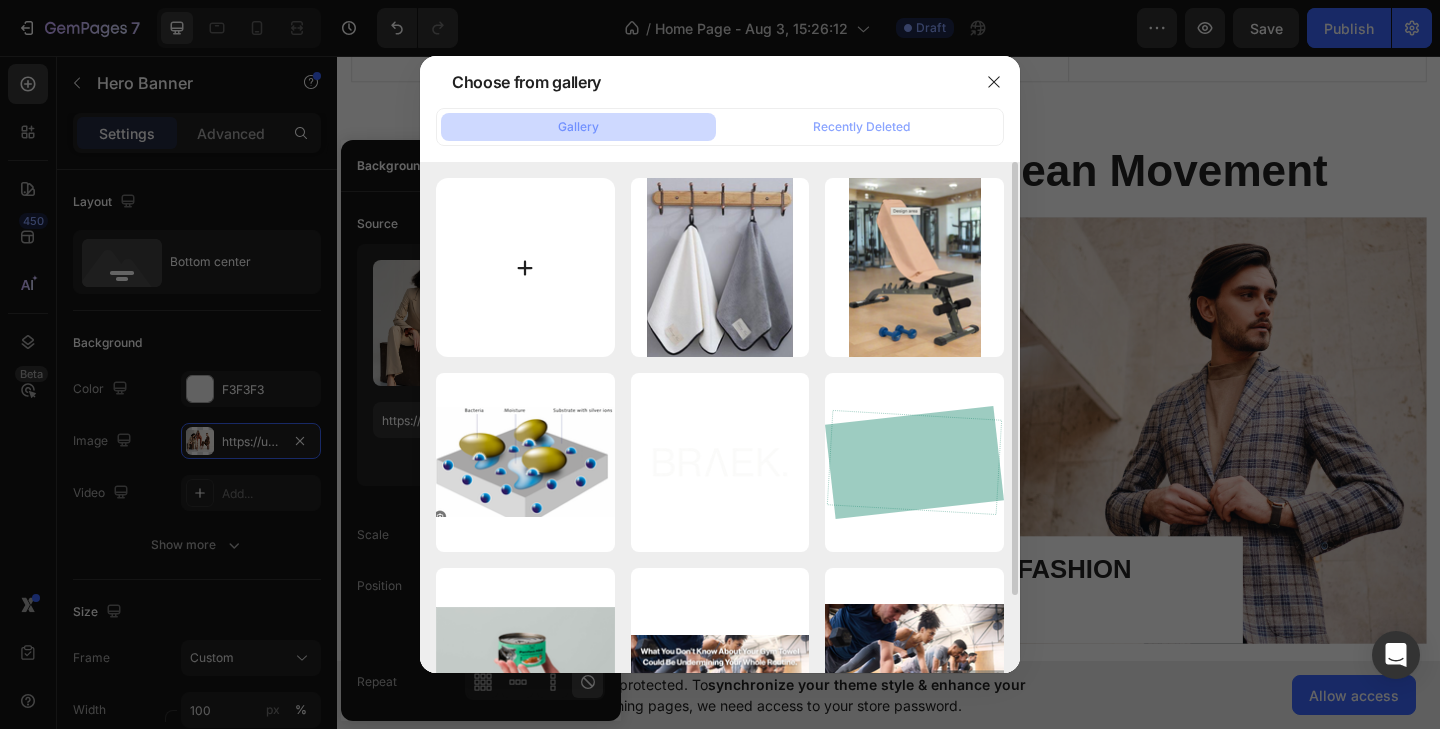 click at bounding box center [525, 267] 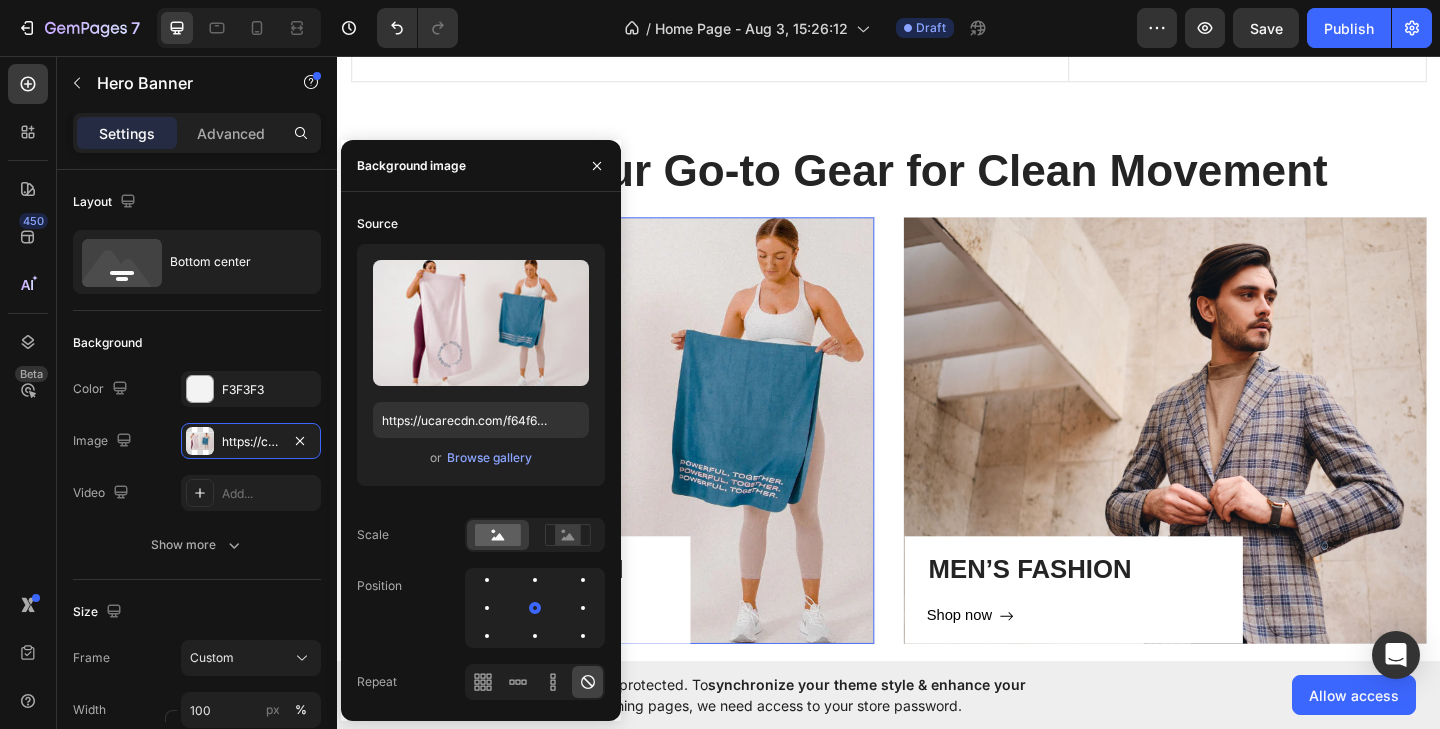 type on "https://cdn.shopify.com/s/files/1/0696/7381/2015/files/gempages_578243678221370130-021b1387-8807-448e-b504-e1525c2a01b7.webp" 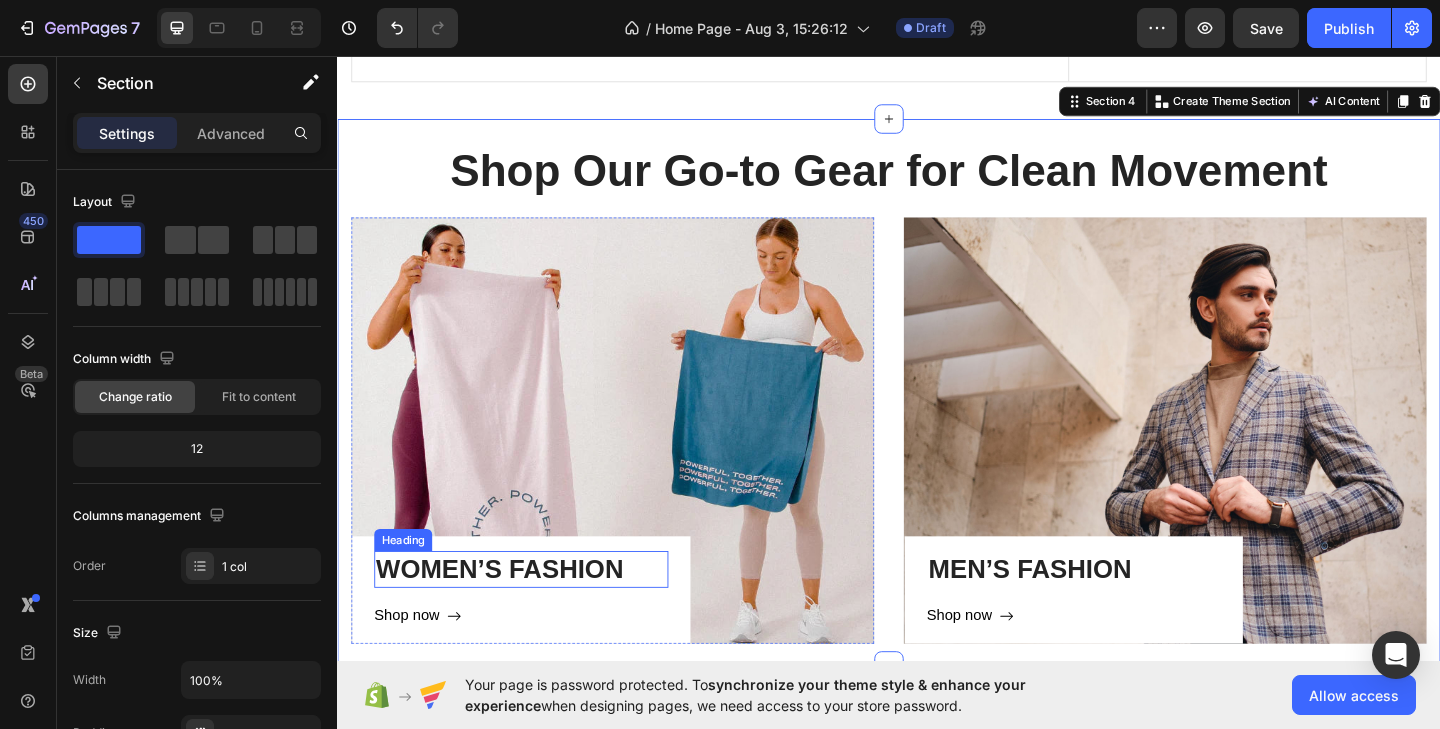 click on "WOMEN’S FASHION" at bounding box center [537, 615] 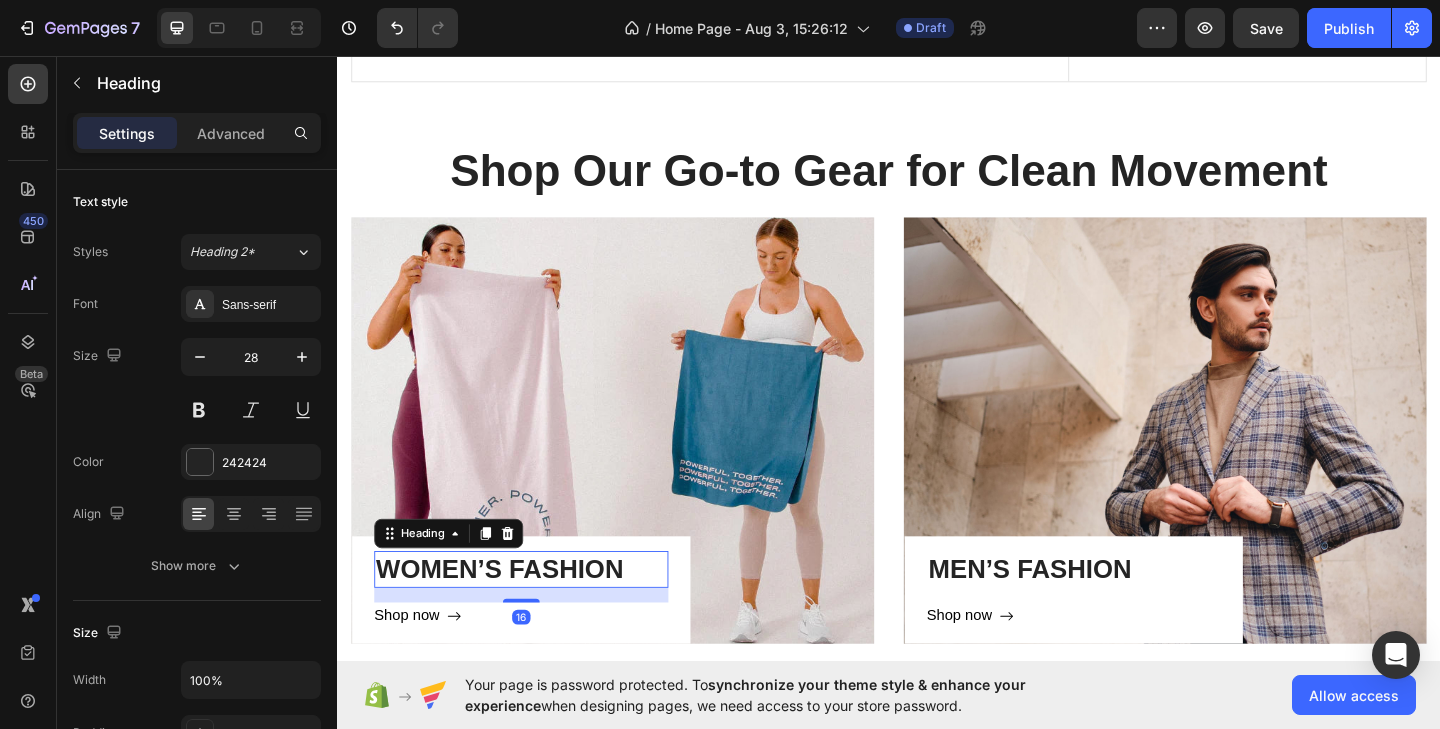 click on "WOMEN’S FASHION" at bounding box center (537, 615) 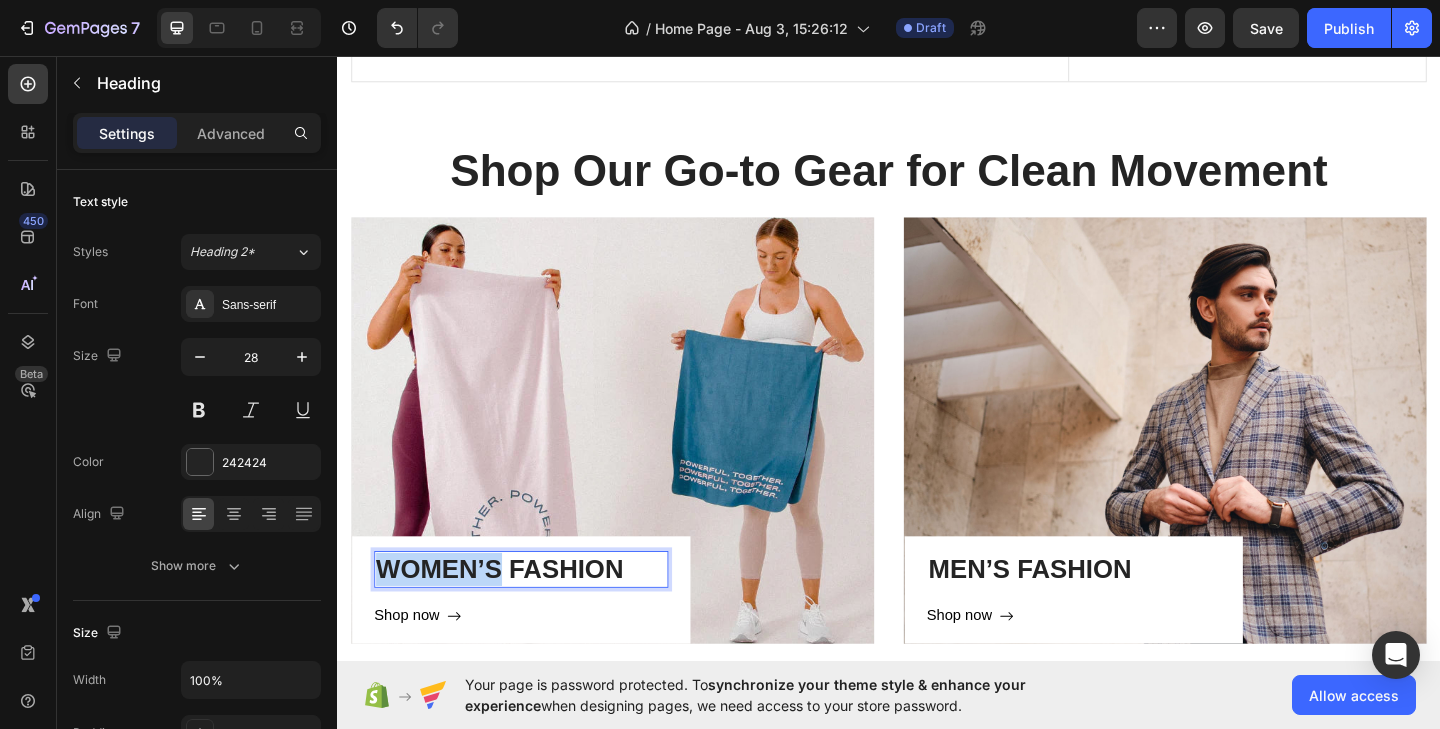 click on "WOMEN’S FASHION" at bounding box center (537, 615) 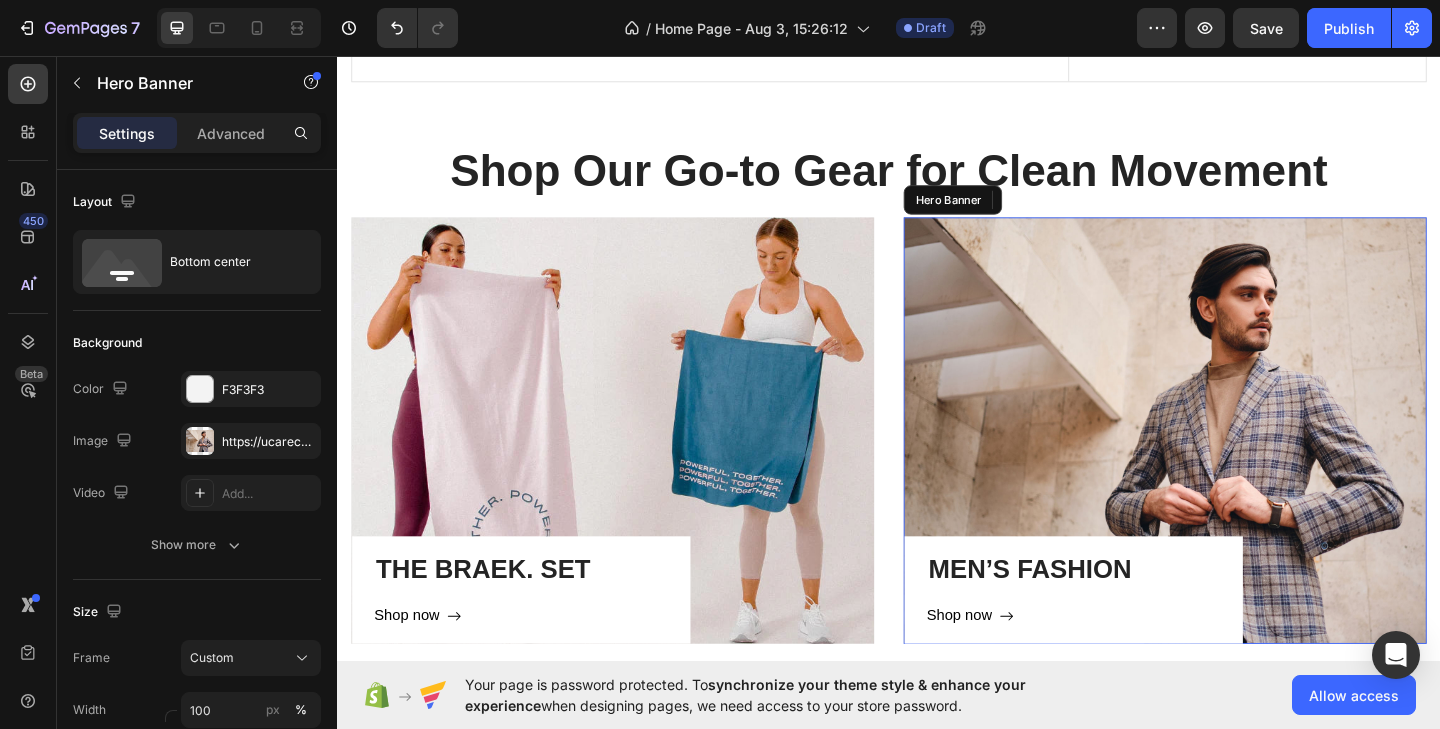 click on "MEN’S FASHION Heading
Shop now Button Row" at bounding box center (1237, 464) 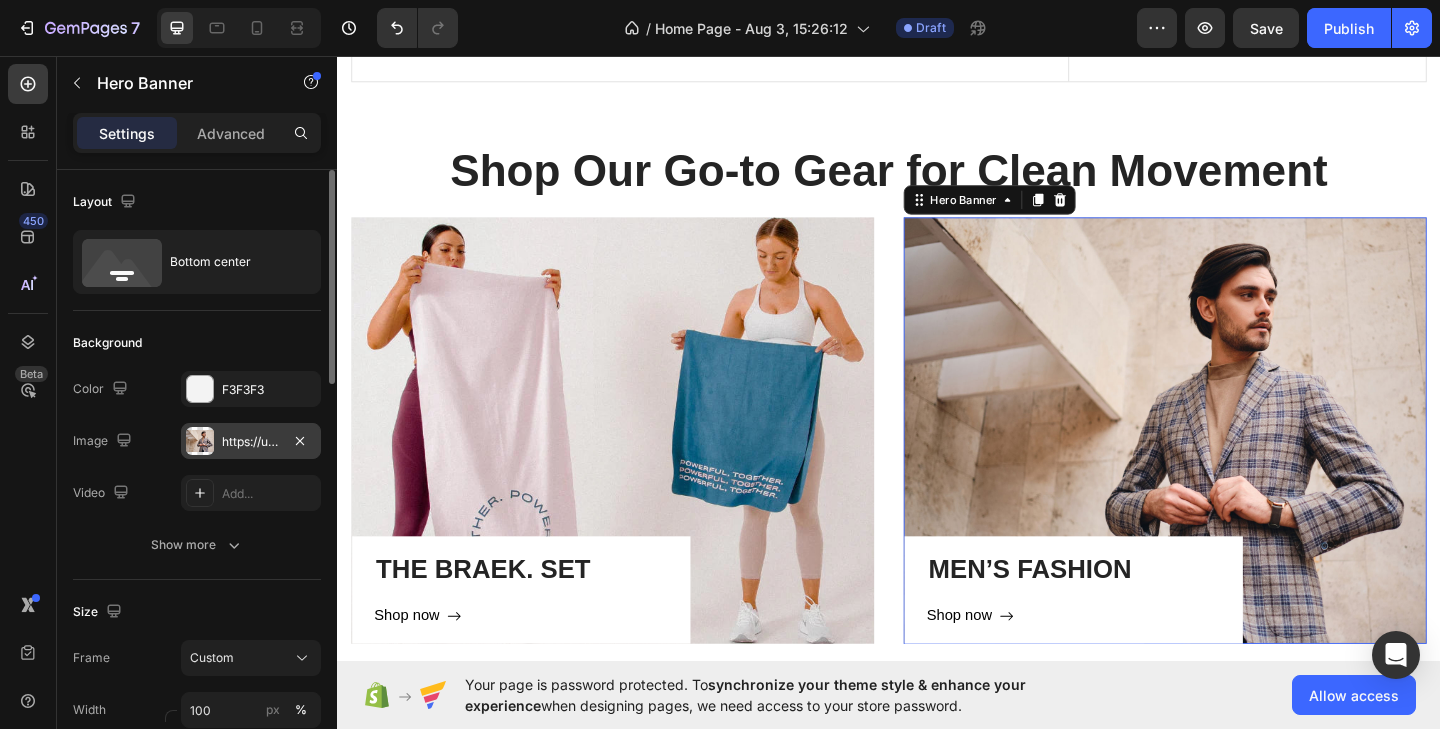 click on "https://ucarecdn.com/7c37dc3d-48a7-404f-af4b-290239d1d72d/-/format/auto/" at bounding box center [251, 442] 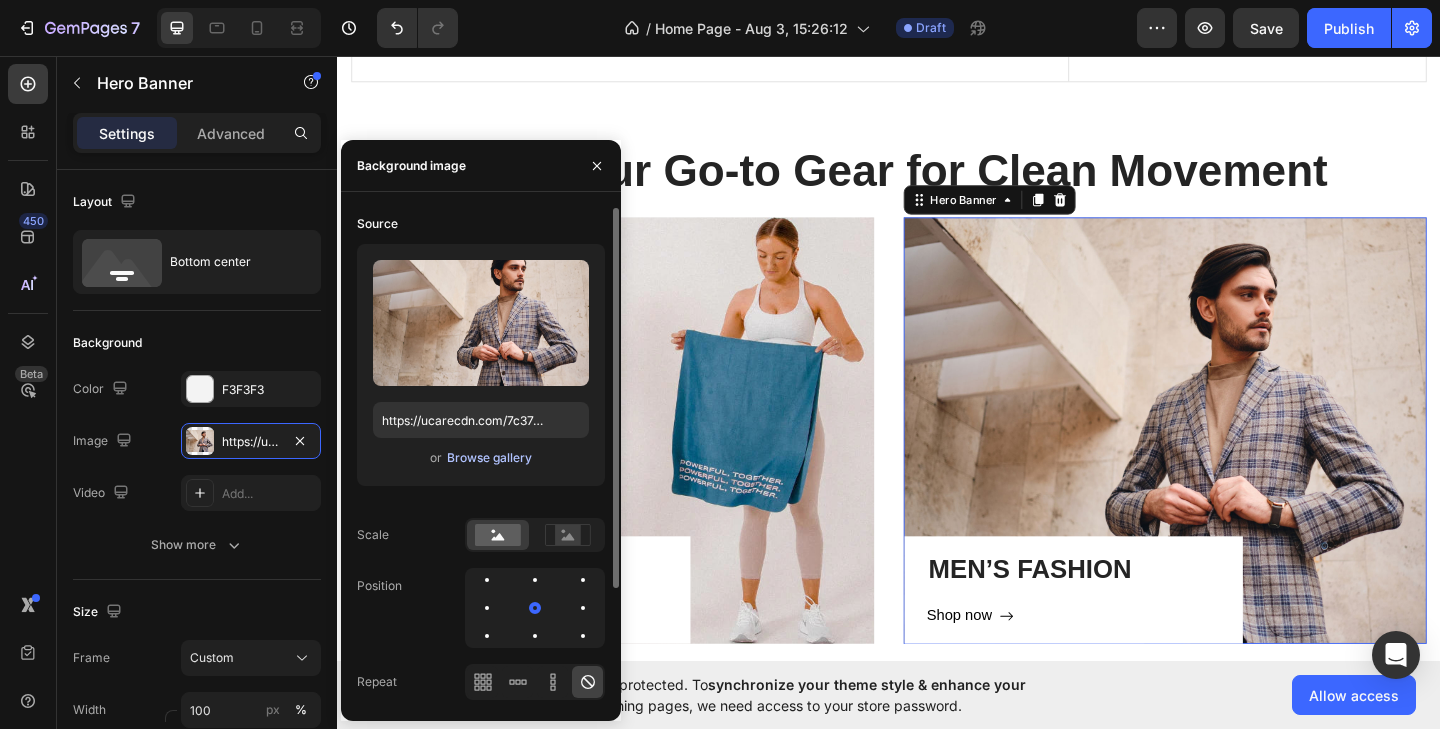 click on "Browse gallery" at bounding box center (489, 458) 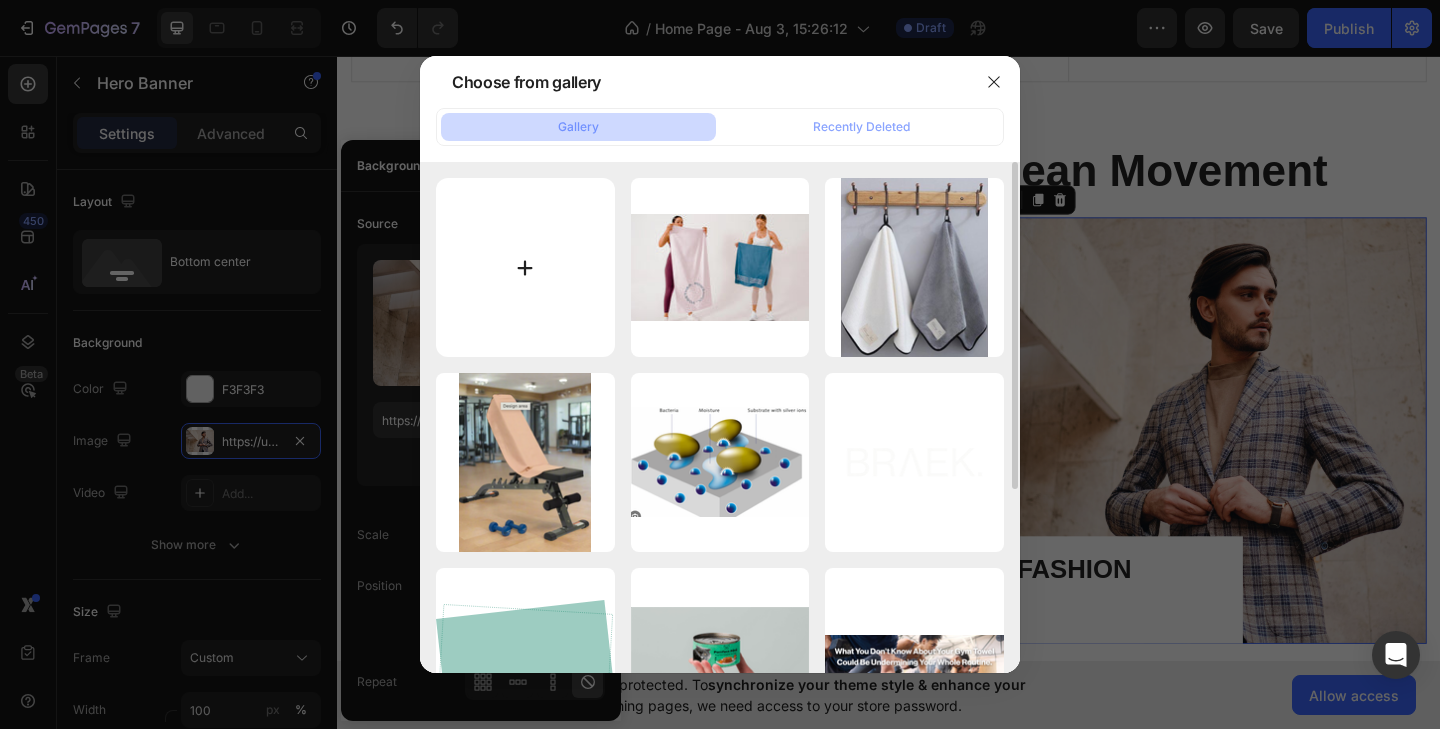 click at bounding box center (525, 267) 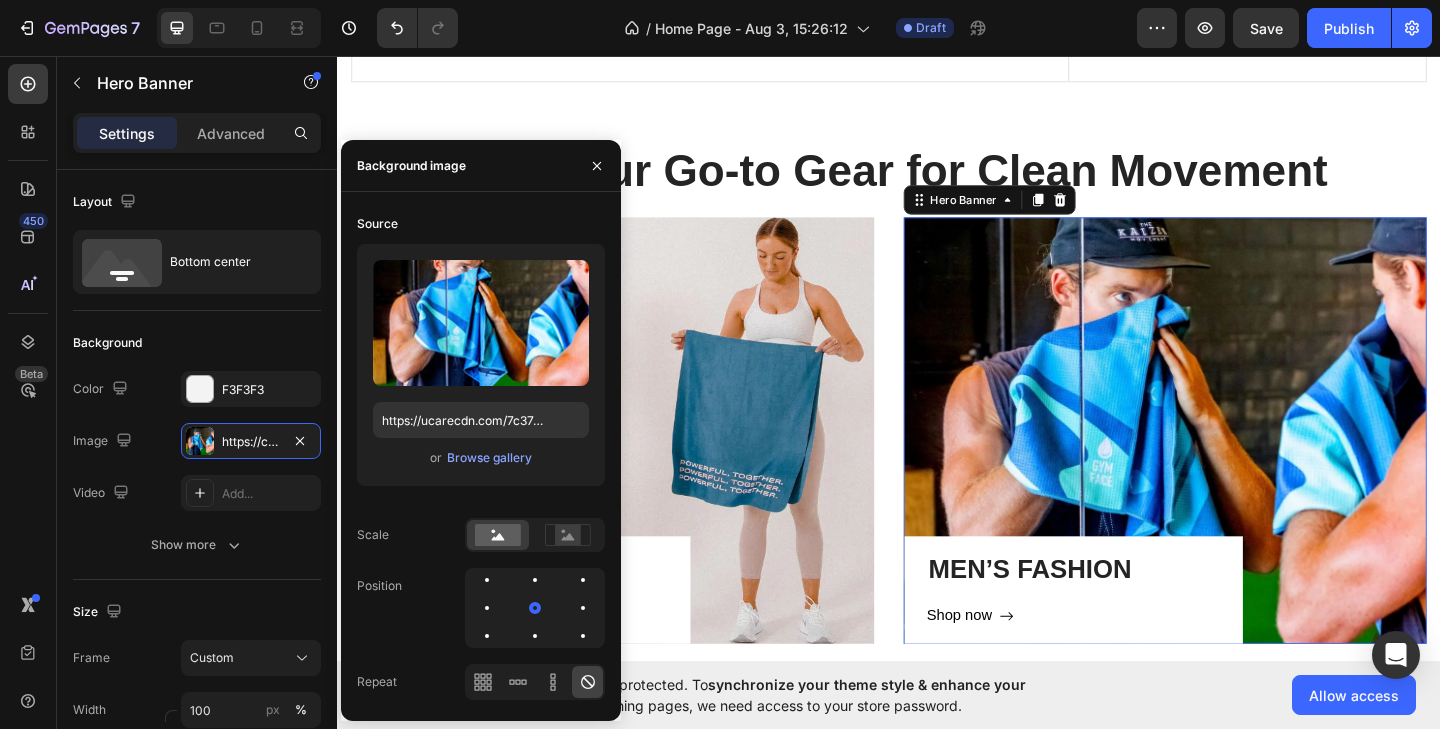 type on "https://cdn.shopify.com/s/files/1/0696/7381/2015/files/gempages_578243678221370130-fb0cb88f-5263-4651-9e17-9441e0087a7c.webp" 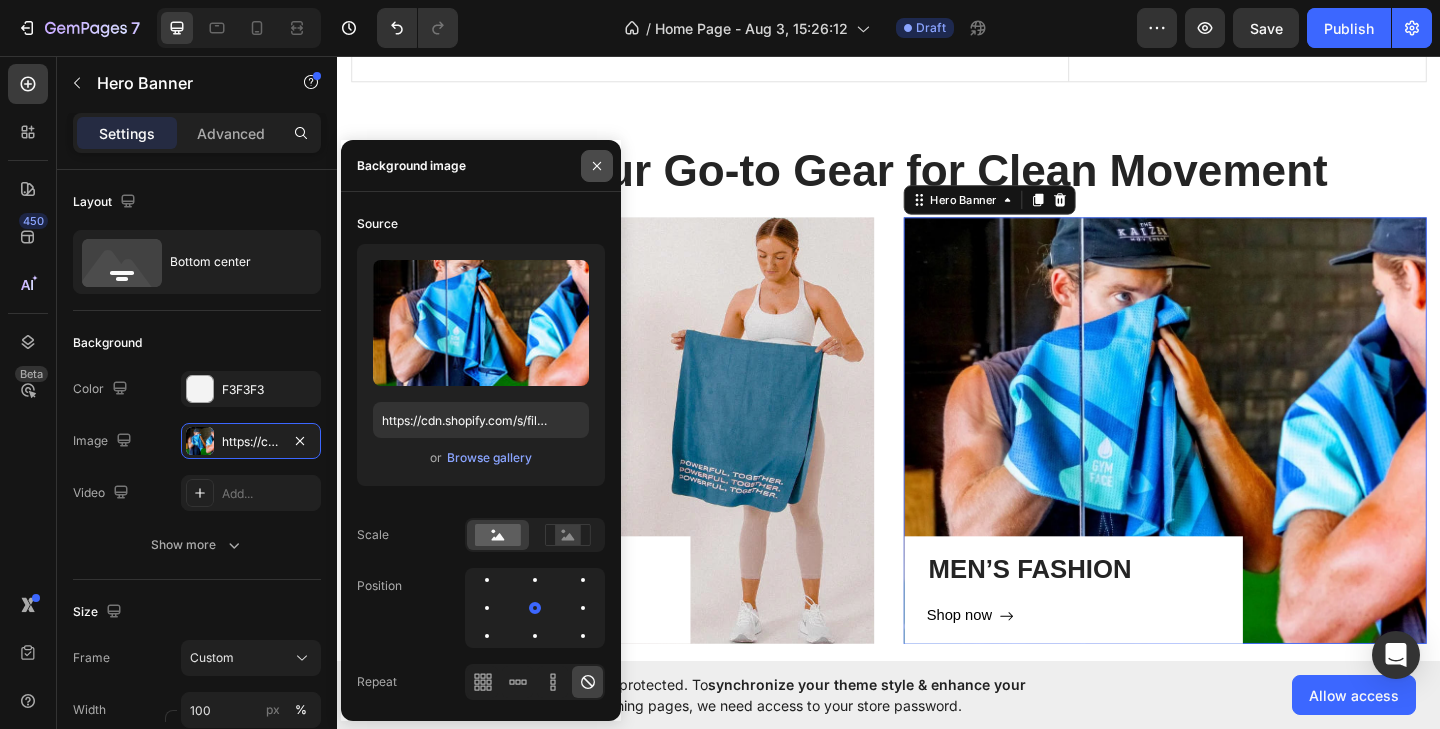 click 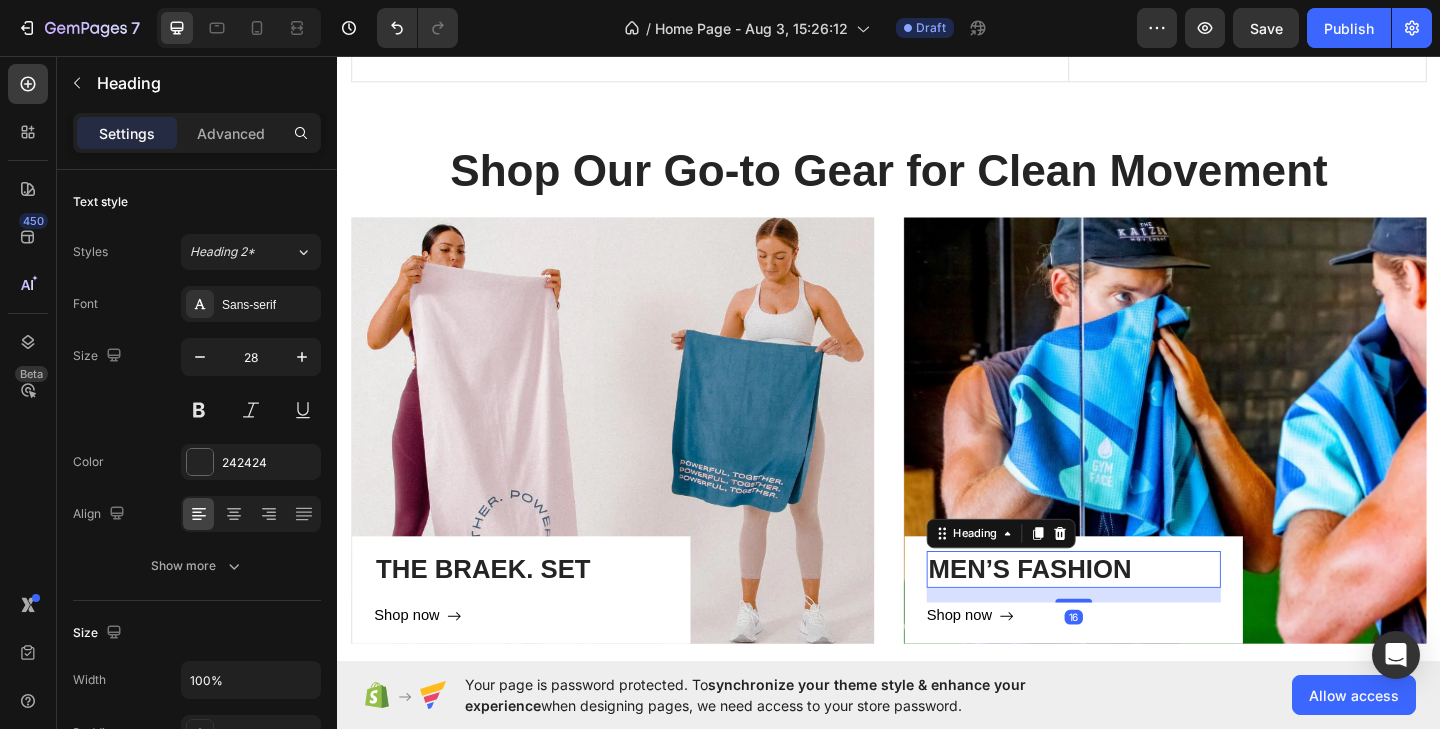 click on "MEN’S FASHION" at bounding box center [1138, 615] 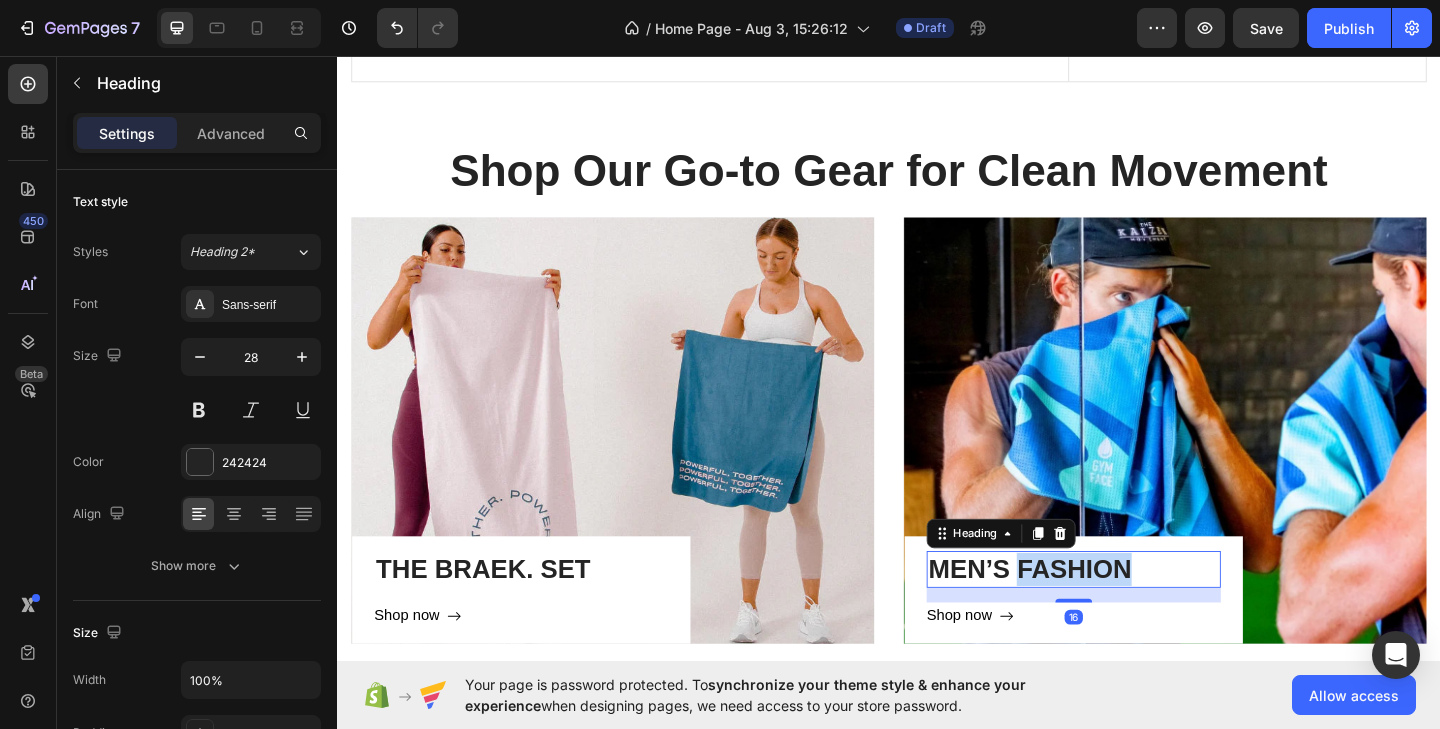 click on "MEN’S FASHION" at bounding box center [1138, 615] 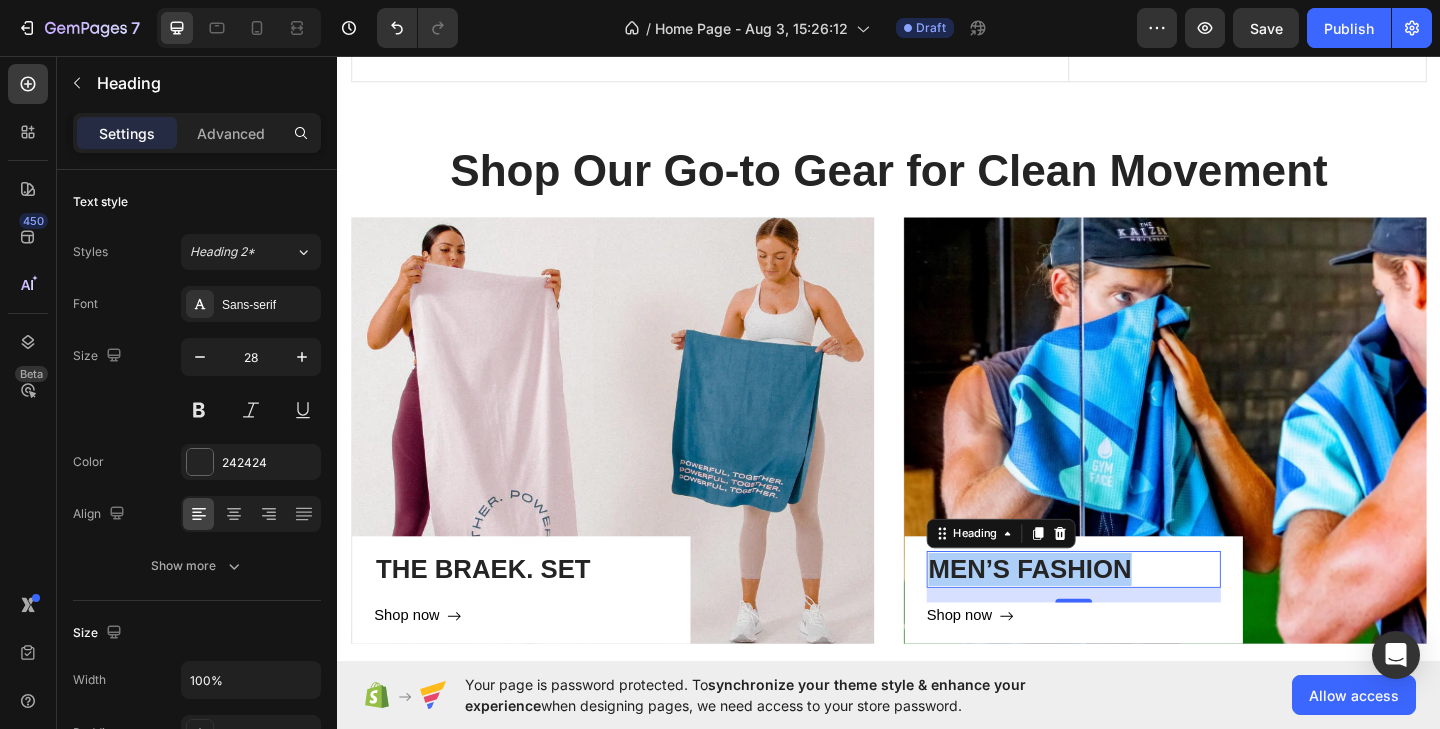 click on "MEN’S FASHION" at bounding box center [1138, 615] 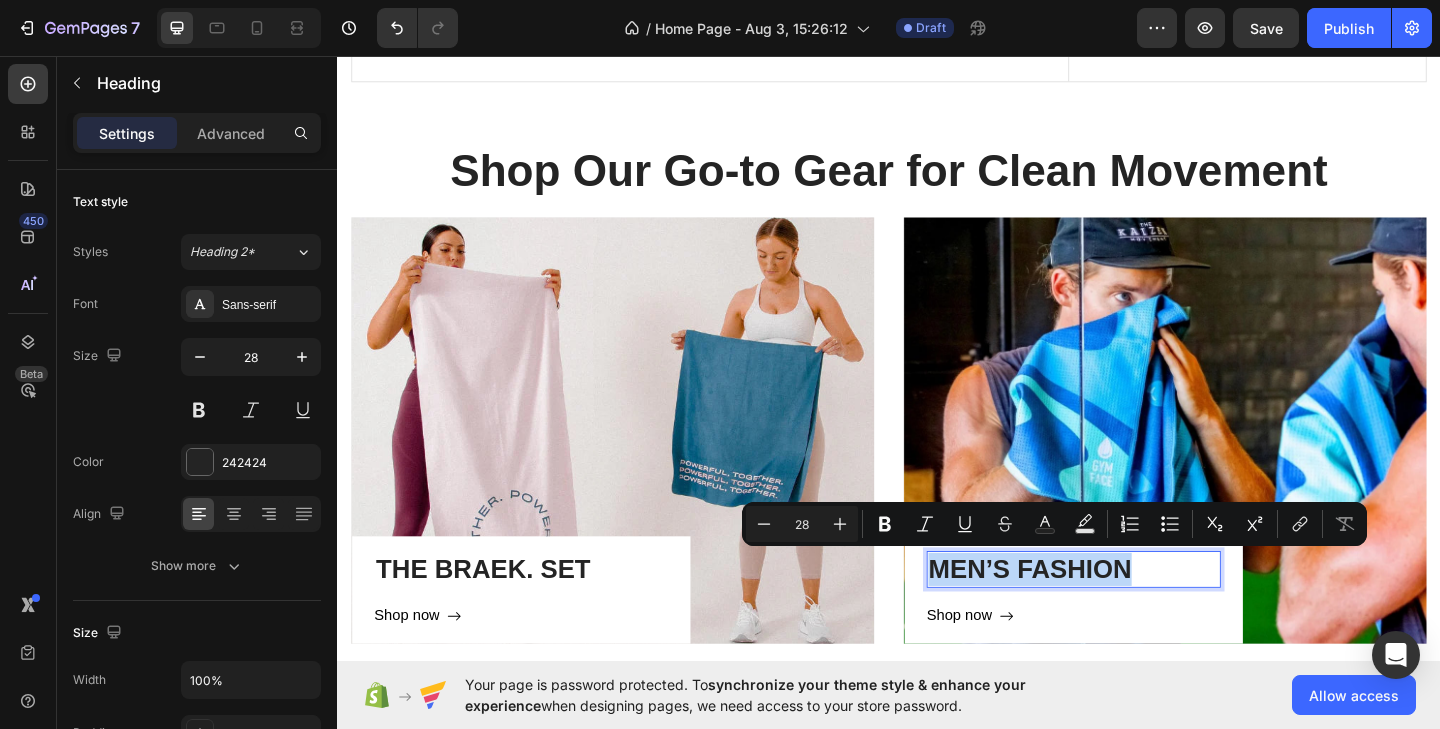 click on "MEN’S FASHION" at bounding box center (1138, 615) 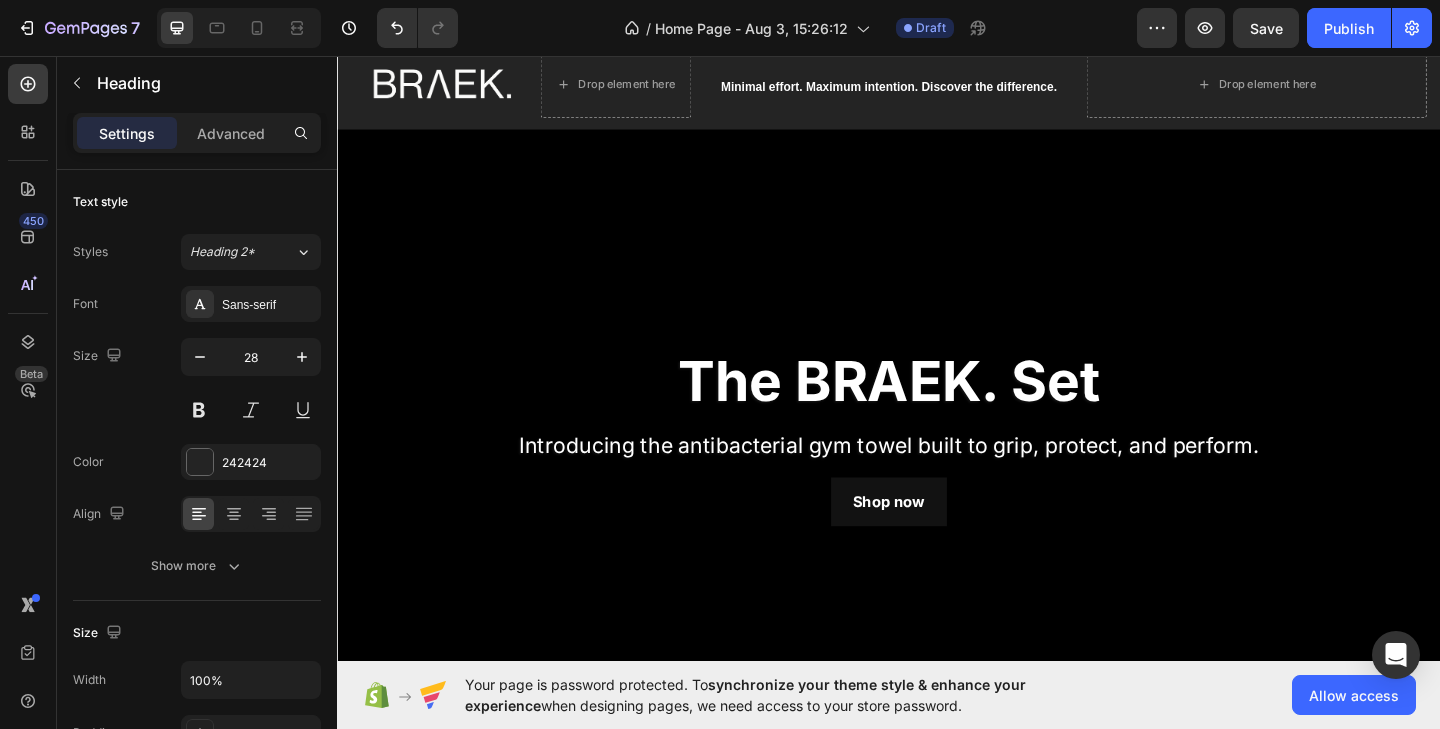 scroll, scrollTop: 51, scrollLeft: 0, axis: vertical 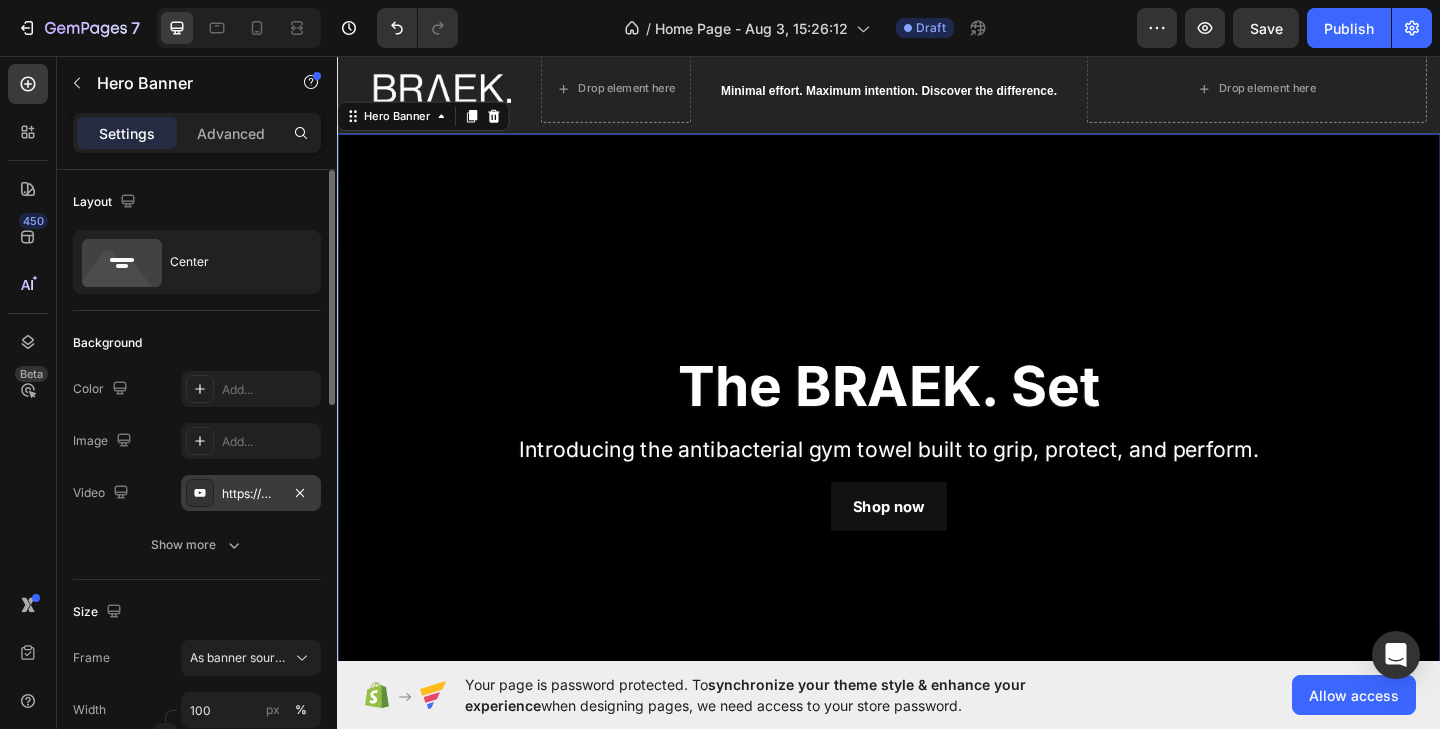 click on "https://www.youtube.com/watch?v=drIt4RH_kyQ" at bounding box center [251, 494] 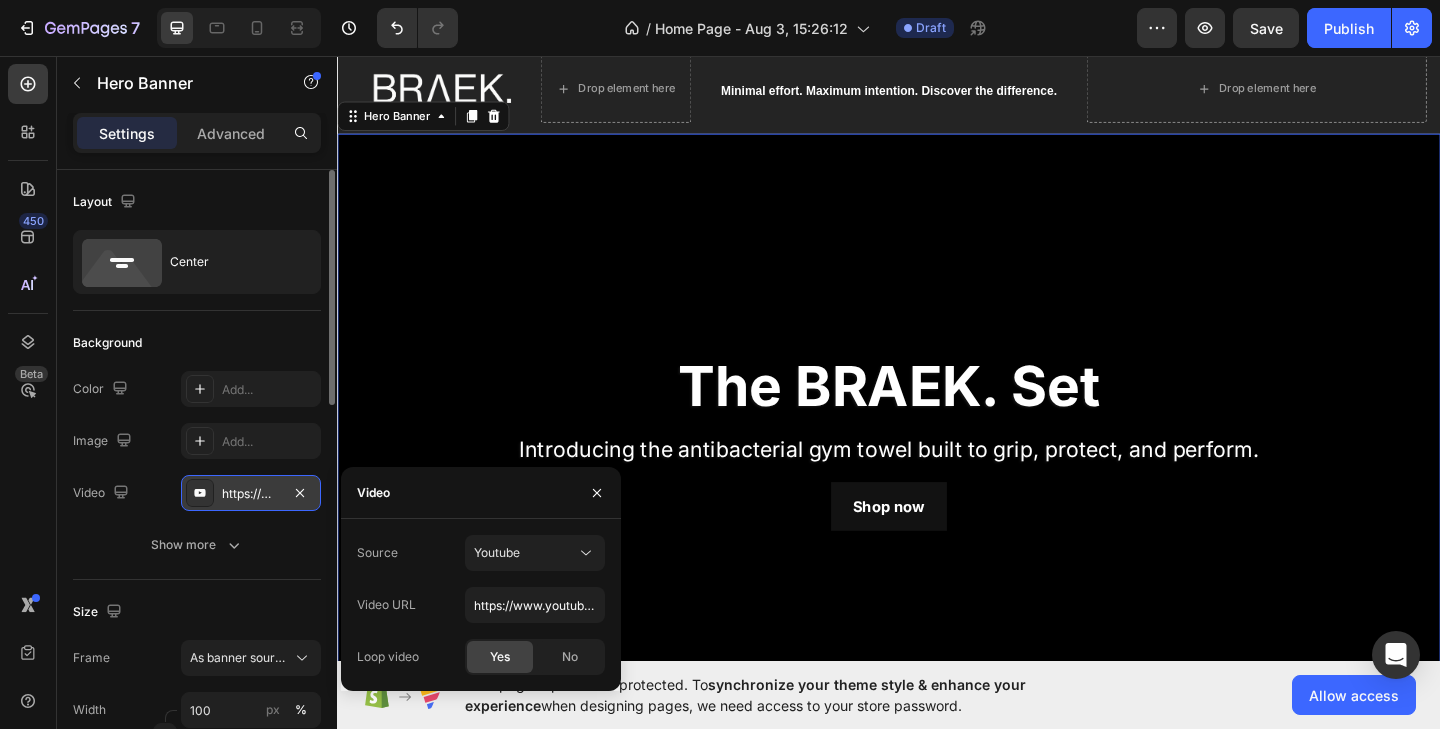 click on "https://www.youtube.com/watch?v=drIt4RH_kyQ" at bounding box center [251, 493] 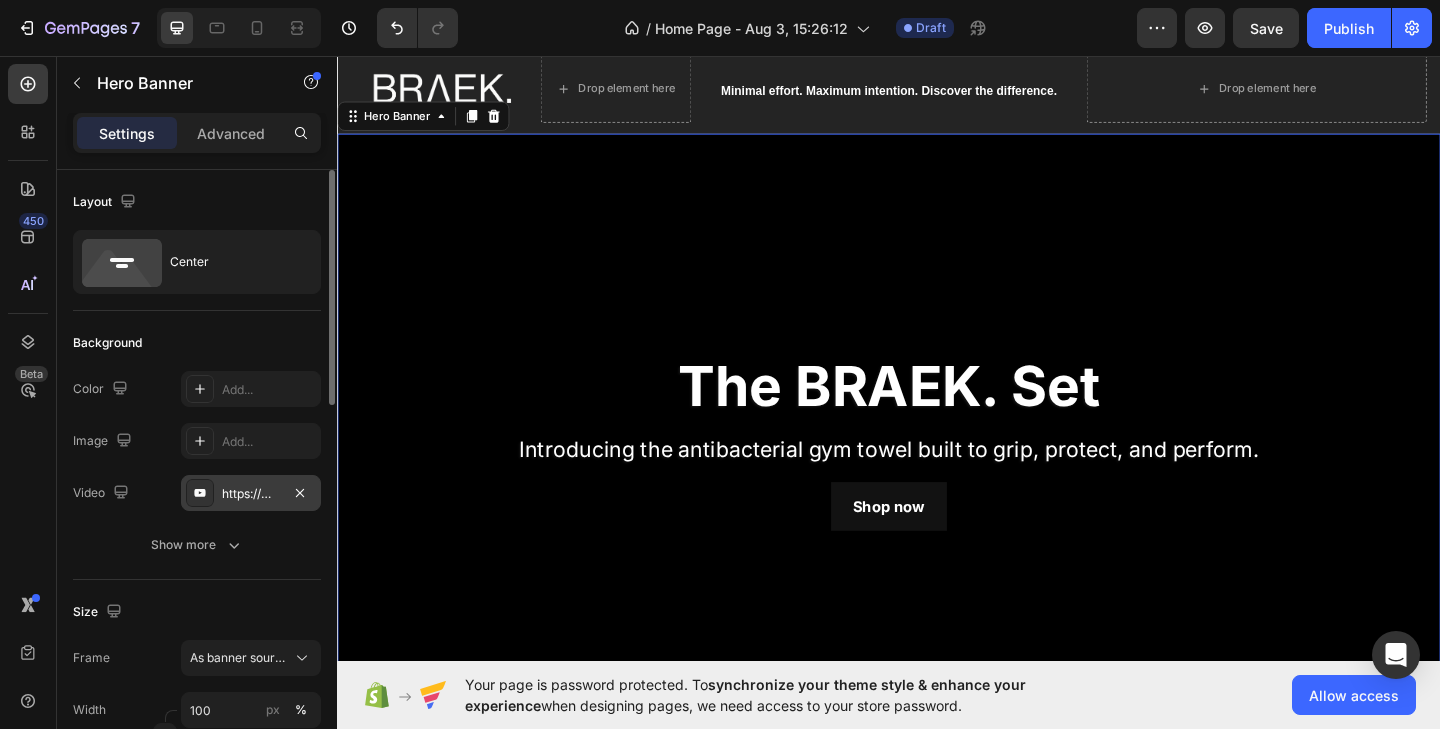click 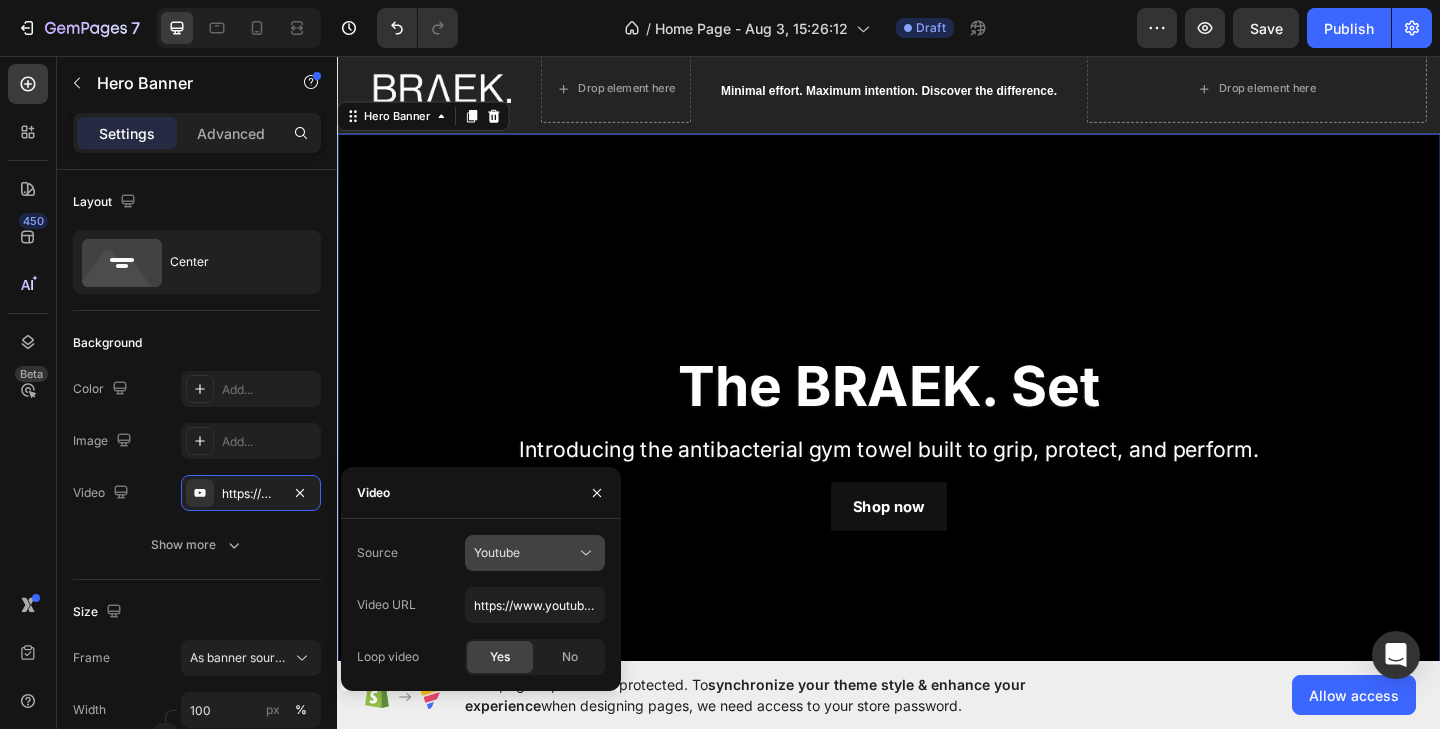 click 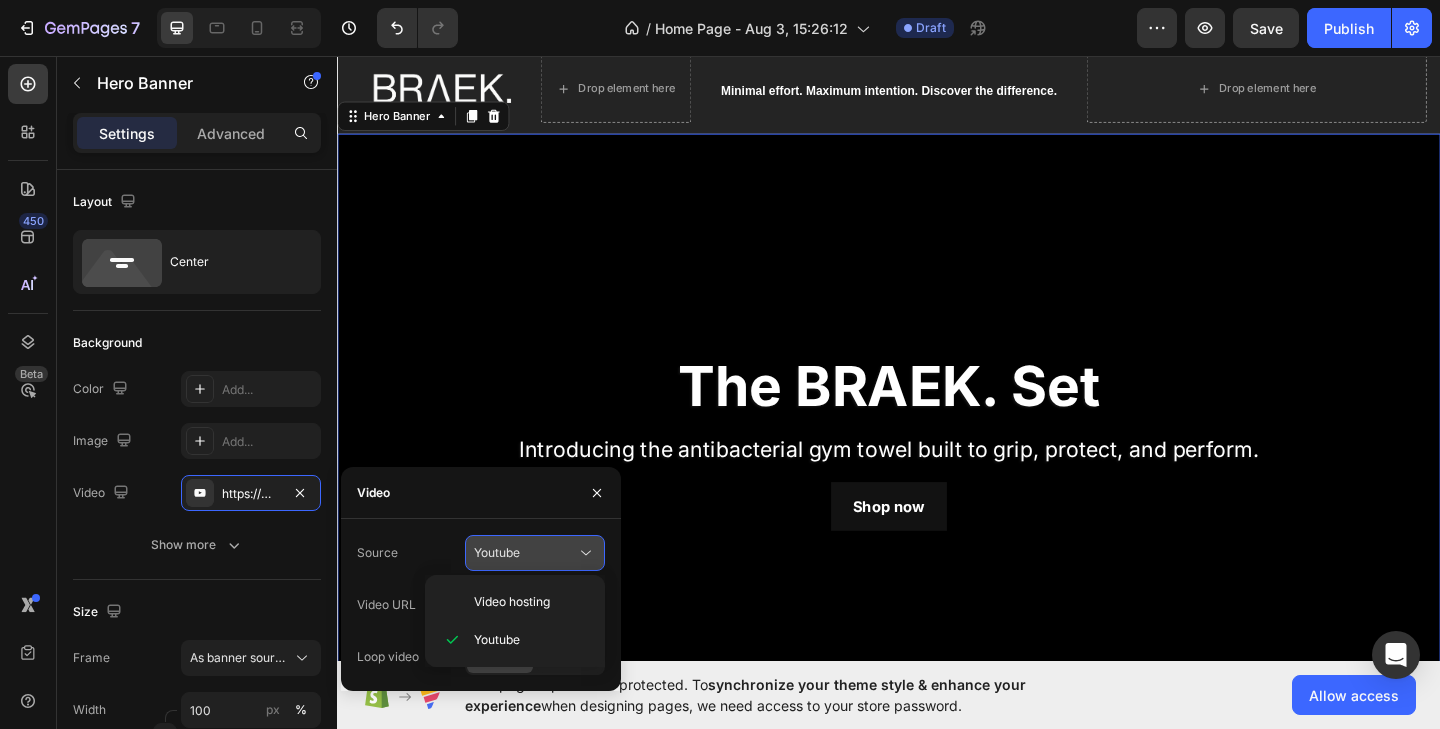 click 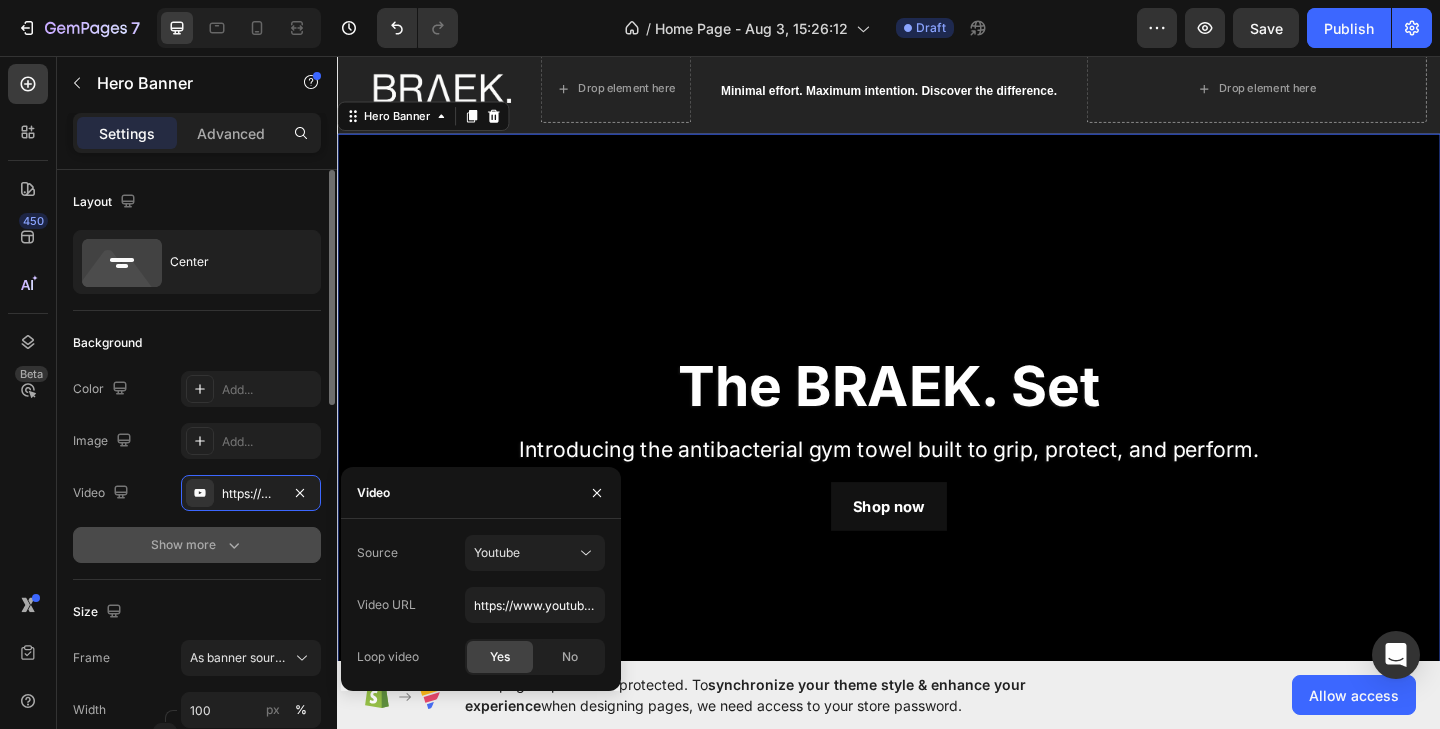 click 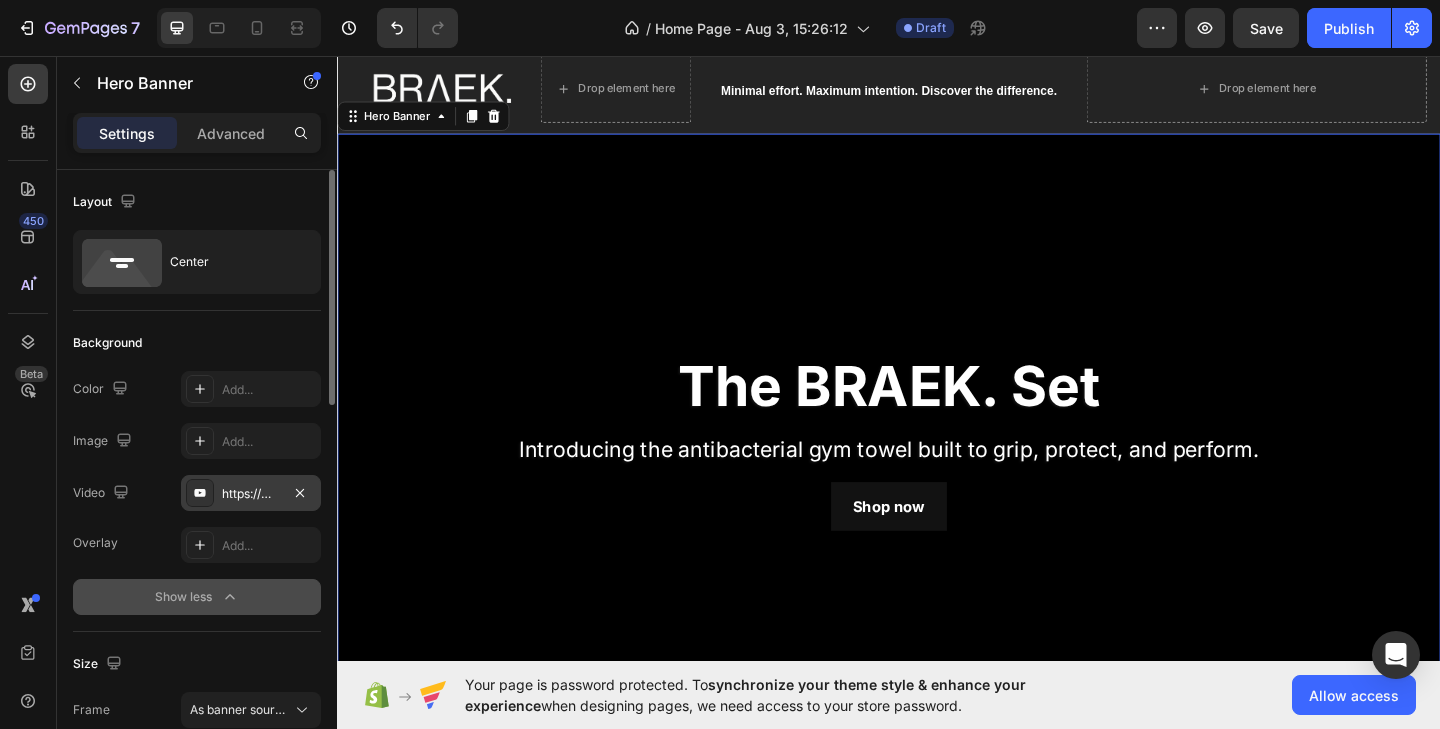 click on "https://www.youtube.com/watch?v=drIt4RH_kyQ" at bounding box center [251, 494] 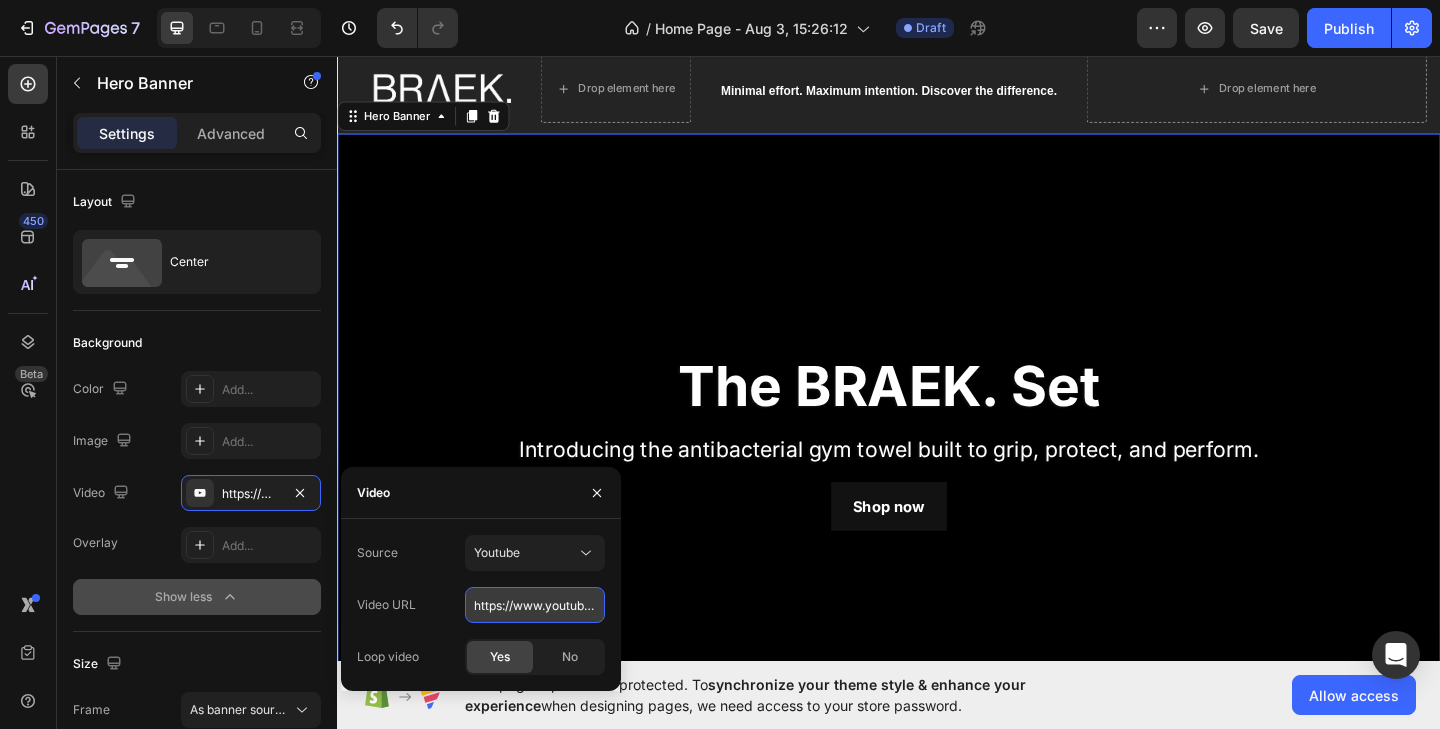 click on "https://www.youtube.com/watch?v=drIt4RH_kyQ" at bounding box center [535, 605] 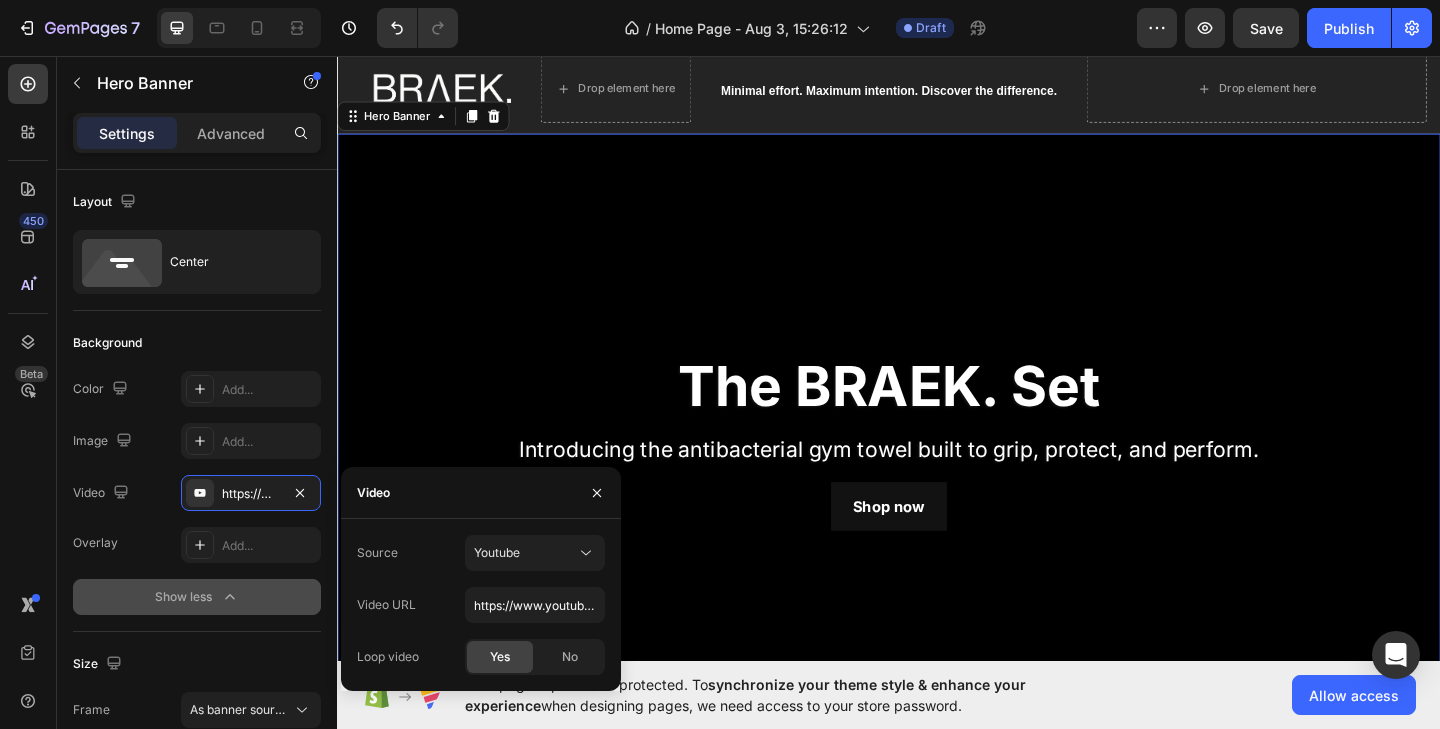 click on "Video URL https://www.youtube.com/watch?v=drIt4RH_kyQ" at bounding box center [481, 605] 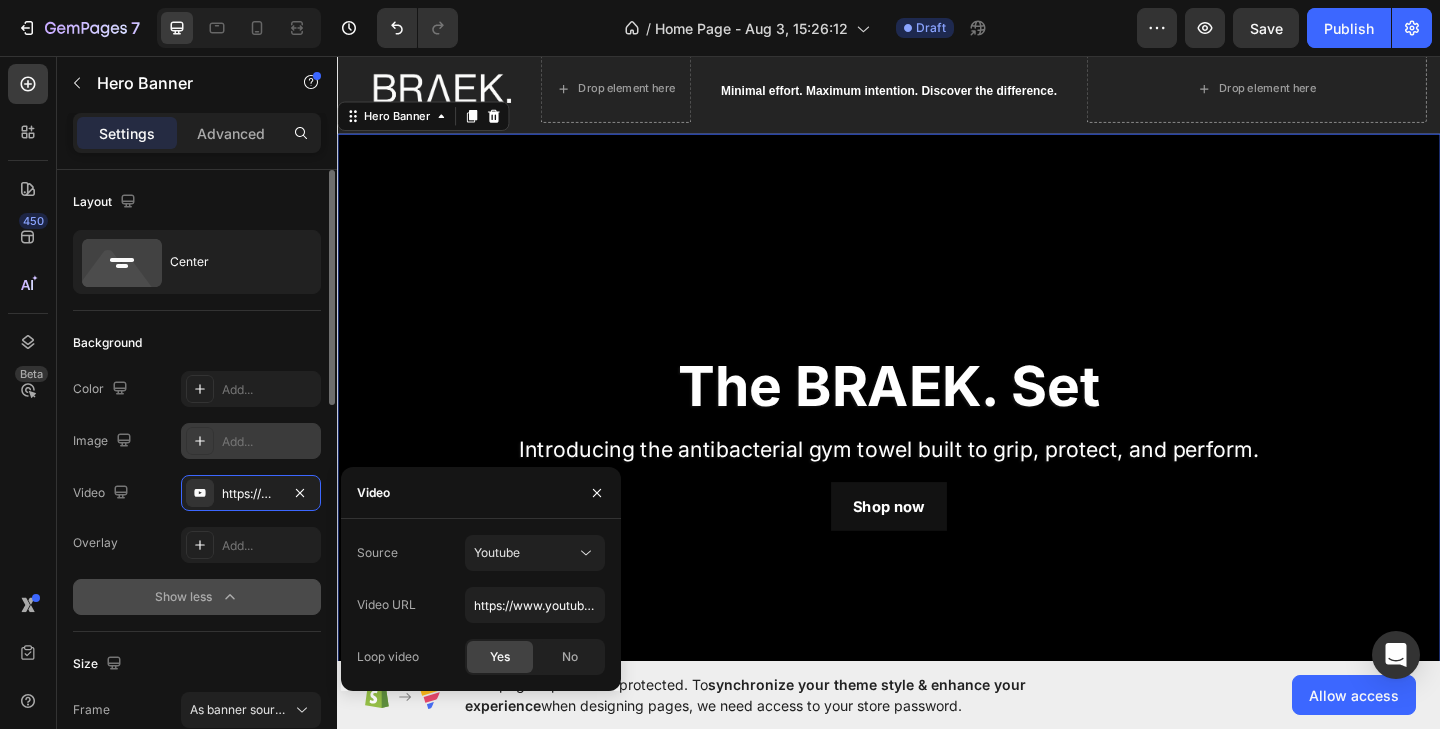 click on "Add..." at bounding box center [251, 441] 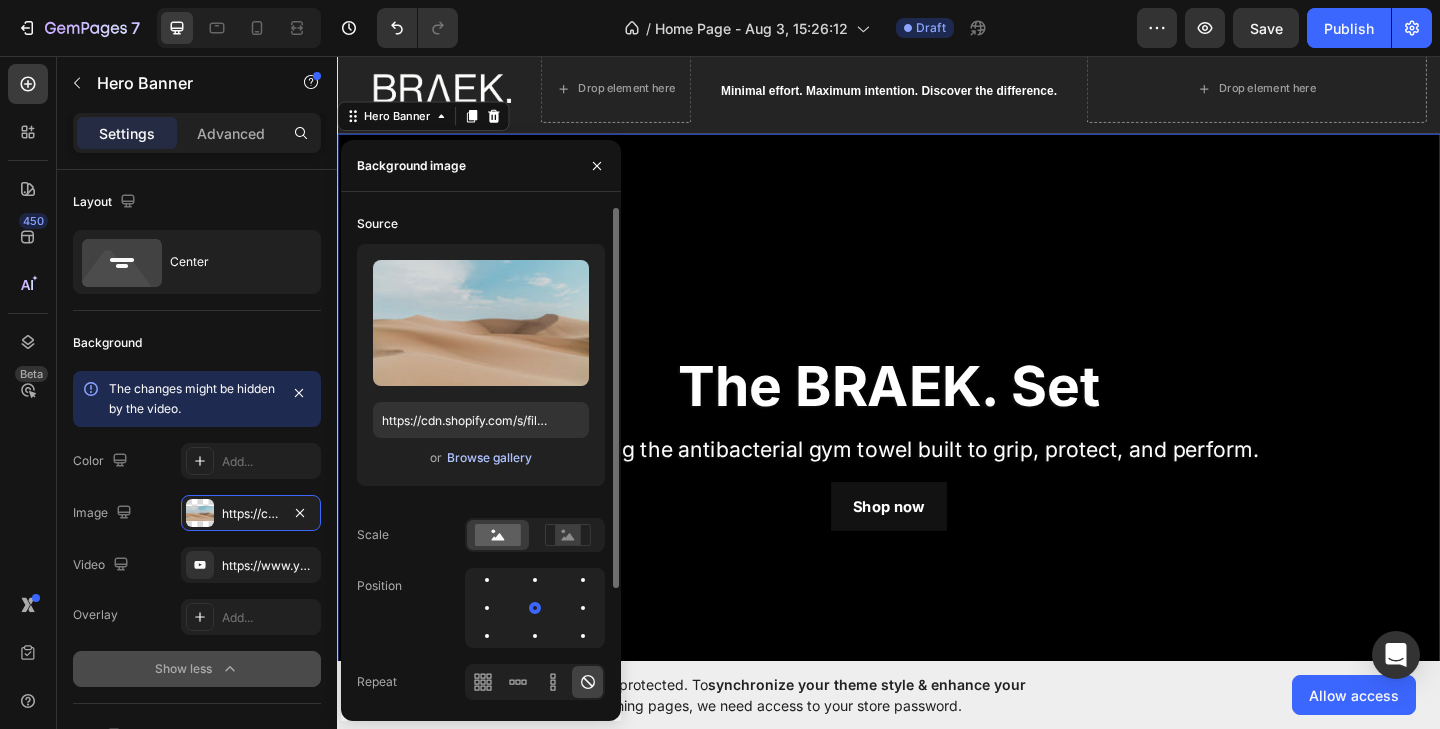 click on "Browse gallery" at bounding box center (489, 458) 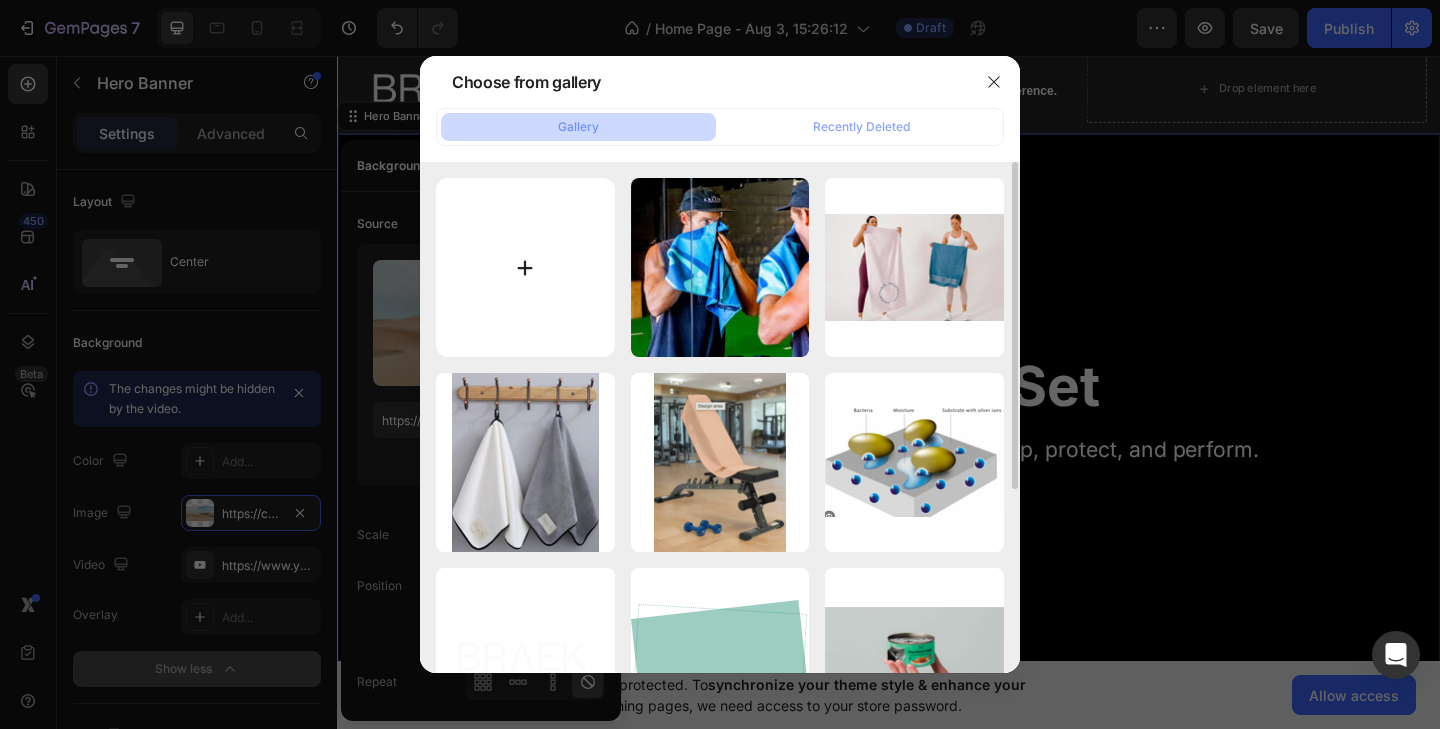 click at bounding box center [525, 267] 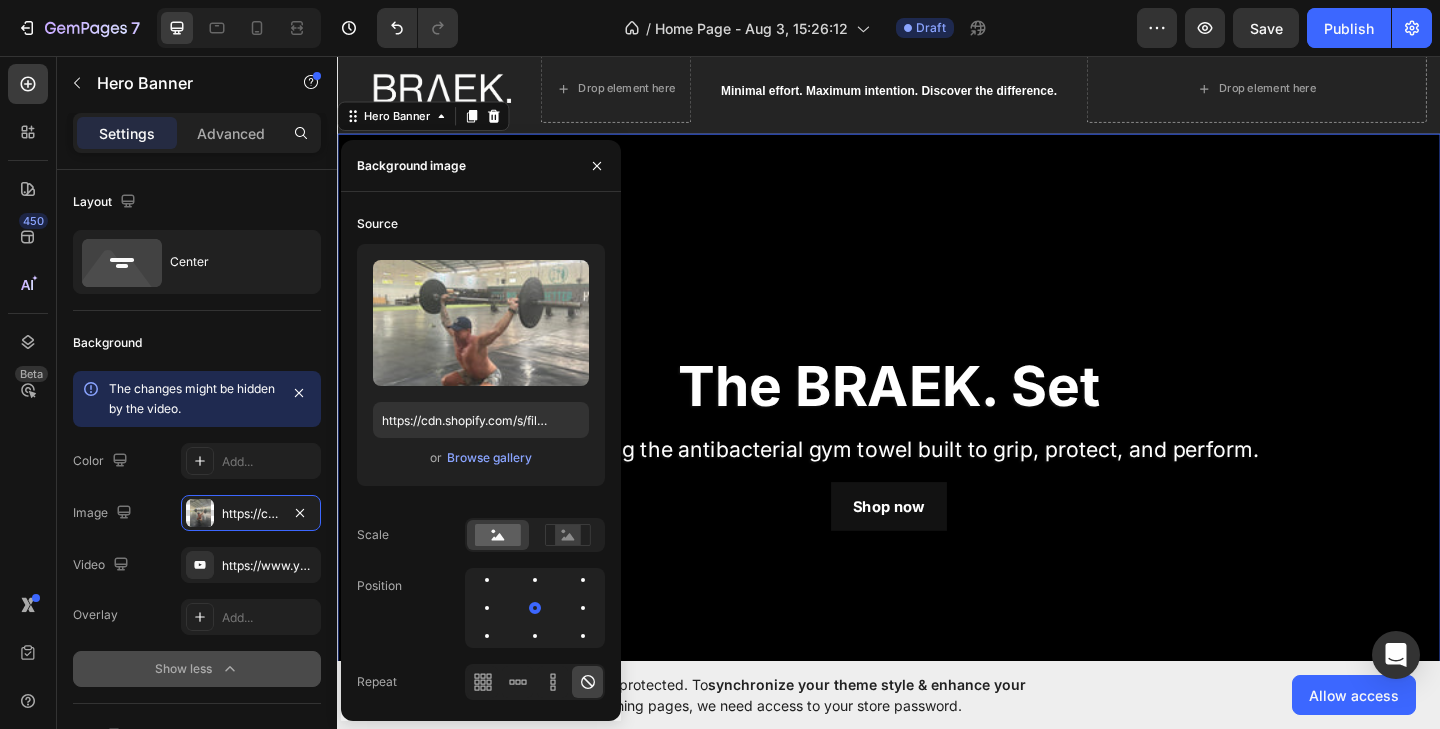 type on "https://cdn.shopify.com/s/files/1/0696/7381/2015/files/gempages_578243678221370130-ee1dd8bb-928e-426d-9d53-93369355cdf5.jpg" 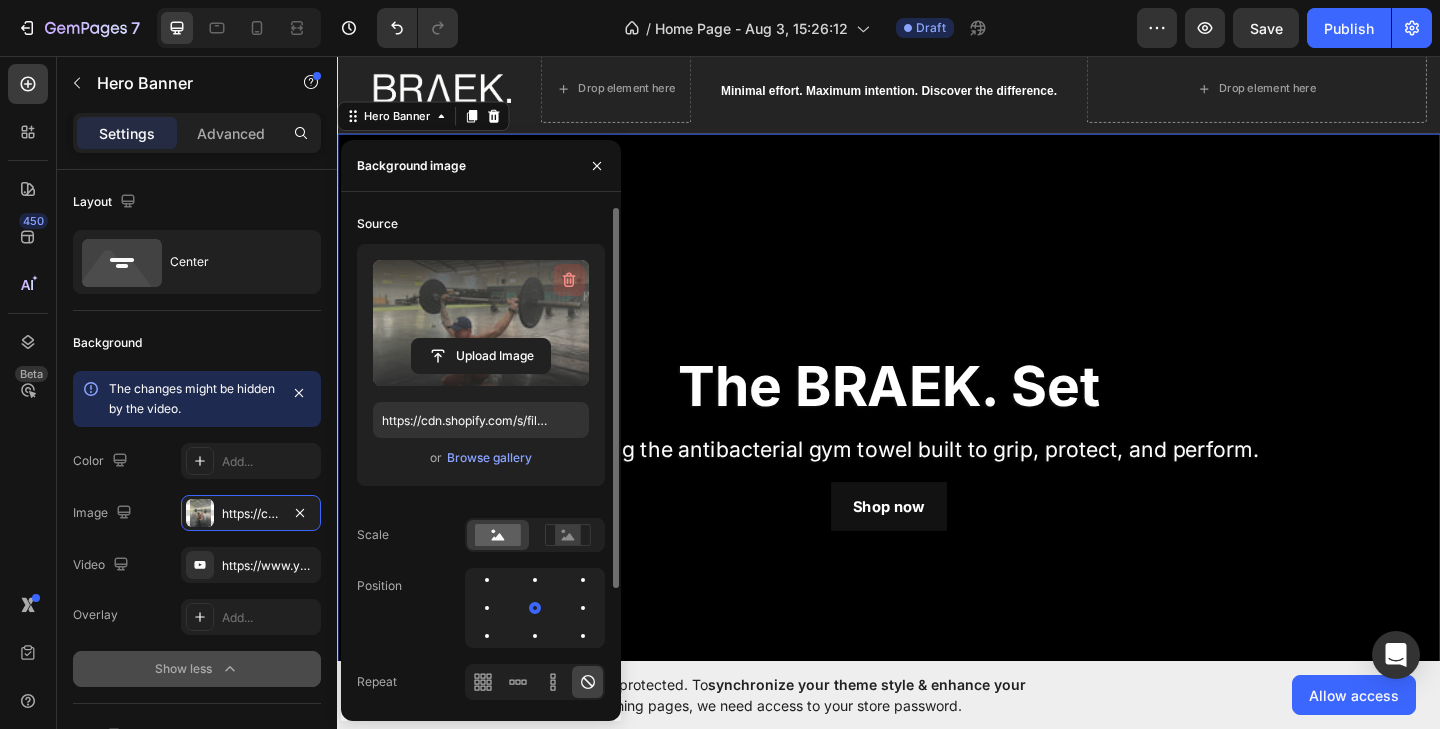 click 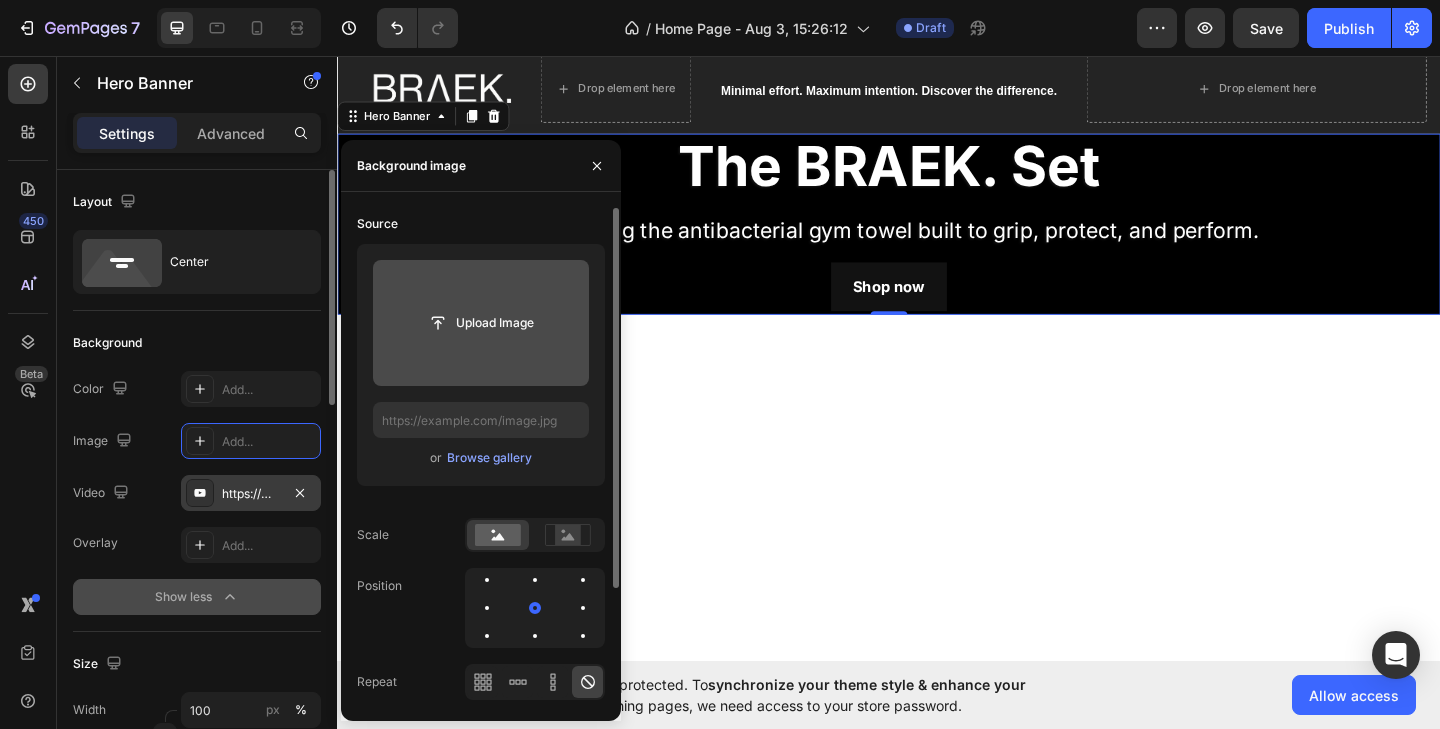 click on "https://www.youtube.com/watch?v=drIt4RH_kyQ" at bounding box center [251, 494] 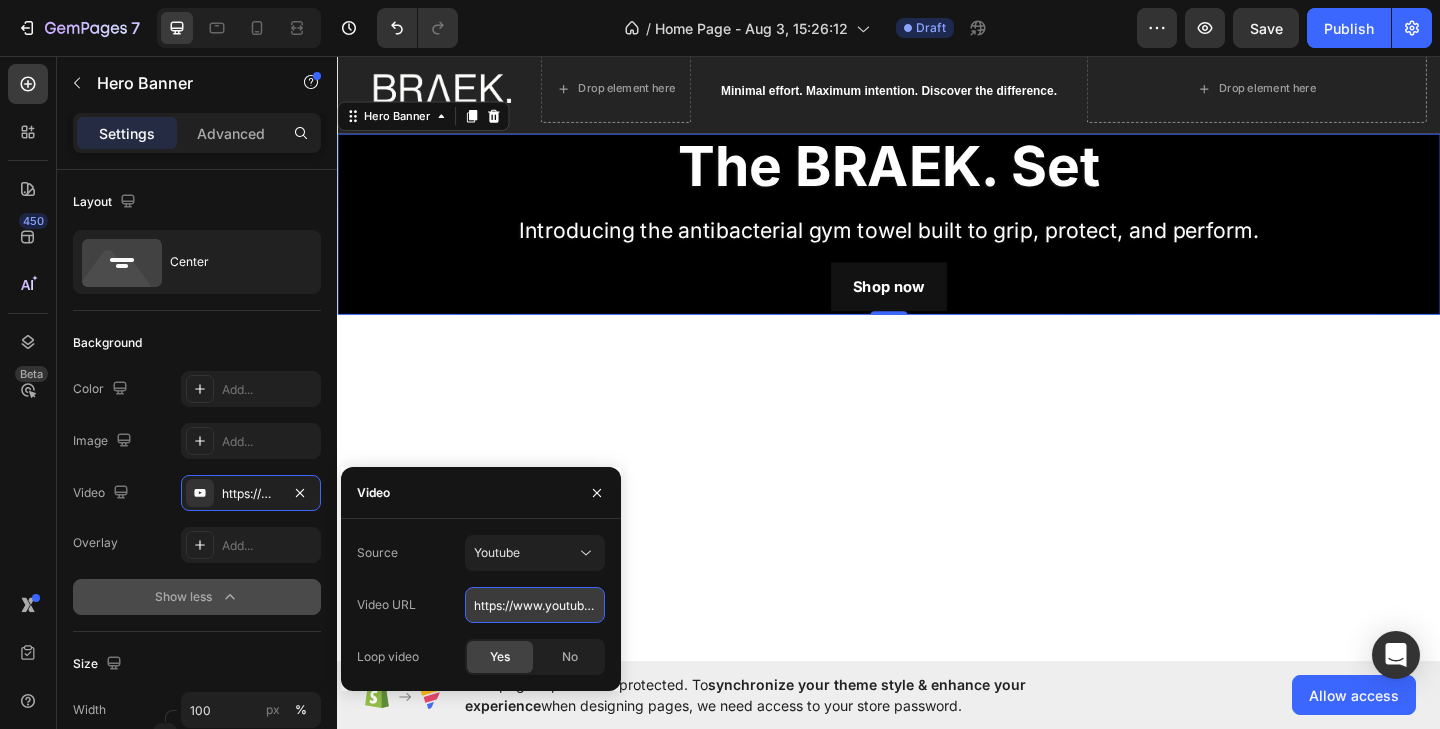 click on "https://www.youtube.com/watch?v=drIt4RH_kyQ" at bounding box center [535, 605] 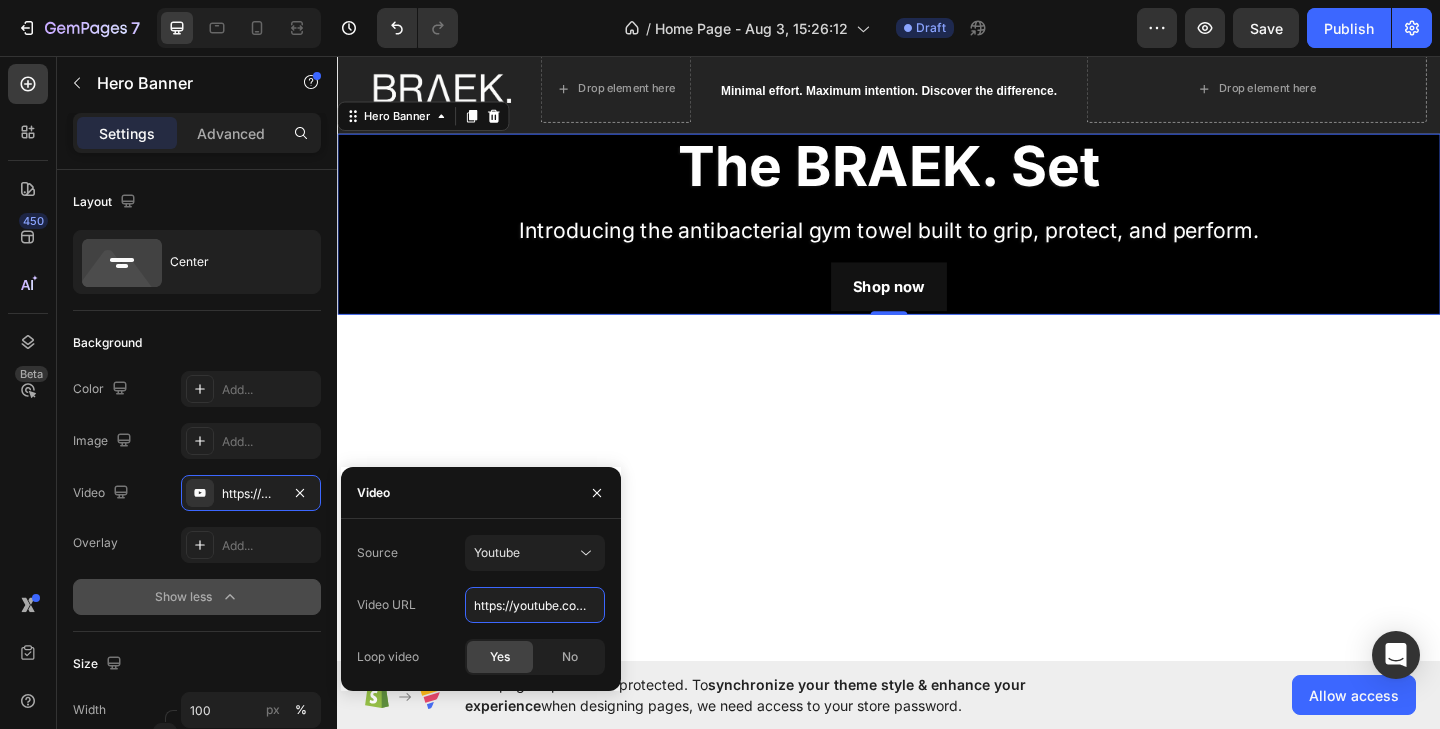 type on "https://youtube.com/shorts/Cd3V6Bh04yY?feature=share" 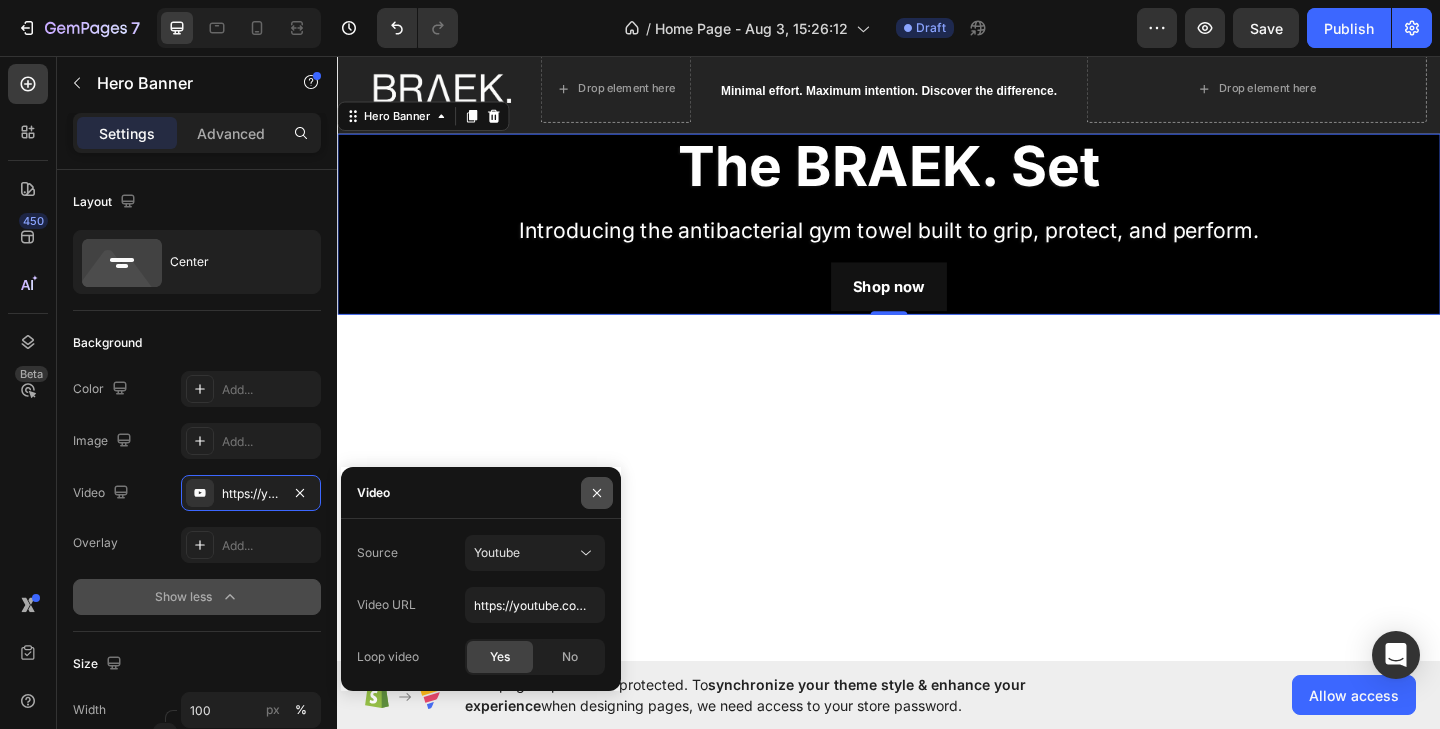 click 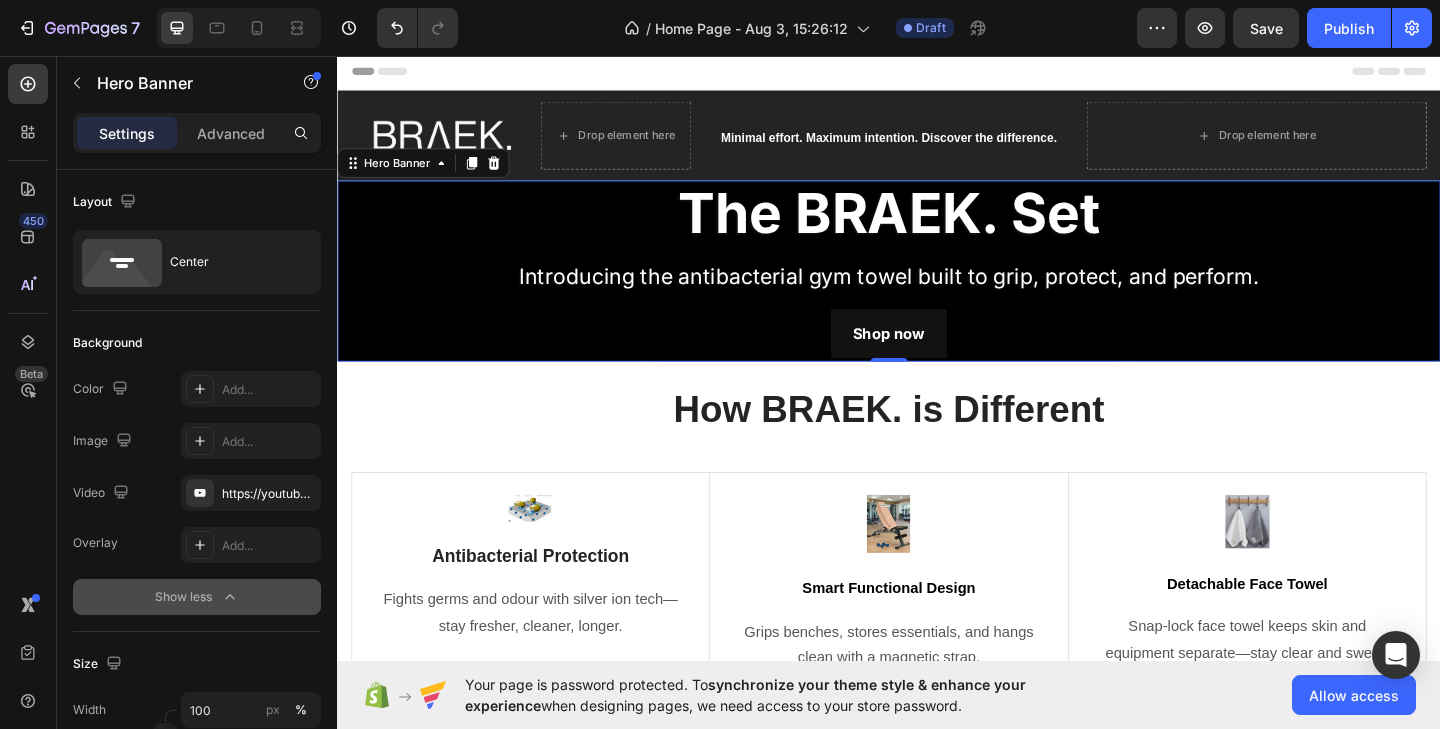 scroll, scrollTop: 0, scrollLeft: 0, axis: both 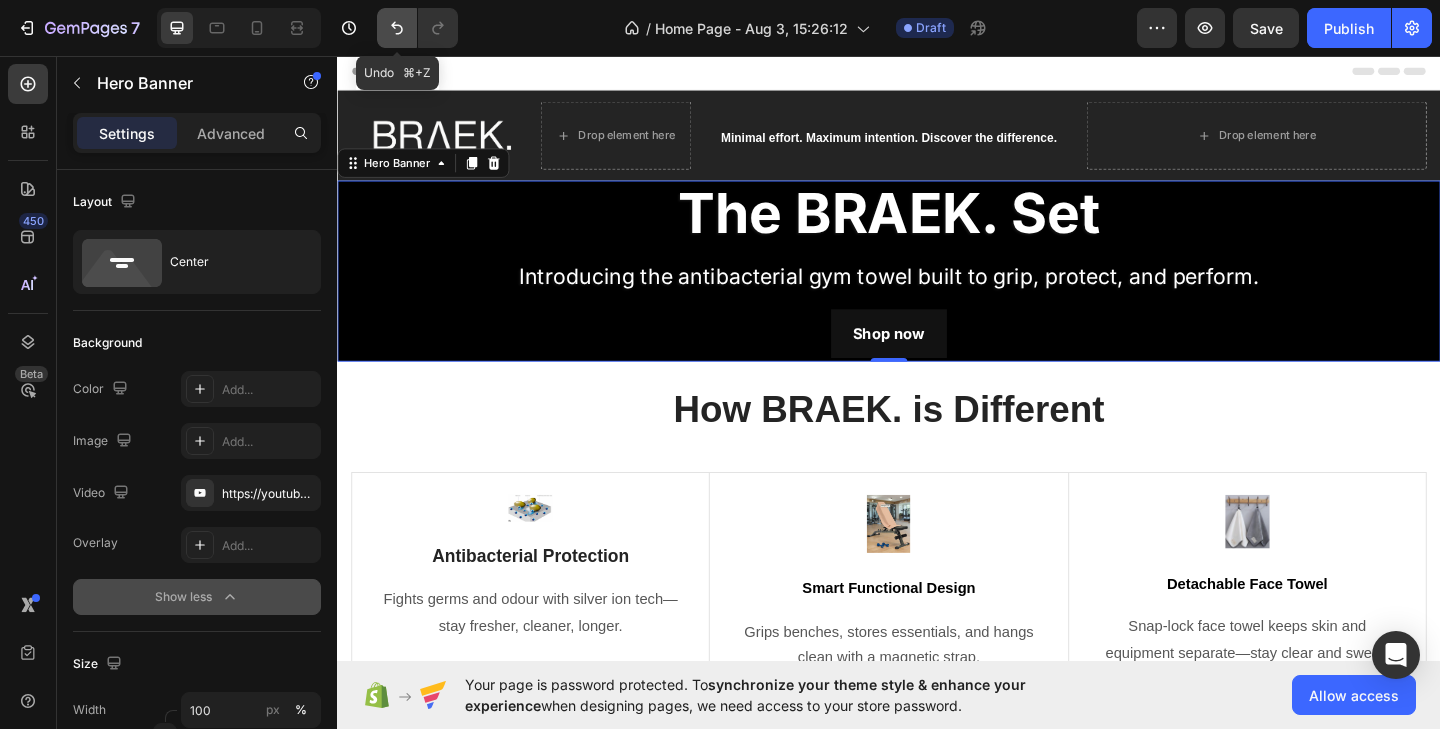 click 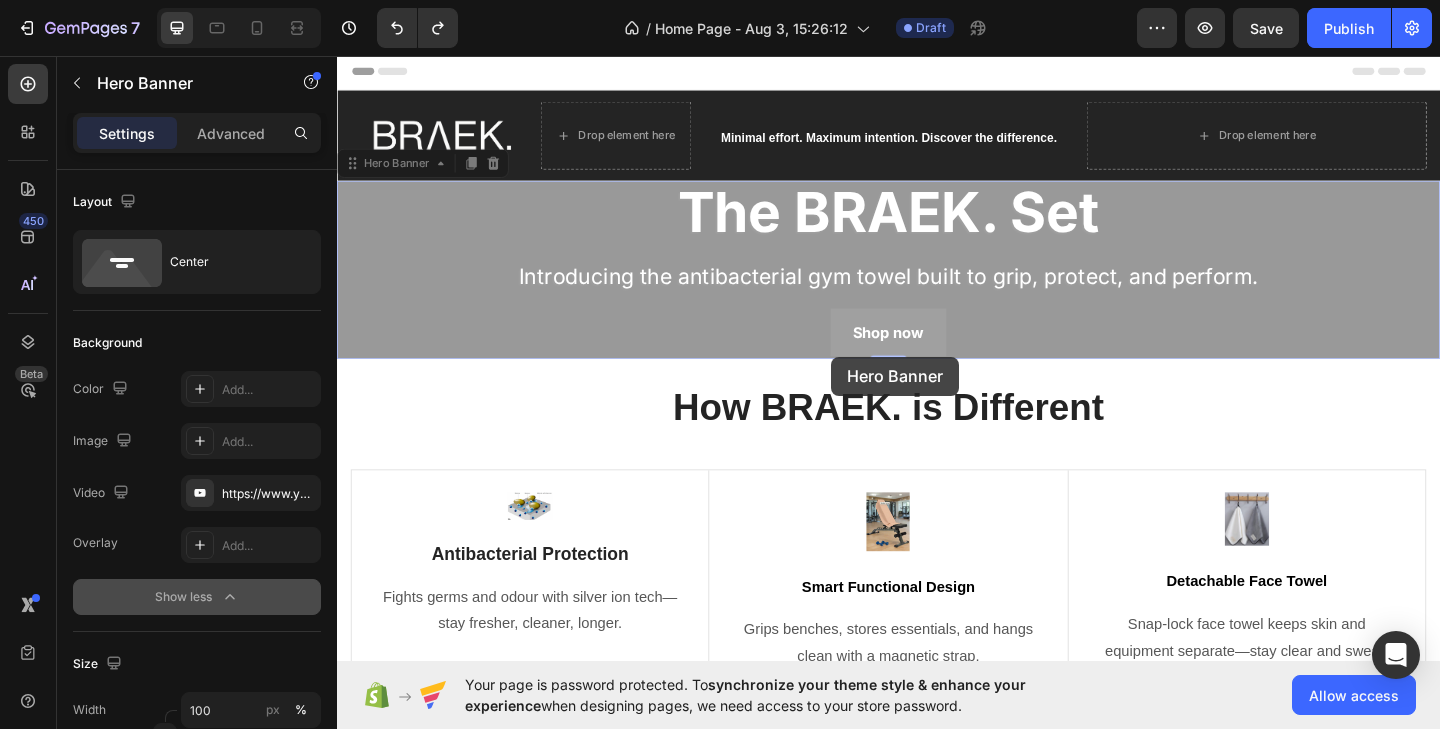 drag, startPoint x: 874, startPoint y: 383, endPoint x: 874, endPoint y: 395, distance: 12 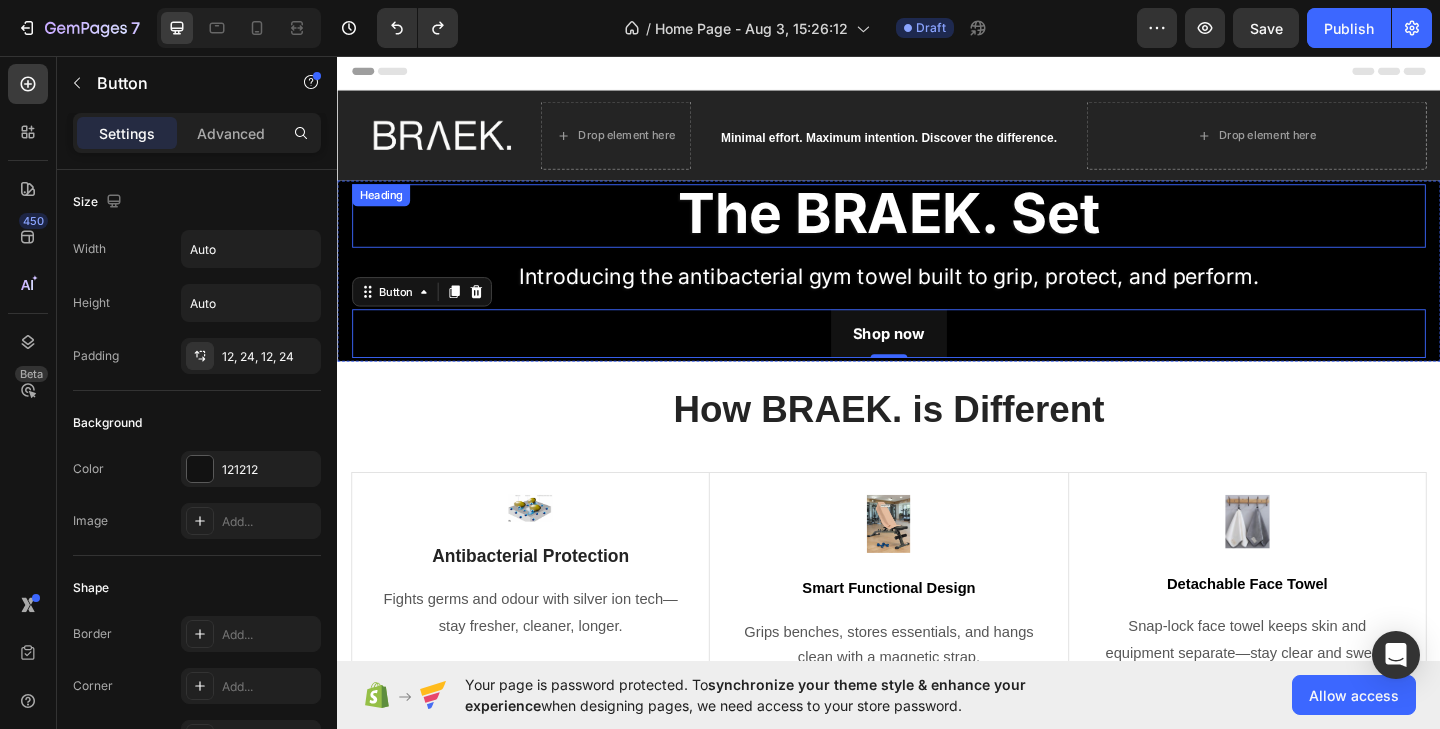 click on "The BRAEK. Set" at bounding box center (937, 230) 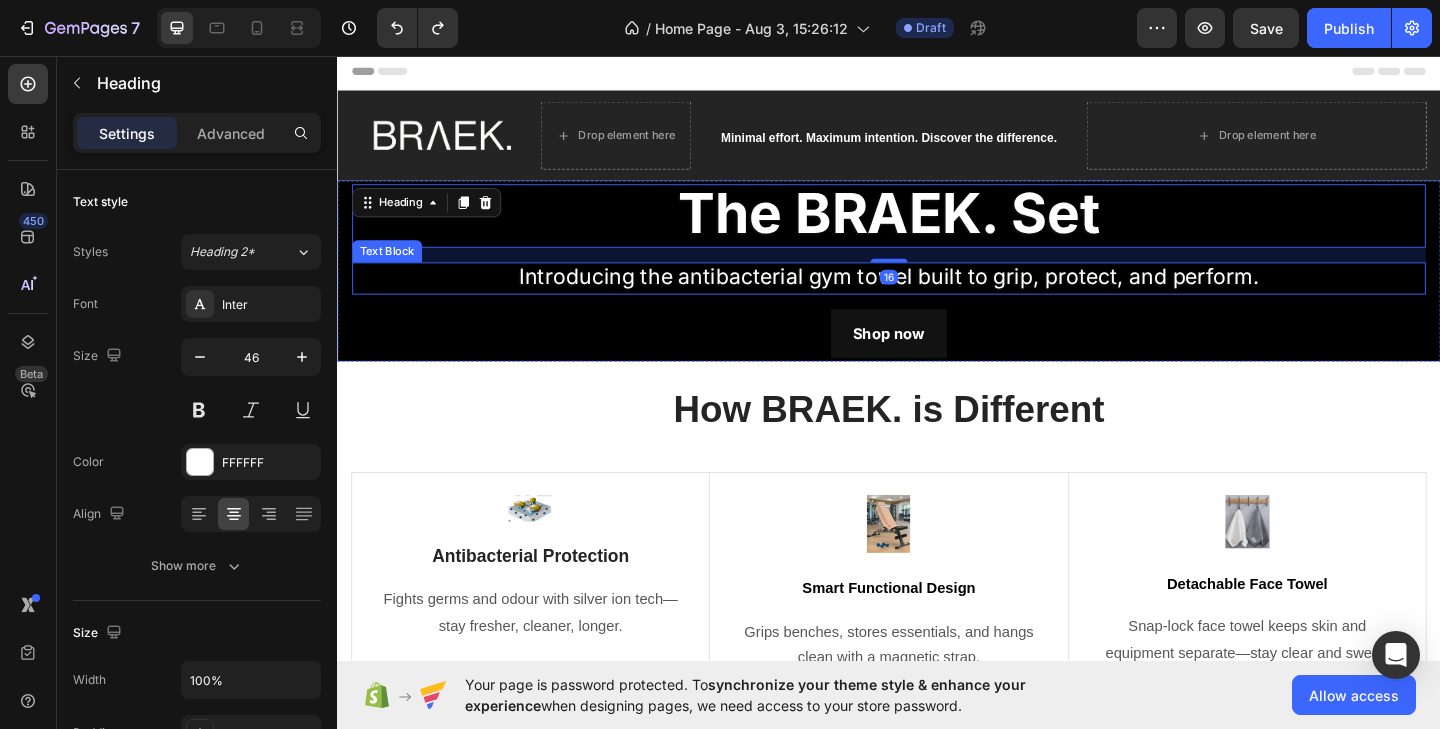click on "Introducing the antibacterial gym towel built to grip, protect, and perform." at bounding box center (937, 298) 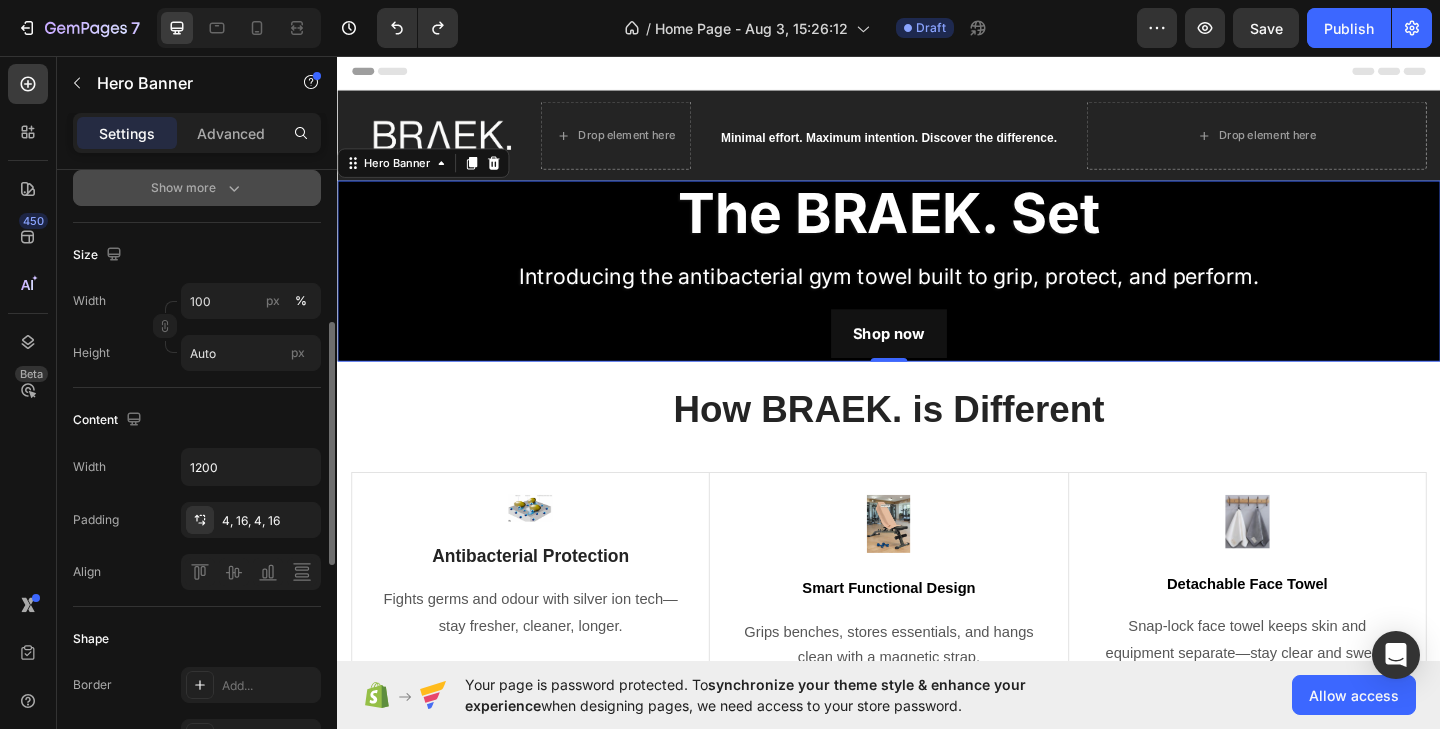 scroll, scrollTop: 376, scrollLeft: 0, axis: vertical 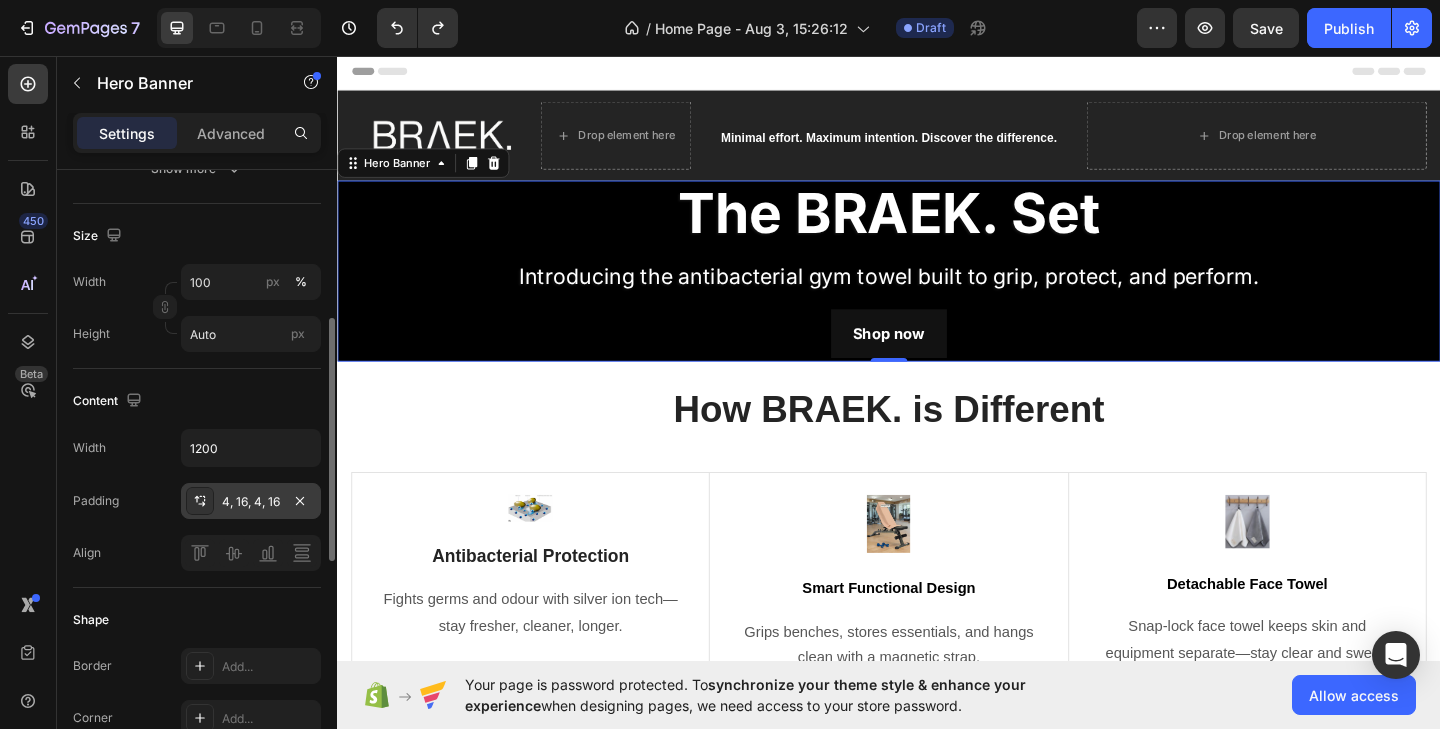 click on "4, 16, 4, 16" at bounding box center (251, 502) 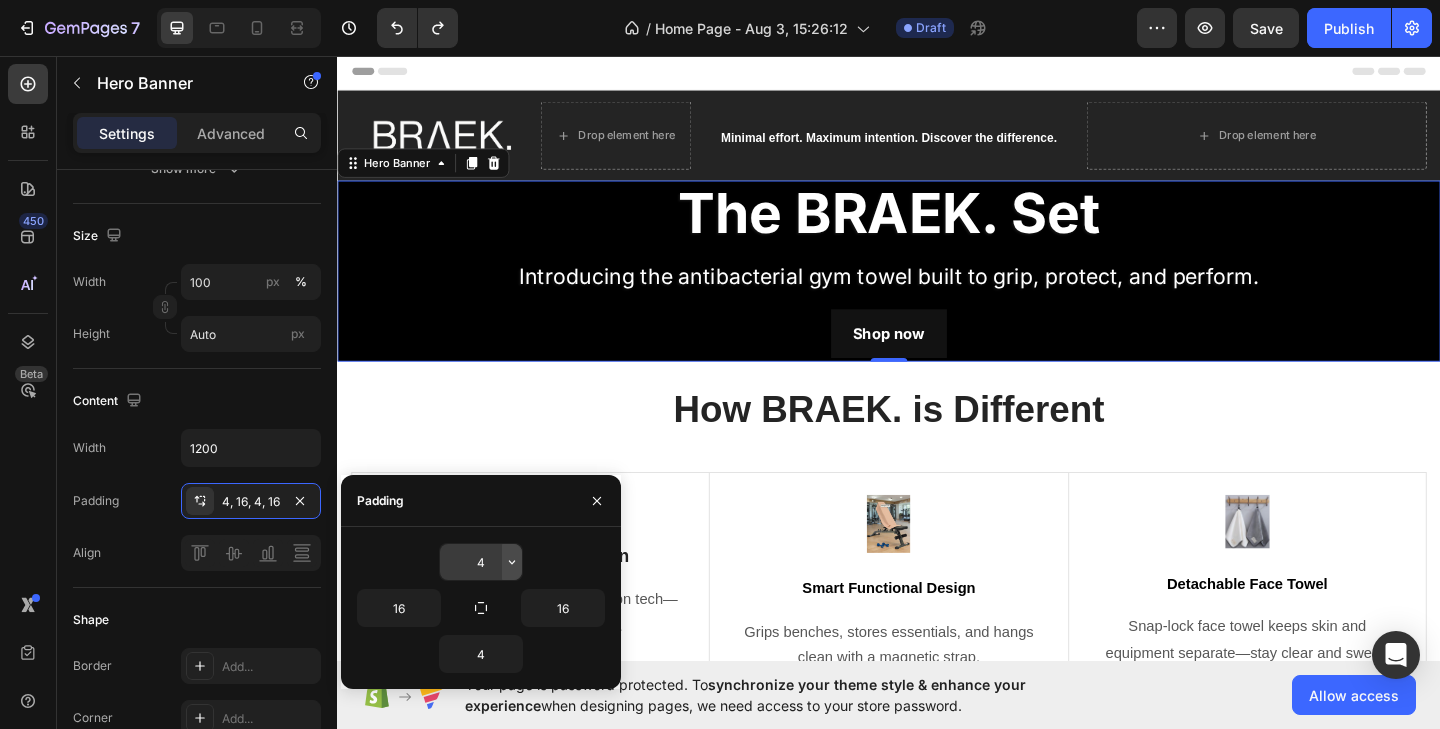click 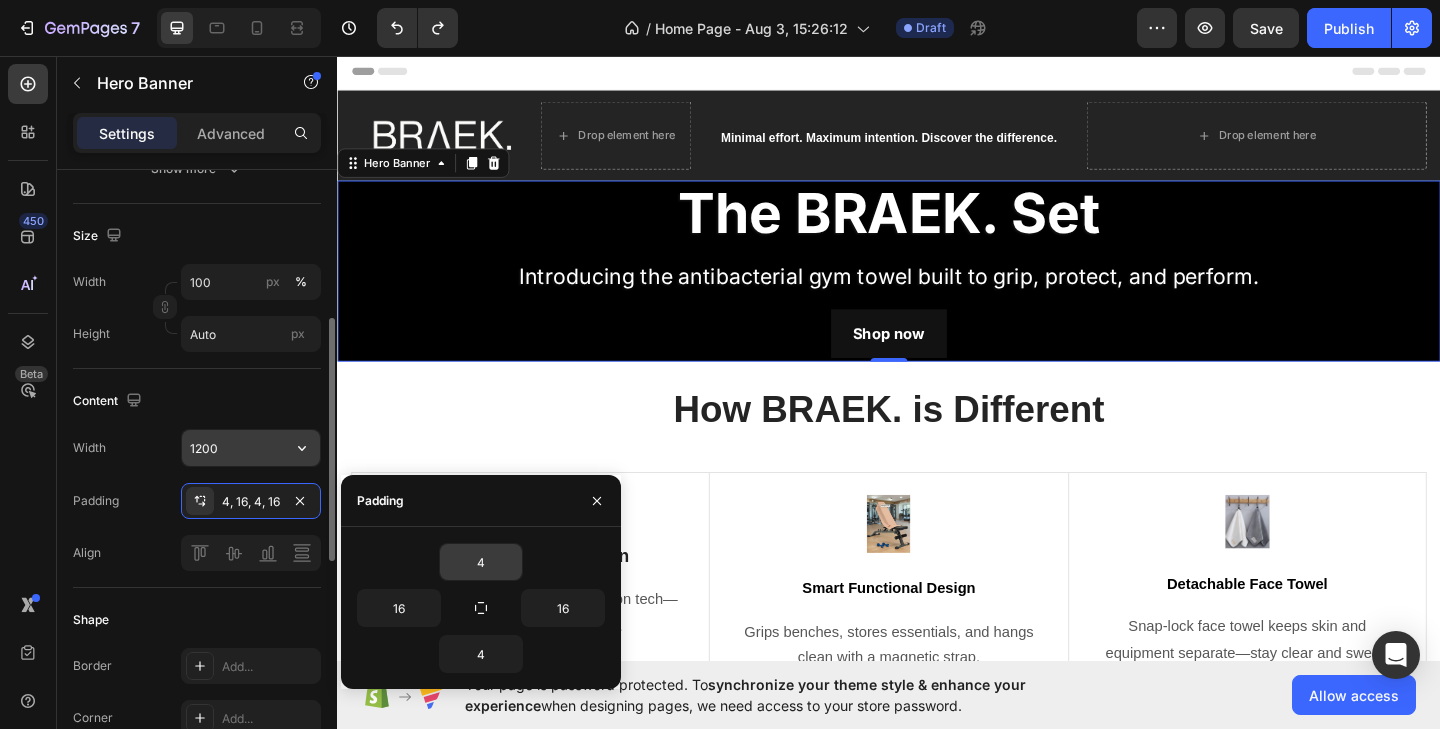 click on "1200" at bounding box center [251, 448] 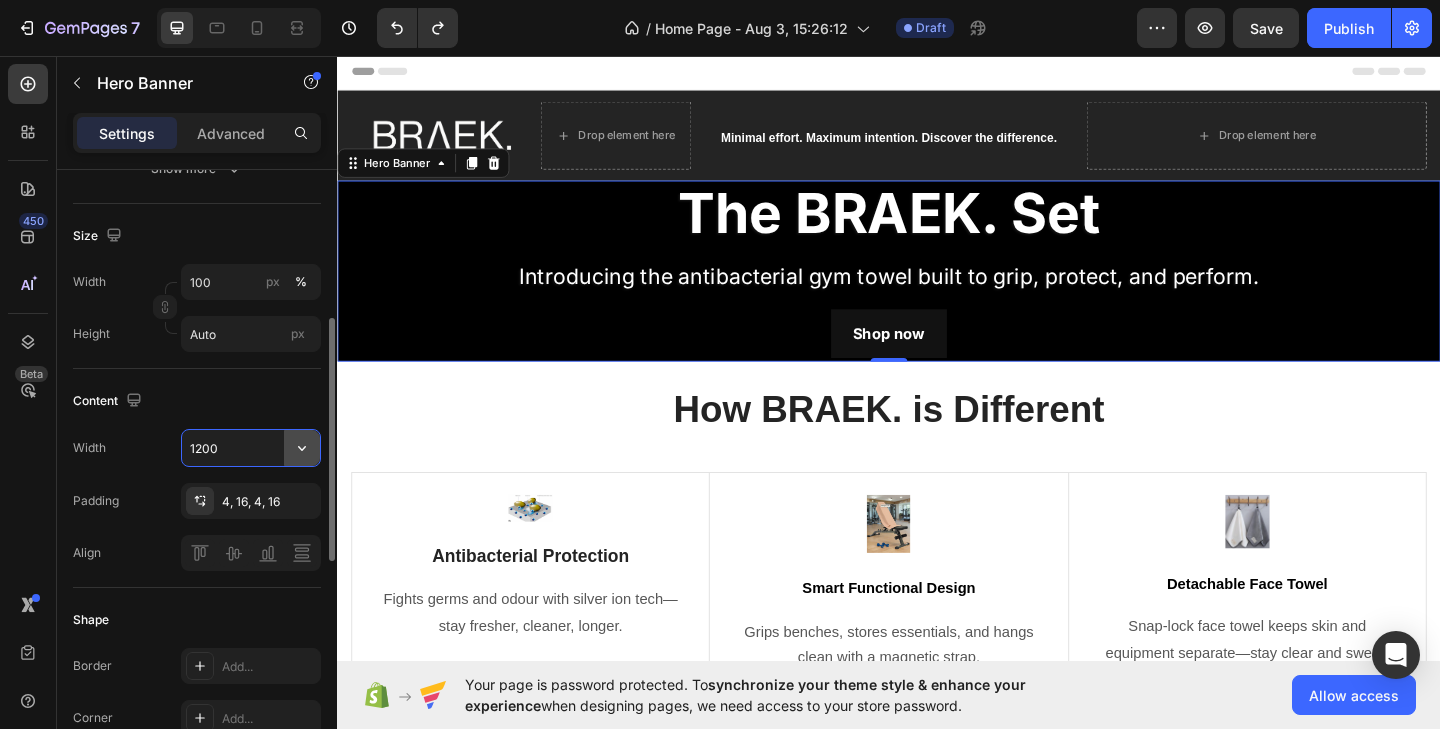 click 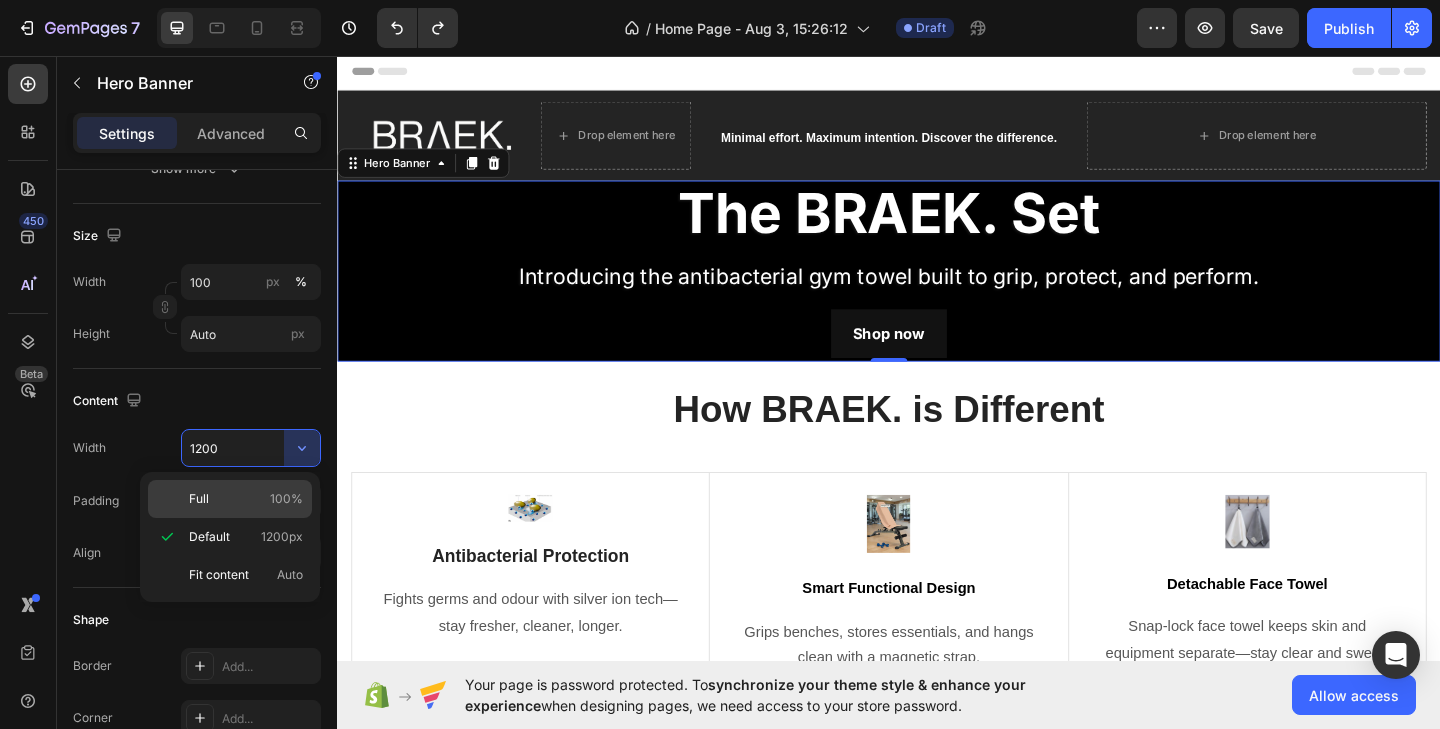click on "100%" at bounding box center [286, 499] 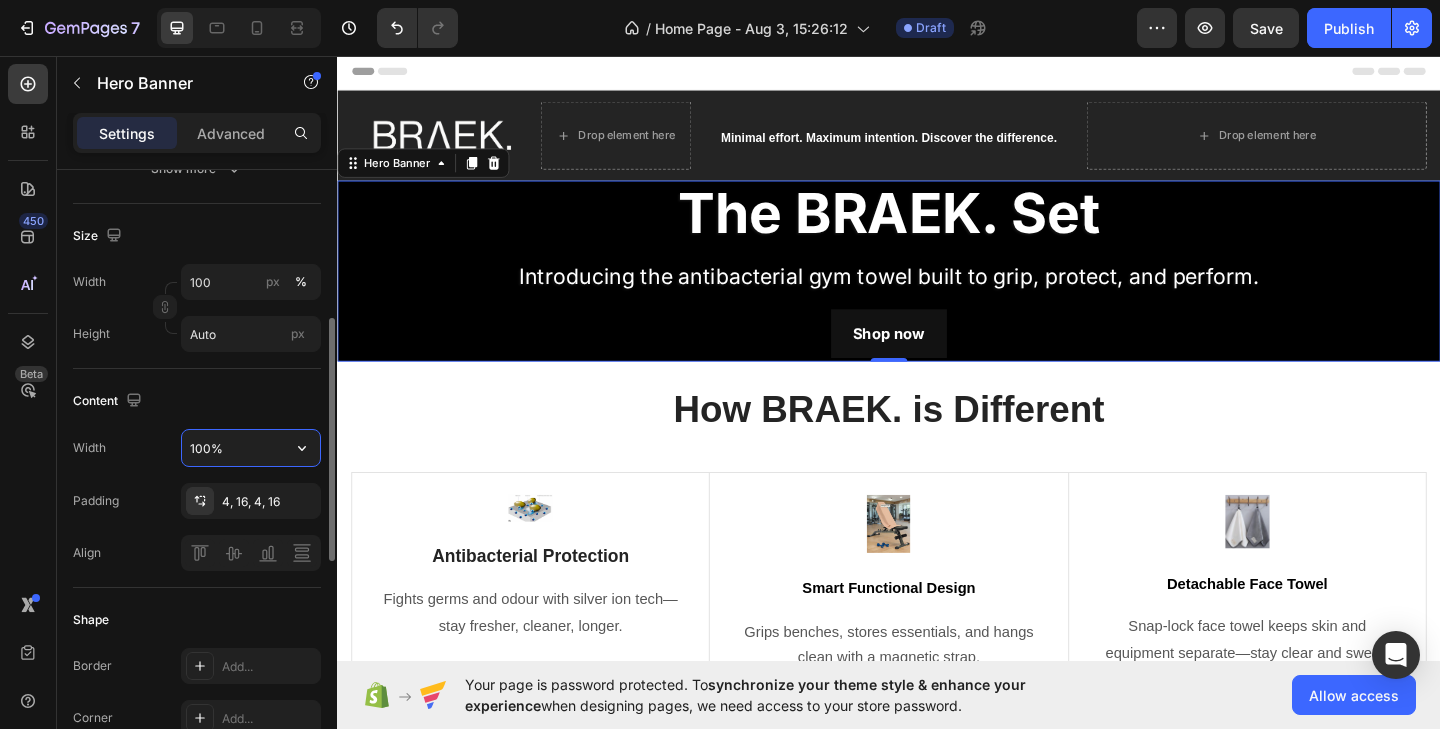 click on "100%" at bounding box center (251, 448) 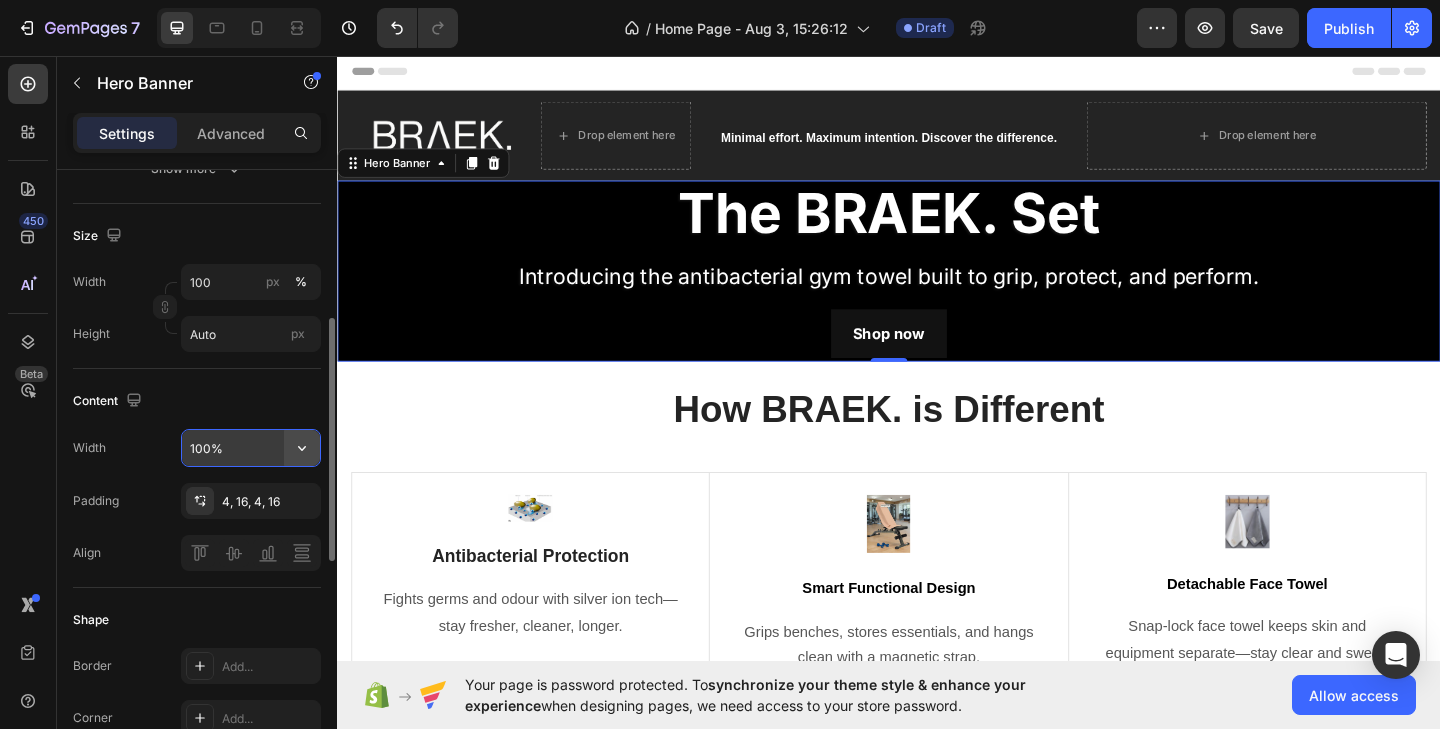 click 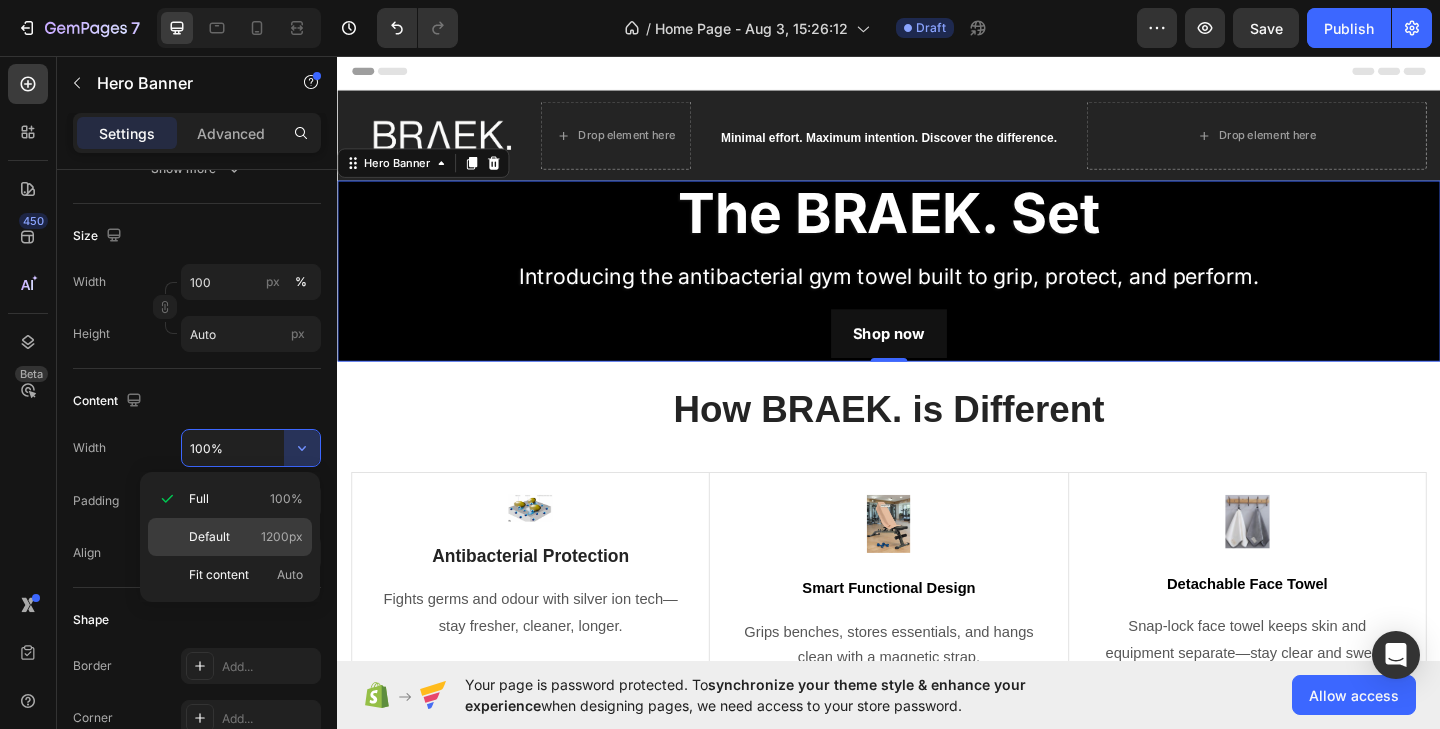 click on "Default 1200px" at bounding box center (246, 537) 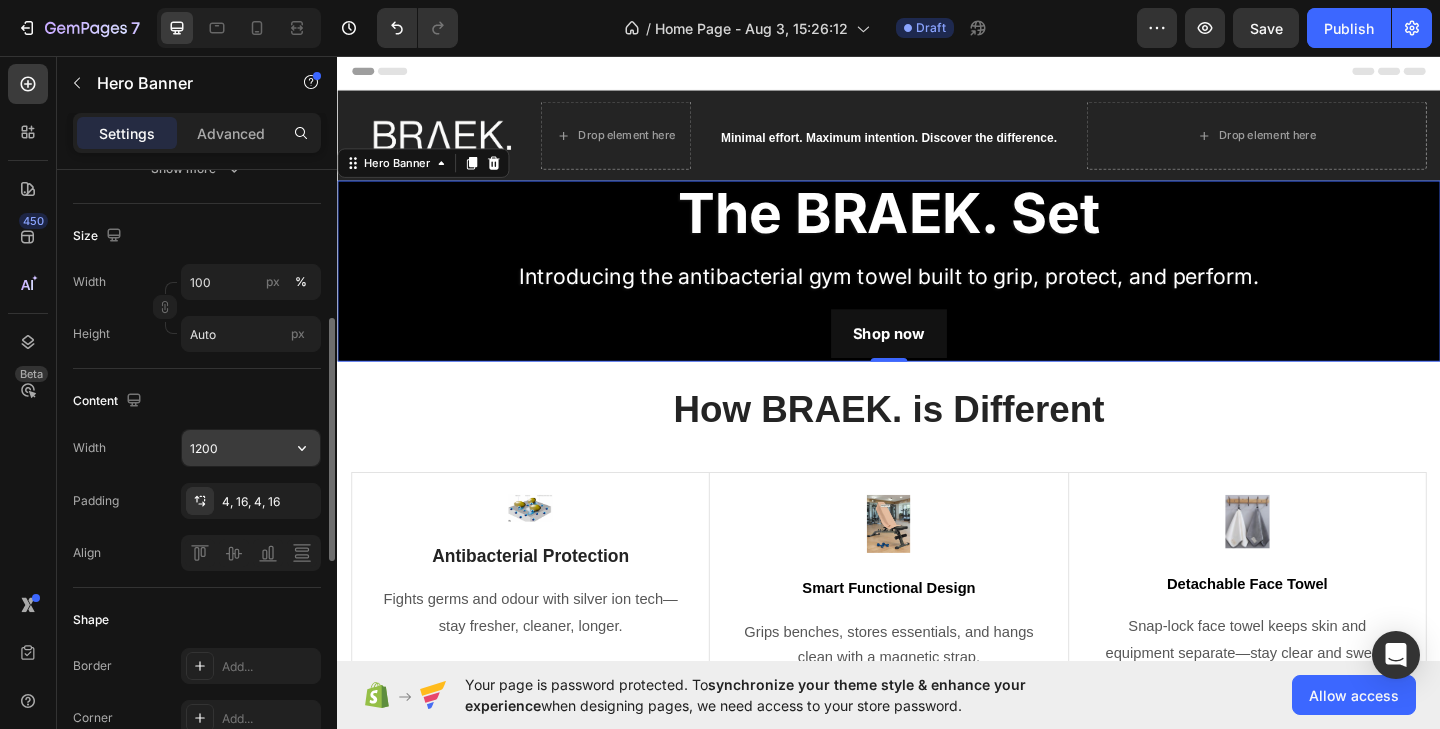 click 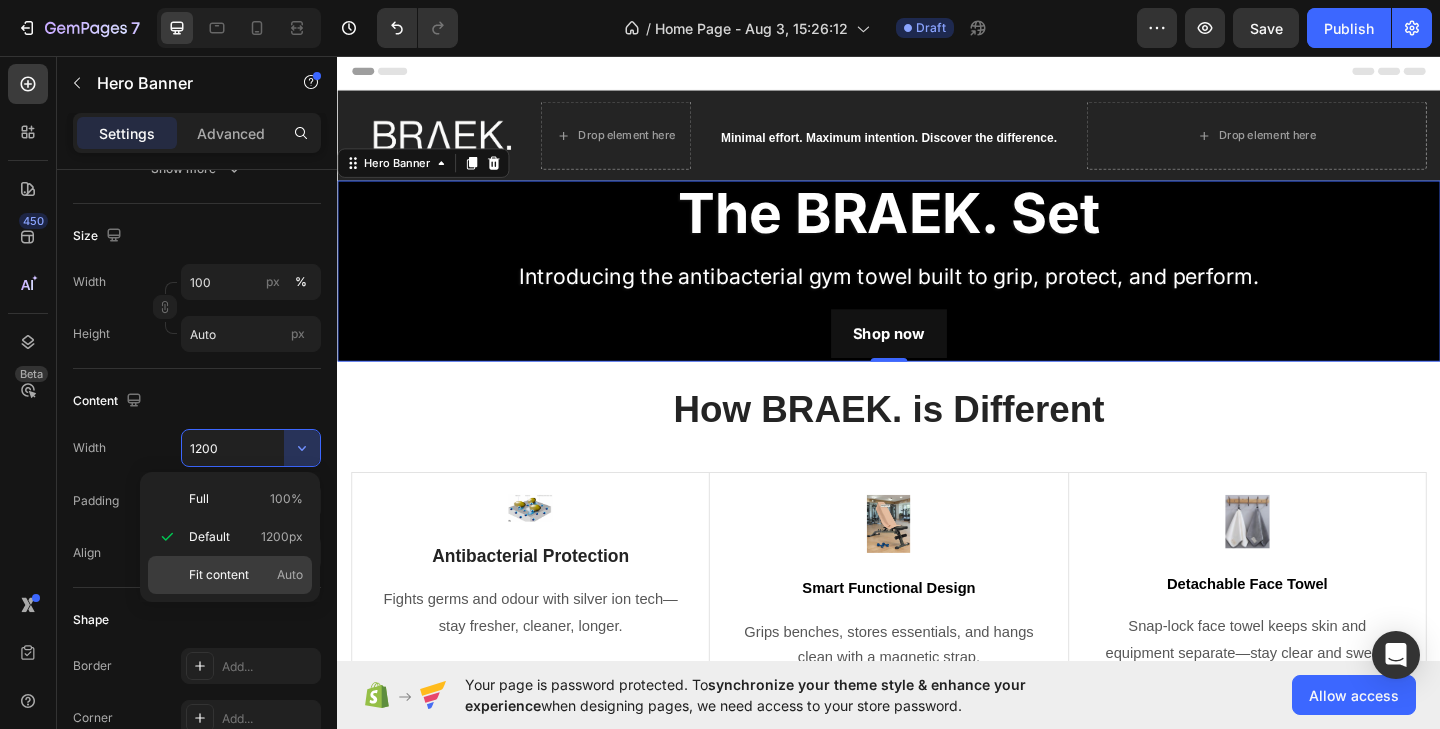 click on "Fit content" at bounding box center (219, 575) 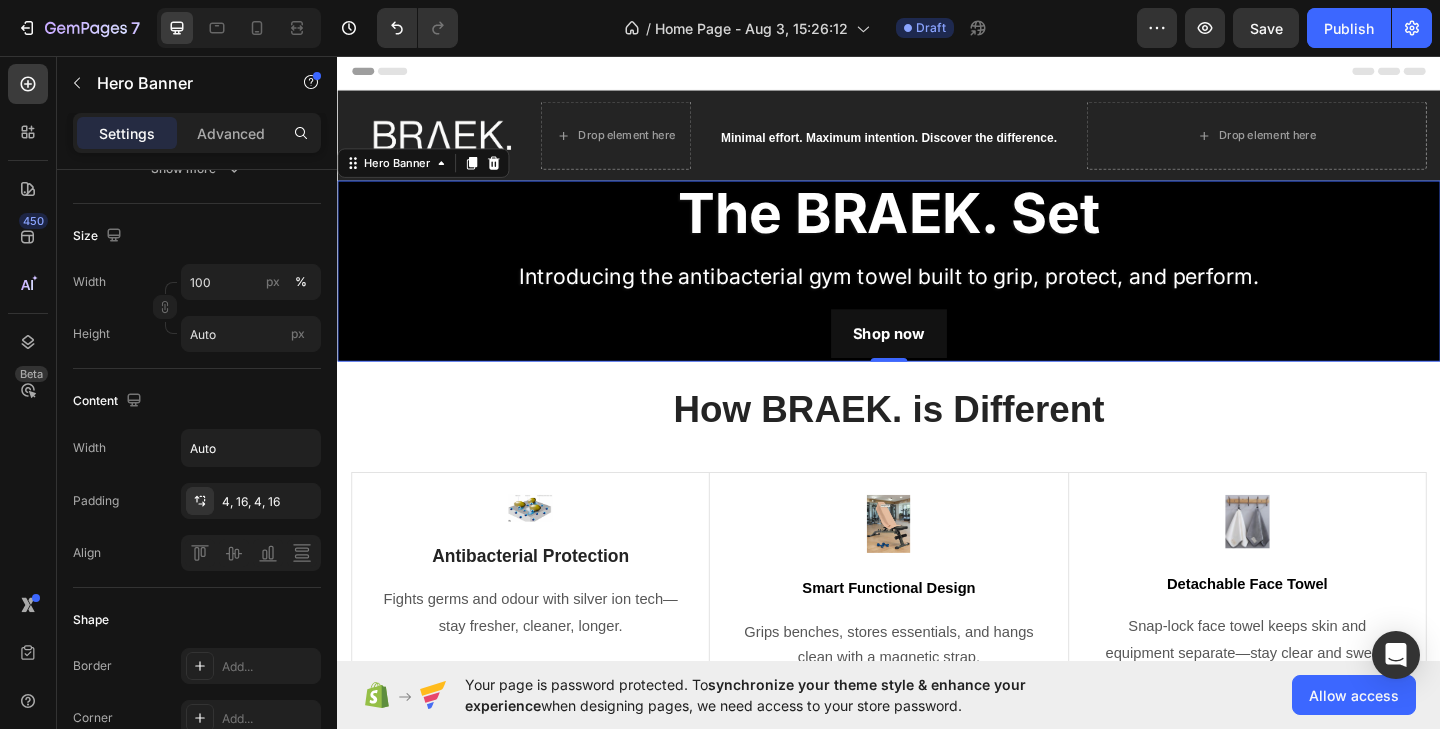 click at bounding box center [937, 290] 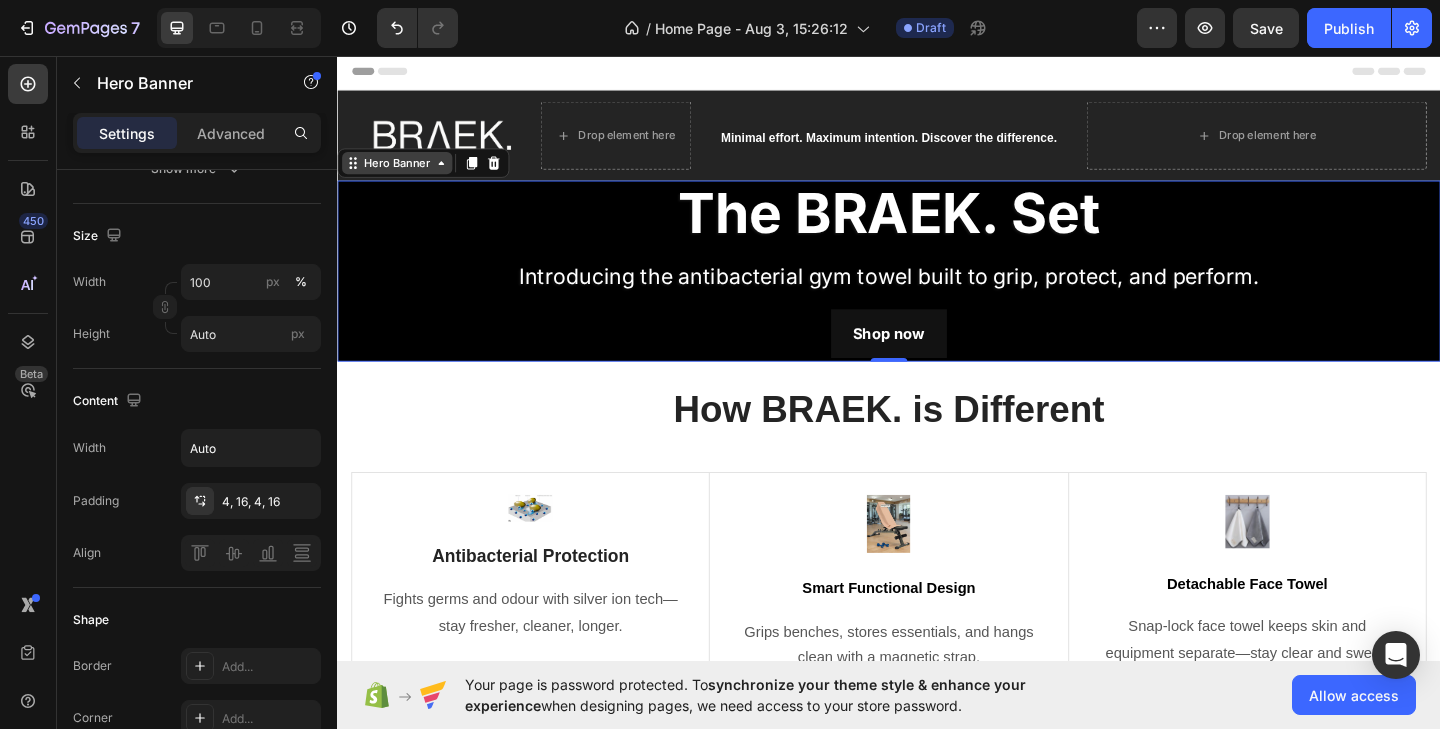 scroll, scrollTop: 0, scrollLeft: 0, axis: both 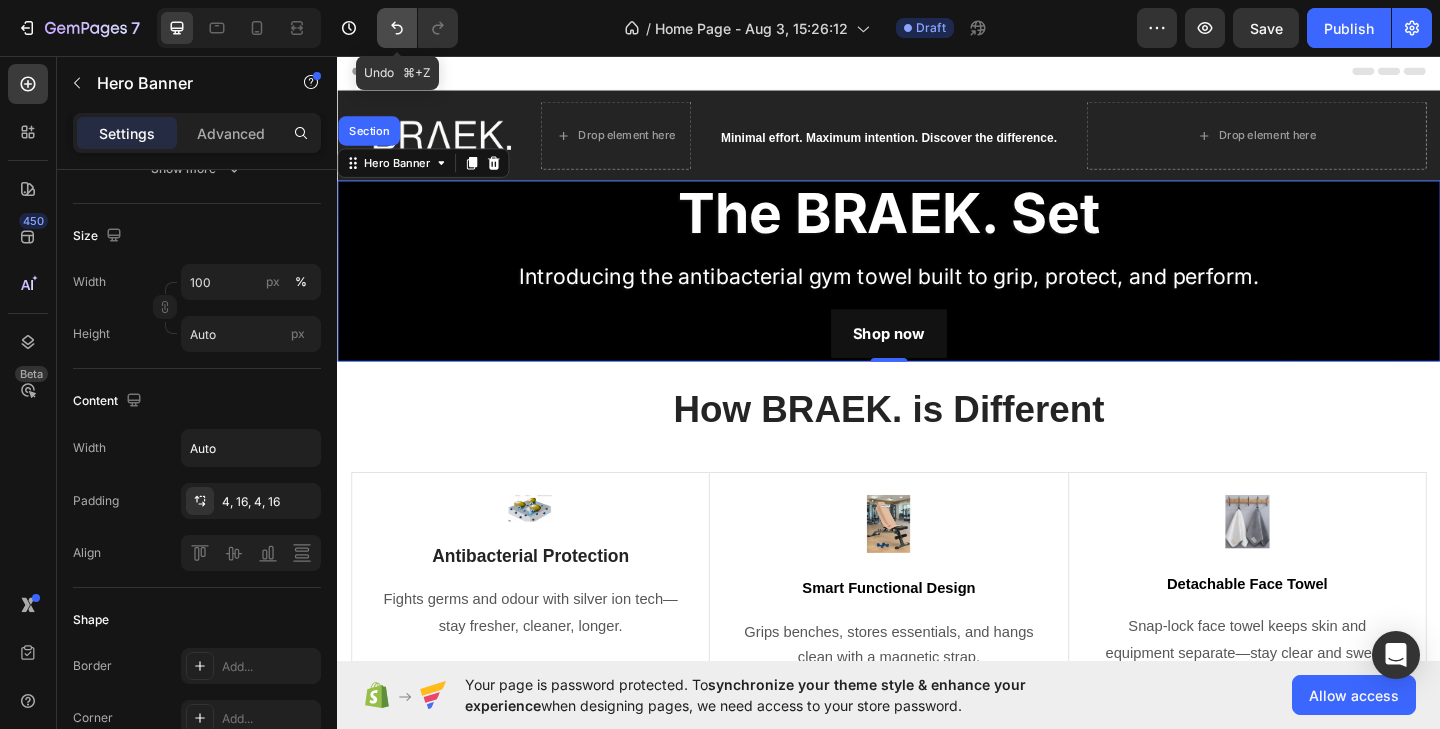 click 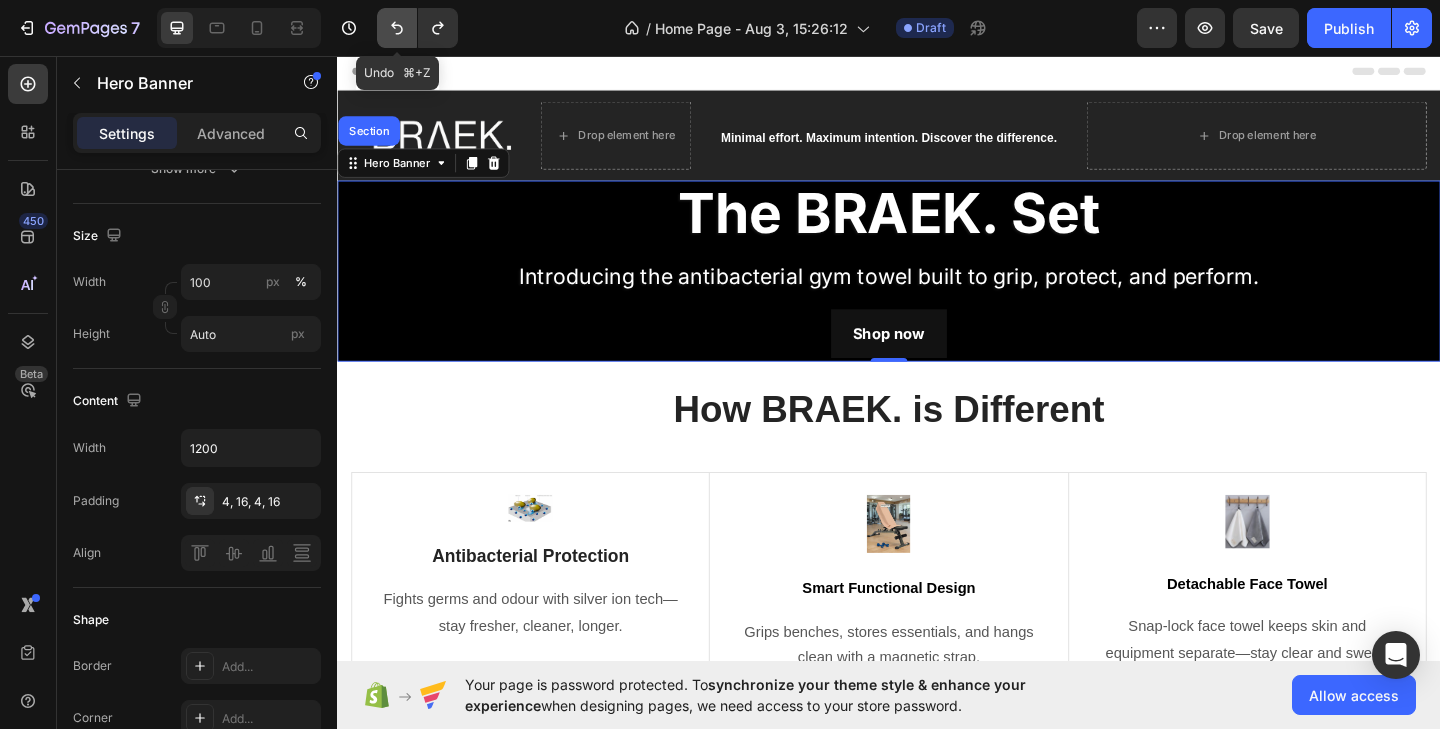 click 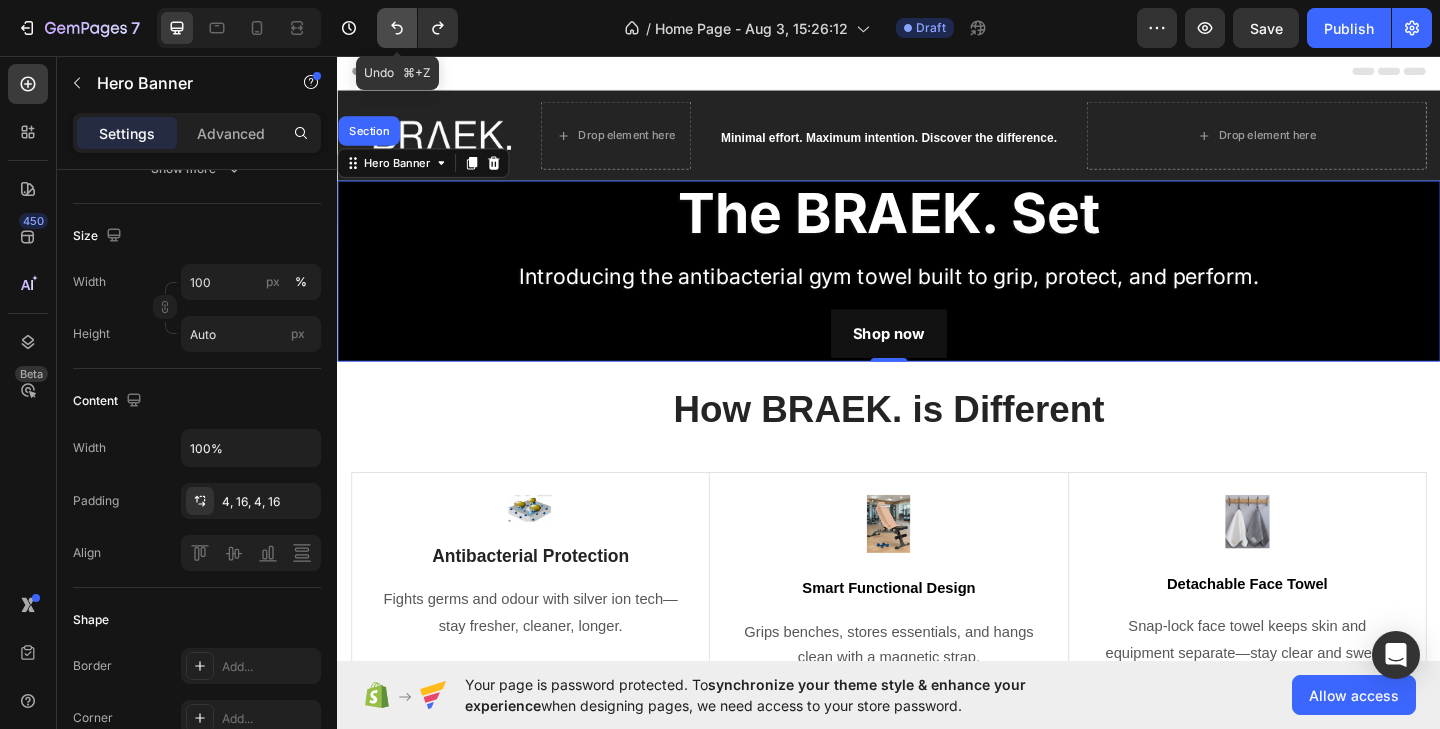 click 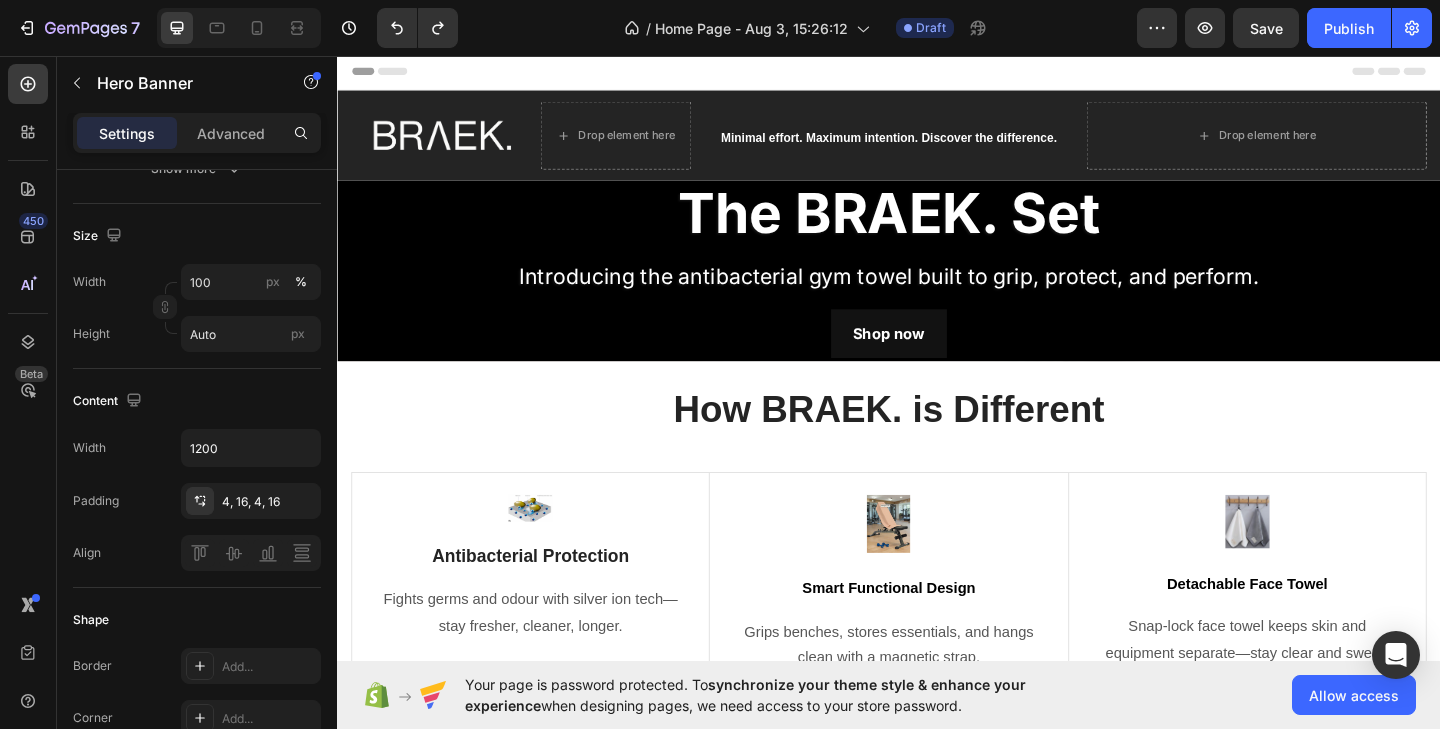 scroll, scrollTop: 0, scrollLeft: 0, axis: both 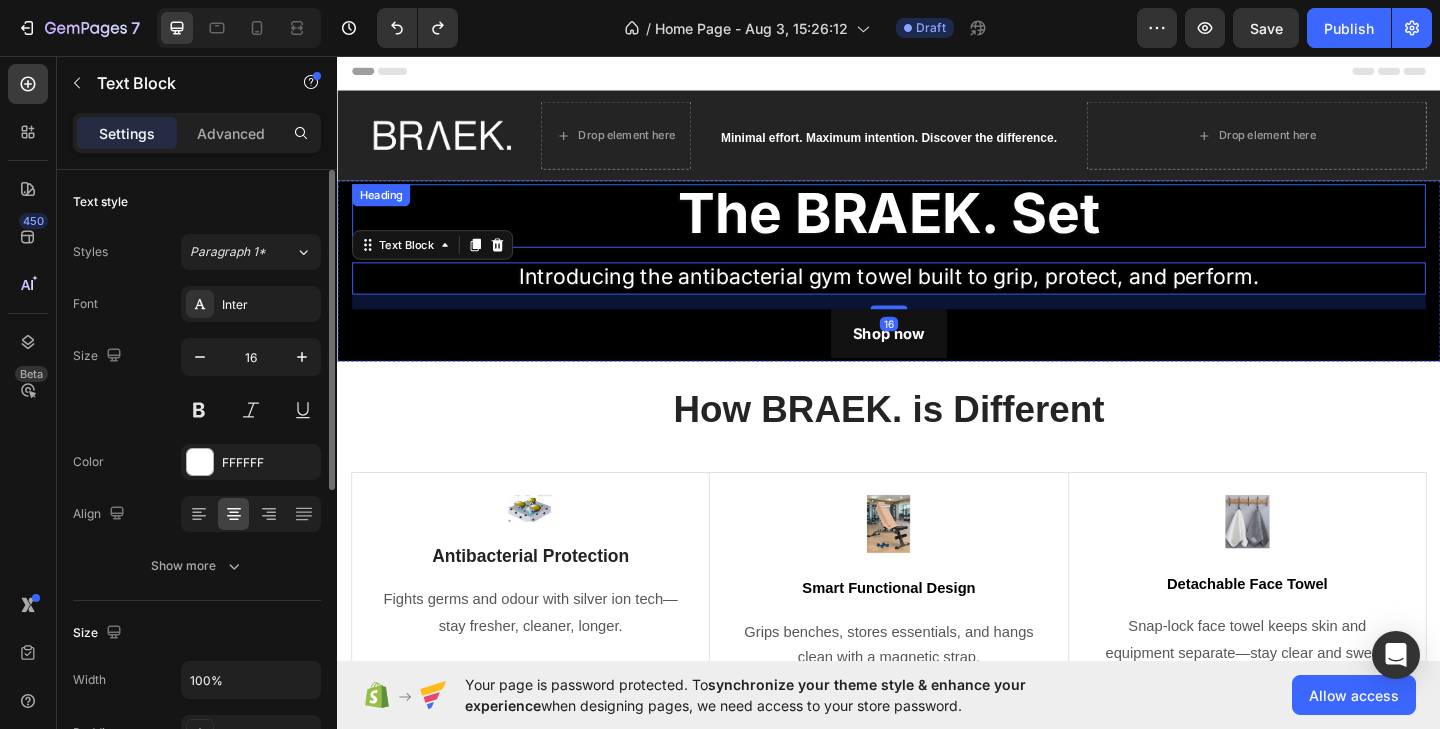 click on "Heading" at bounding box center (384, 208) 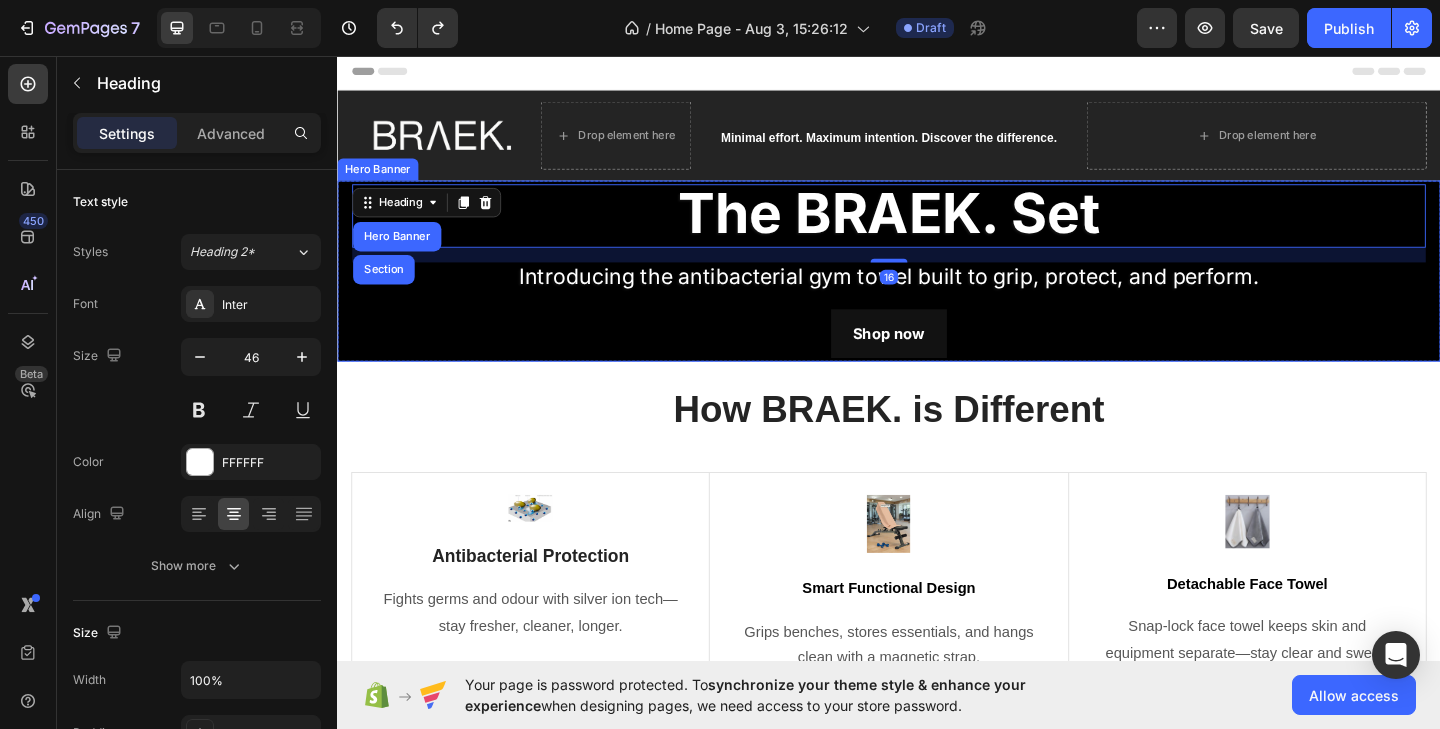 click on "The BRAEK. Set Heading Hero Banner Section   16 Introducing the antibacterial gym towel built to grip, protect, and perform. Text Block Shop now Button" at bounding box center (937, 290) 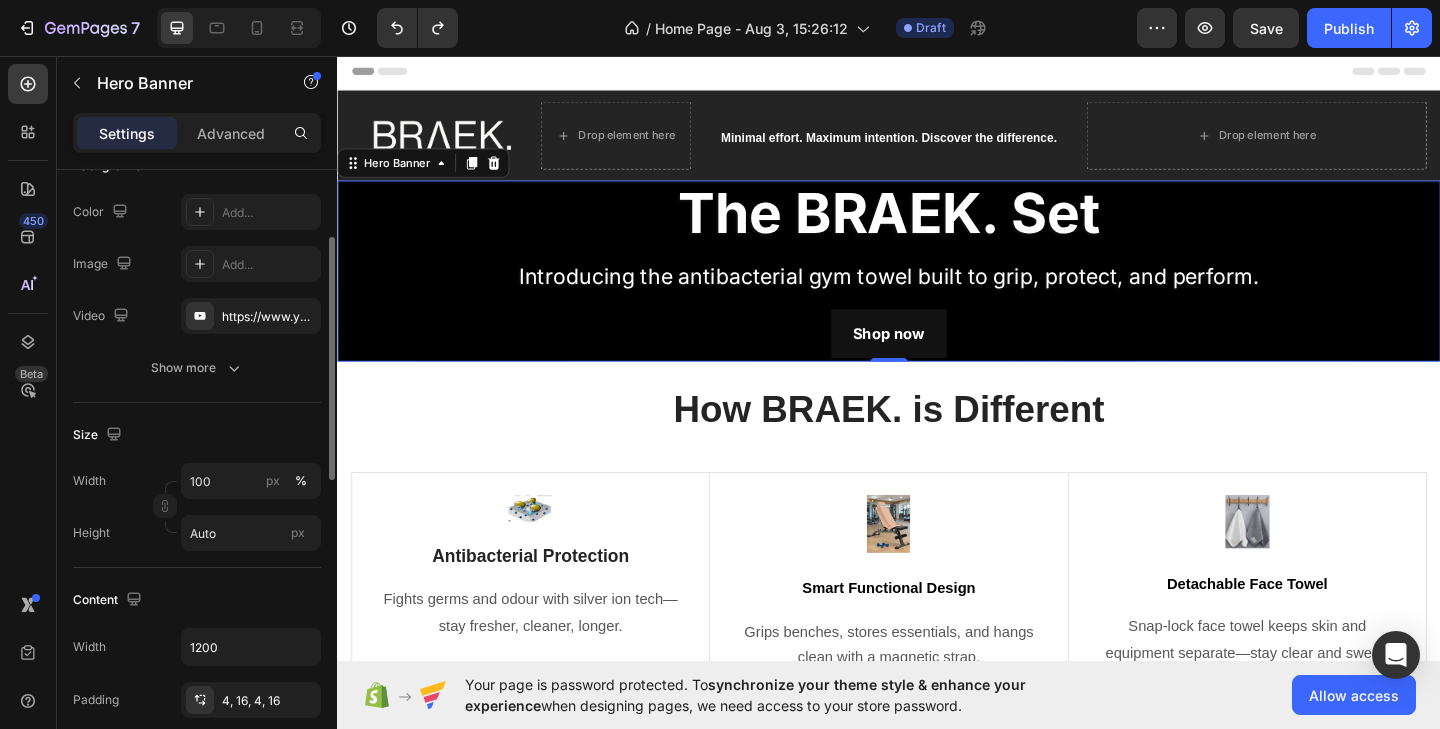 scroll, scrollTop: 179, scrollLeft: 0, axis: vertical 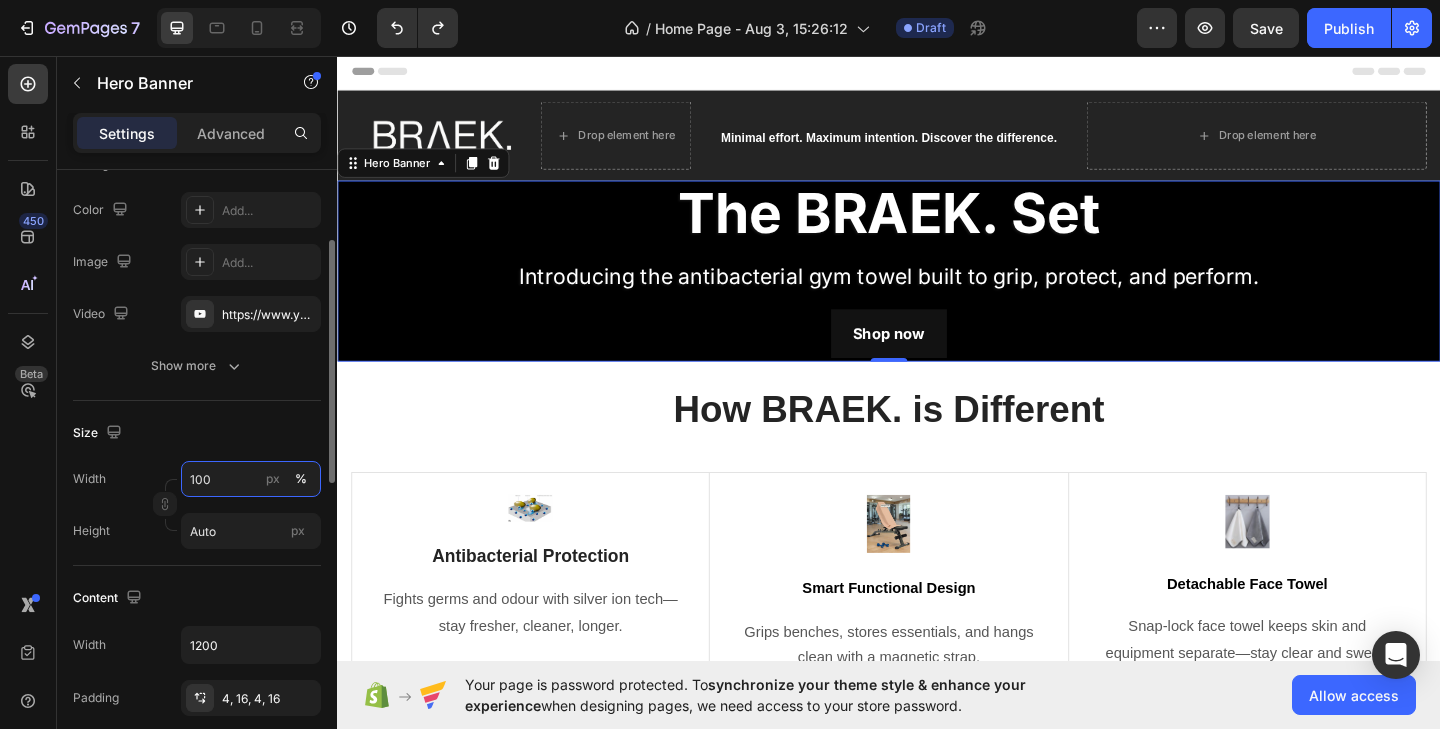 click on "100" at bounding box center (251, 479) 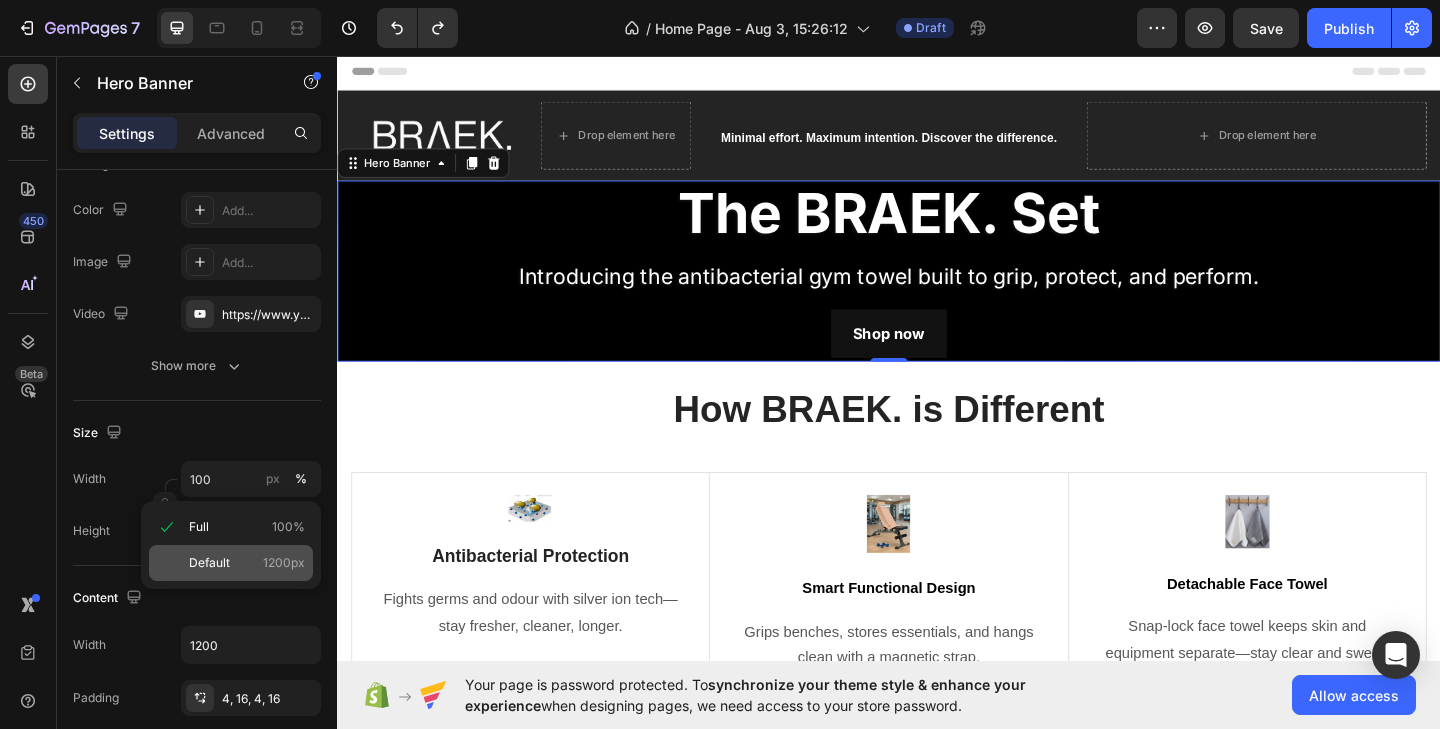click on "Default" at bounding box center [209, 563] 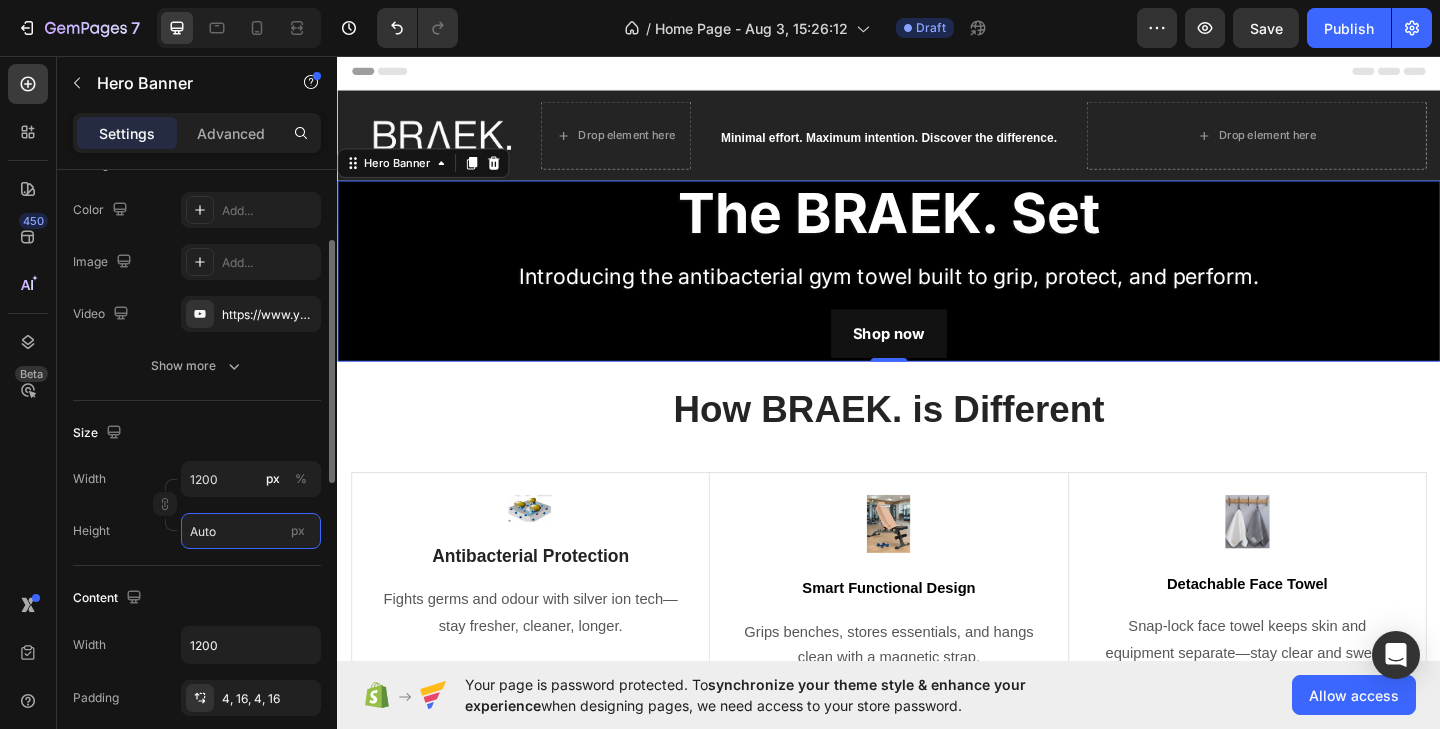 click on "Auto" at bounding box center [251, 531] 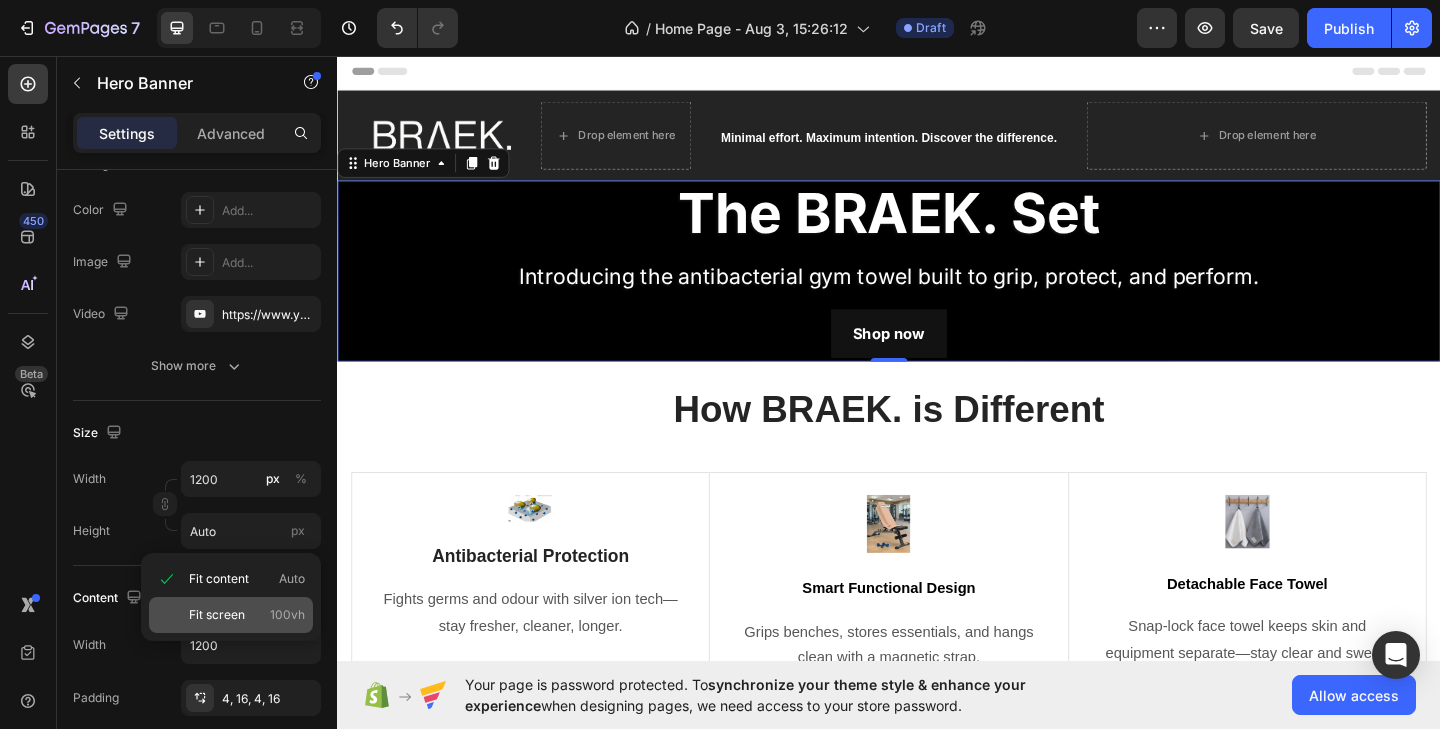 click on "Fit screen" at bounding box center [217, 615] 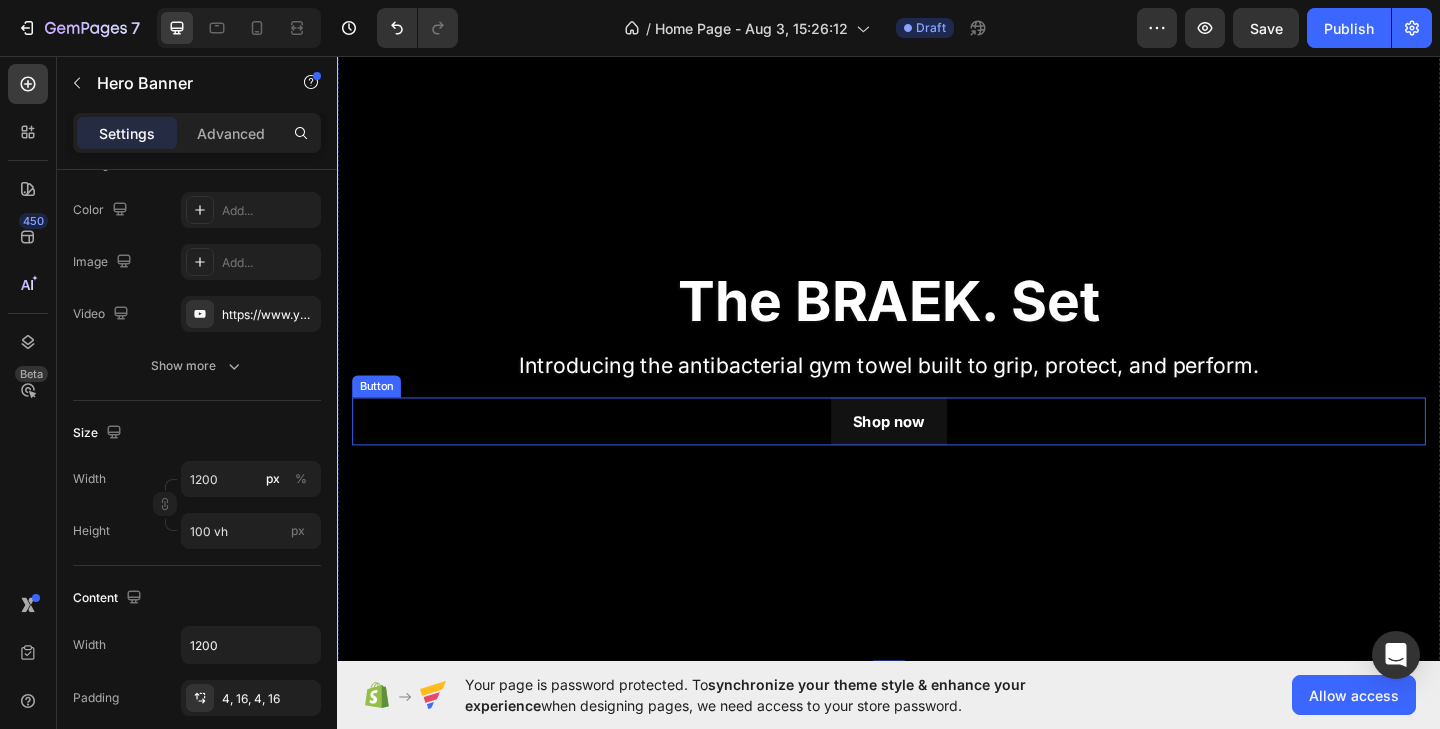 scroll, scrollTop: 149, scrollLeft: 0, axis: vertical 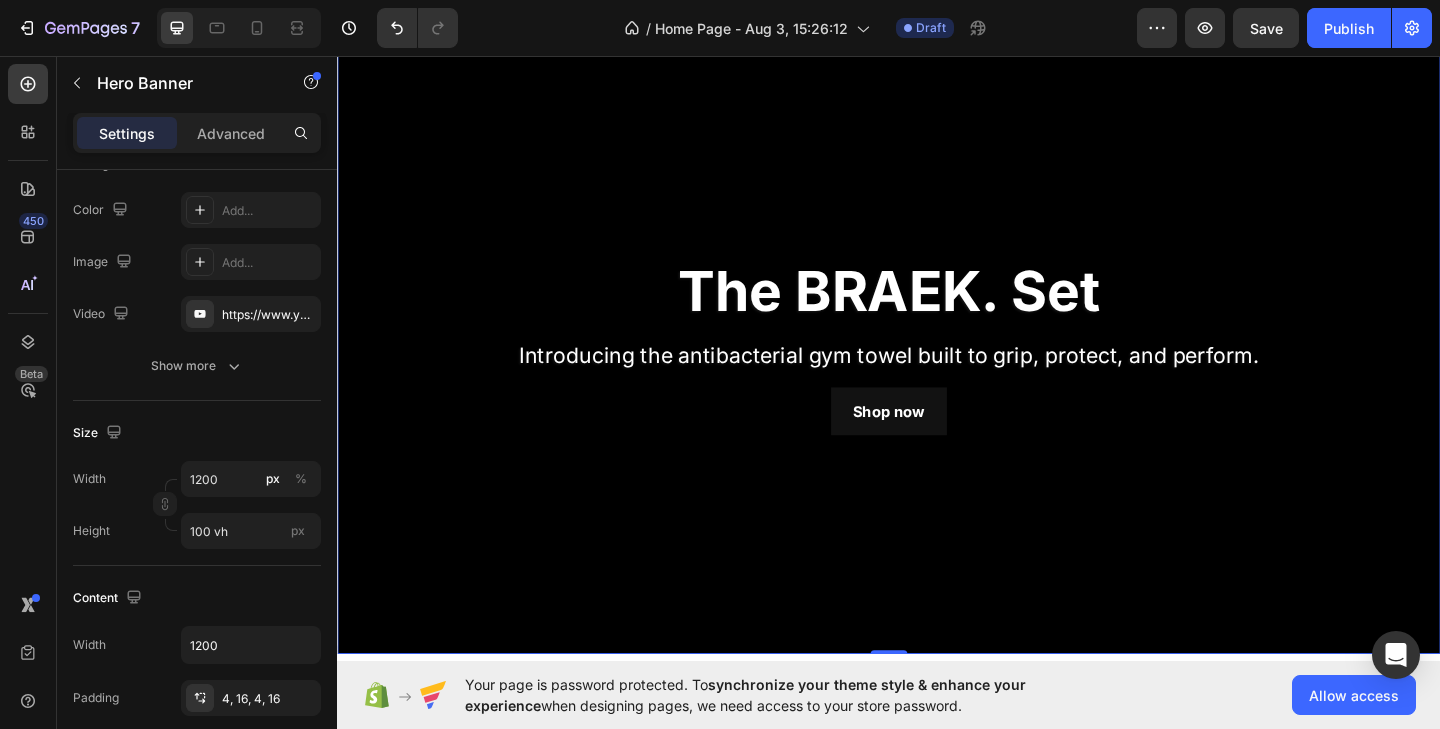 click at bounding box center [937, 375] 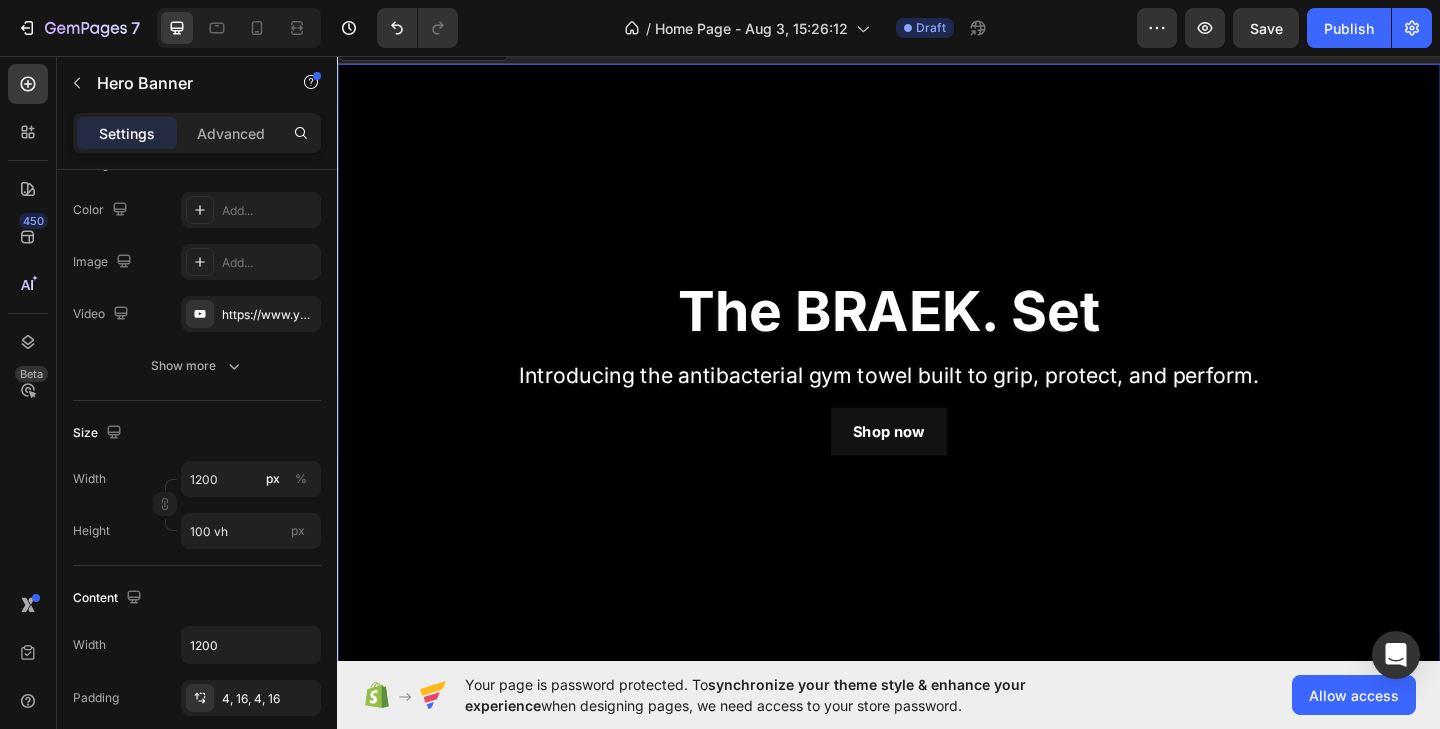 scroll, scrollTop: 115, scrollLeft: 0, axis: vertical 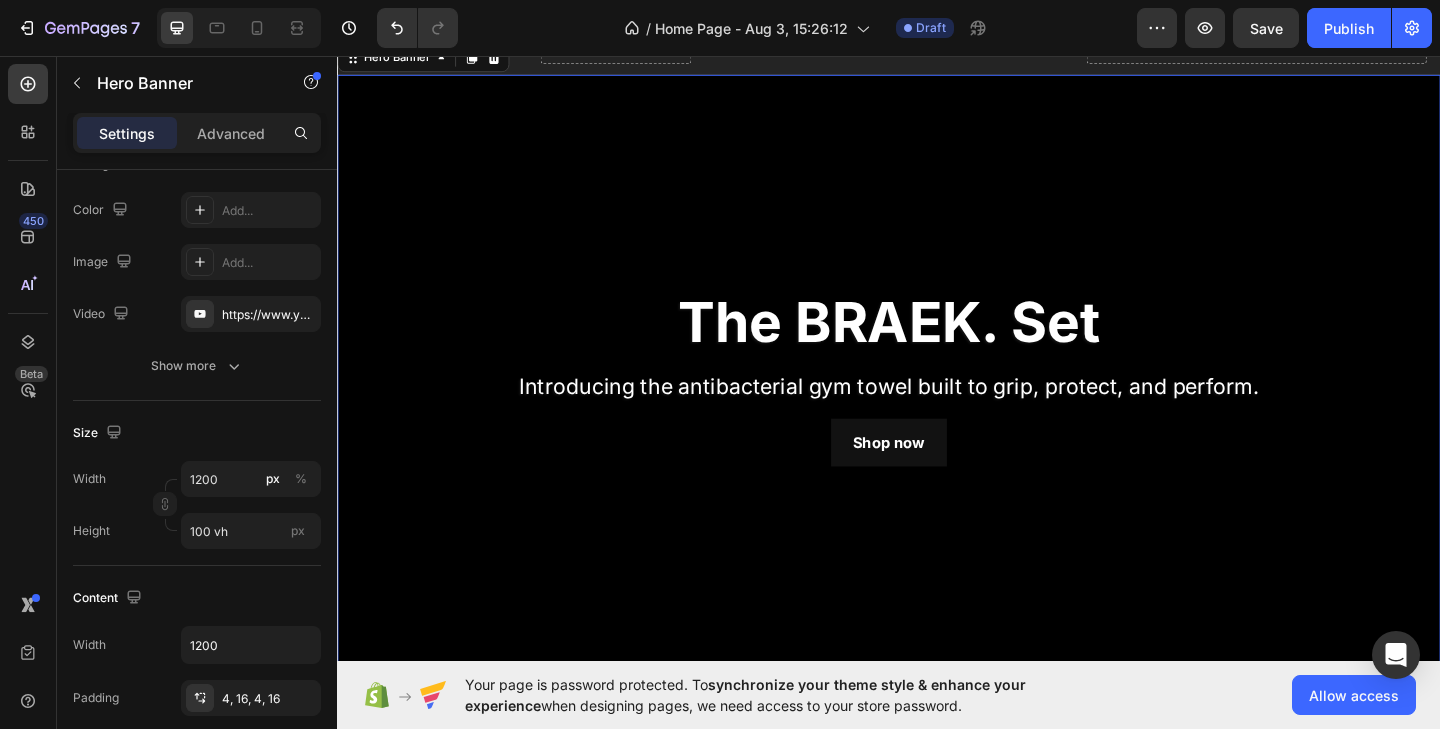 click on "Your page is password protected. To  synchronize your theme style & enhance your experience  when designing pages, we need access to your store password." at bounding box center [784, 695] 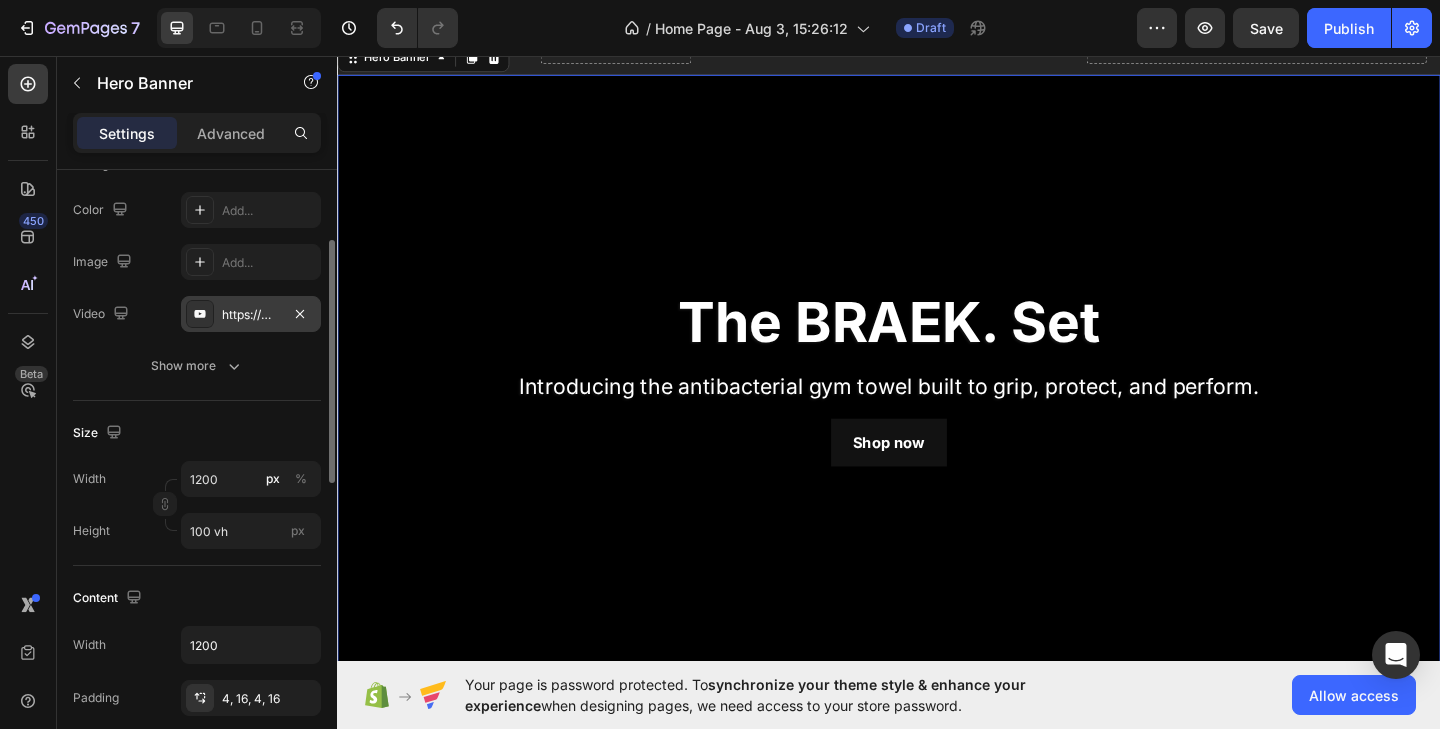 click on "https://www.youtube.com/watch?v=drIt4RH_kyQ" at bounding box center (251, 314) 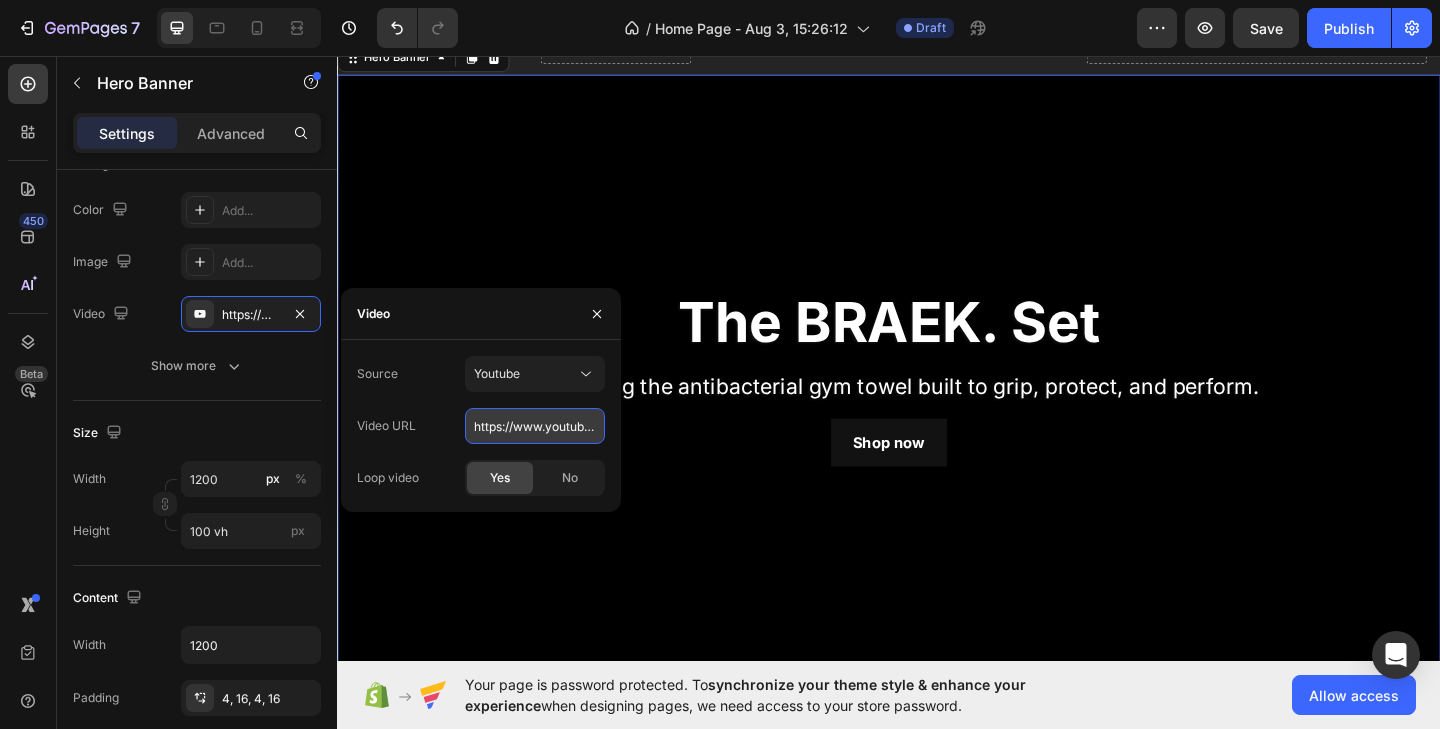click on "https://www.youtube.com/watch?v=drIt4RH_kyQ" at bounding box center [535, 426] 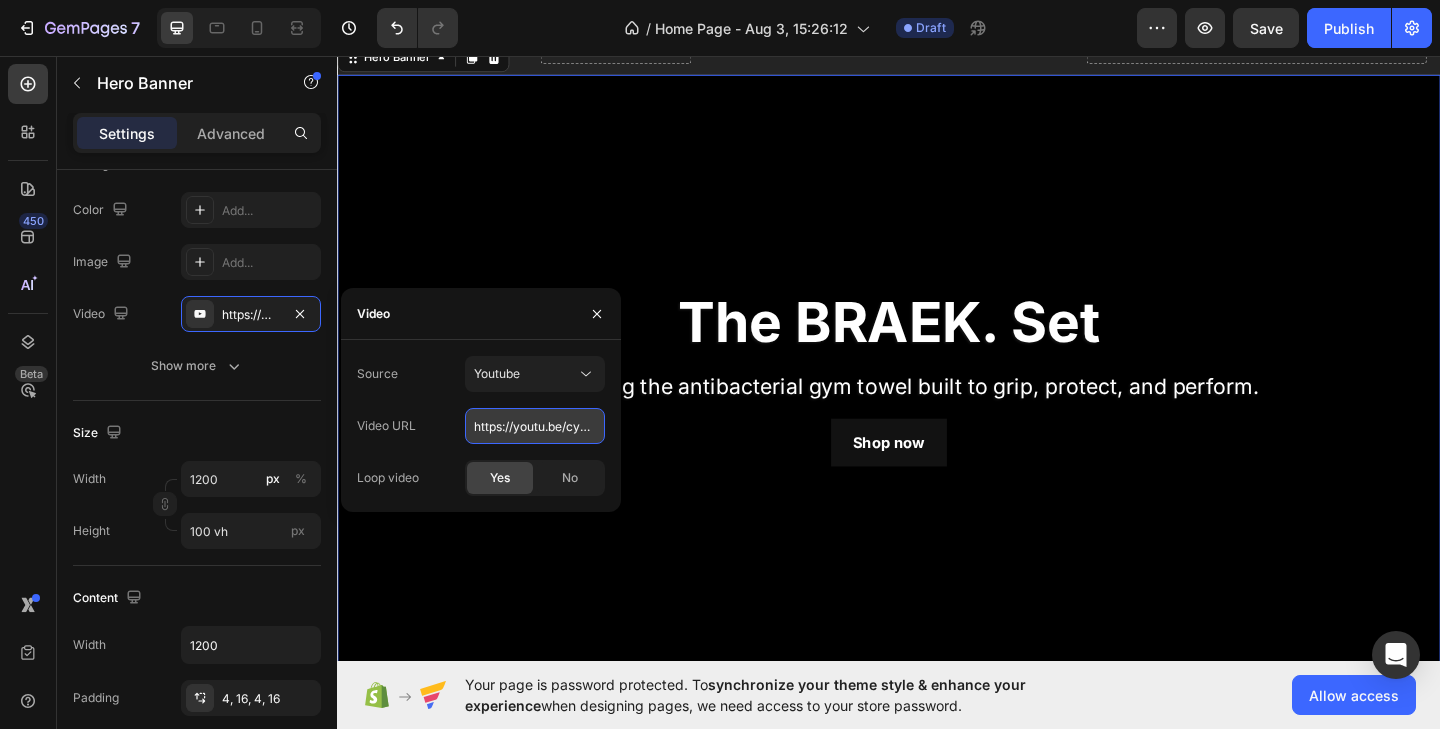 type on "https://youtu.be/cypsXZK6fyQ" 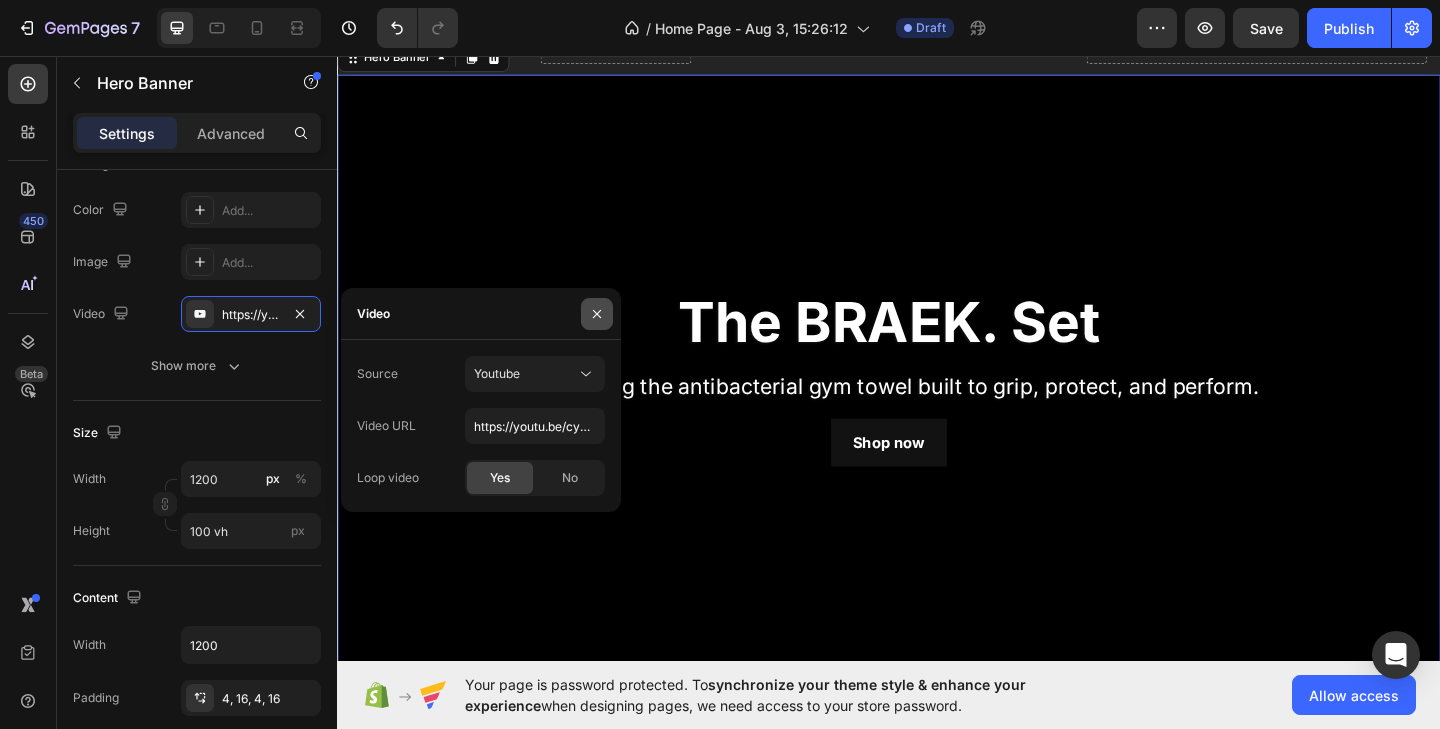 click 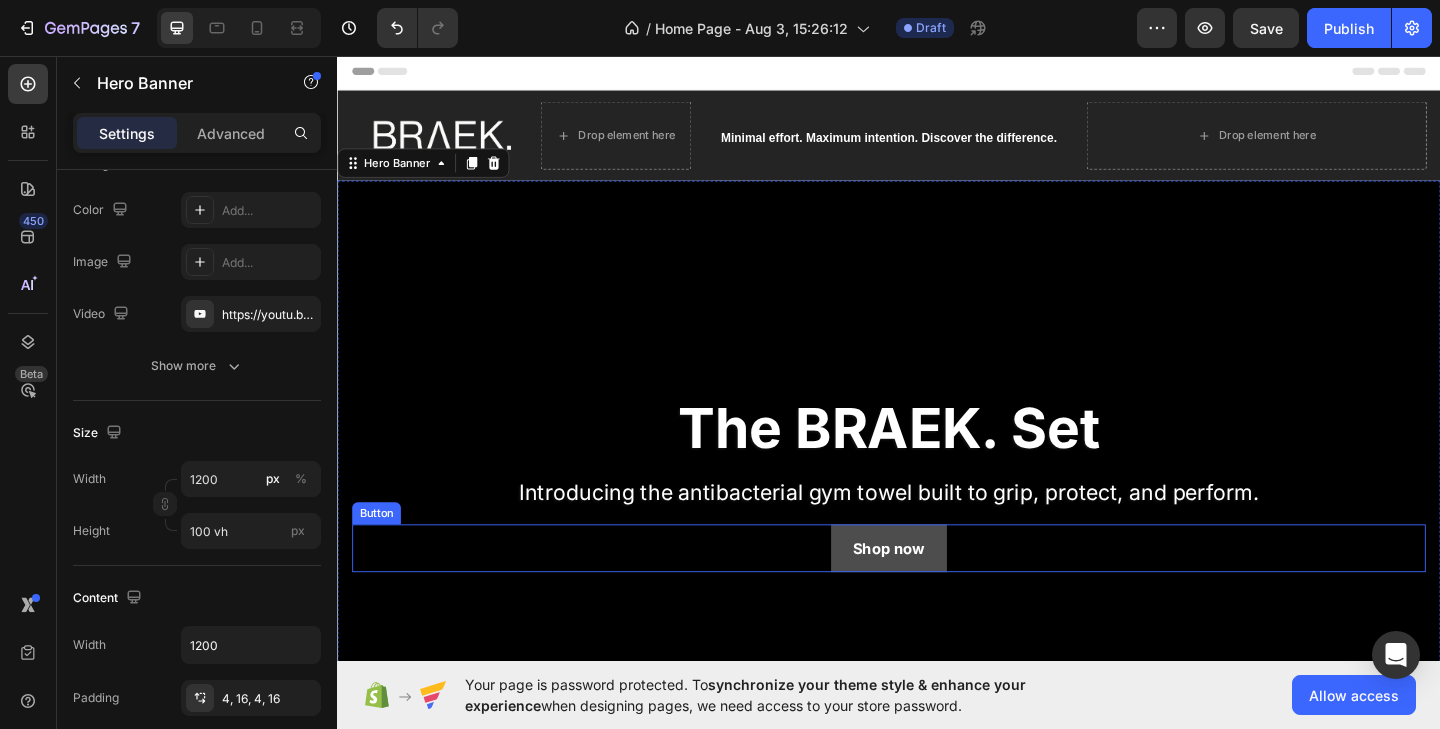 scroll, scrollTop: 0, scrollLeft: 0, axis: both 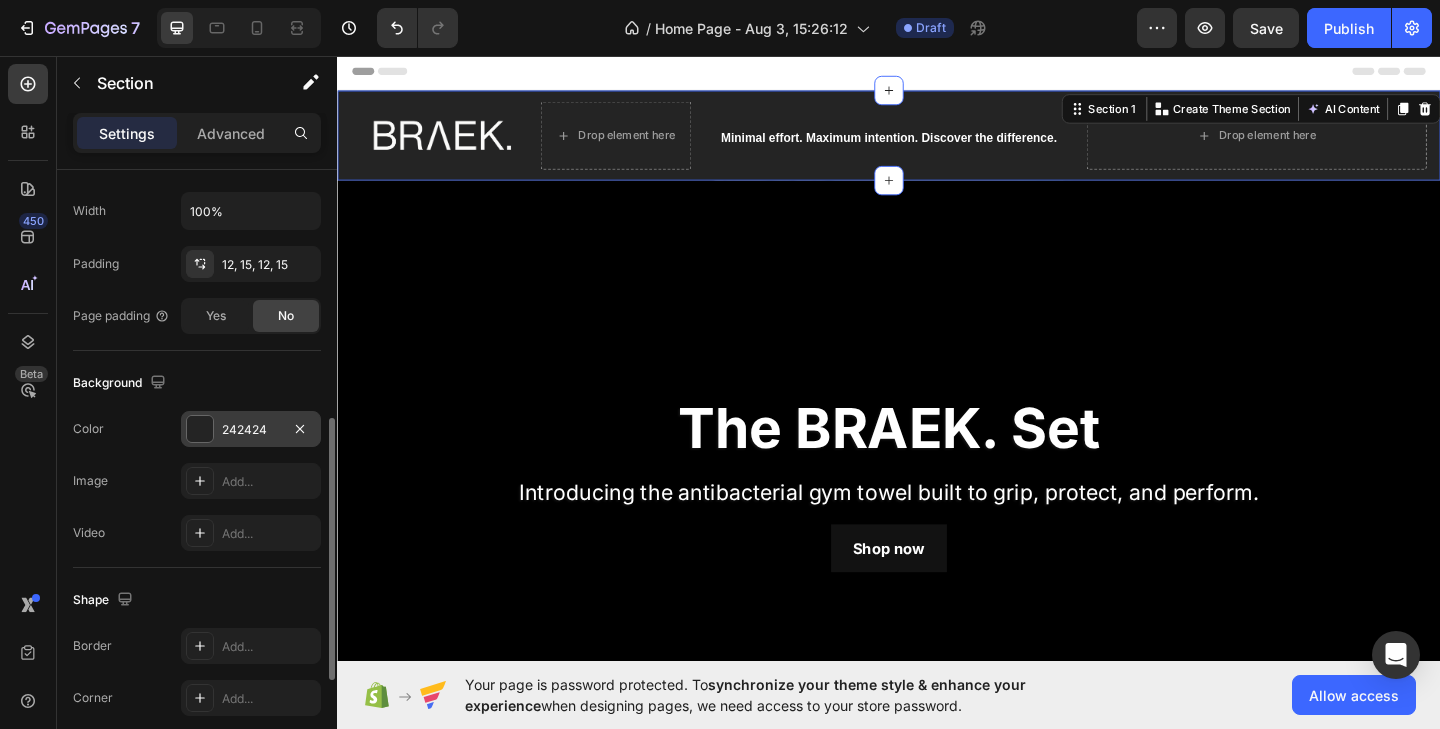 click at bounding box center (200, 429) 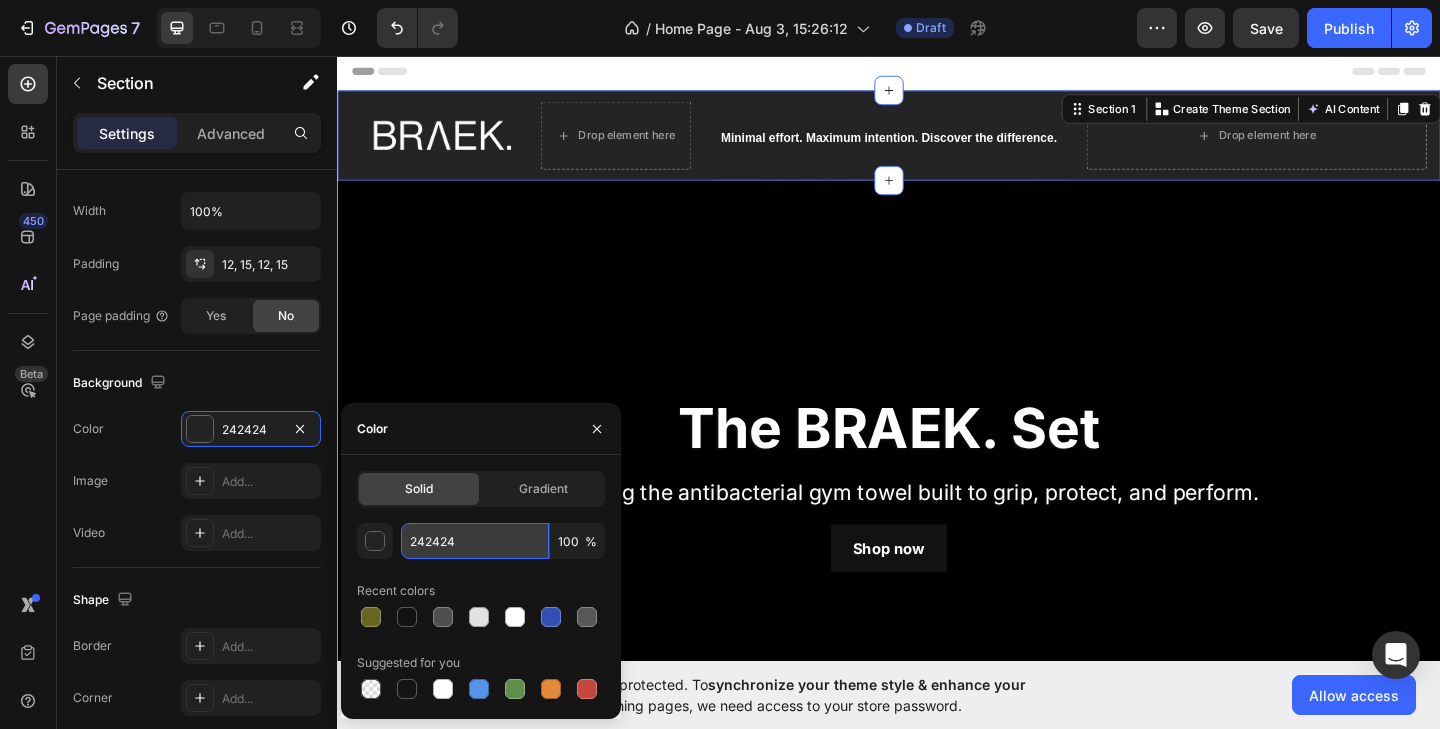 drag, startPoint x: 468, startPoint y: 544, endPoint x: 407, endPoint y: 544, distance: 61 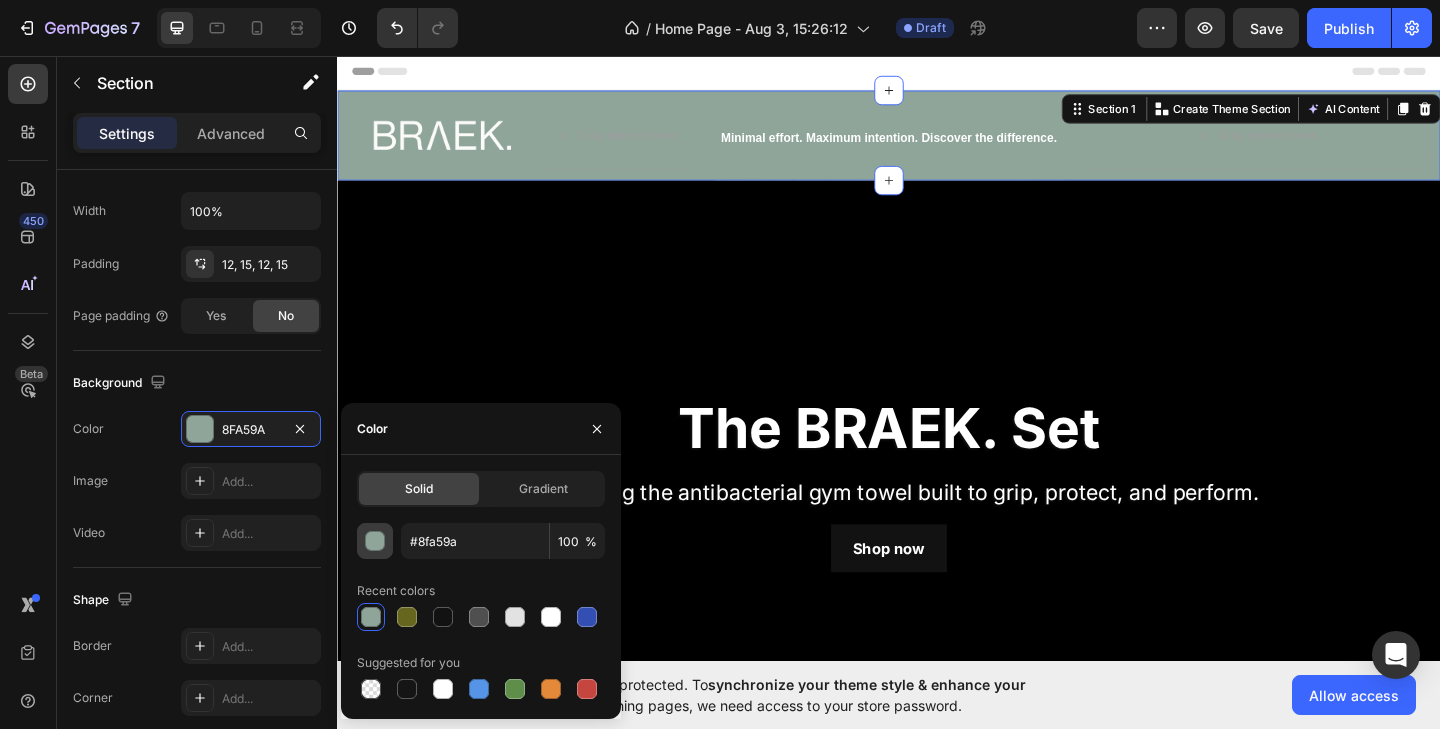type on "8FA59A" 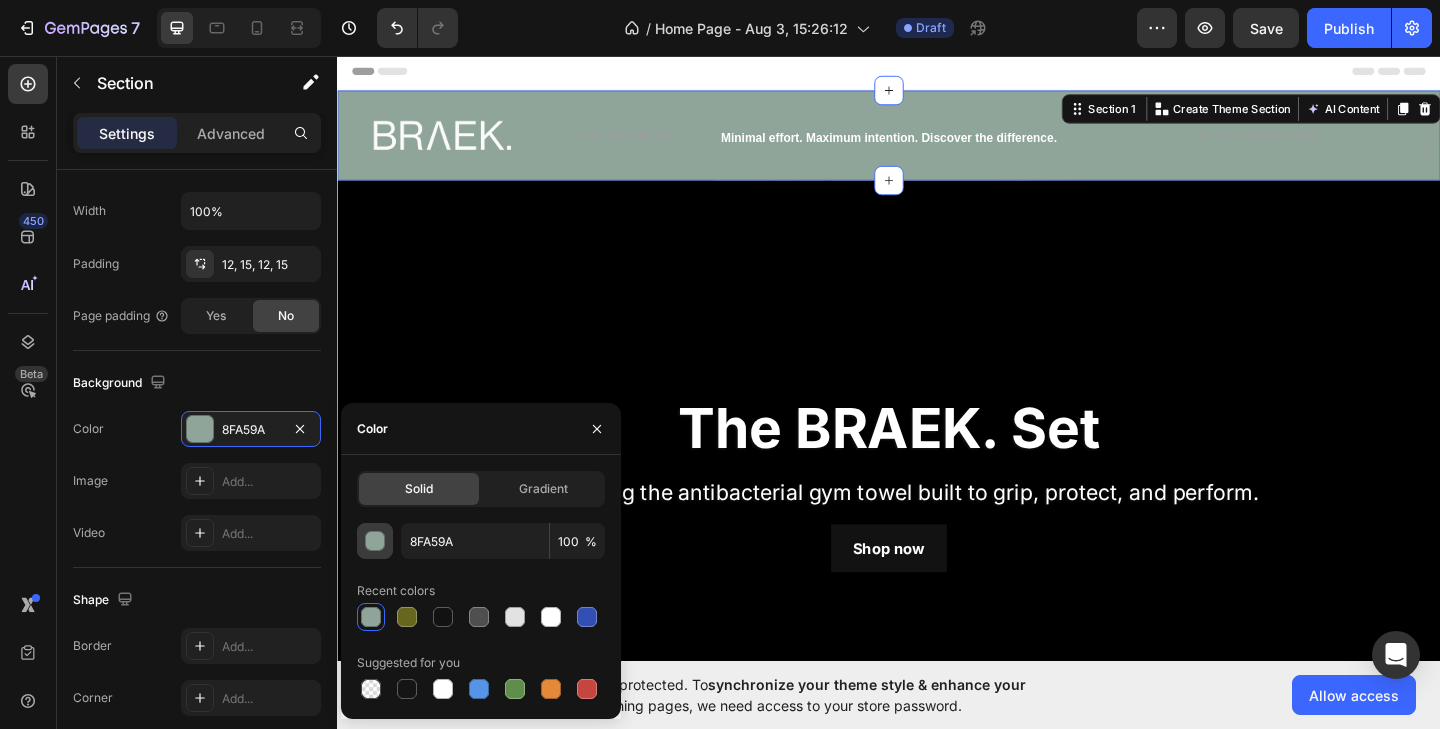 click at bounding box center [376, 542] 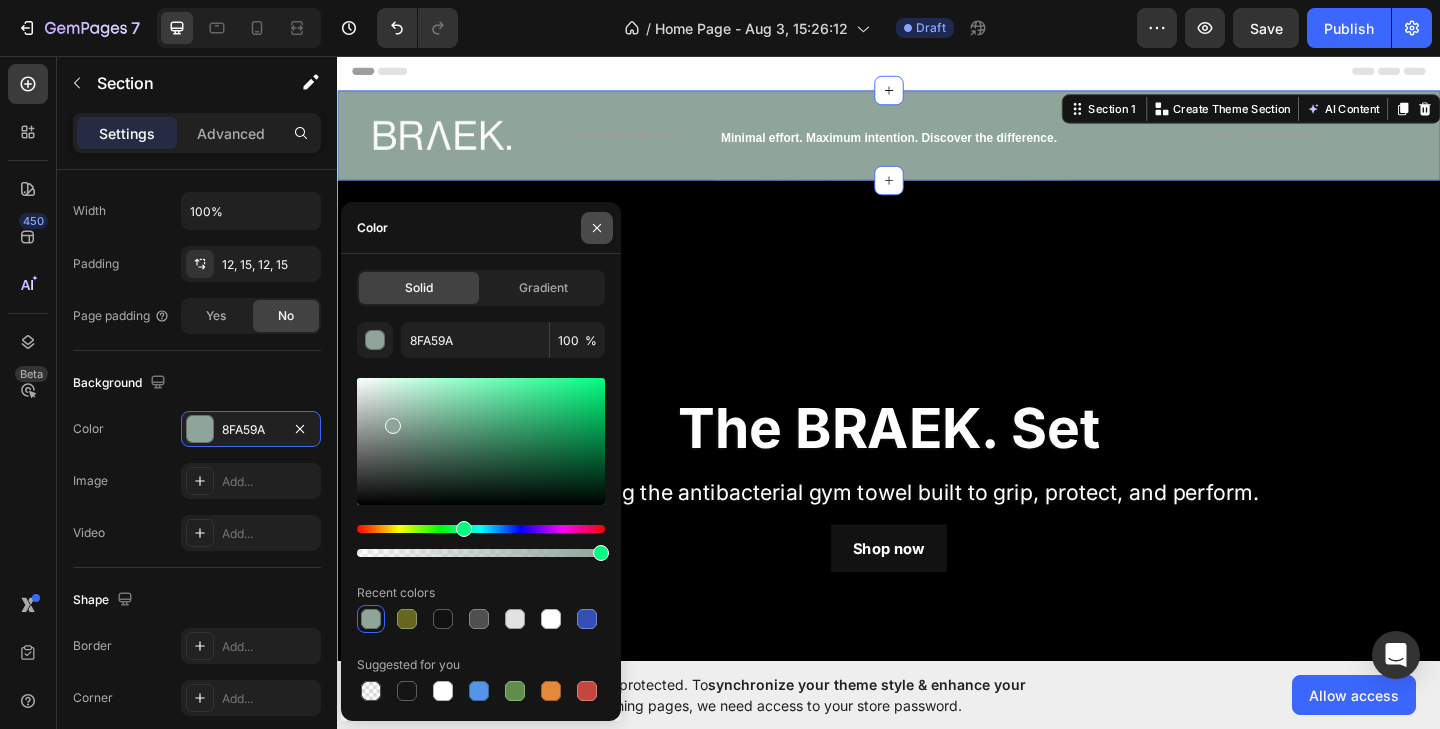 click 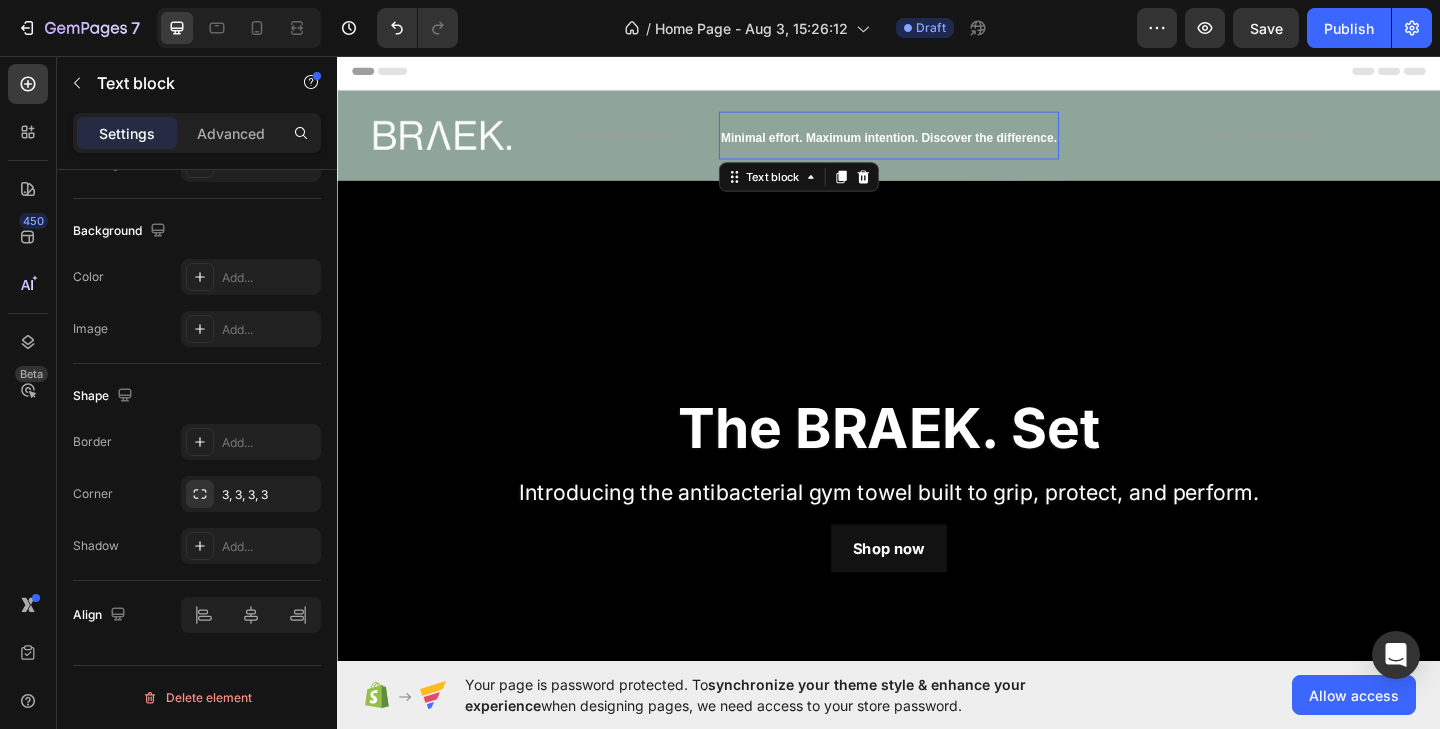 scroll, scrollTop: 0, scrollLeft: 0, axis: both 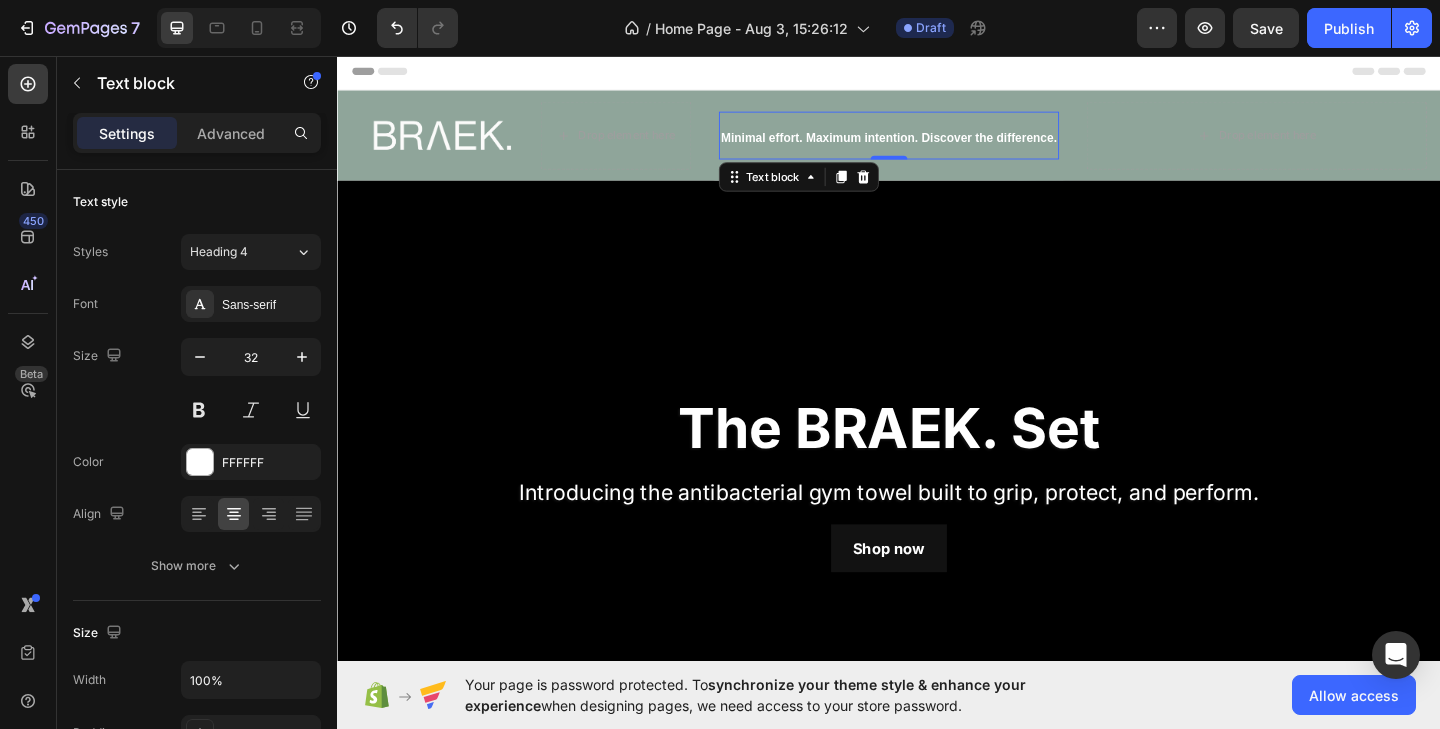 click on "Minimal effort. Maximum intention. Discover the difference." at bounding box center (937, 145) 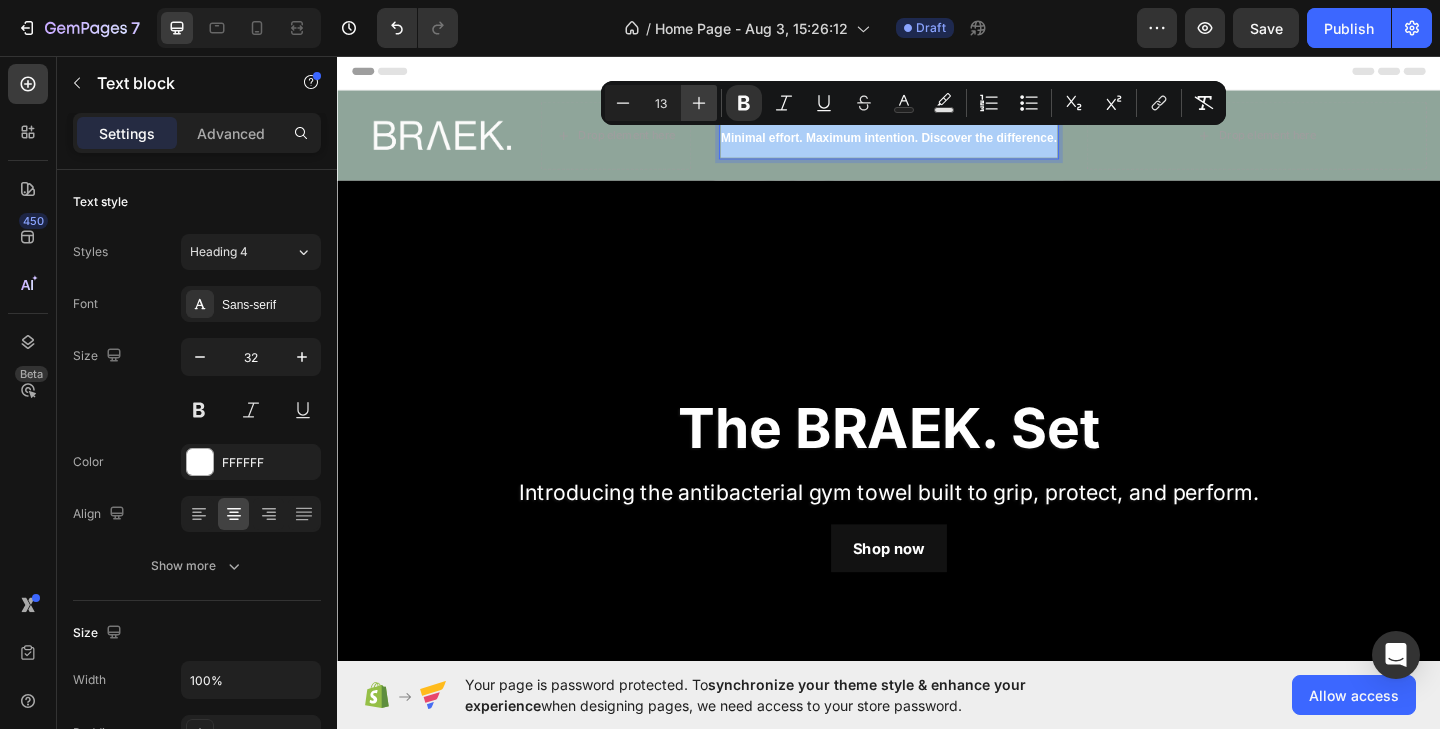 click 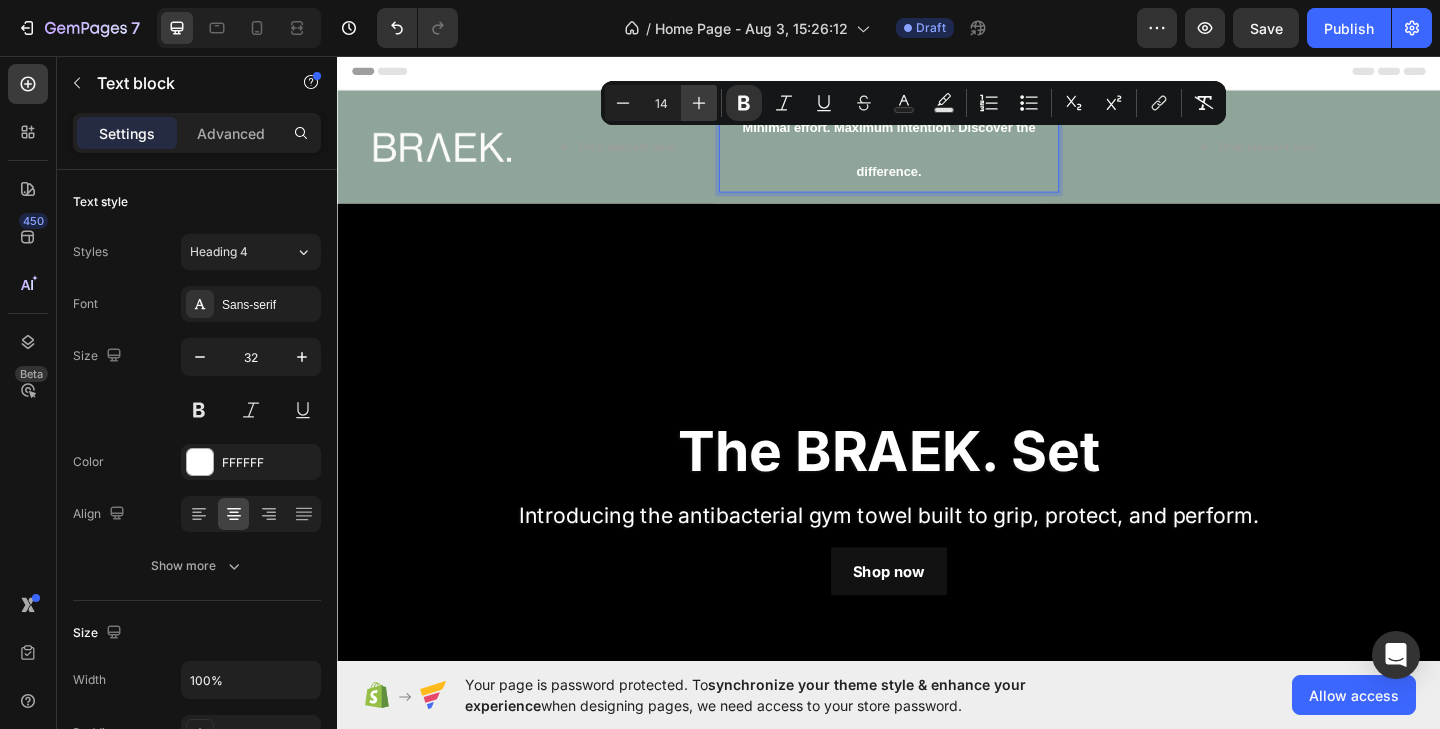 click 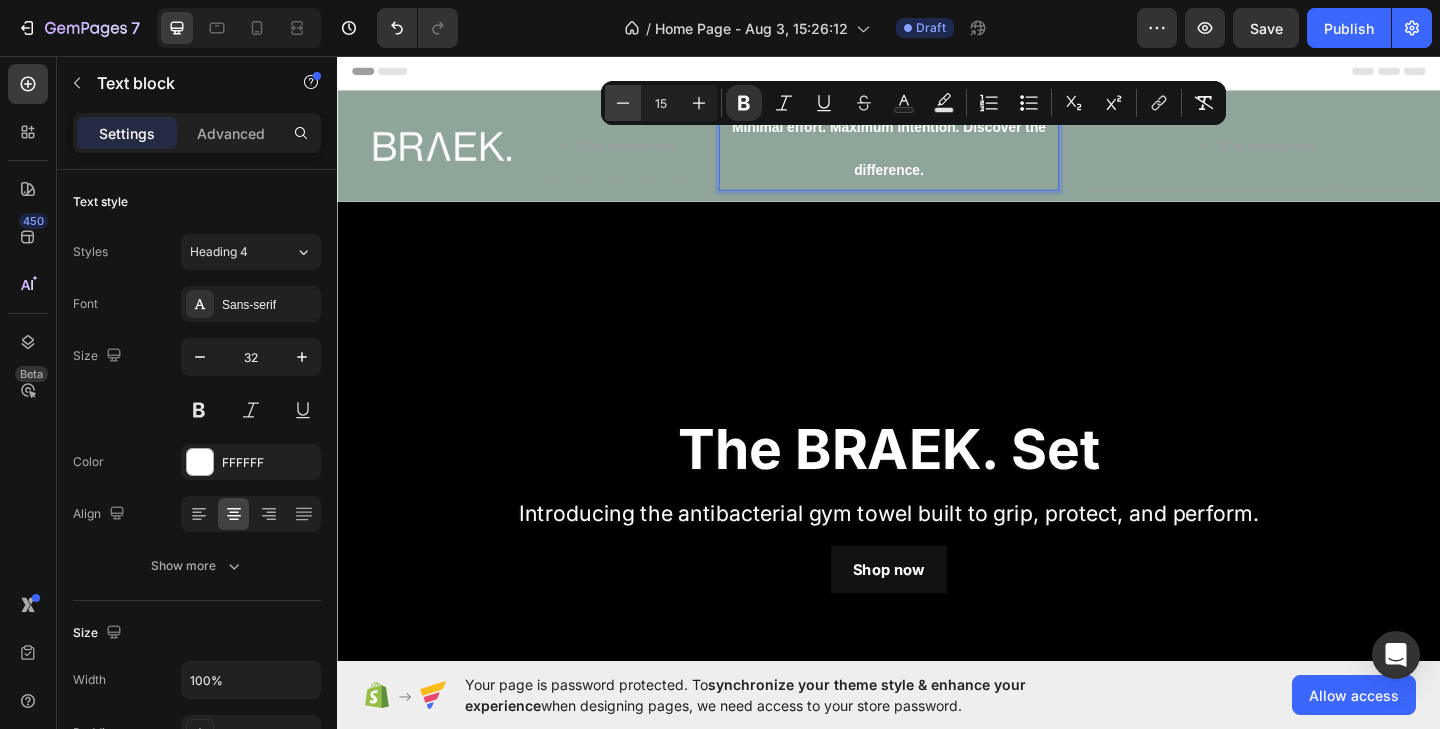 click 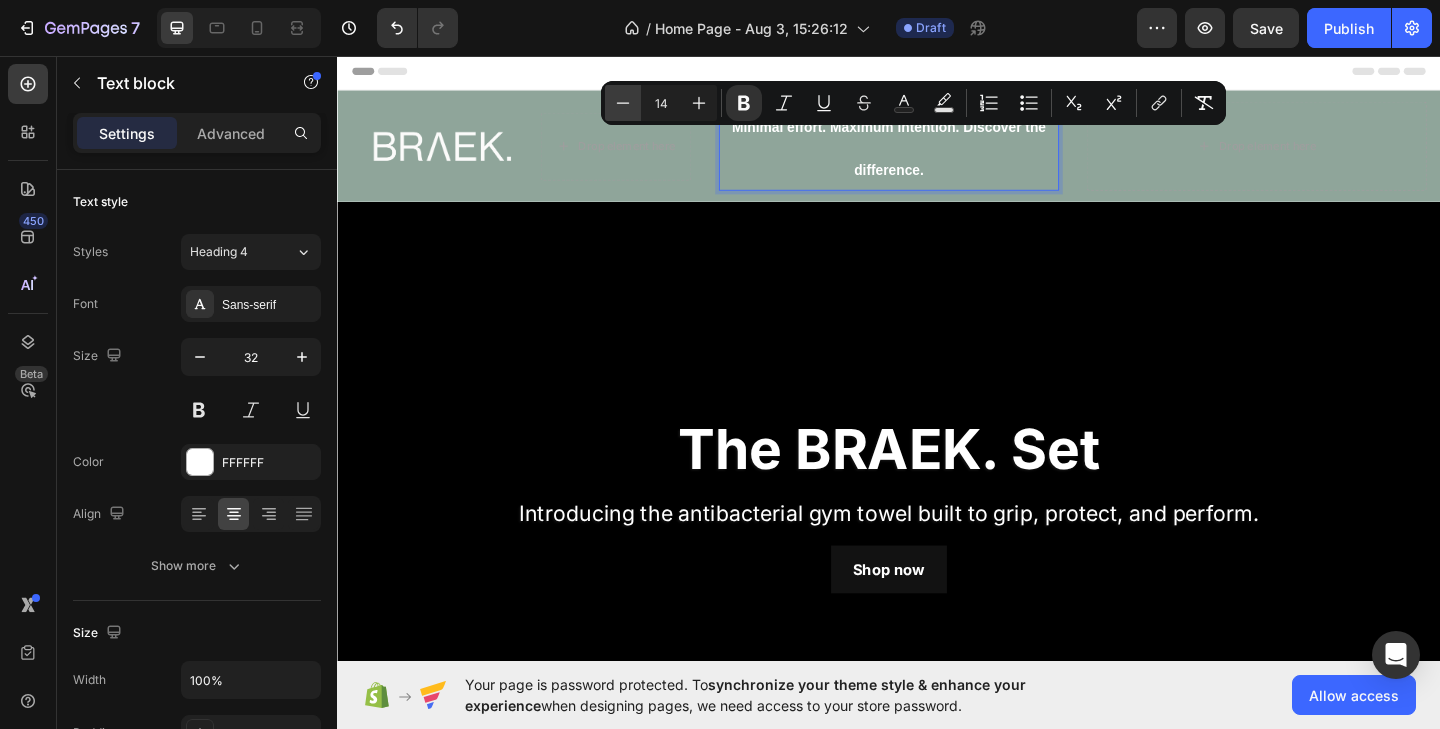 click 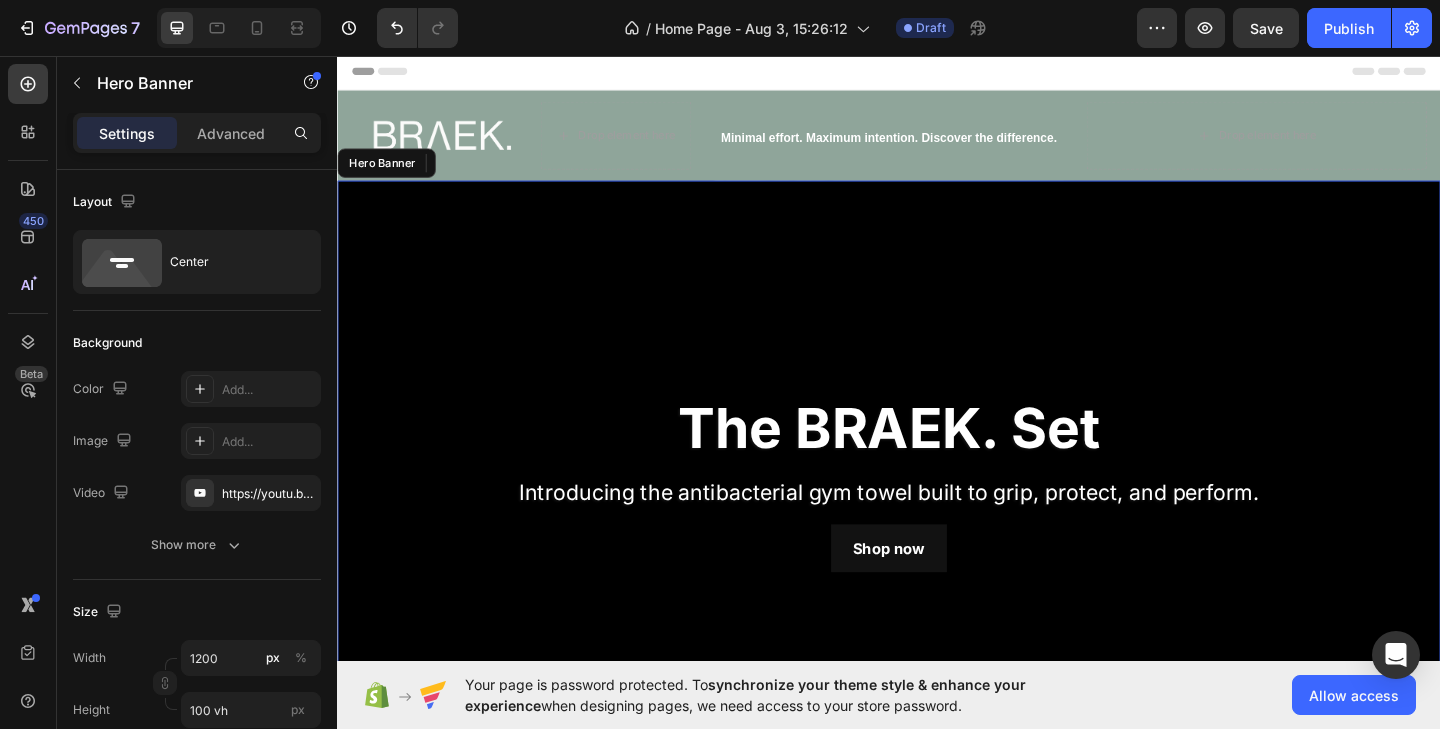 click at bounding box center (937, 524) 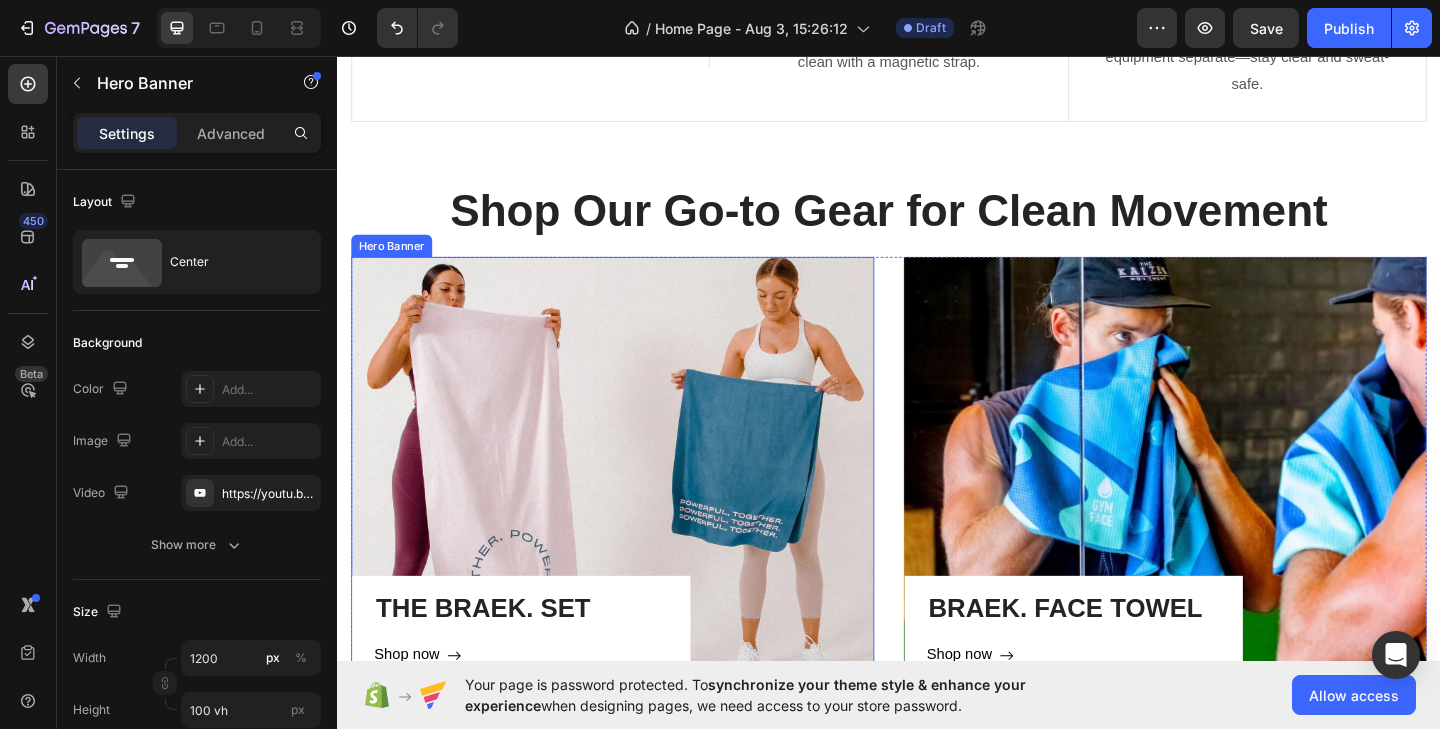 scroll, scrollTop: 1117, scrollLeft: 0, axis: vertical 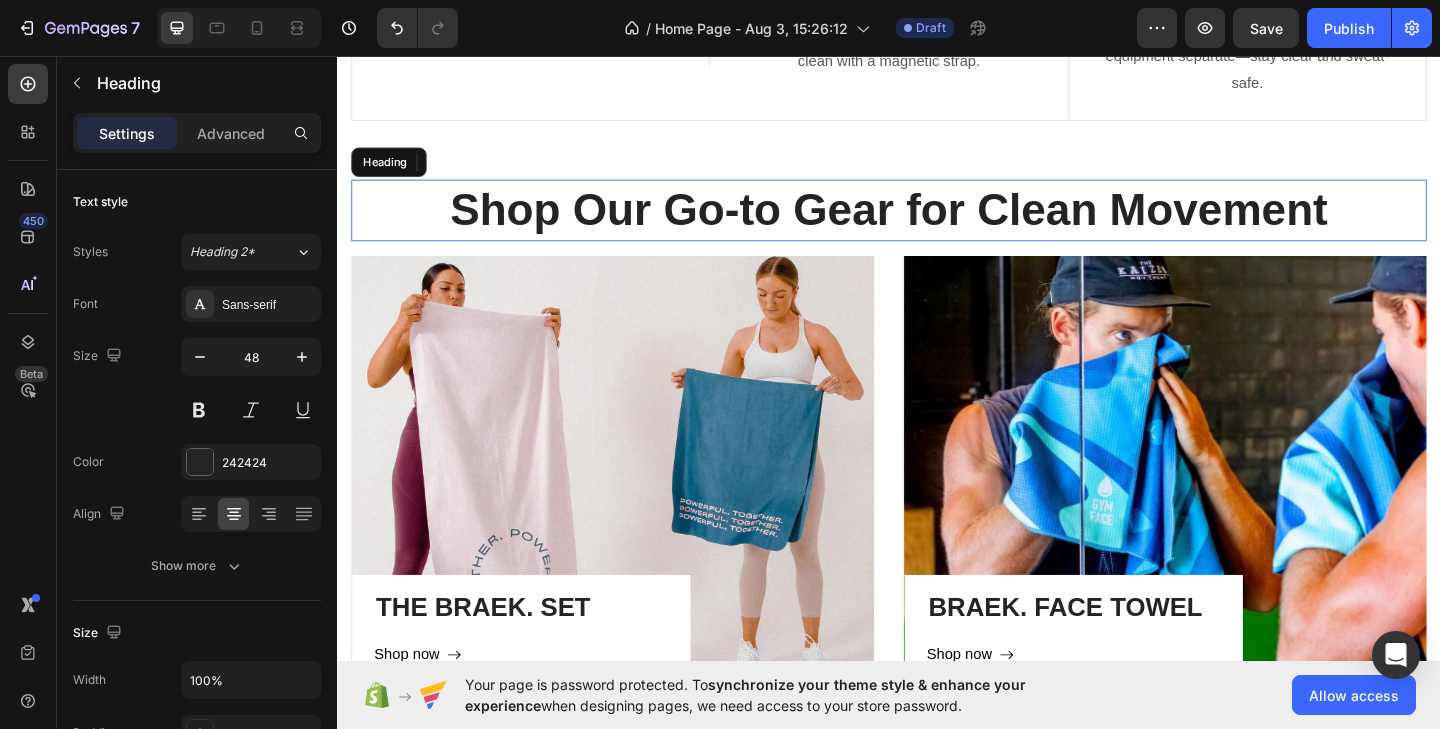 click on "Shop Our Go-to Gear for Clean Movement" at bounding box center (937, 224) 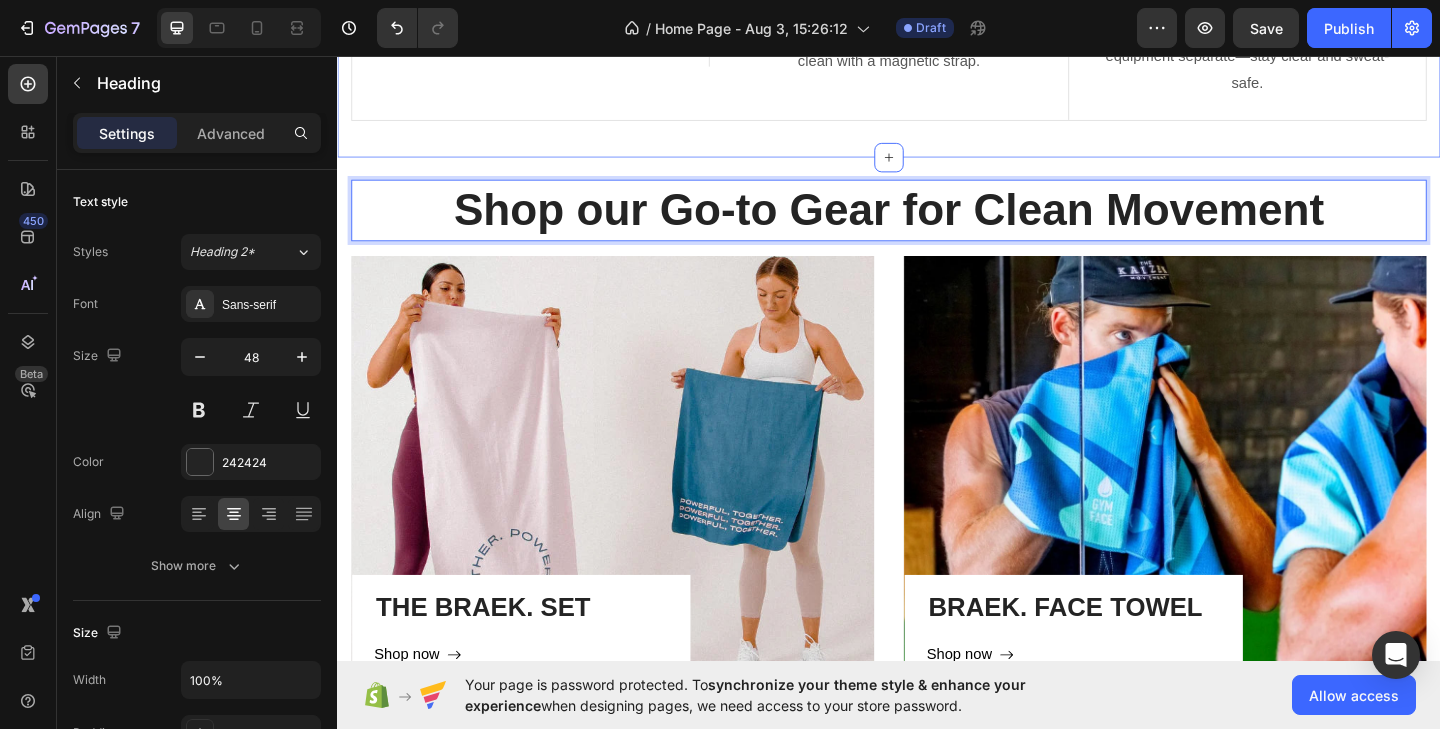click on "How BRAEK. is Different Heading Row Image Antibacterial Protection Text Block Fights germs and odour with silver ion tech—stay fresher, cleaner, longer. Text block Row Image Smart Functional Design Text Block Grips benches, stores essentials, and hangs clean with a magnetic strap. Text block Row Image Detachable Face Towel Text Block Snap-lock face towel keeps skin and equipment separate—stay clear and sweat-safe. Text block Row Row Image Free Shipping Text Block Free shipping on any order of $150  or more. Text block Row Image Full Refund Text Block If your product aren’t perfect, return them for a full refund Text block Row Image Secure Online Payment Text block secure payment worldwide Text block Row Row Section 3" at bounding box center [937, -47] 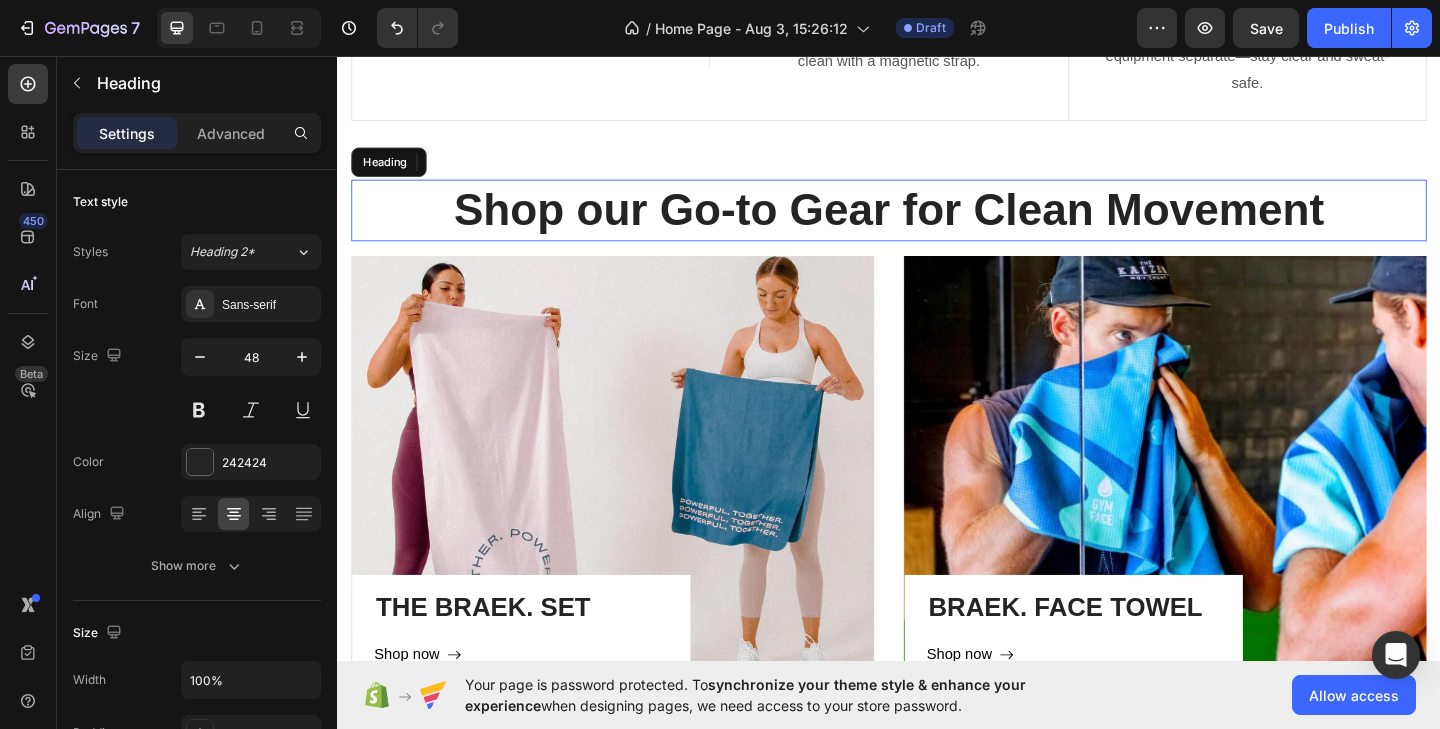 click on "Shop our Go-to Gear for Clean Movement" at bounding box center [937, 224] 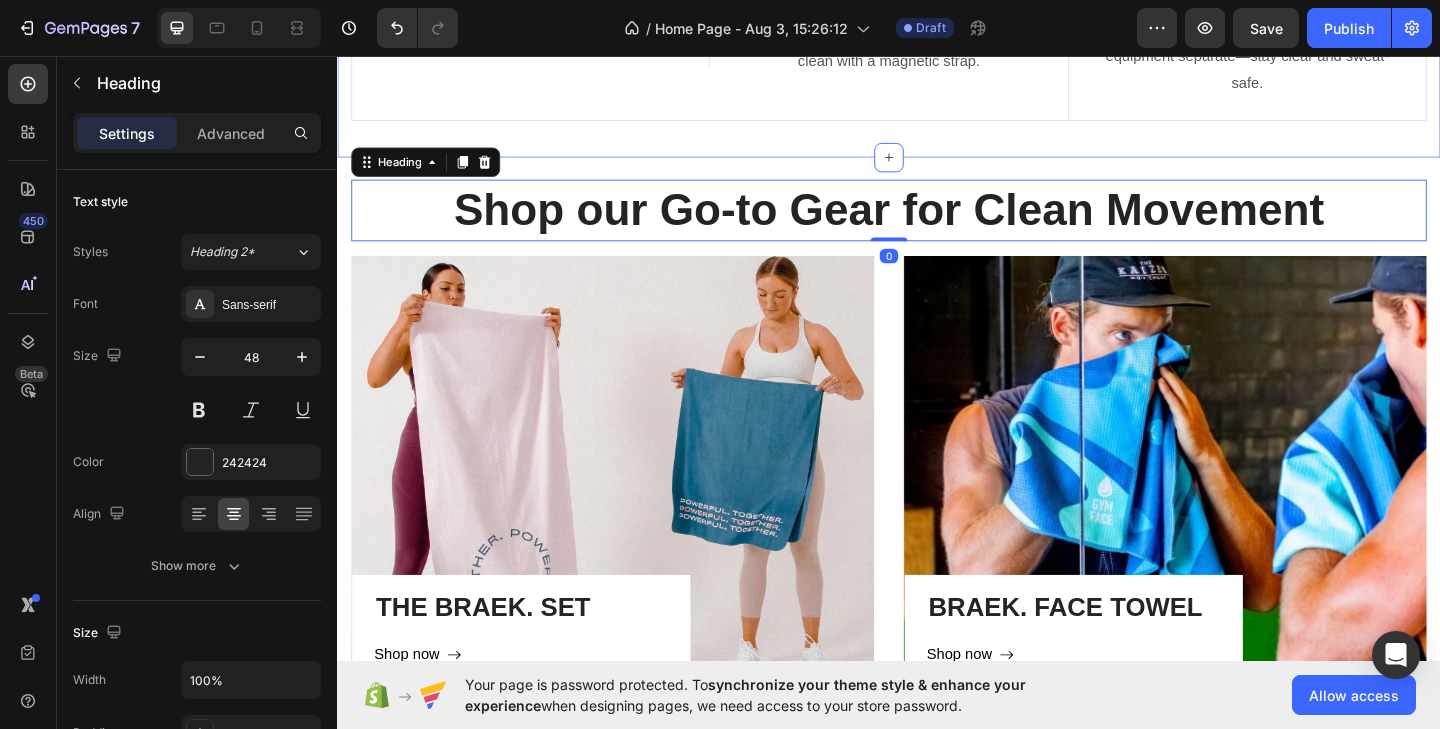 click on "How BRAEK. is Different Heading Row Image Antibacterial Protection Text Block Fights germs and odour with silver ion tech—stay fresher, cleaner, longer. Text block Row Image Smart Functional Design Text Block Grips benches, stores essentials, and hangs clean with a magnetic strap. Text block Row Image Detachable Face Towel Text Block Snap-lock face towel keeps skin and equipment separate—stay clear and sweat-safe. Text block Row Row Image Free Shipping Text Block Free shipping on any order of $150  or more. Text block Row Image Full Refund Text Block If your product aren’t perfect, return them for a full refund Text block Row Image Secure Online Payment Text block secure payment worldwide Text block Row Row Section 3" at bounding box center (937, -47) 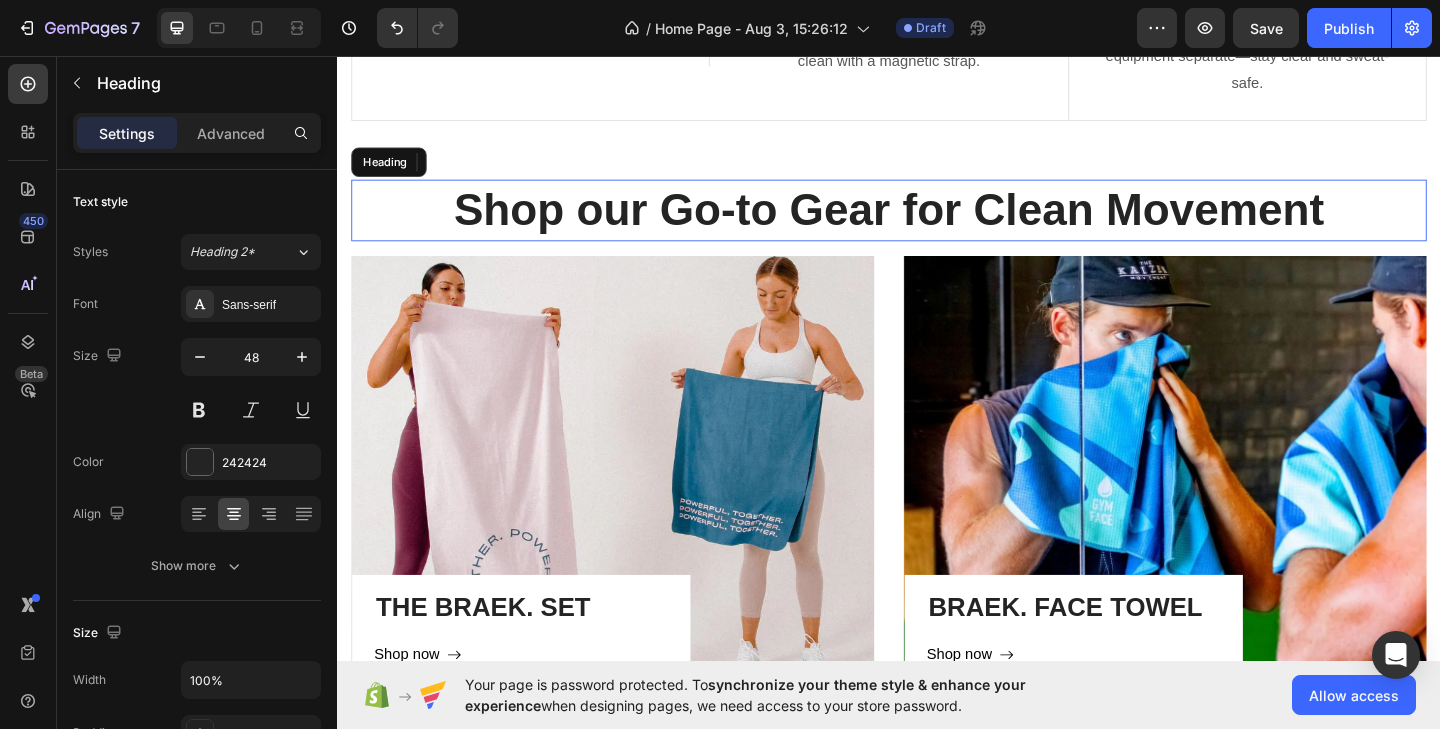 click on "Shop our Go-to Gear for Clean Movement" at bounding box center (937, 224) 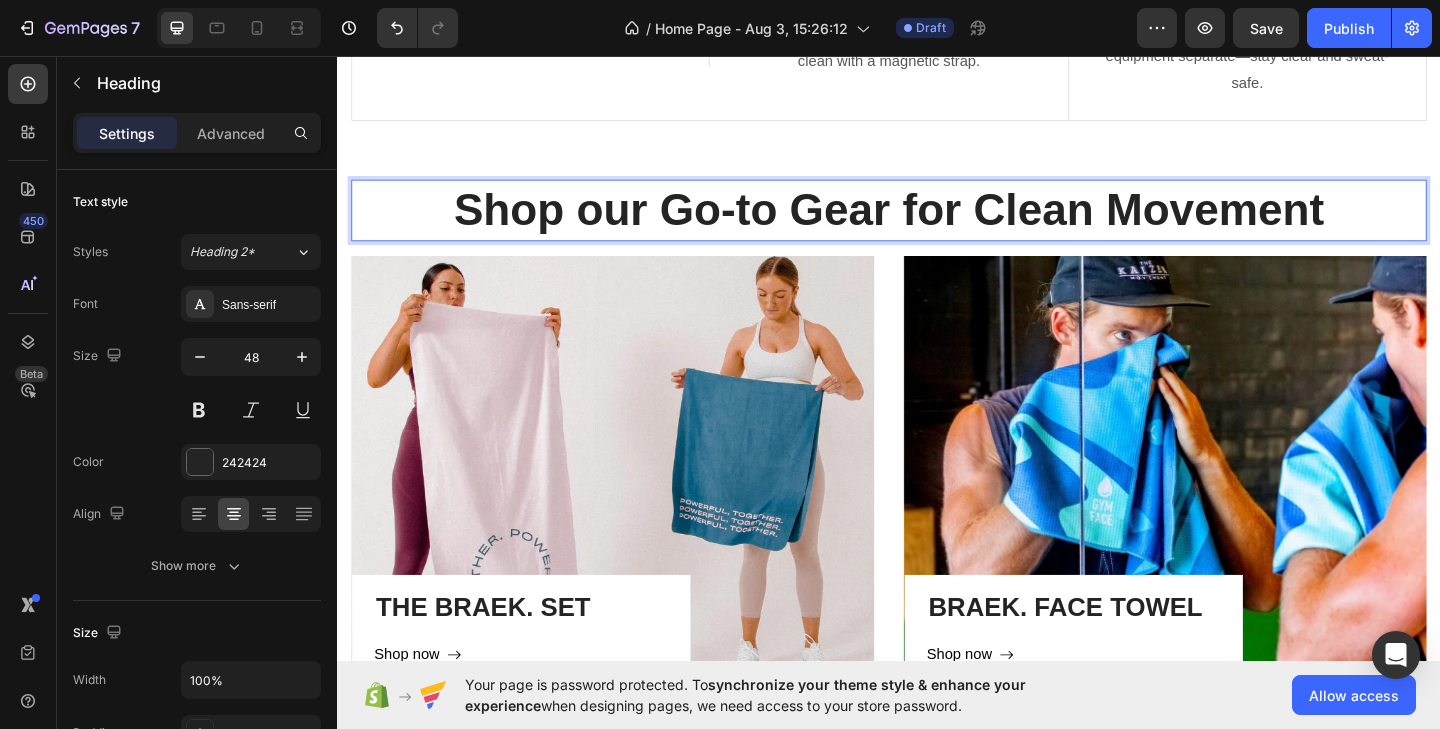 click on "Shop our Go-to Gear for Clean Movement" at bounding box center (937, 224) 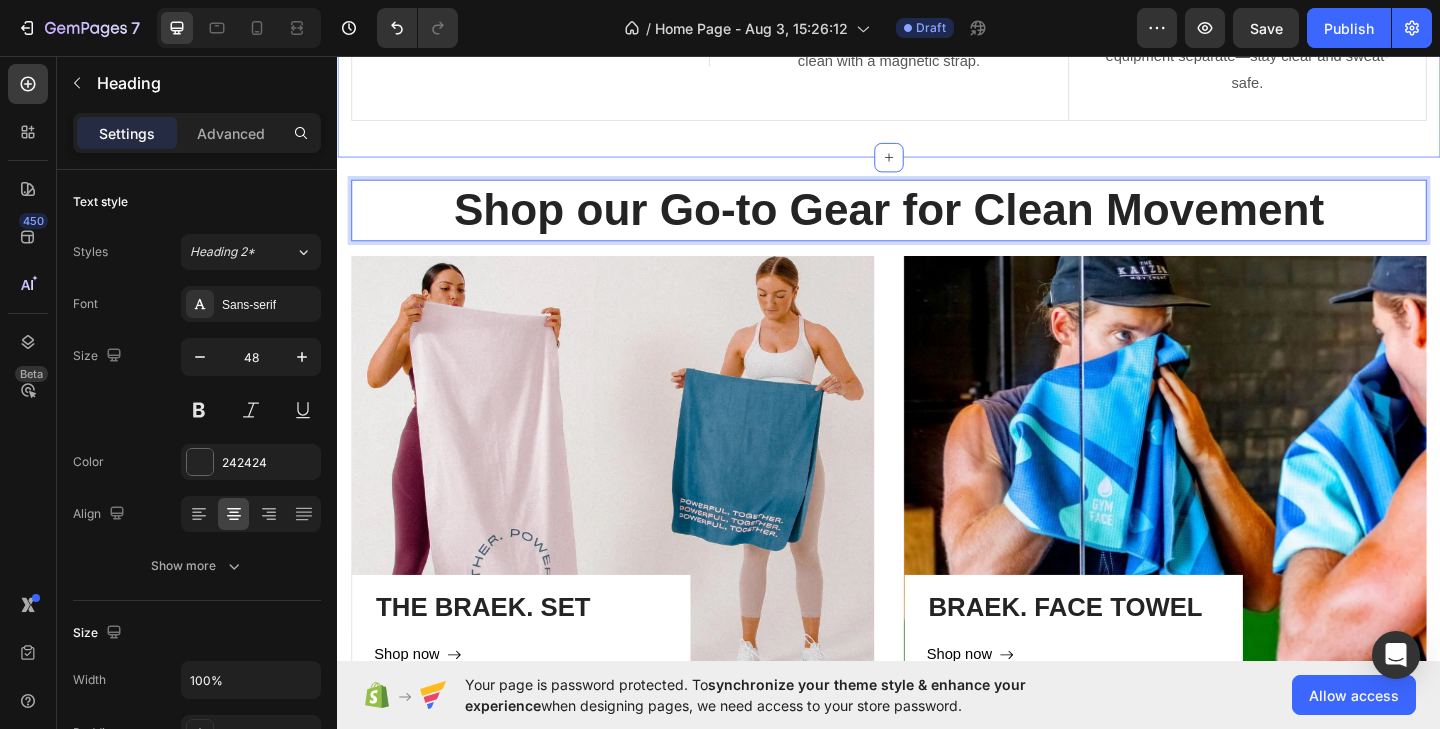 click on "How BRAEK. is Different Heading Row Image Antibacterial Protection Text Block Fights germs and odour with silver ion tech—stay fresher, cleaner, longer. Text block Row Image Smart Functional Design Text Block Grips benches, stores essentials, and hangs clean with a magnetic strap. Text block Row Image Detachable Face Towel Text Block Snap-lock face towel keeps skin and equipment separate—stay clear and sweat-safe. Text block Row Row Image Free Shipping Text Block Free shipping on any order of $150  or more. Text block Row Image Full Refund Text Block If your product aren’t perfect, return them for a full refund Text block Row Image Secure Online Payment Text block secure payment worldwide Text block Row Row Section 3" at bounding box center (937, -47) 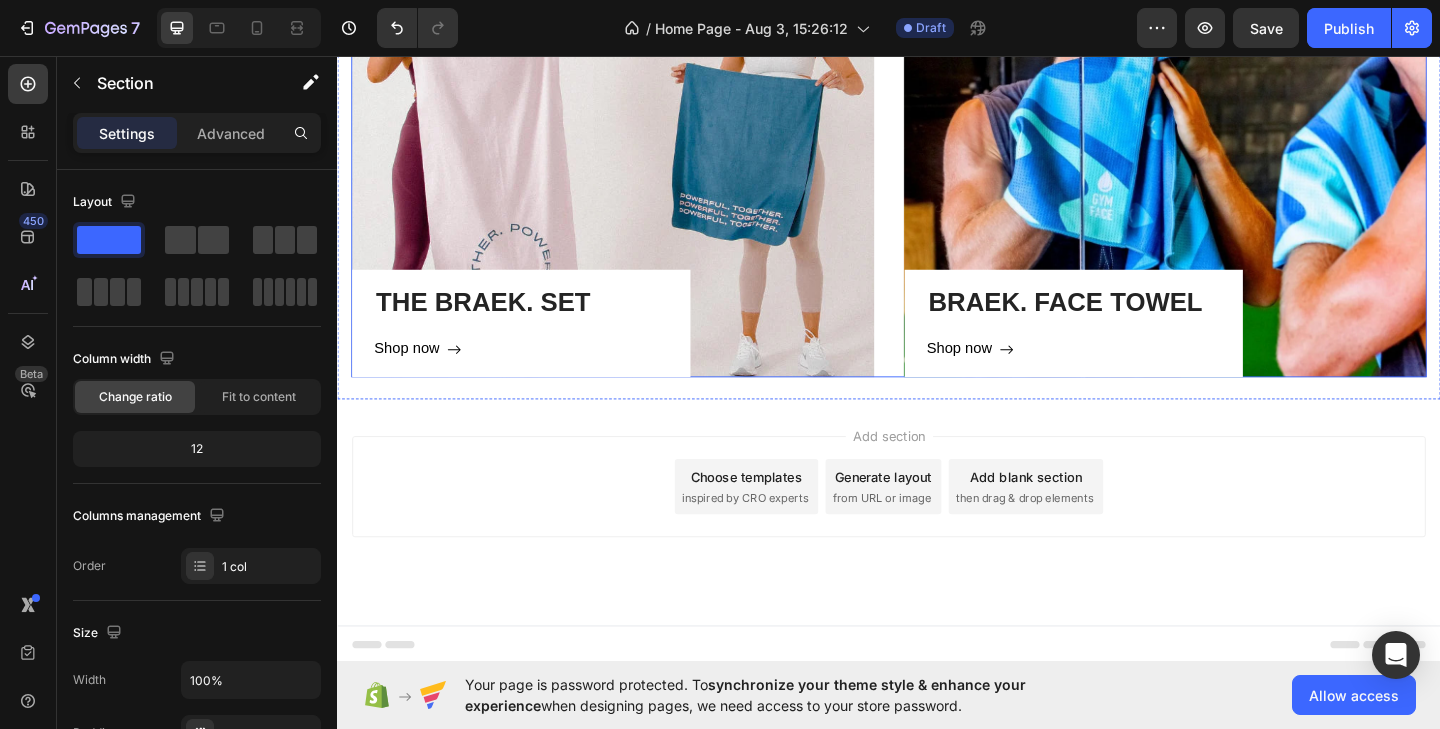 scroll, scrollTop: 1446, scrollLeft: 0, axis: vertical 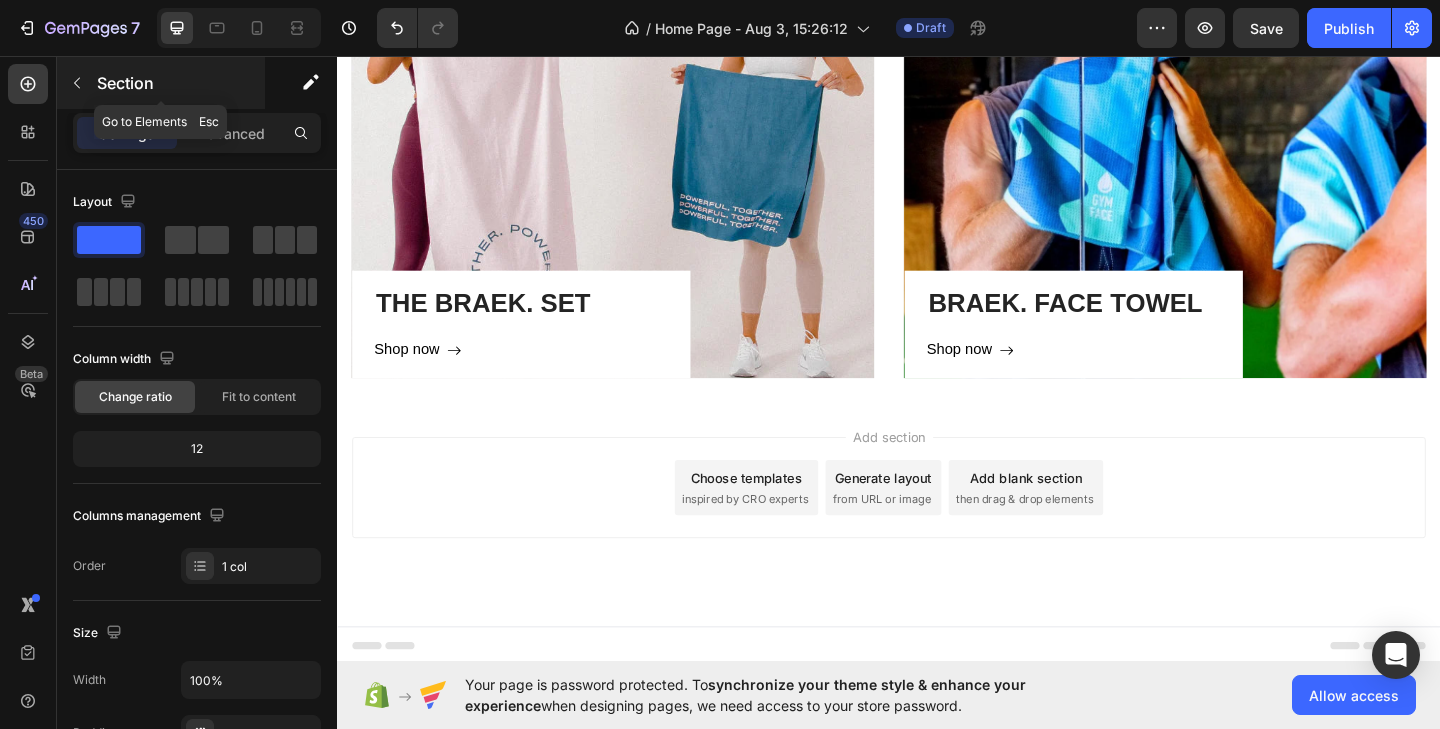 click on "Section" at bounding box center (179, 83) 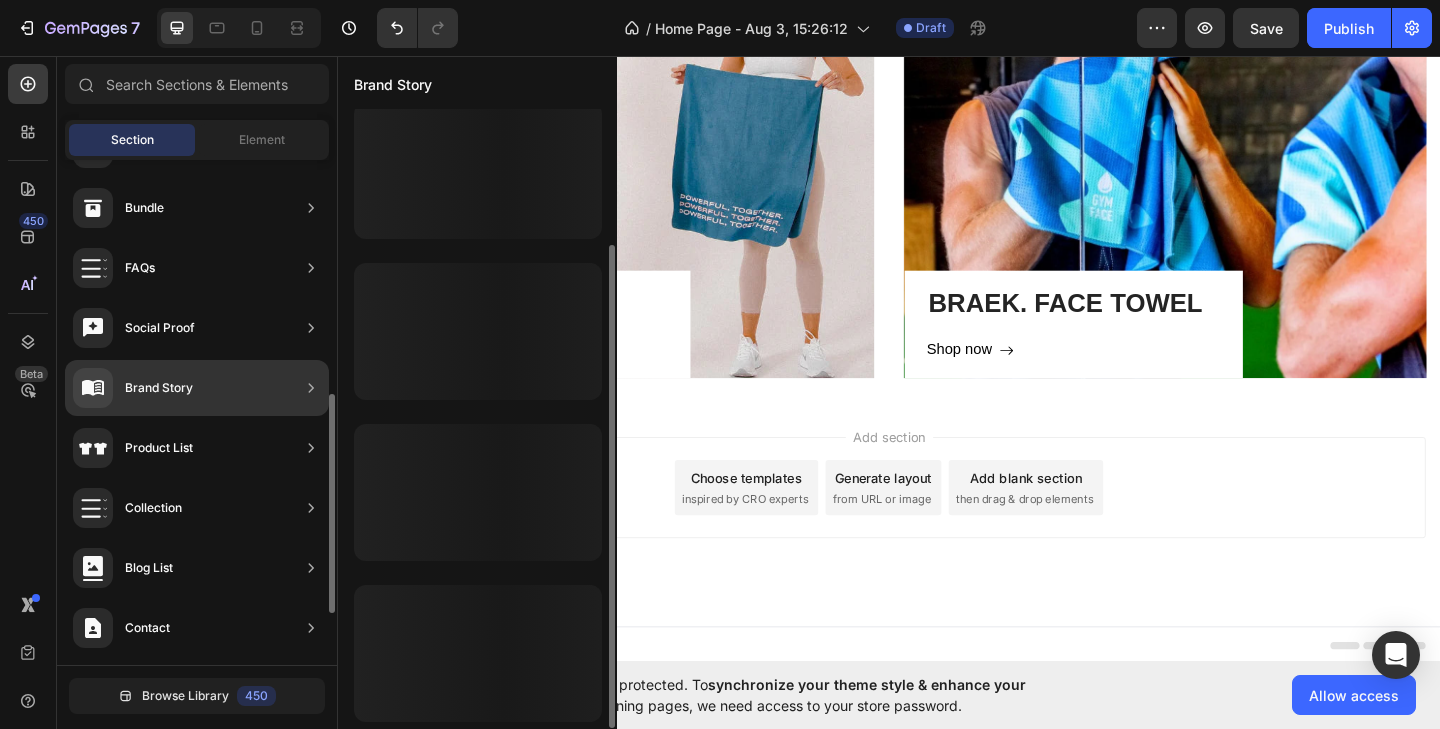 scroll, scrollTop: 174, scrollLeft: 0, axis: vertical 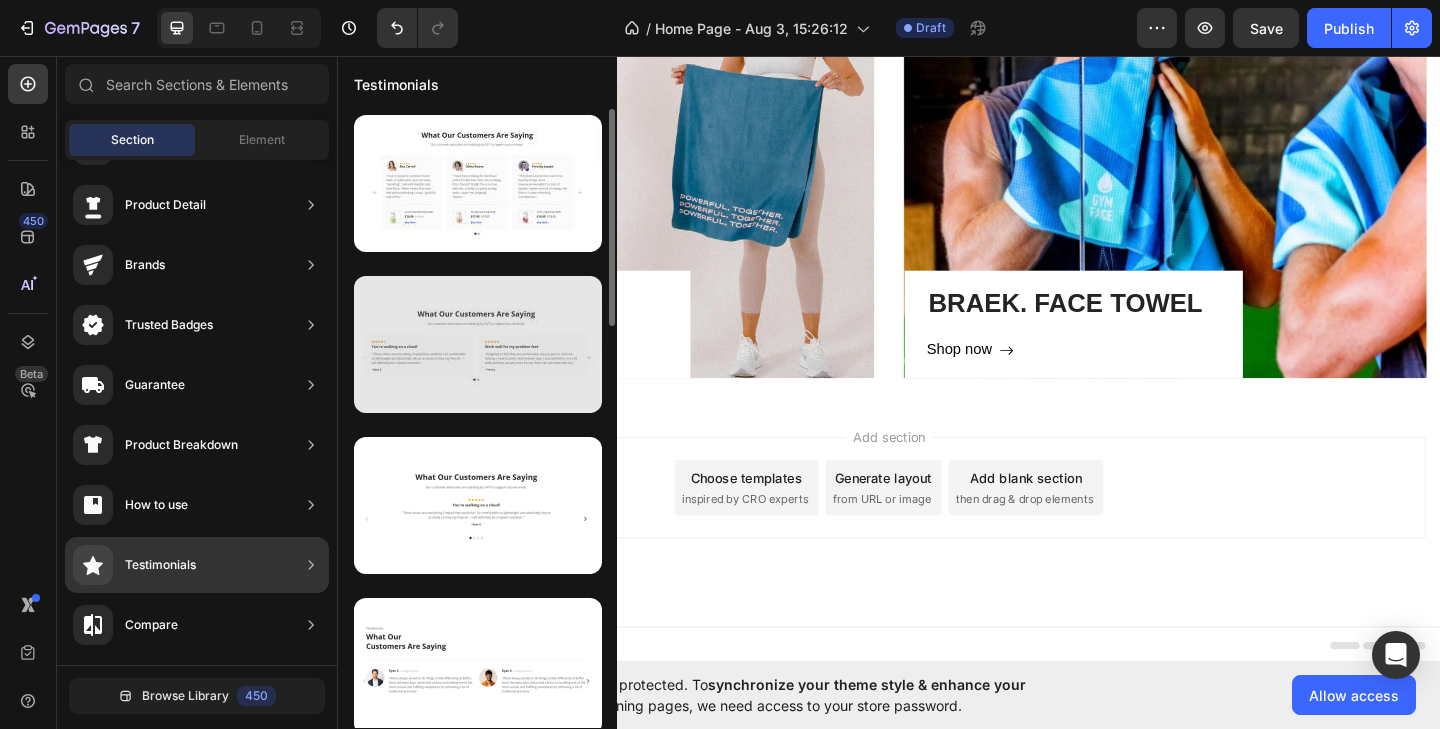 click at bounding box center [478, 344] 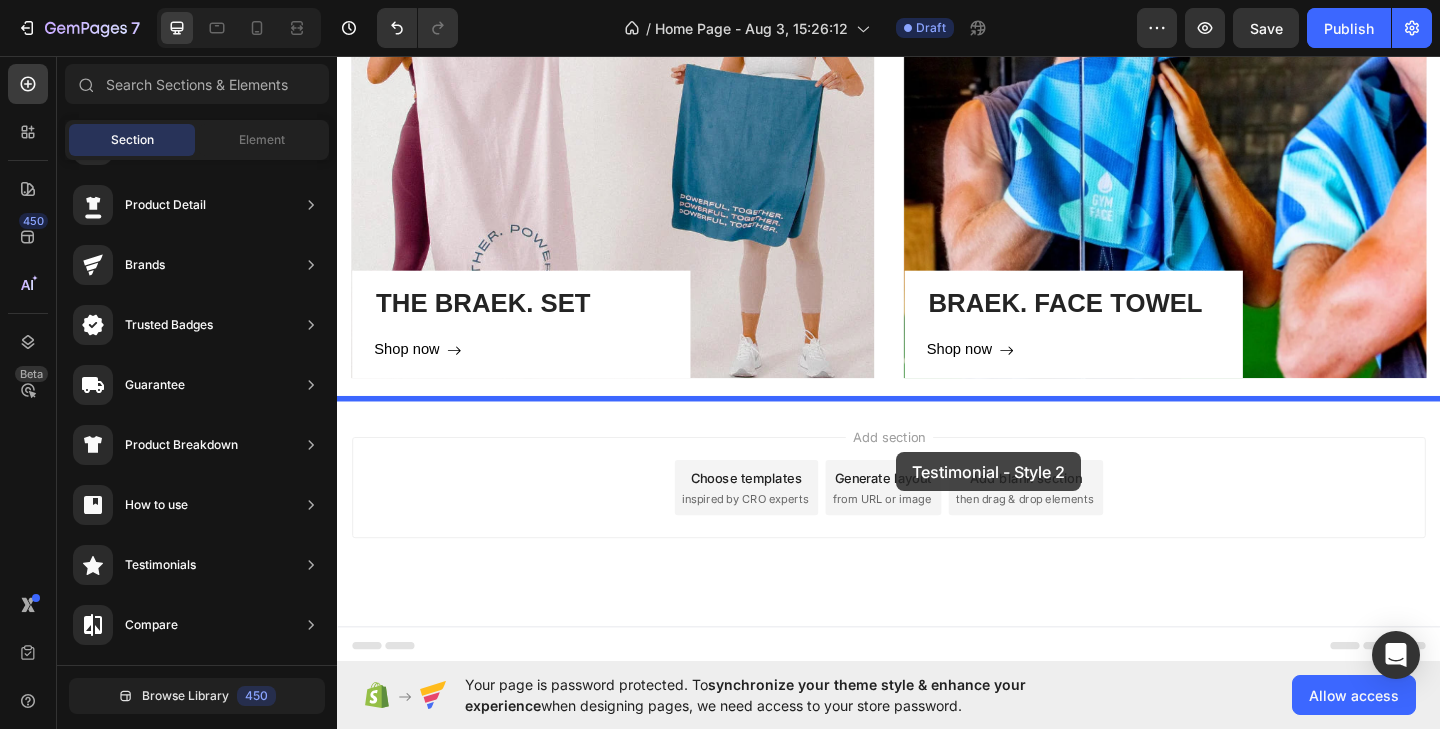 drag, startPoint x: 825, startPoint y: 376, endPoint x: 945, endPoint y: 487, distance: 163.46559 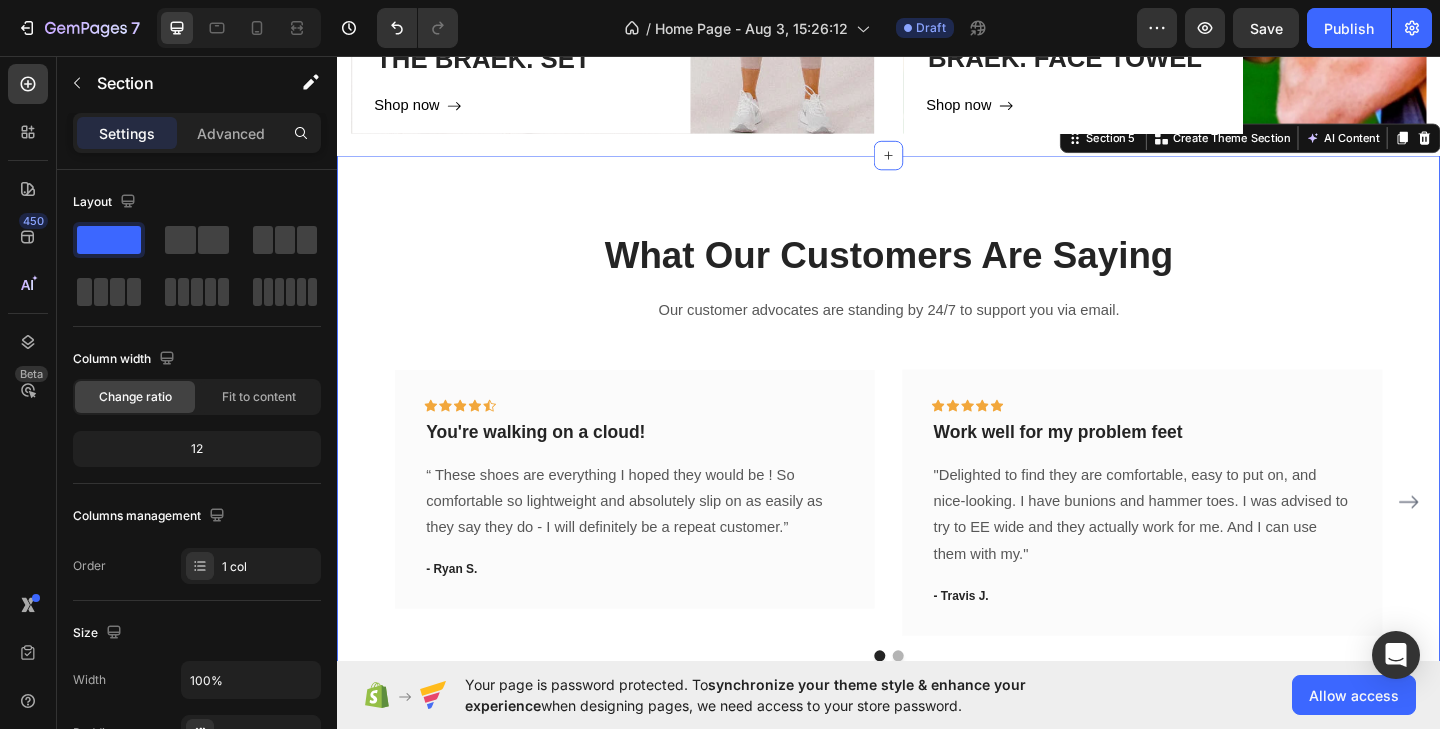 scroll, scrollTop: 1752, scrollLeft: 0, axis: vertical 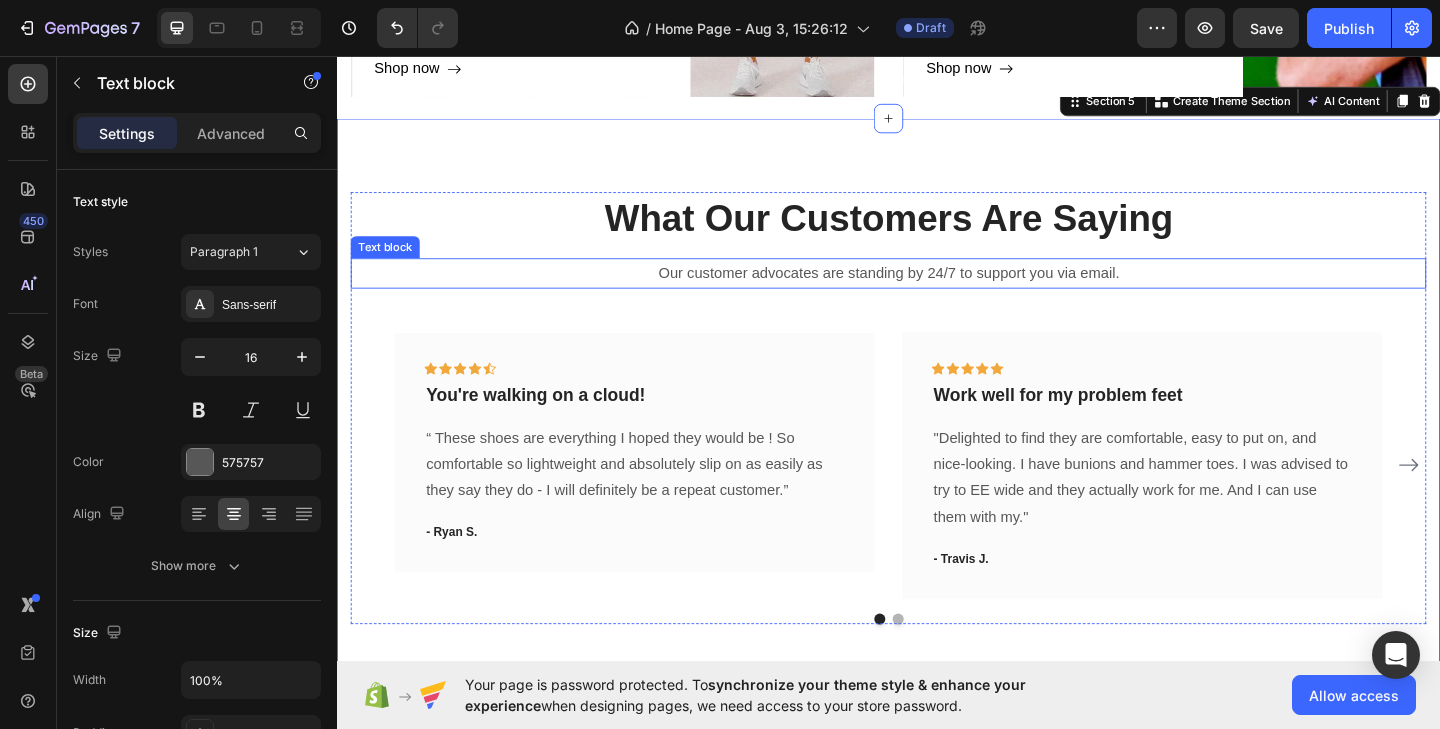 click on "Our customer advocates are standing by 24/7 to support you via email." at bounding box center (937, 293) 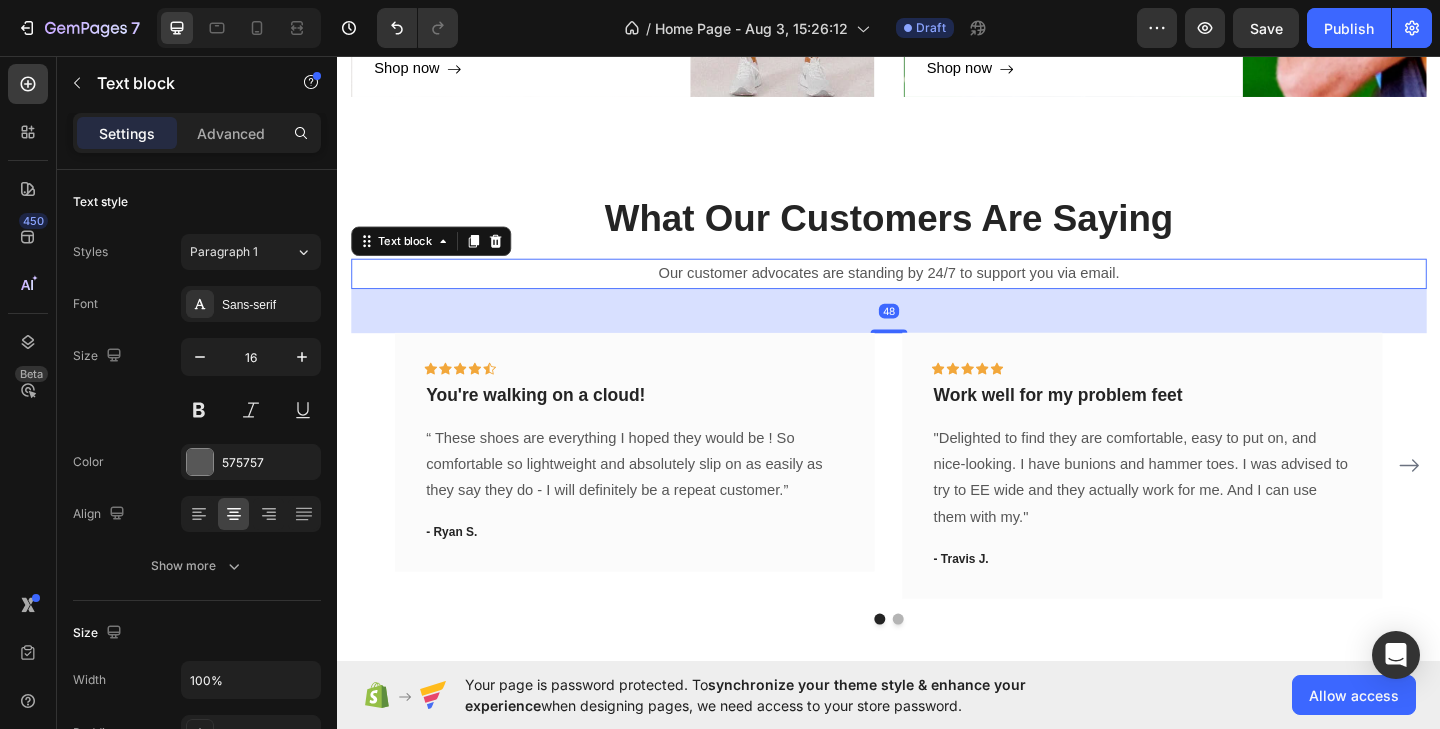 click on "Our customer advocates are standing by 24/7 to support you via email." at bounding box center [937, 293] 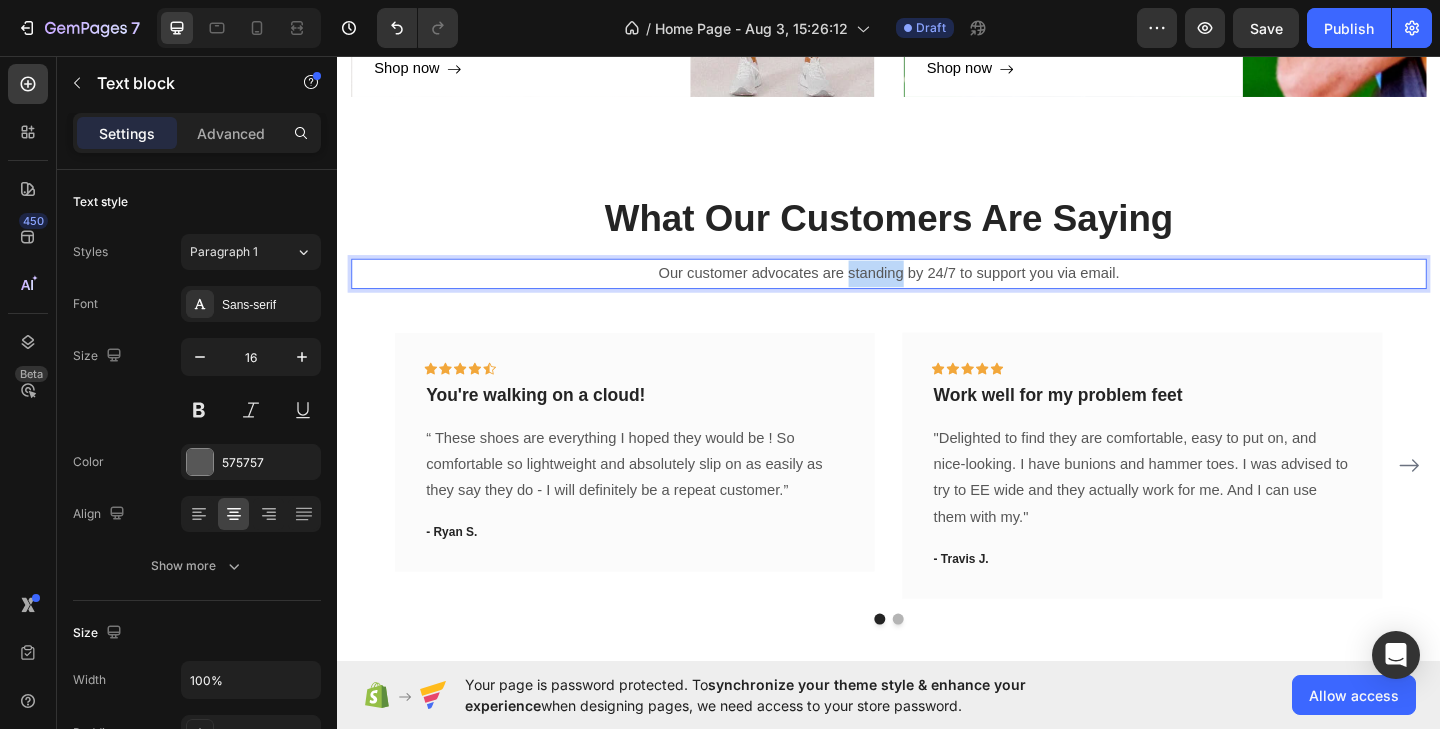 click on "Our customer advocates are standing by 24/7 to support you via email." at bounding box center (937, 293) 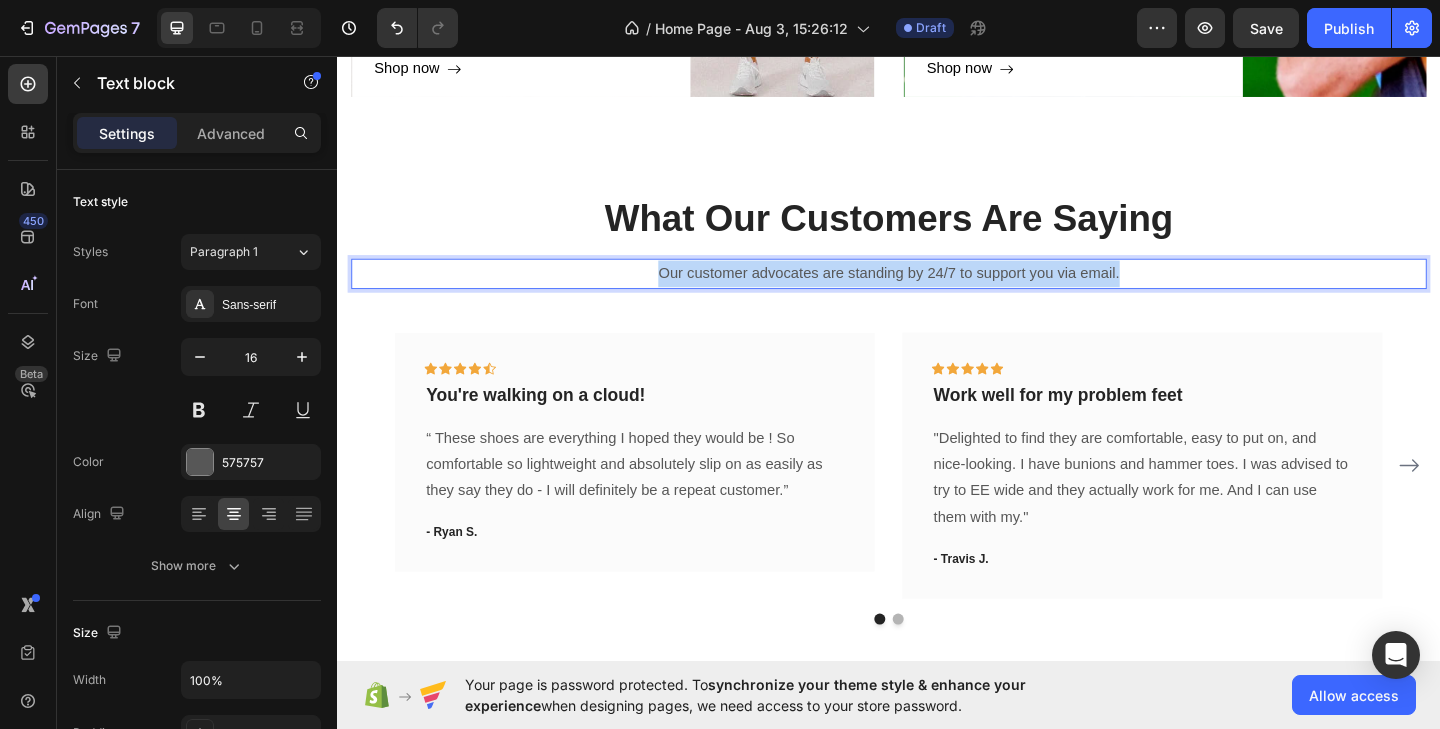 click on "Our customer advocates are standing by 24/7 to support you via email." at bounding box center [937, 293] 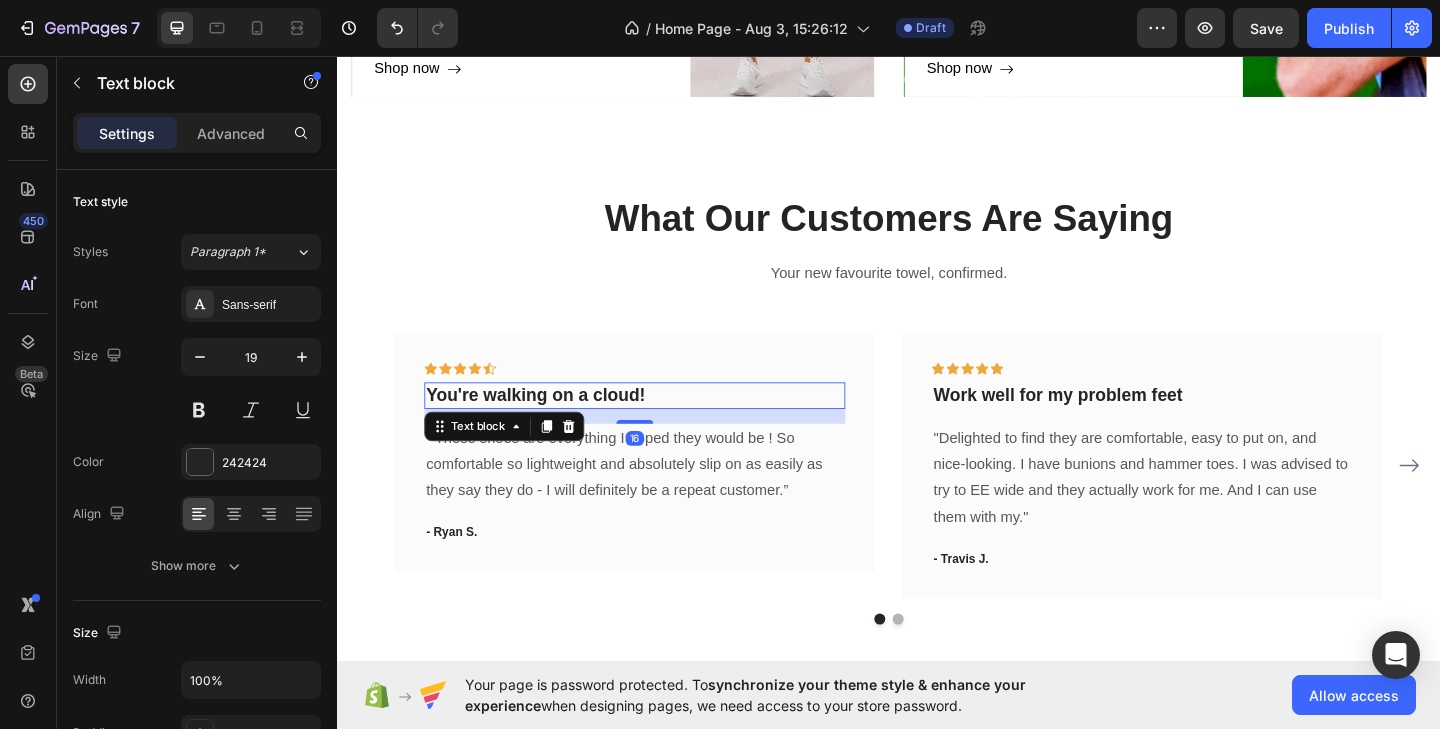 click on "You're walking on a cloud!" at bounding box center [661, 426] 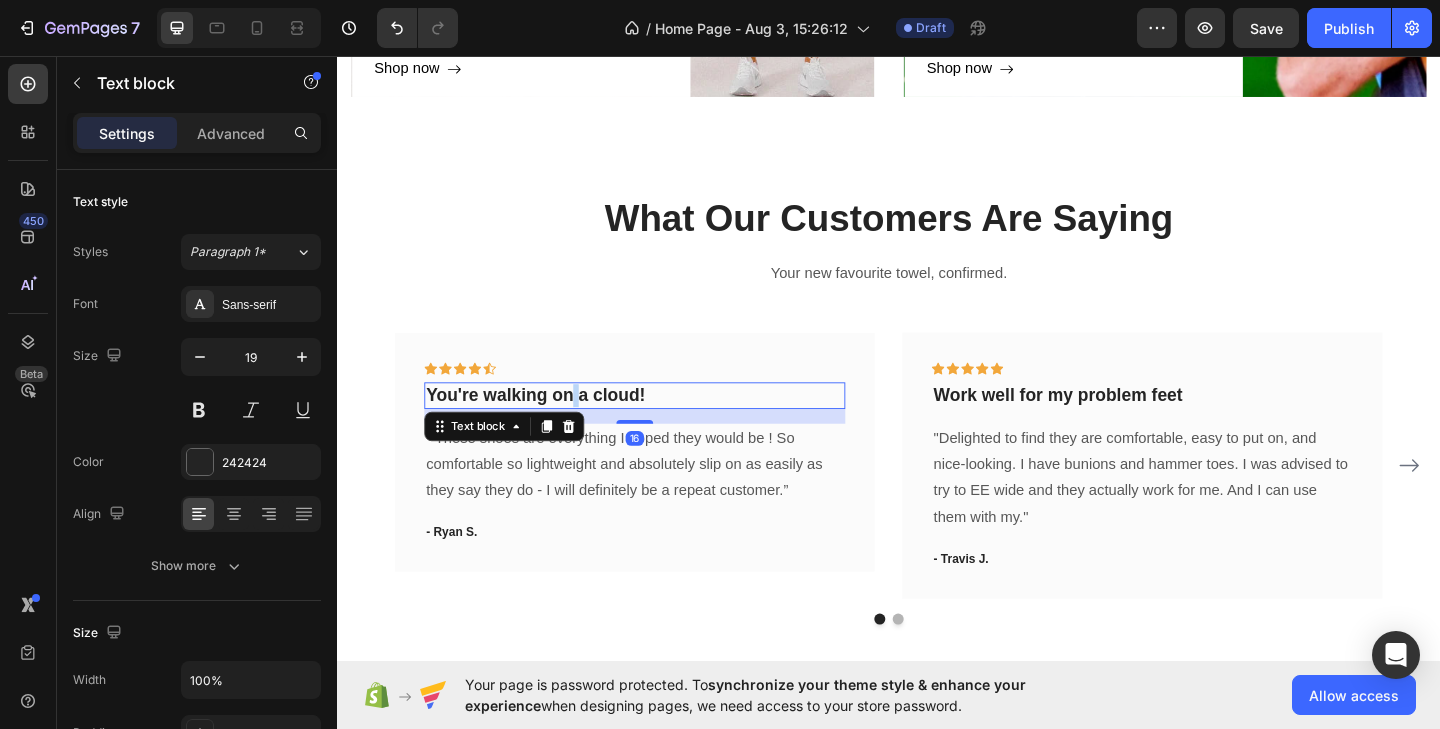 click on "You're walking on a cloud!" at bounding box center (661, 426) 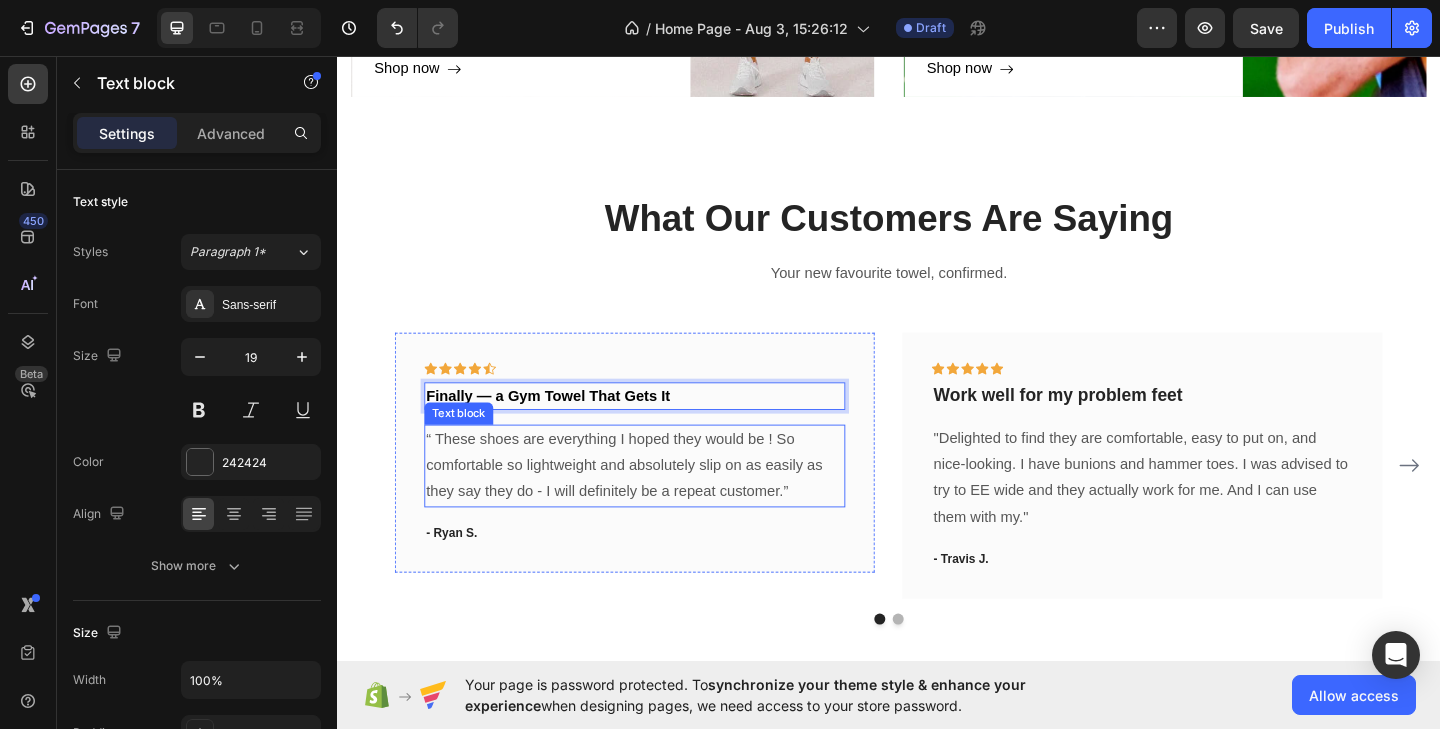 click on "“ These shoes are everything I hoped they would be ! So comfortable so lightweight and absolutely slip on as easily as they say they do - I will definitely be a repeat customer.”" at bounding box center [661, 503] 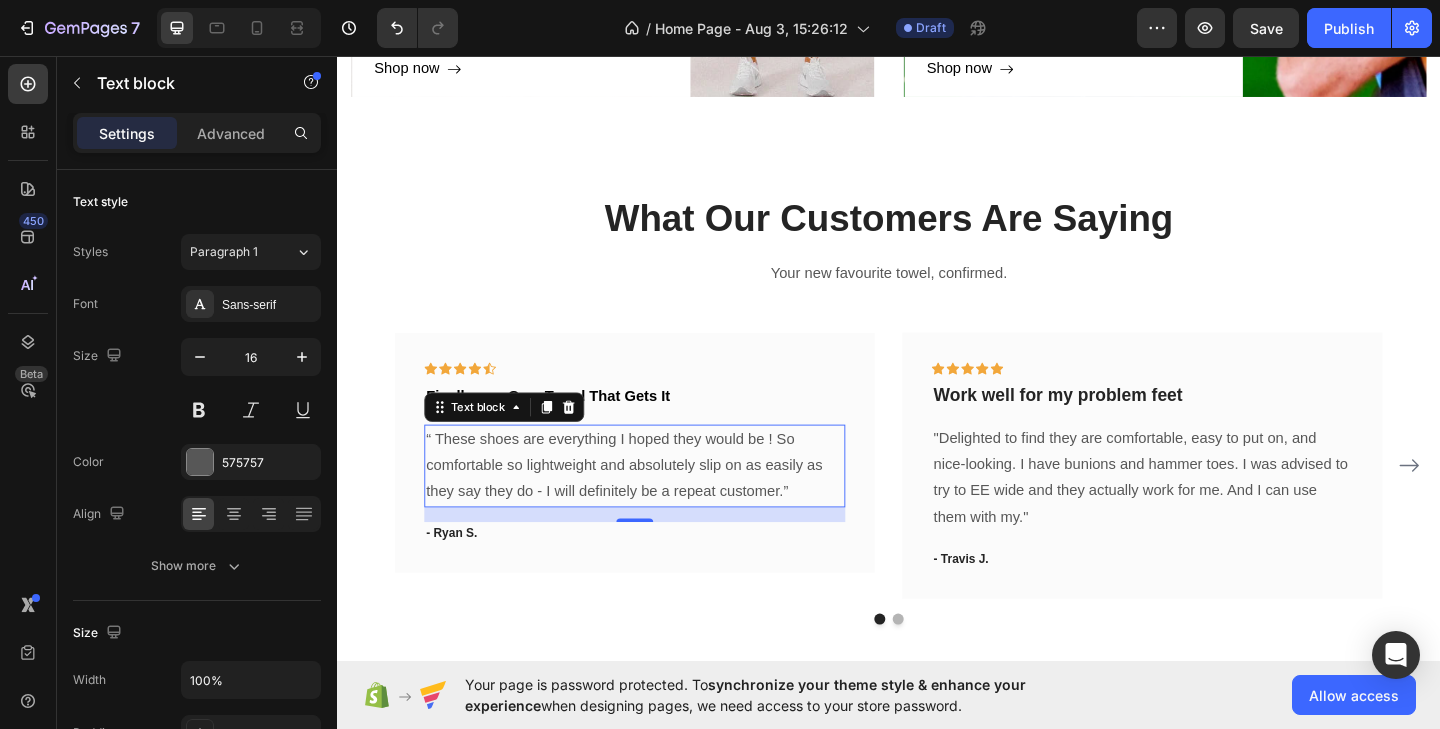 click on "“ These shoes are everything I hoped they would be ! So comfortable so lightweight and absolutely slip on as easily as they say they do - I will definitely be a repeat customer.”" at bounding box center (661, 503) 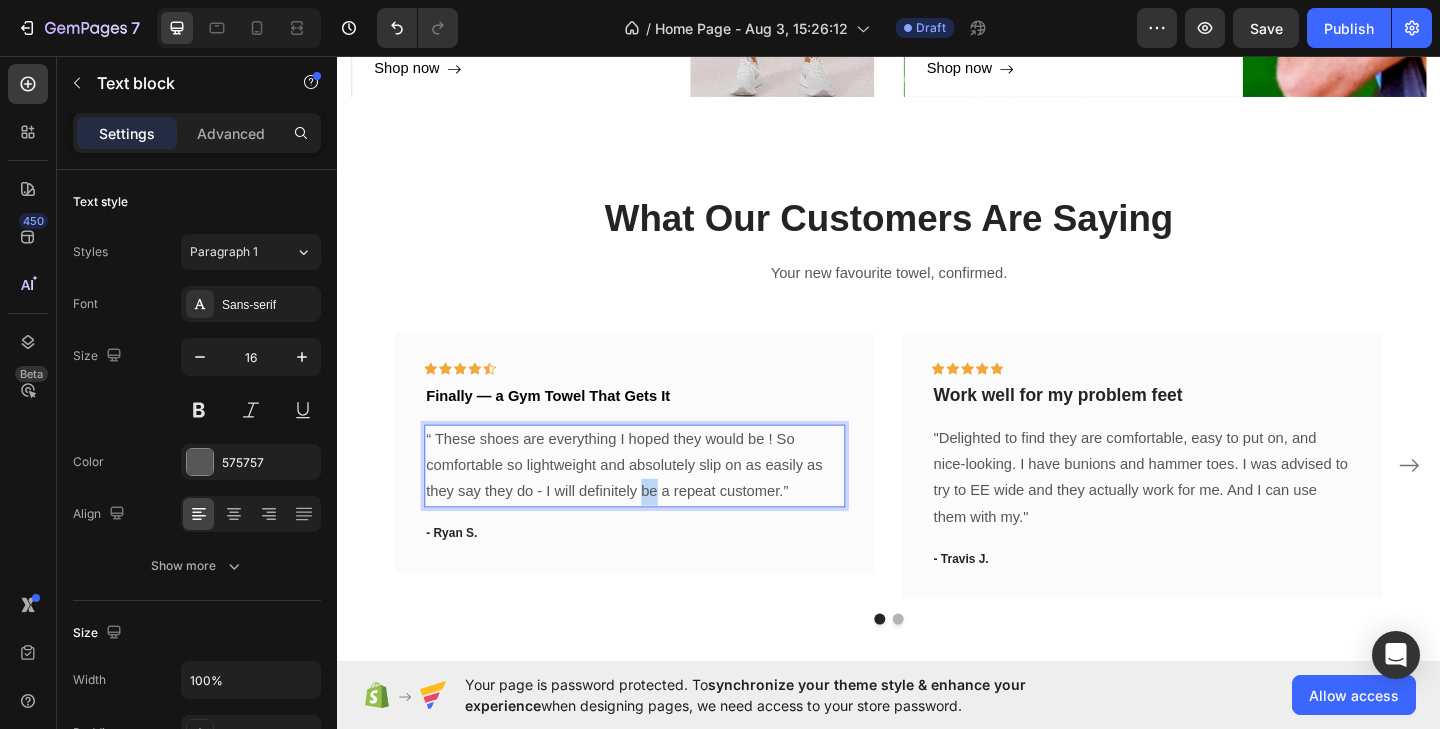 click on "“ These shoes are everything I hoped they would be ! So comfortable so lightweight and absolutely slip on as easily as they say they do - I will definitely be a repeat customer.”" at bounding box center [661, 503] 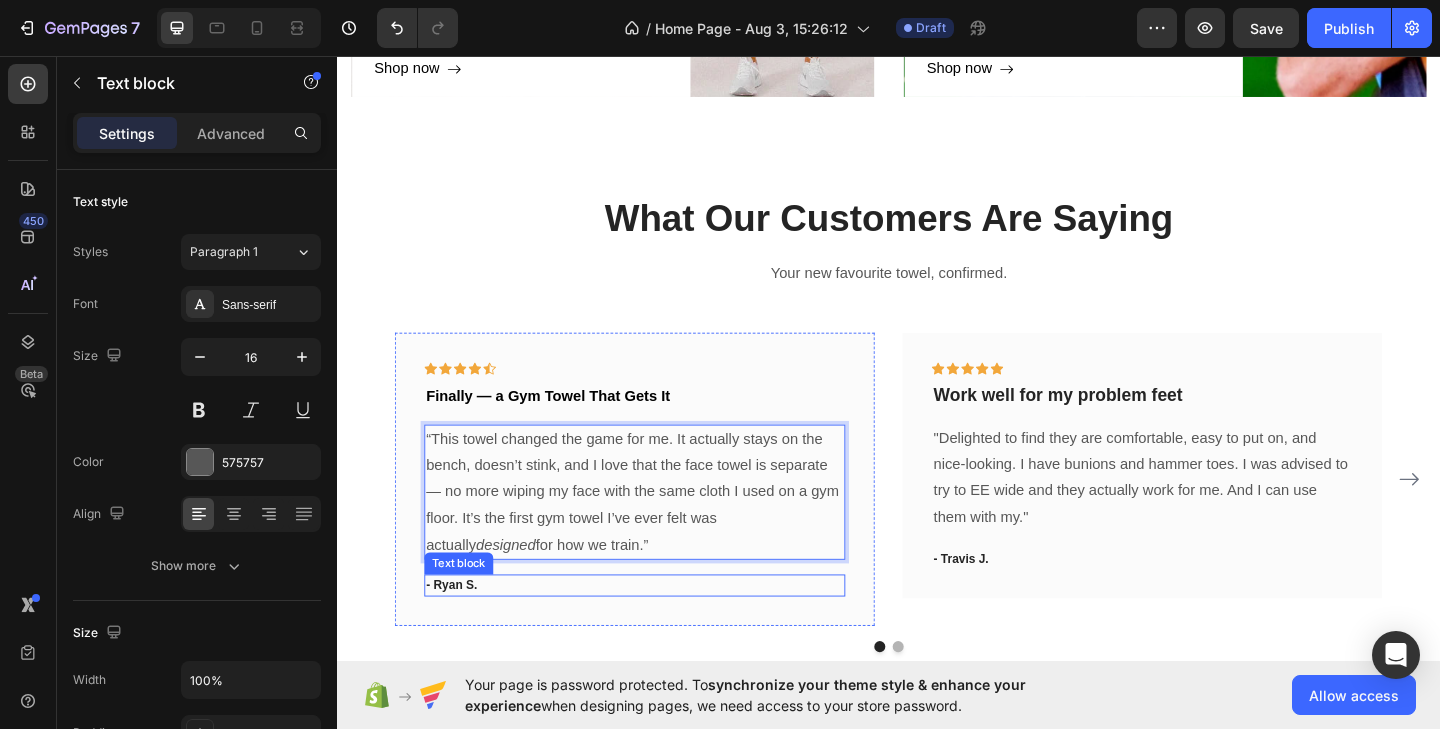 click on "- Ryan S." at bounding box center [661, 633] 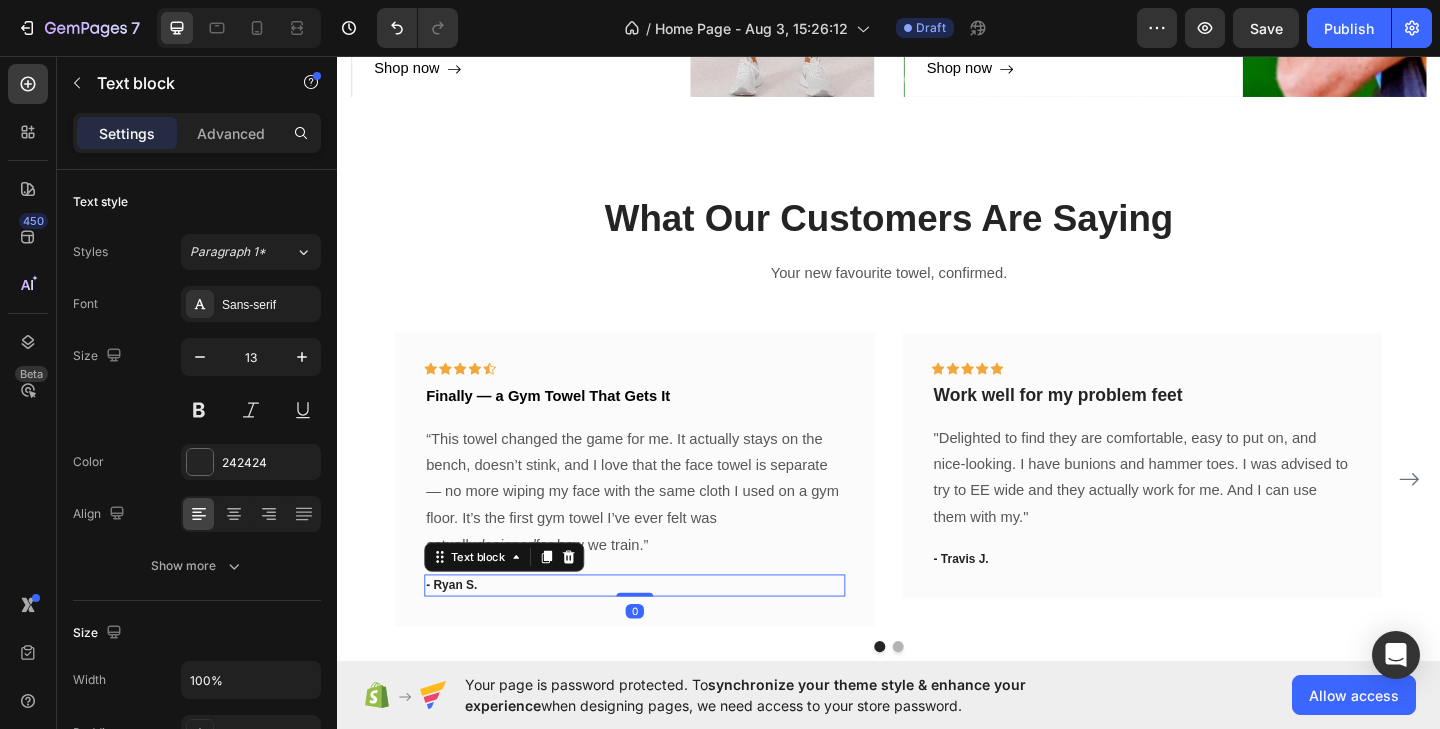 click on "- Ryan S." at bounding box center [661, 633] 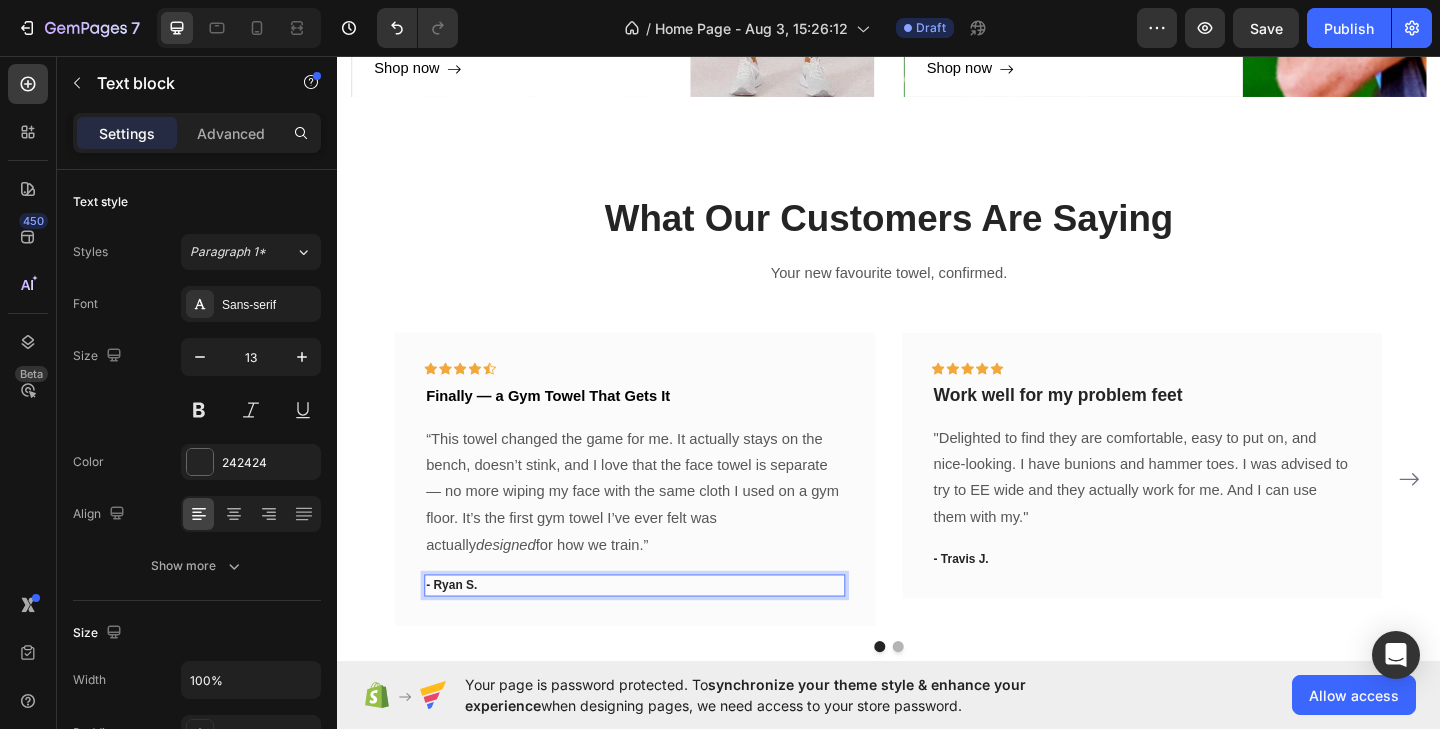 click on "- Ryan S." at bounding box center (661, 633) 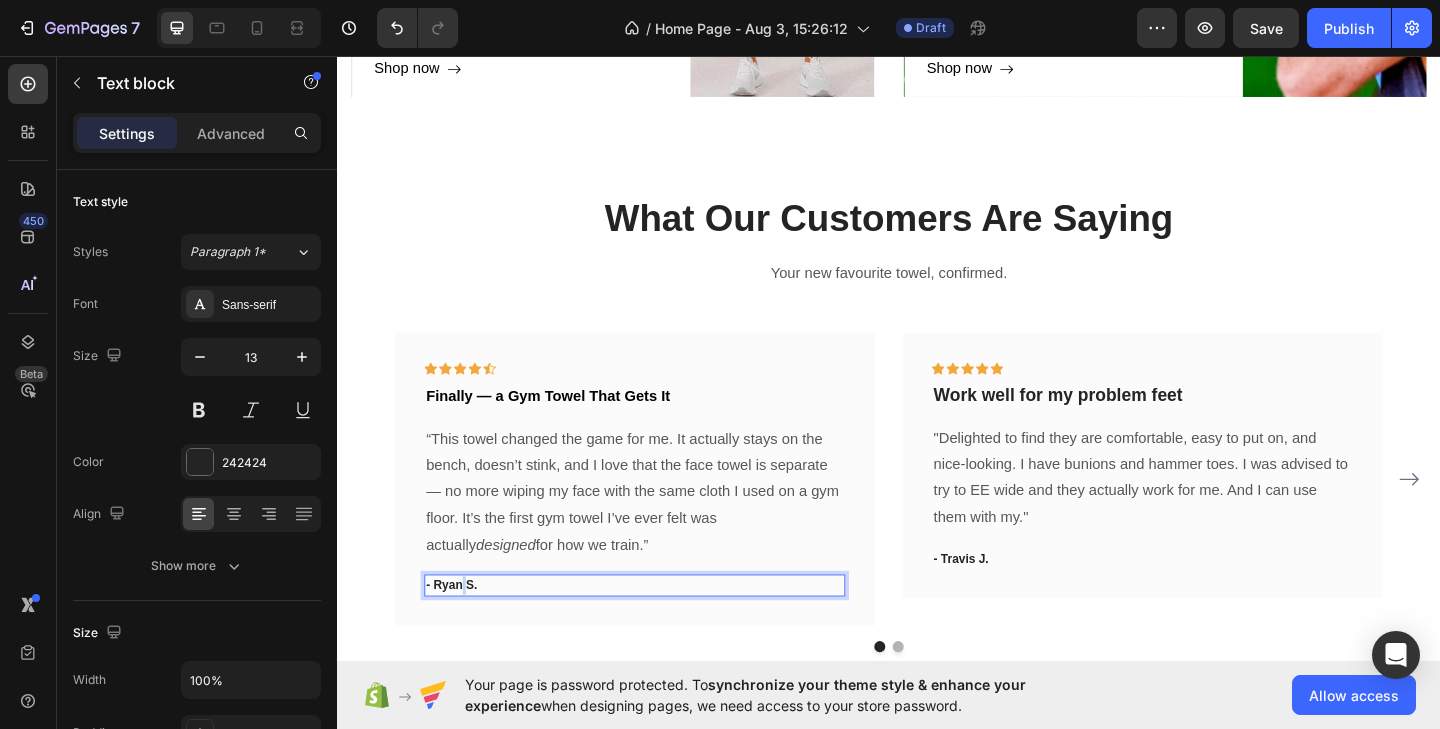 click on "- Ryan S." at bounding box center (661, 633) 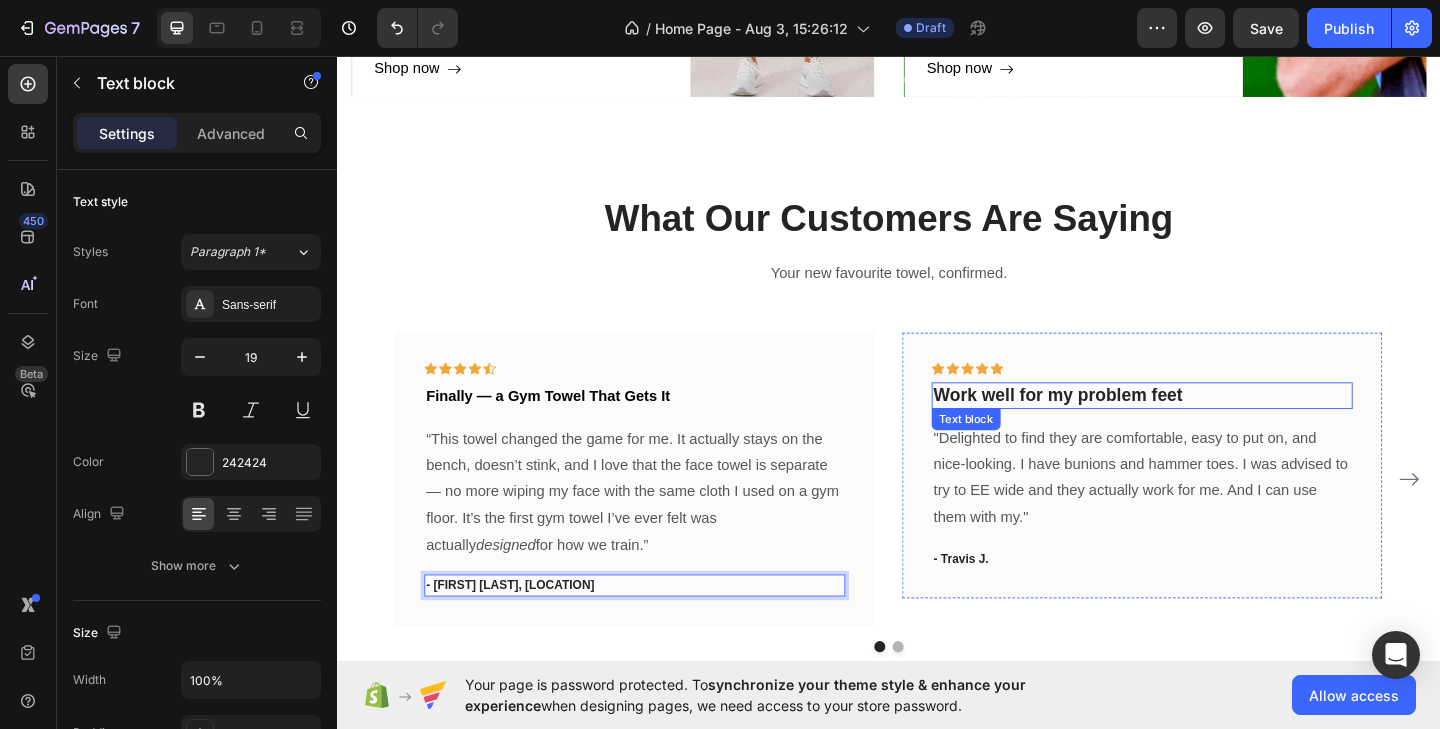 click on "Work well for my problem feet" at bounding box center (1213, 426) 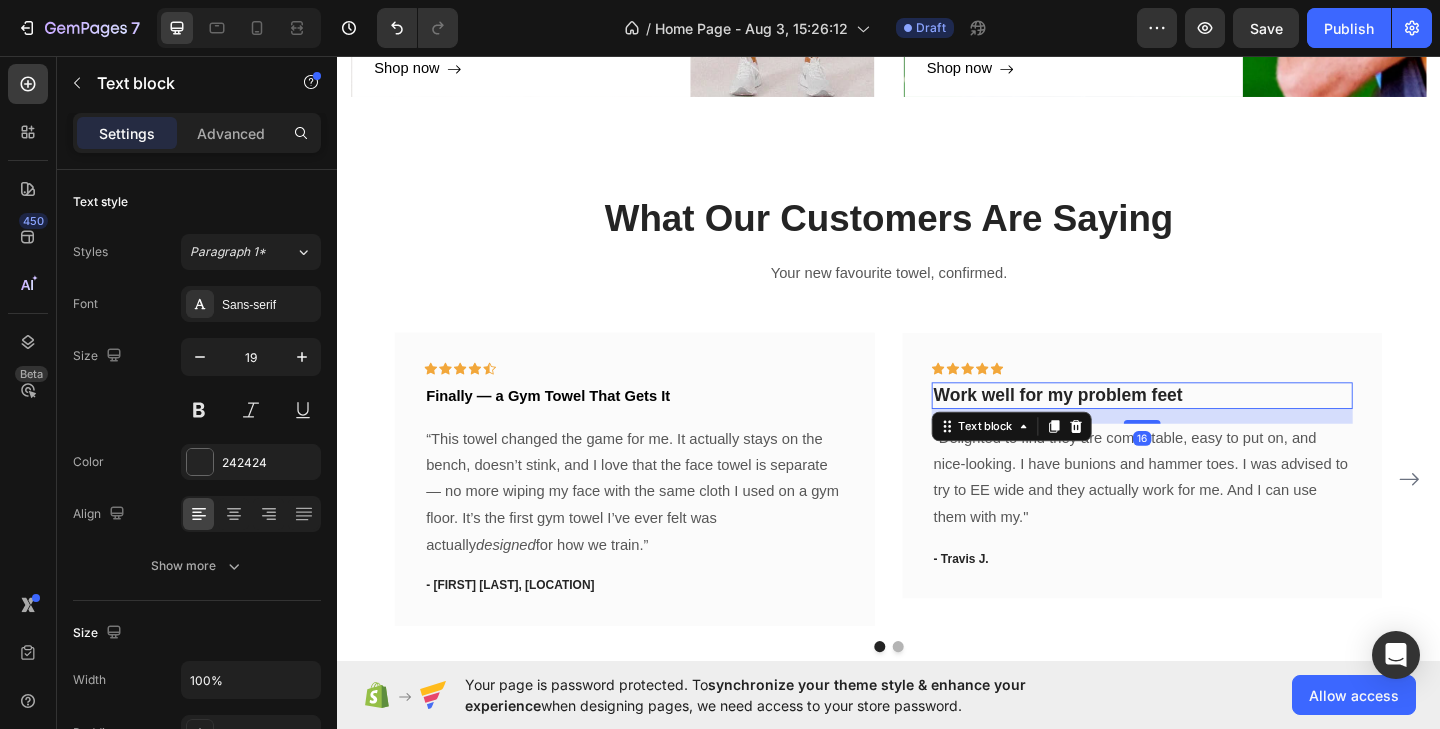 click on "Work well for my problem feet" at bounding box center (1213, 426) 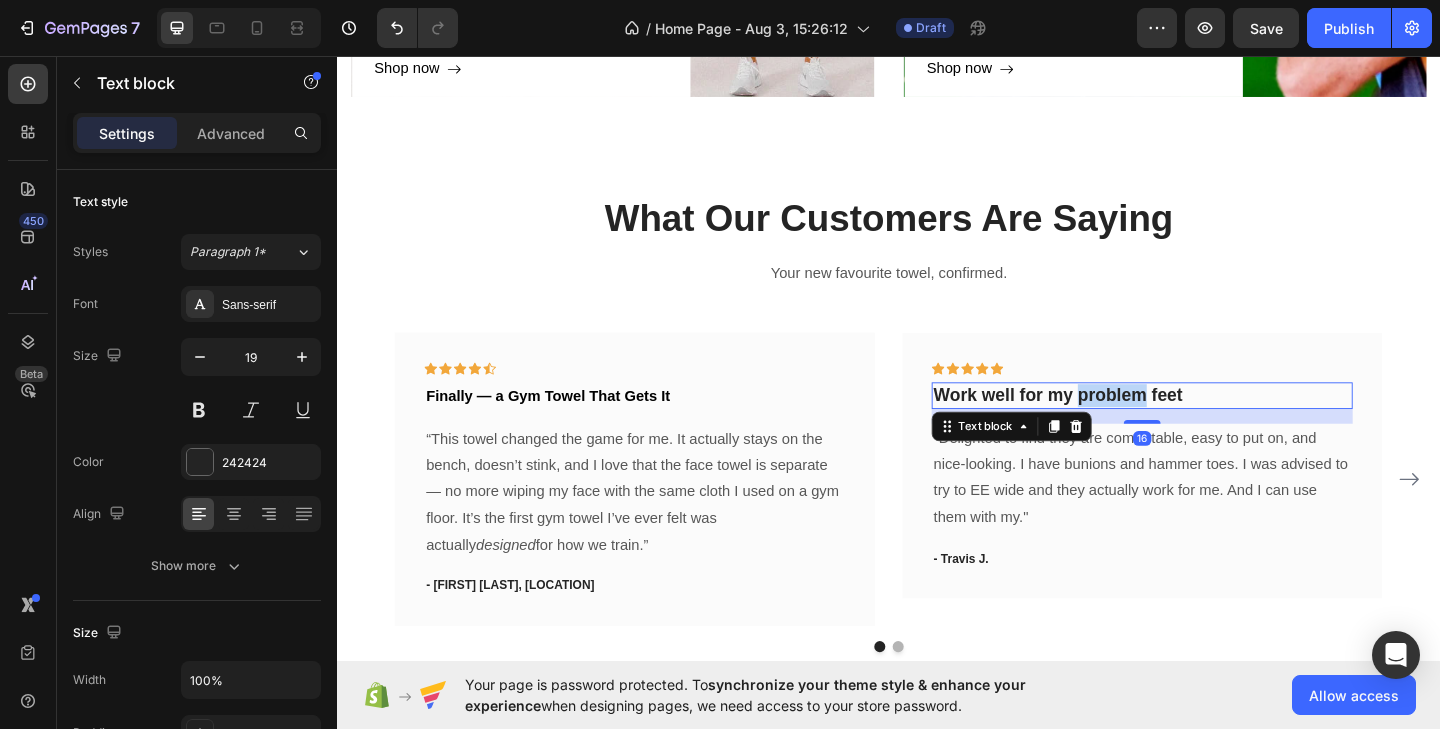 click on "Work well for my problem feet" at bounding box center (1213, 426) 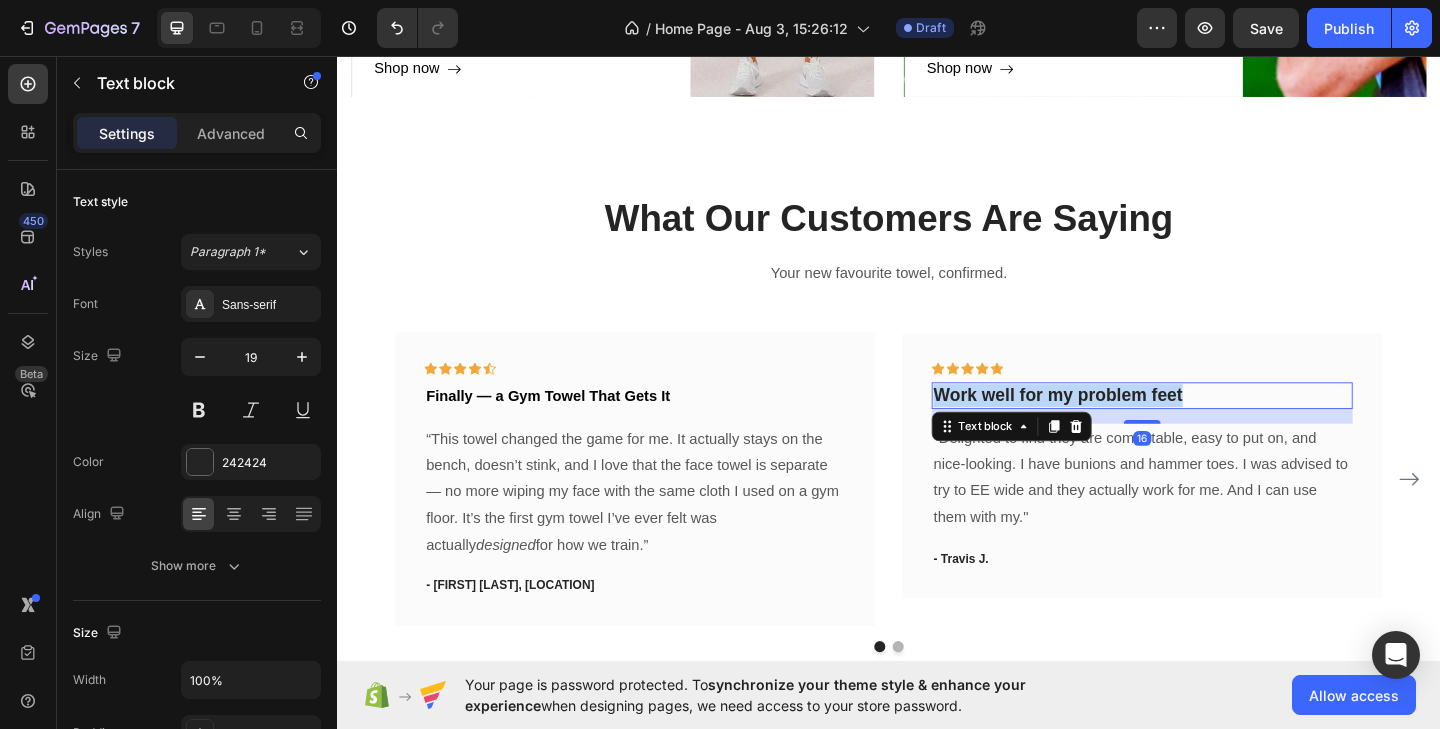 click on "Work well for my problem feet" at bounding box center (1213, 426) 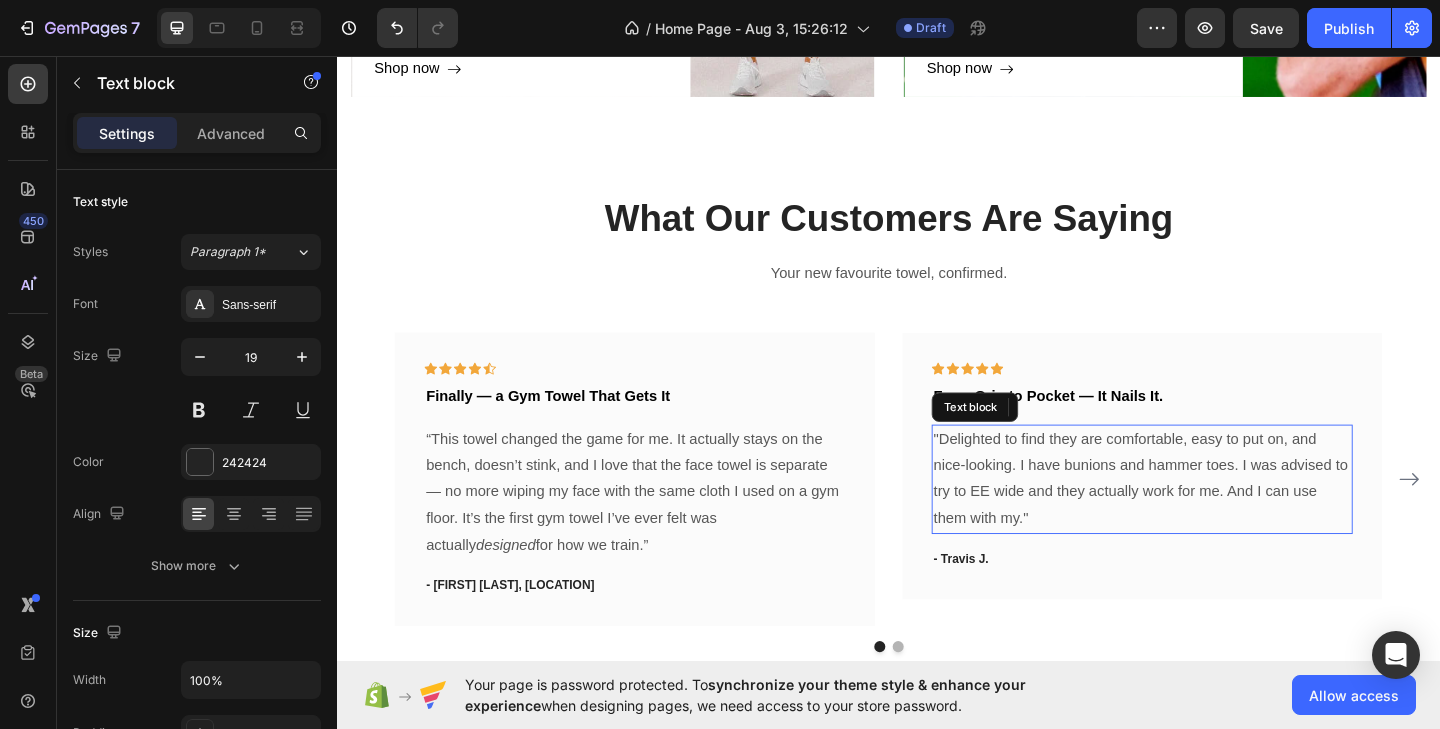 click on ""Delighted to find they are comfortable, easy to put on, and nice-looking. I have bunions and hammer toes. I was advised to try to EE wide and they actually work for me. And I can use them with my."" at bounding box center [1213, 517] 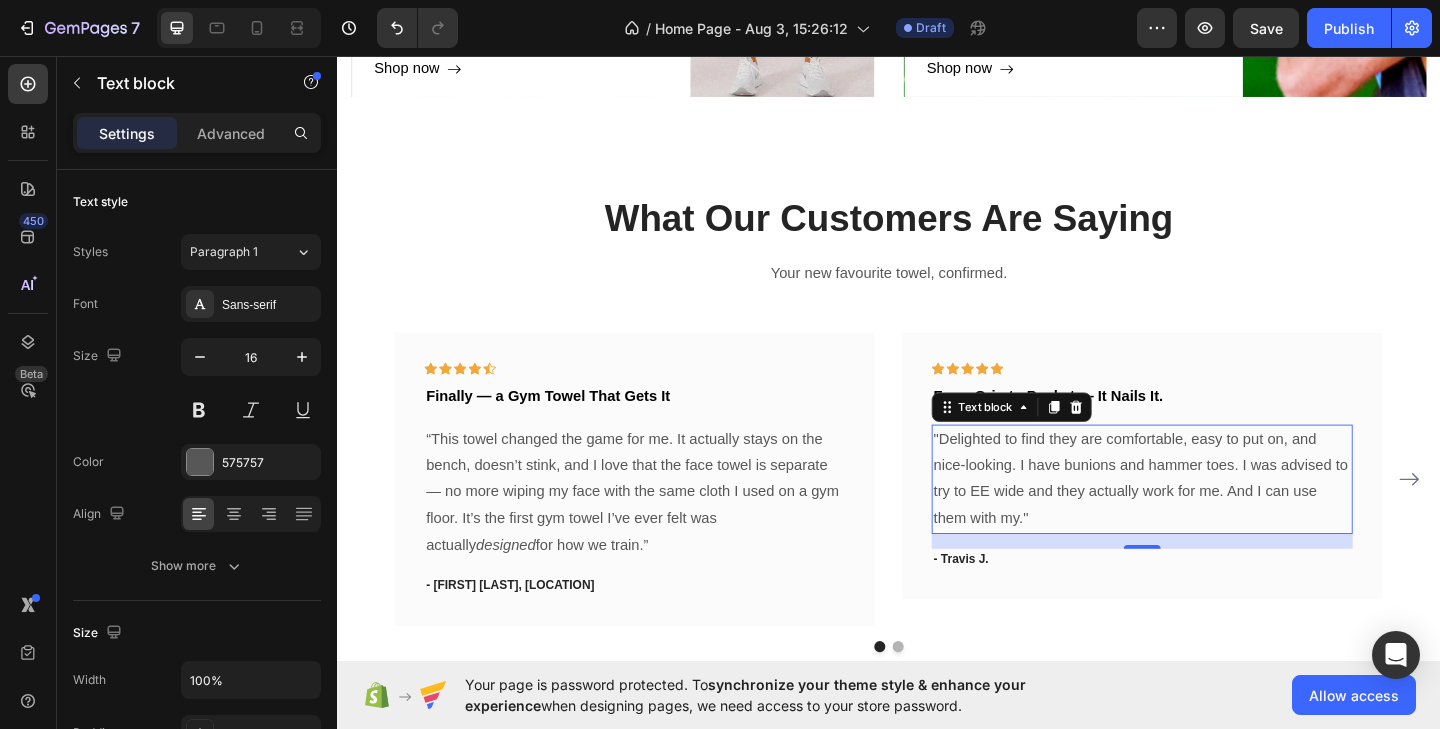 click on ""Delighted to find they are comfortable, easy to put on, and nice-looking. I have bunions and hammer toes. I was advised to try to EE wide and they actually work for me. And I can use them with my."" at bounding box center [1213, 517] 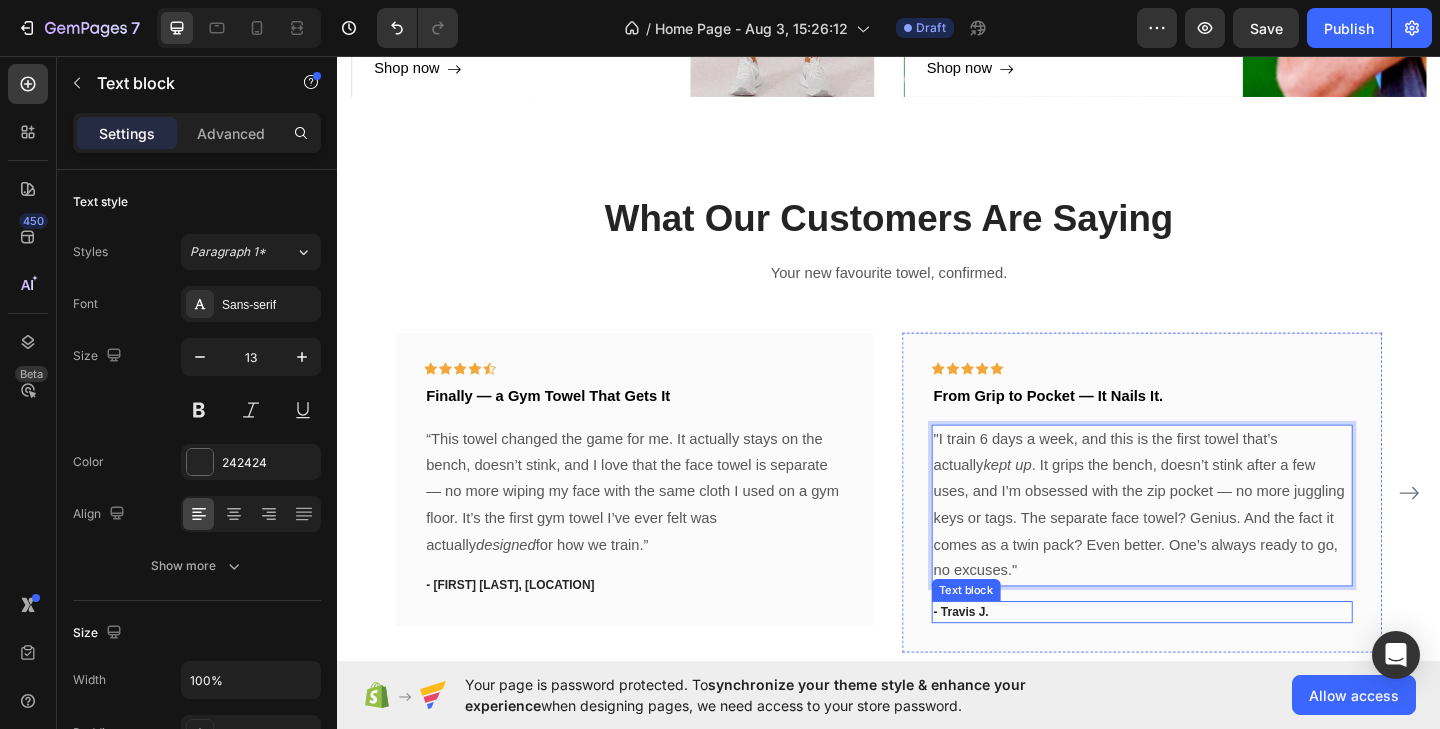 click on "- Travis J." at bounding box center [1213, 662] 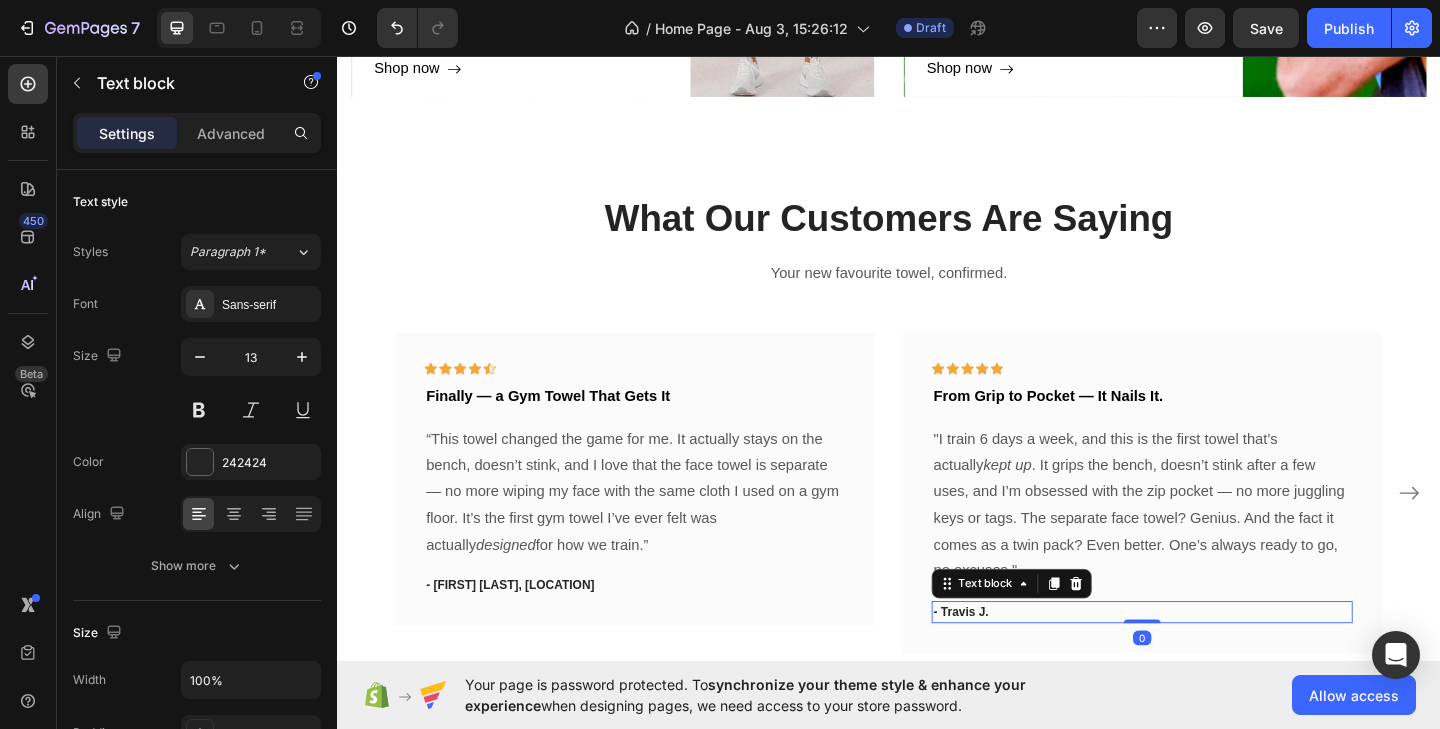 click on "- Travis J." at bounding box center (1213, 662) 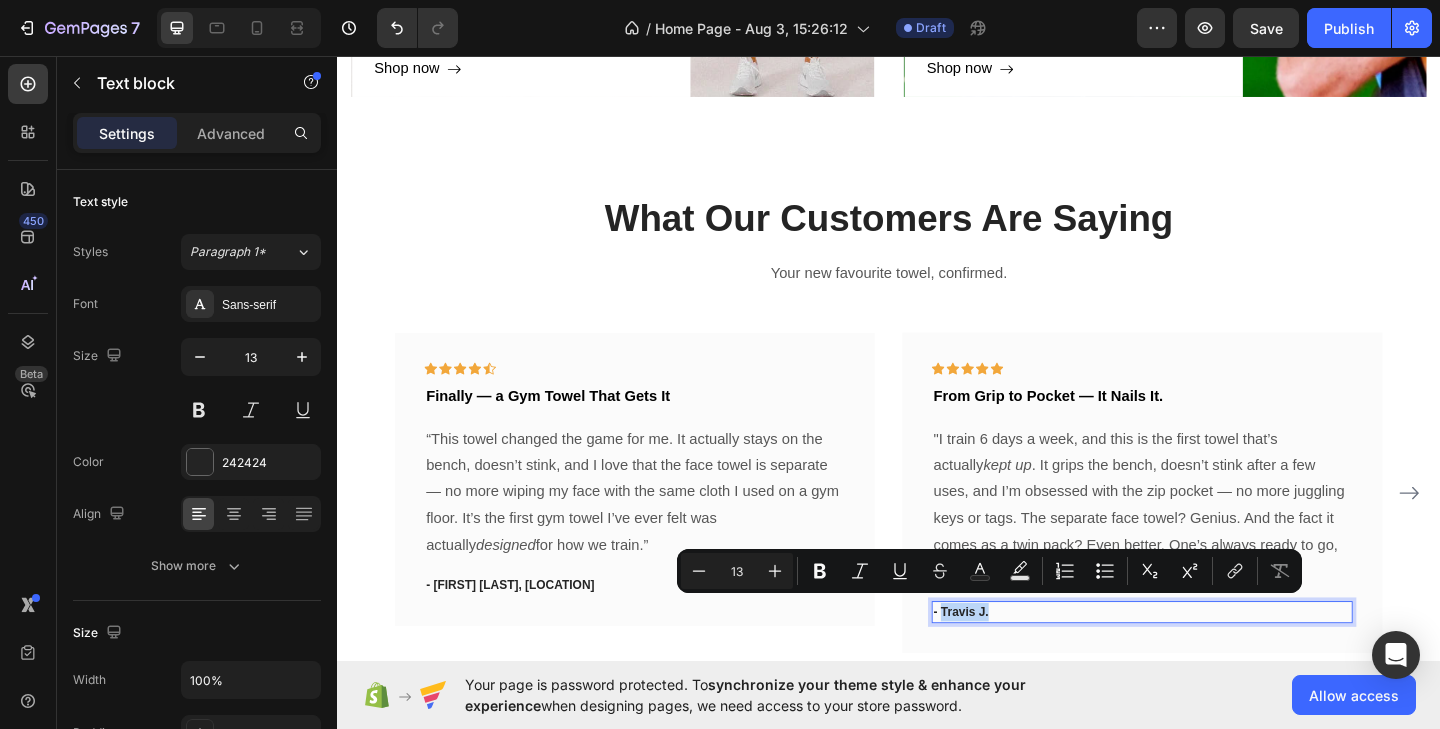 drag, startPoint x: 1047, startPoint y: 657, endPoint x: 996, endPoint y: 657, distance: 51 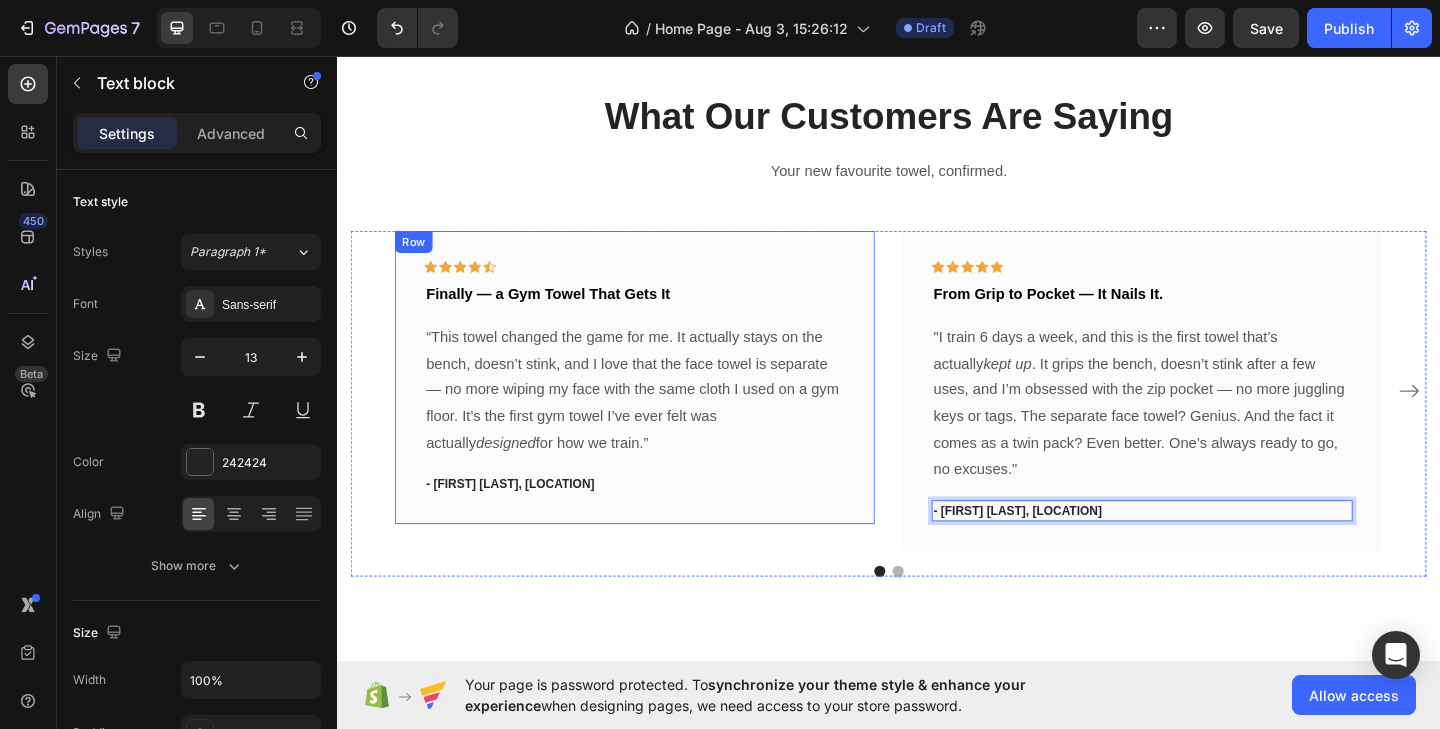 scroll, scrollTop: 1872, scrollLeft: 0, axis: vertical 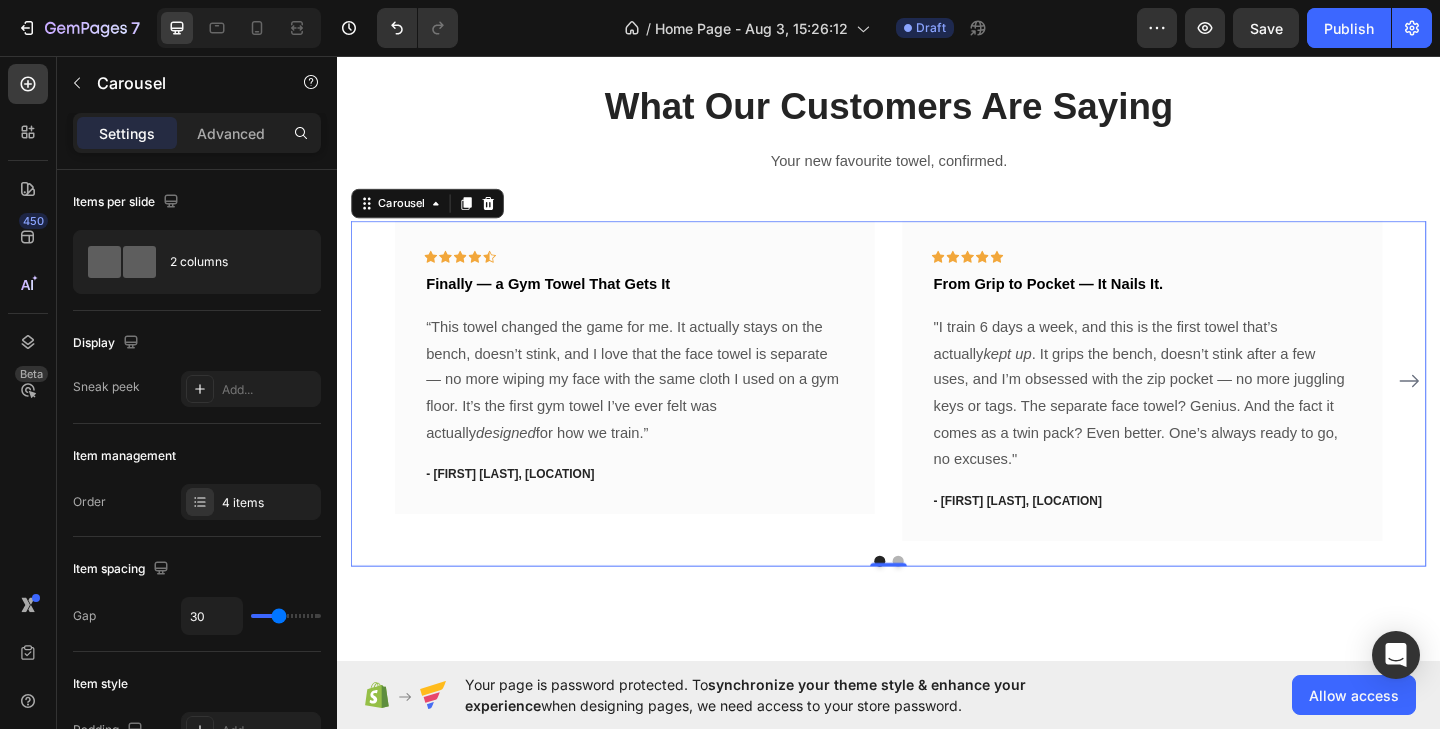 click at bounding box center [947, 606] 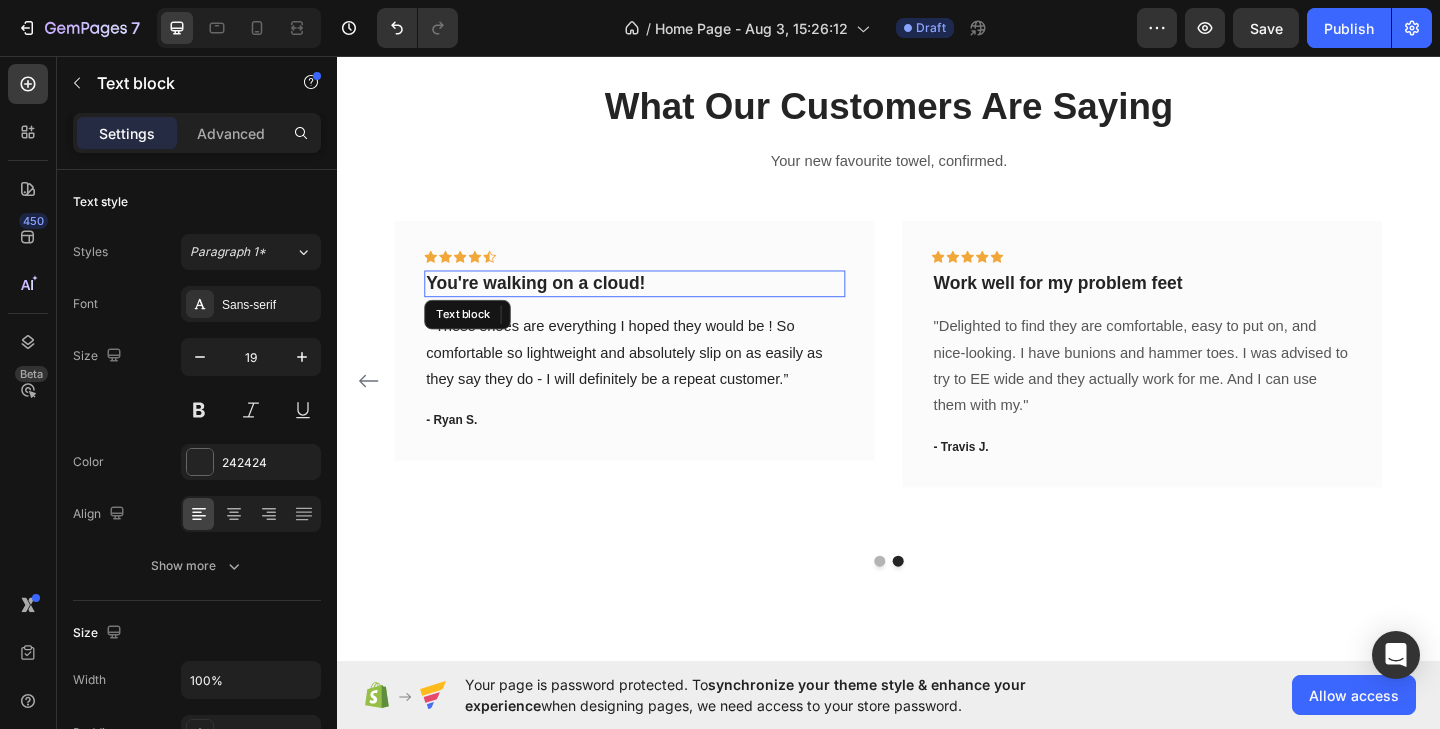 click on "You're walking on a cloud!" at bounding box center [661, 304] 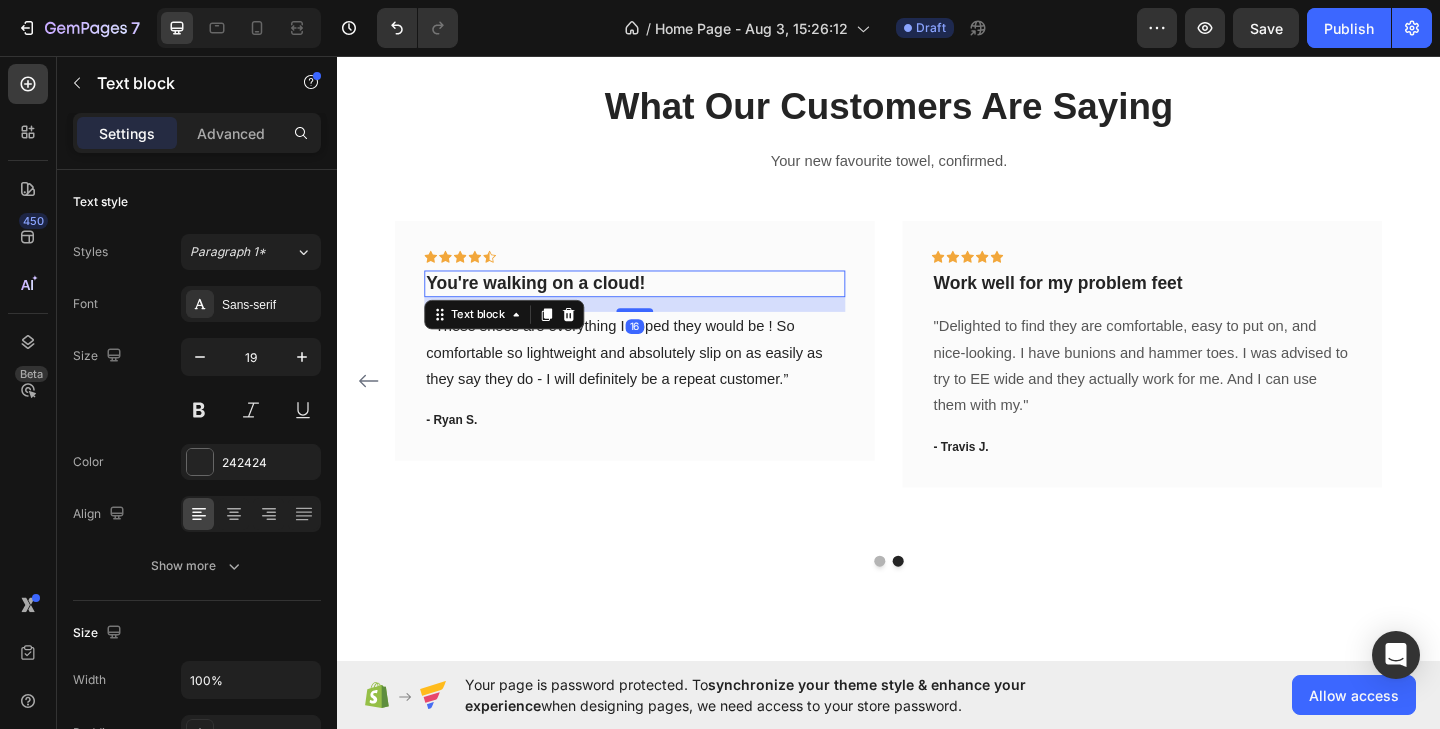click on "You're walking on a cloud!" at bounding box center (661, 304) 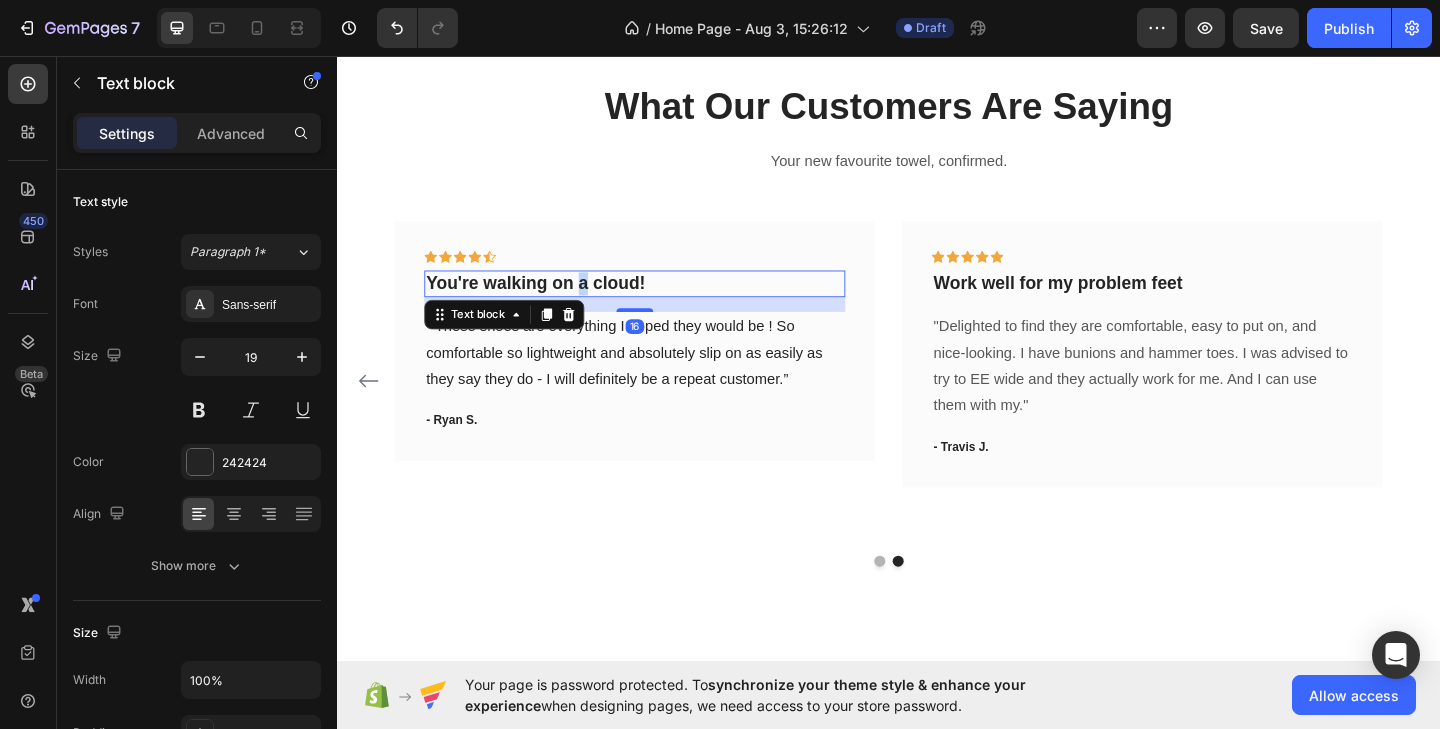 click on "You're walking on a cloud!" at bounding box center [661, 304] 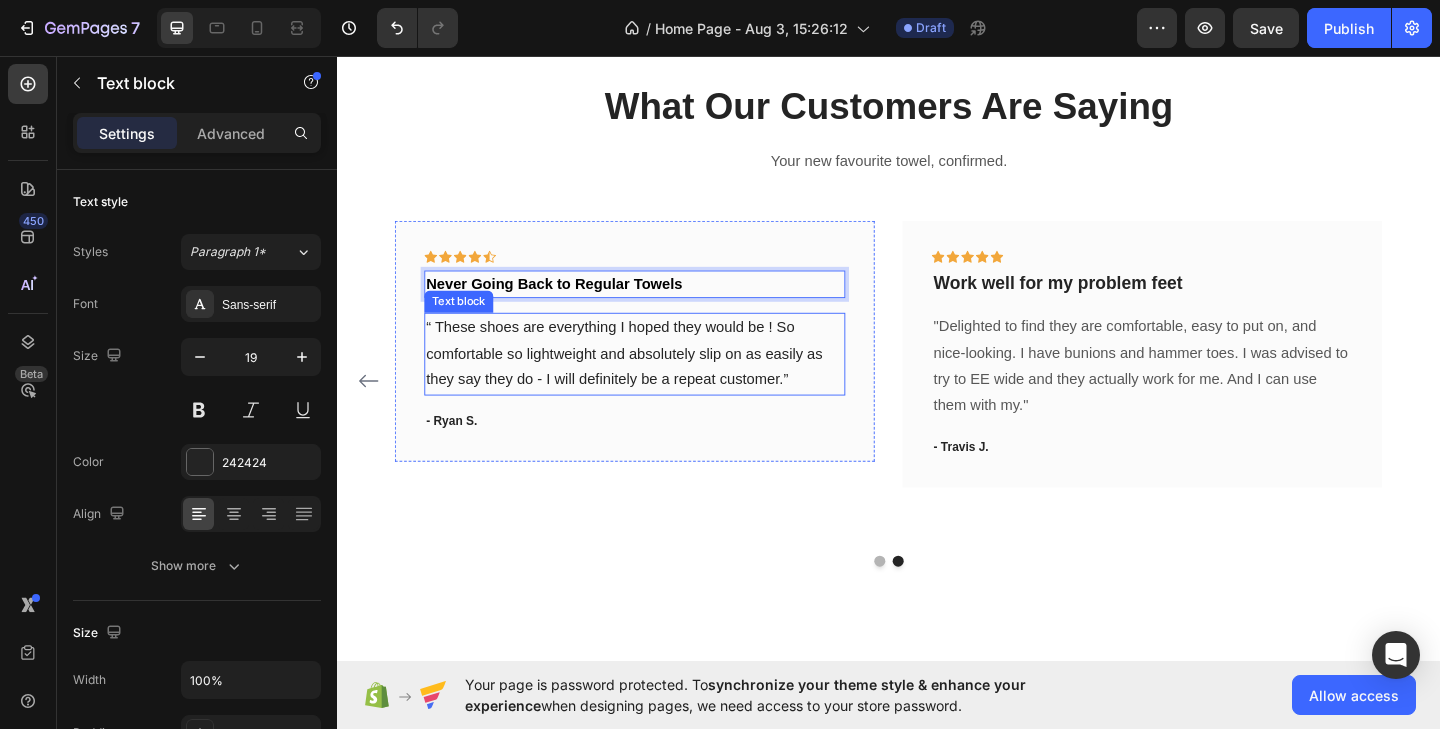 click on "“ These shoes are everything I hoped they would be ! So comfortable so lightweight and absolutely slip on as easily as they say they do - I will definitely be a repeat customer.”" at bounding box center (661, 381) 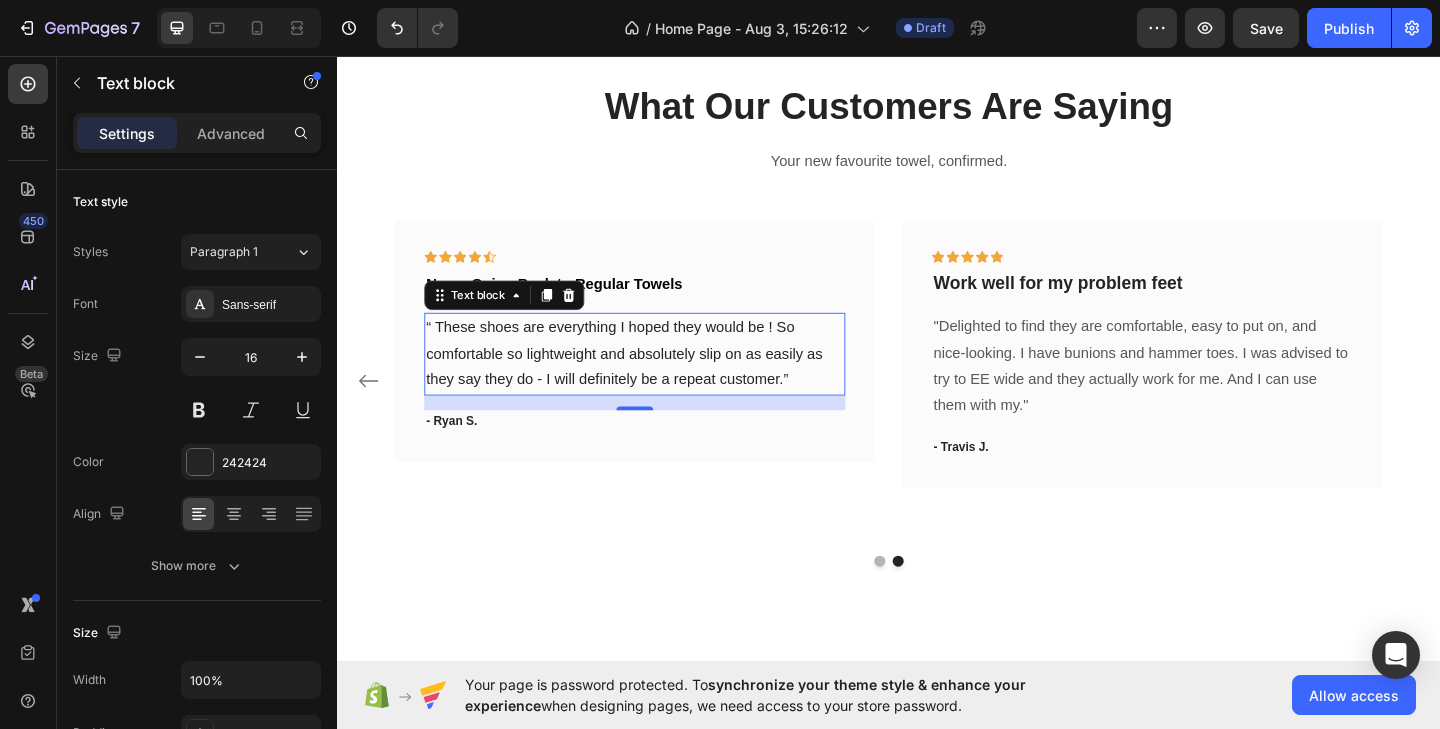 click on "“ These shoes are everything I hoped they would be ! So comfortable so lightweight and absolutely slip on as easily as they say they do - I will definitely be a repeat customer.”" at bounding box center (661, 381) 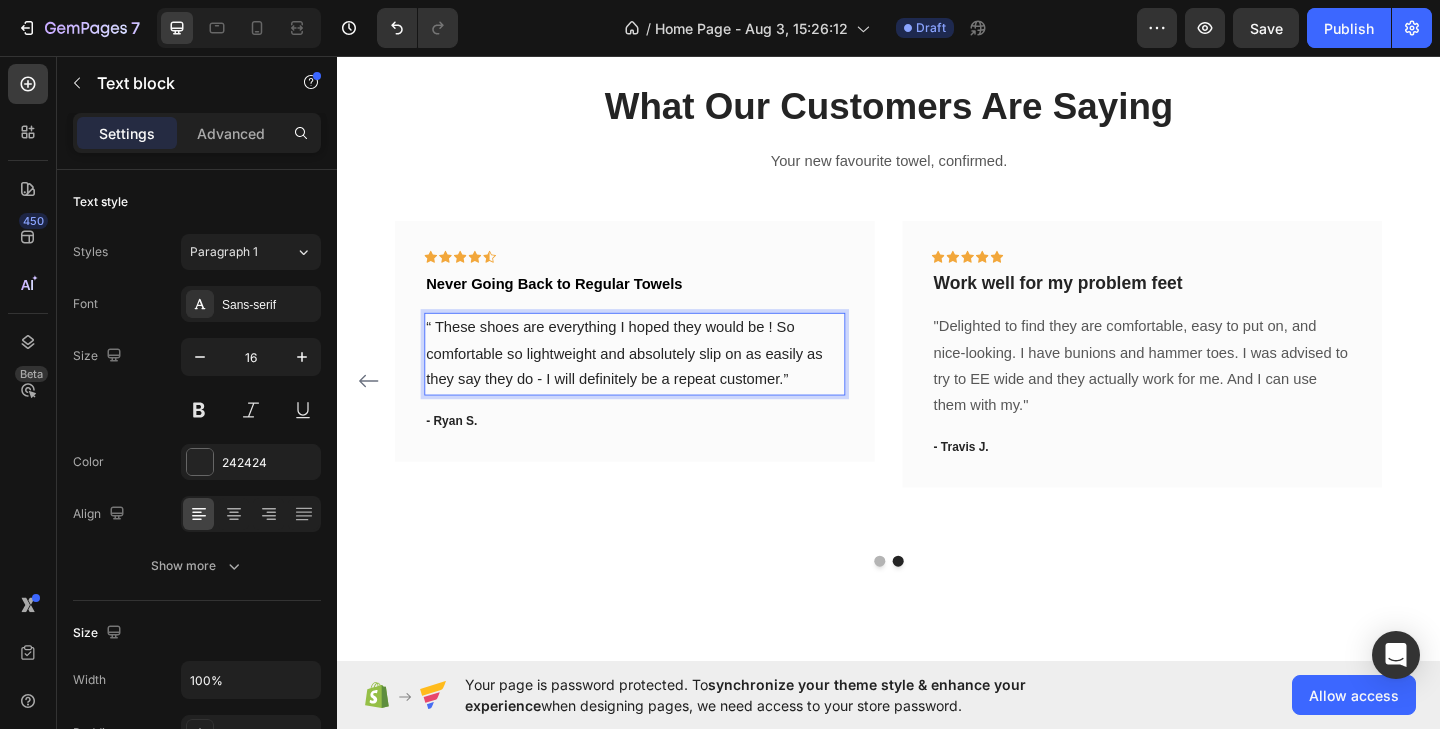 click on "“ These shoes are everything I hoped they would be ! So comfortable so lightweight and absolutely slip on as easily as they say they do - I will definitely be a repeat customer.”" at bounding box center (661, 381) 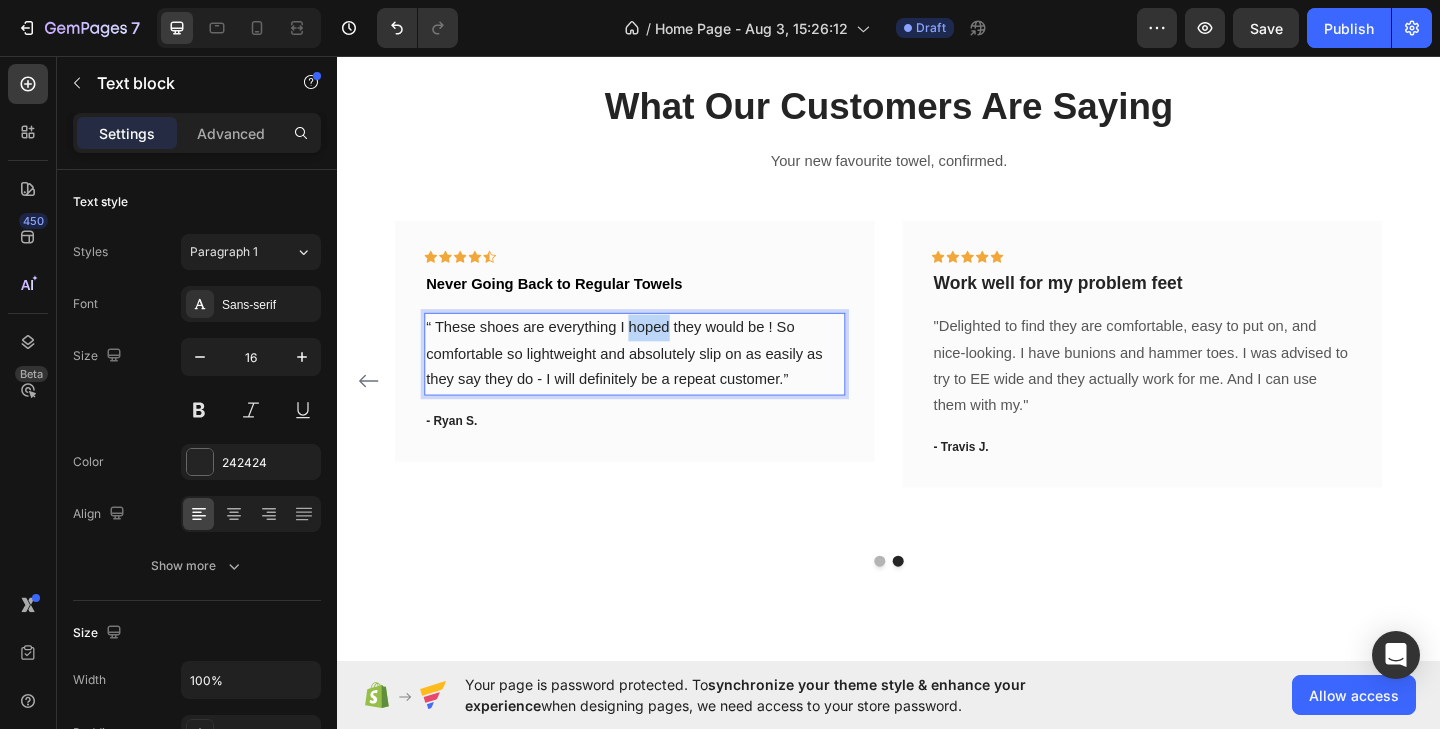 click on "“ These shoes are everything I hoped they would be ! So comfortable so lightweight and absolutely slip on as easily as they say they do - I will definitely be a repeat customer.”" at bounding box center [661, 381] 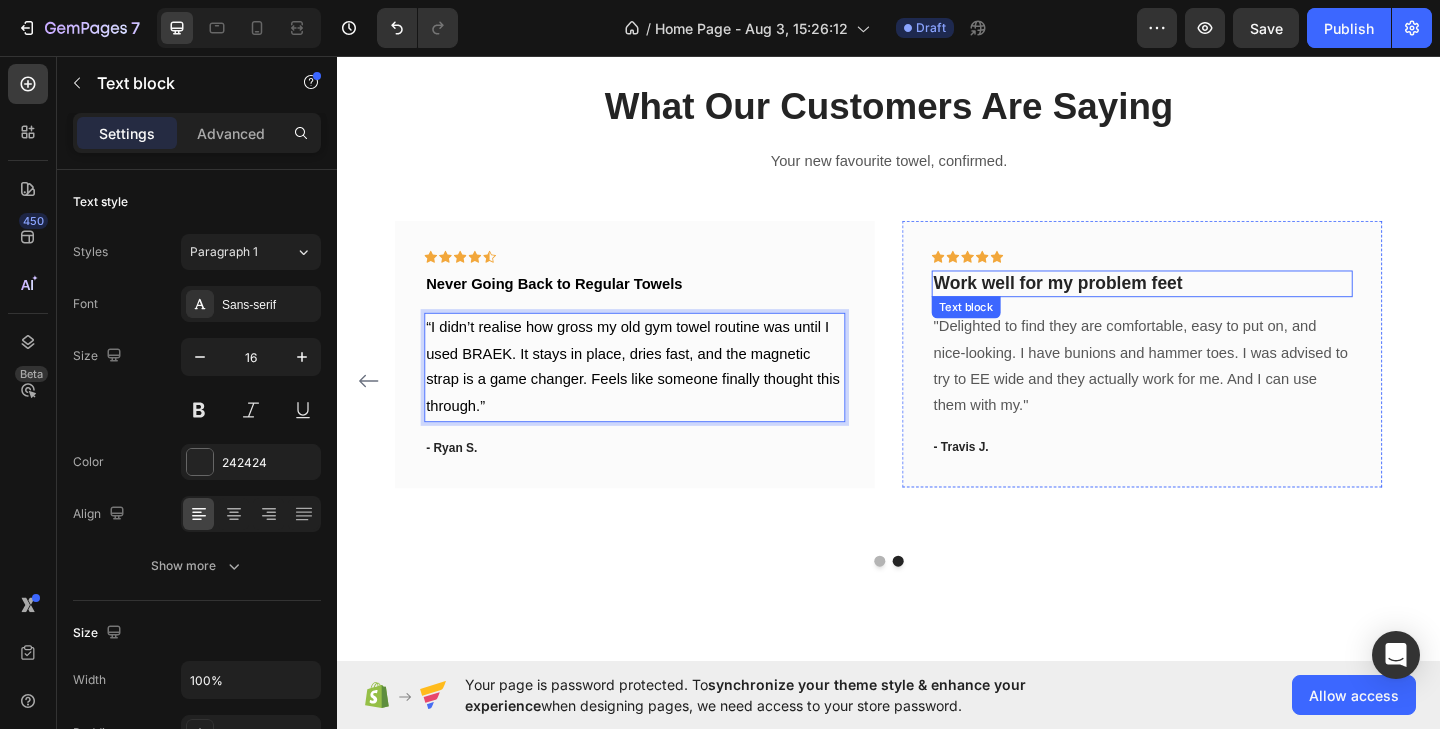 click on "Work well for my problem feet" at bounding box center [1213, 304] 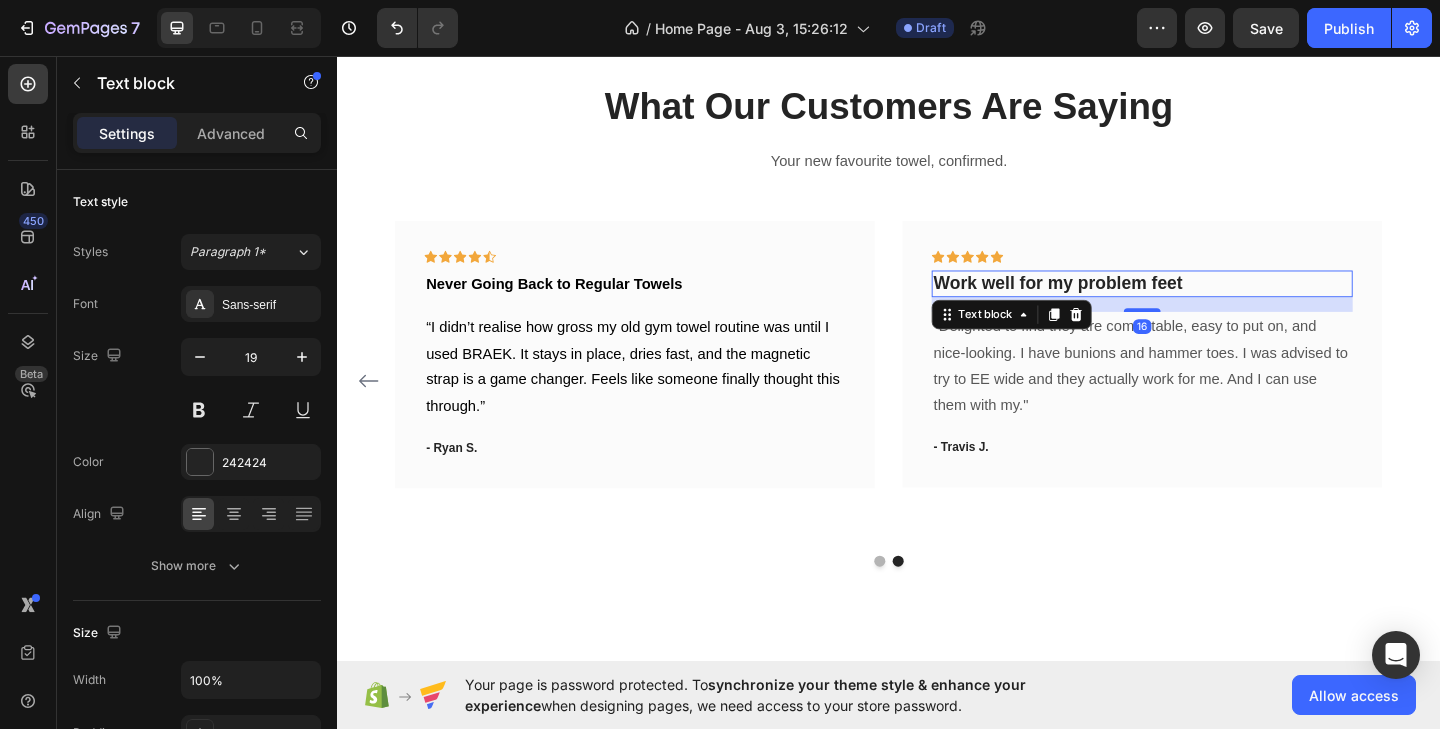 click on "Work well for my problem feet" at bounding box center (1213, 304) 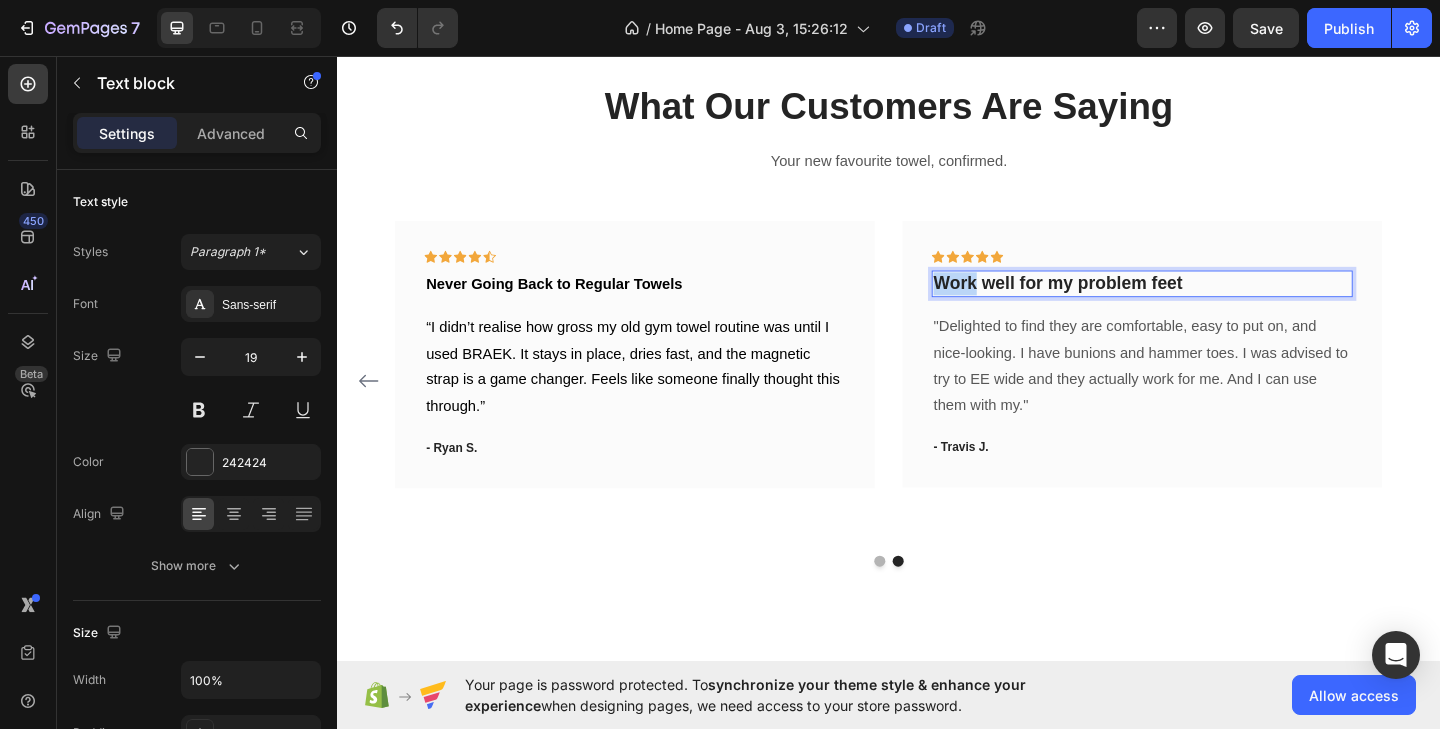 click on "Work well for my problem feet" at bounding box center (1213, 304) 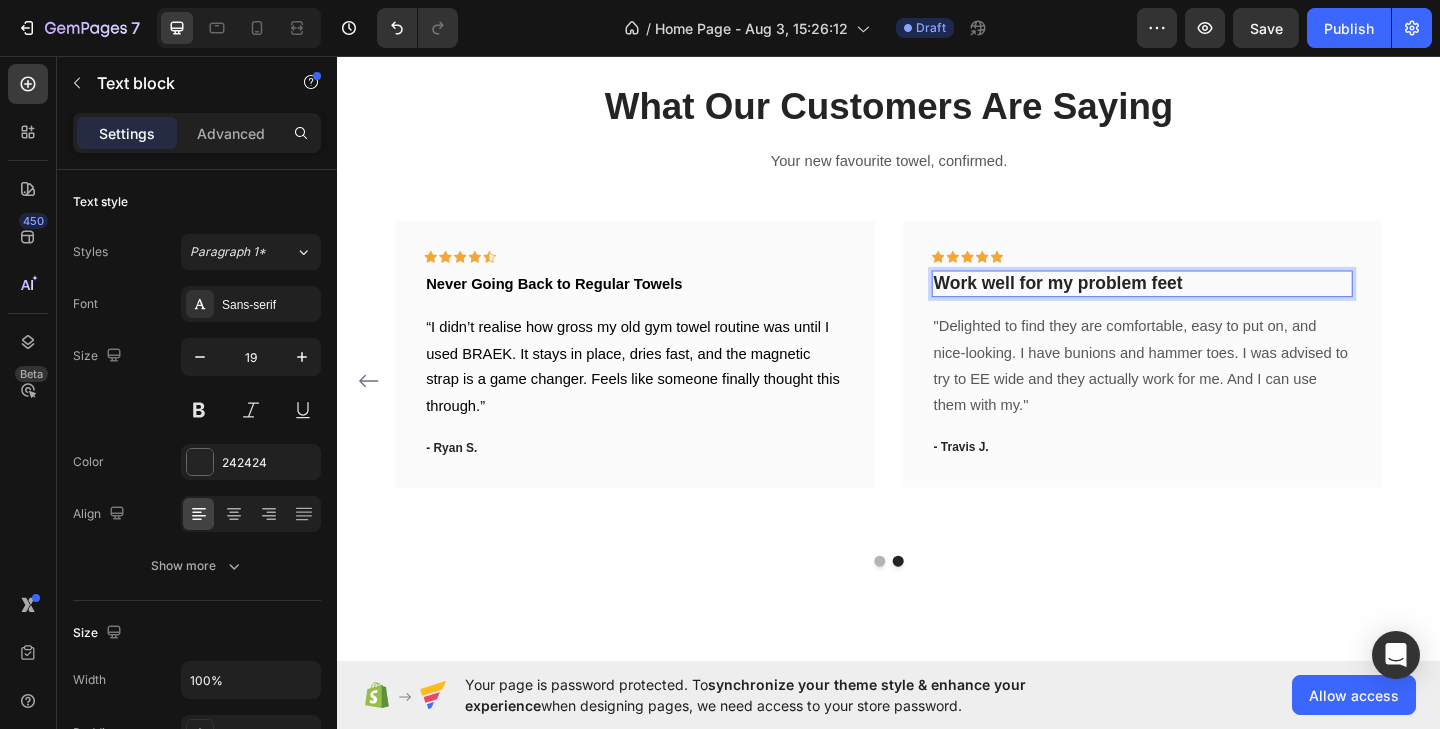 click on "Work well for my problem feet" at bounding box center (1213, 304) 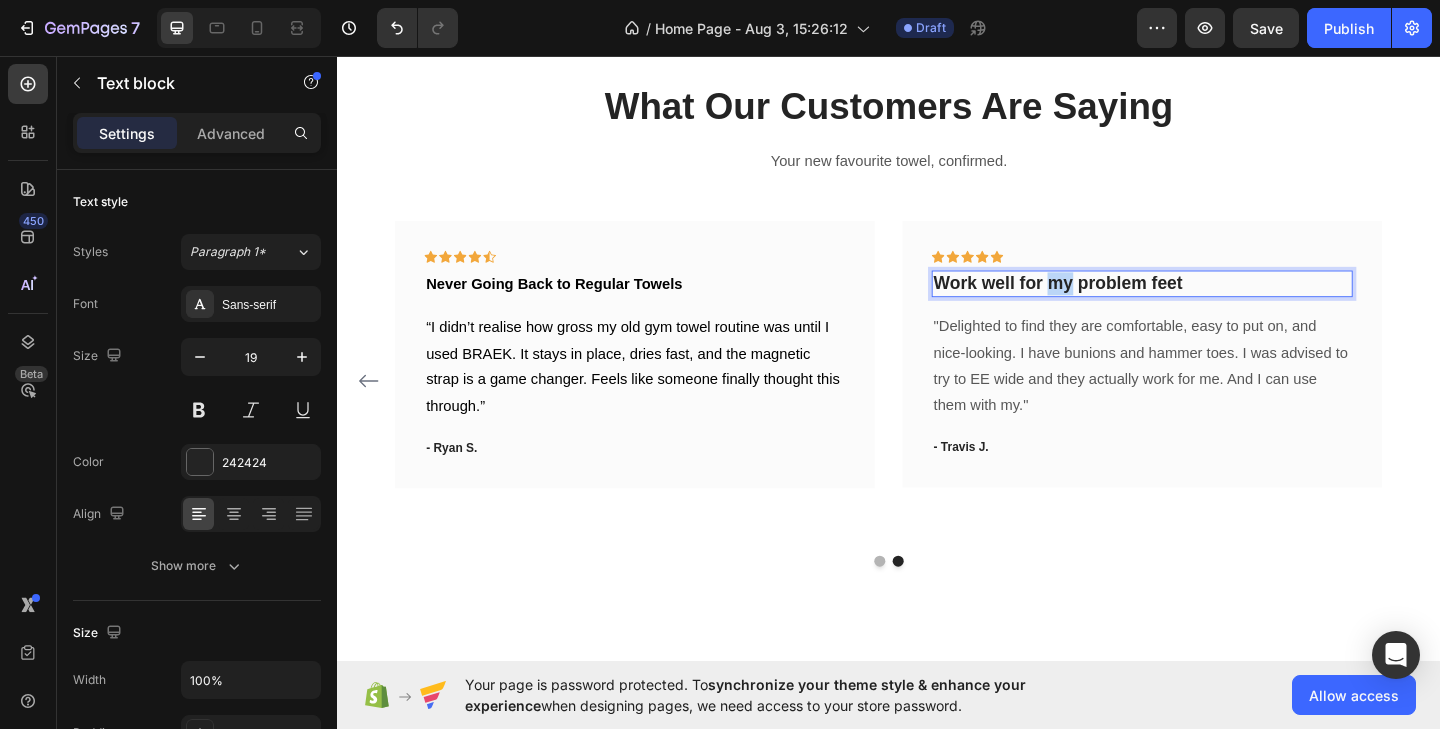 click on "Work well for my problem feet" at bounding box center (1213, 304) 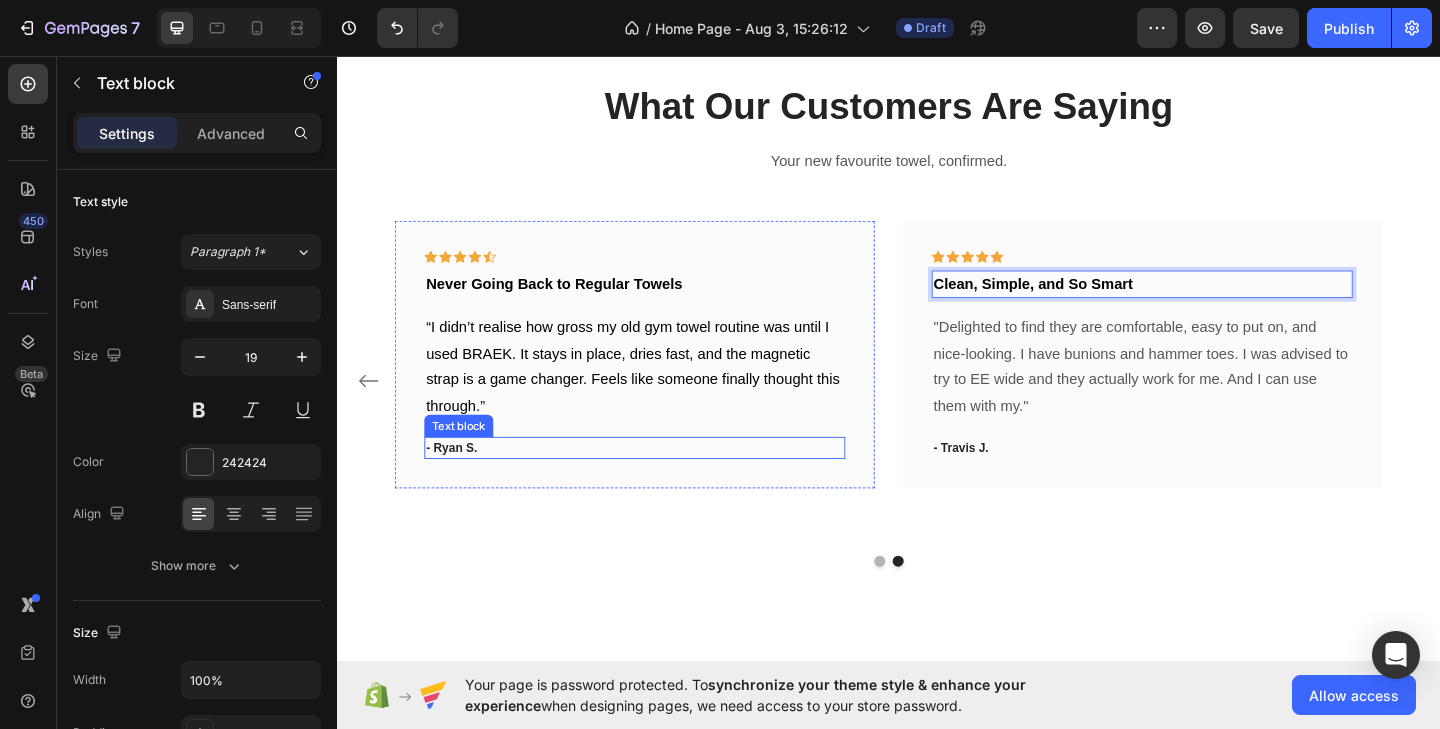 click on "- Ryan S." at bounding box center (661, 483) 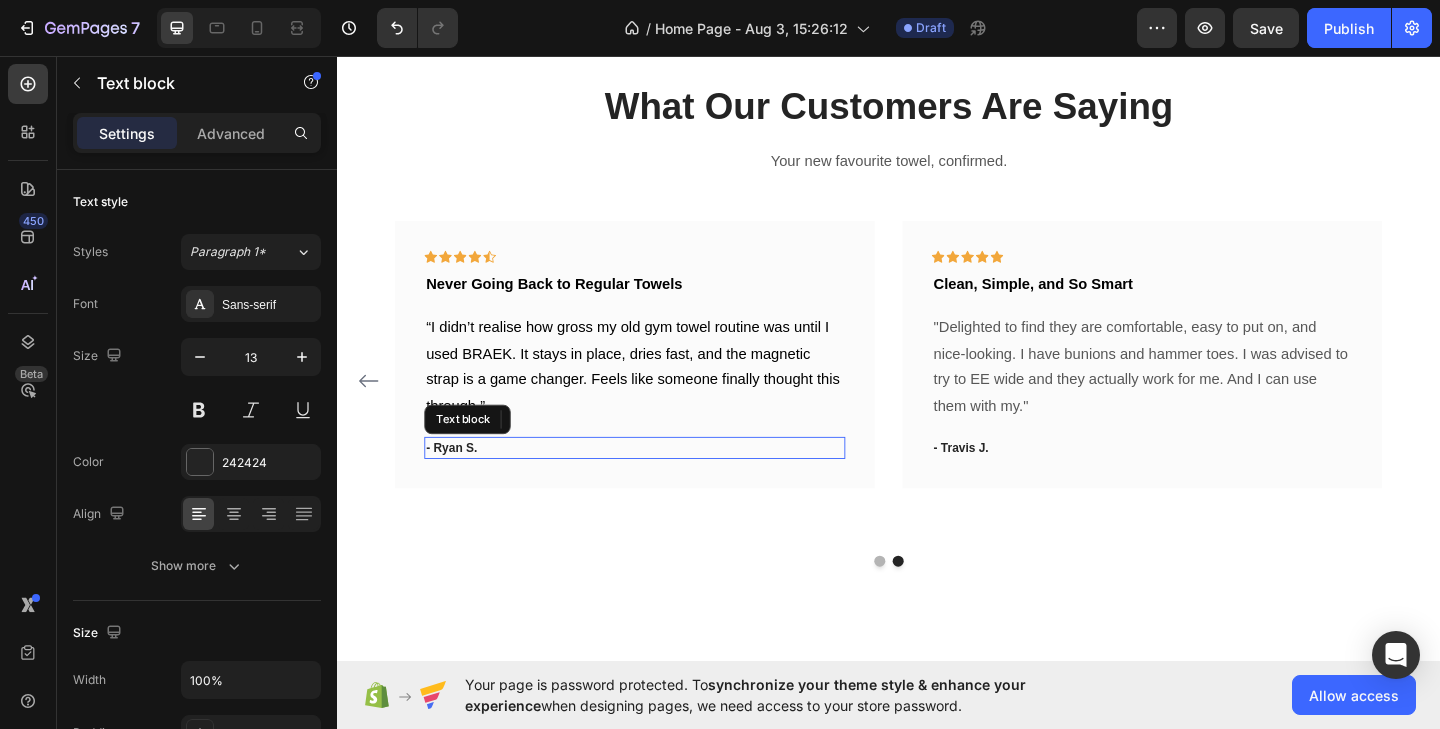 click on "- Ryan S." at bounding box center [661, 483] 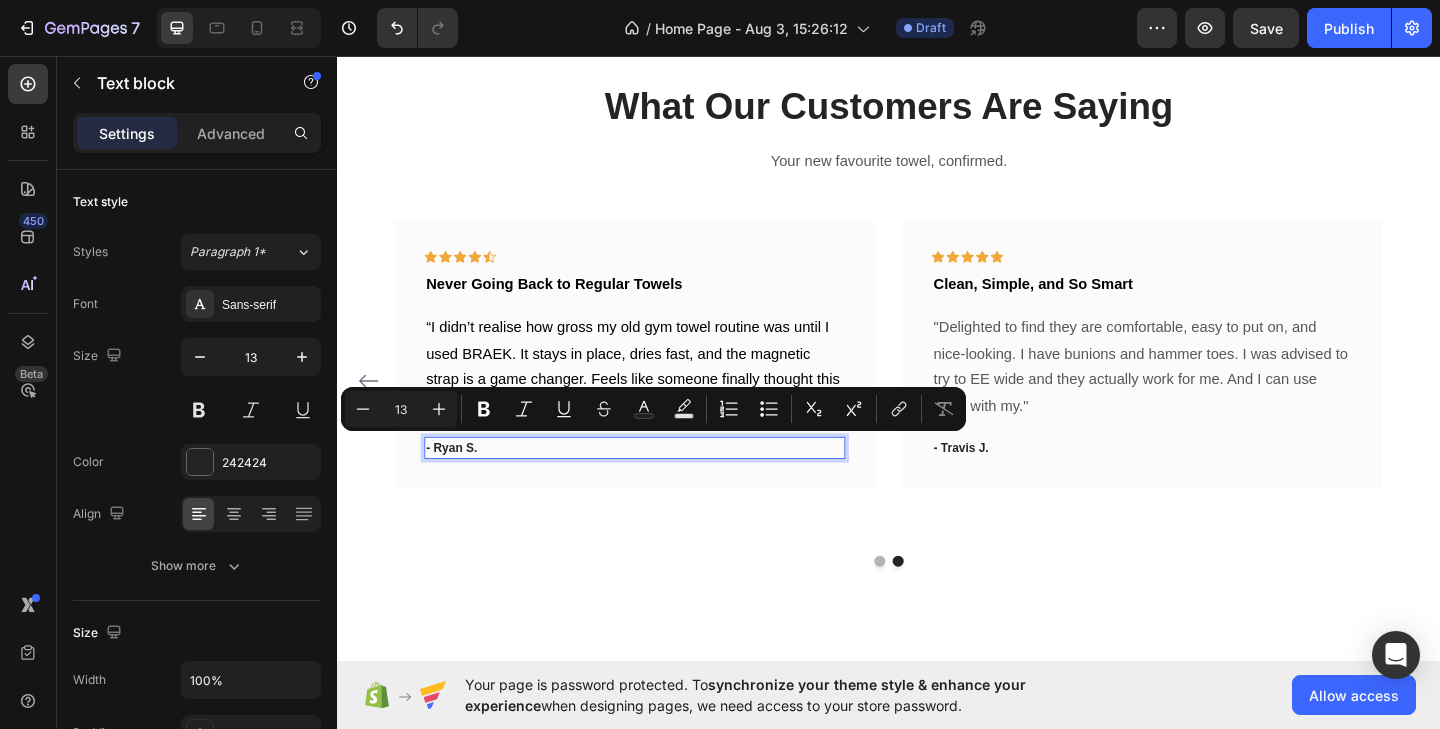 click on "- Ryan S." at bounding box center (661, 483) 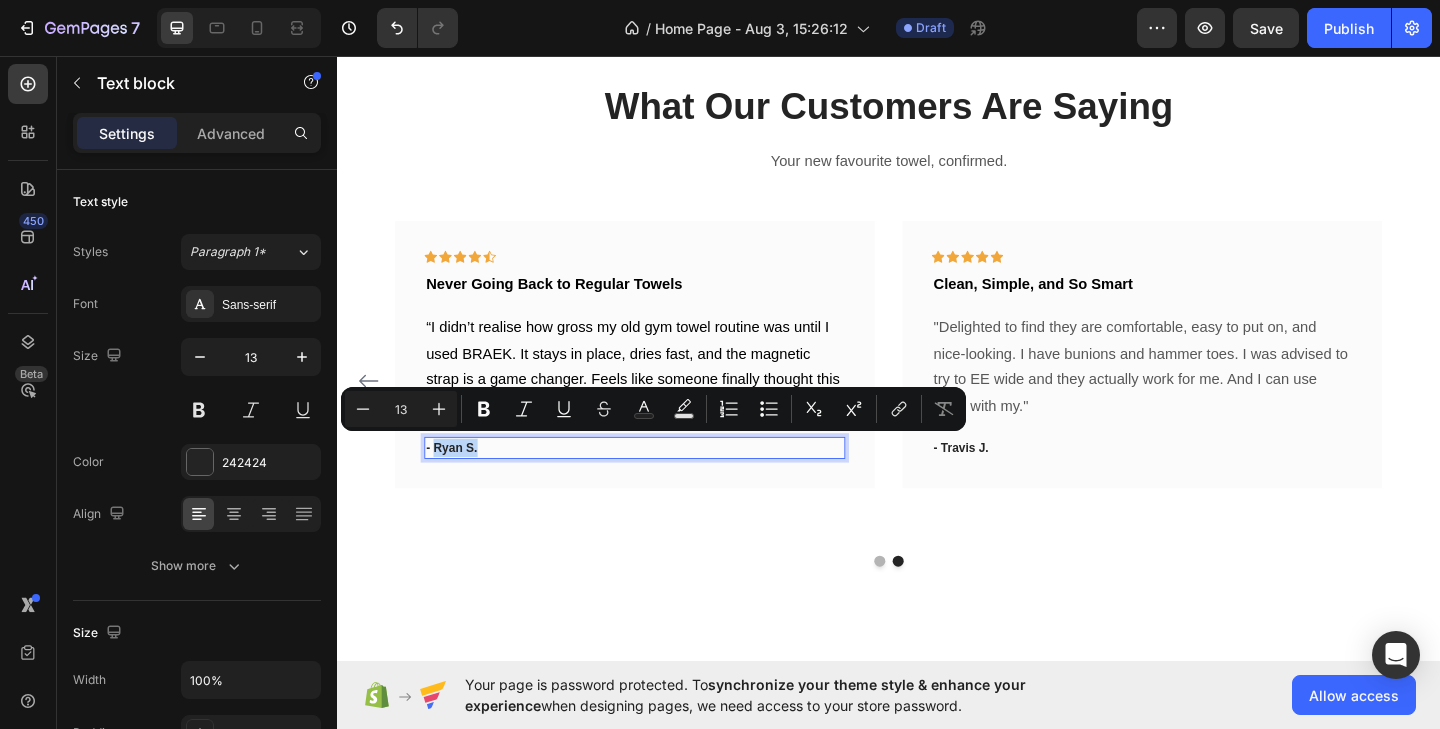 drag, startPoint x: 497, startPoint y: 480, endPoint x: 444, endPoint y: 480, distance: 53 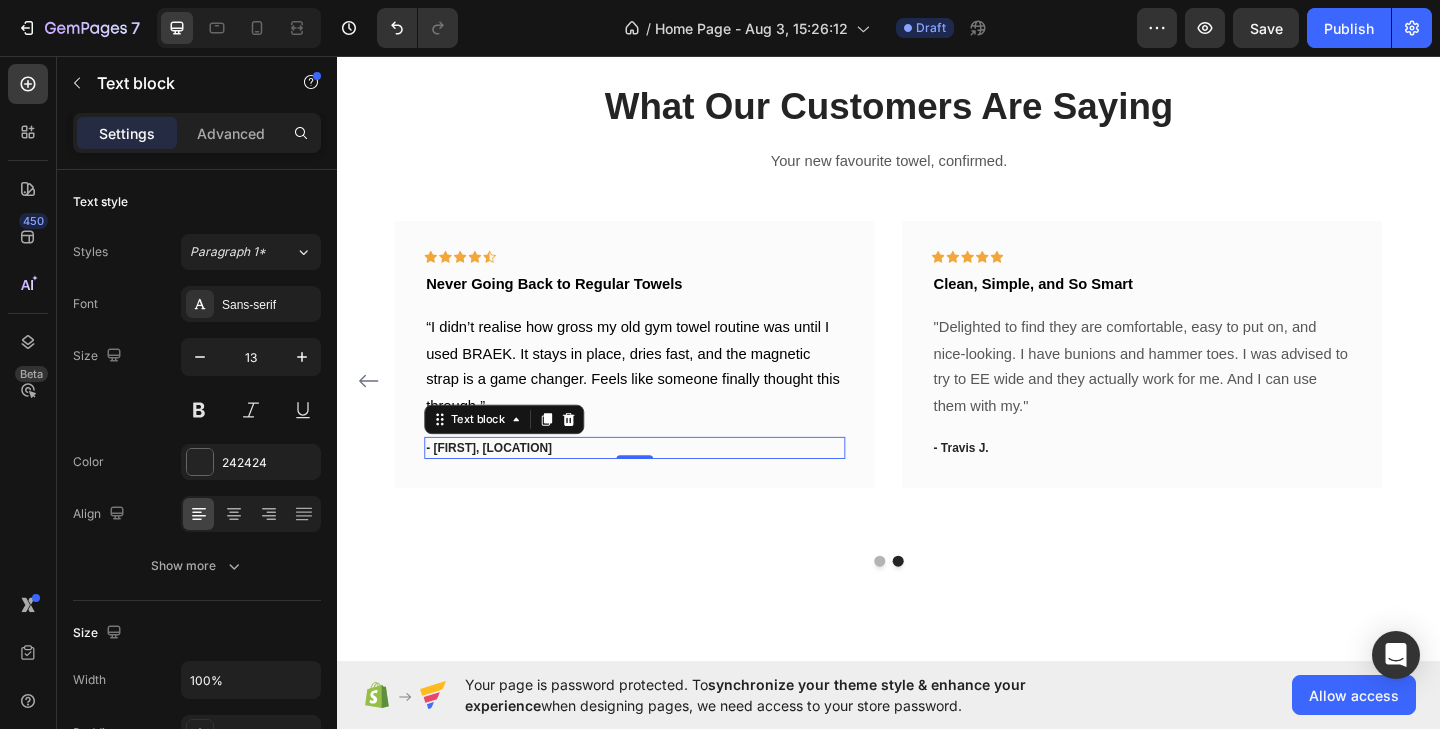 click on "7   /  Home Page - Aug 3, 15:26:12 Draft Preview  Save   Publish" 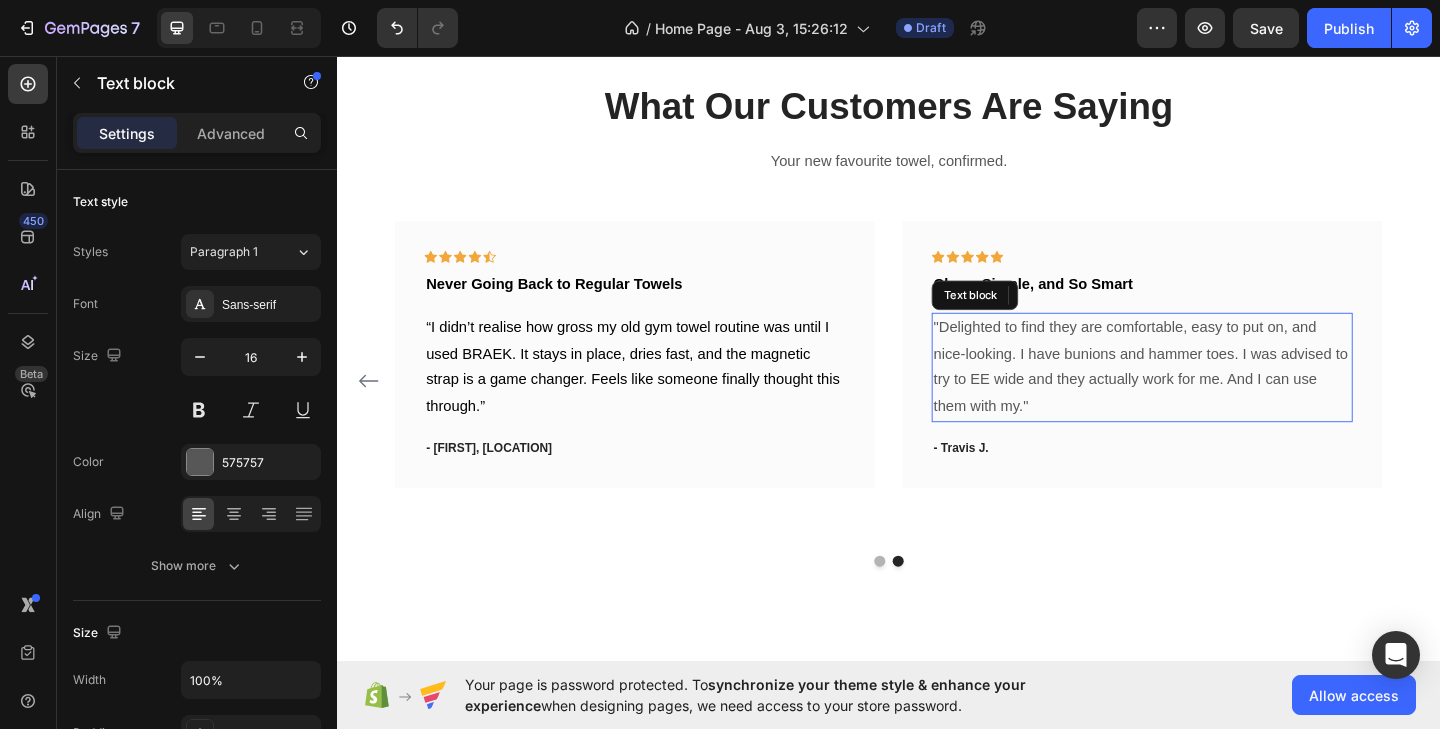 click on ""Delighted to find they are comfortable, easy to put on, and nice-looking. I have bunions and hammer toes. I was advised to try to EE wide and they actually work for me. And I can use them with my."" at bounding box center (1213, 395) 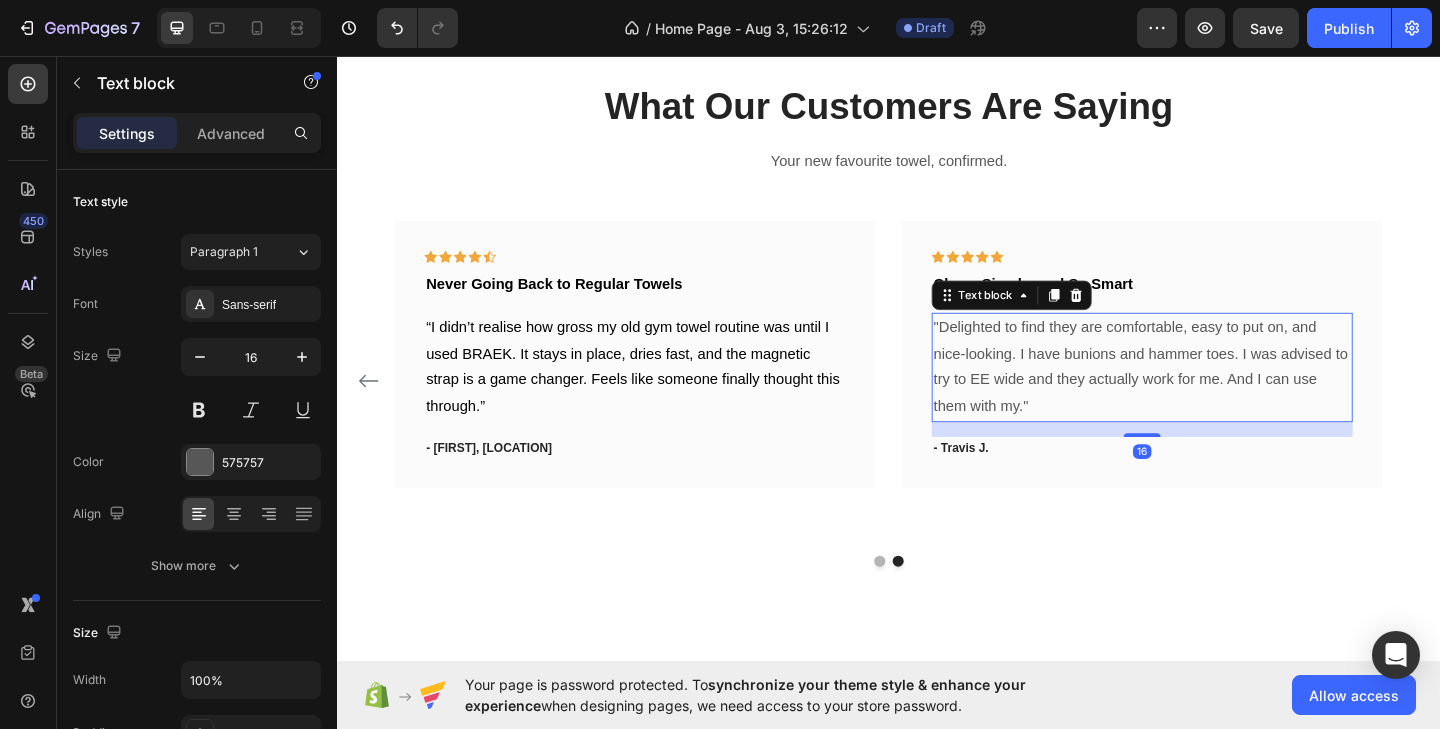 click on ""Delighted to find they are comfortable, easy to put on, and nice-looking. I have bunions and hammer toes. I was advised to try to EE wide and they actually work for me. And I can use them with my."" at bounding box center [1213, 395] 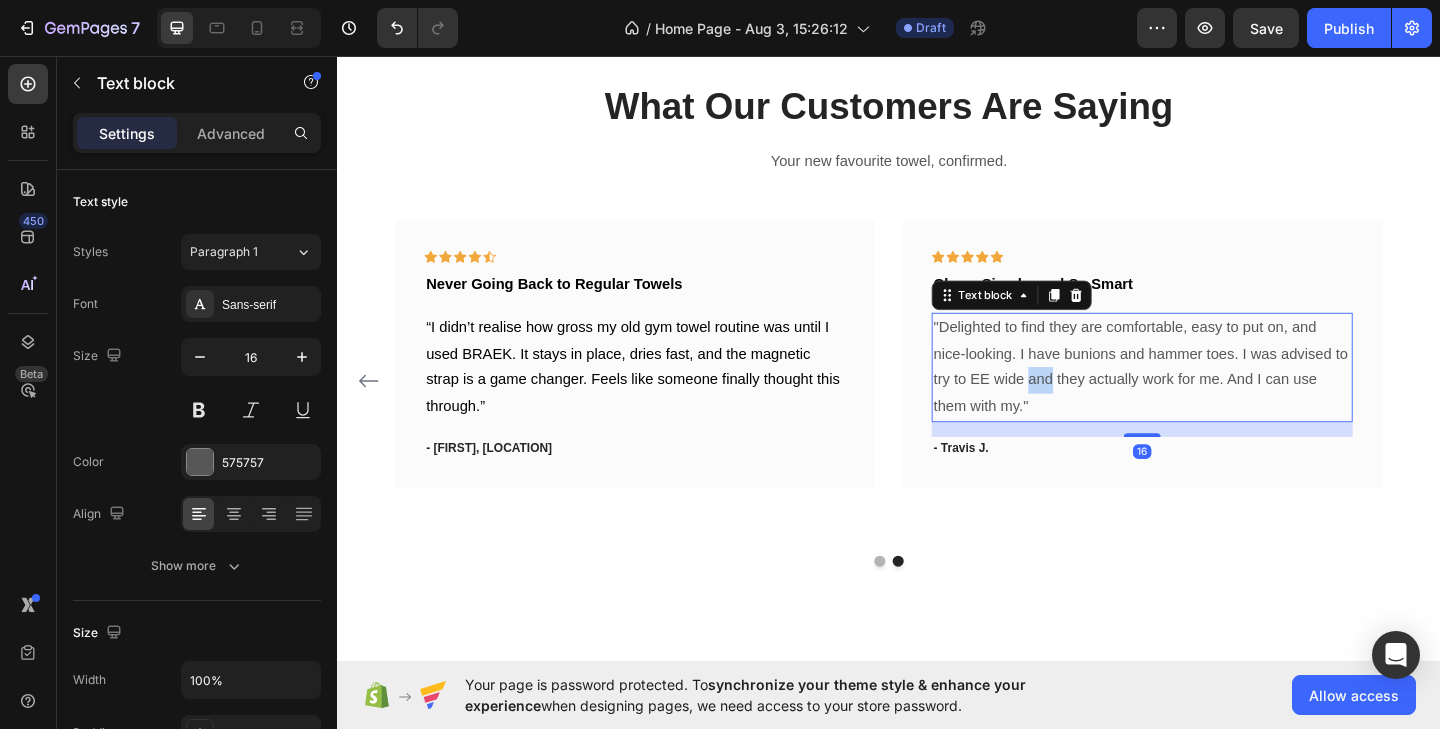 click on ""Delighted to find they are comfortable, easy to put on, and nice-looking. I have bunions and hammer toes. I was advised to try to EE wide and they actually work for me. And I can use them with my."" at bounding box center (1213, 395) 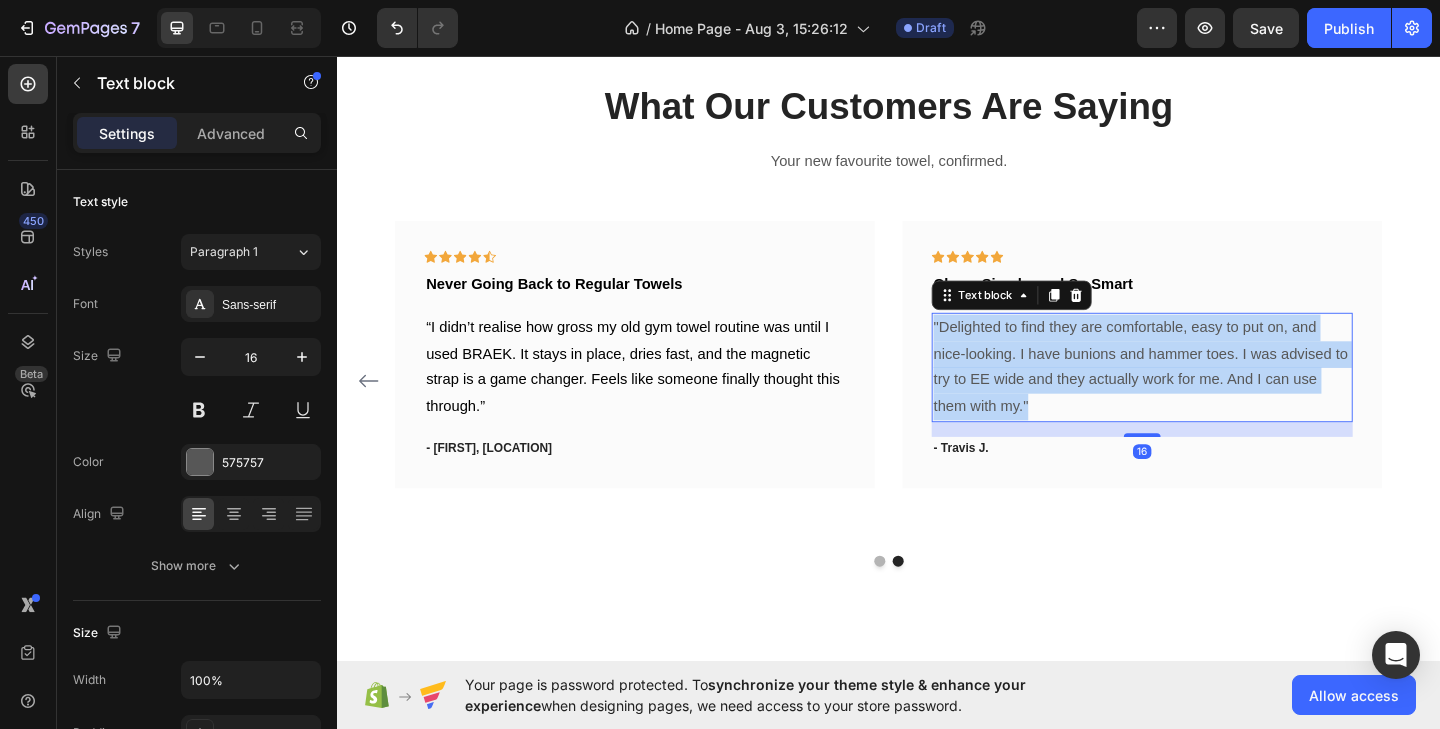 click on ""Delighted to find they are comfortable, easy to put on, and nice-looking. I have bunions and hammer toes. I was advised to try to EE wide and they actually work for me. And I can use them with my."" at bounding box center (1213, 395) 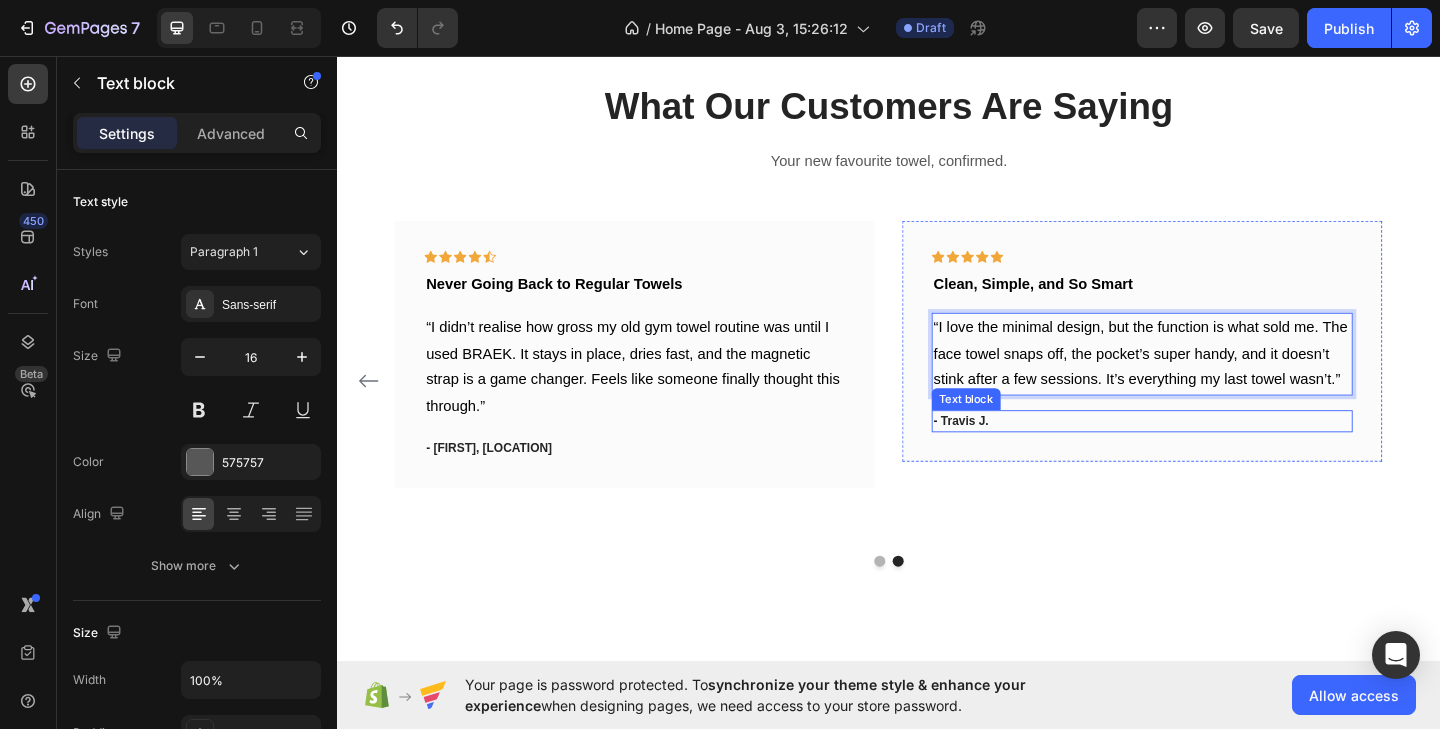 click on "- Travis J." at bounding box center [1213, 454] 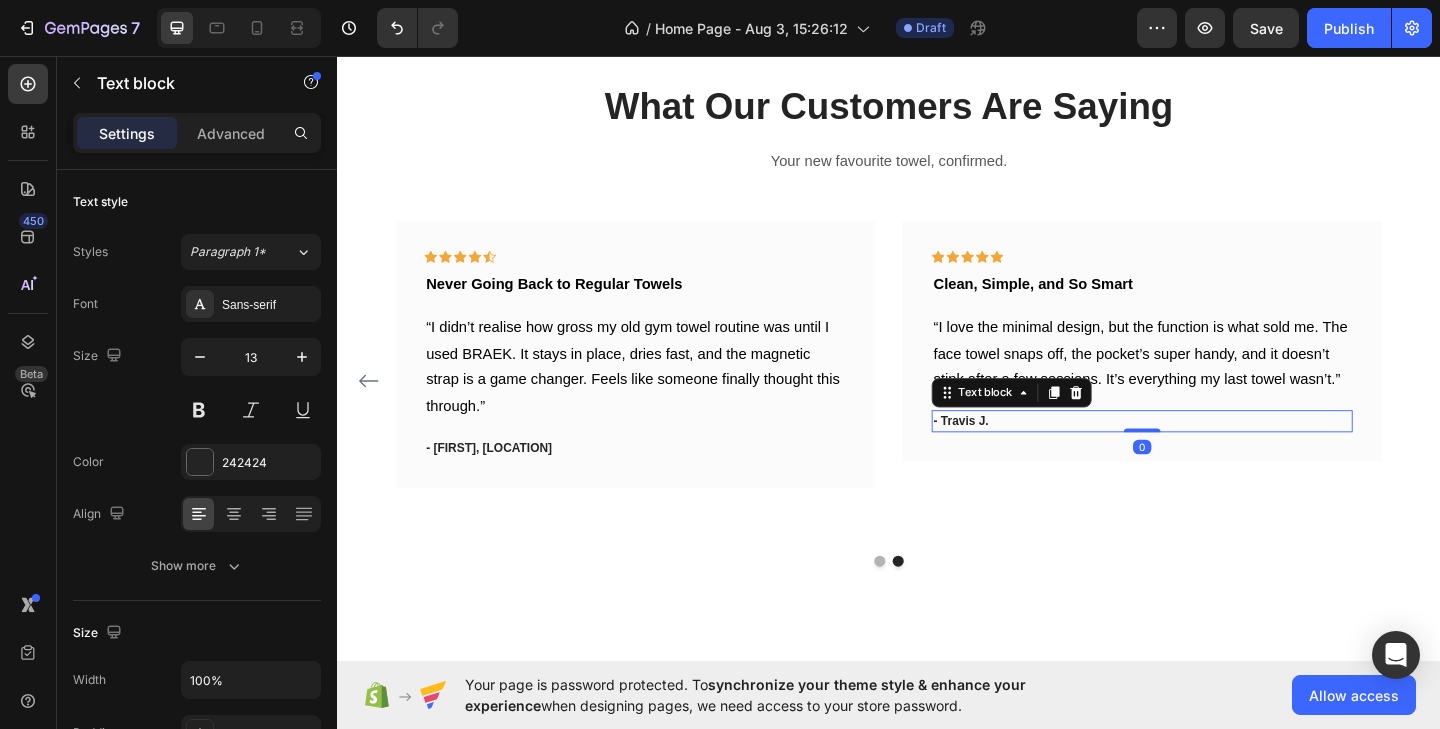 click on "- Travis J." at bounding box center [1213, 454] 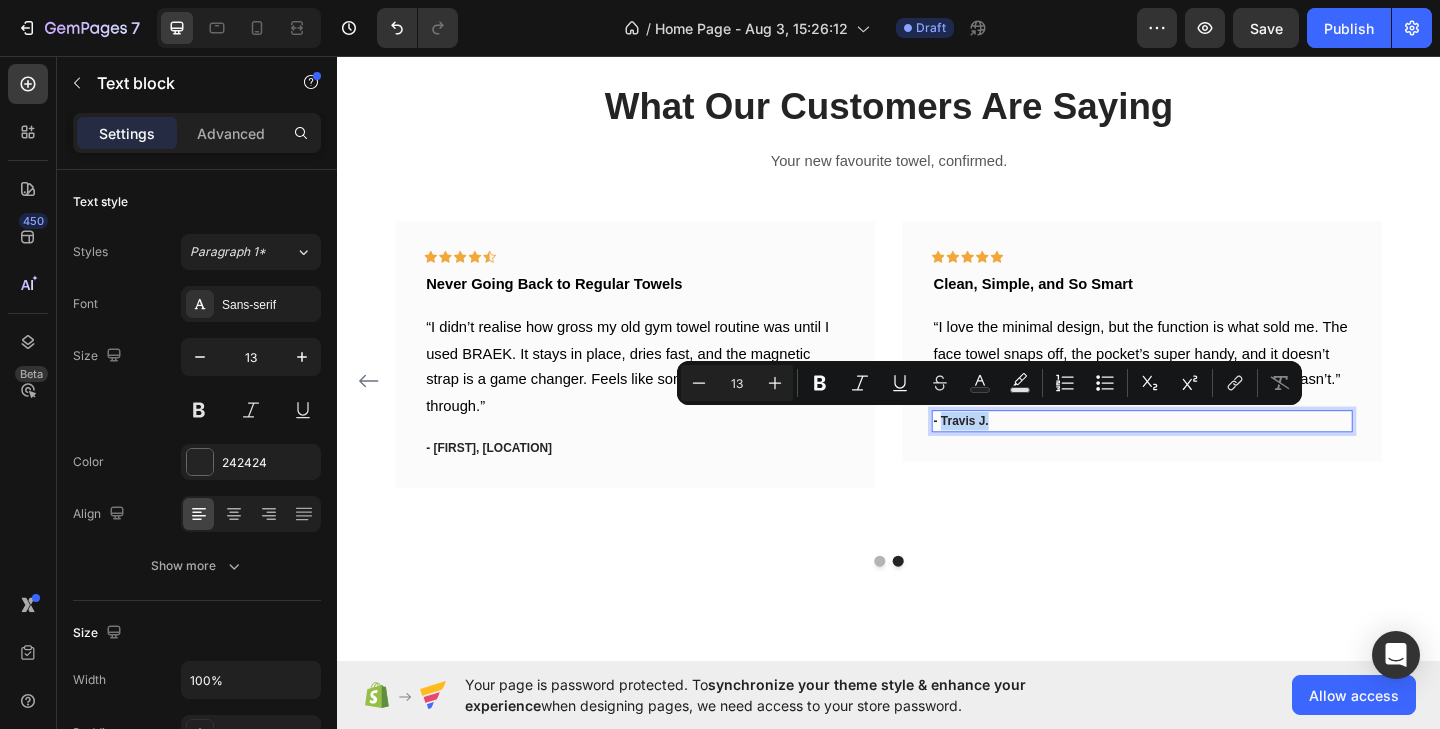 drag, startPoint x: 1054, startPoint y: 450, endPoint x: 993, endPoint y: 450, distance: 61 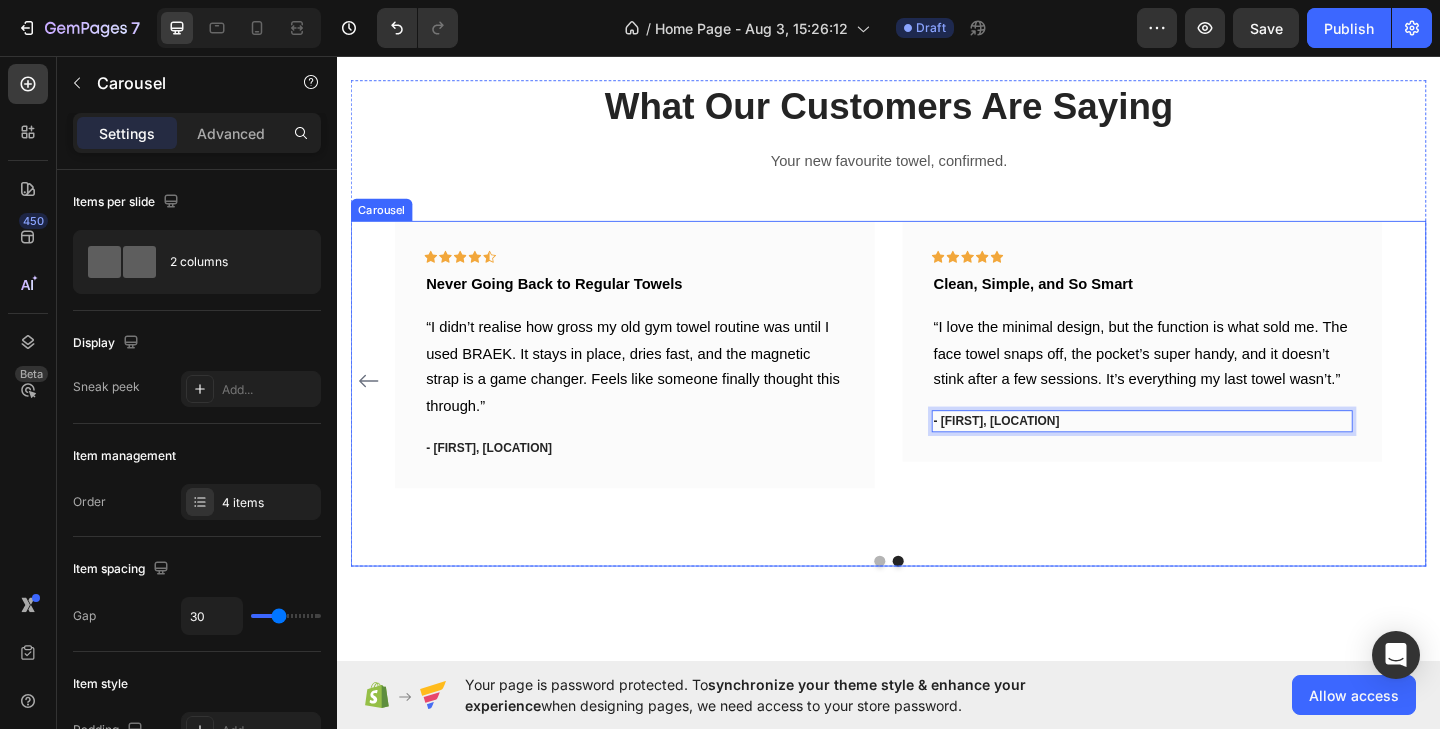click on "Our new favourite towel, confirmed. Text block “I love the minimal design, but the function is what sold me. The face towel snaps off, the pocket’s super handy, and it doesn’t stink after a few sessions. It’s everything my last towel wasn’t.” Text block - [FIRST], [CITY] Text block   0 Row" at bounding box center (1213, 410) 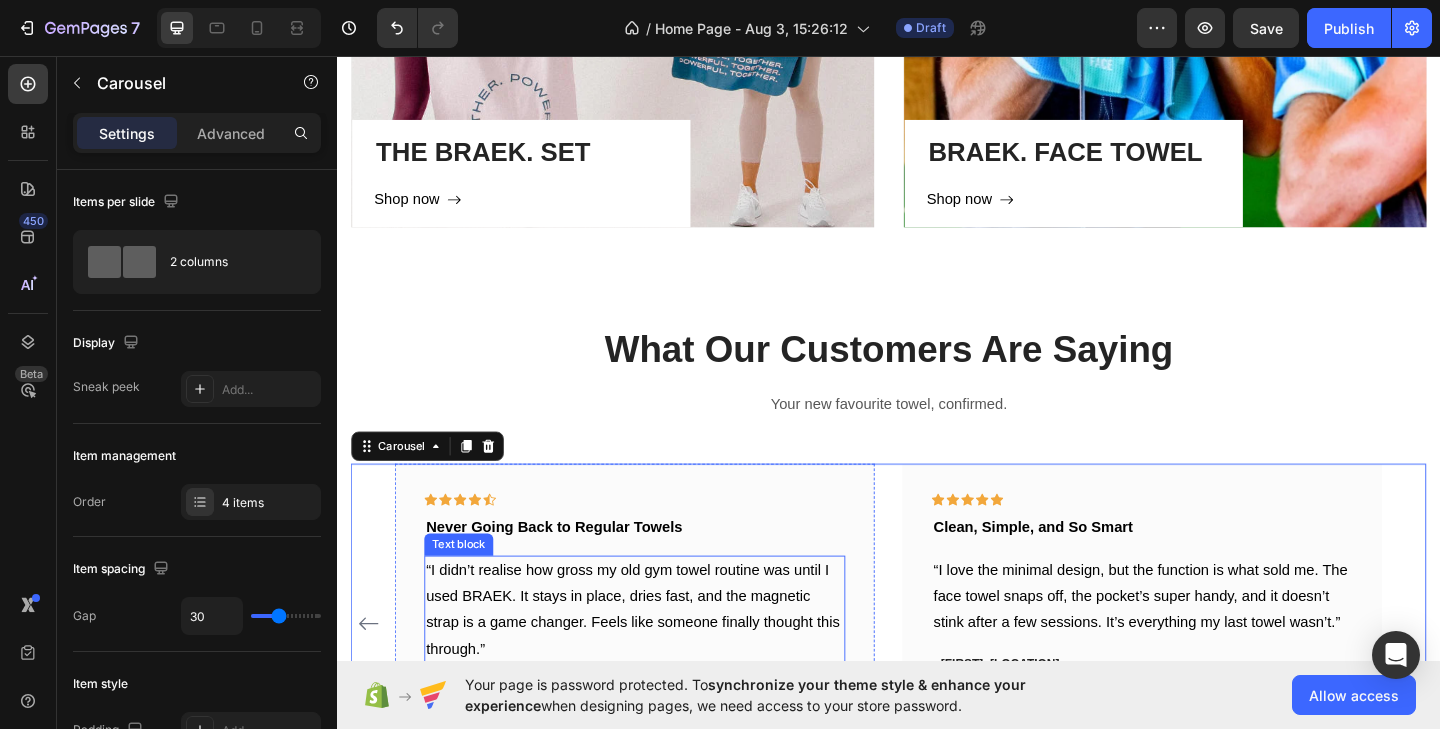 scroll, scrollTop: 1606, scrollLeft: 0, axis: vertical 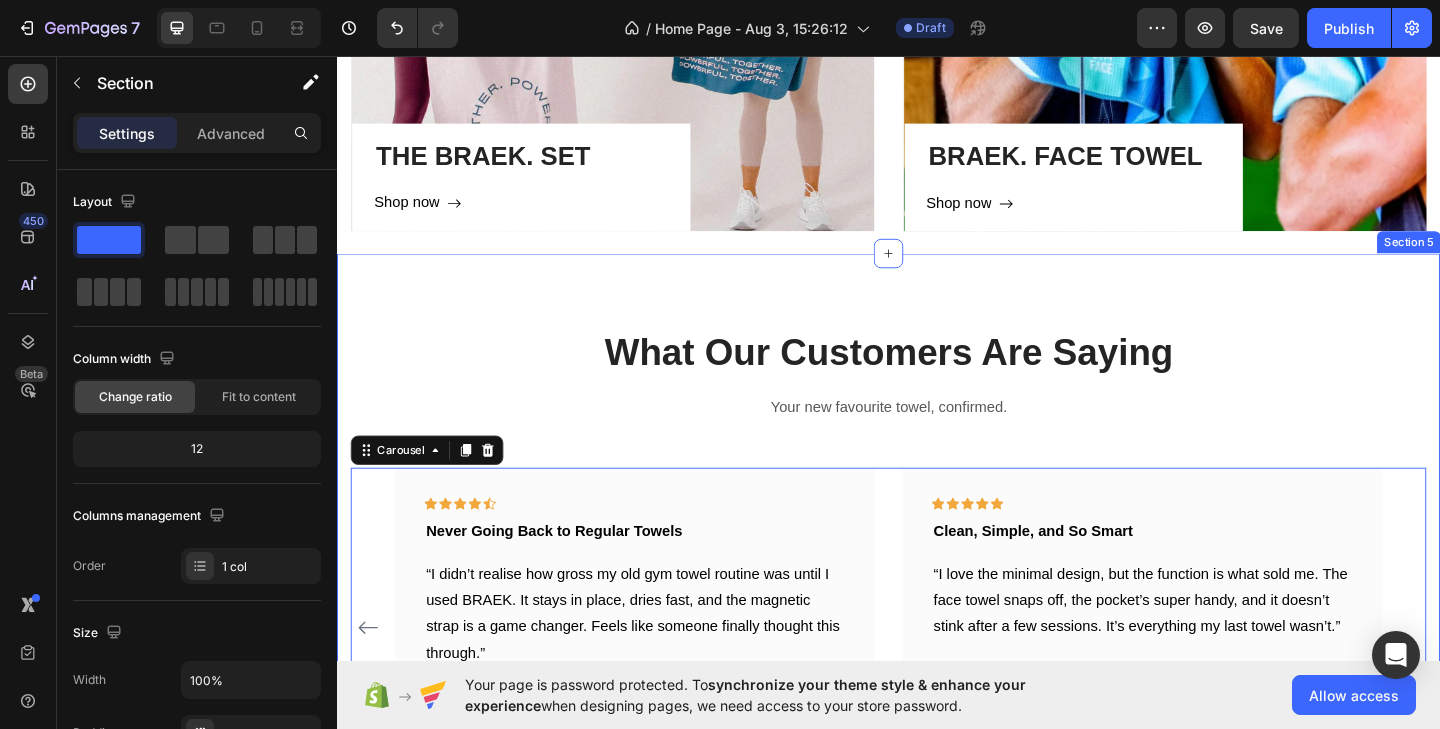 click on "Our new favourite towel, confirmed. Text block
Icon
Icon
Icon
Icon
Icon Row Finally — a Gym Towel That Gets It Text block “This towel changed the game for me. It actually stays on the bench, doesn’t stink, and I love that the face towel is separate — no more wiping my face with the same cloth I used on a gym floor. It’s the first gym towel I’ve ever felt was actually  designed  for how we train.” Text block - [FIRST] [LAST], [CITY] Text block Row
Icon
Icon
Icon
Icon
Icon Row From Grip to Pocket — It Nails It. Text block "I train 6 days a week, and this is the first towel that’s actually  kept up Text block - [FIRST] [LAST], [CITY] Text block Row
Icon
Icon
Icon
Icon
Icon Row Never Going Back to Regular Towels" at bounding box center (937, 615) 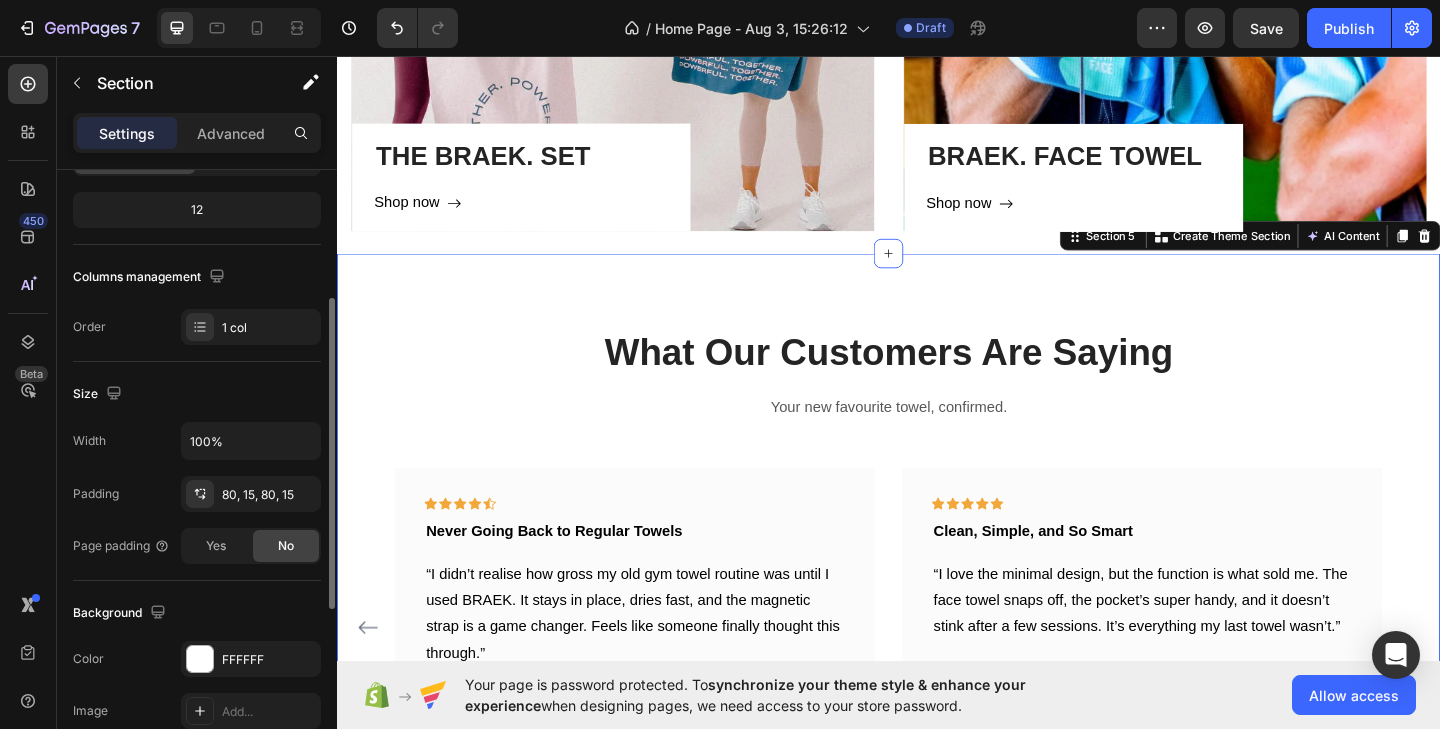 scroll, scrollTop: 244, scrollLeft: 0, axis: vertical 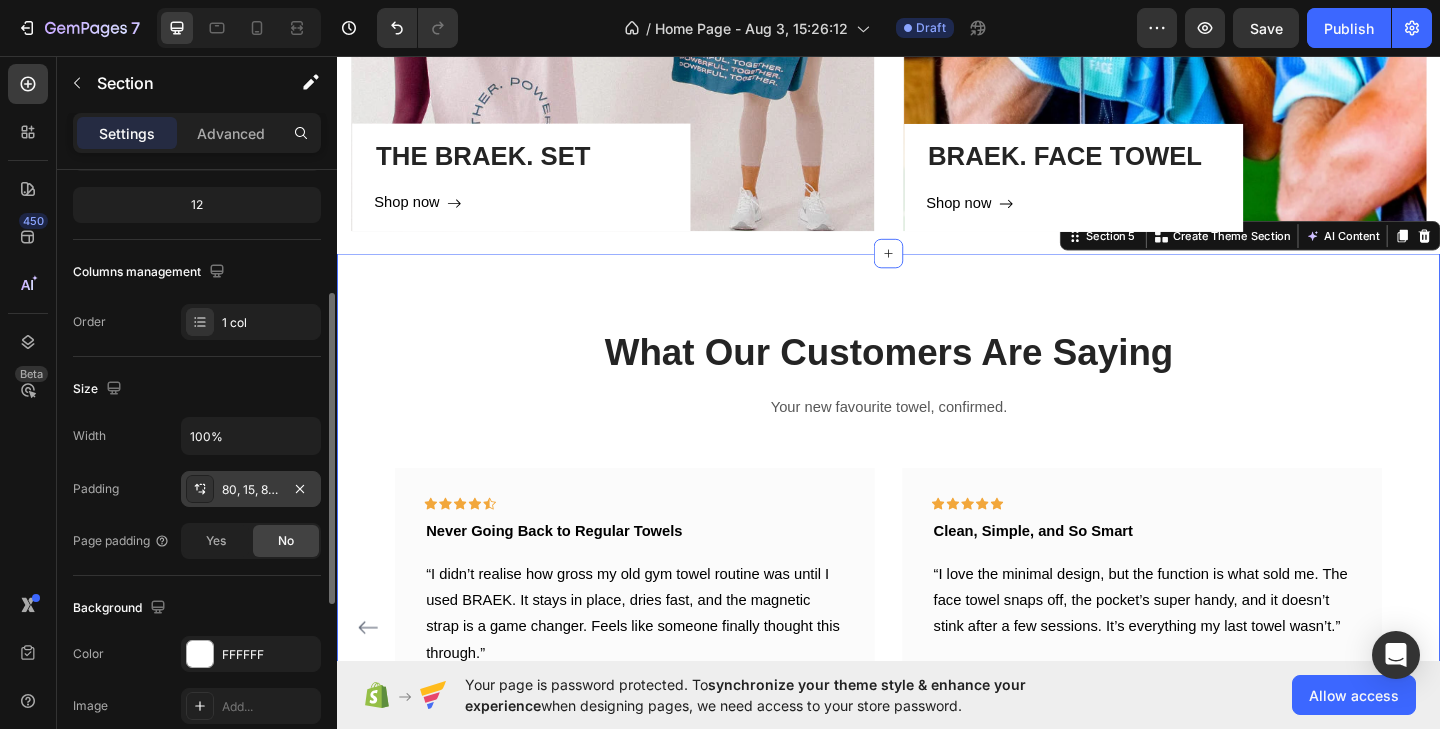 click on "80, 15, 80, 15" at bounding box center (251, 490) 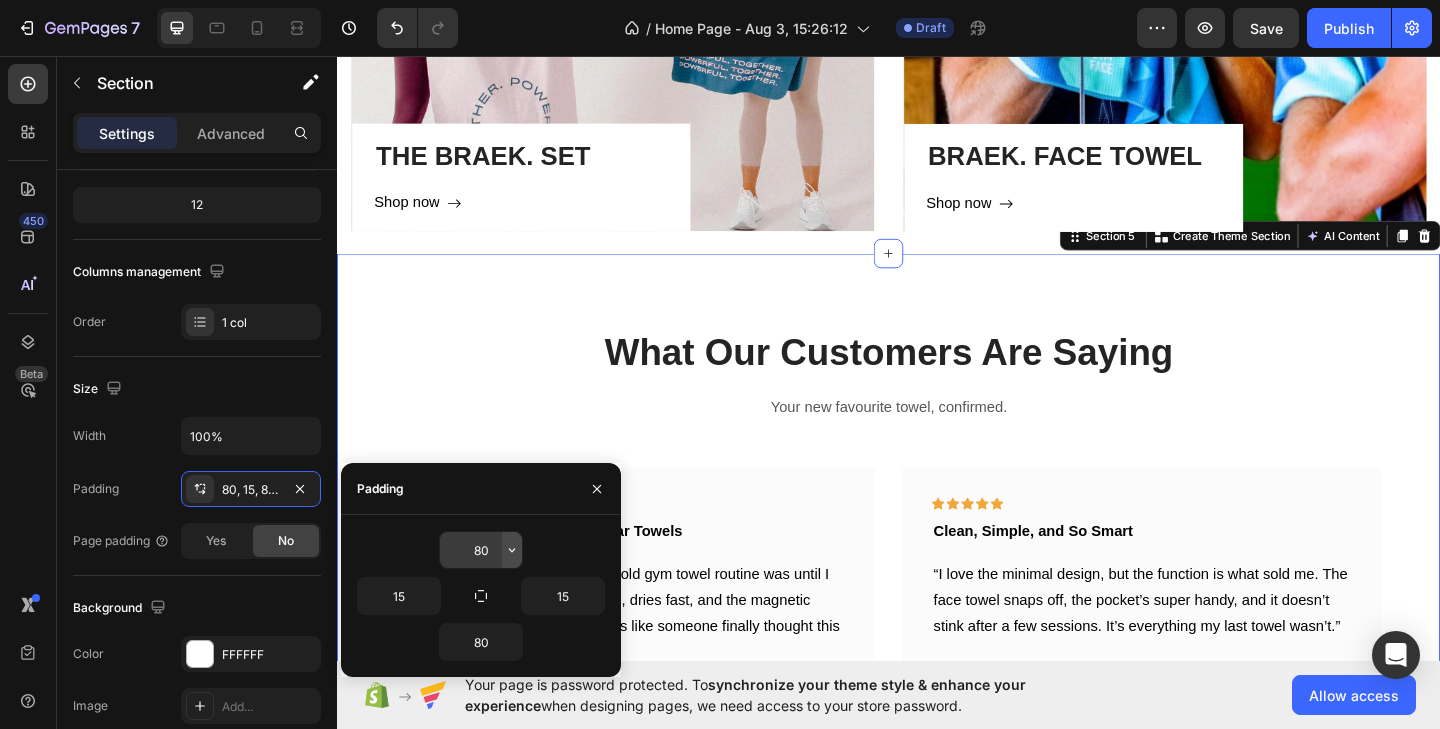 click 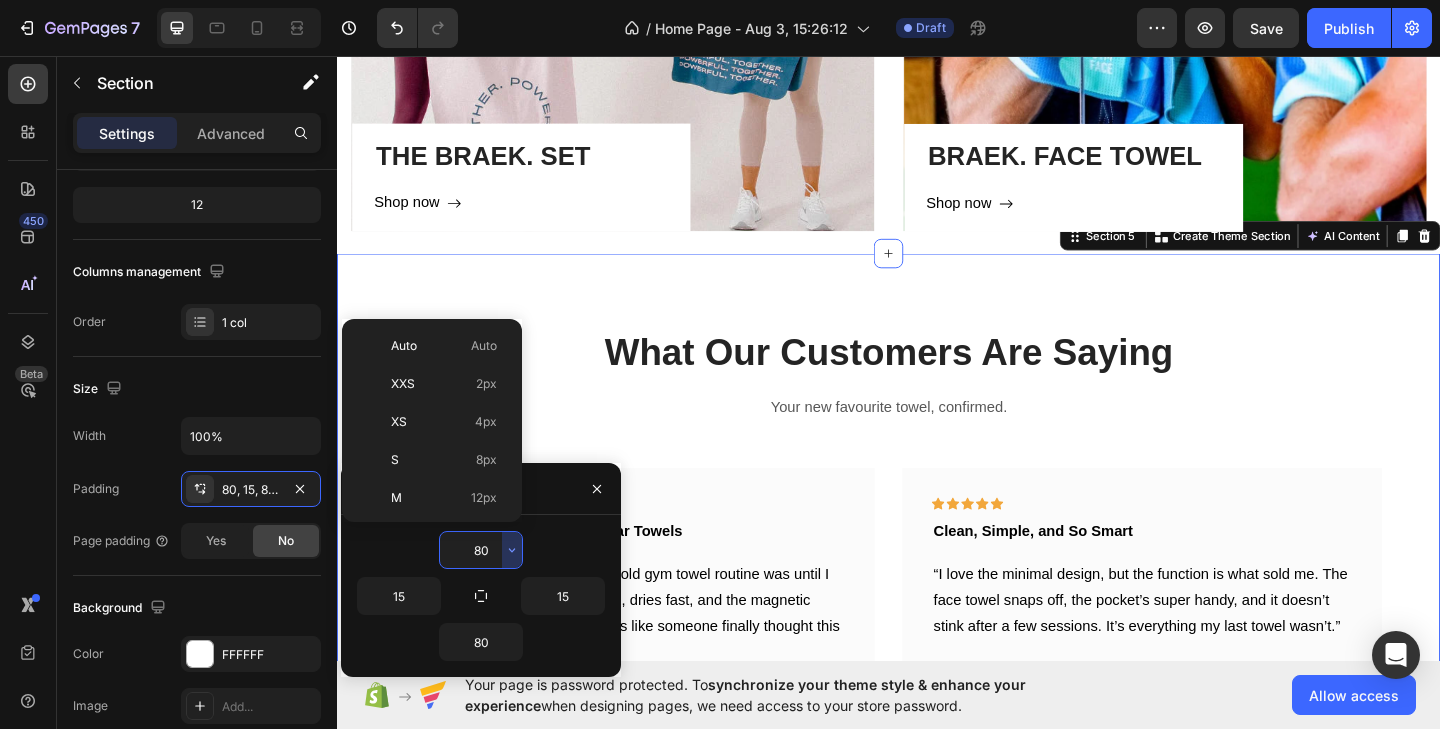 scroll, scrollTop: 216, scrollLeft: 0, axis: vertical 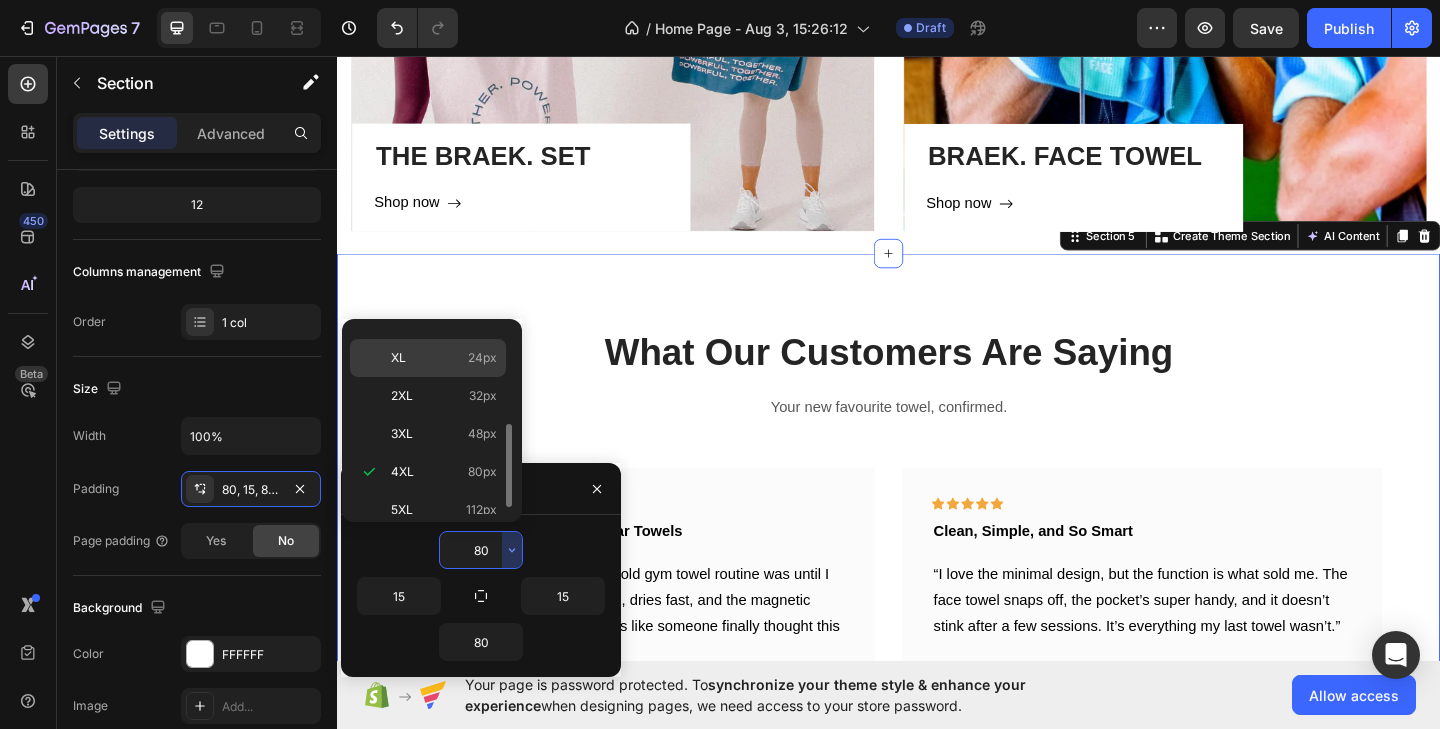 click on "24px" at bounding box center (482, 358) 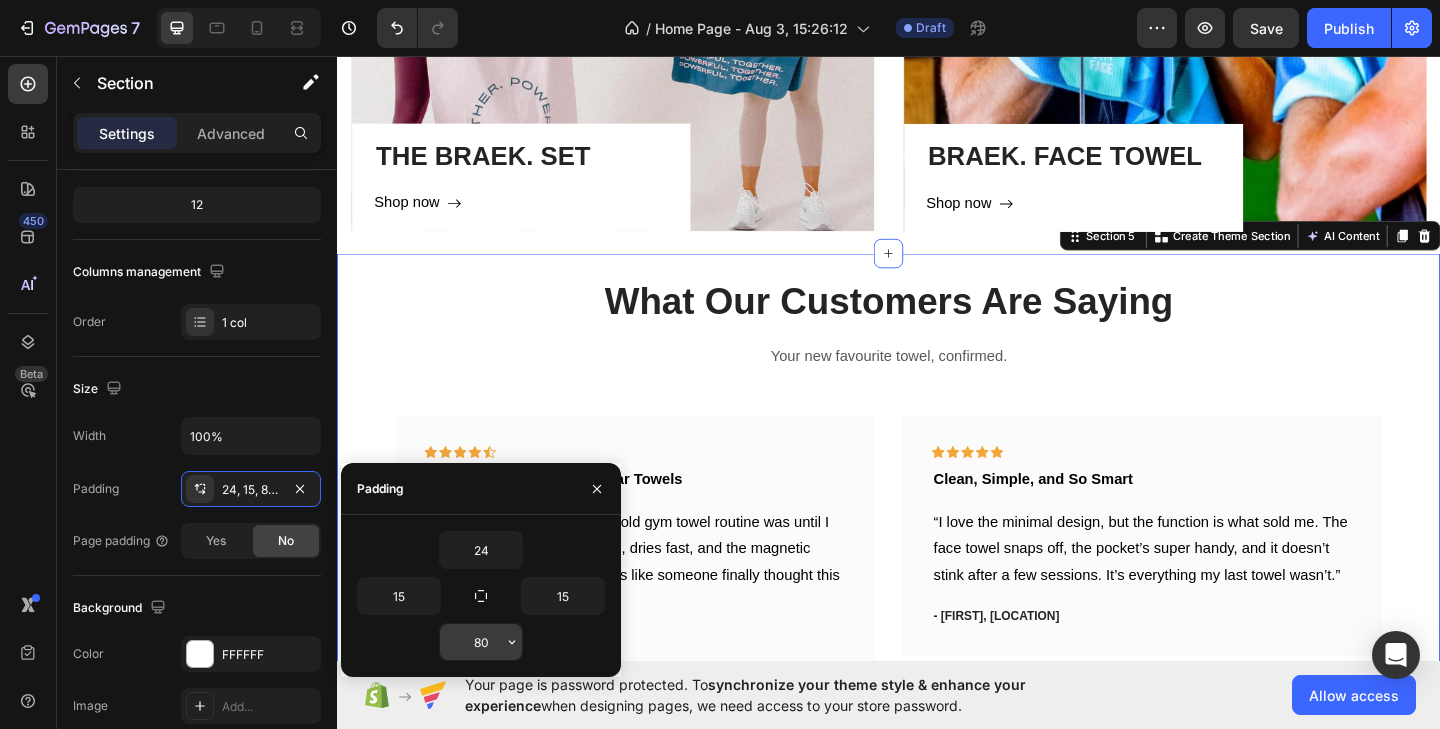 click on "80" at bounding box center [481, 642] 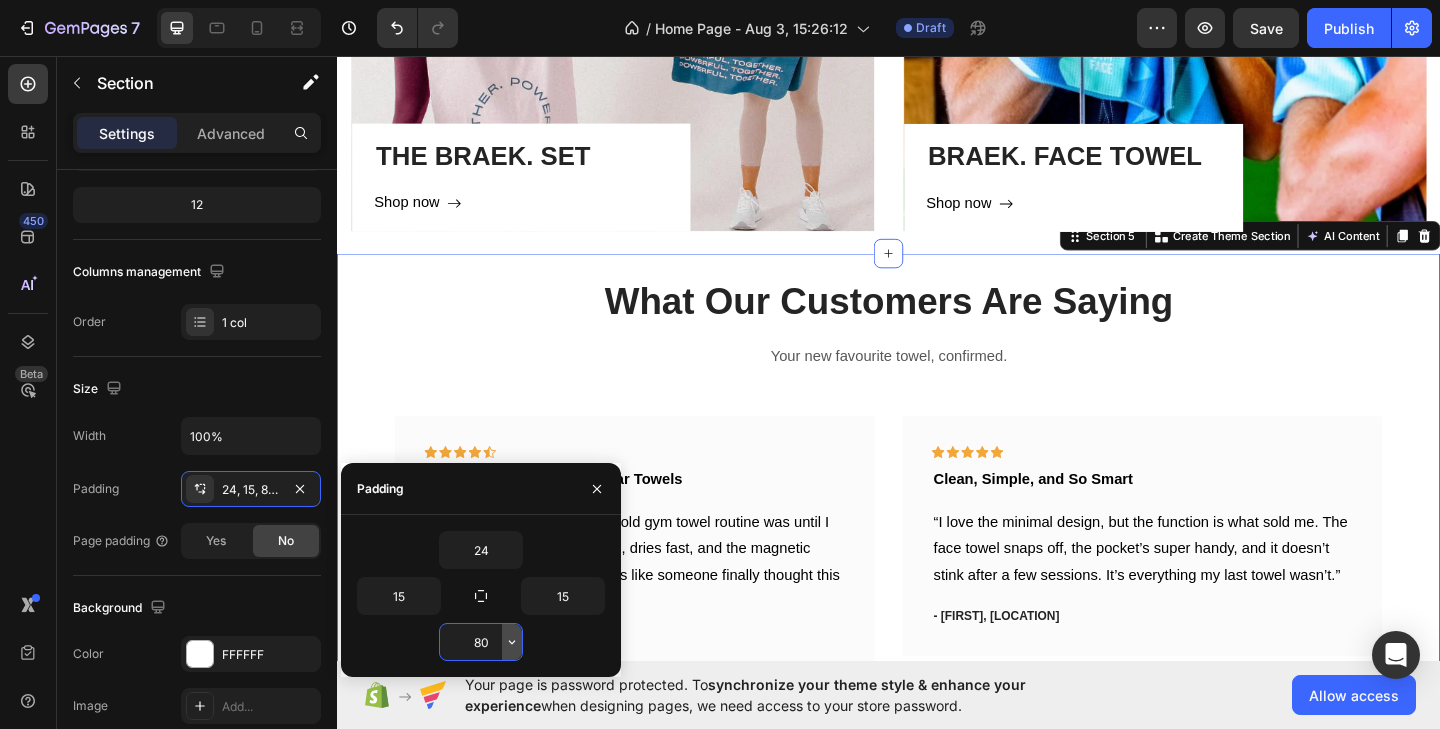 click 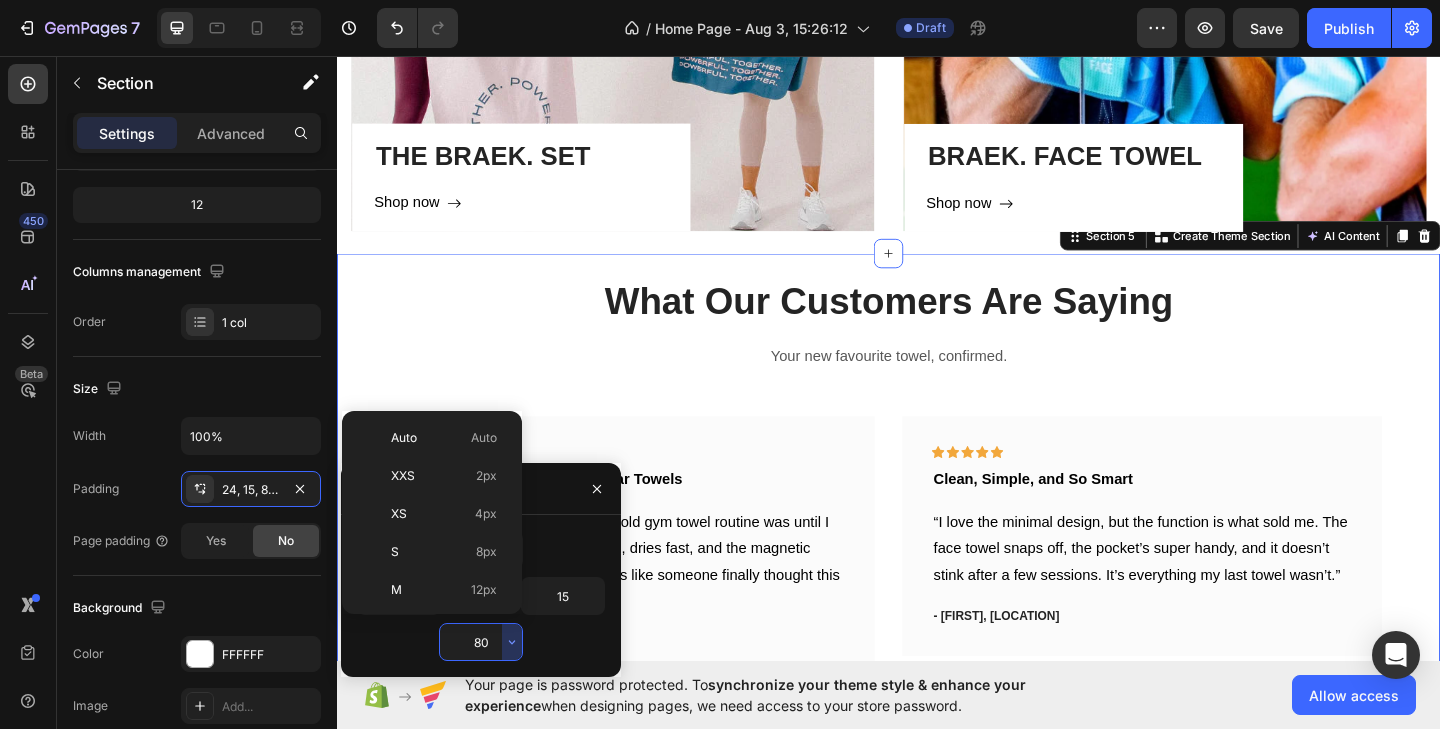 scroll, scrollTop: 216, scrollLeft: 0, axis: vertical 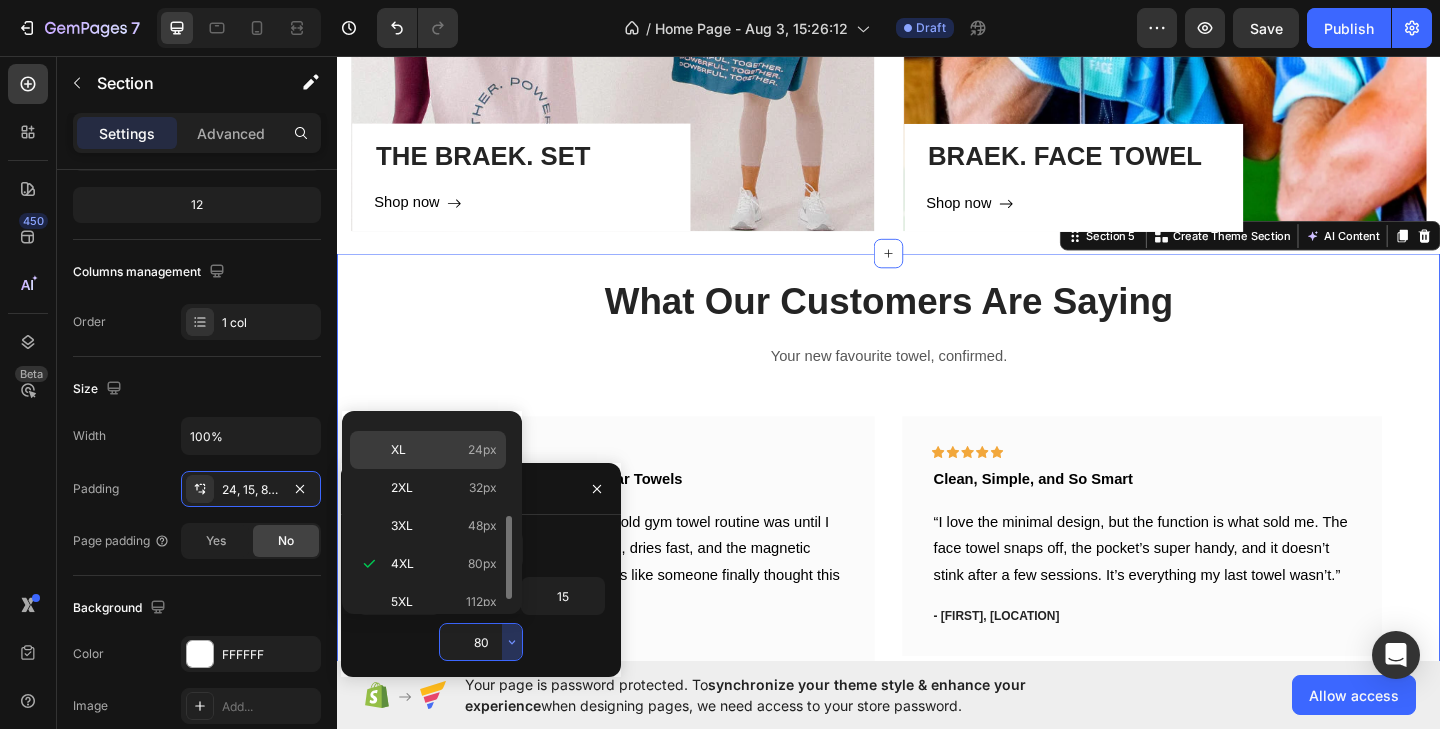 click on "24px" at bounding box center [482, 450] 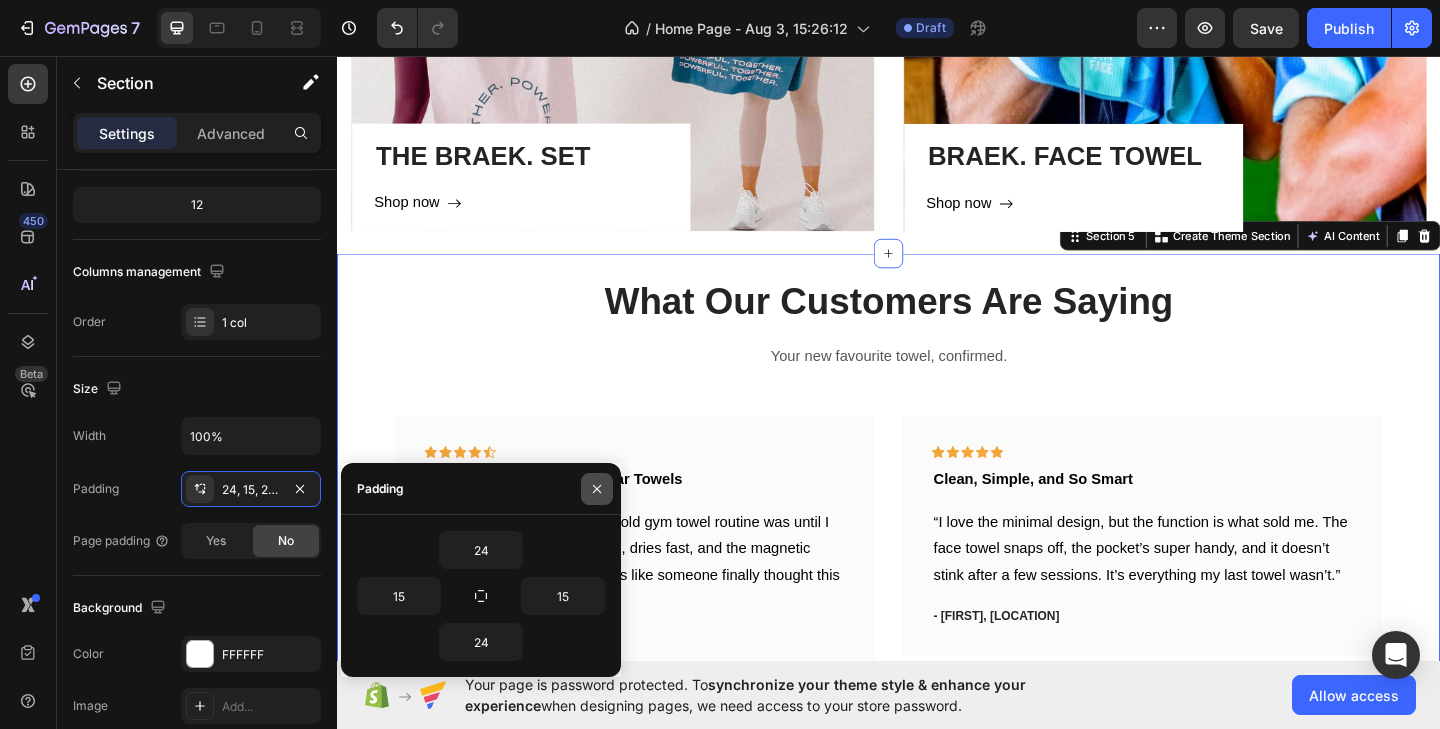 click 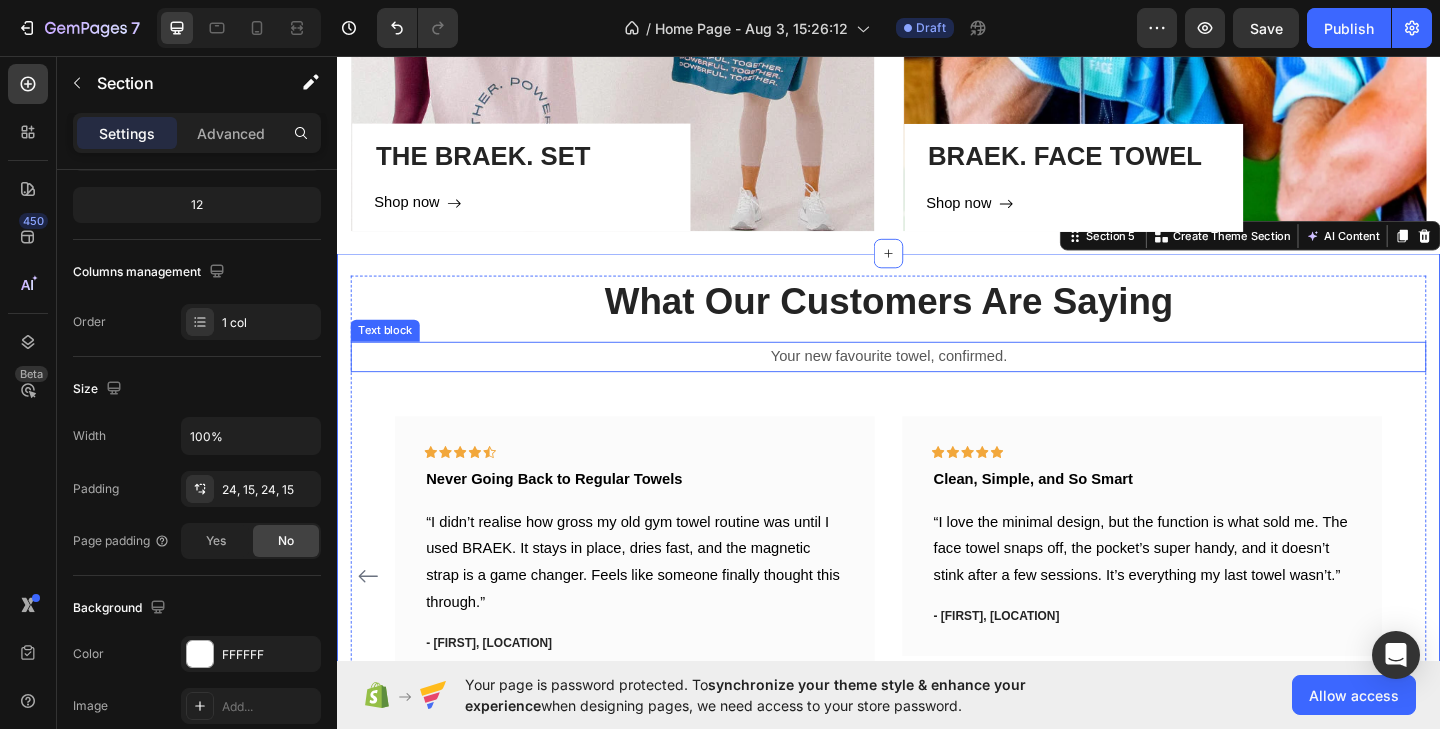 click on "Your new favourite towel, confirmed." at bounding box center [937, 383] 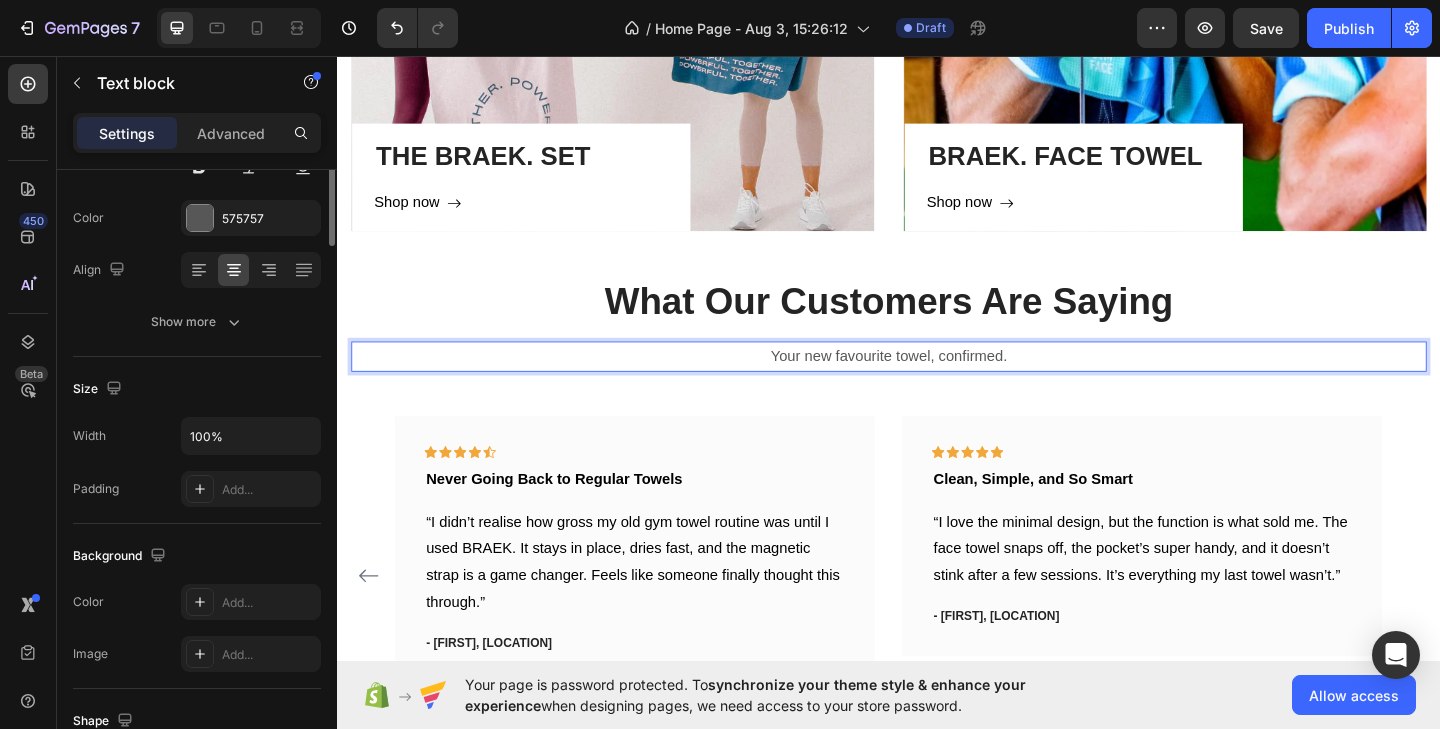 scroll, scrollTop: 0, scrollLeft: 0, axis: both 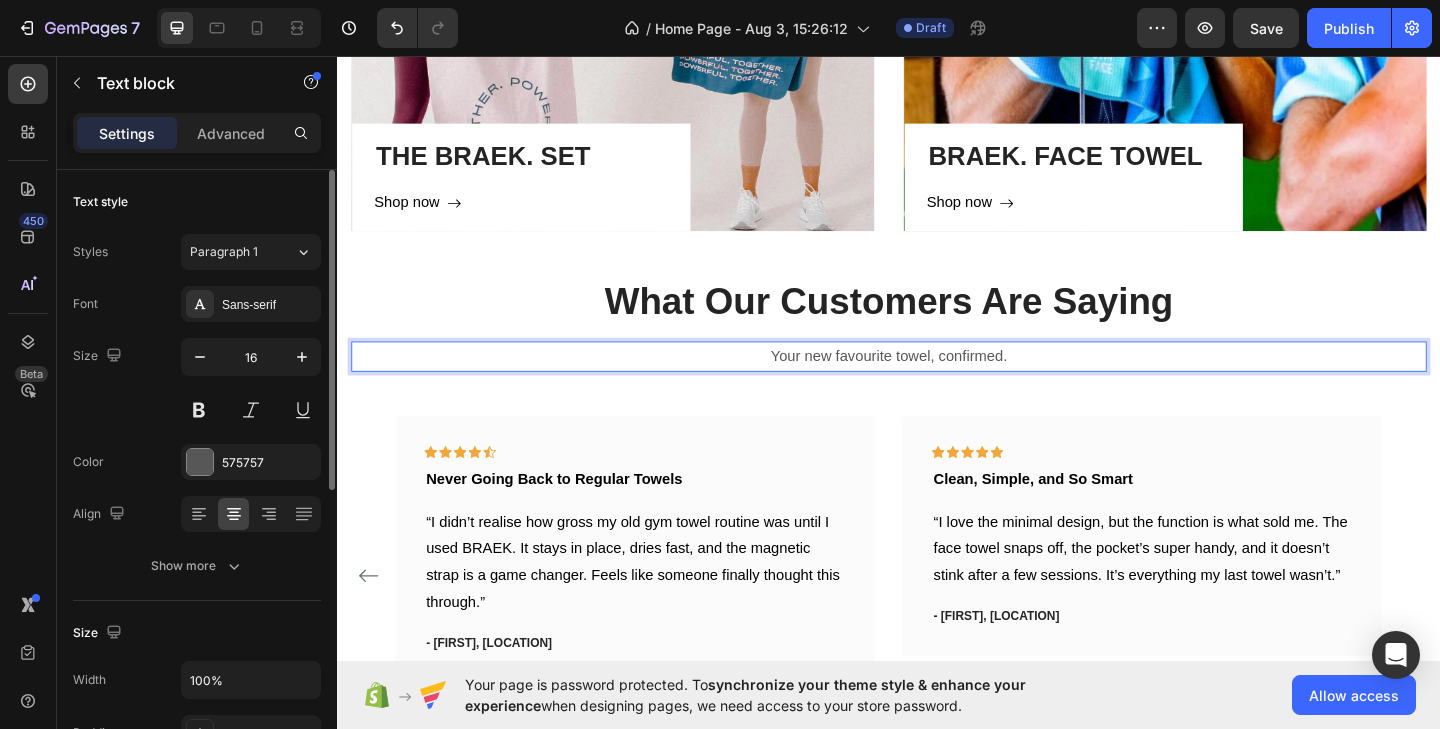 click on "Your new favourite towel, confirmed." at bounding box center [937, 383] 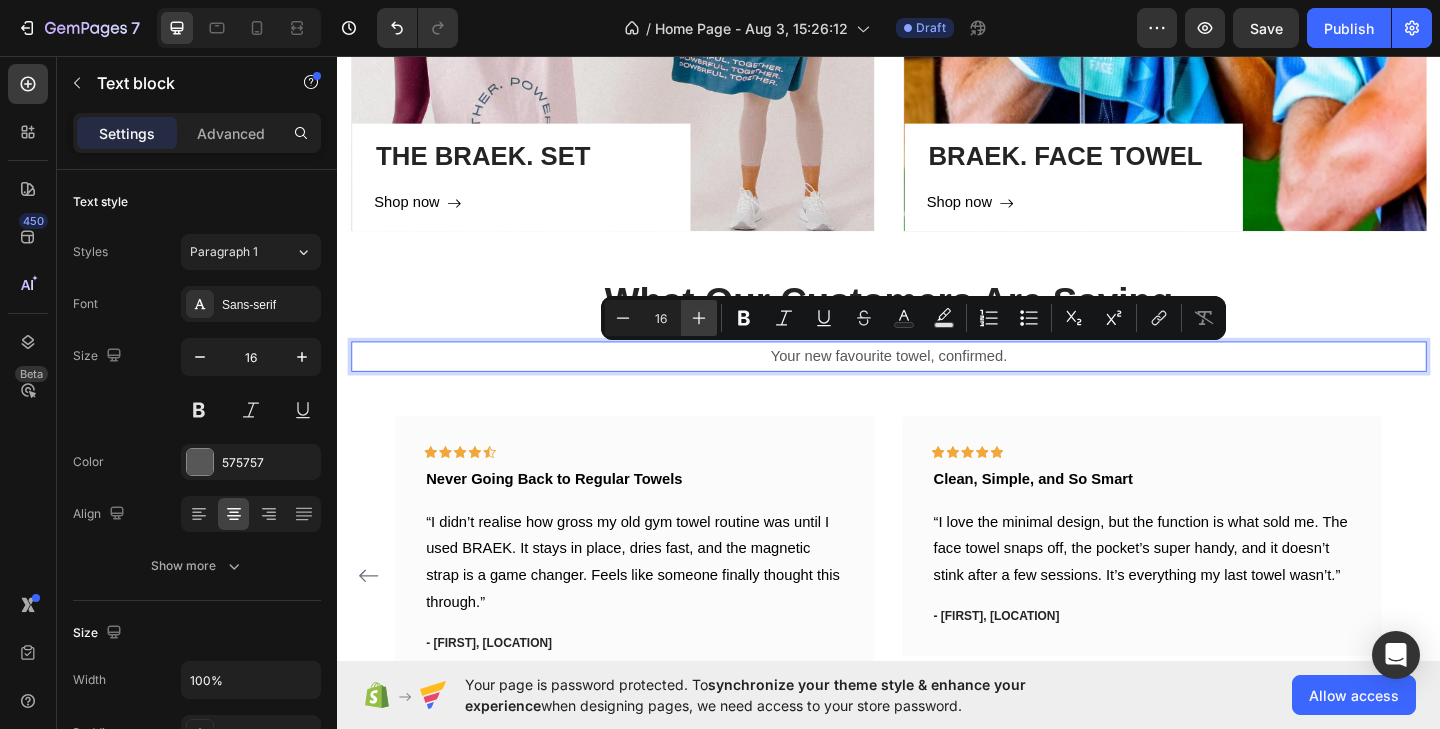 click 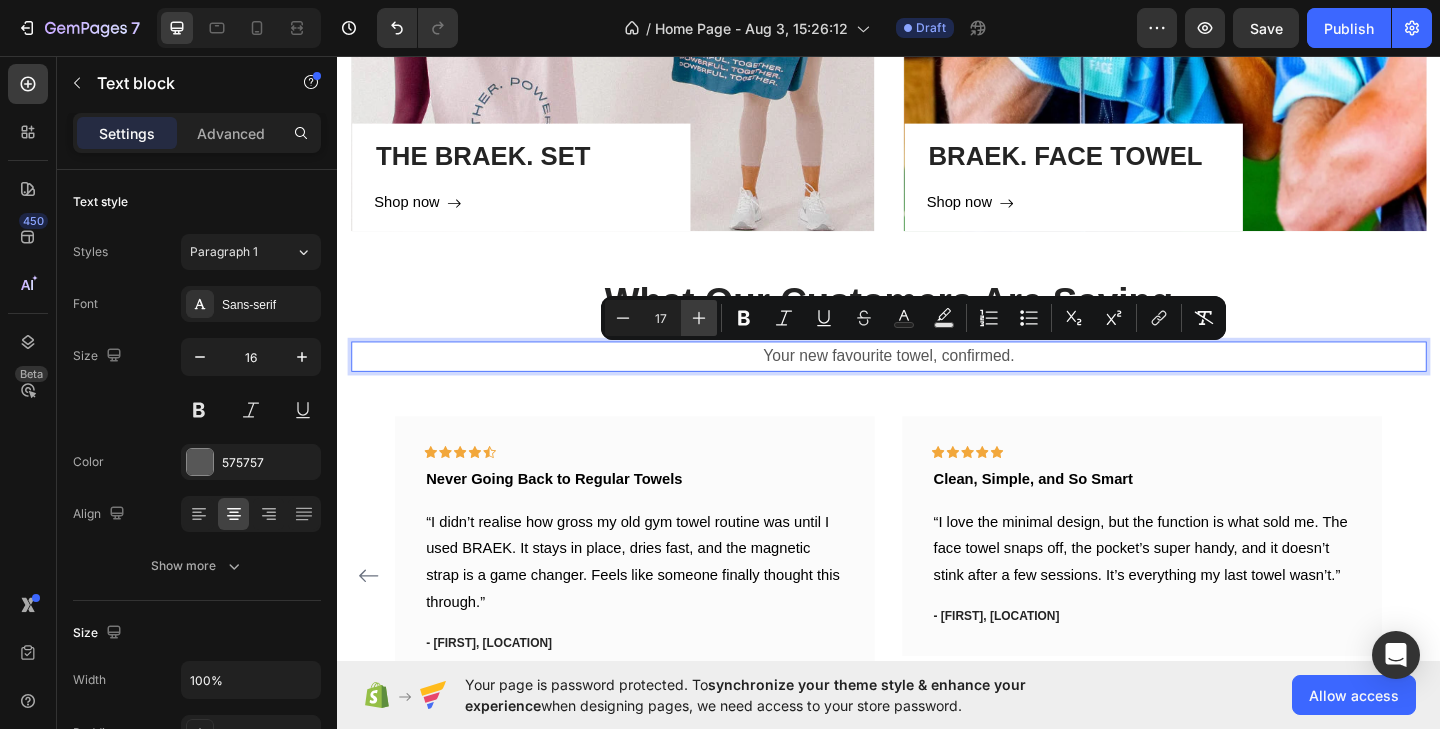click 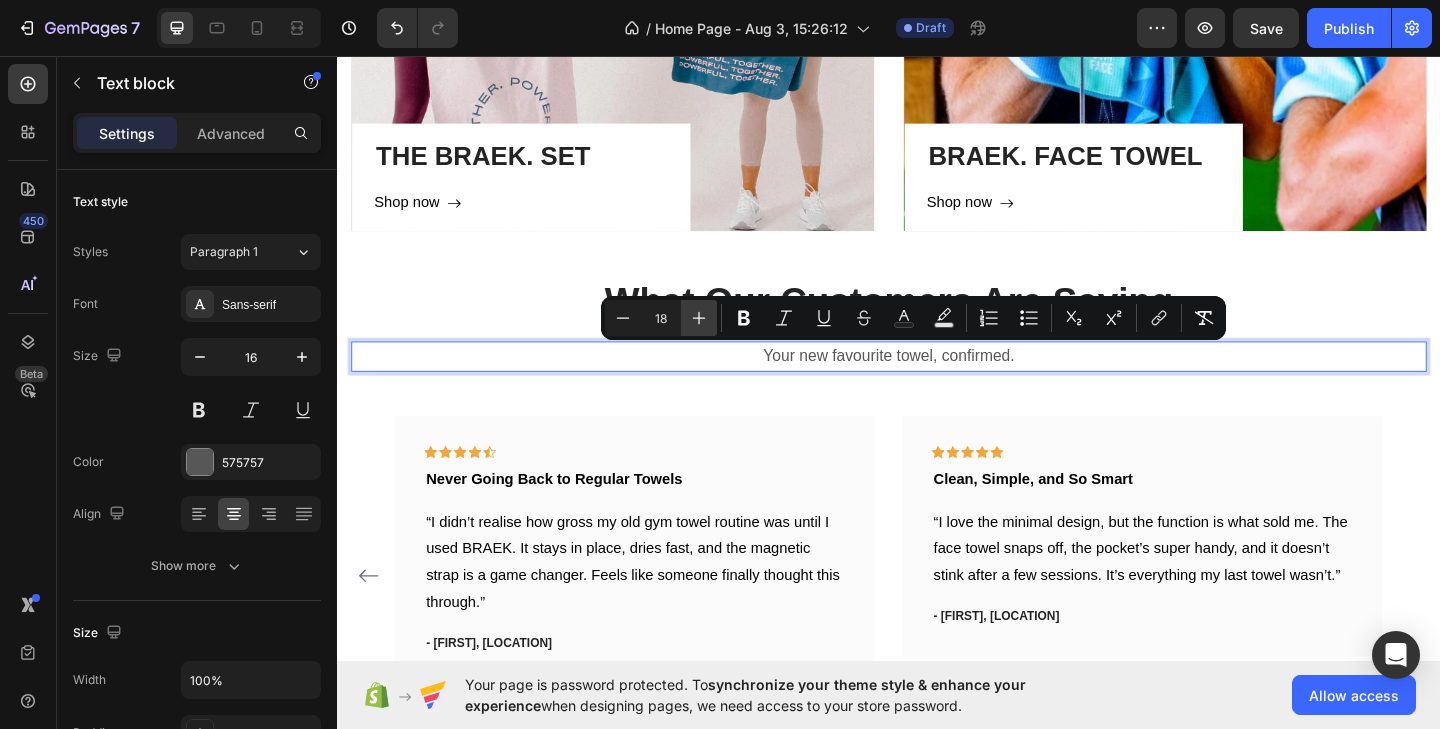 click 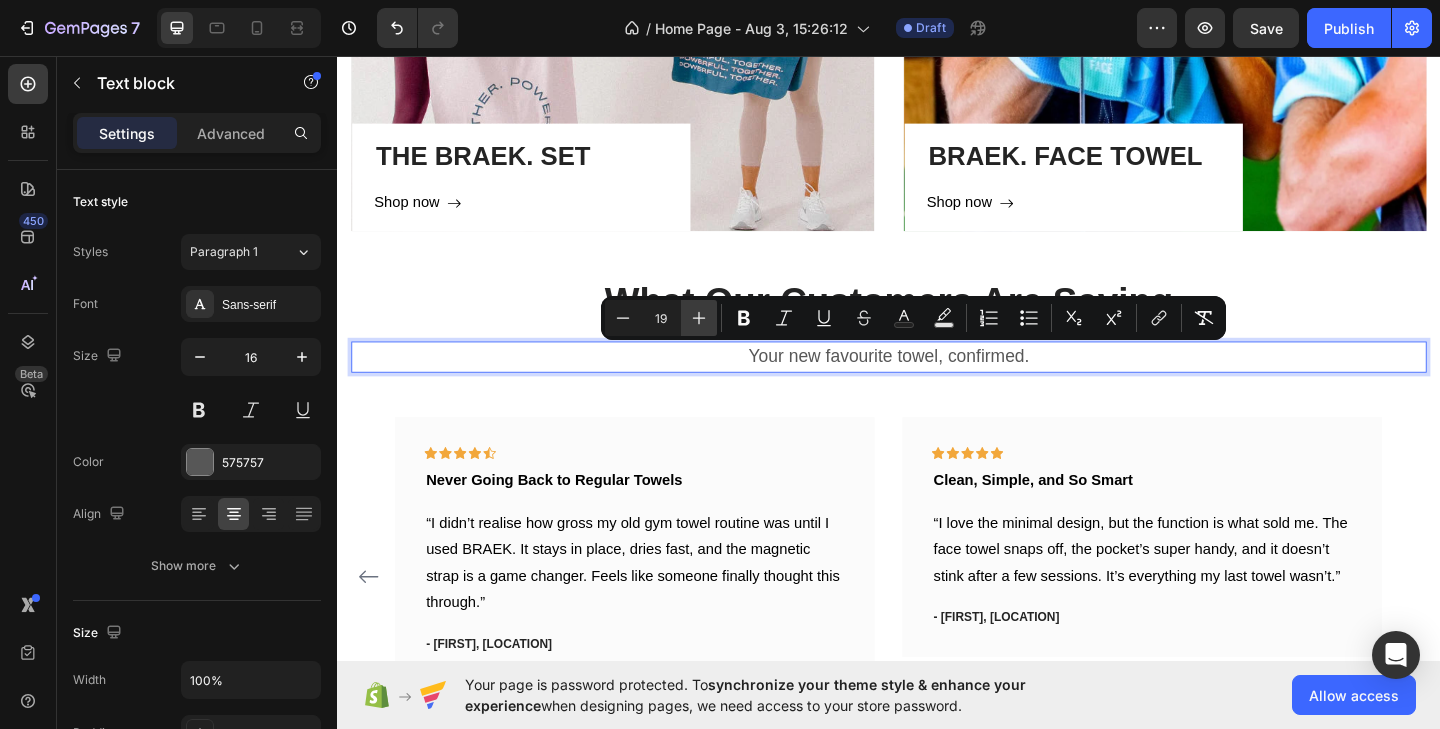 click 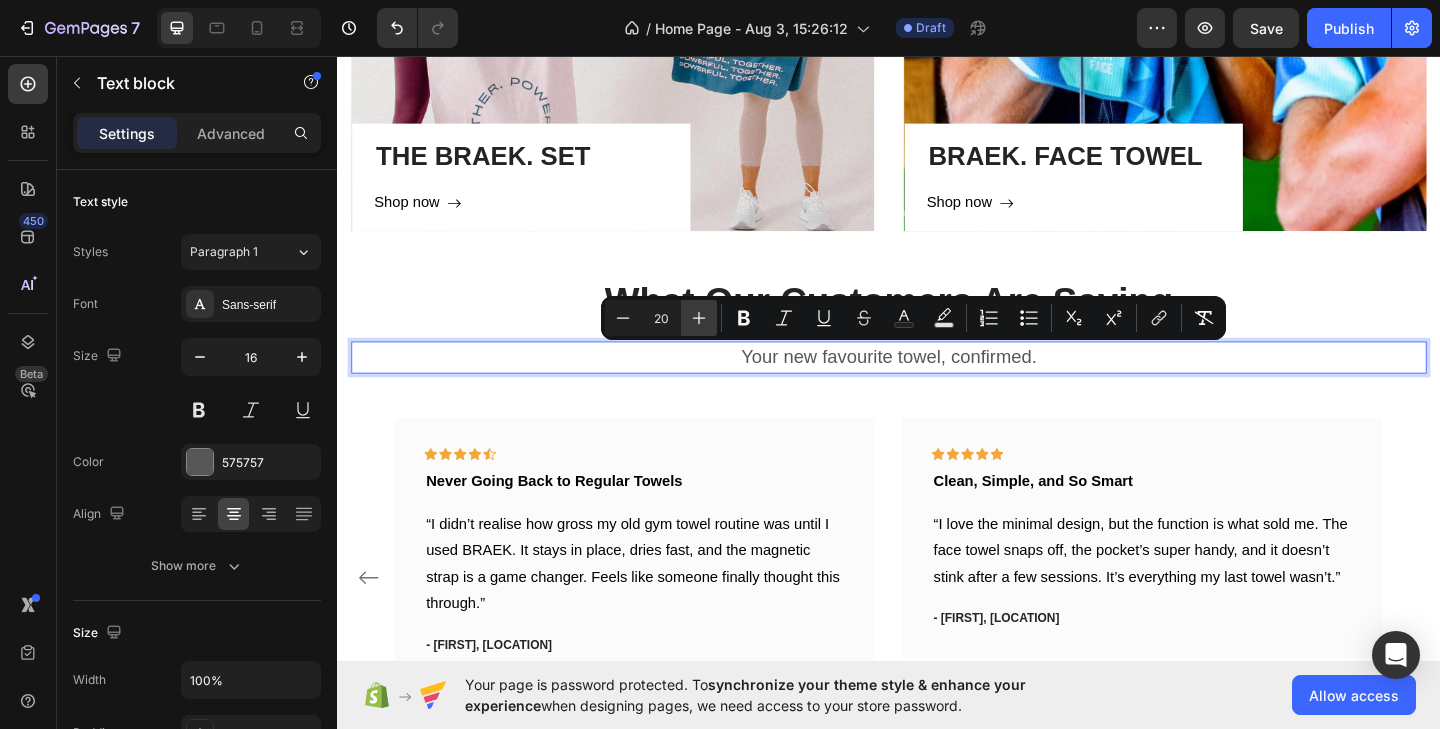 click 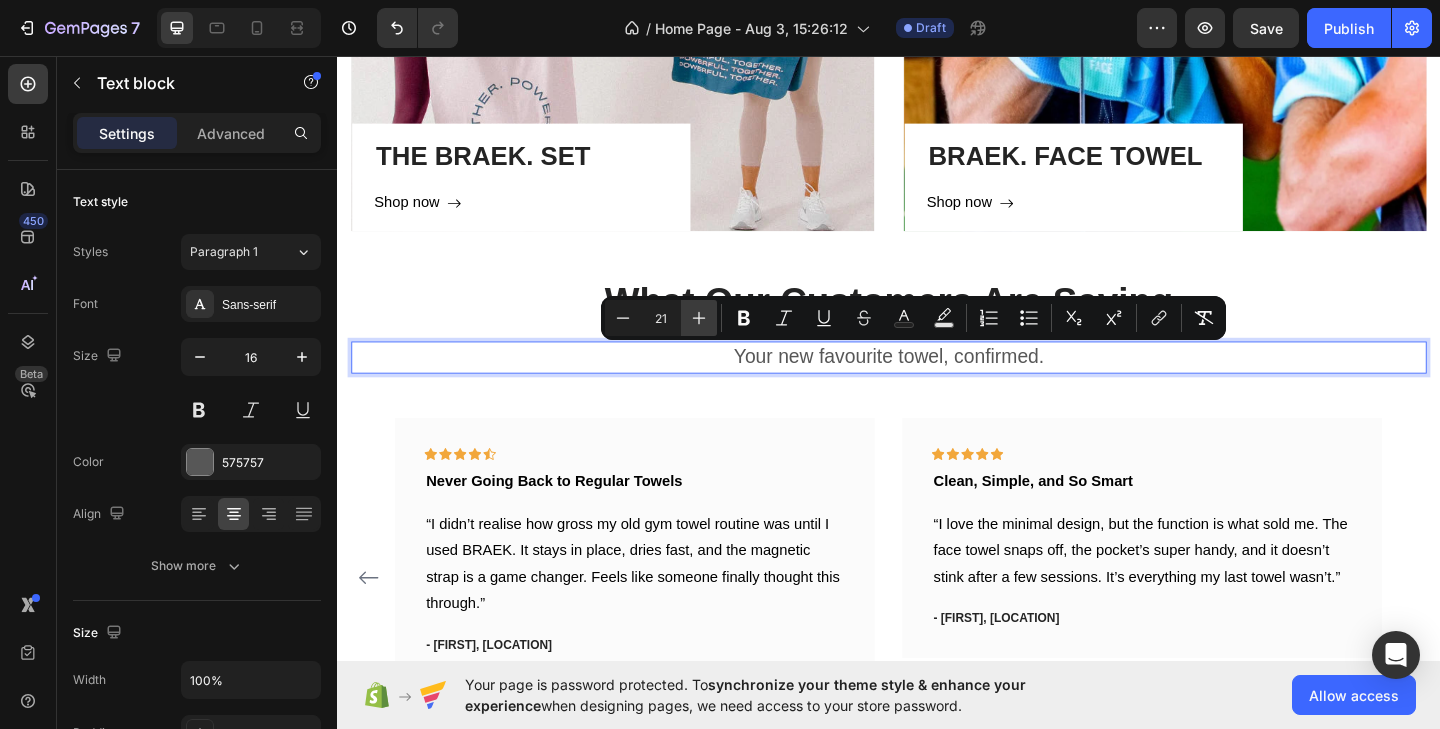 click 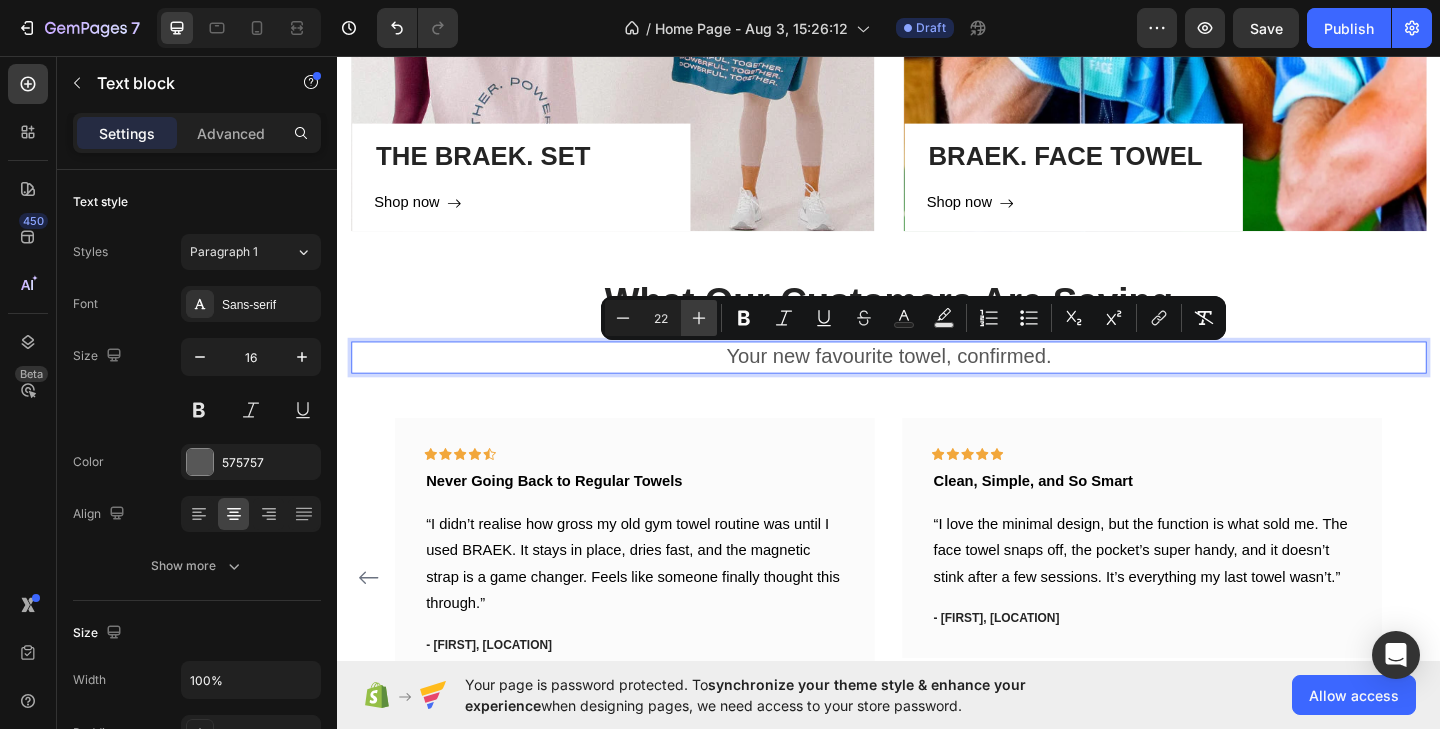 click 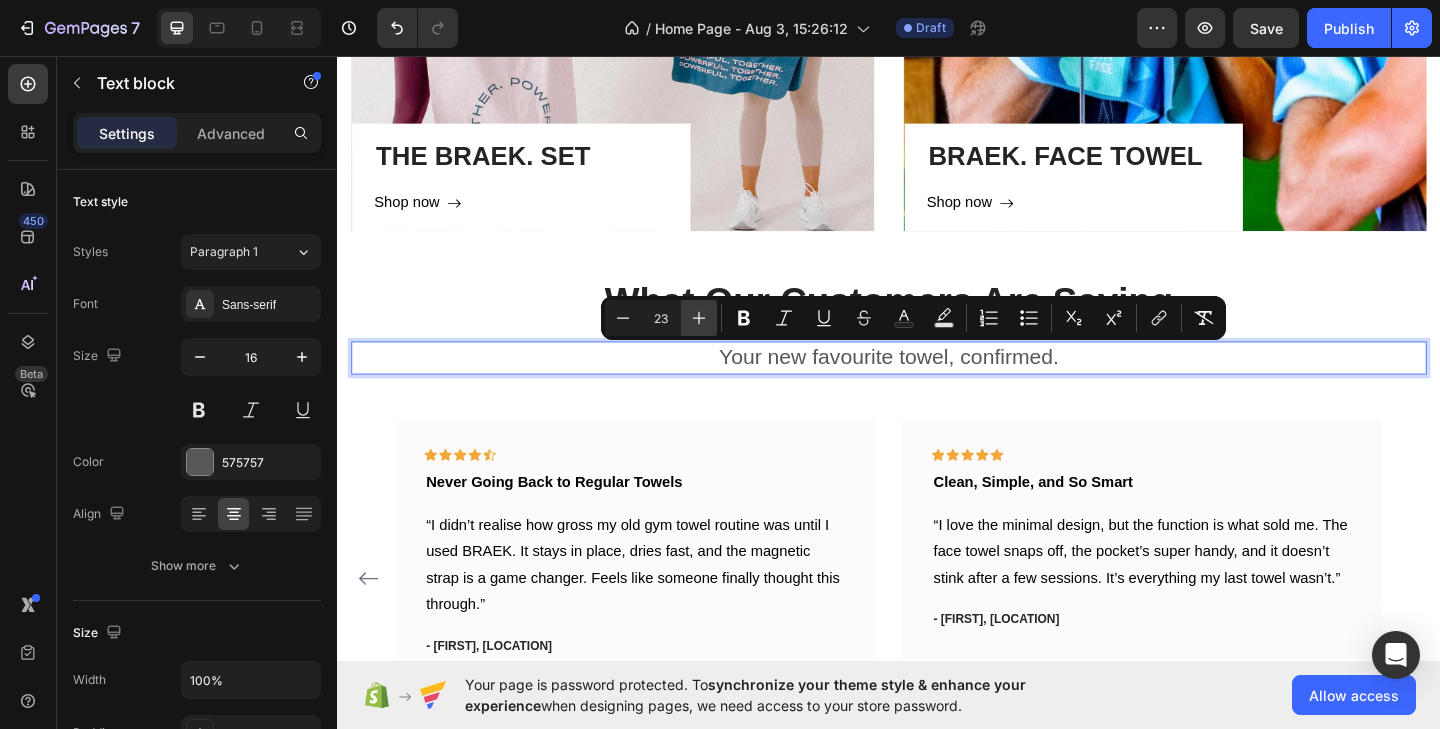 click 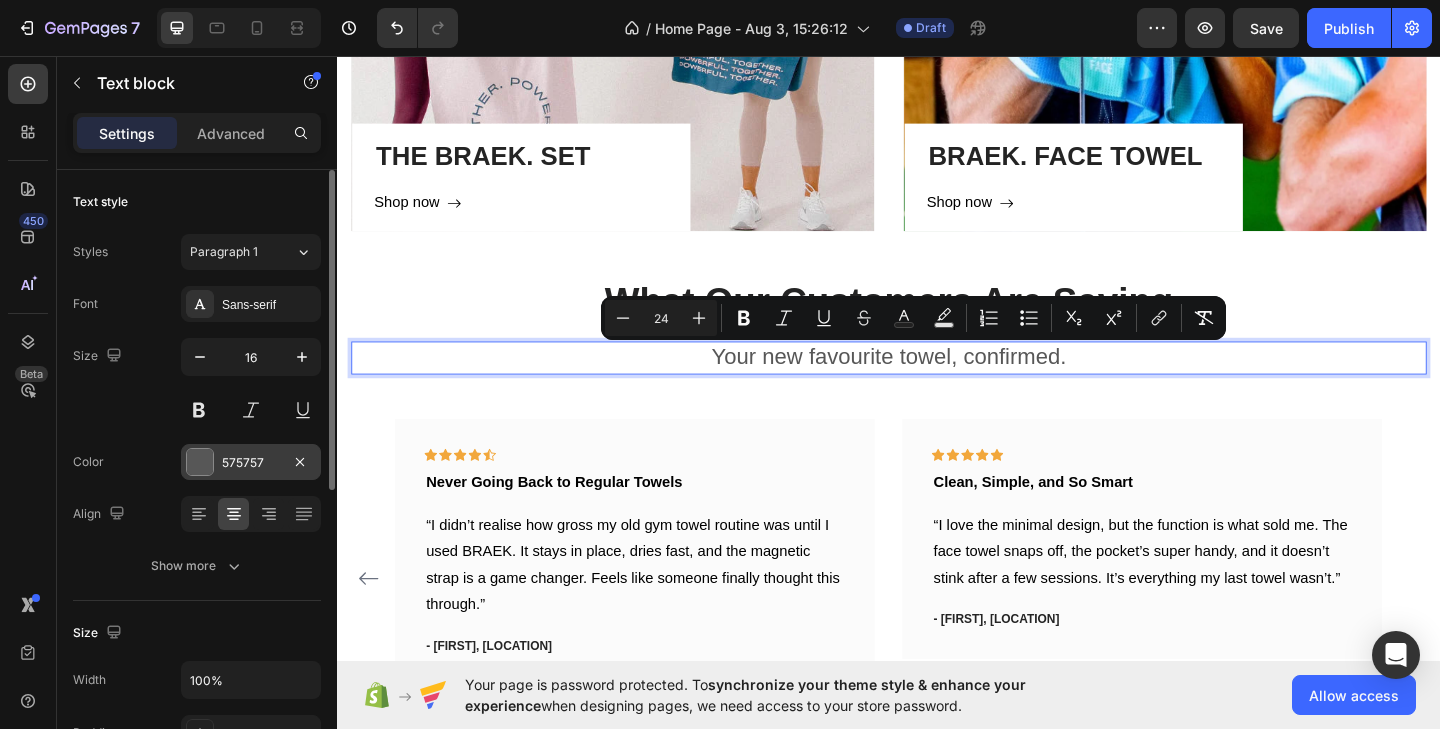 click on "575757" at bounding box center (251, 462) 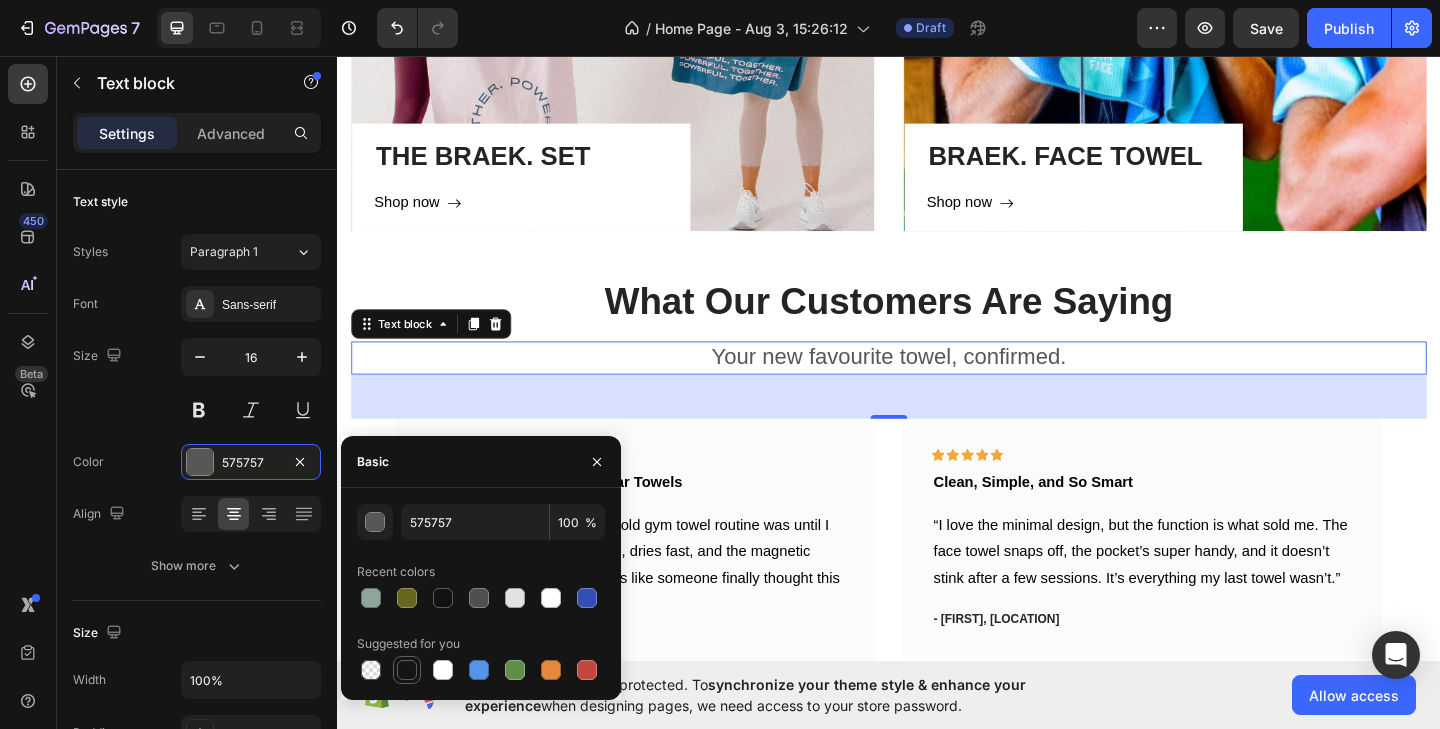 click at bounding box center [407, 670] 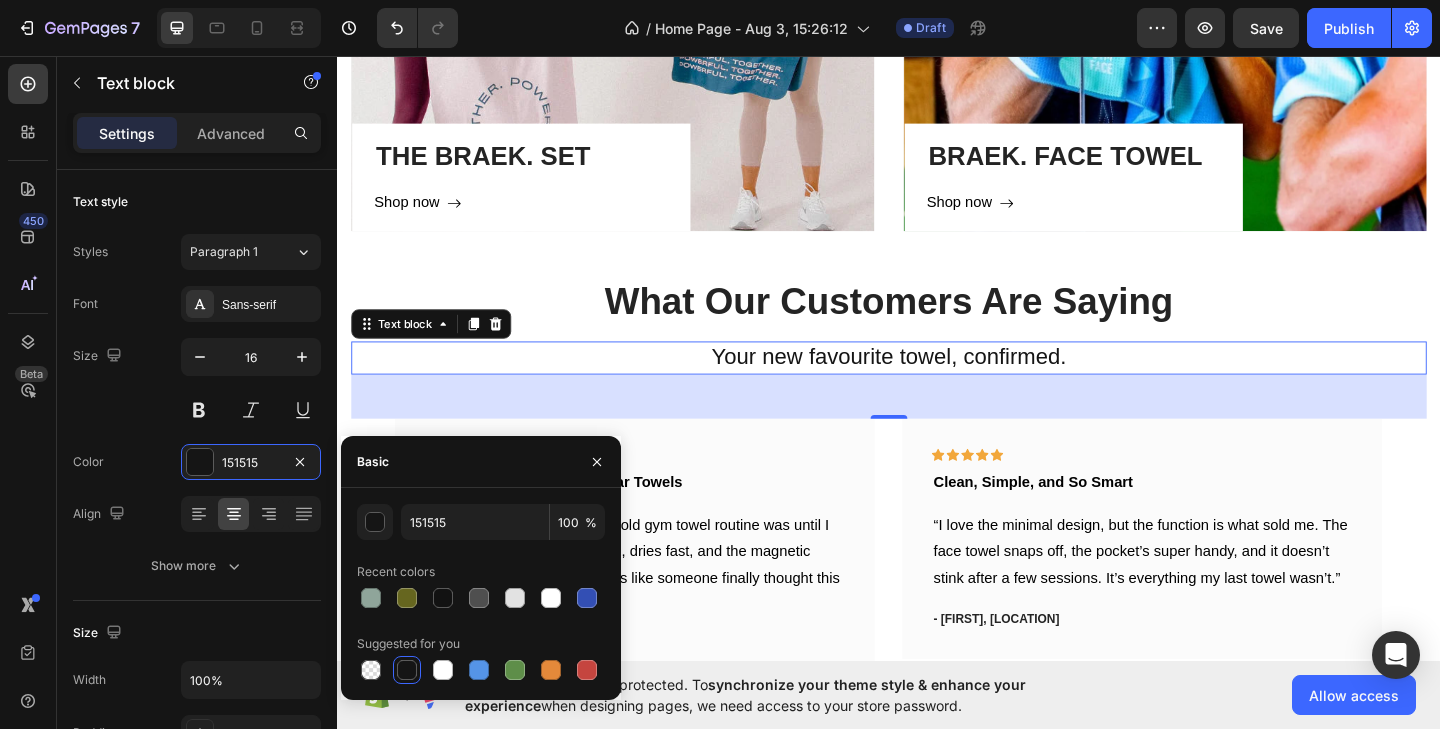 click at bounding box center [407, 670] 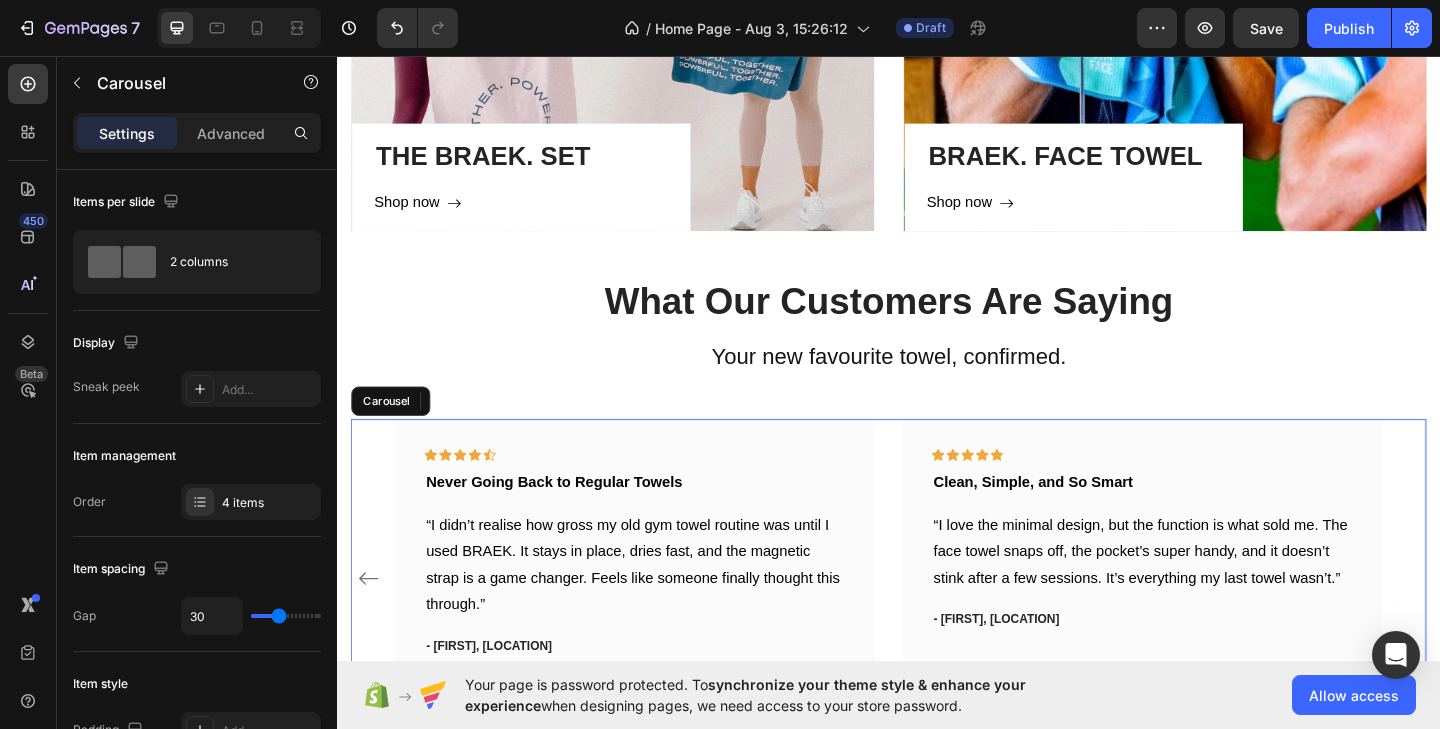 click on "Our new favourite towel, confirmed. Text block “This towel changed the game for me. It actually stays on the bench, doesn’t stink, and I love that the face towel is separate — no more wiping my face with the same cloth I used on a gym floor. It’s the first gym towel I’ve ever felt was actually  designed  for how we train.” Text block - [FIRST] [LAST], [CITY] Text block Row
Icon
Icon
Icon
Icon
Icon Row From Grip to Pocket — It Nails It. Text block "I train 6 days a week, and this is the first towel that’s actually  kept up . It grips the bench, doesn’t stink after a few uses, and I’m obsessed with the zip pocket — no more juggling keys or tags. The separate face towel? Genius. And the fact it comes as a twin pack? Even better. One’s always ready to go, no excuses." Text block - [FIRST] [LAST], [CITY] Row Icon" at bounding box center [937, 625] 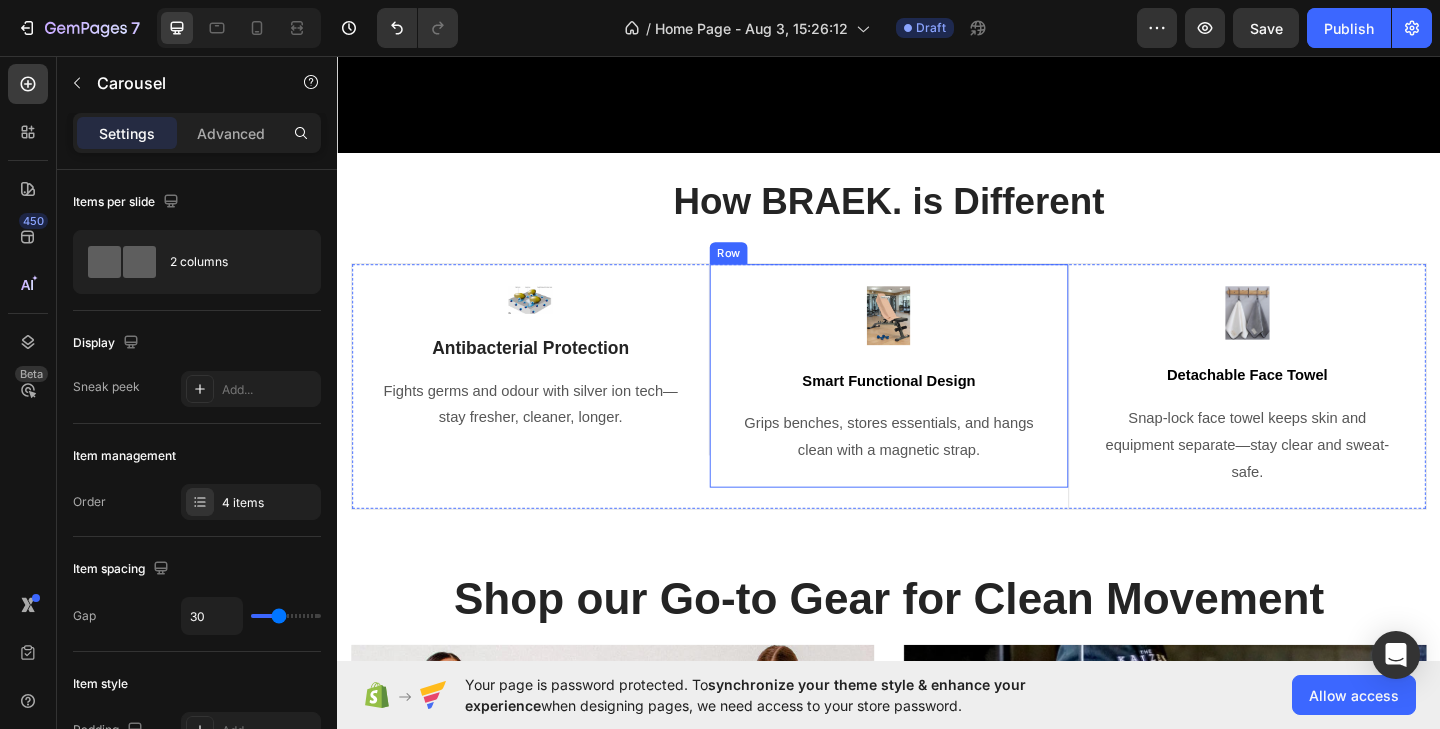 scroll, scrollTop: 709, scrollLeft: 0, axis: vertical 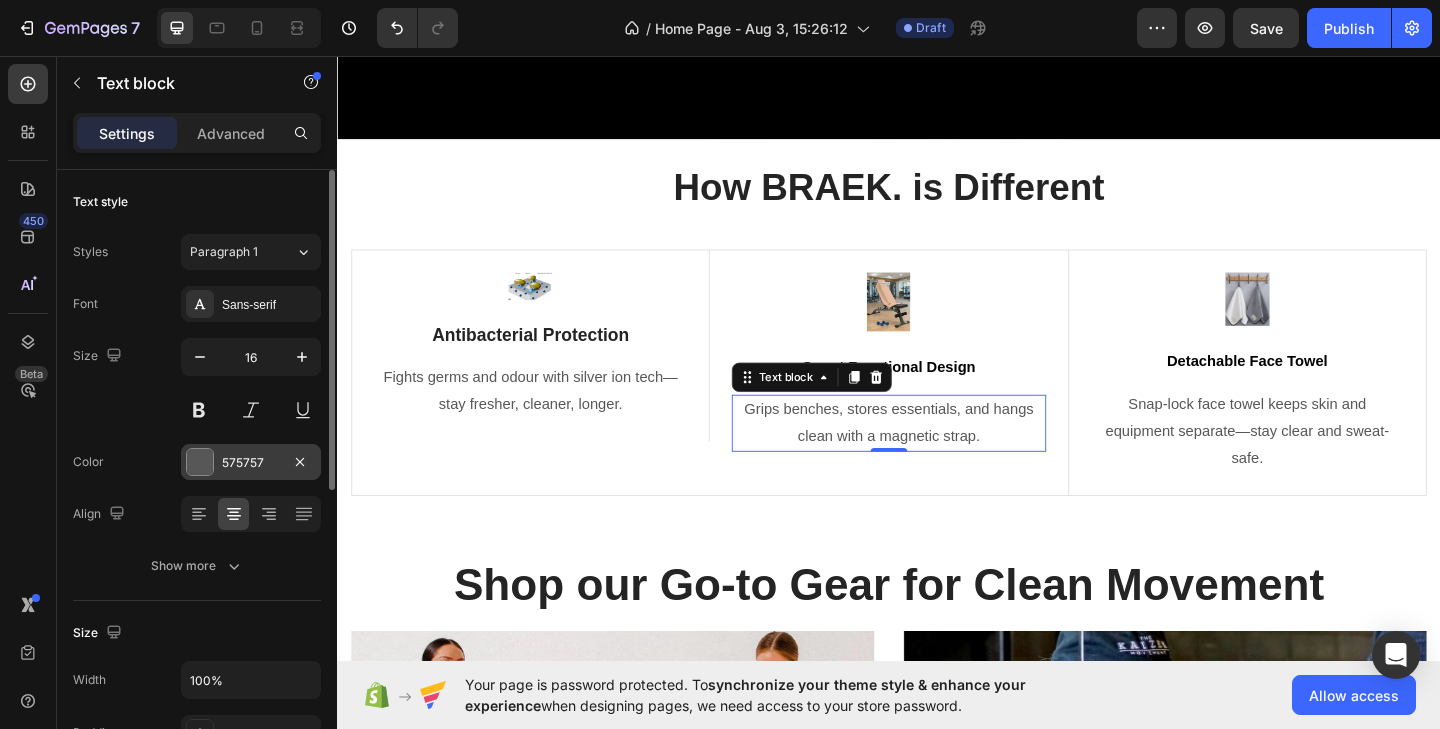 click at bounding box center [200, 462] 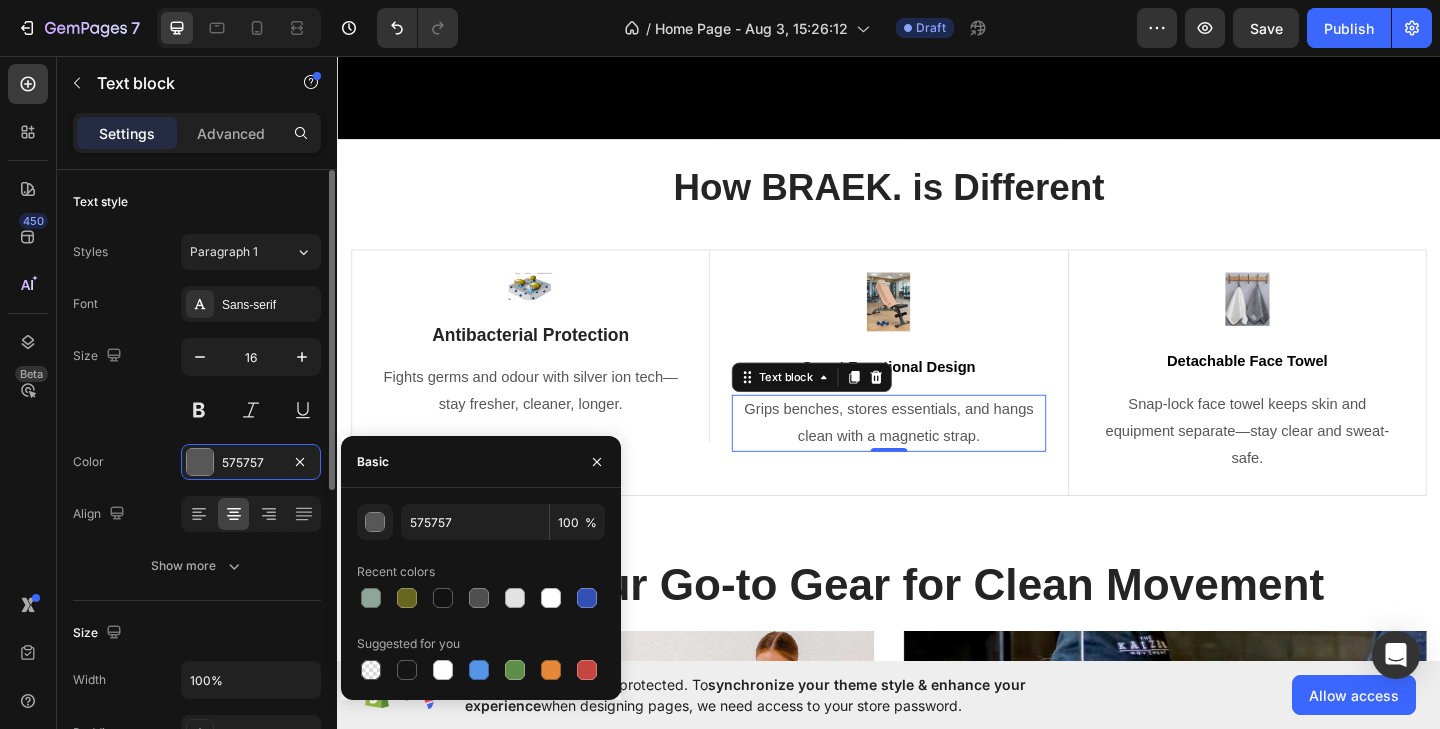 click on "Color 575757" at bounding box center (197, 462) 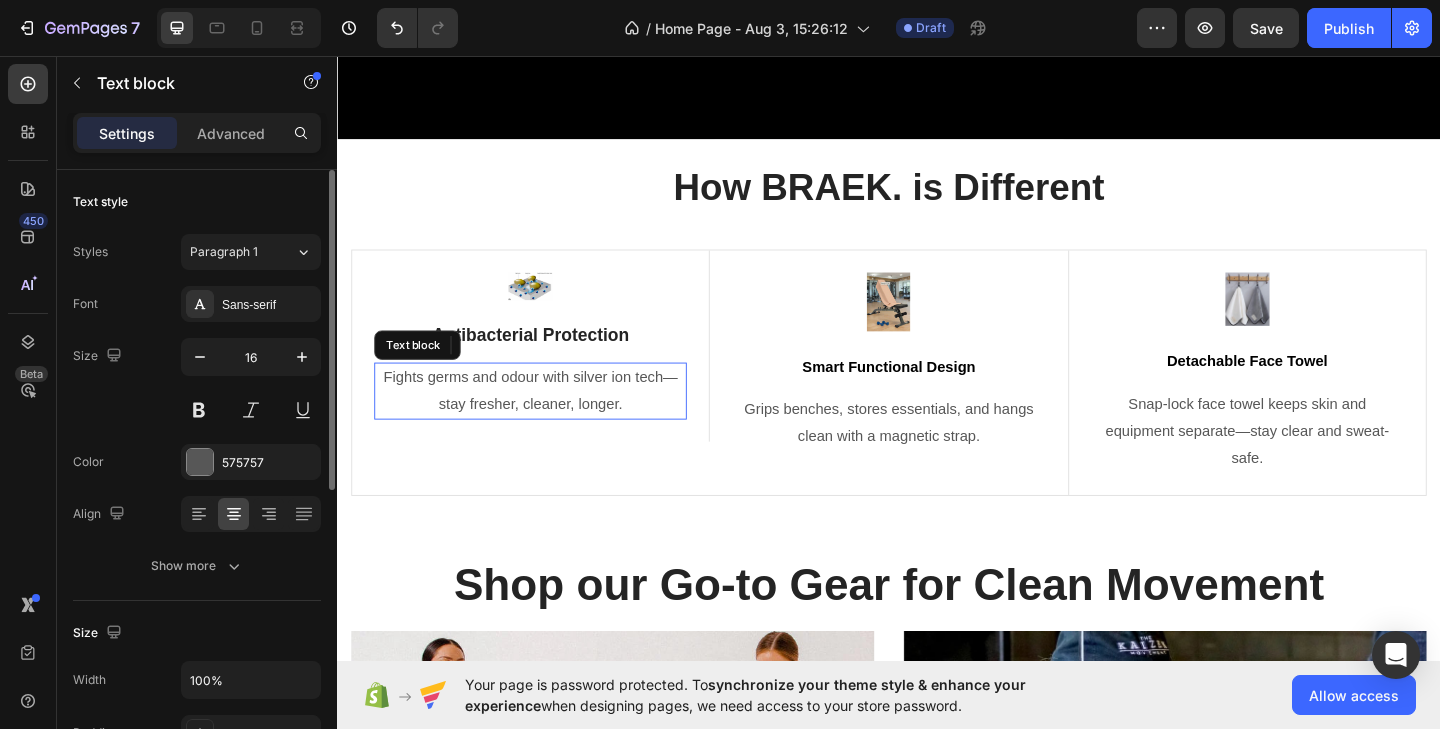 click on "Fights germs and odour with silver ion tech—stay fresher, cleaner, longer." at bounding box center [547, 421] 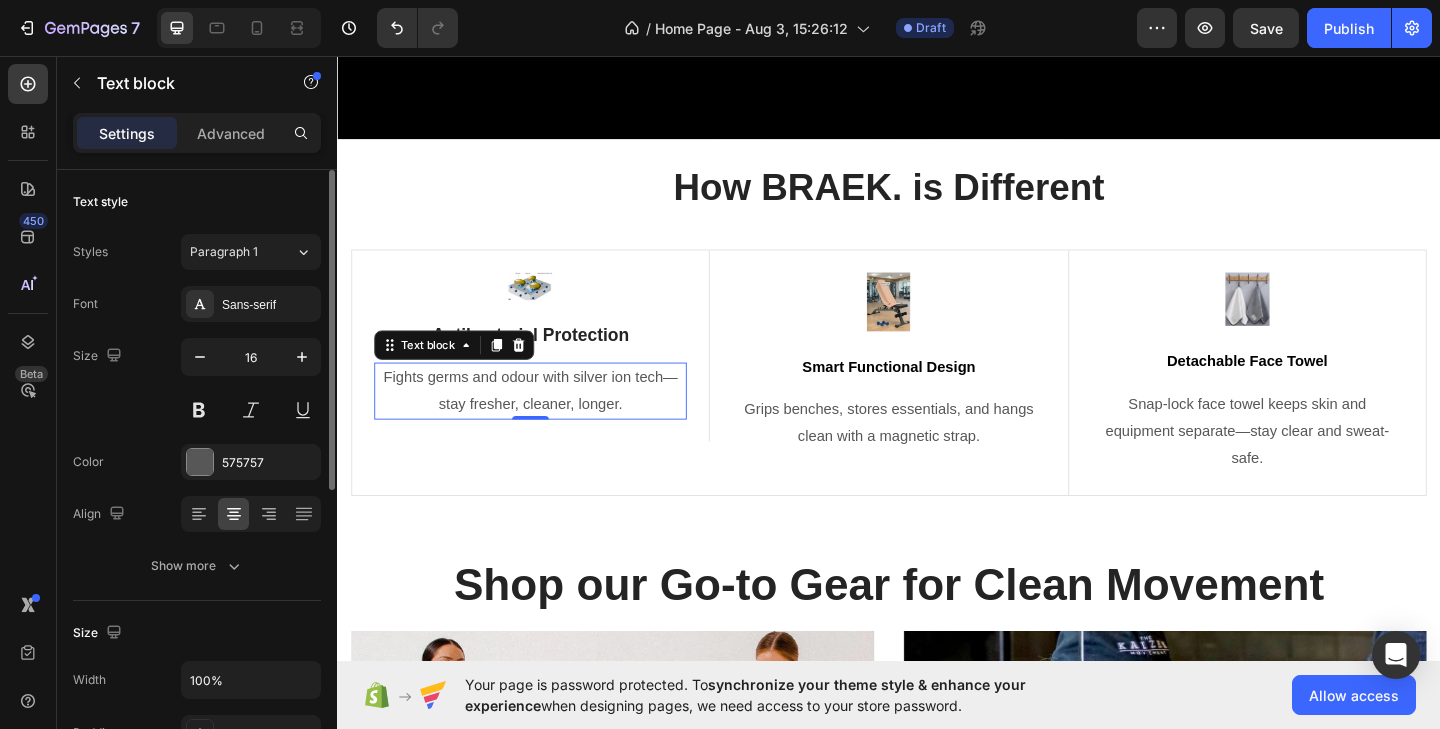 click on "Fights germs and odour with silver ion tech—stay fresher, cleaner, longer." at bounding box center (547, 421) 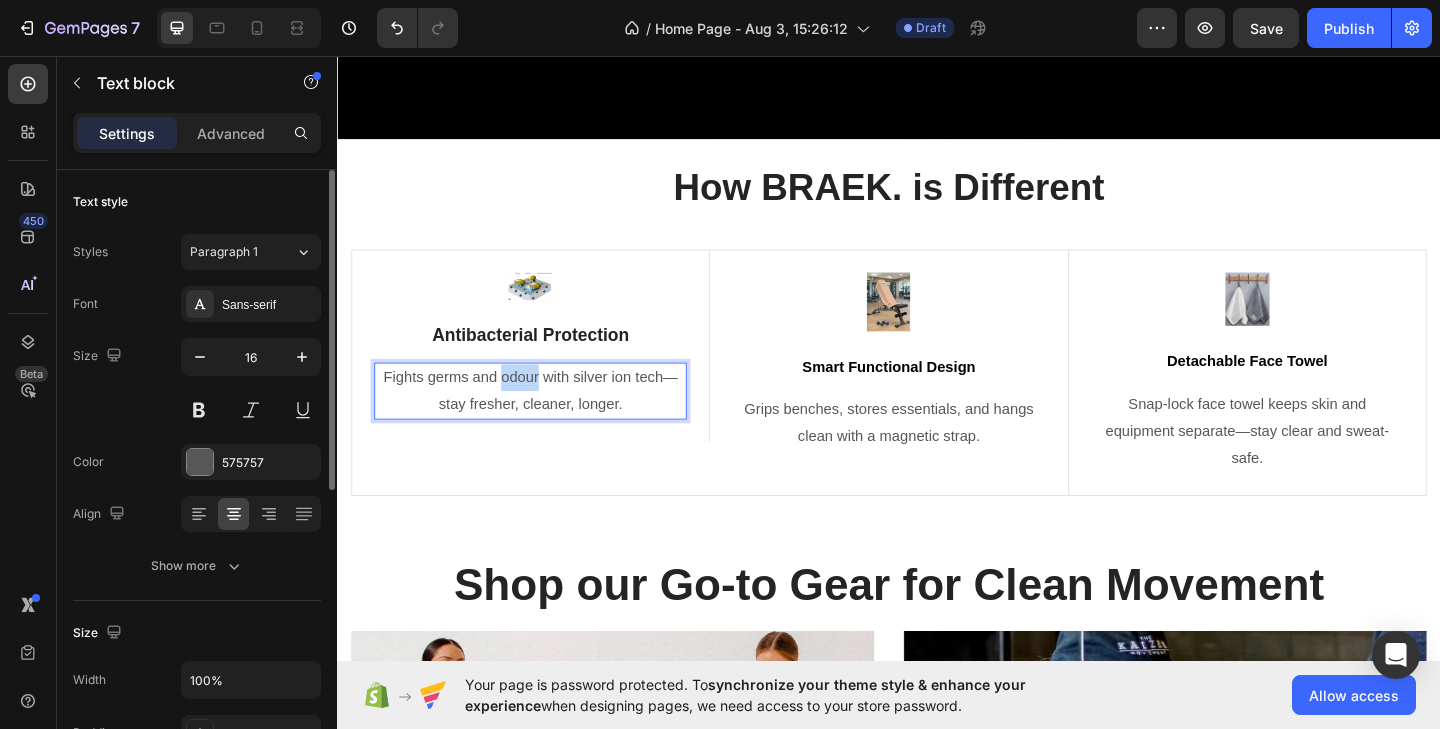 click on "Fights germs and odour with silver ion tech—stay fresher, cleaner, longer." at bounding box center [547, 421] 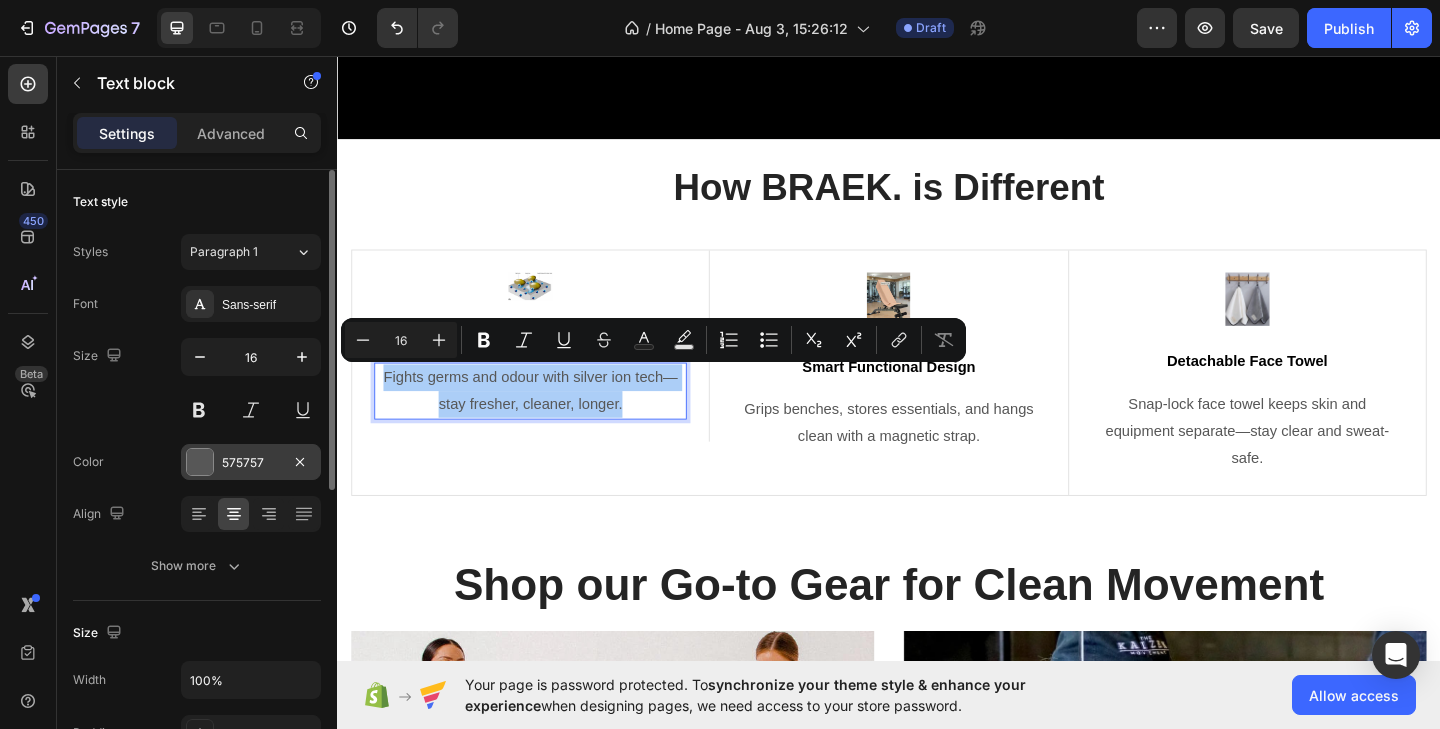 click on "575757" at bounding box center [251, 462] 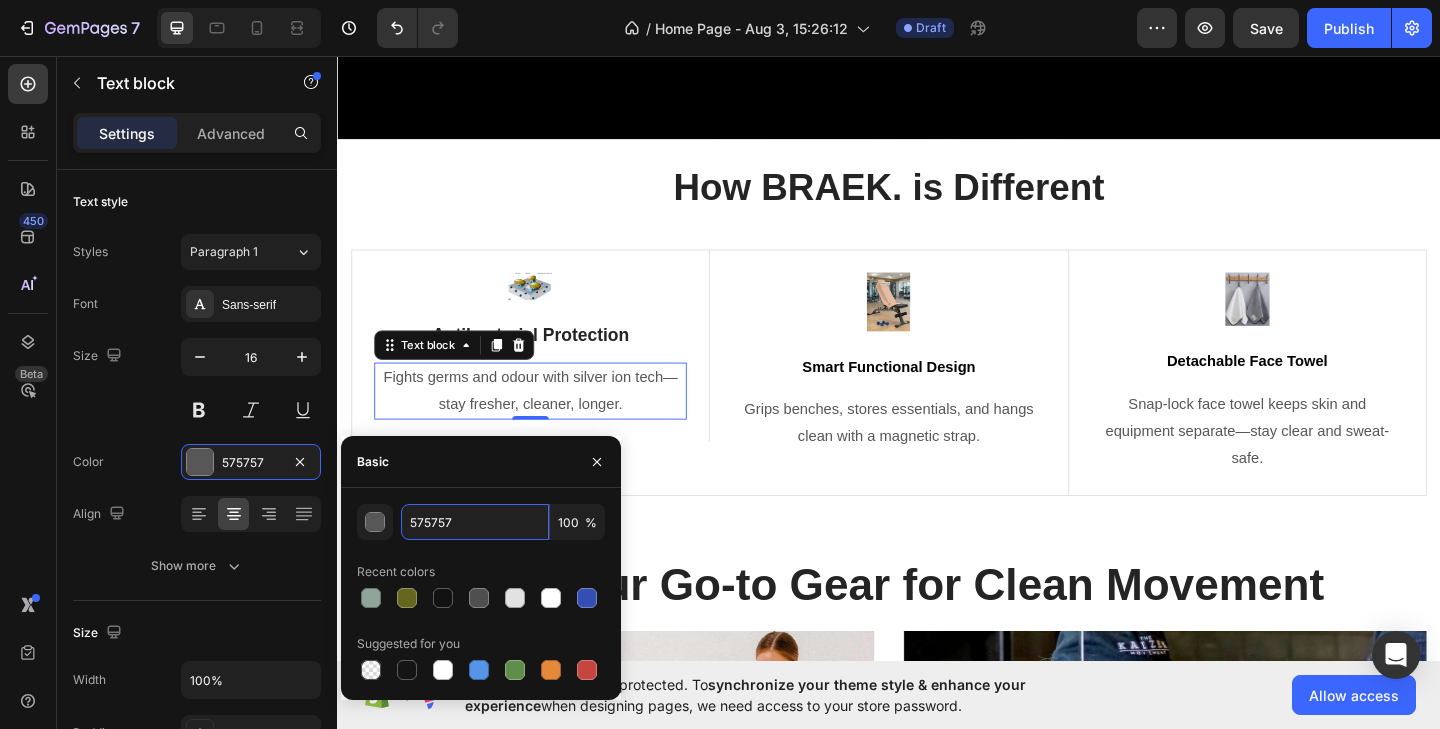 drag, startPoint x: 478, startPoint y: 517, endPoint x: 393, endPoint y: 514, distance: 85.052925 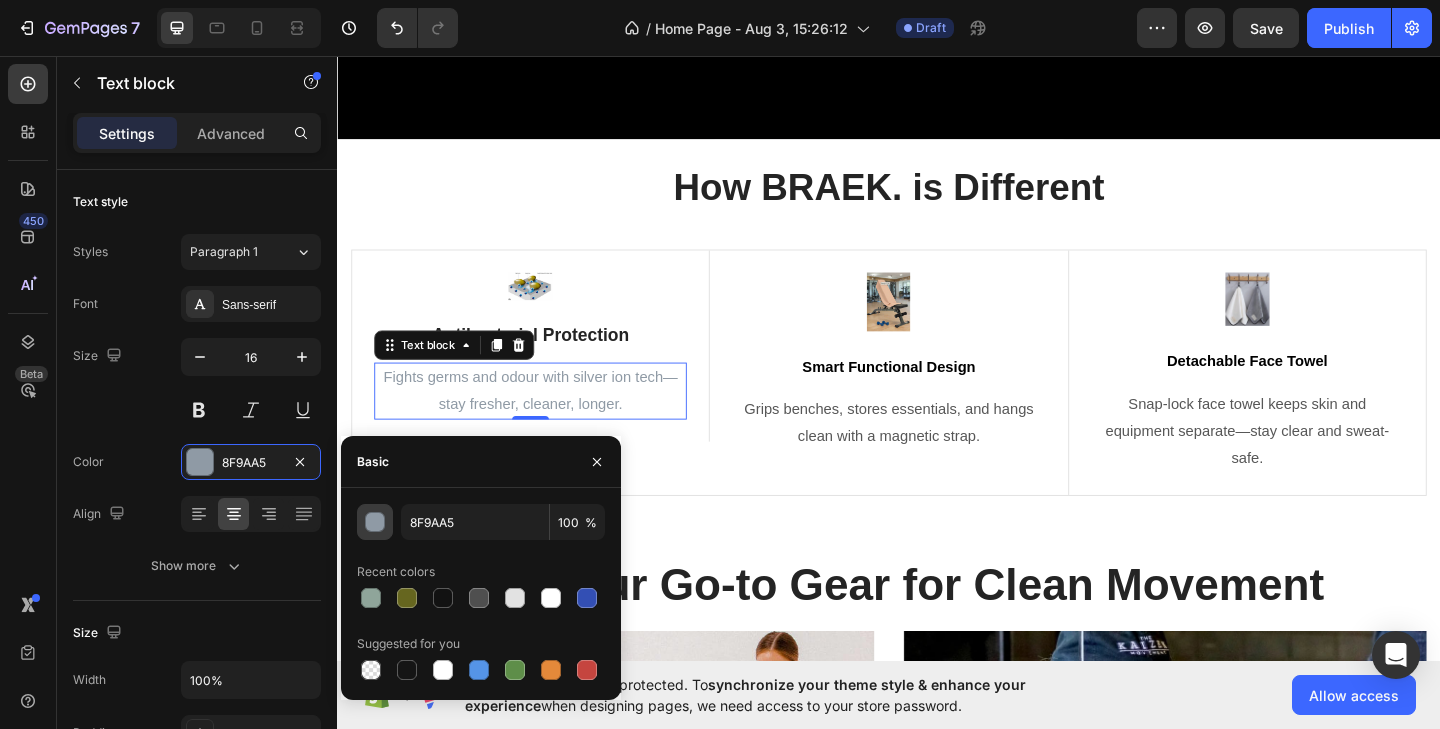 click at bounding box center (376, 523) 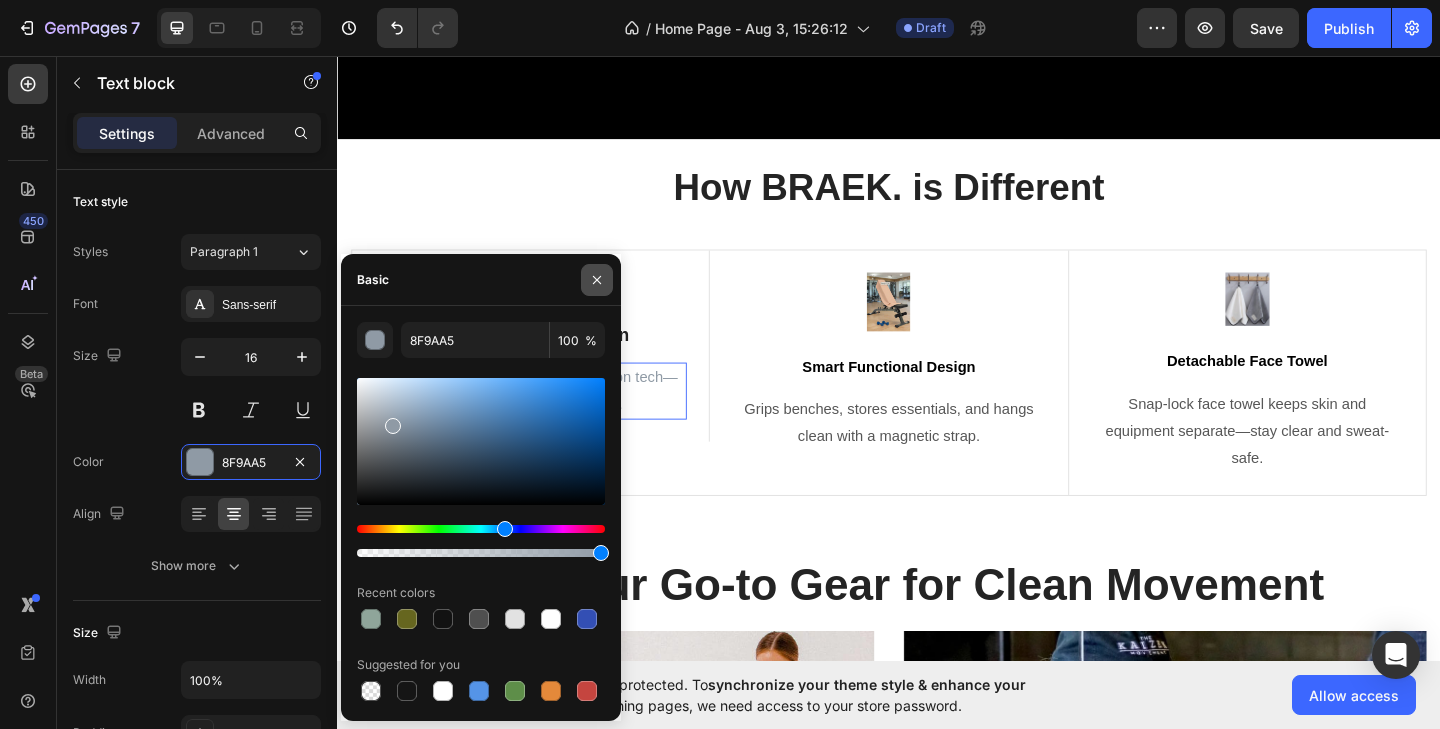 click 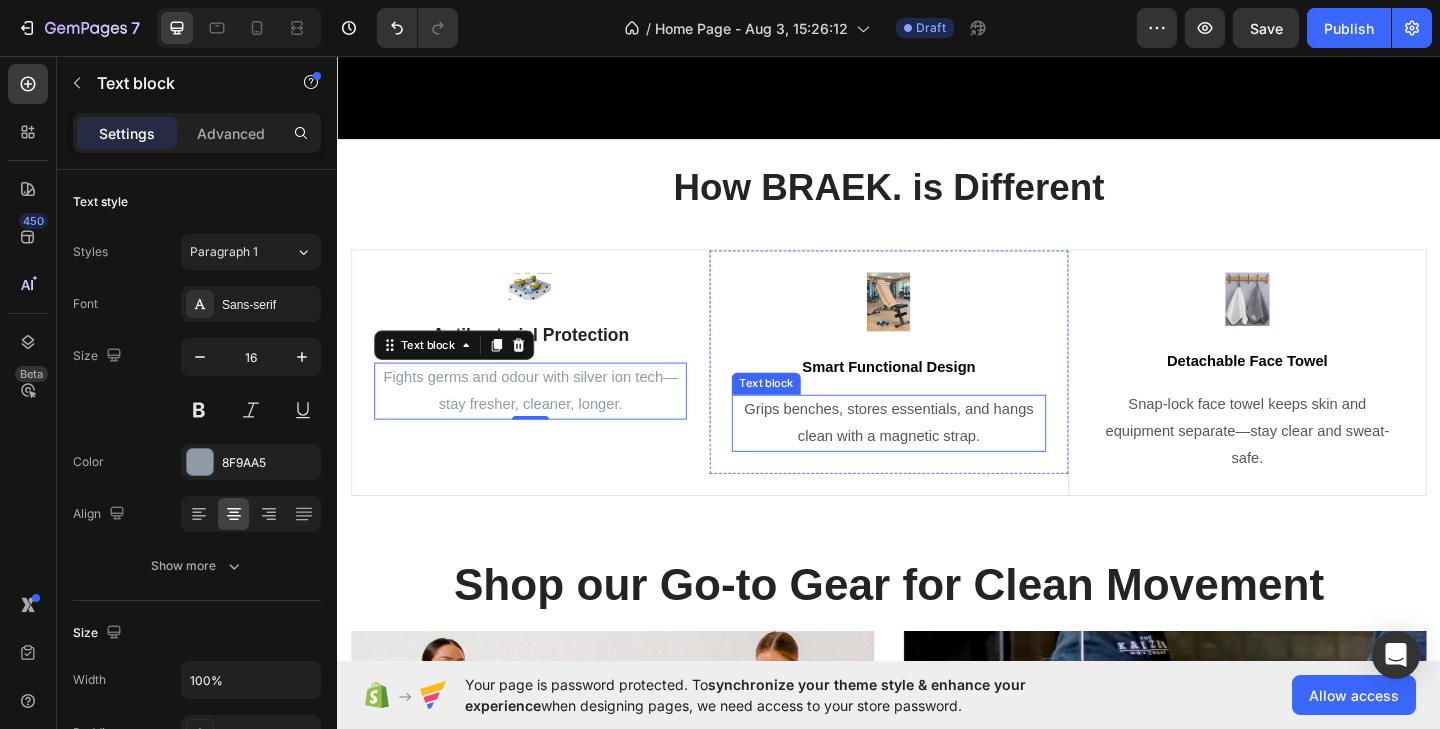 click on "Grips benches, stores essentials, and hangs clean with a magnetic strap." at bounding box center [936, 456] 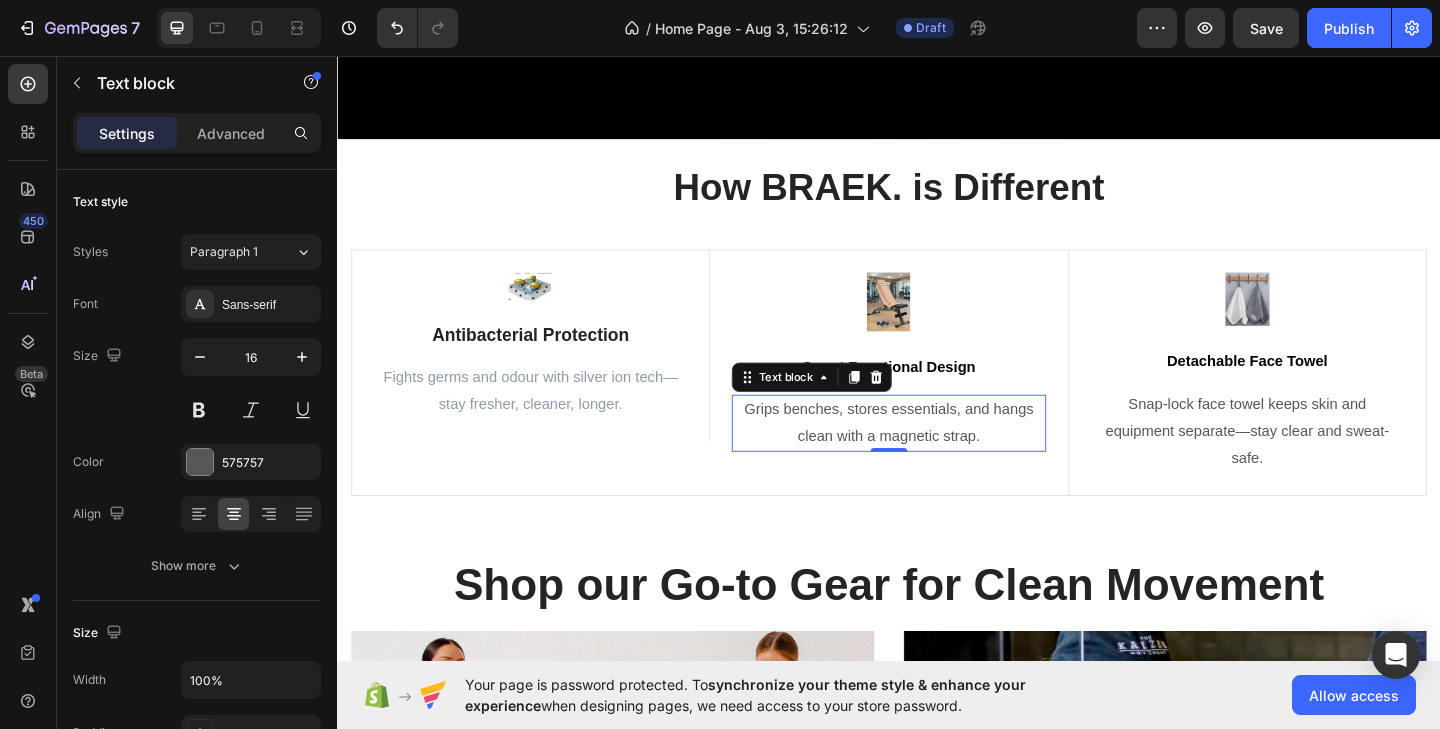 click on "Grips benches, stores essentials, and hangs clean with a magnetic strap." at bounding box center [936, 456] 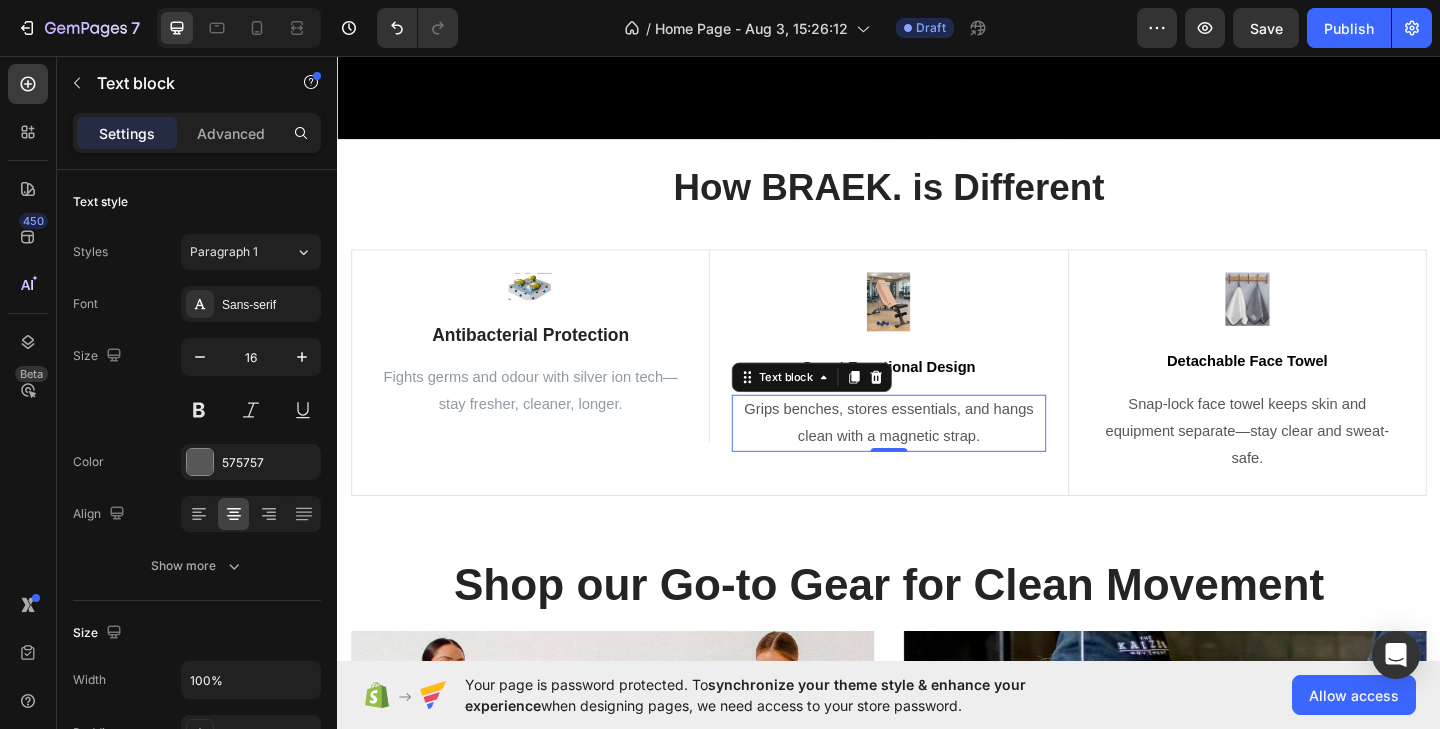 click on "Grips benches, stores essentials, and hangs clean with a magnetic strap." at bounding box center [936, 456] 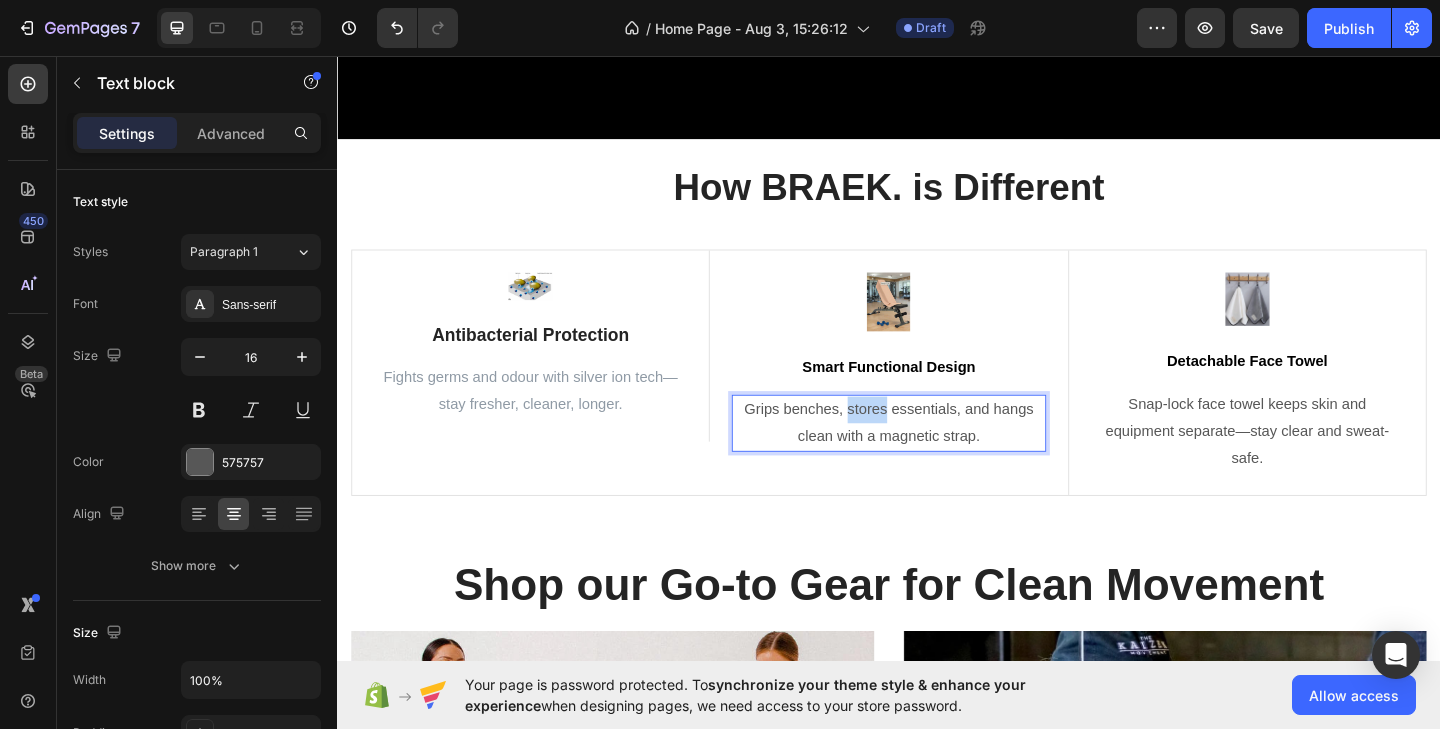 click on "Grips benches, stores essentials, and hangs clean with a magnetic strap." at bounding box center [936, 456] 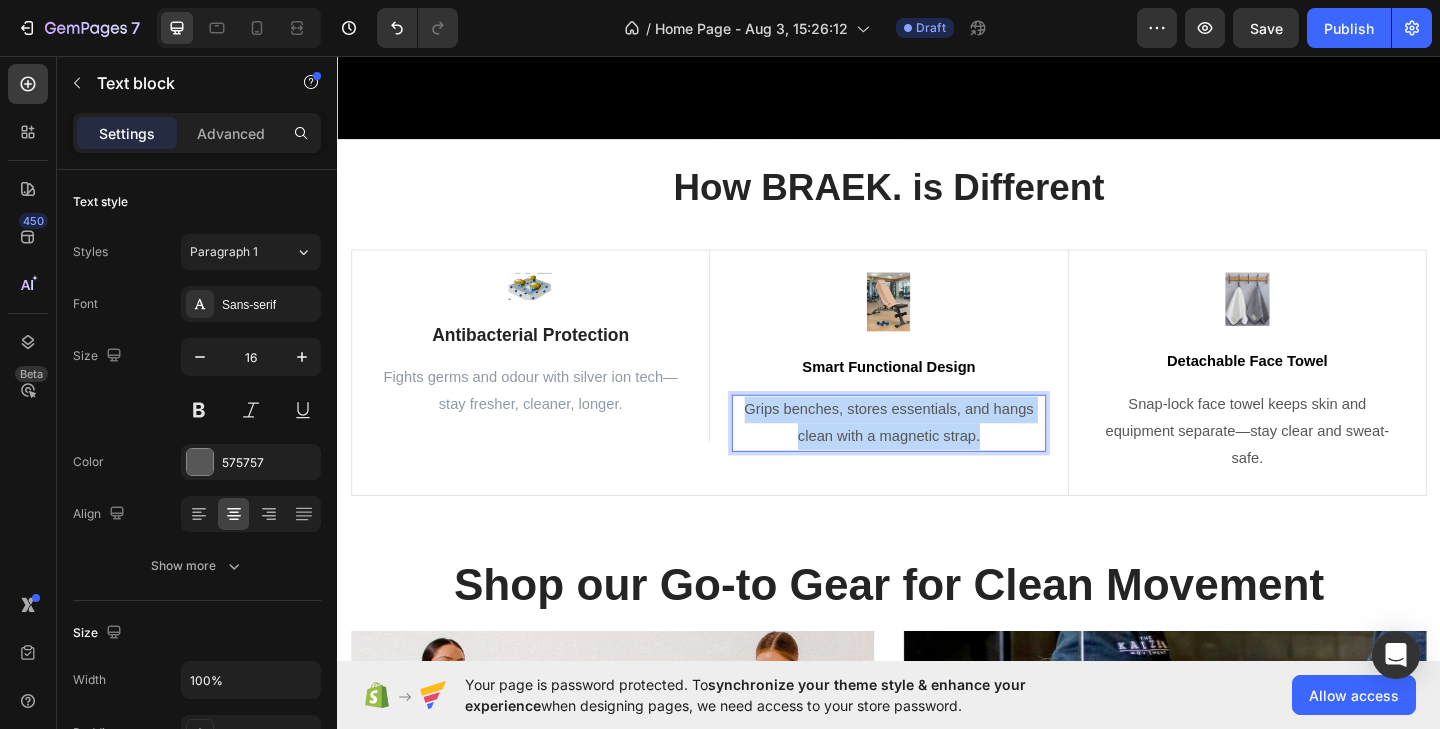 click on "Grips benches, stores essentials, and hangs clean with a magnetic strap." at bounding box center [936, 456] 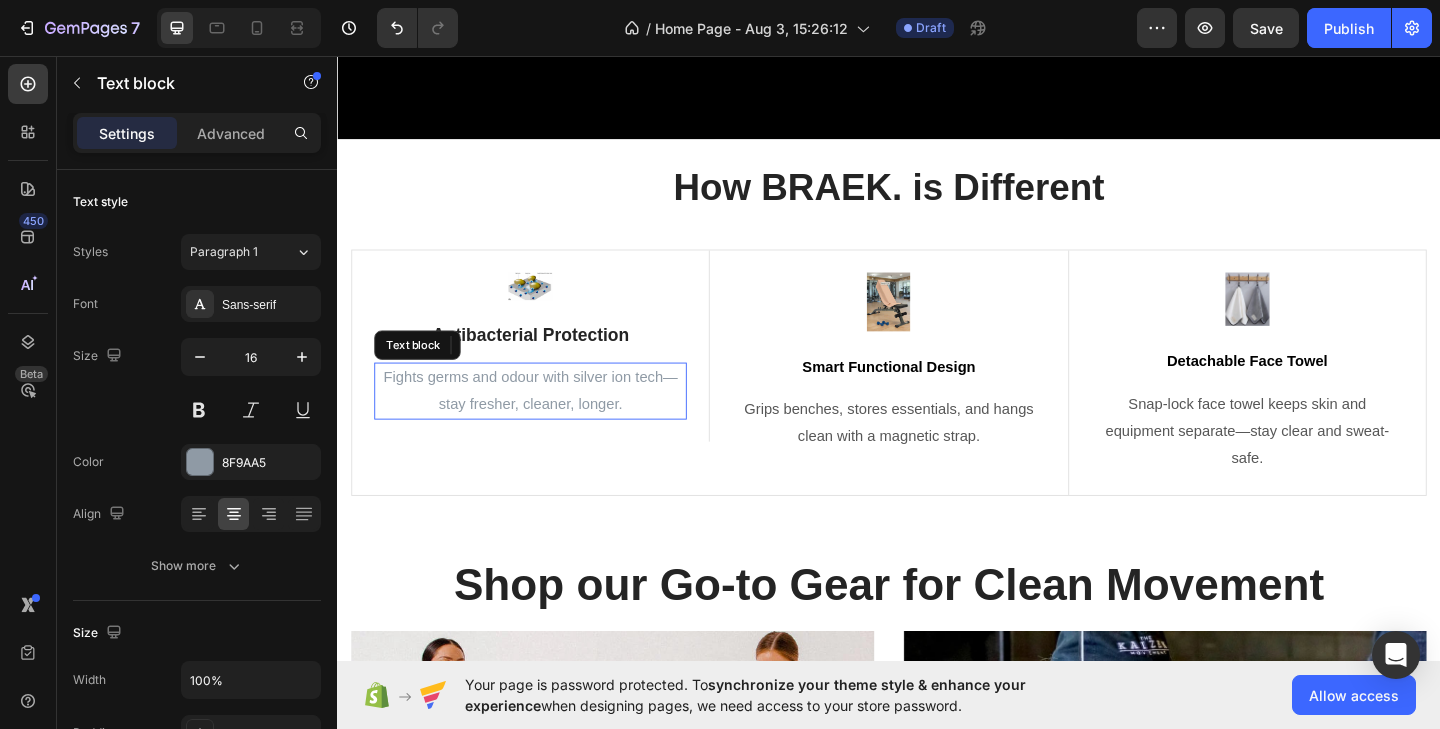 click on "Fights germs and odour with silver ion tech—stay fresher, cleaner, longer." at bounding box center (547, 421) 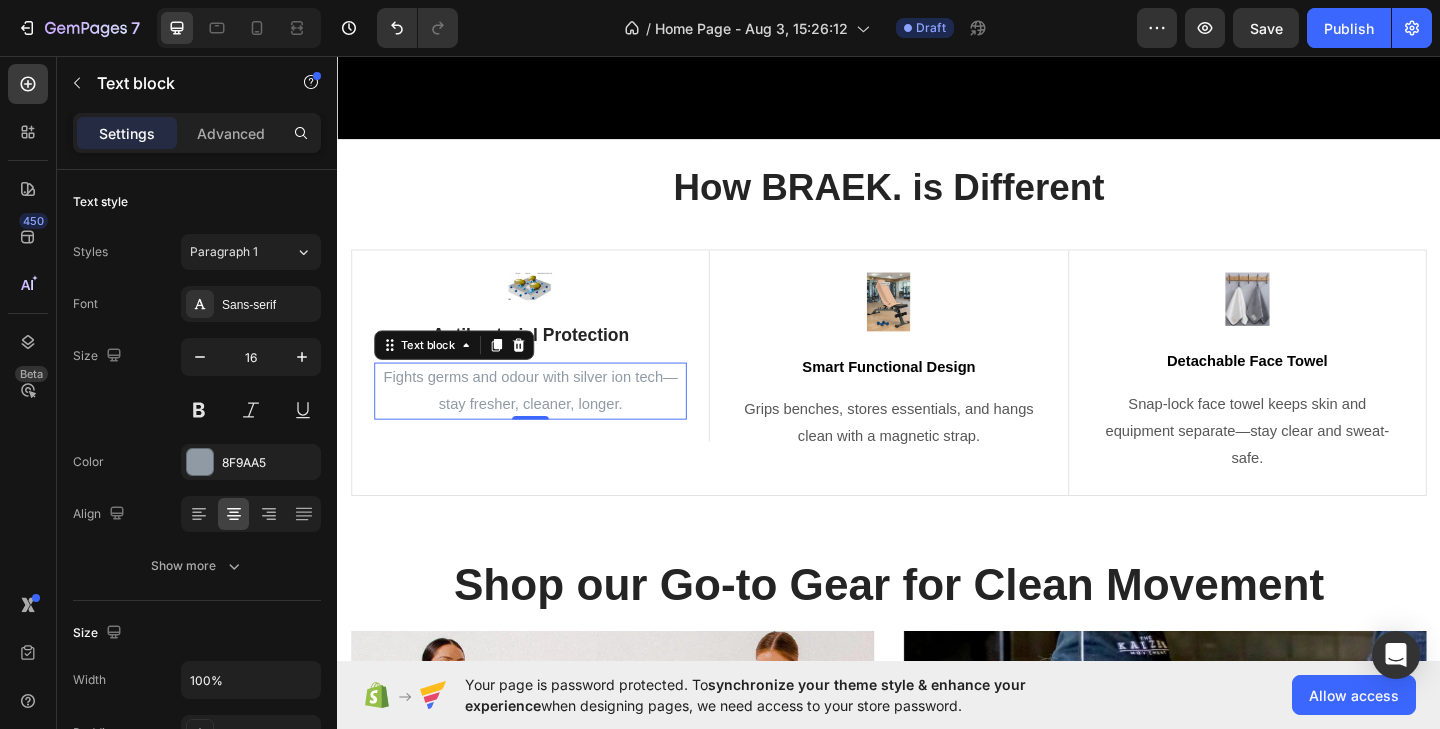 click on "Fights germs and odour with silver ion tech—stay fresher, cleaner, longer." at bounding box center (547, 421) 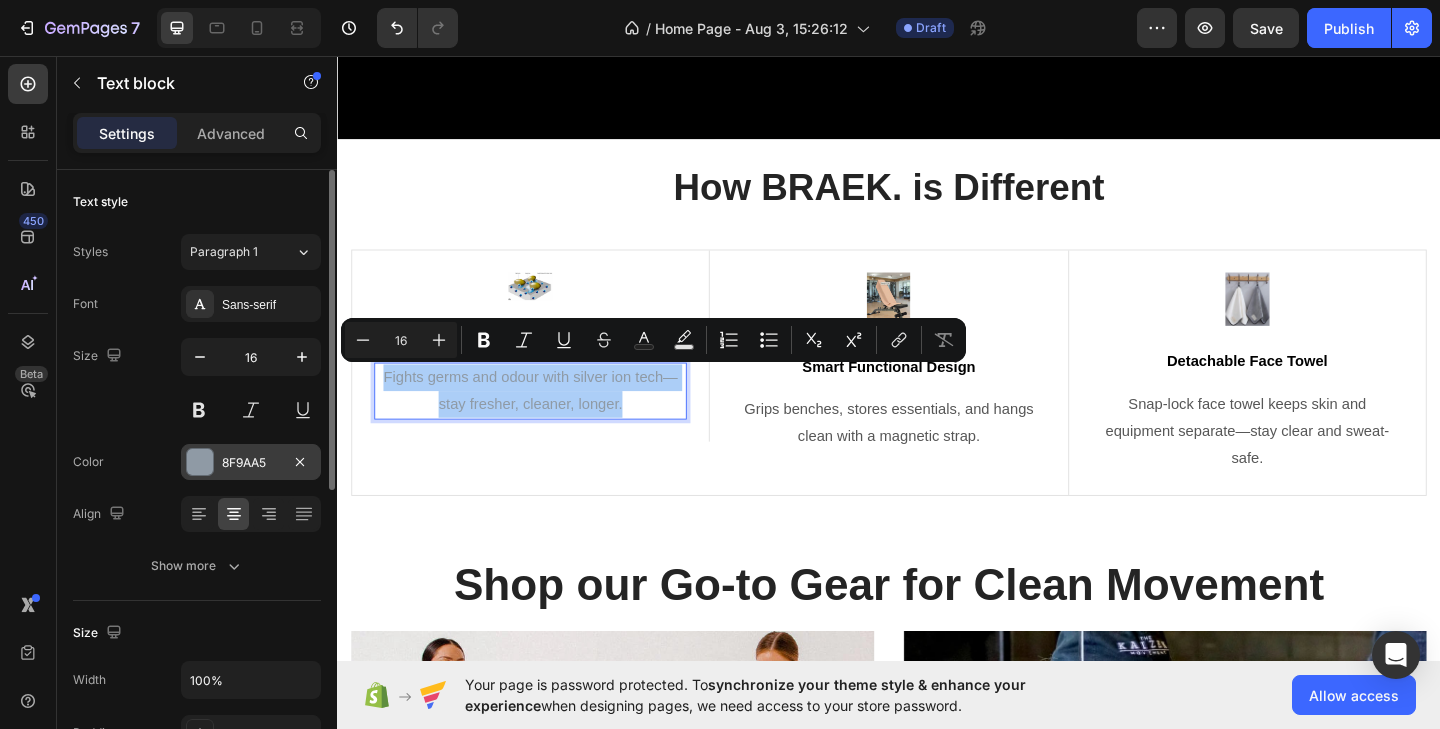 click at bounding box center (200, 462) 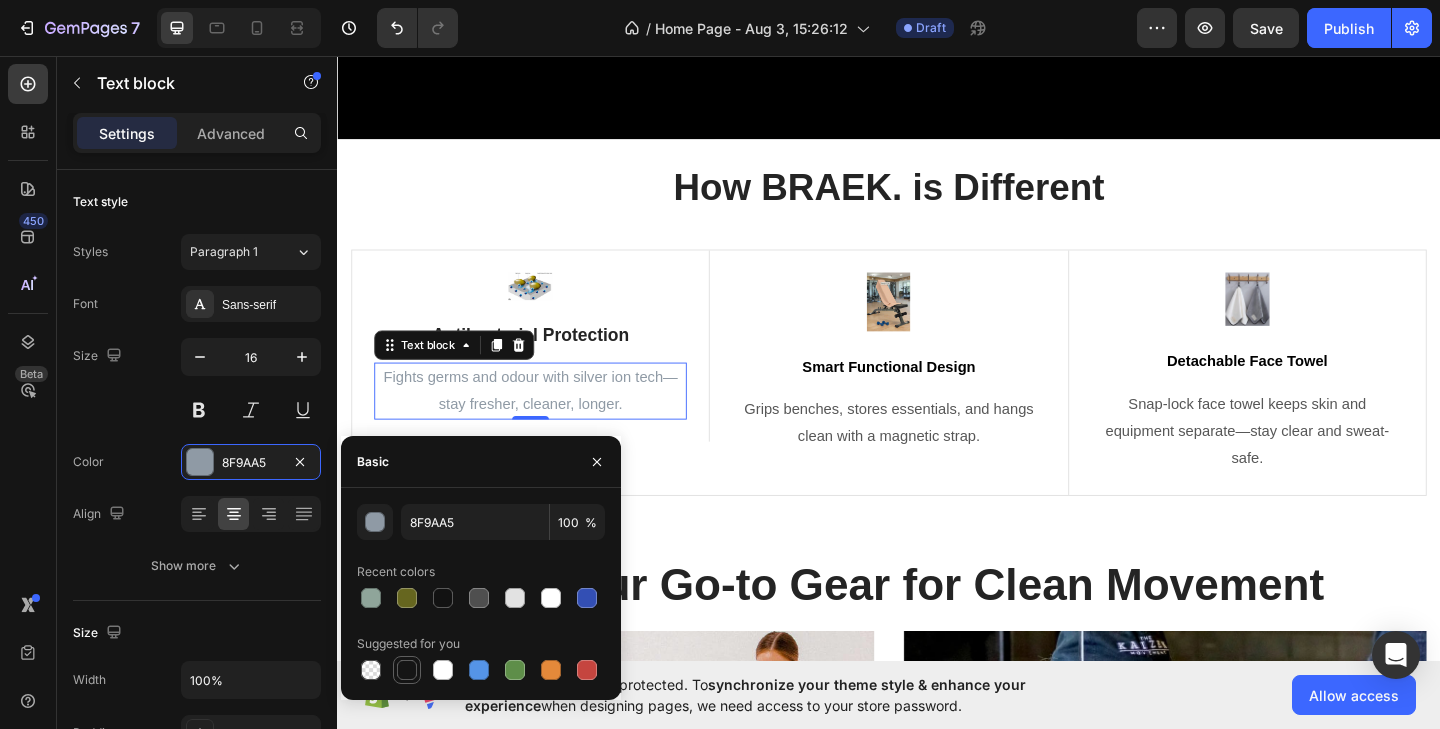 click at bounding box center (407, 670) 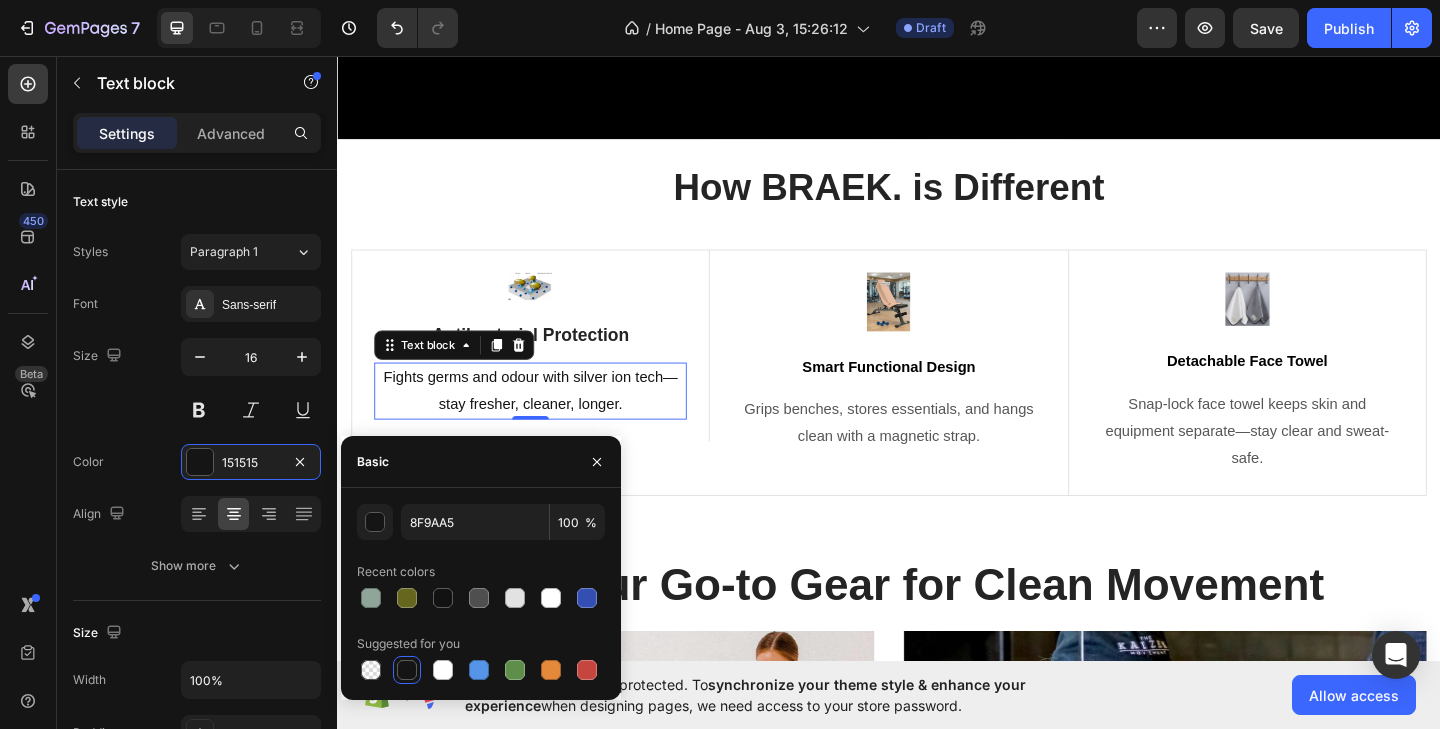 type on "151515" 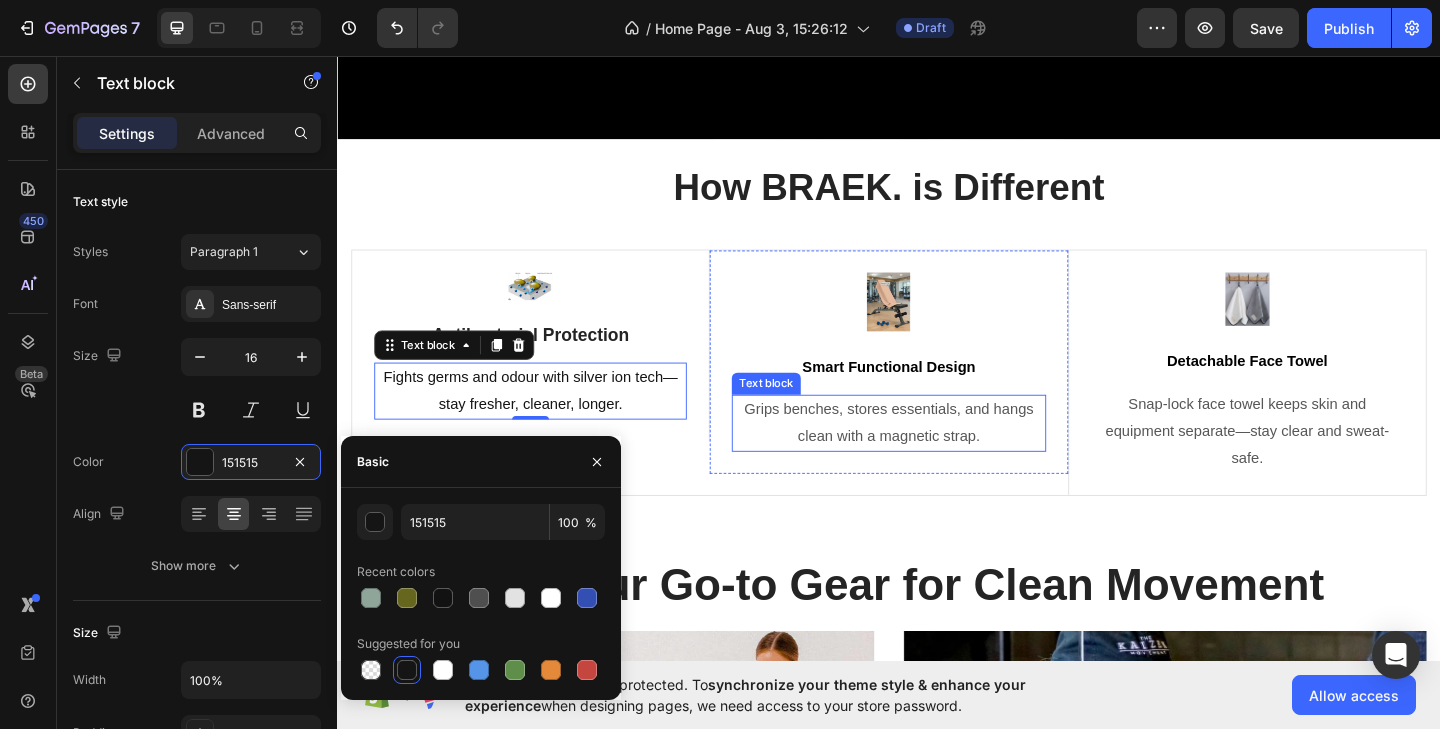 click on "Grips benches, stores essentials, and hangs clean with a magnetic strap." at bounding box center (936, 456) 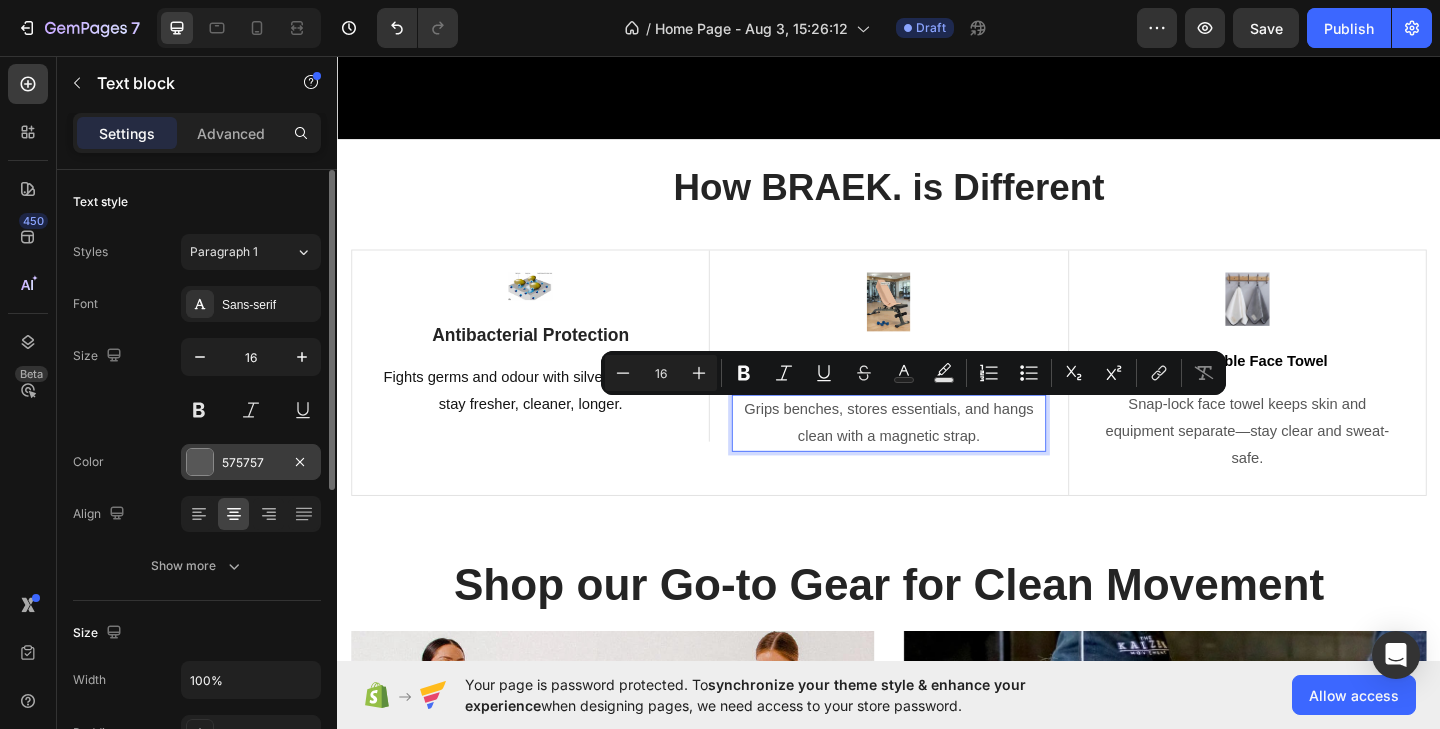 click at bounding box center [200, 462] 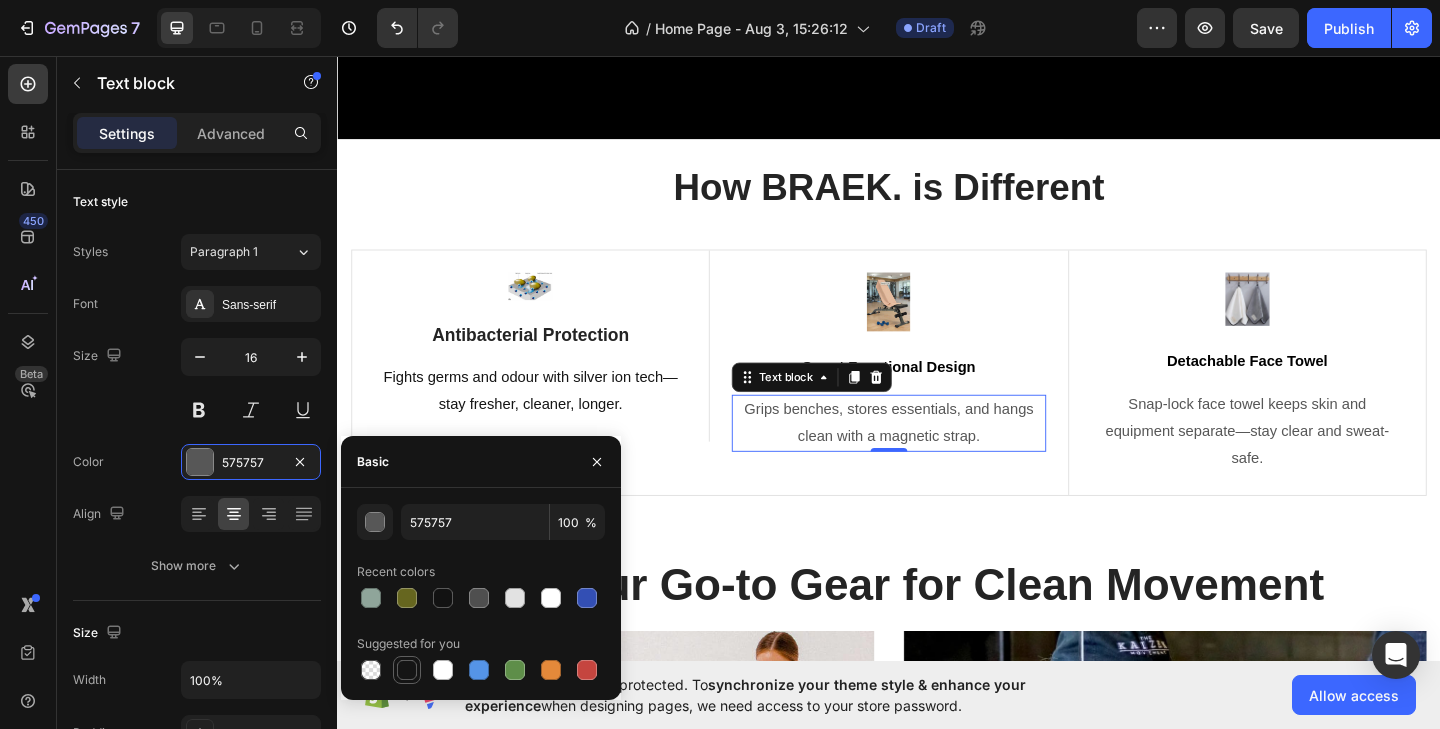 click at bounding box center (407, 670) 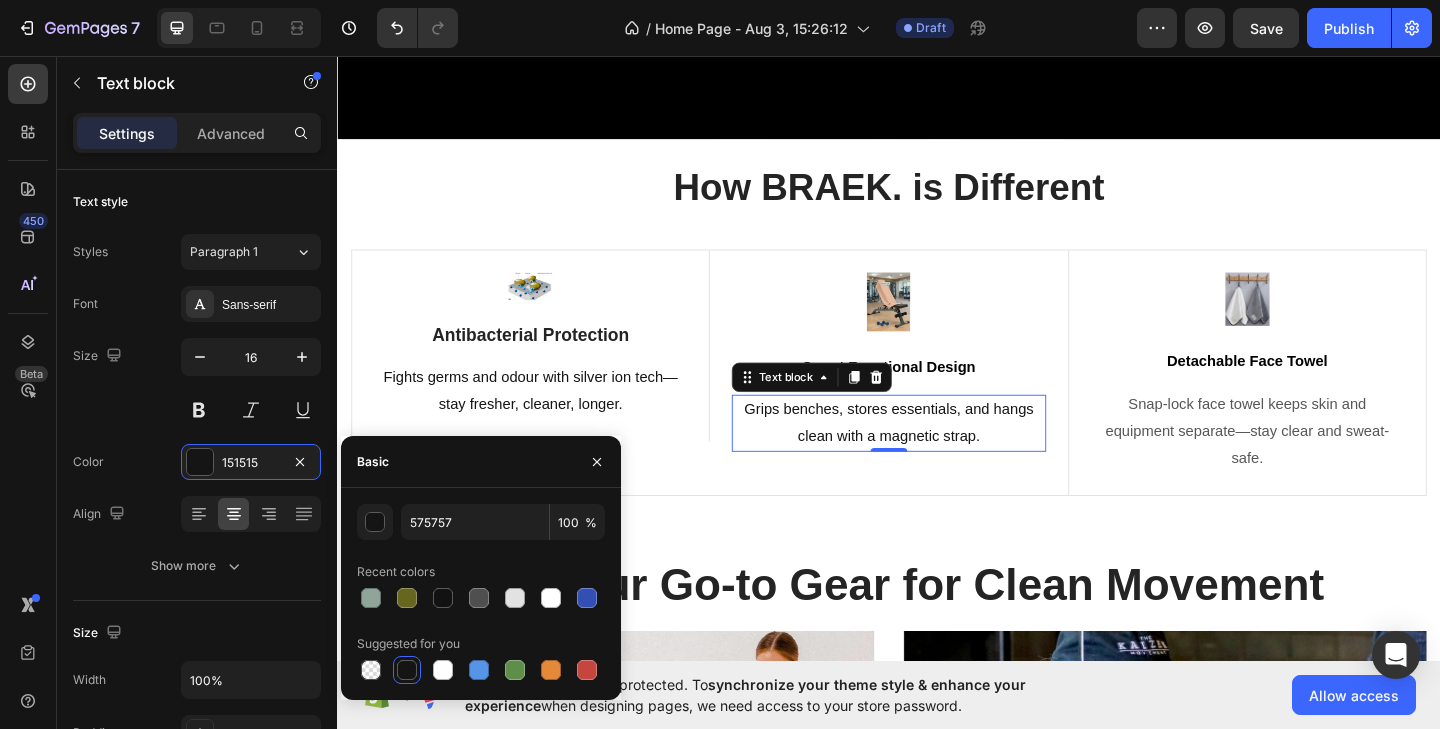type on "151515" 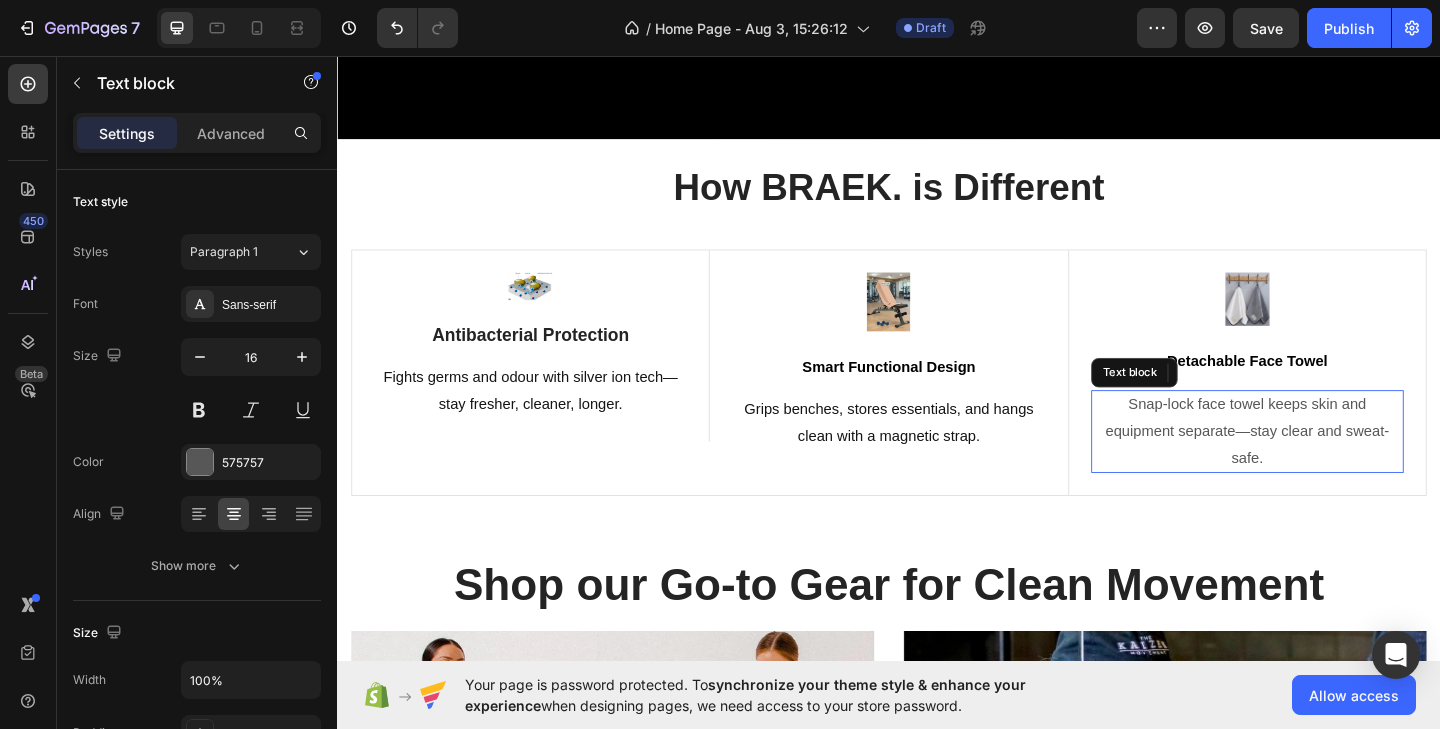 click on "Snap-lock face towel keeps skin and equipment separate—stay clear and sweat-safe." at bounding box center [1327, 465] 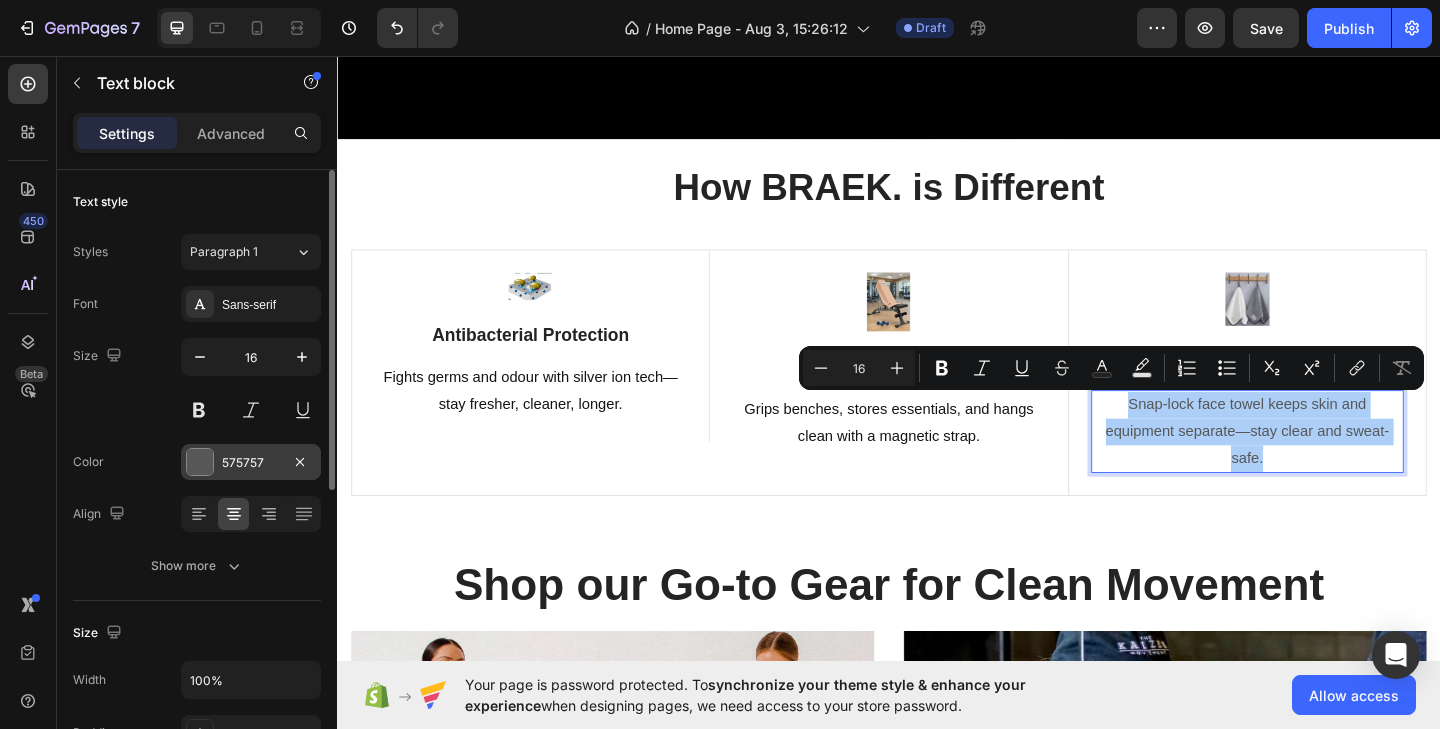 click at bounding box center [200, 462] 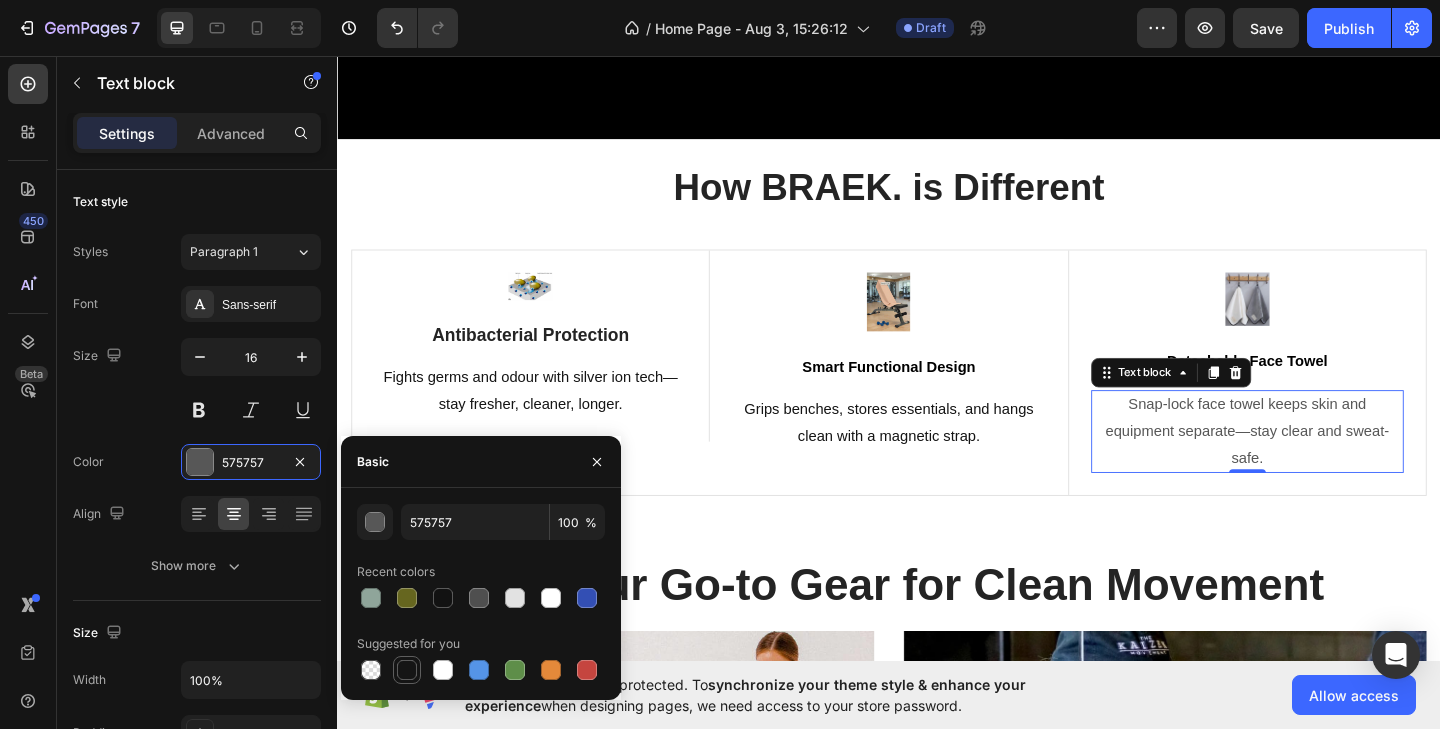 click at bounding box center [407, 670] 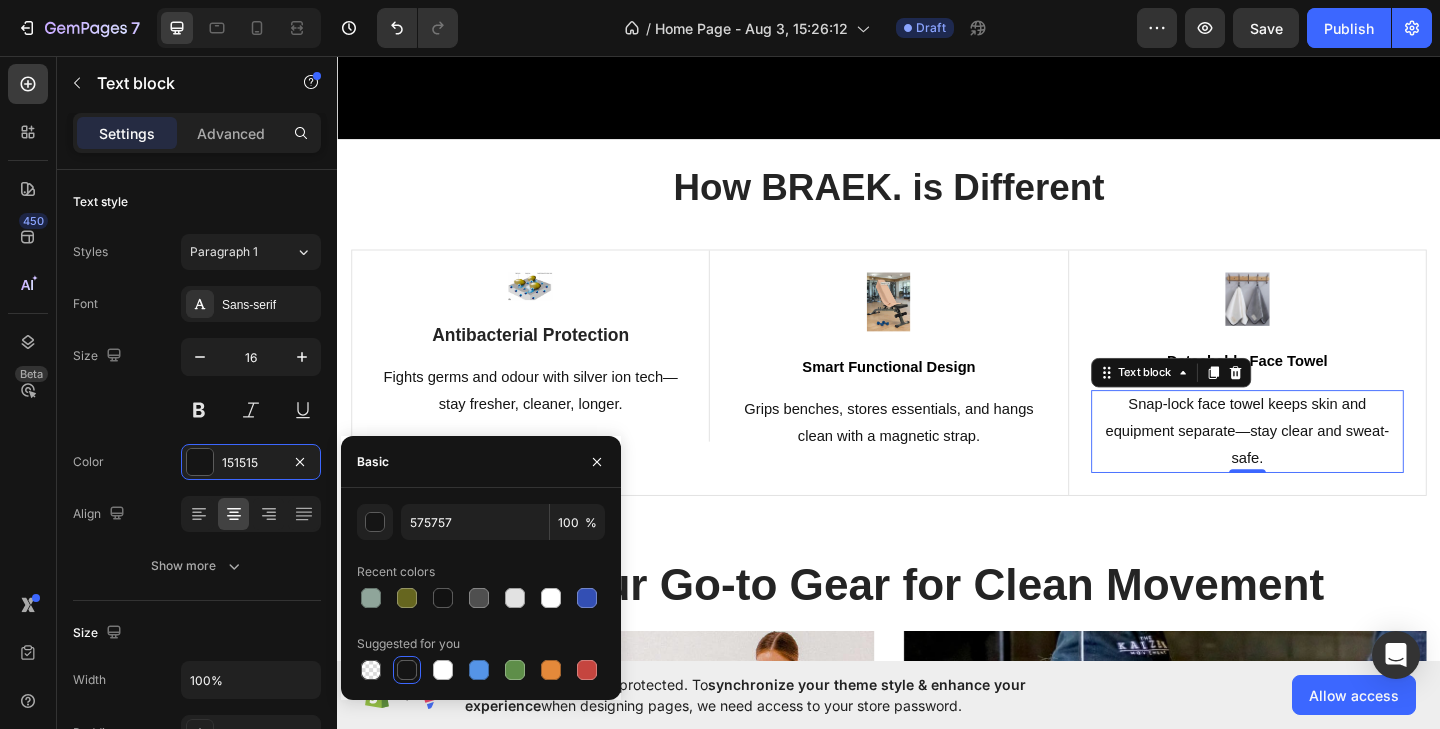 type on "151515" 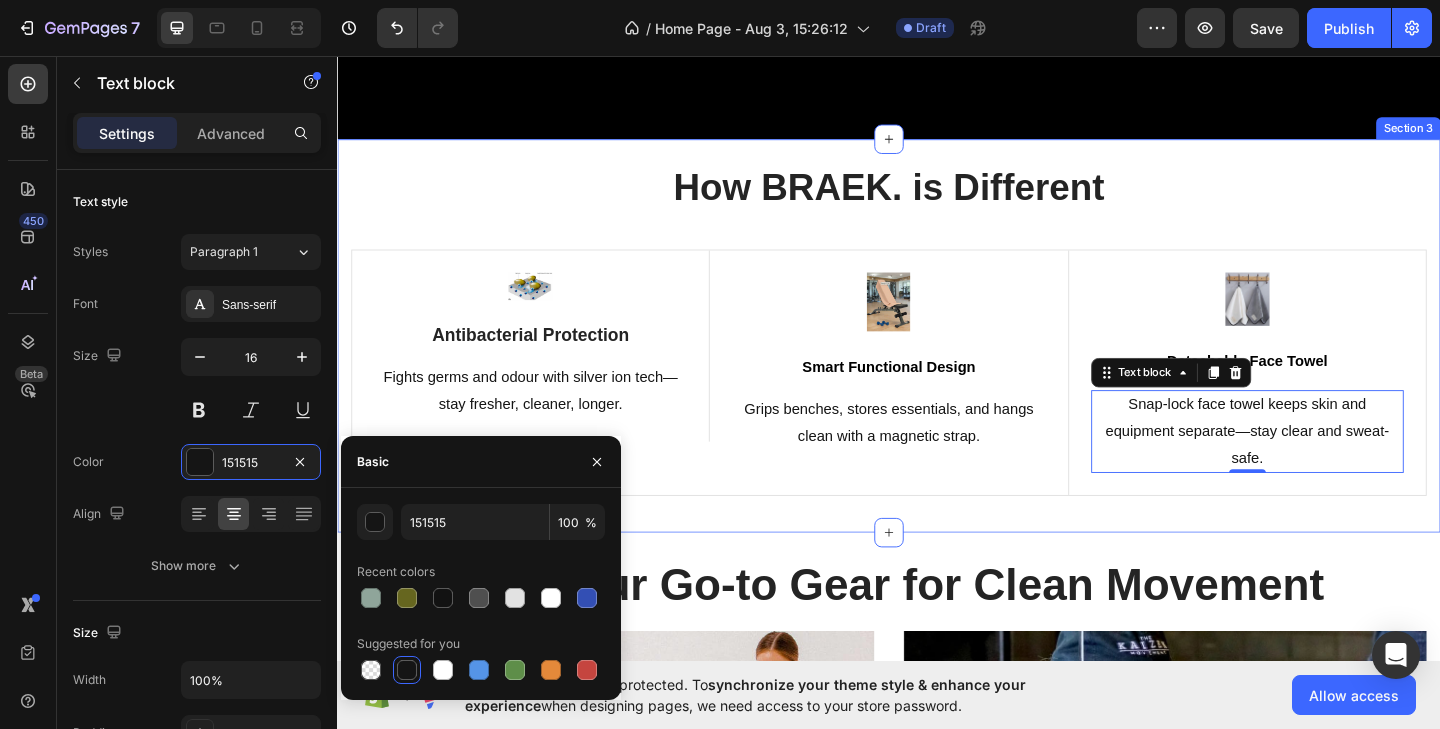 click on "How BRAEK. is Different Heading Row Image Antibacterial Protection Text Block Fights germs and odour with silver ion tech—stay fresher, cleaner, longer. Text block Row Image Smart Functional Design Text Block Grips benches, stores essentials, and hangs clean with a magnetic strap. Text block Row Image Detachable Face Towel Text Block Snap-lock face towel keeps skin and equipment separate—stay clear and sweat-safe. Text block   0 Row Row Image Free Shipping Text Block Free shipping on any order of $150  or more. Text block Row Image Full Refund Text Block If your product aren’t perfect, return them for a full refund Text block Row Image Secure Online Payment Text Block secure payment worldwide Text block Row Row Section 3" at bounding box center [937, 361] 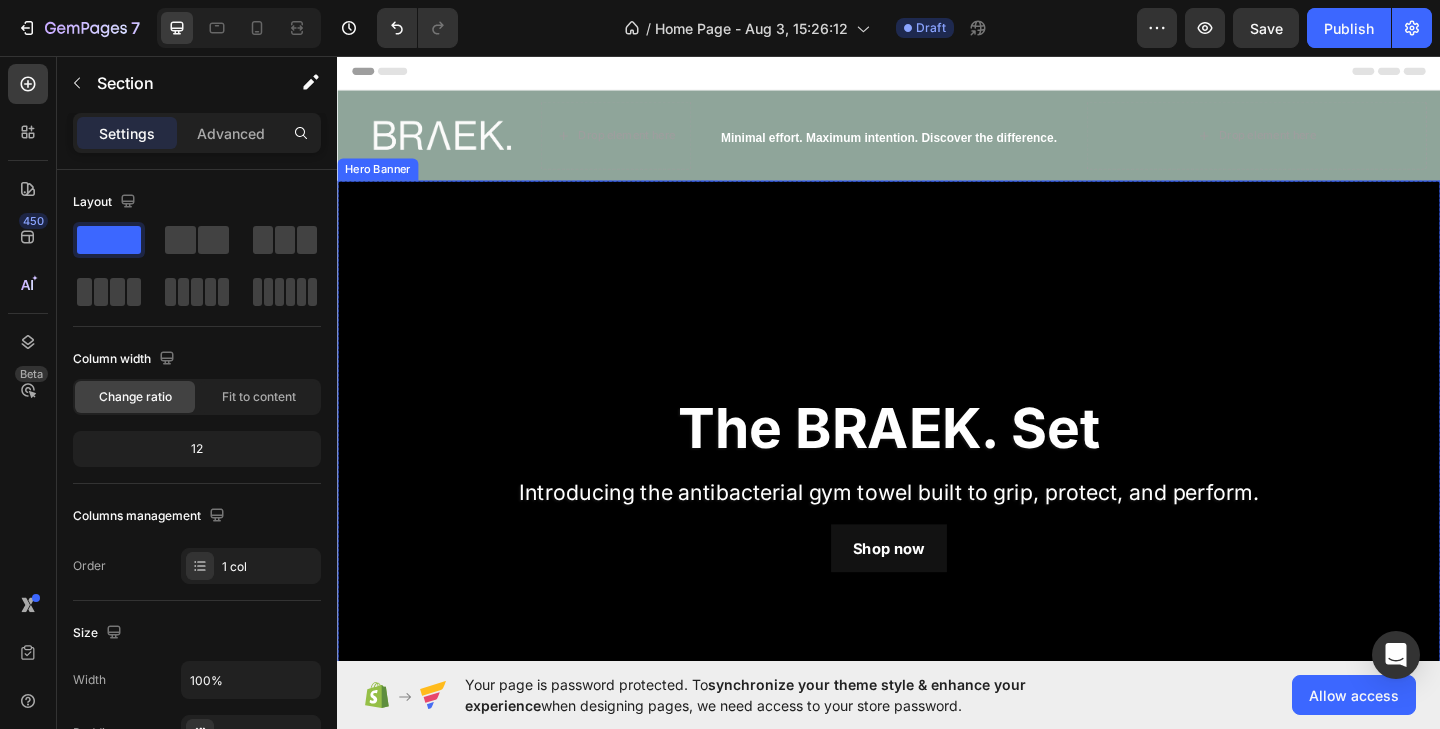 scroll, scrollTop: 0, scrollLeft: 0, axis: both 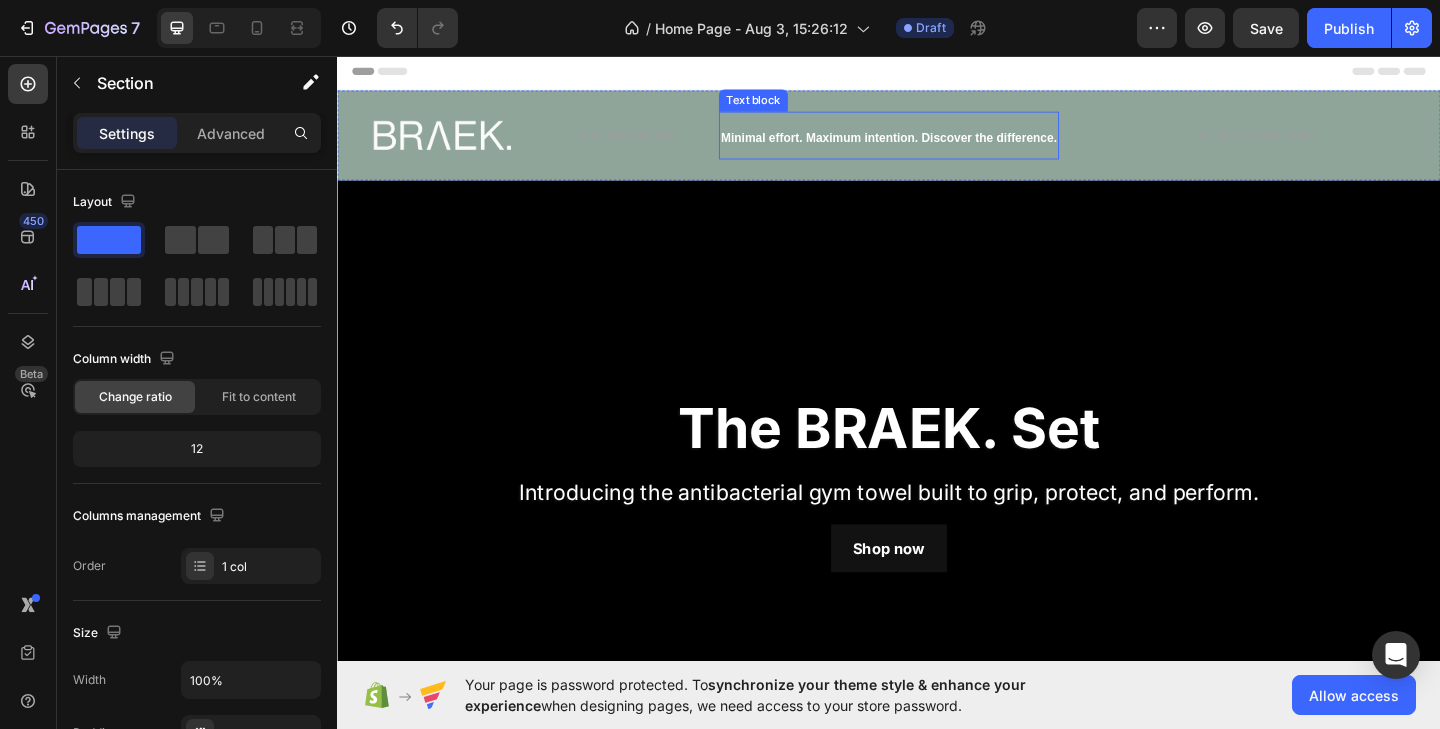 click on "Minimal effort. Maximum intention. Discover the difference." at bounding box center [937, 145] 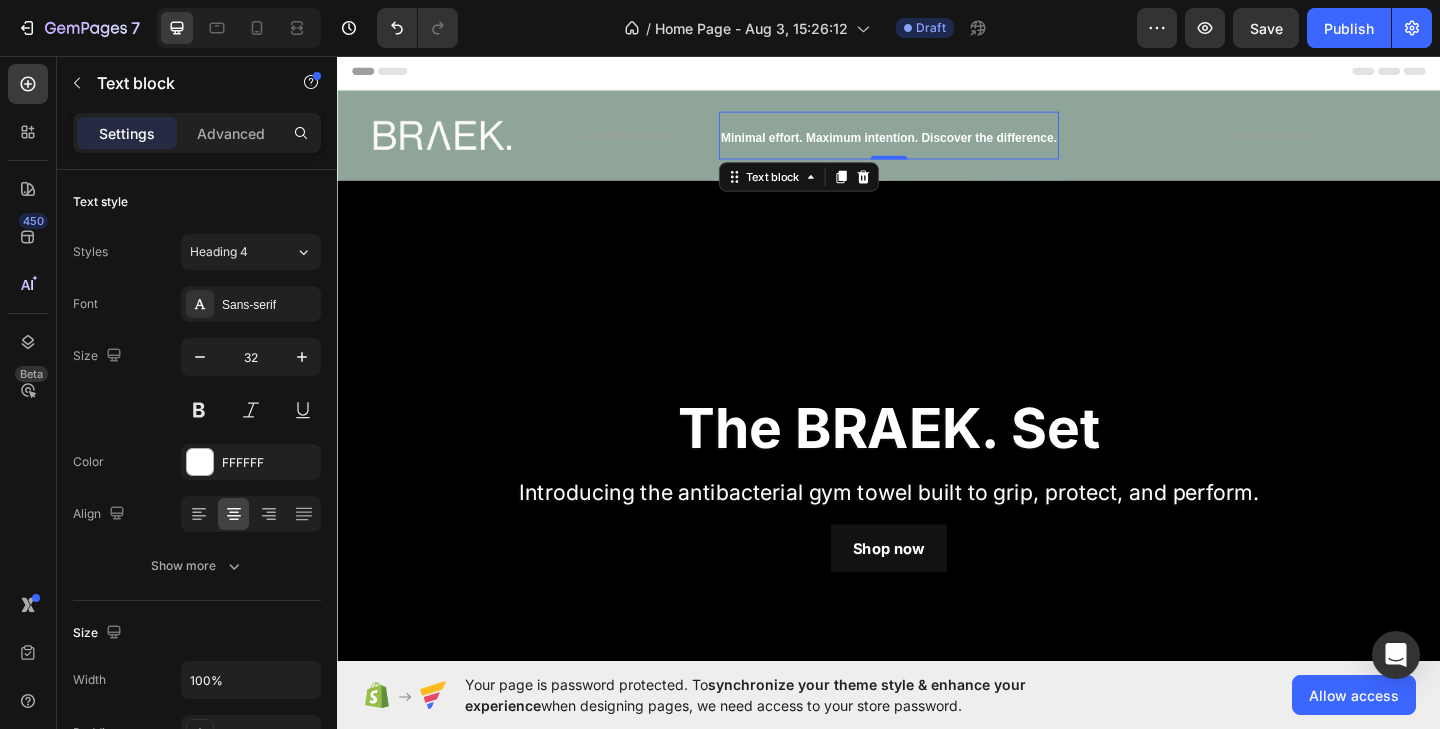 click on "Minimal effort. Maximum intention. Discover the difference." at bounding box center (937, 145) 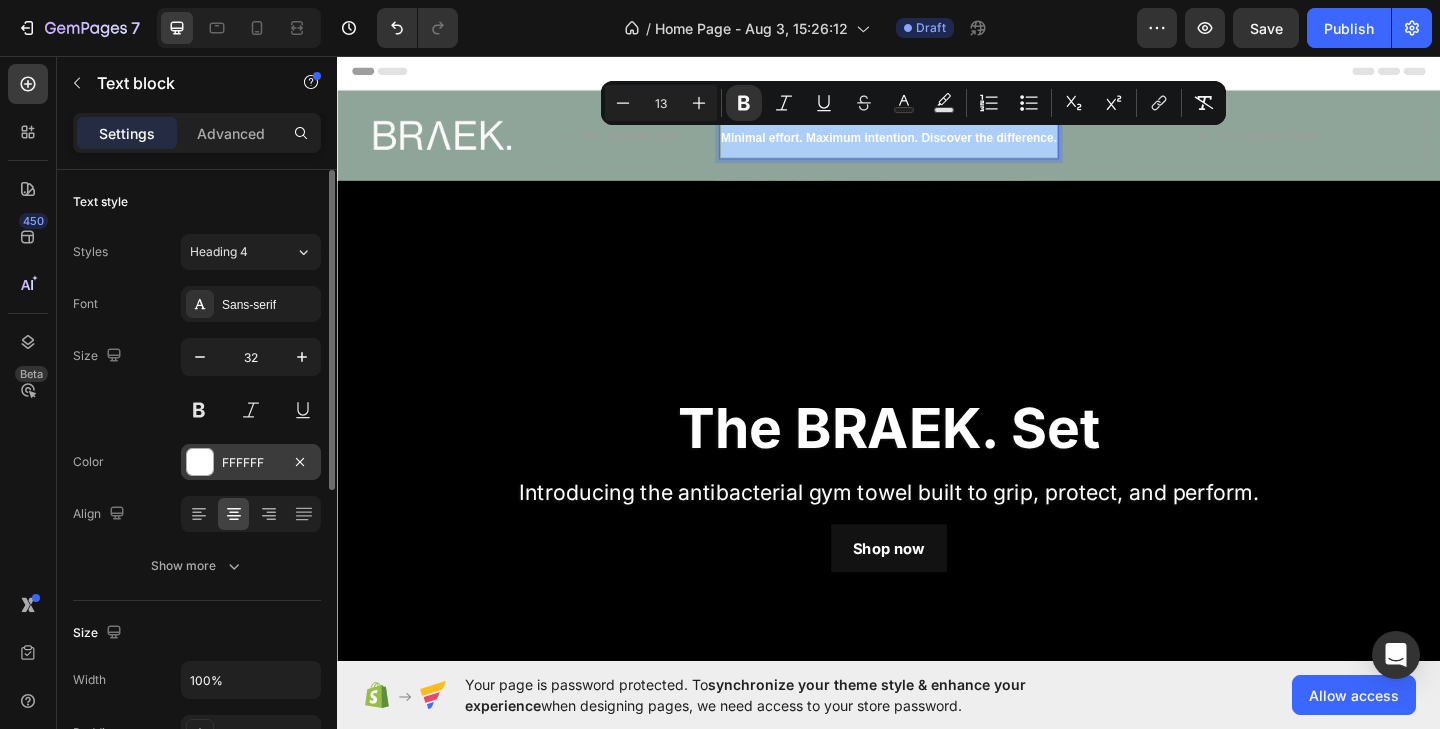click at bounding box center [200, 462] 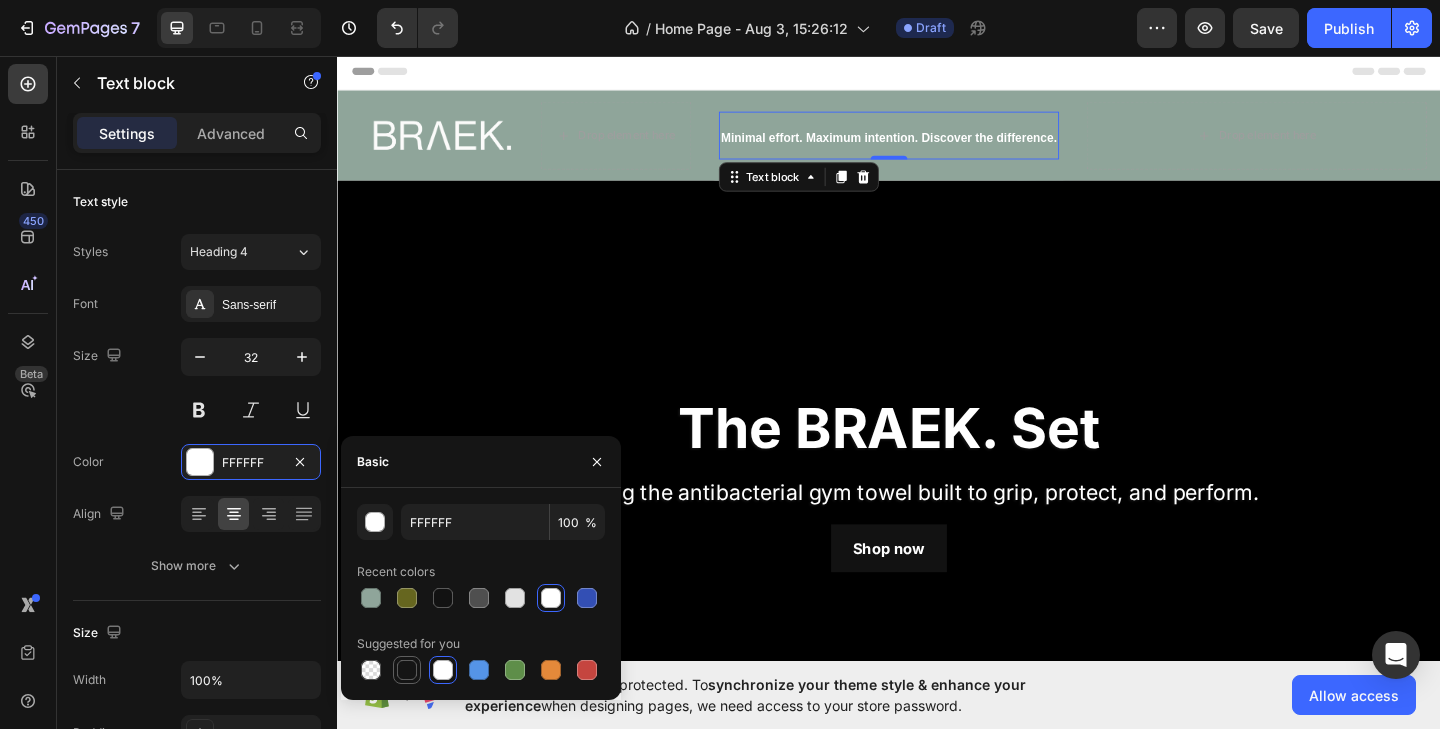 click at bounding box center [407, 670] 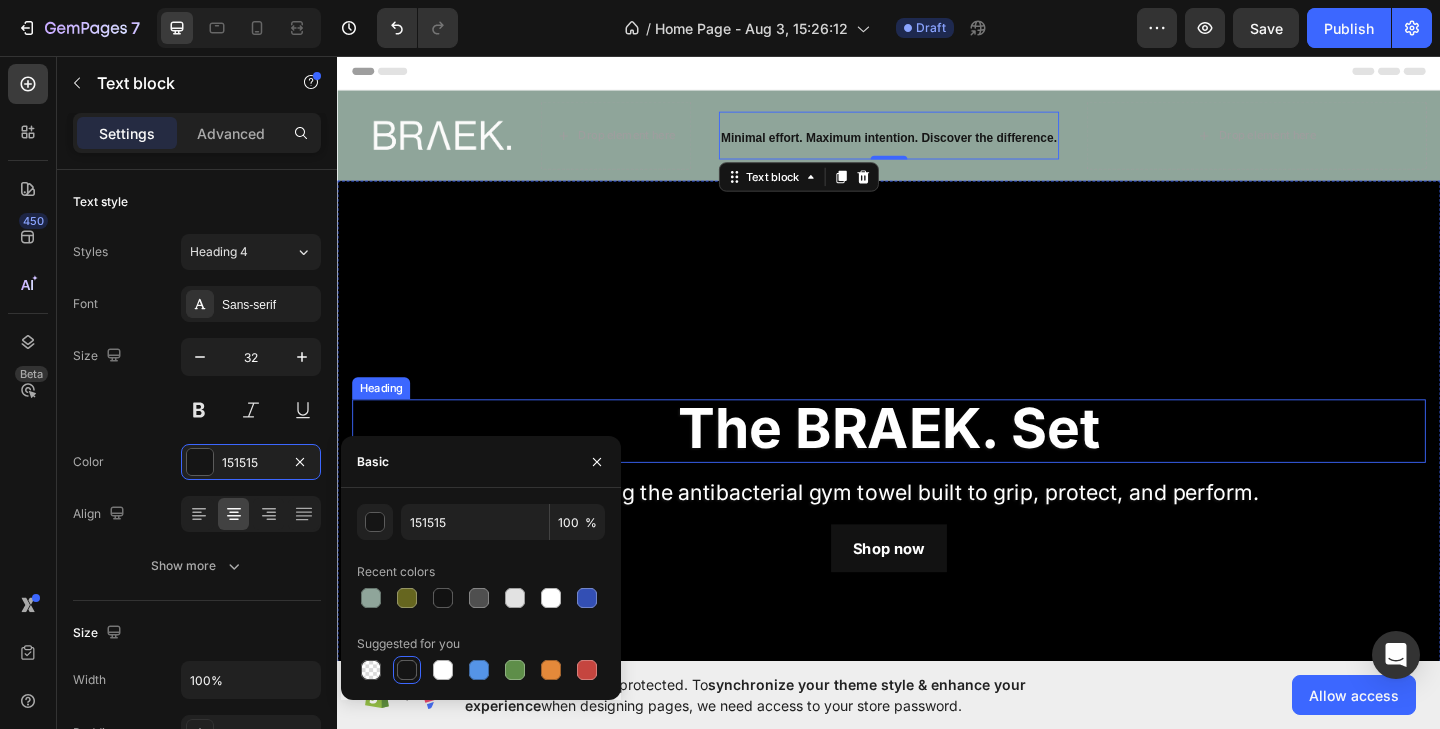 click on "The BRAEK. Set" at bounding box center (937, 464) 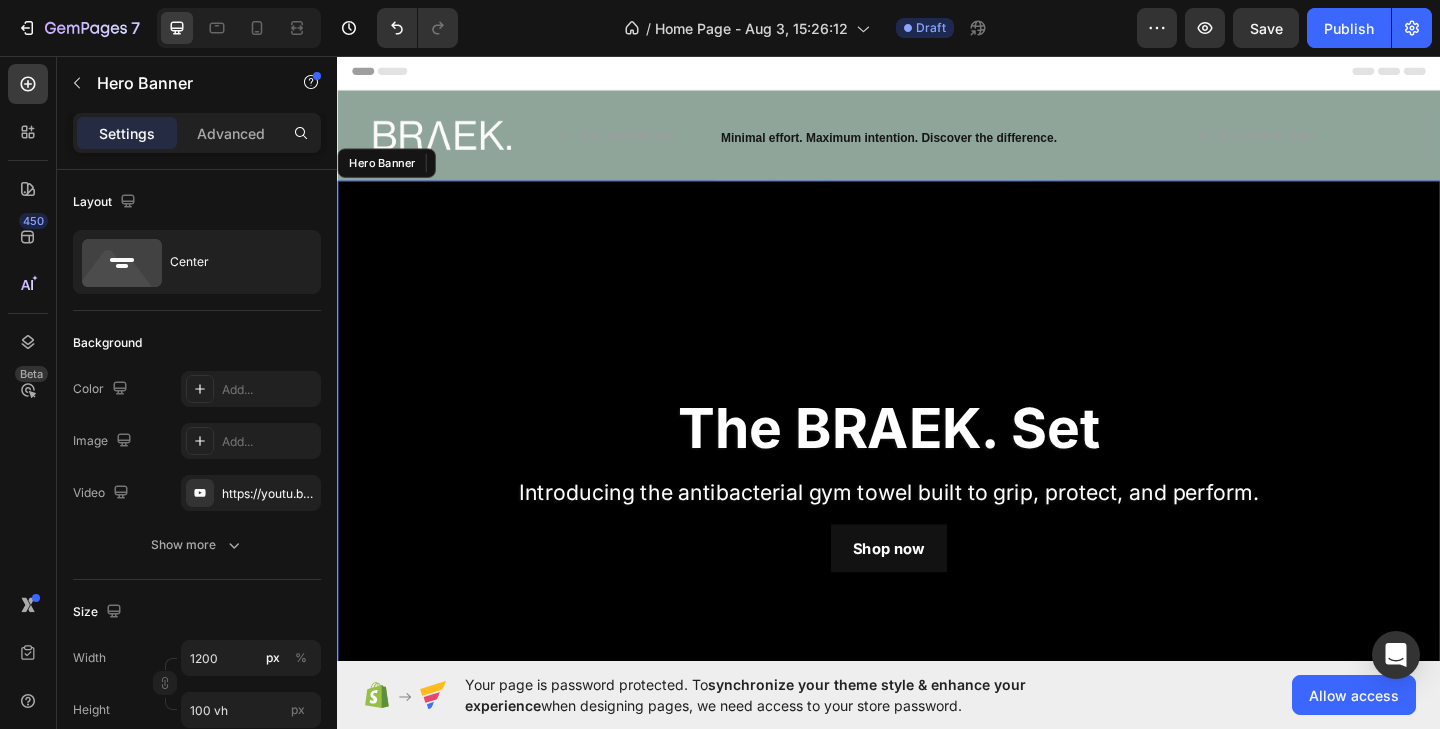 click at bounding box center (937, 524) 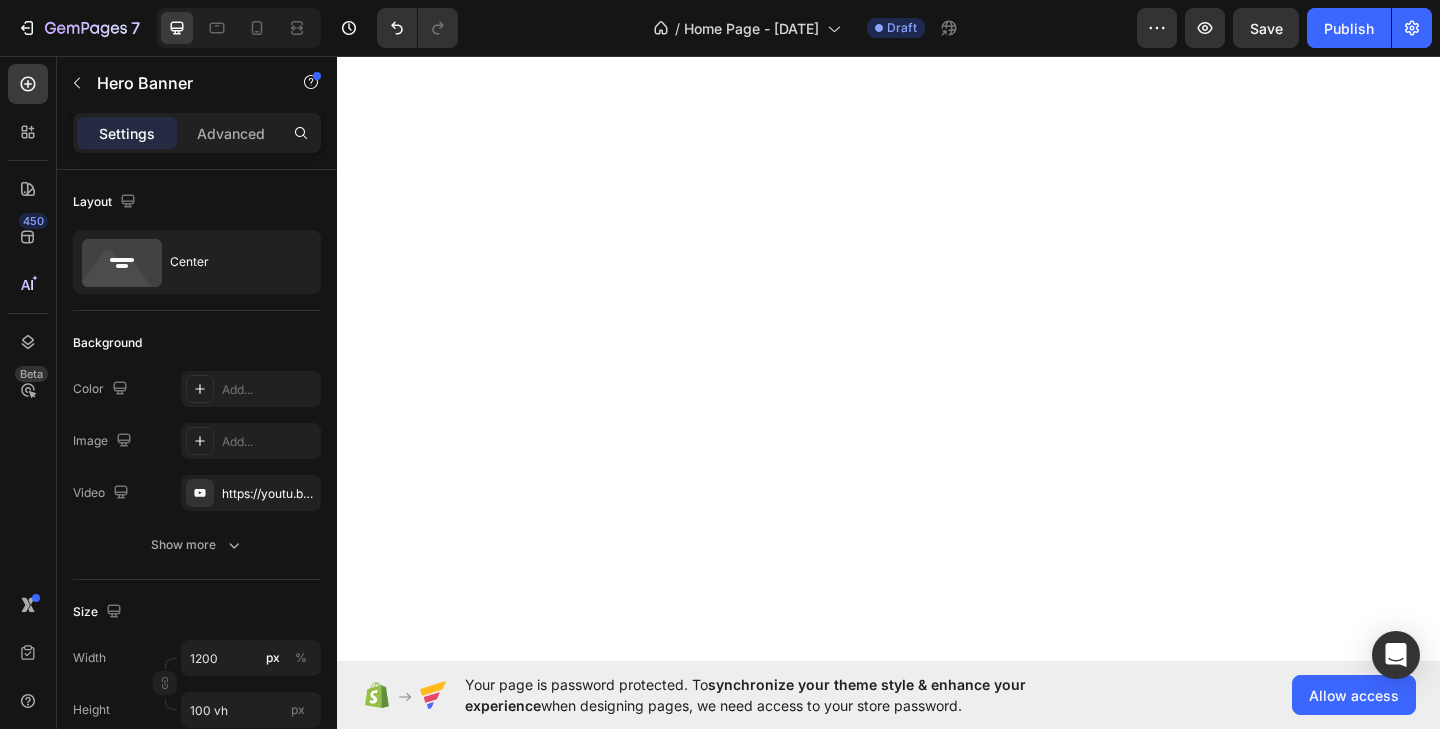 scroll, scrollTop: 0, scrollLeft: 0, axis: both 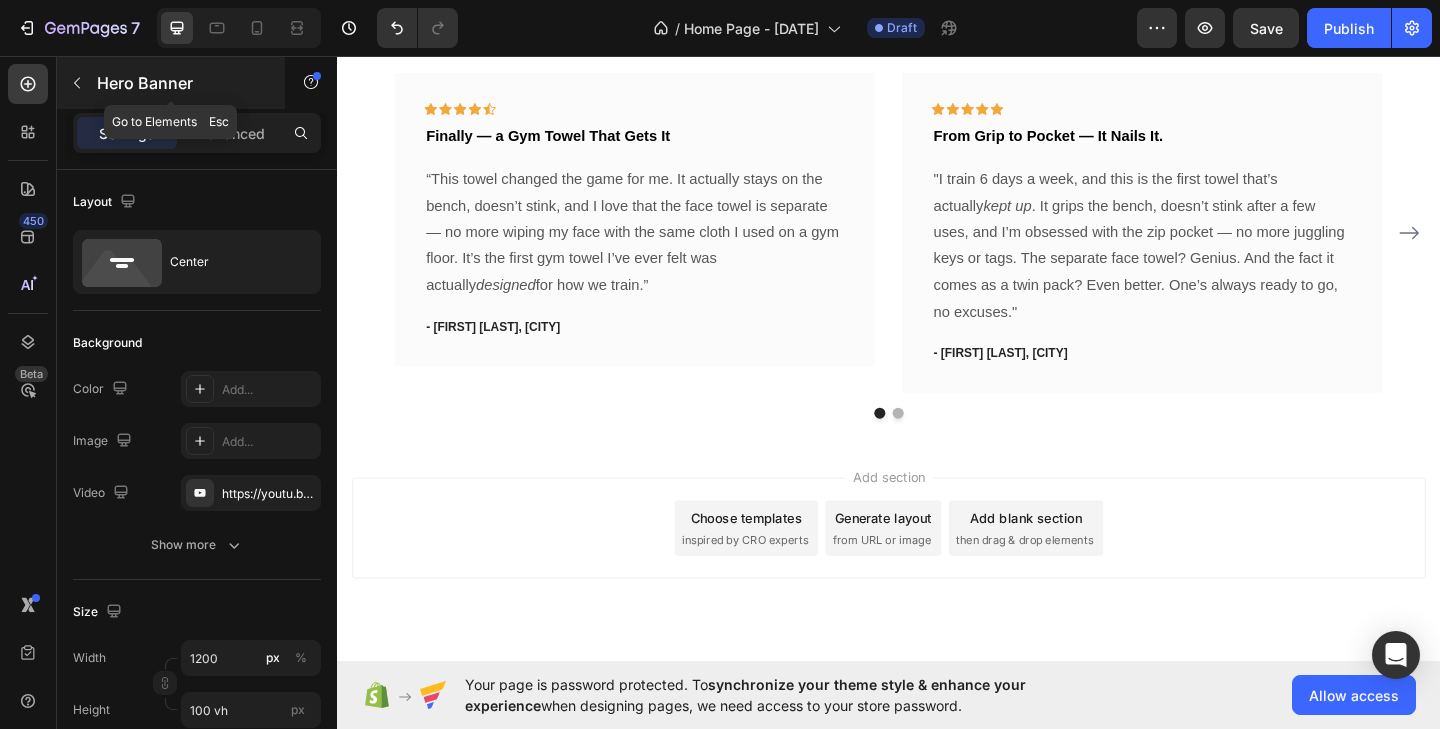 click 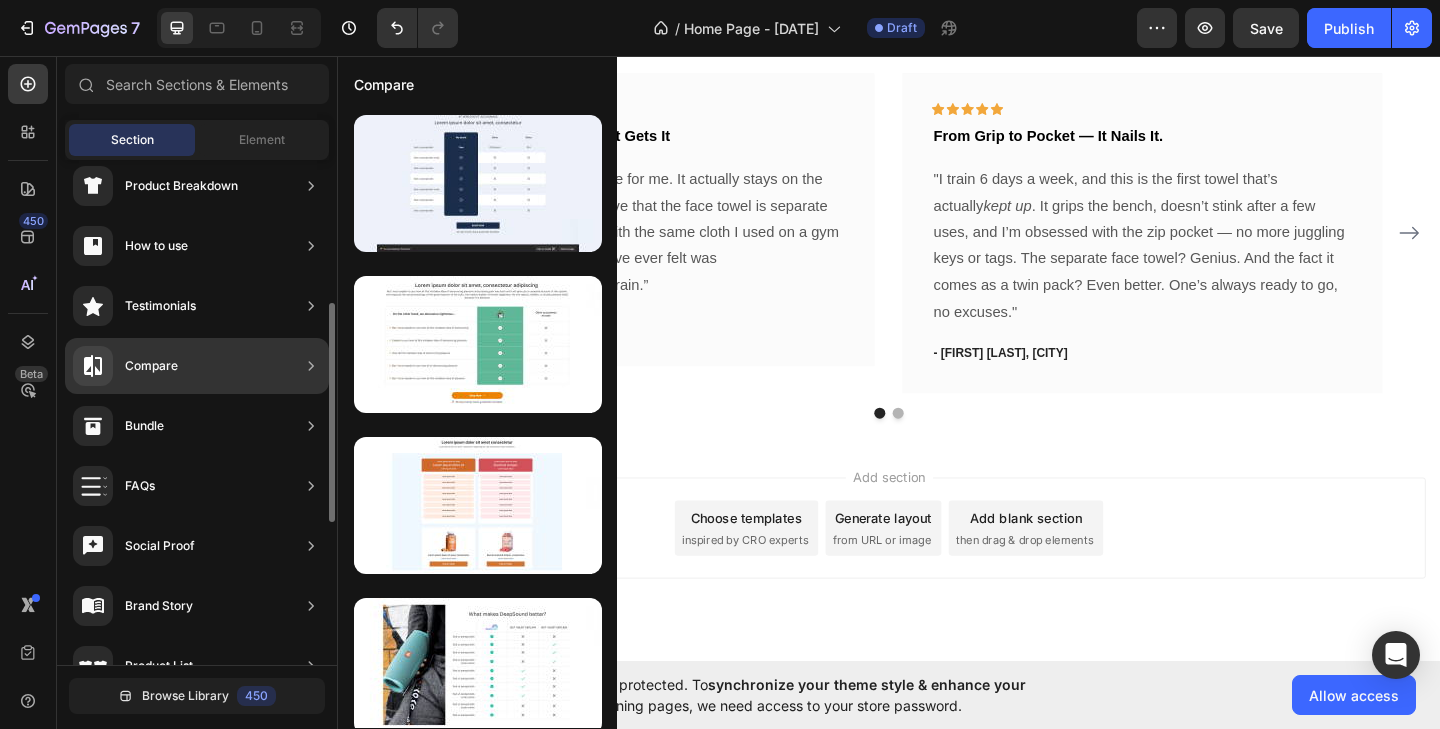scroll, scrollTop: 327, scrollLeft: 0, axis: vertical 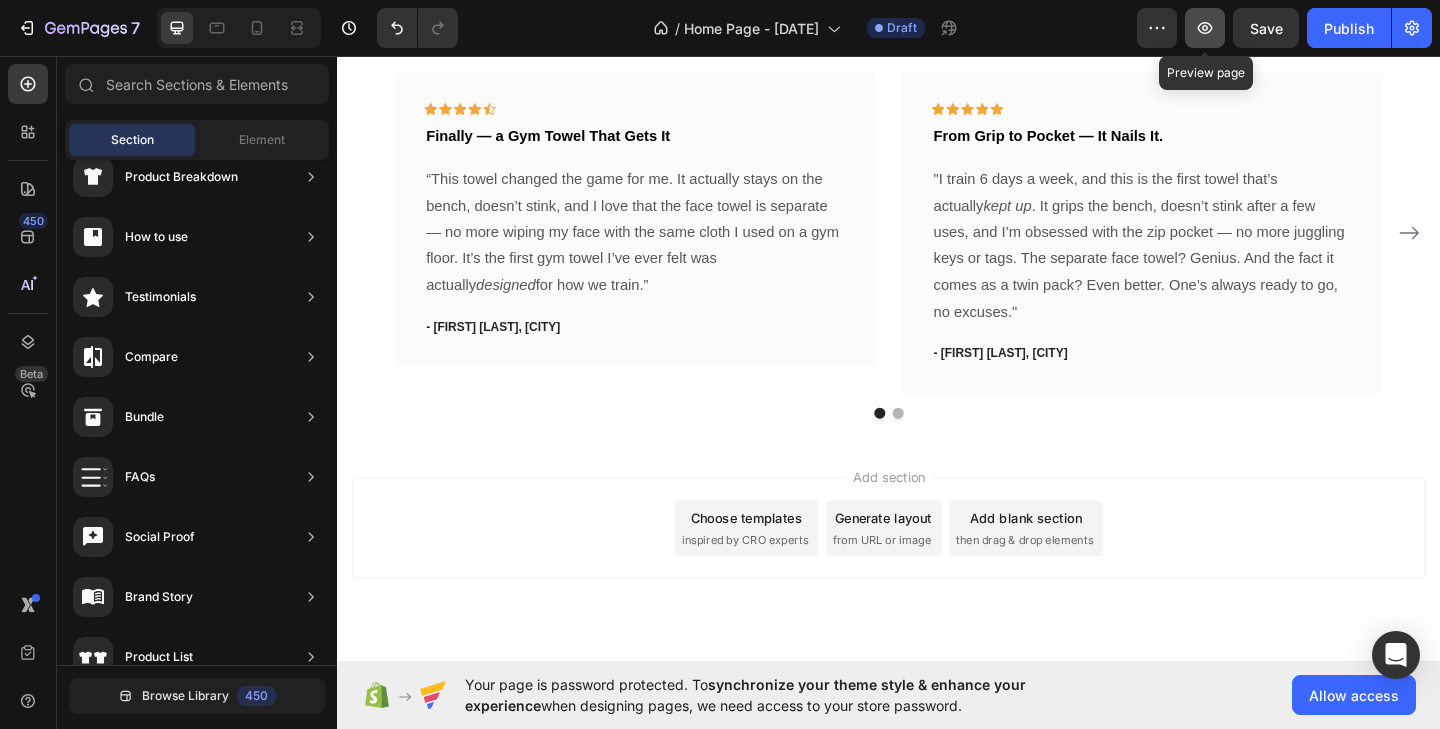 click 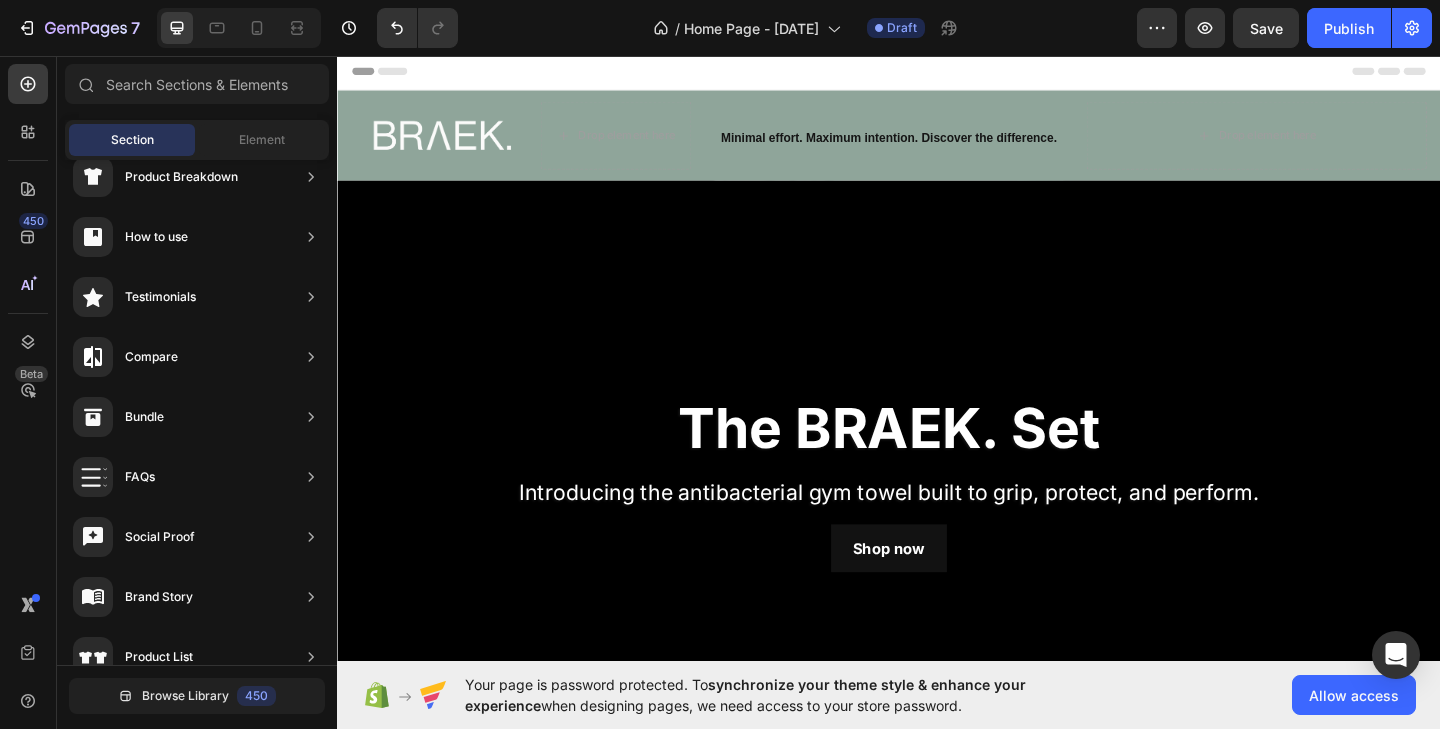 scroll, scrollTop: 0, scrollLeft: 0, axis: both 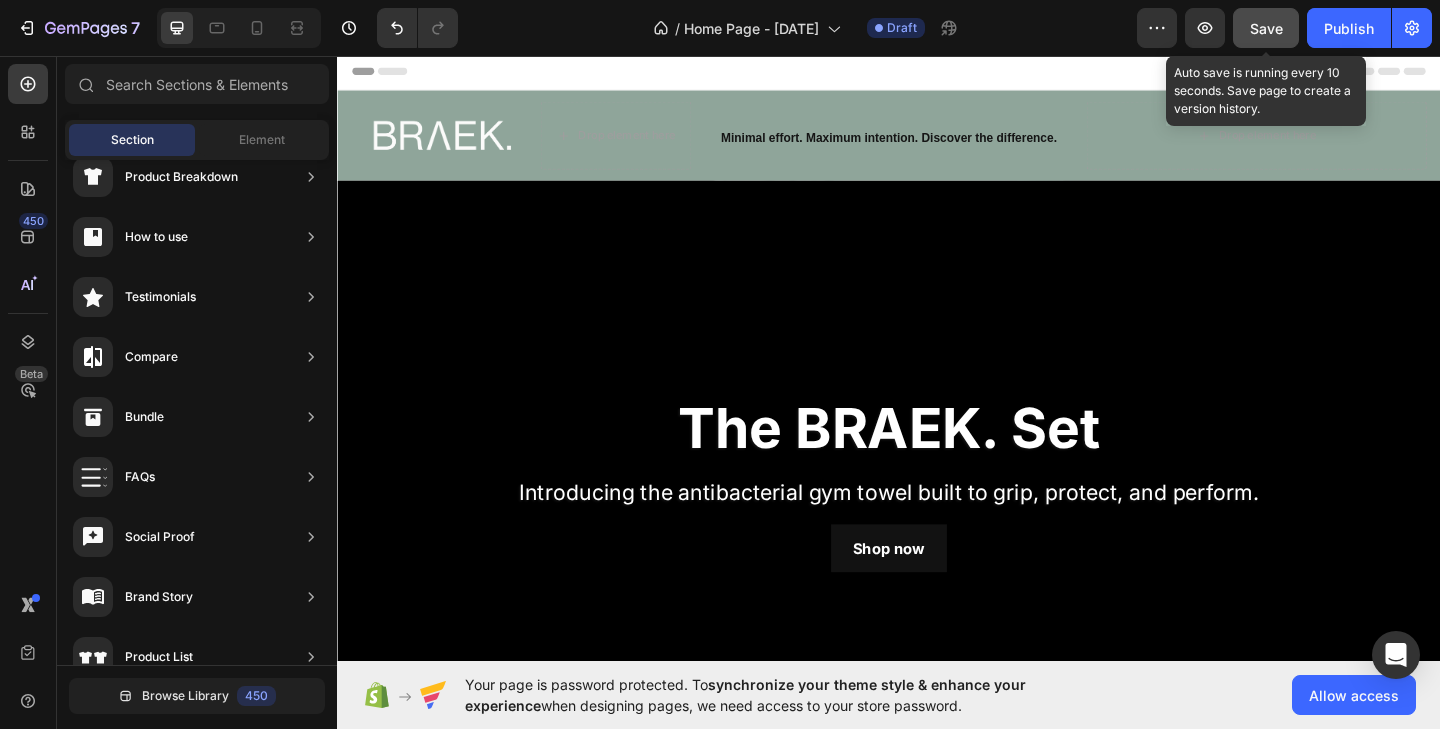 click on "Save" at bounding box center (1266, 28) 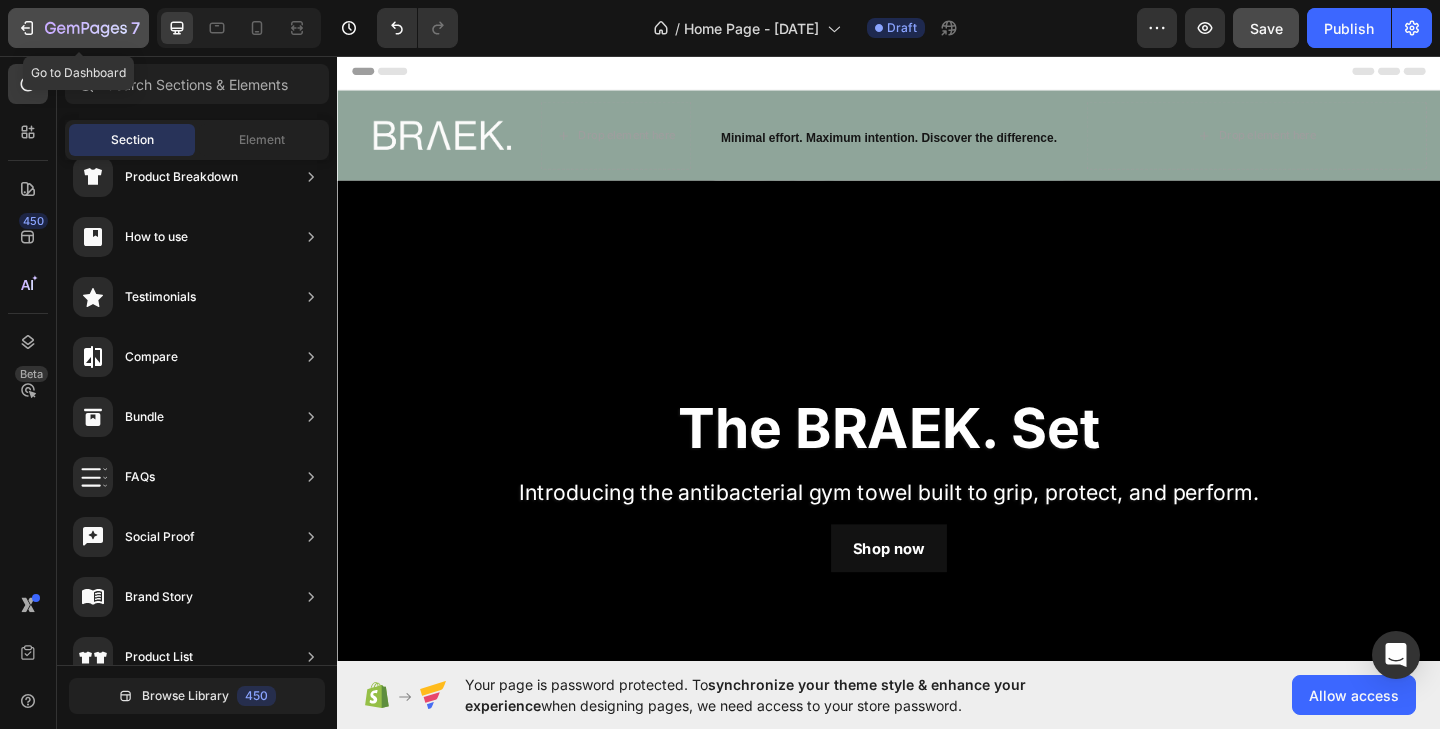 click 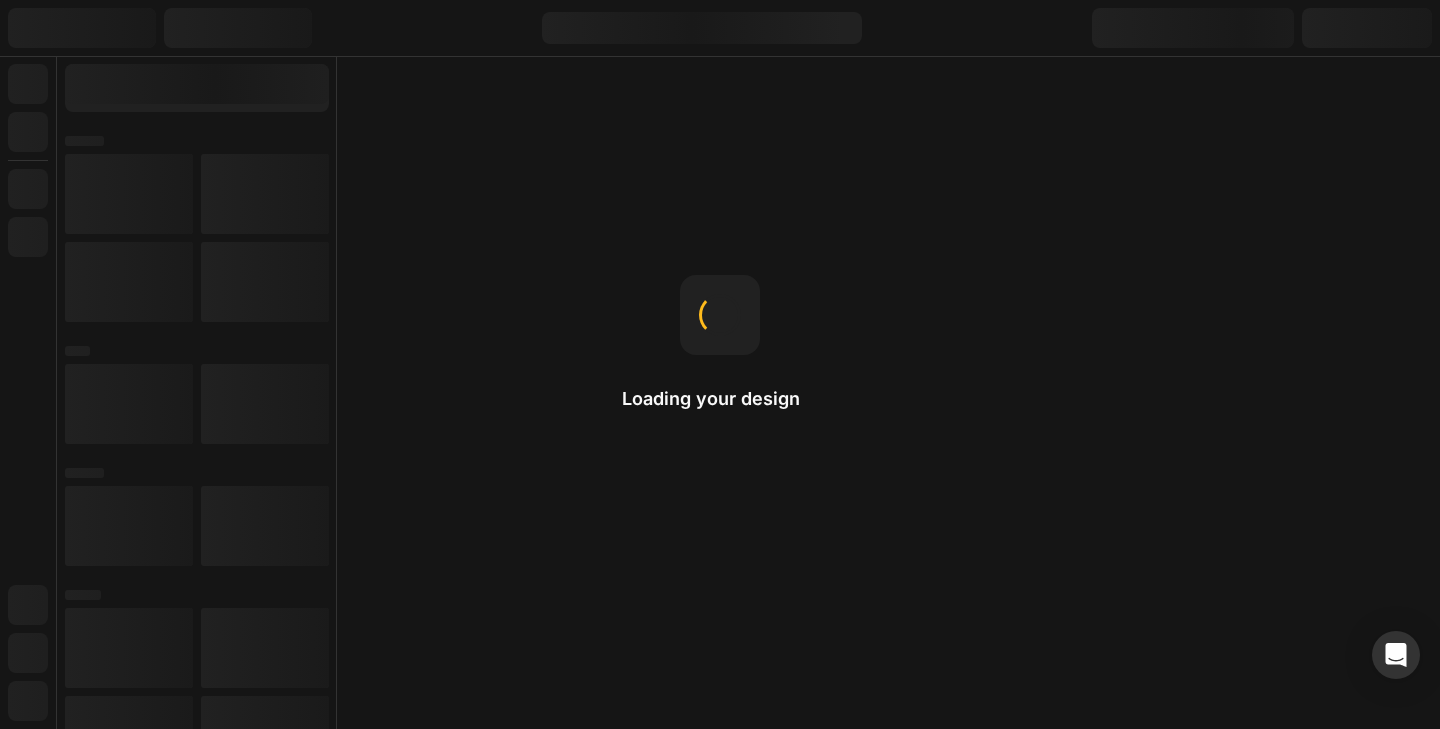 scroll, scrollTop: 0, scrollLeft: 0, axis: both 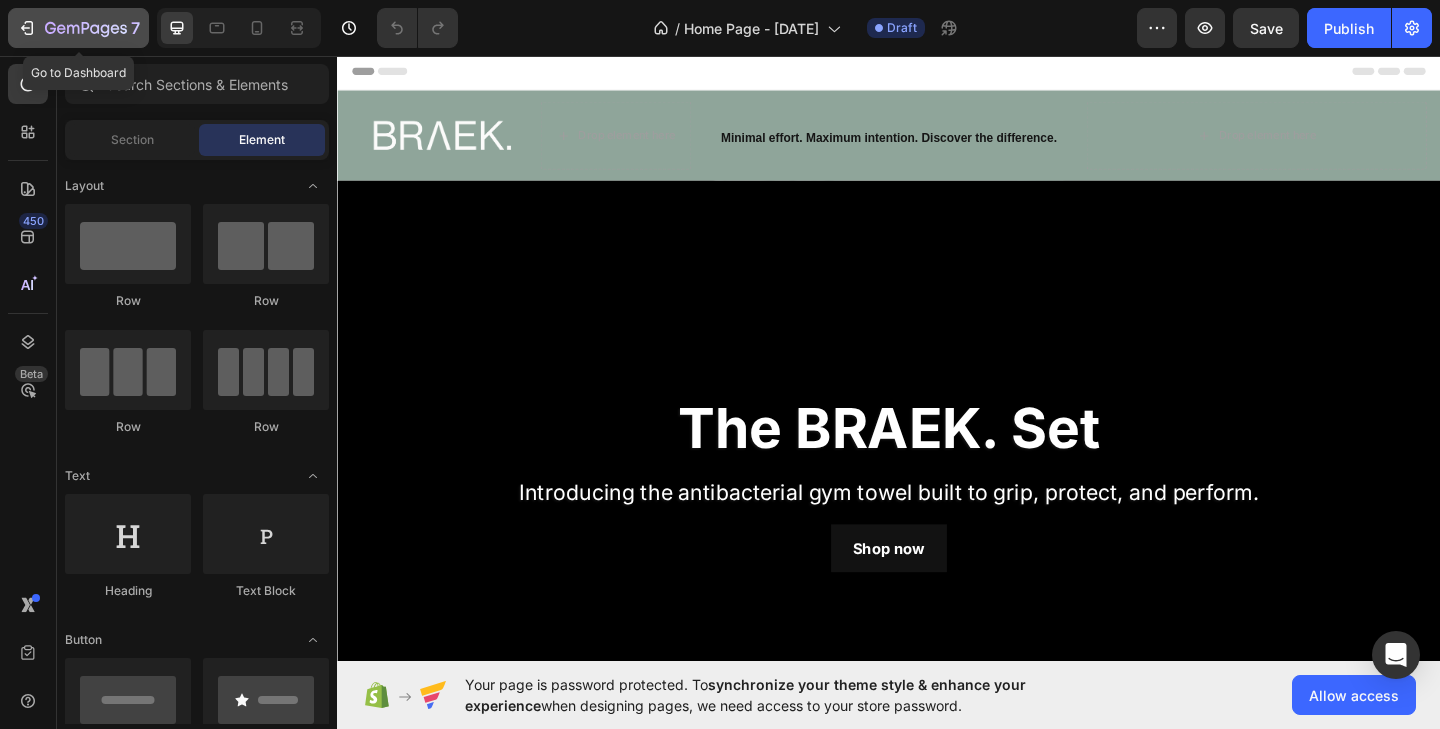 click 